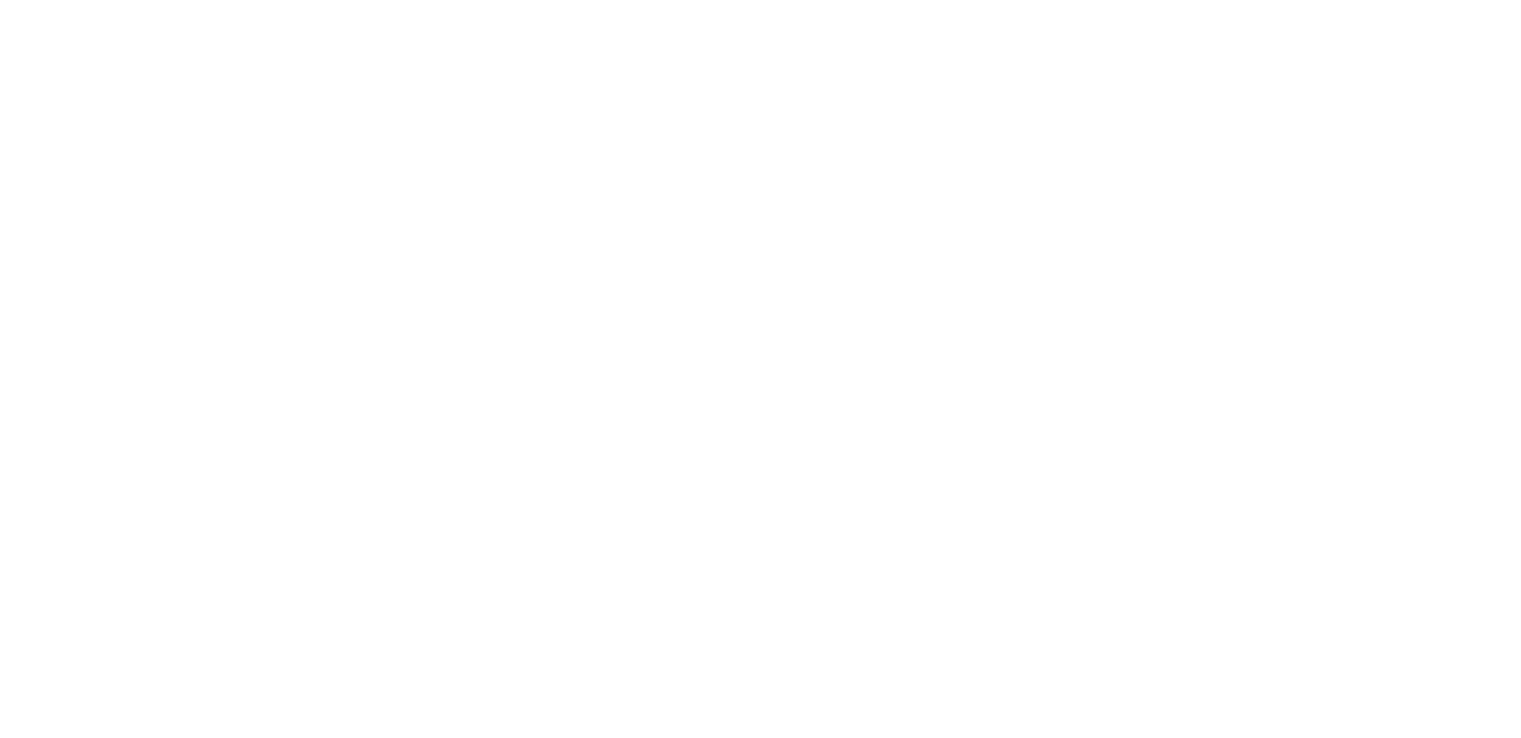 scroll, scrollTop: 0, scrollLeft: 0, axis: both 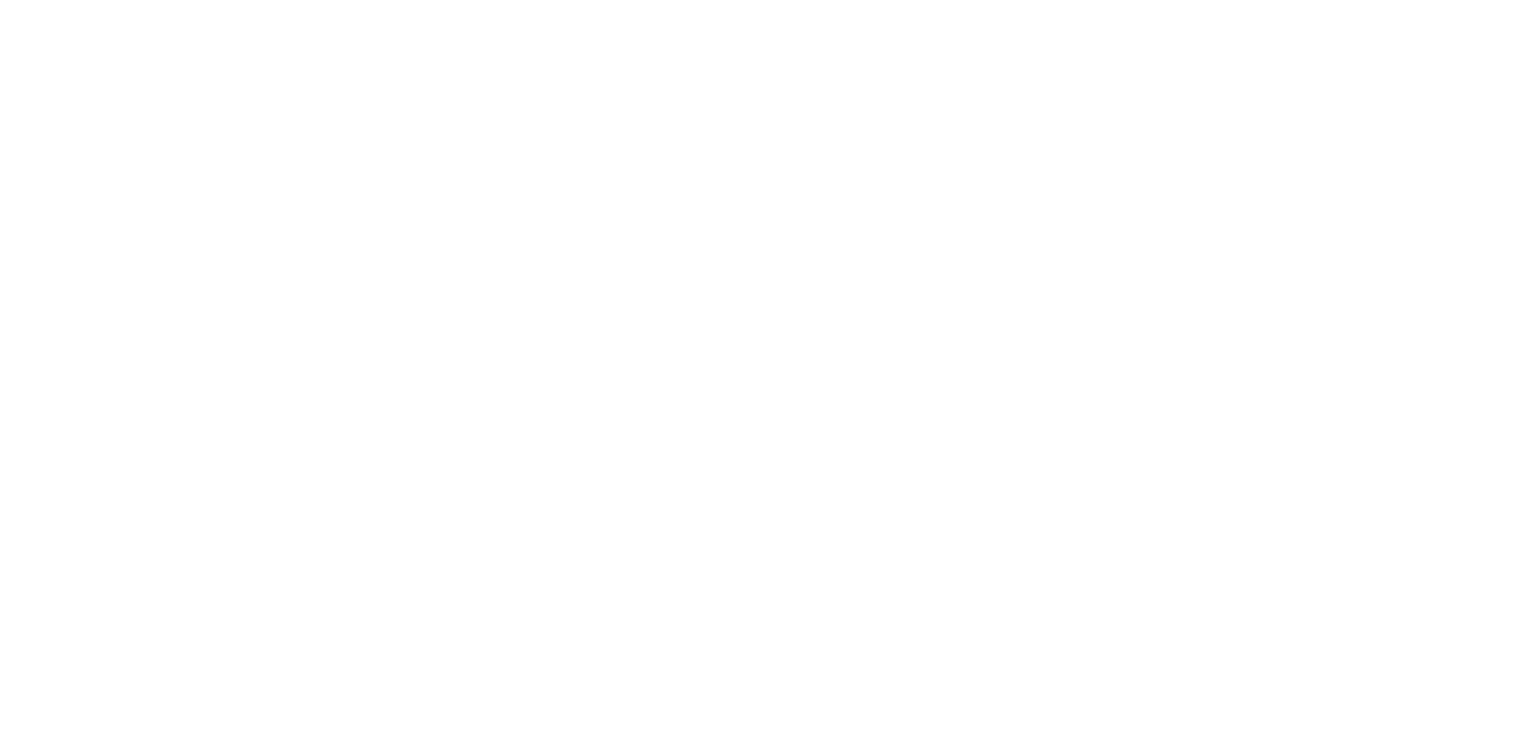select on "*" 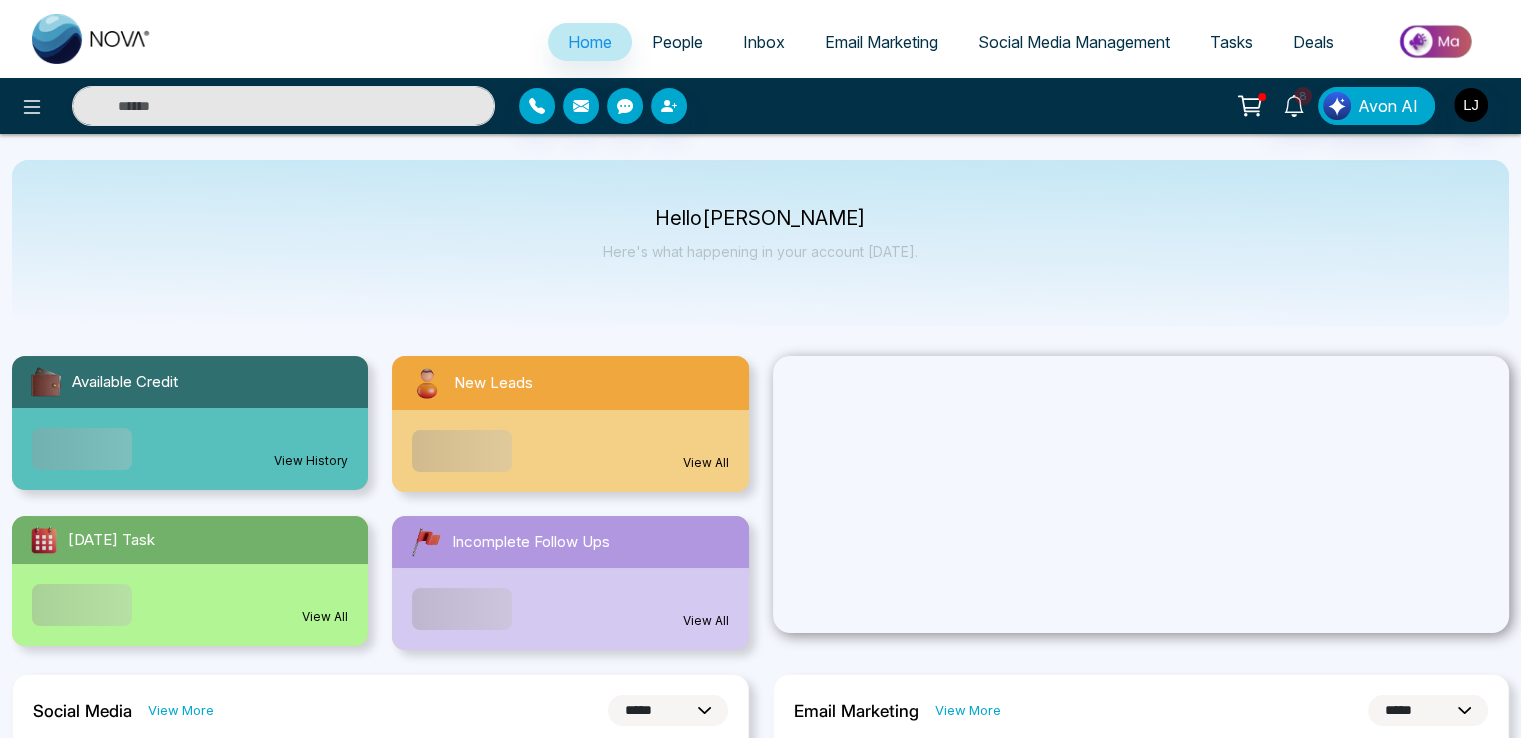 click on "People" at bounding box center [677, 42] 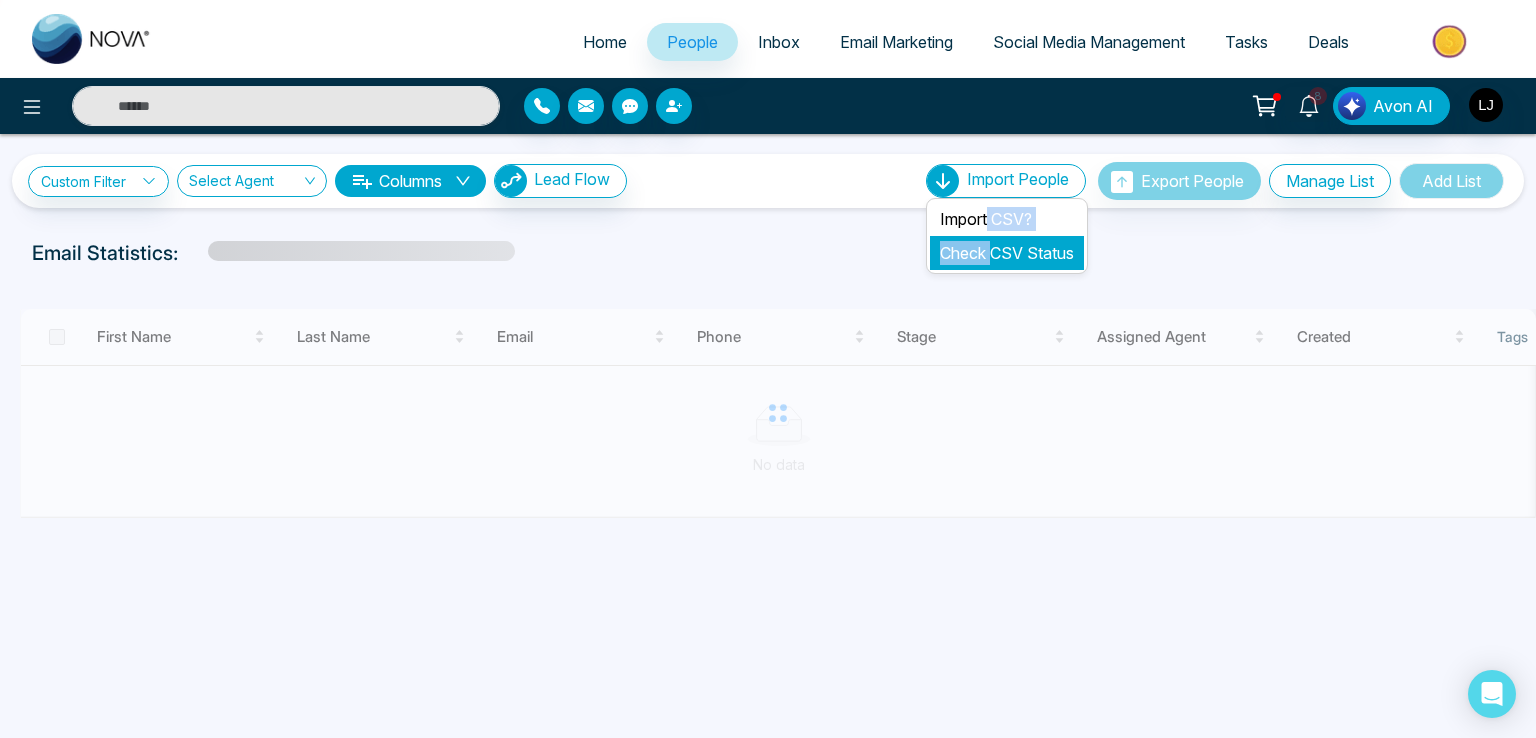 drag, startPoint x: 980, startPoint y: 233, endPoint x: 984, endPoint y: 245, distance: 12.649111 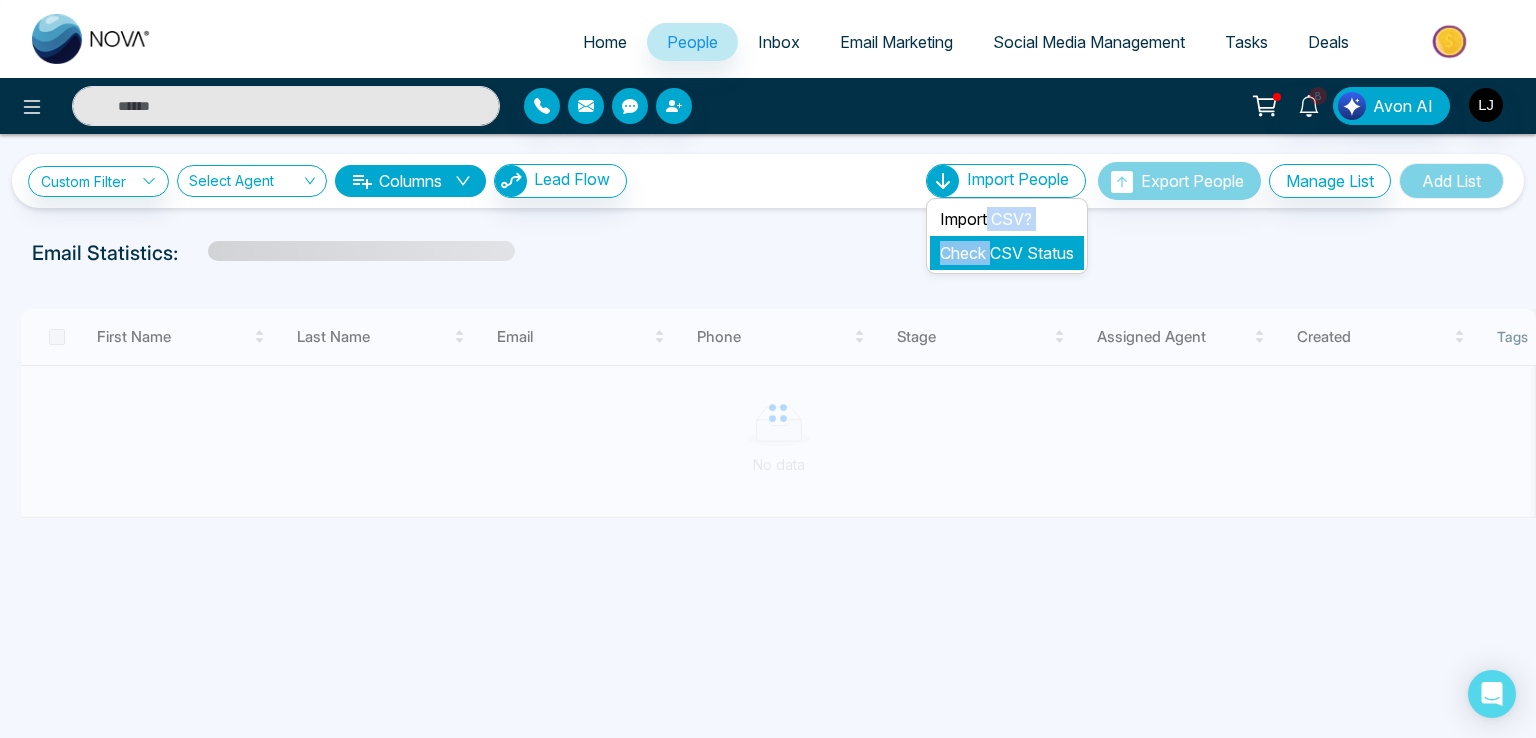 click on "Import CSV? Check CSV Status" at bounding box center (1007, 236) 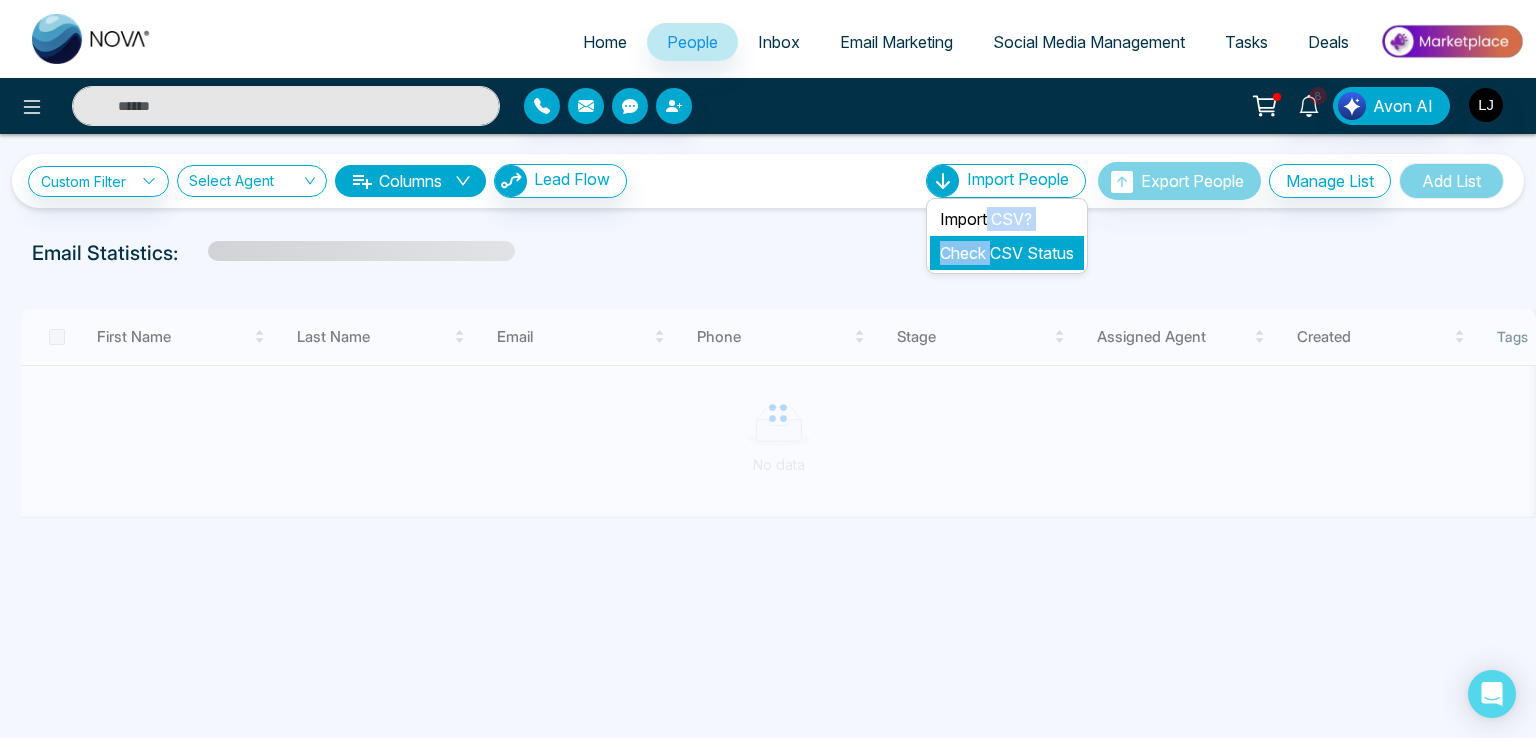click on "Check CSV Status" at bounding box center (1007, 253) 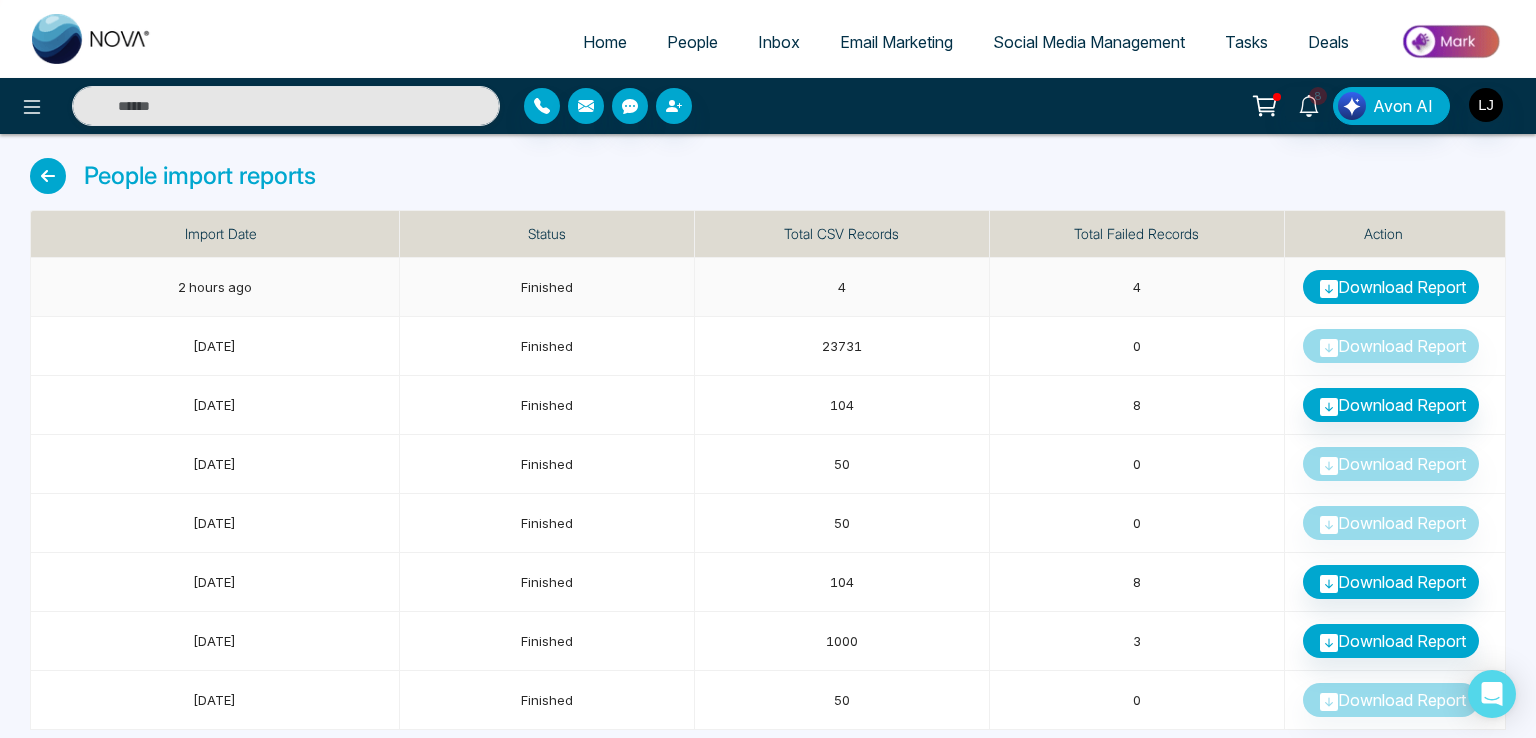 click on "Download Report" at bounding box center (1391, 287) 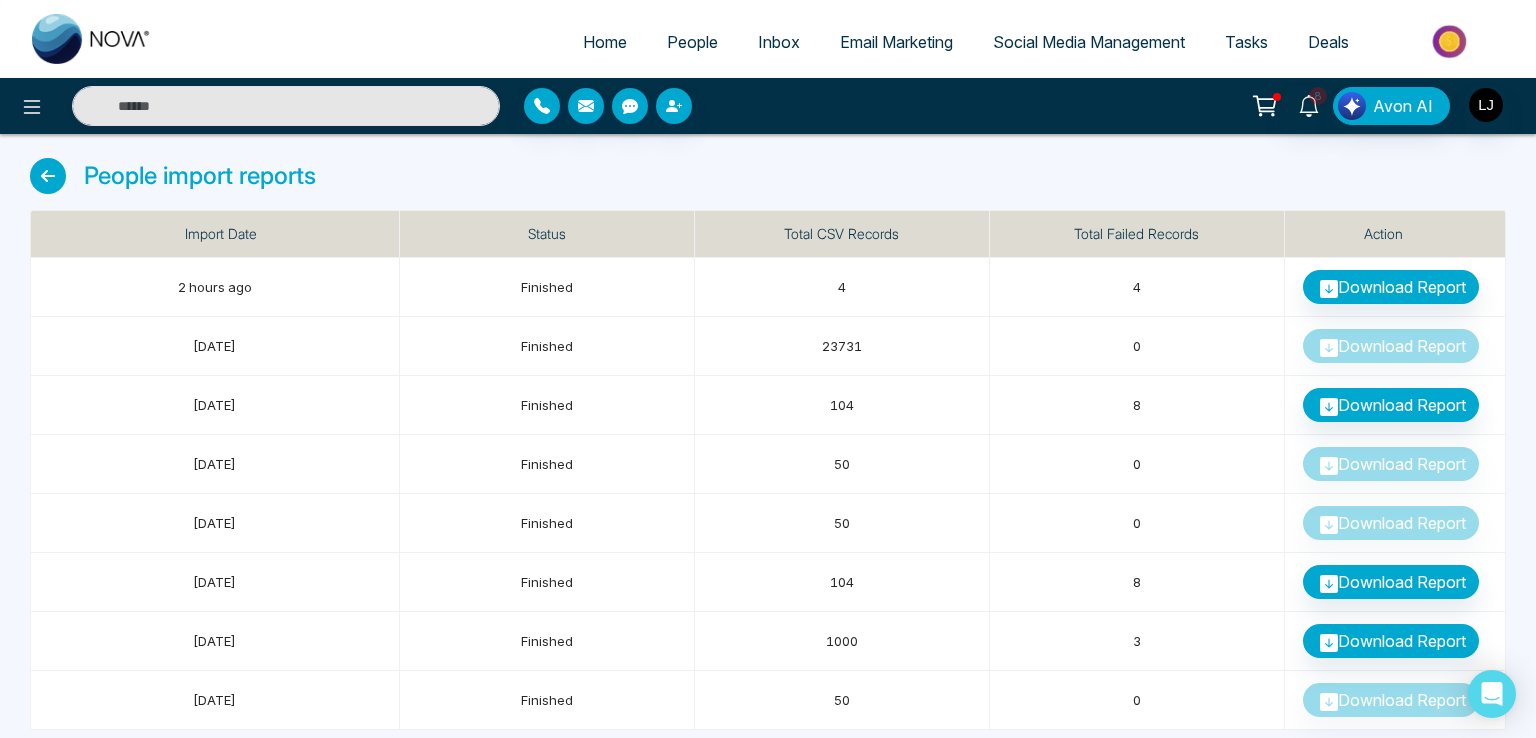 click on "People" at bounding box center [692, 42] 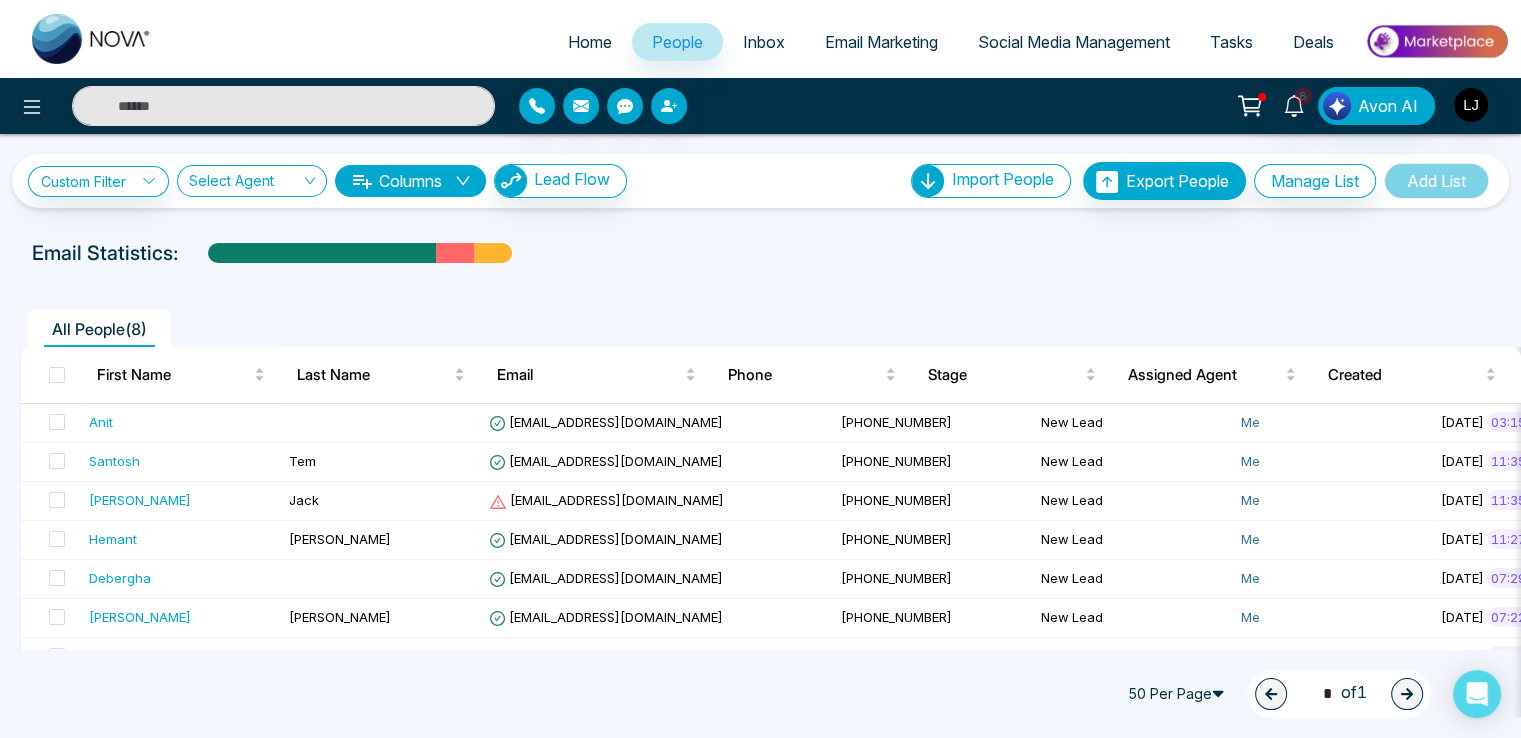 click on "All People  ( 8 ) First Name Last Name Email Phone Stage Assigned Agent Created Tags Source Province Timeframe Urgency Buy Area AVG Property Price Home Type Deals Last Communication                                     Anit   anit@mmnovatech.com +919930053035 New Lead Me July 09, 2025   03:15 AM 4 hours ago    Email Santosh Tem   Santosh@mmnovatech.com +919021434343 New Lead Me July 08, 2025   11:35 PM Zapier Zapier CindyvilleCindyvilleCindyville 1111111111111111111111111111   -  -  -  -    -  -  -  -   Veeresh Jack   singhimk@shreecementltd.com +917878787878 New Lead Me July 08, 2025   11:35 PM Zapier Zapier   -  -  -  -    -  -  -  -   Hemant Prajapati   Hermant@mmnovatech.com +917876787665 New Lead Me July 08, 2025   11:27 PM Zapier Zapier   -  -  -  -    -  -  -  -   Debergha   debergha@mmnovatech.com +919329868469 New Lead Me July 08, 2025   07:29 PM a day ago    Message Raghav Kumar   raghav69@mmnovatech.com +918995433489 New Lead Me July 08, 2025   07:22 PM Lokesh   New Lead" at bounding box center [760, 540] 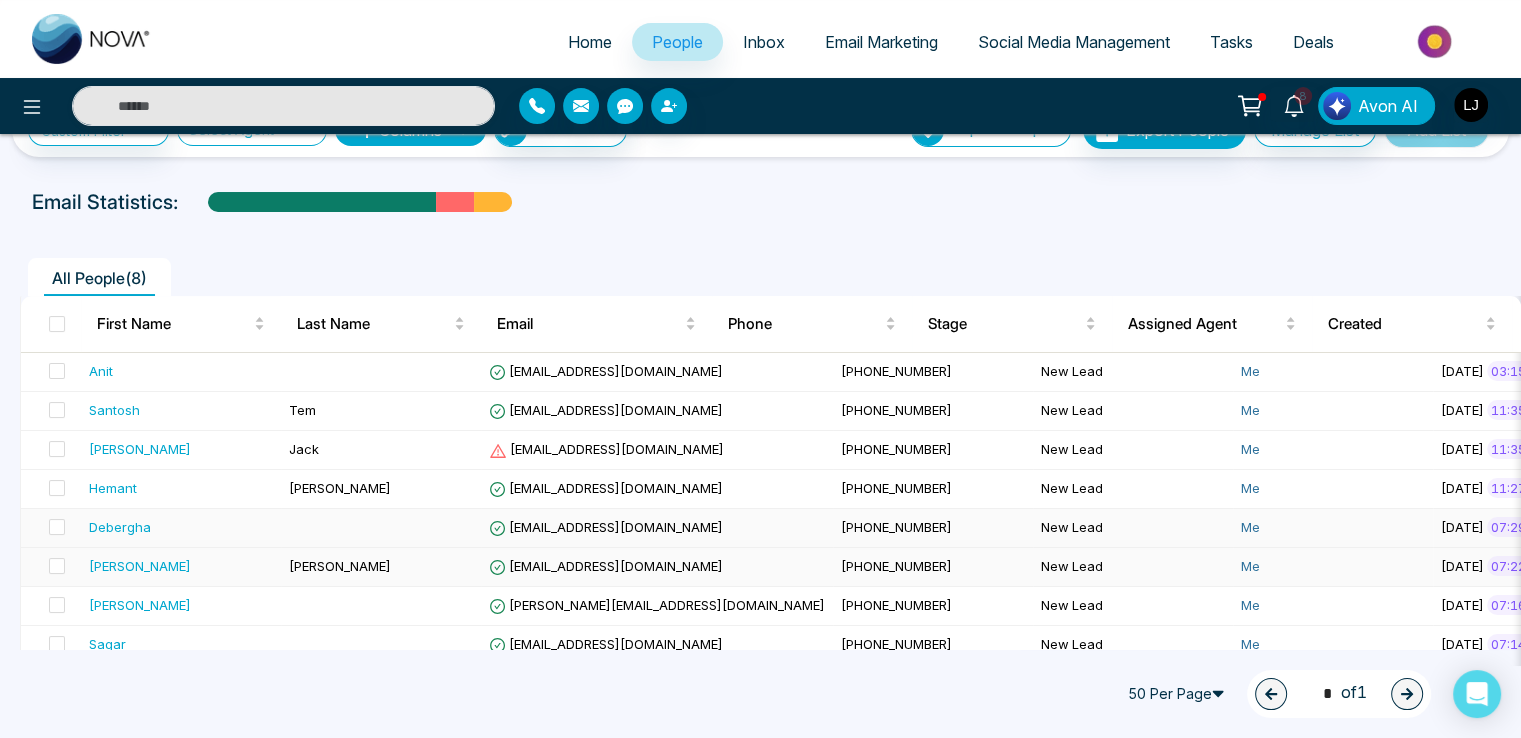 scroll, scrollTop: 79, scrollLeft: 0, axis: vertical 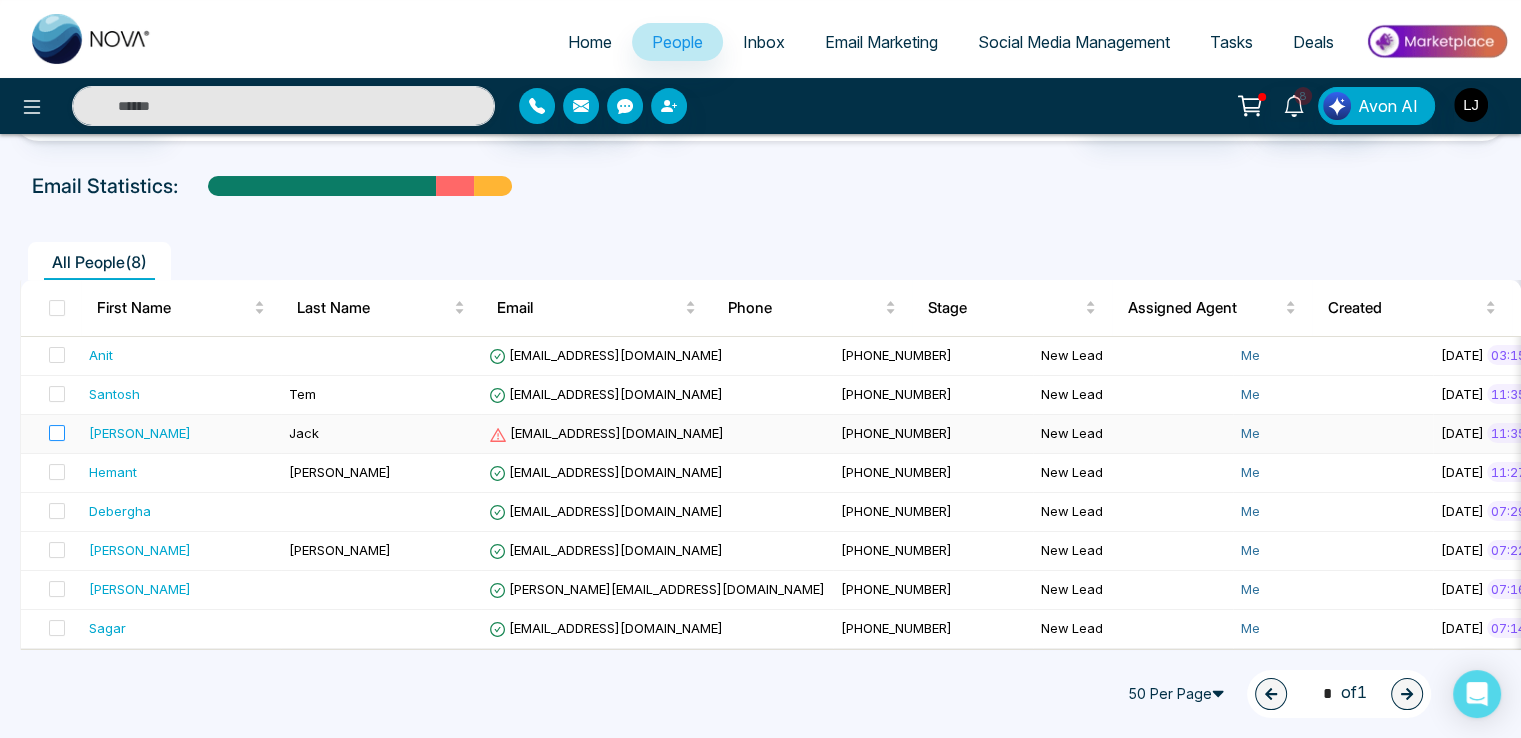 click at bounding box center [51, 434] 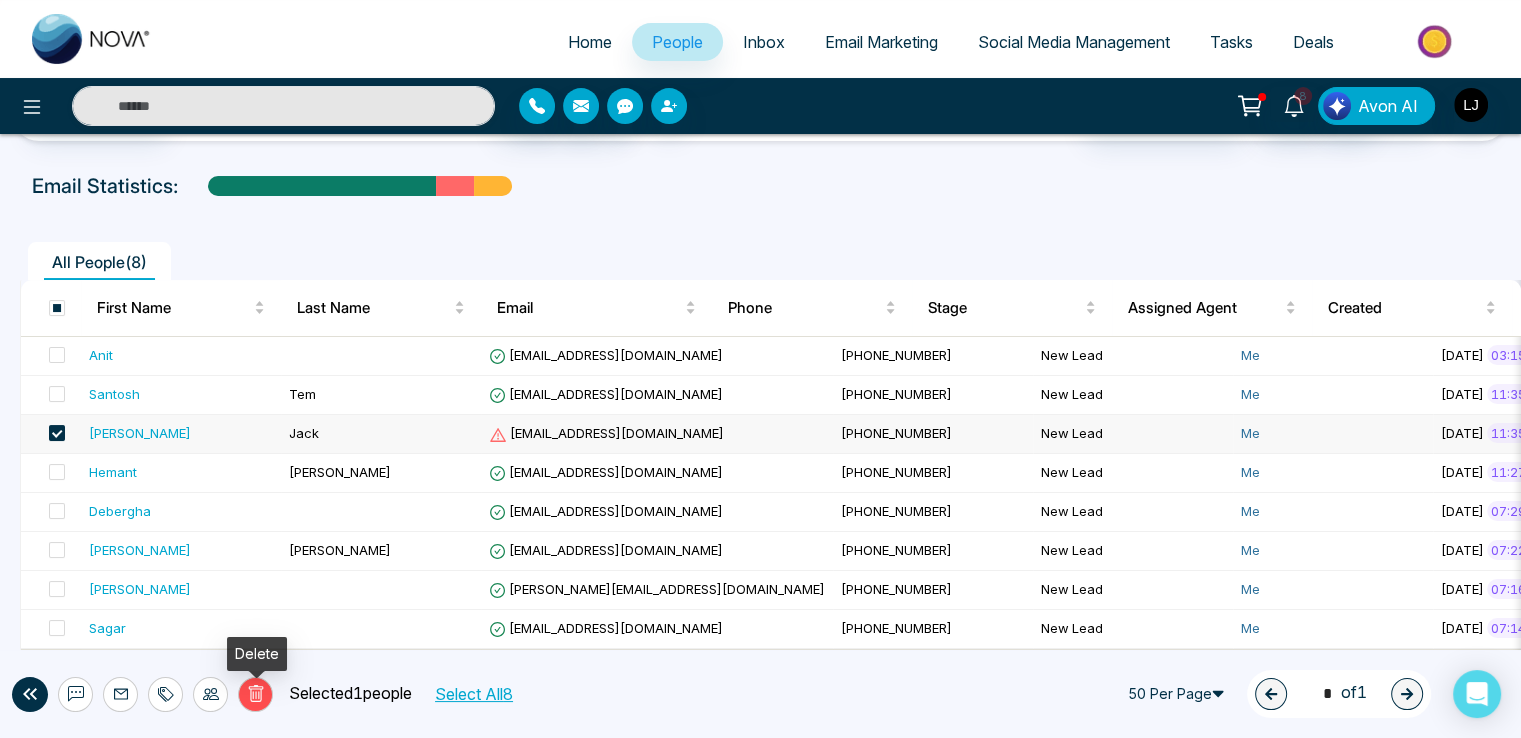 click on "Delete" at bounding box center (255, 694) 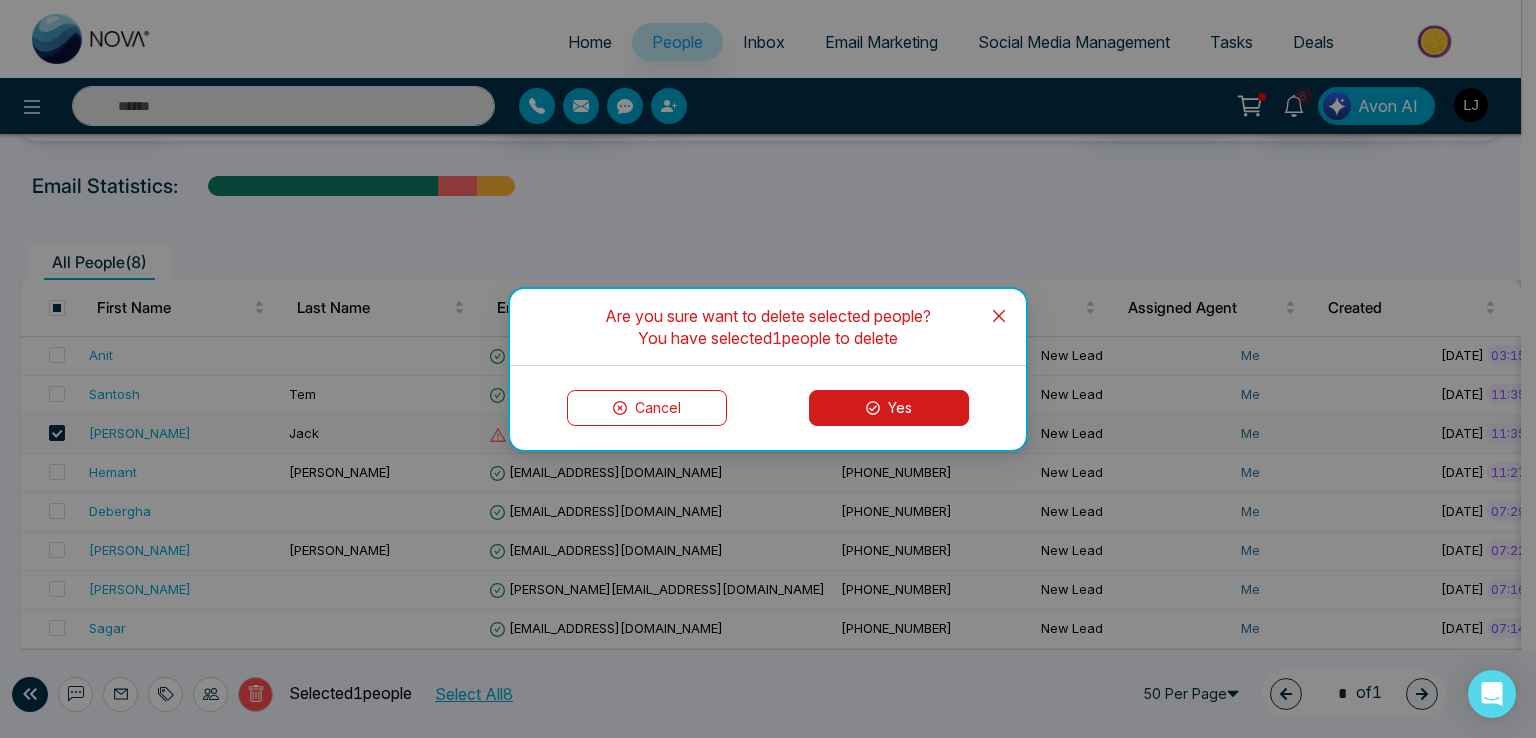 click on "Yes" at bounding box center [889, 408] 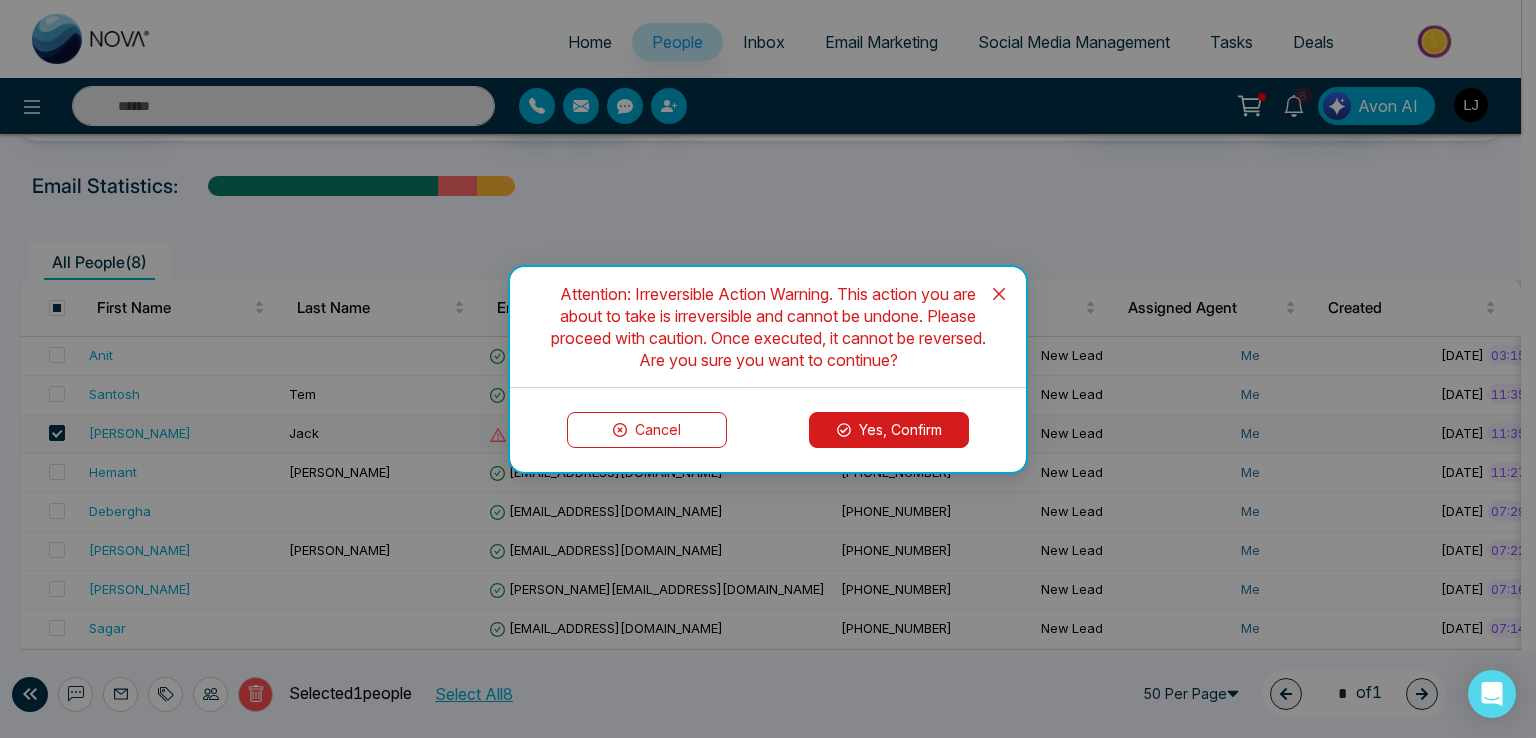 click on "Yes, Confirm" at bounding box center [889, 430] 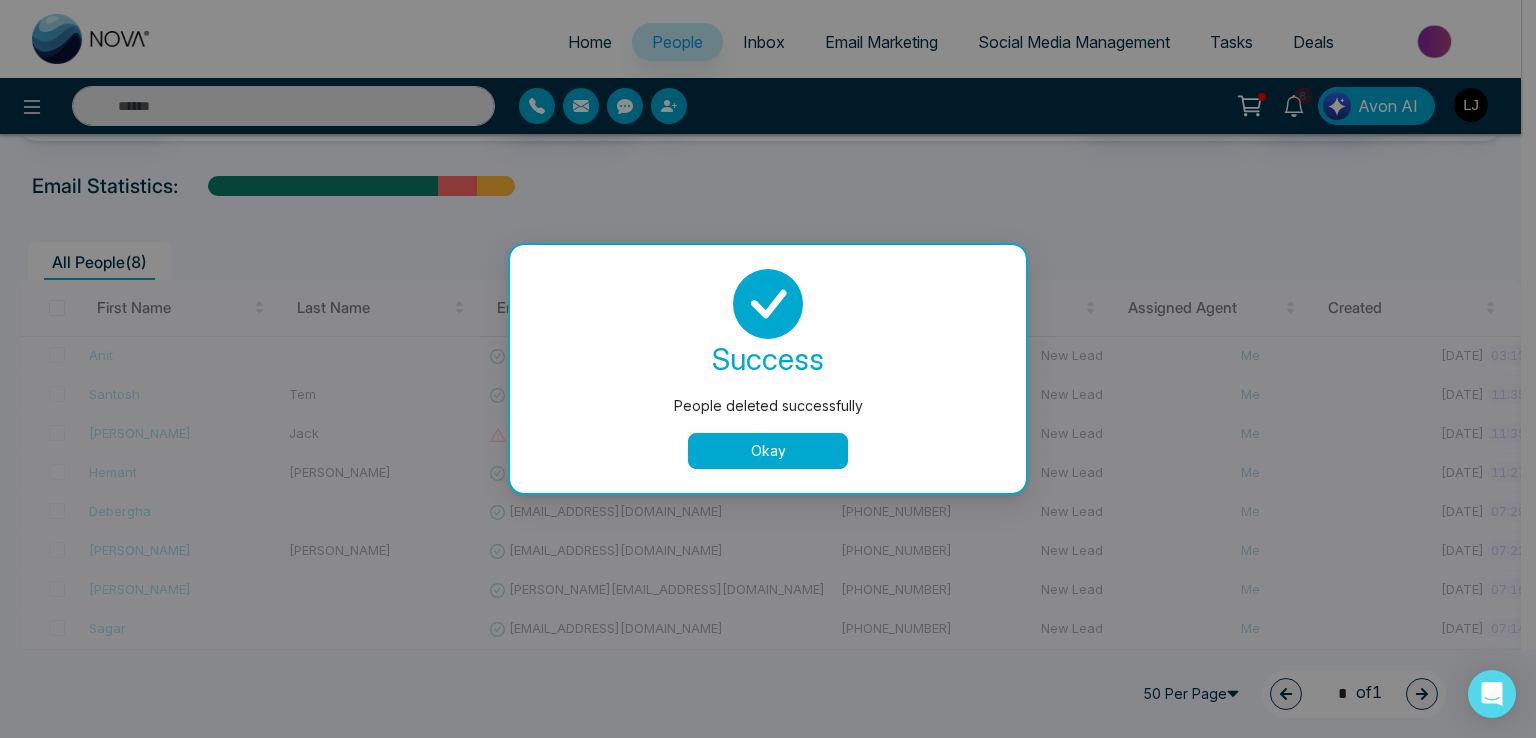 click on "Okay" at bounding box center (768, 451) 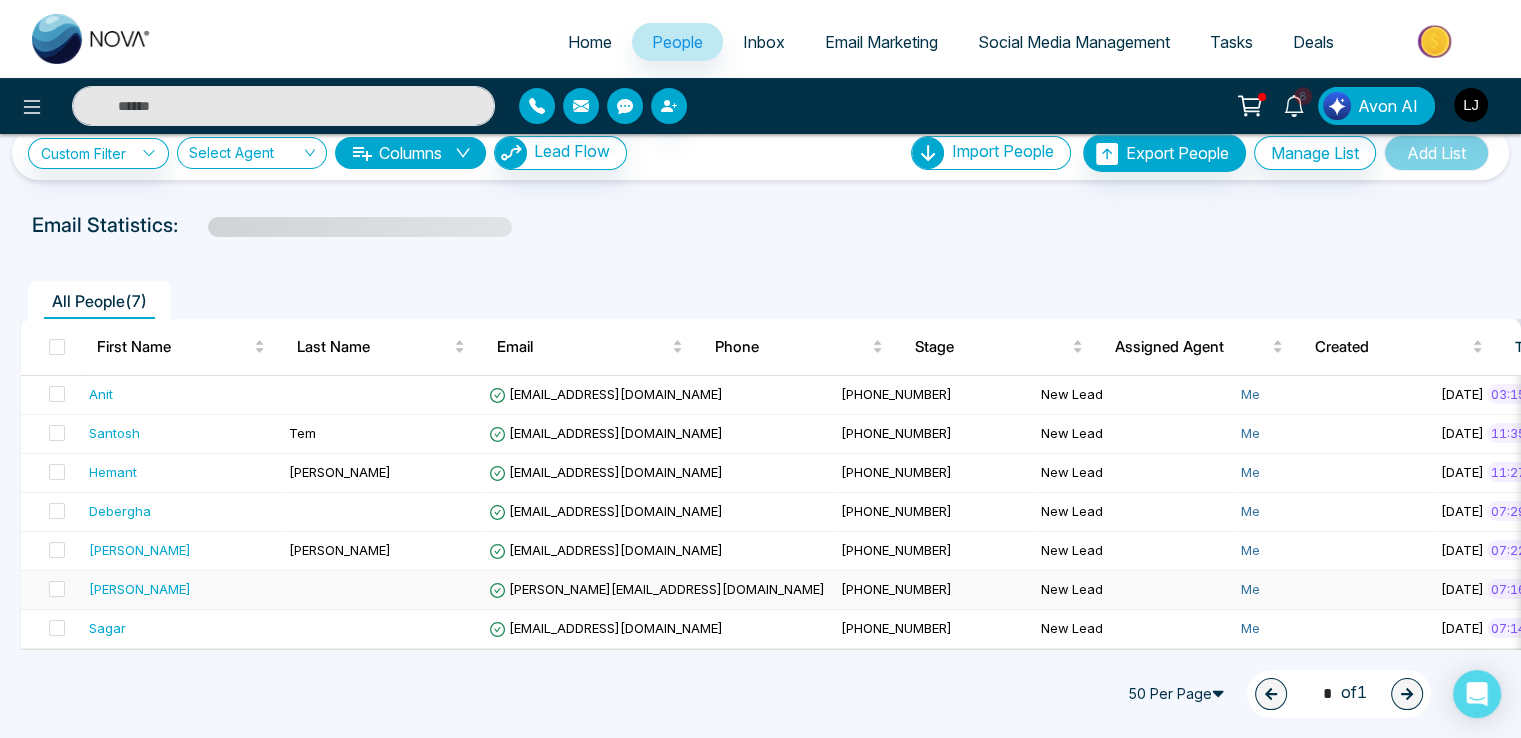 scroll, scrollTop: 40, scrollLeft: 0, axis: vertical 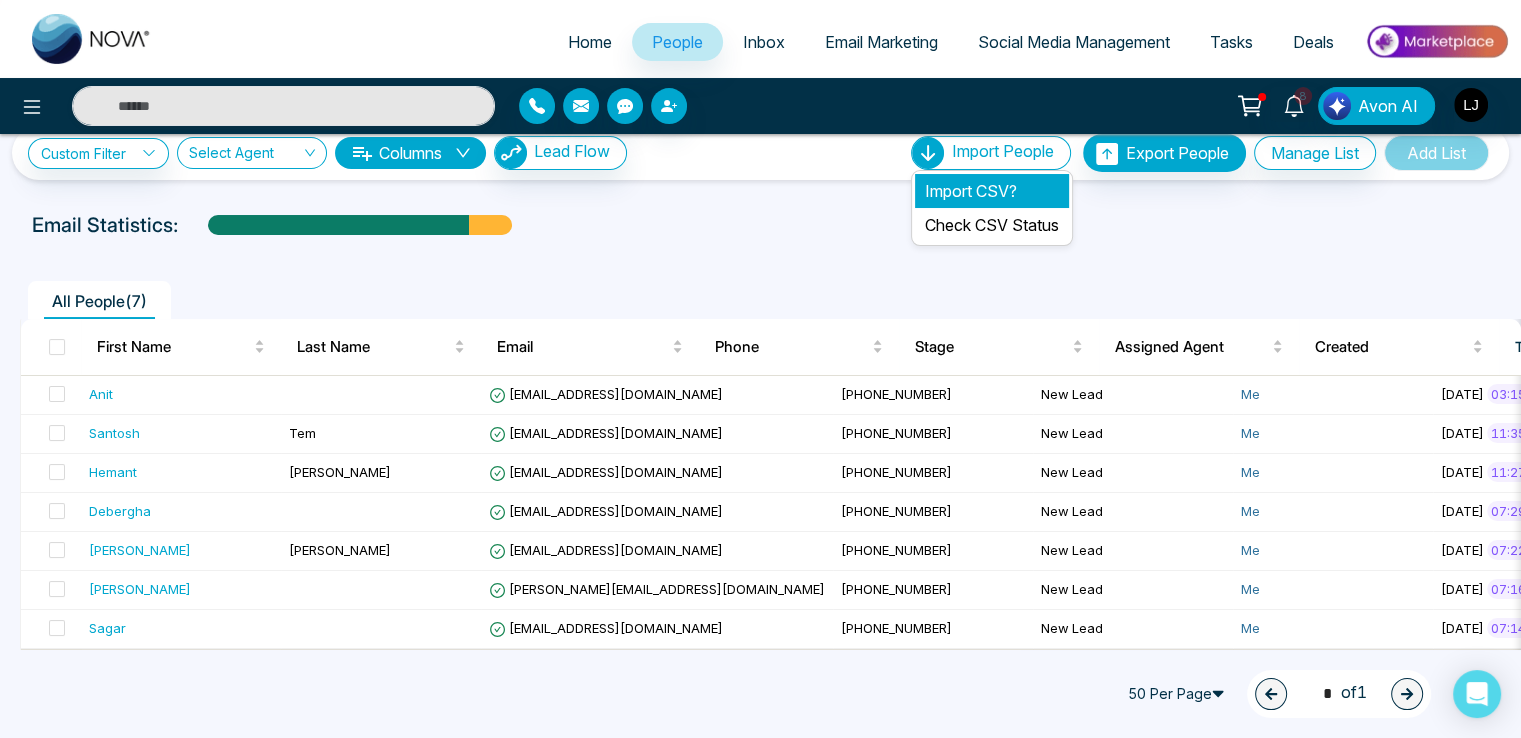 click on "Import CSV?" at bounding box center [992, 191] 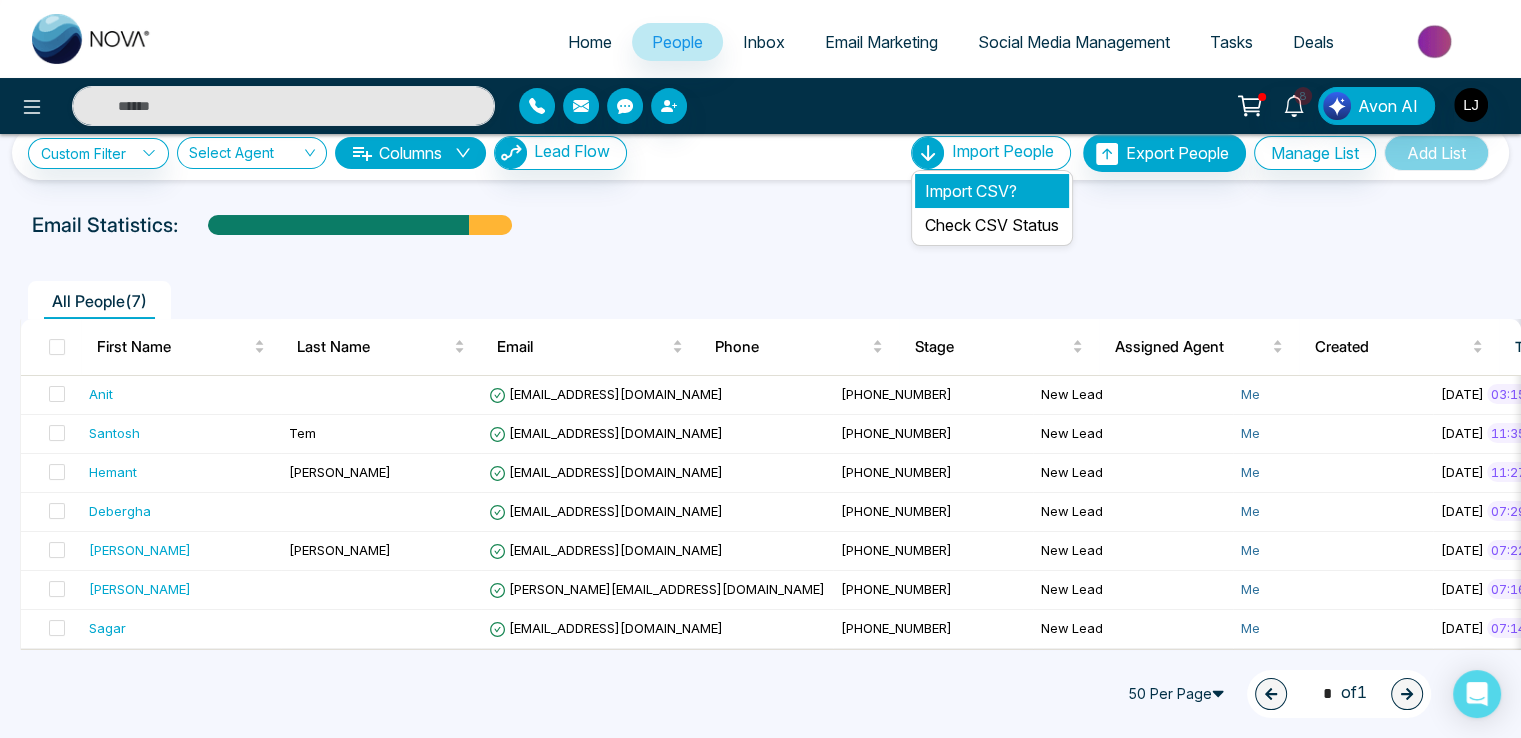 scroll, scrollTop: 0, scrollLeft: 0, axis: both 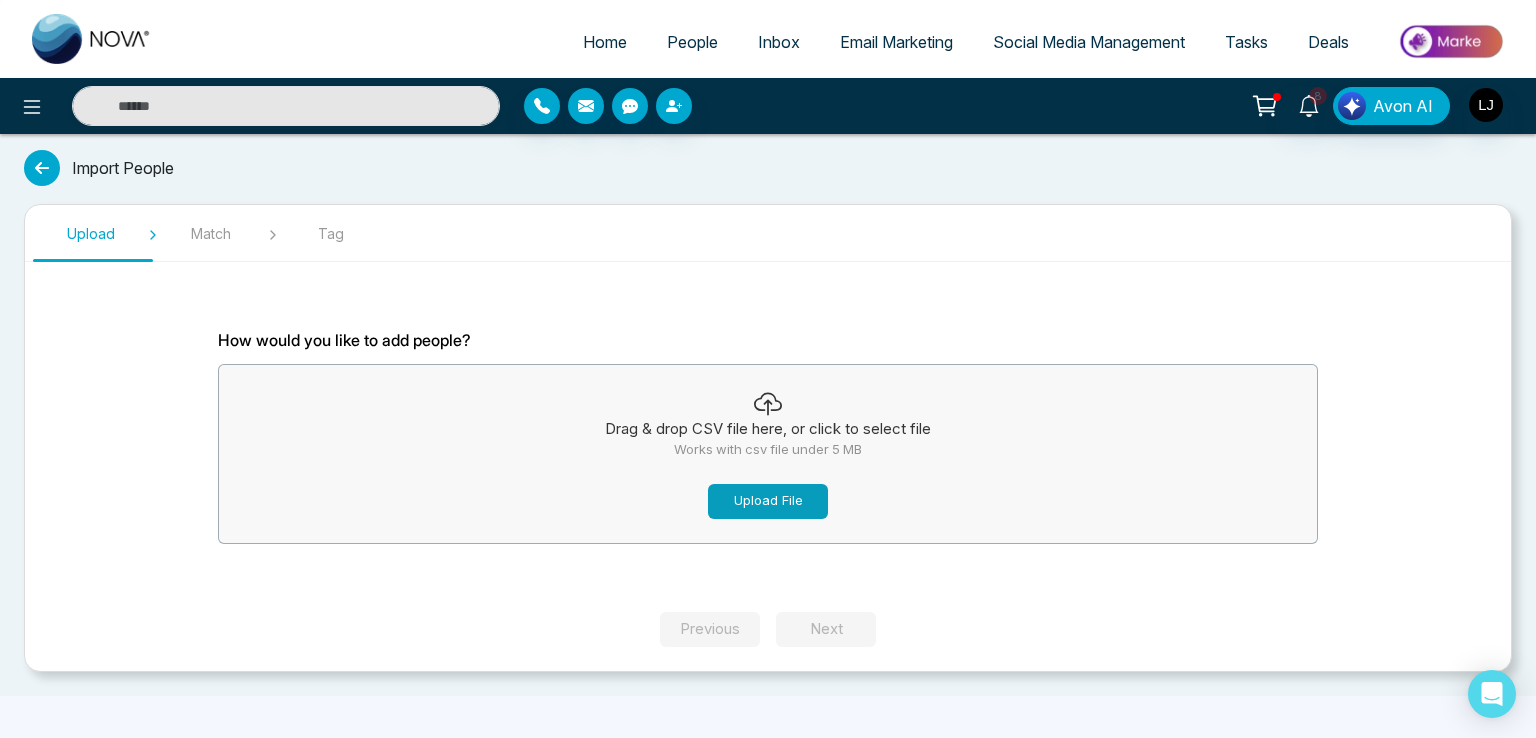 click on "Upload File" at bounding box center [768, 501] 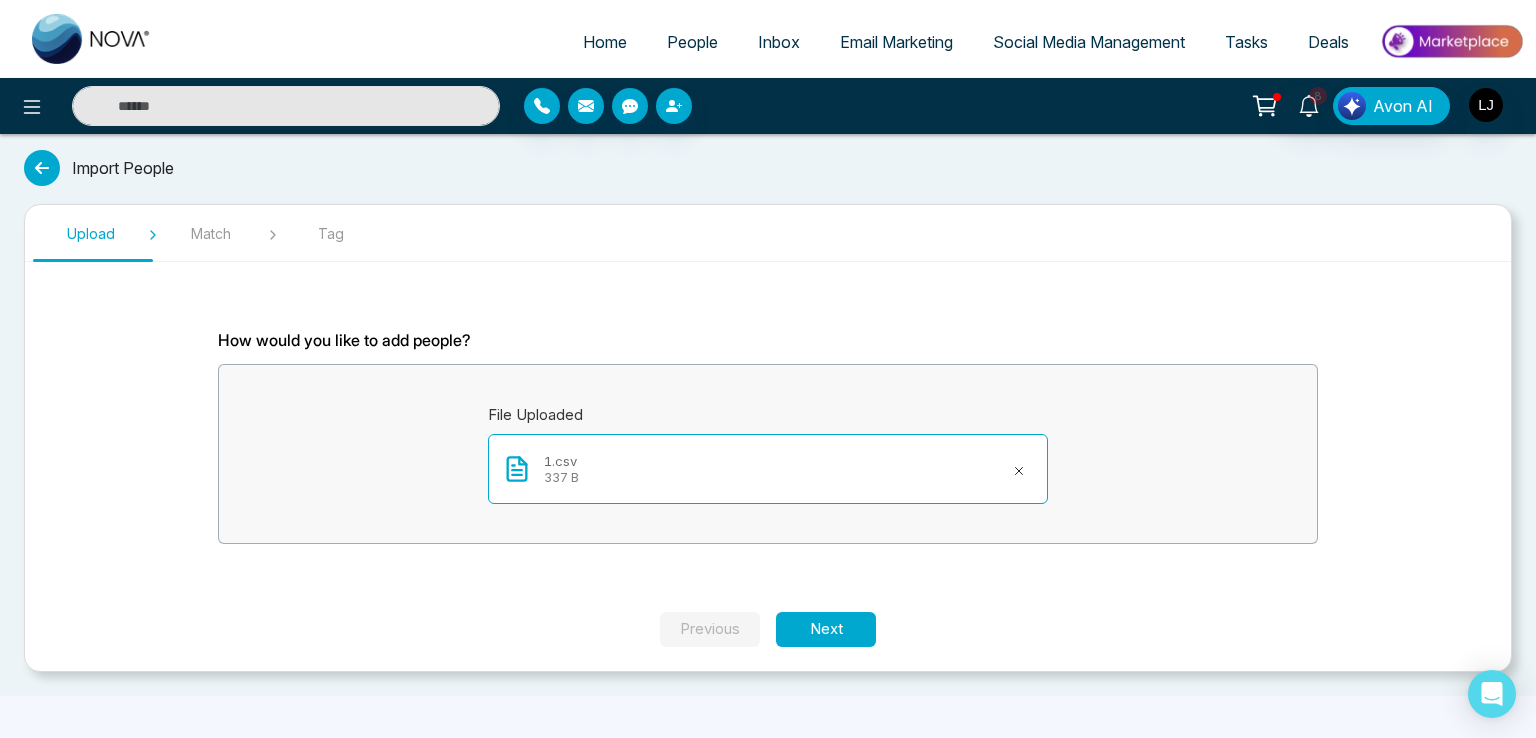 click on "Upload   Match   Tag   How would you like to add people? File Uploaded 1.csv 337 B Previous Next" at bounding box center (768, 438) 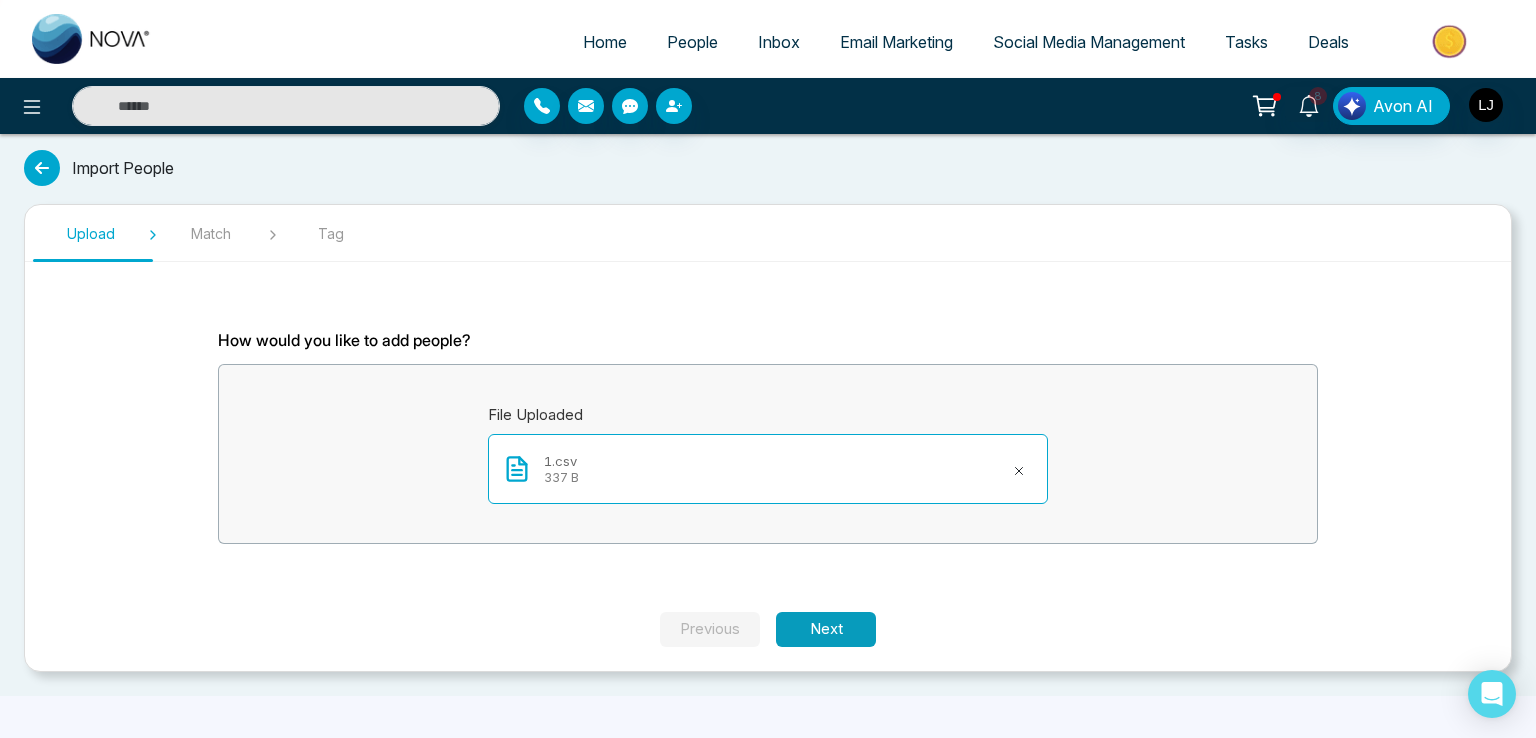click on "Next" at bounding box center [826, 629] 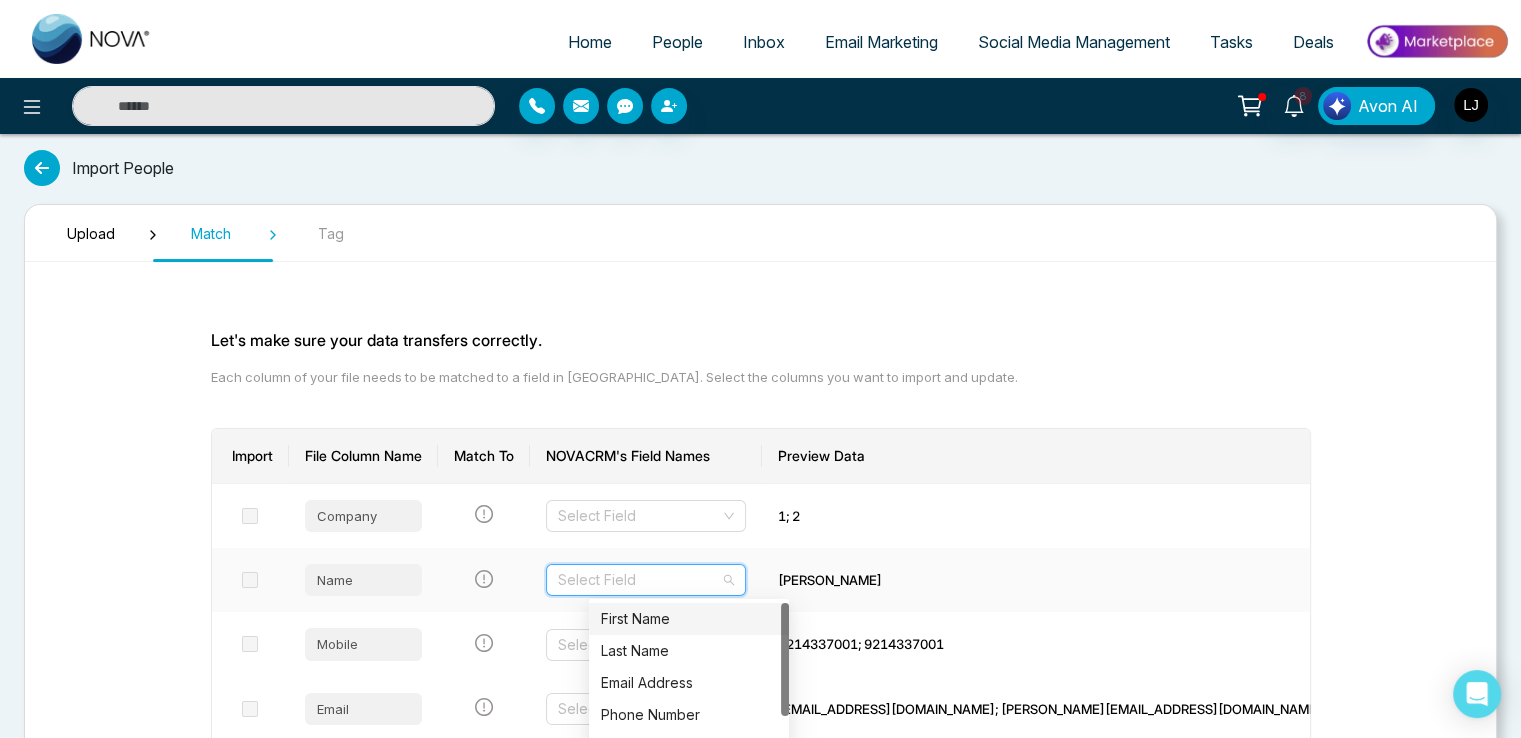 click at bounding box center [639, 580] 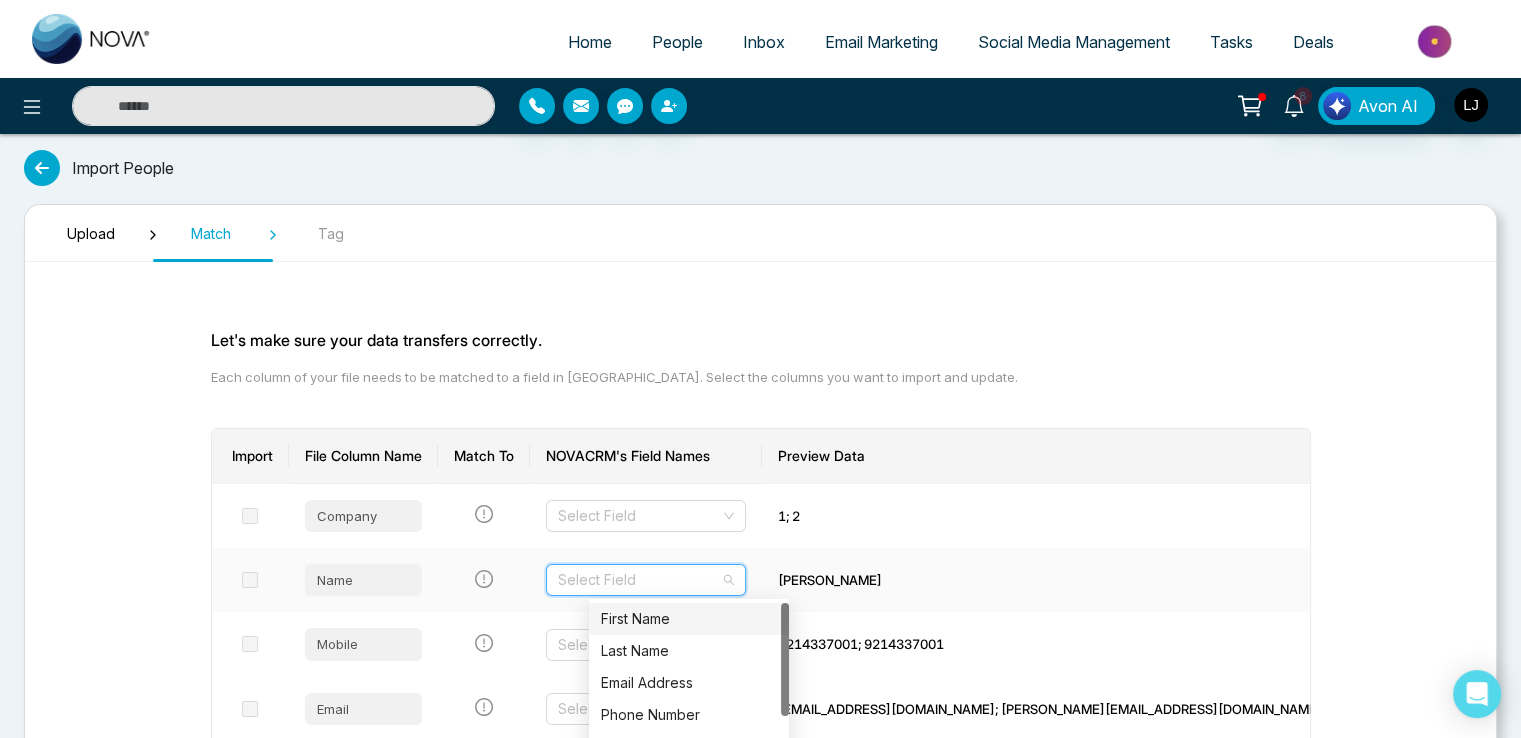 click on "First Name" at bounding box center [689, 619] 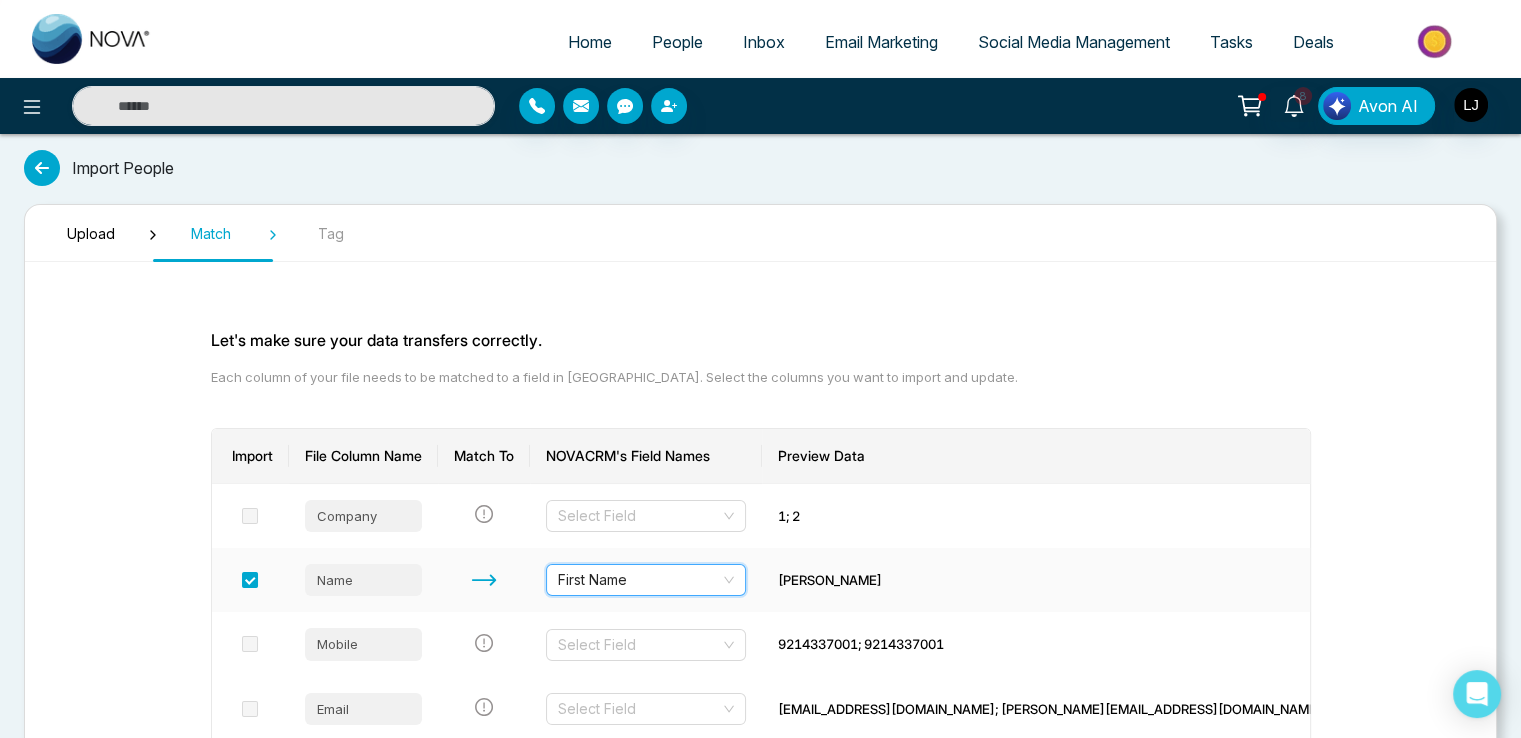 scroll, scrollTop: 100, scrollLeft: 0, axis: vertical 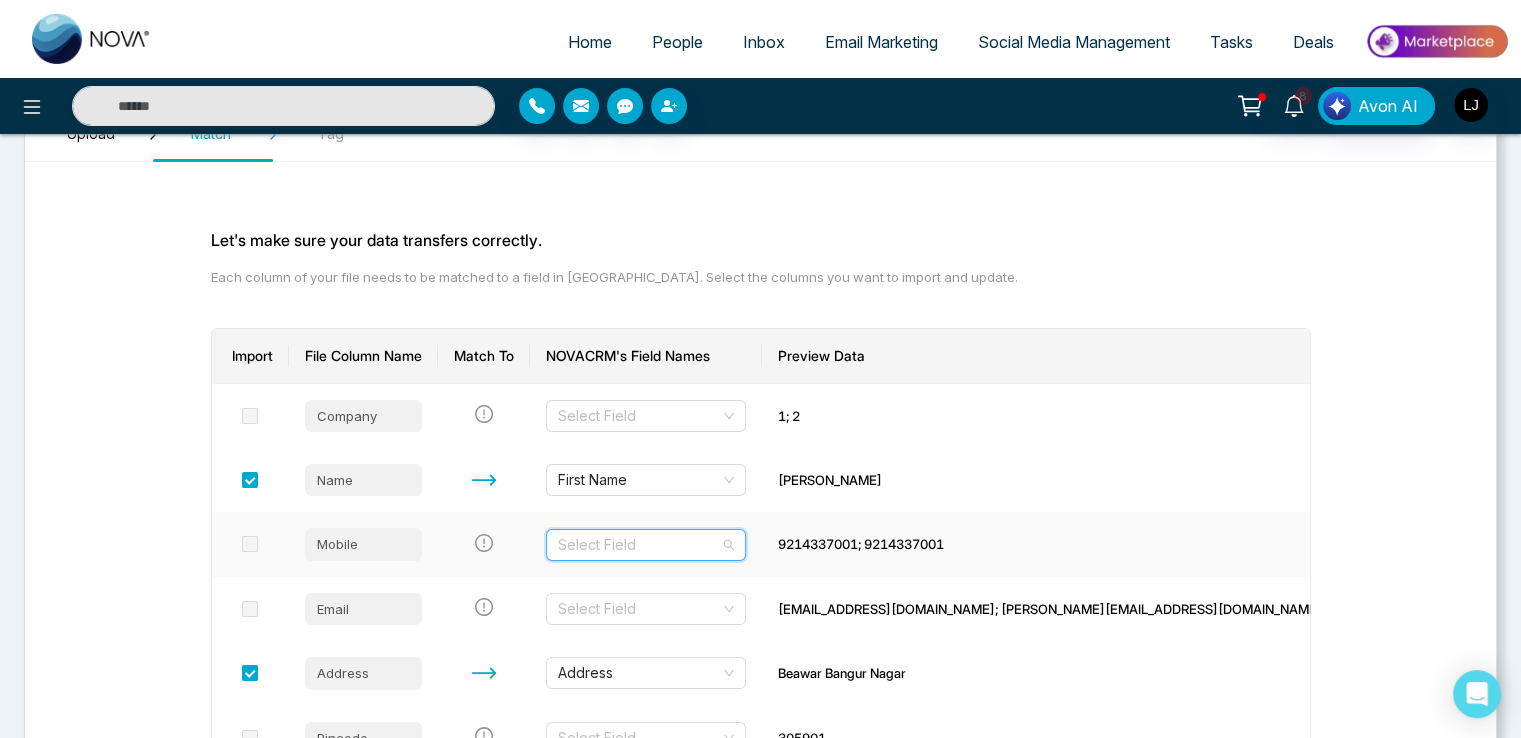 click at bounding box center [639, 545] 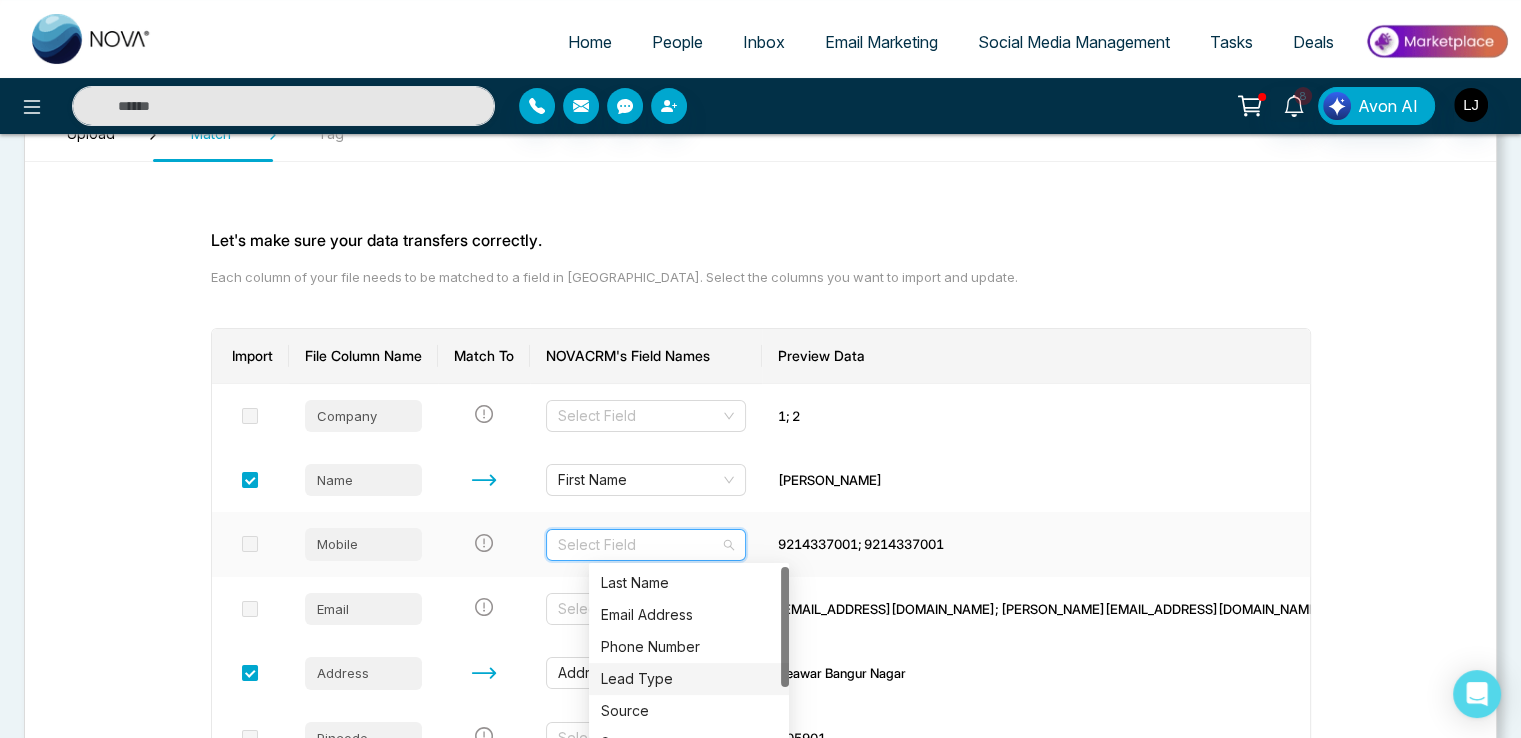 scroll, scrollTop: 100, scrollLeft: 0, axis: vertical 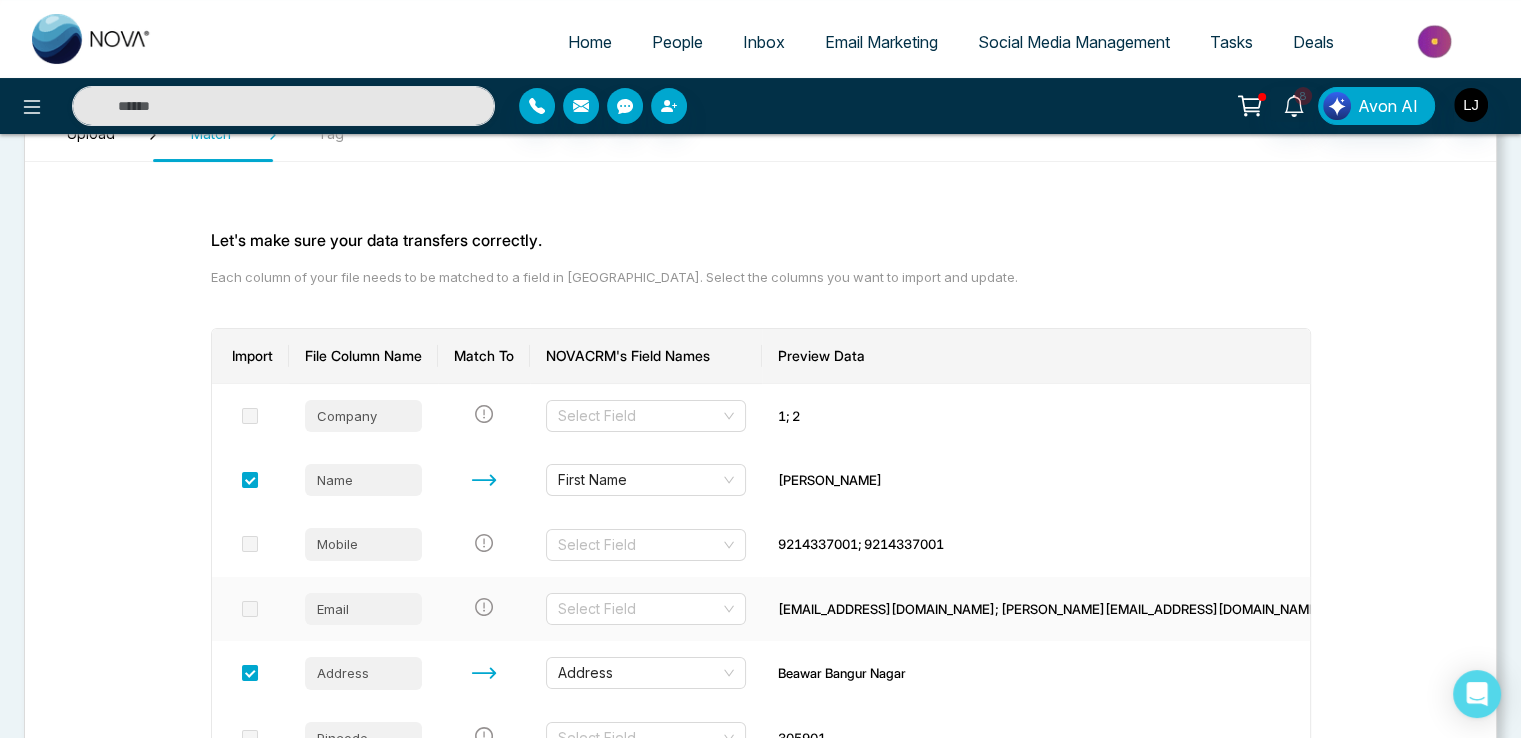 drag, startPoint x: 857, startPoint y: 576, endPoint x: 839, endPoint y: 585, distance: 20.12461 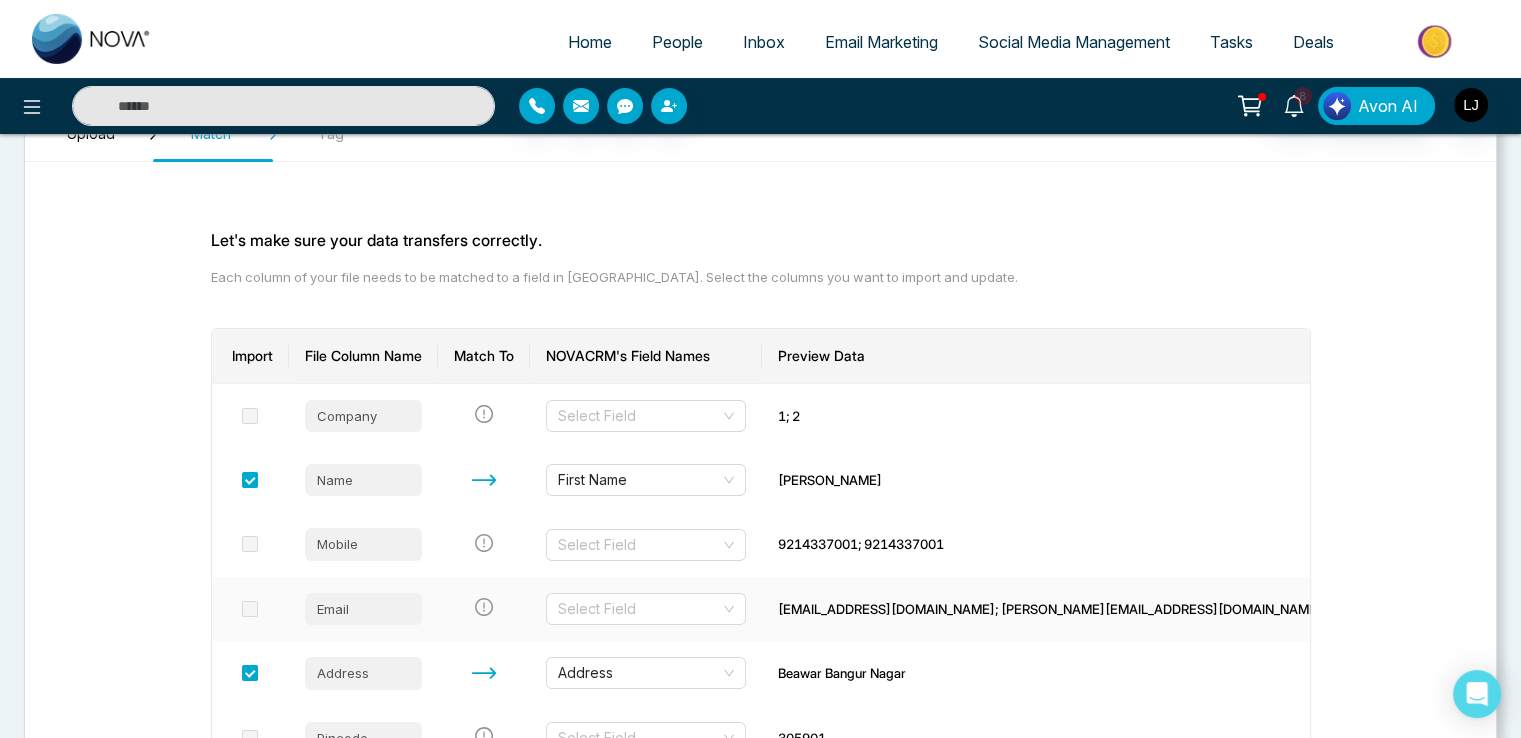 click on "singhimk@shreecementltd.com; singhimk@shreecementltd.com" at bounding box center [1050, 609] 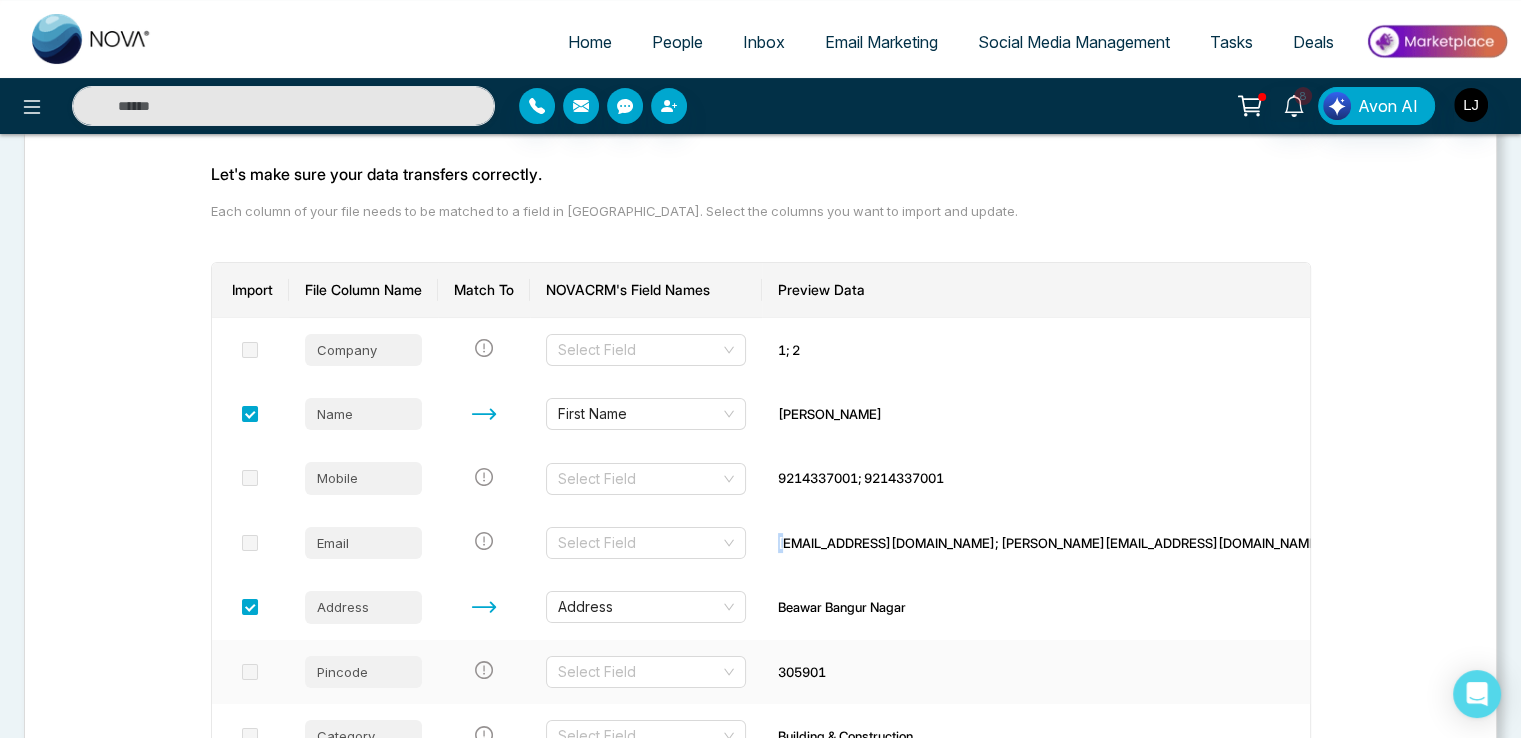 scroll, scrollTop: 200, scrollLeft: 0, axis: vertical 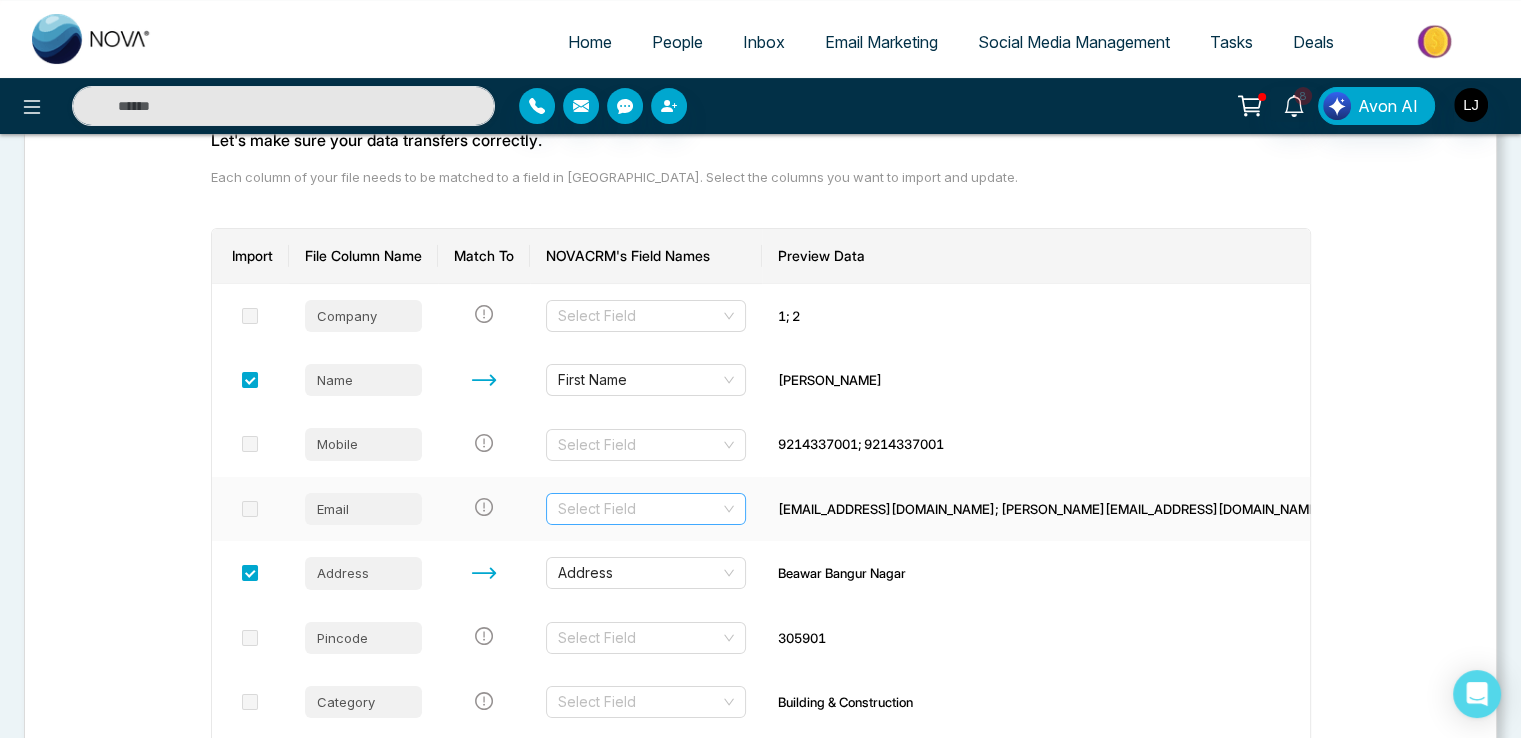 click at bounding box center (639, 509) 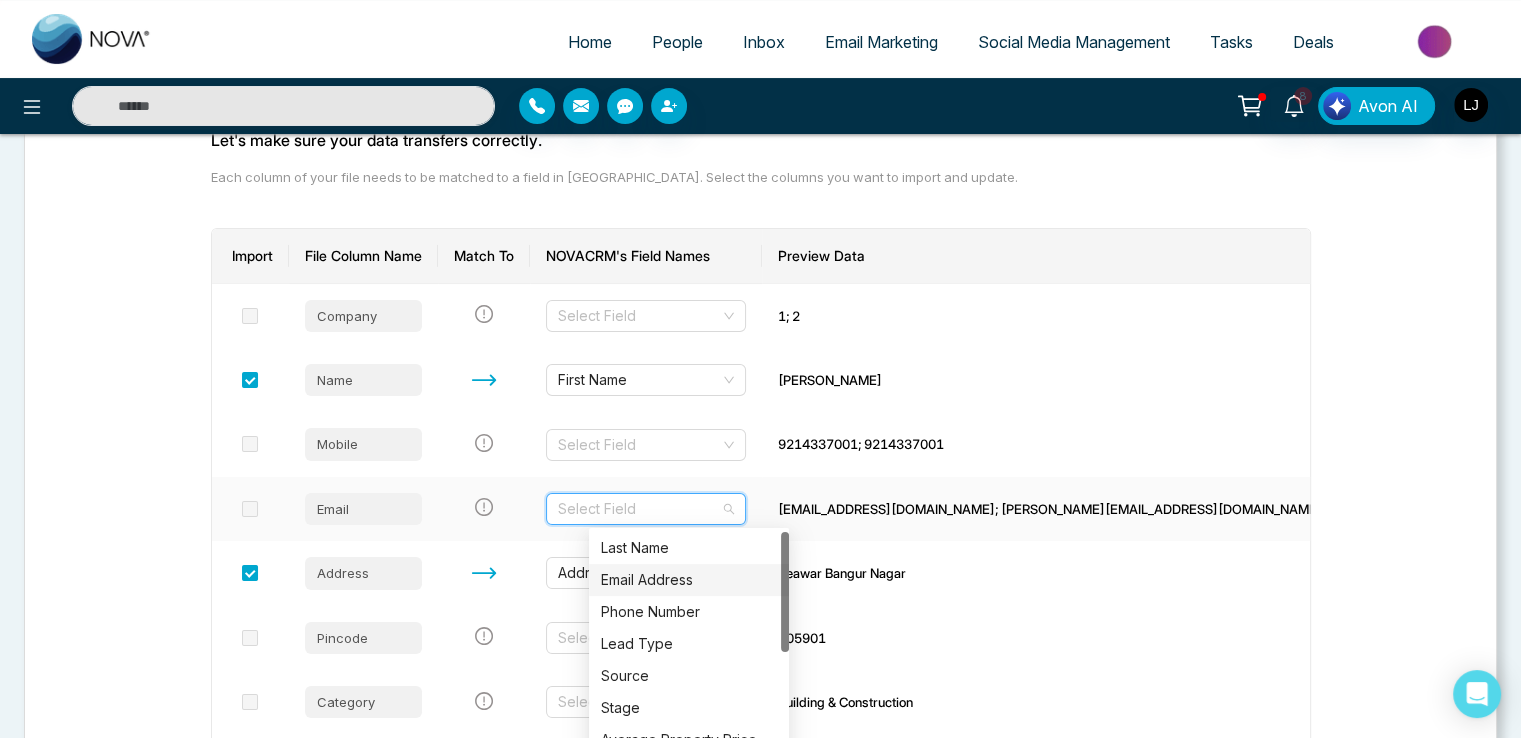 click on "Email Address" at bounding box center (689, 580) 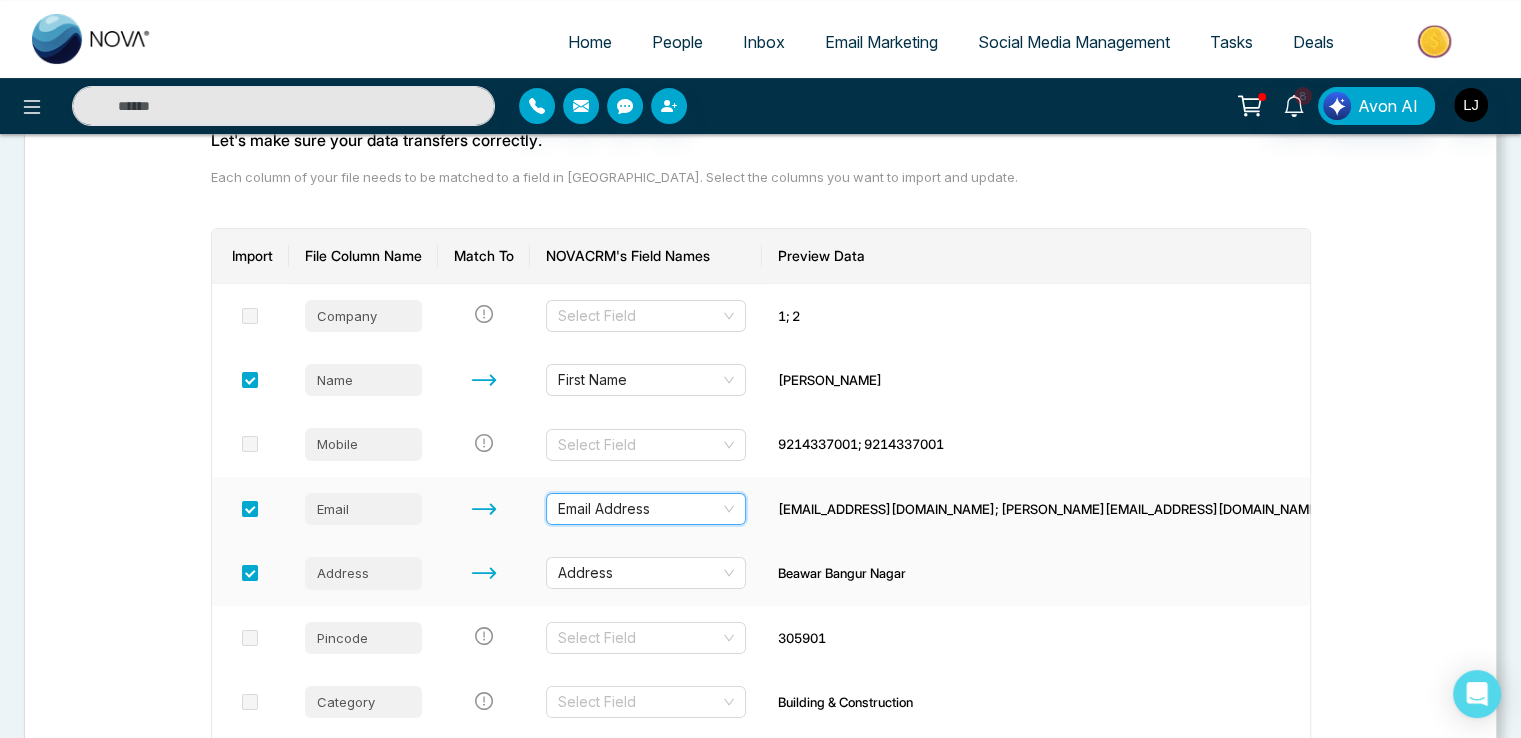 scroll, scrollTop: 400, scrollLeft: 0, axis: vertical 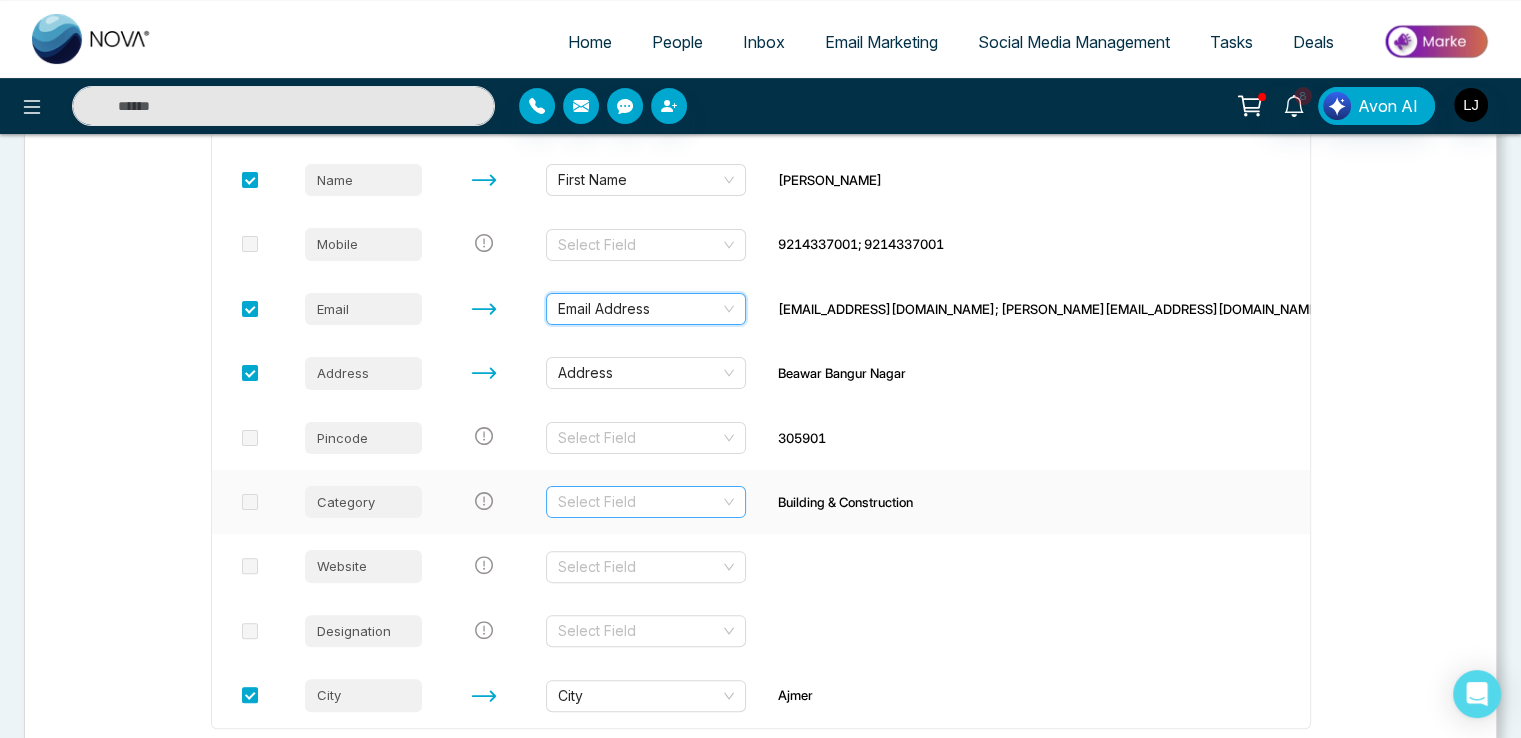 click at bounding box center (639, 502) 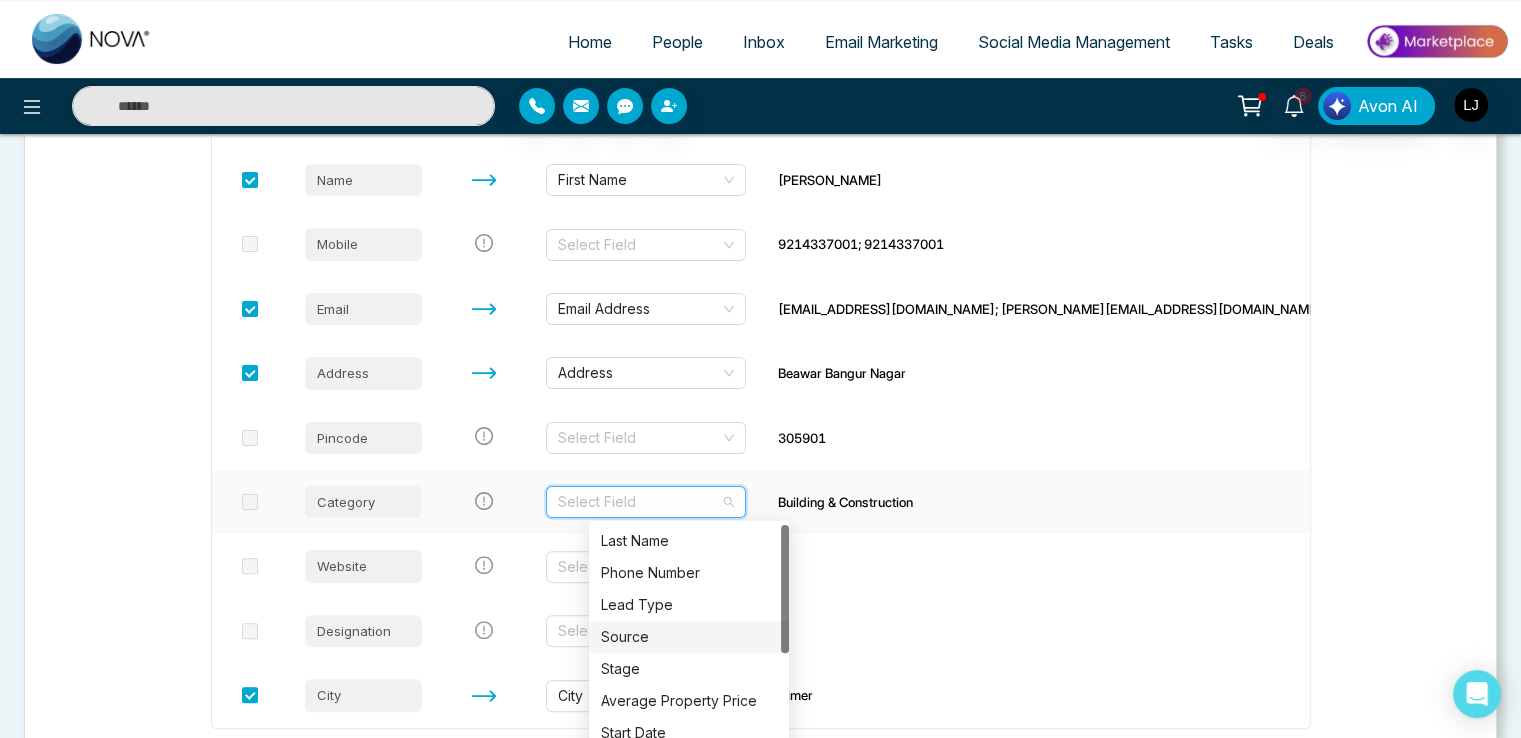 scroll, scrollTop: 100, scrollLeft: 0, axis: vertical 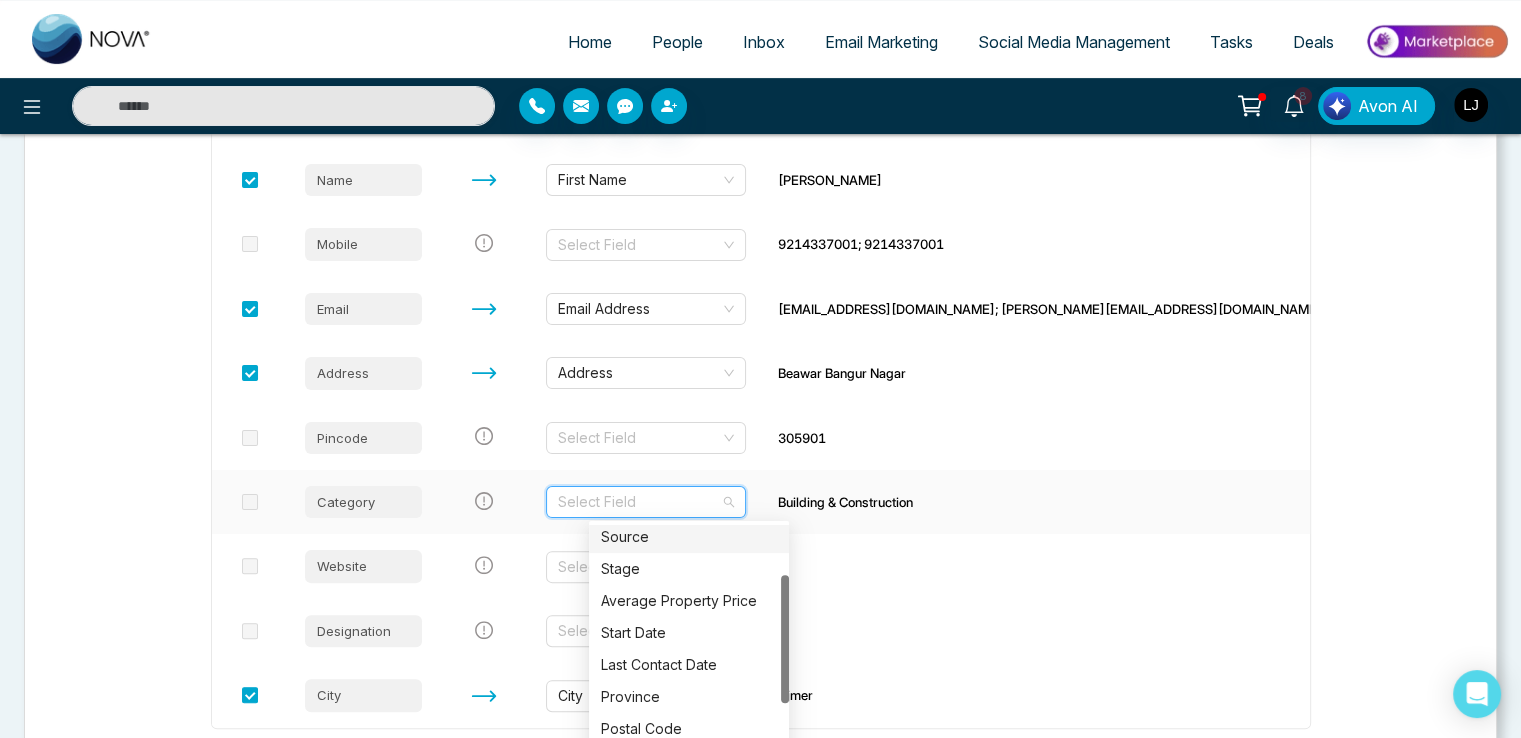 click on "Source" at bounding box center (689, 537) 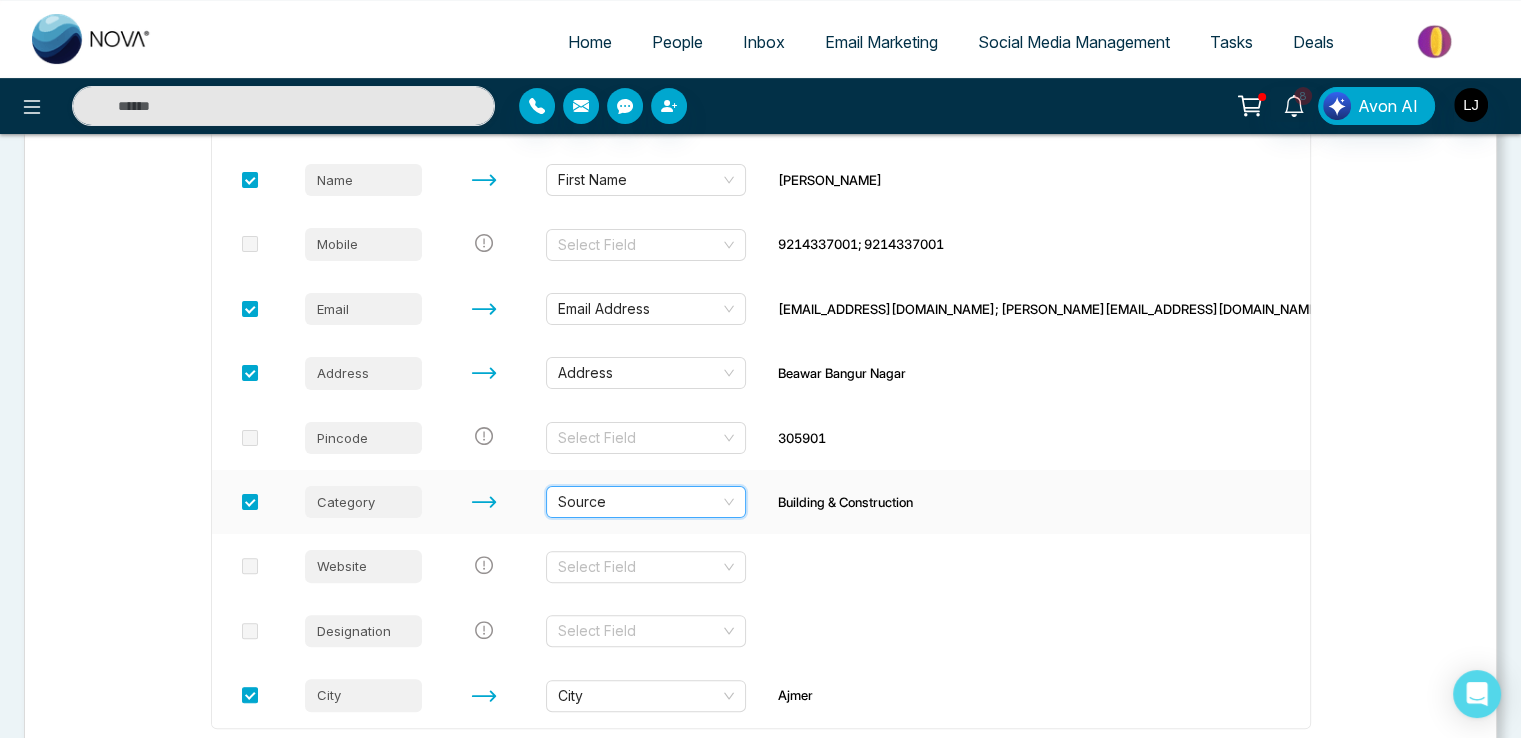 click on "Source" at bounding box center [646, 502] 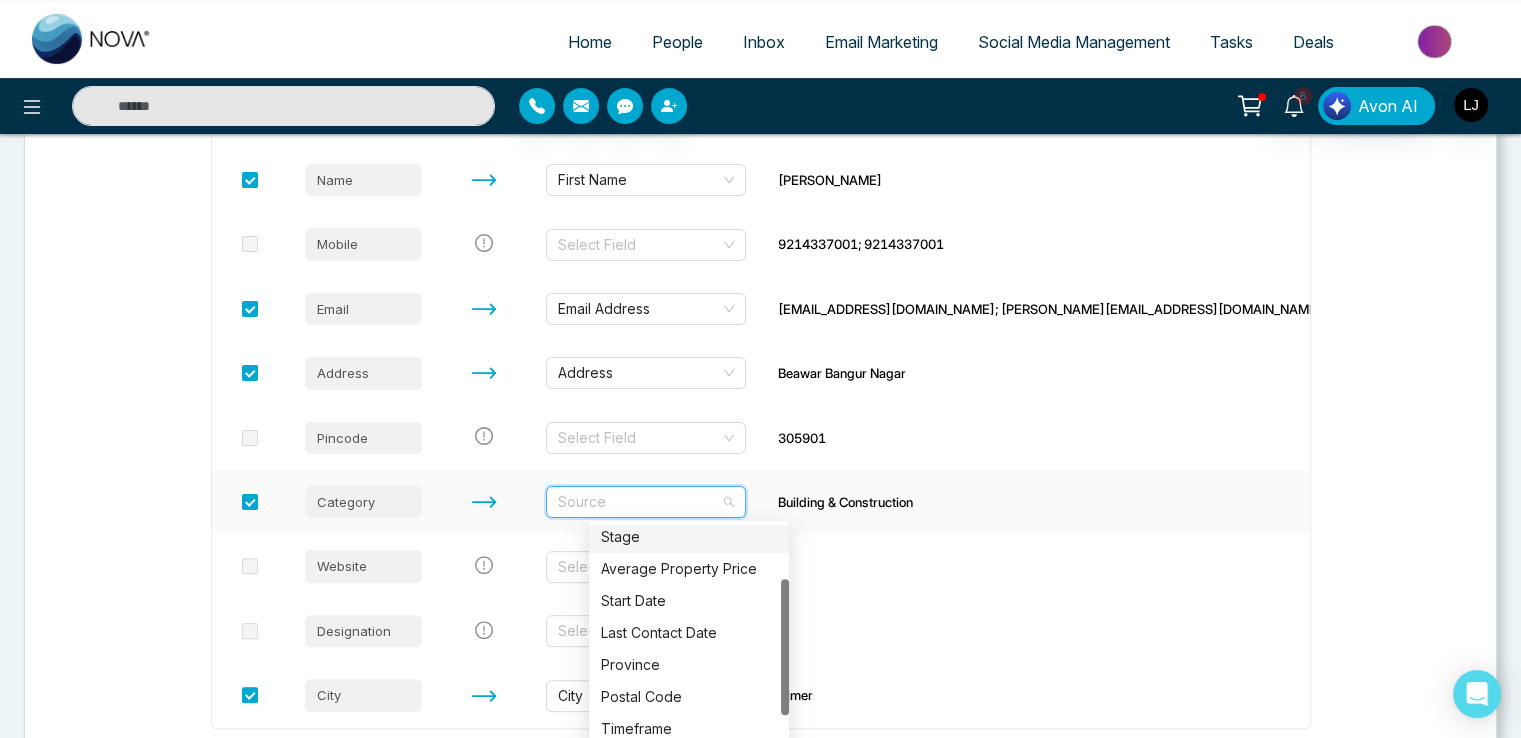 click on "Stage" at bounding box center (689, 537) 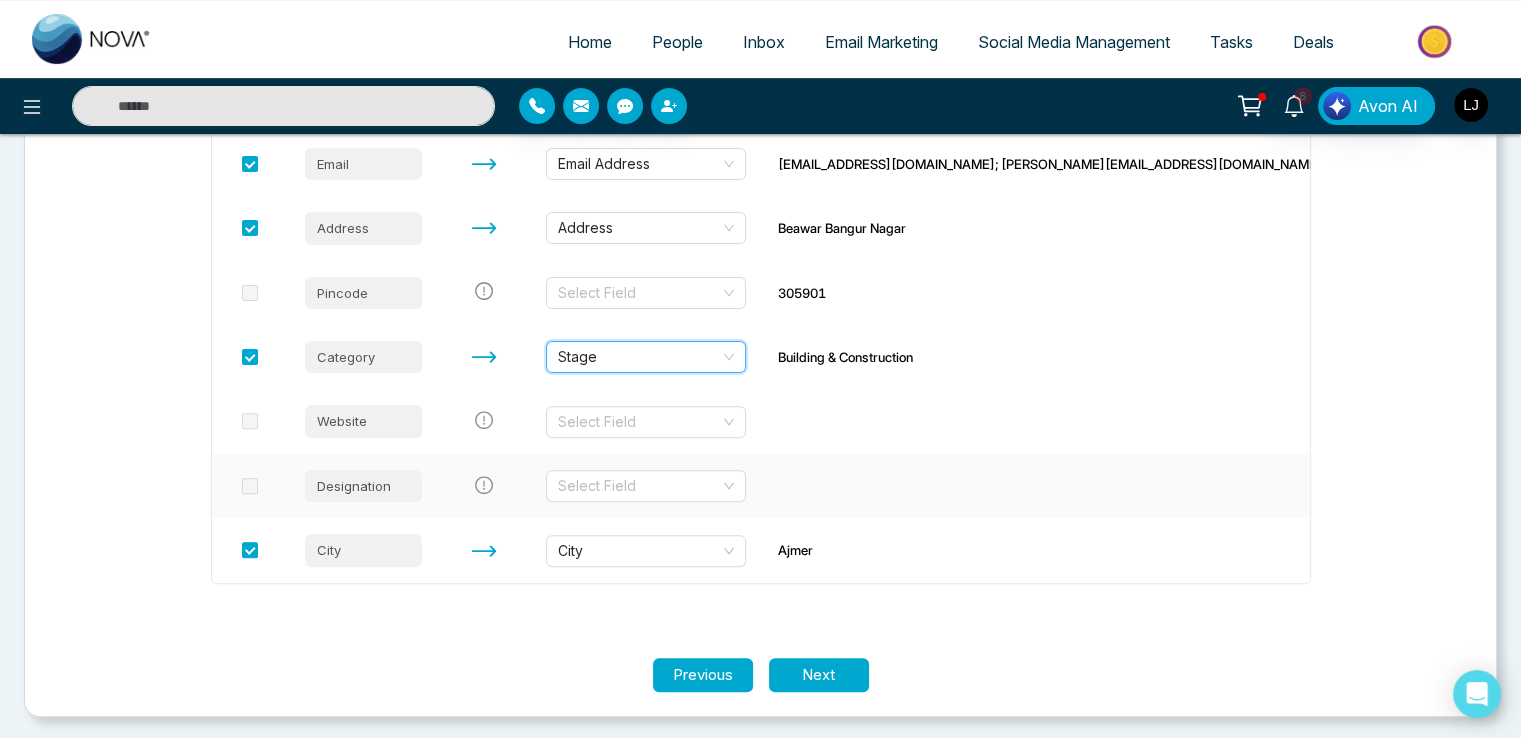 scroll, scrollTop: 547, scrollLeft: 0, axis: vertical 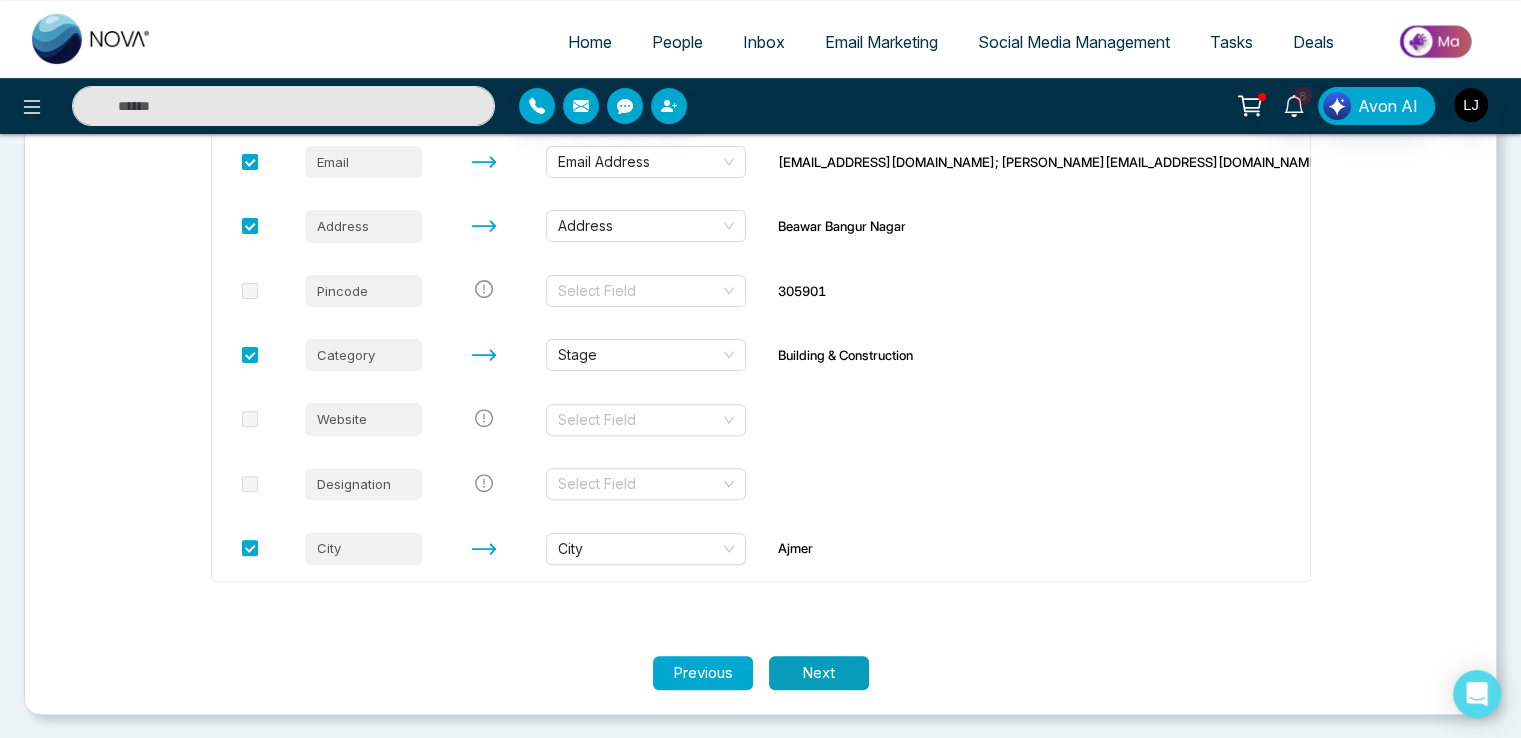click on "Next" at bounding box center [819, 673] 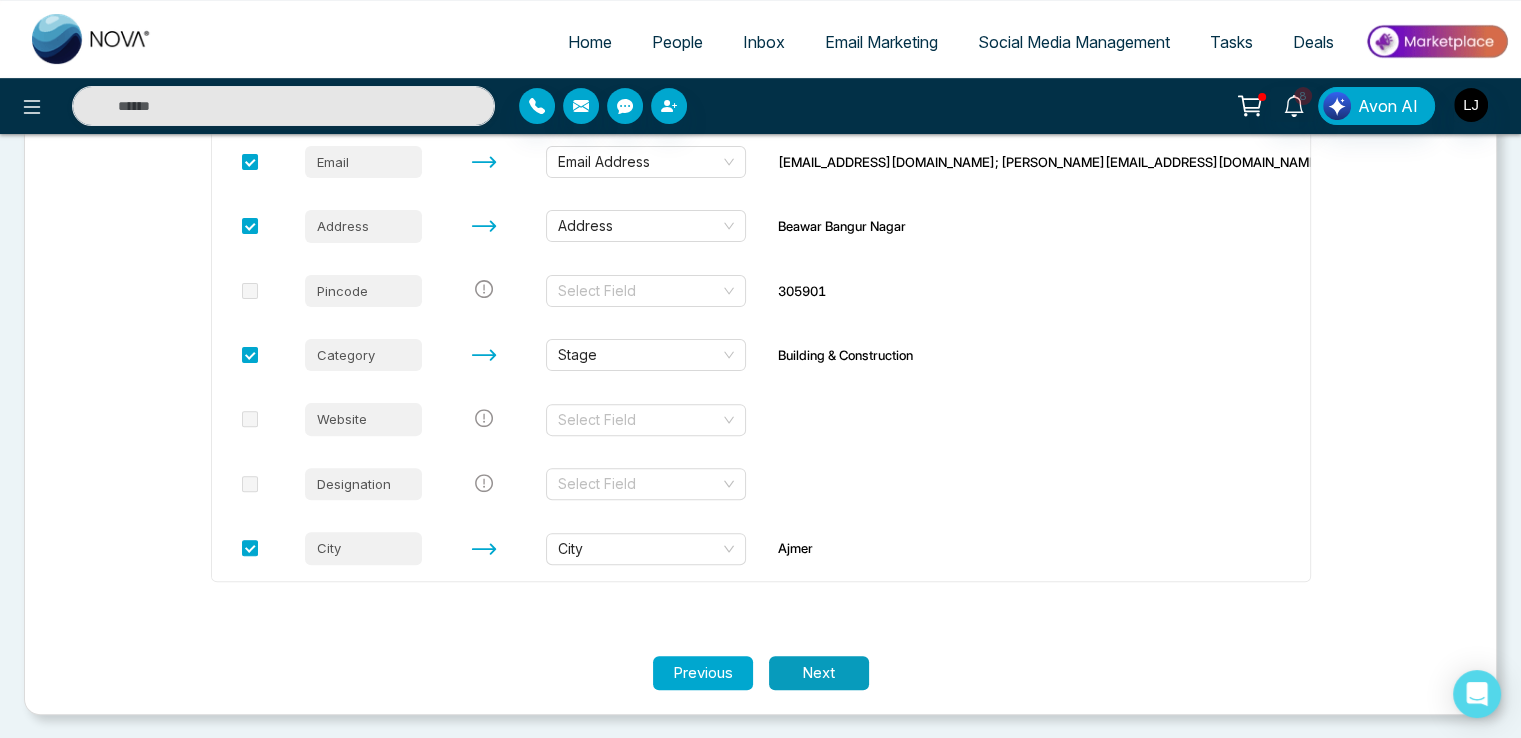scroll, scrollTop: 0, scrollLeft: 0, axis: both 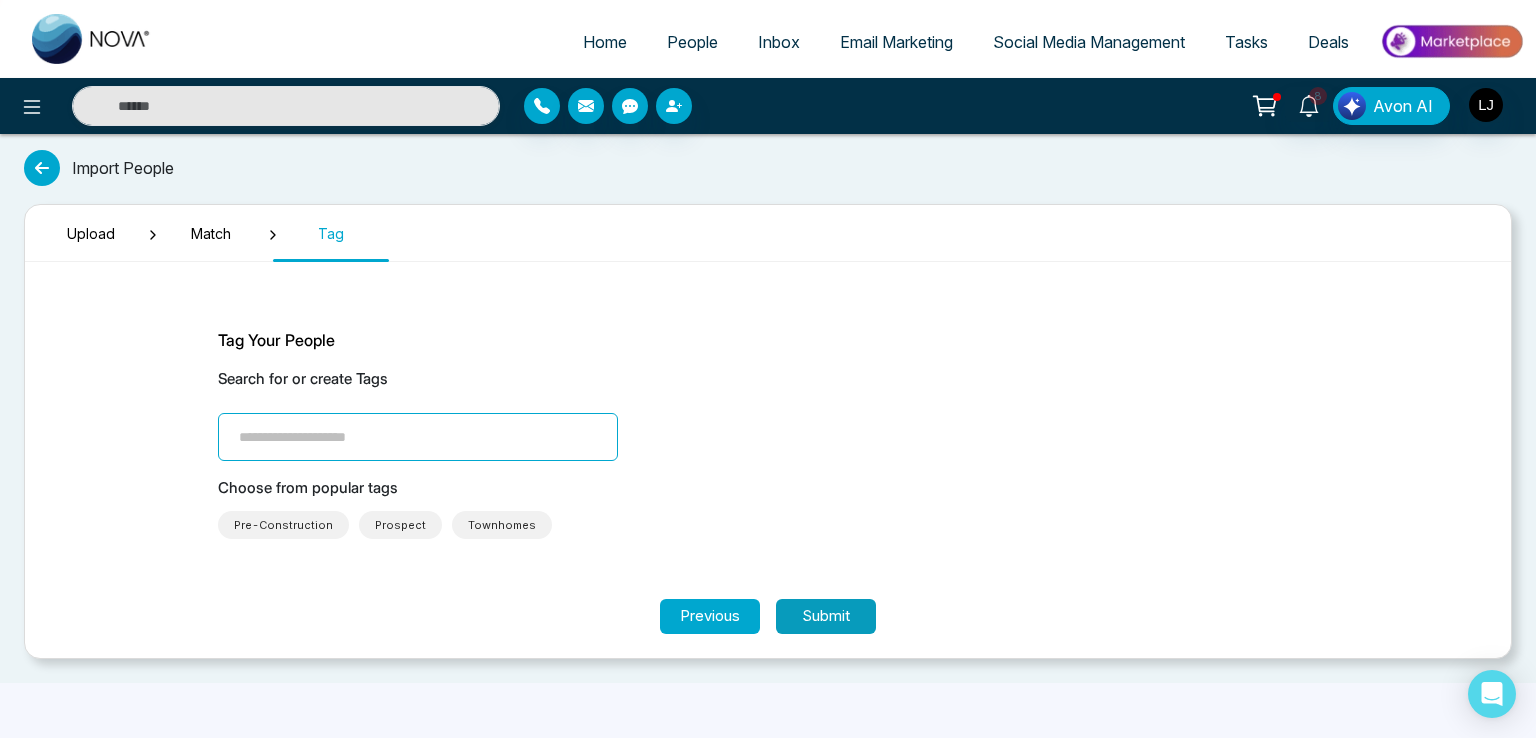 click on "Submit" at bounding box center (826, 616) 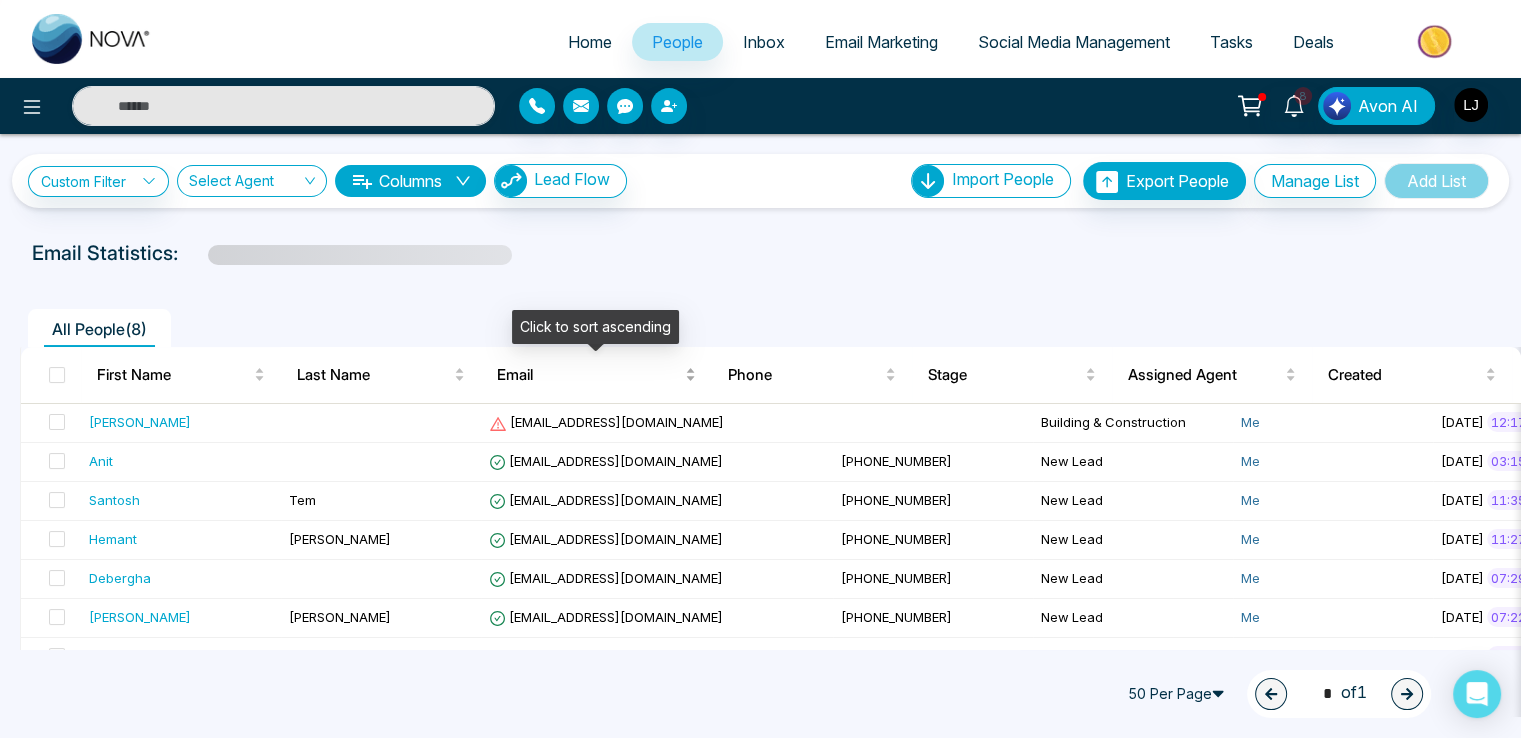 click on "Email" at bounding box center [589, 375] 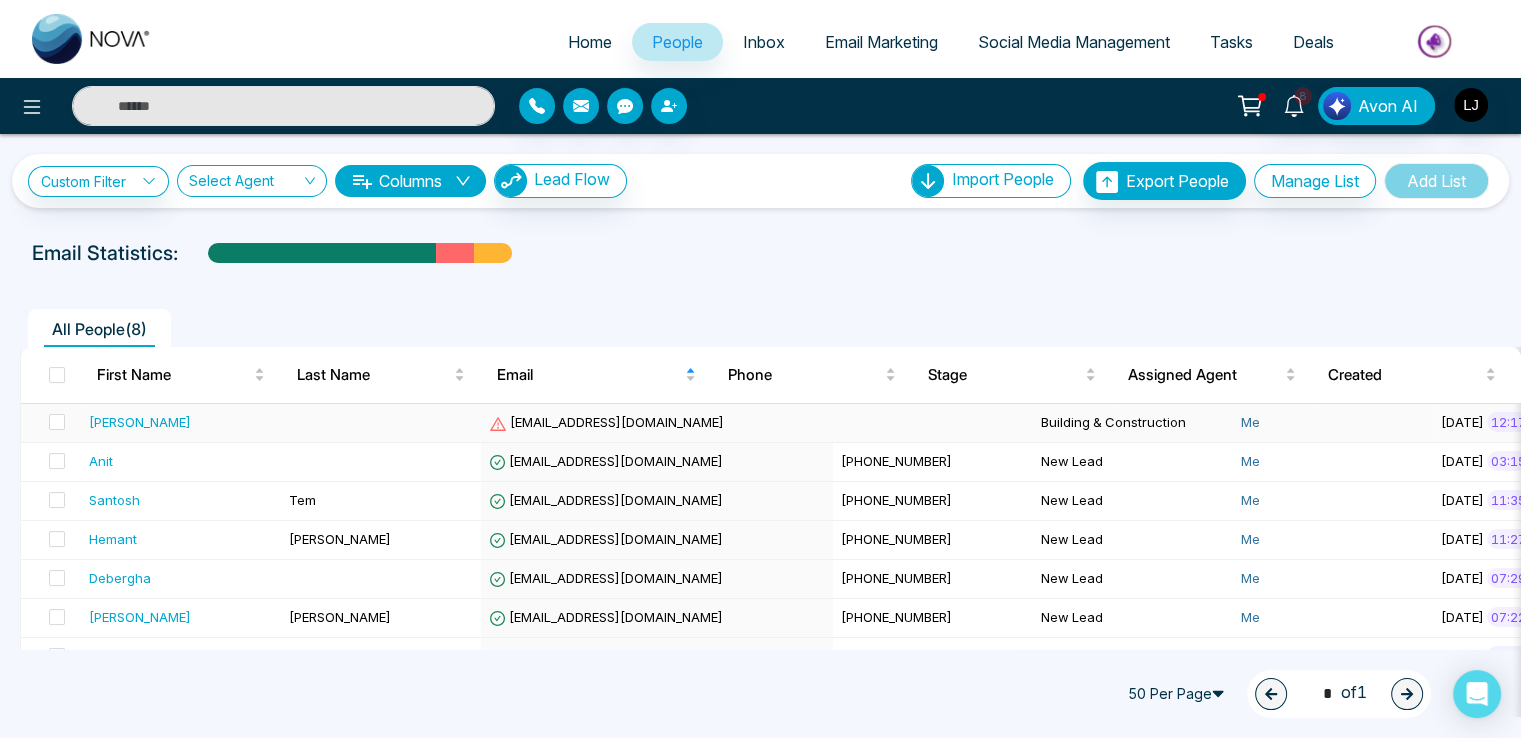 click on "[EMAIL_ADDRESS][DOMAIN_NAME]" at bounding box center [606, 422] 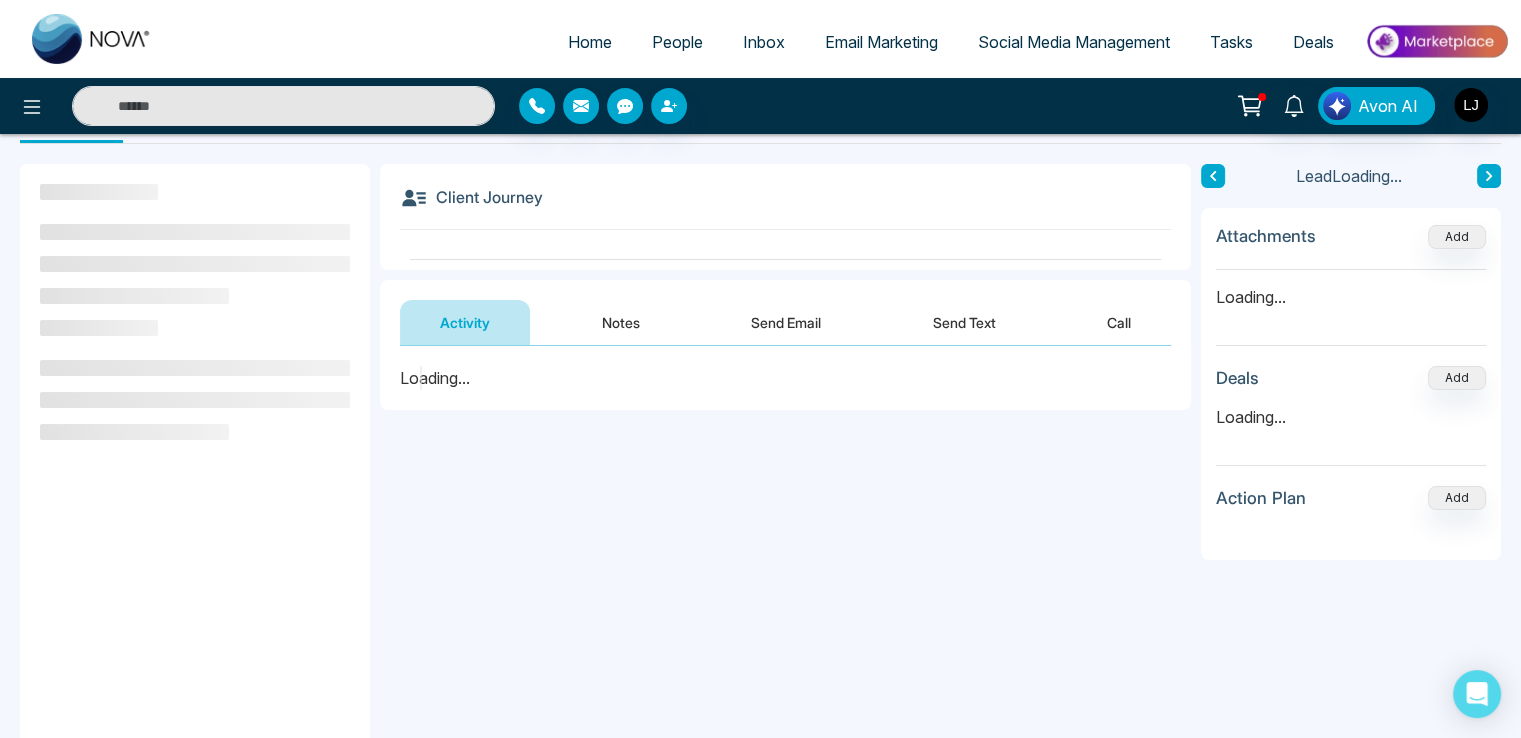 scroll, scrollTop: 100, scrollLeft: 0, axis: vertical 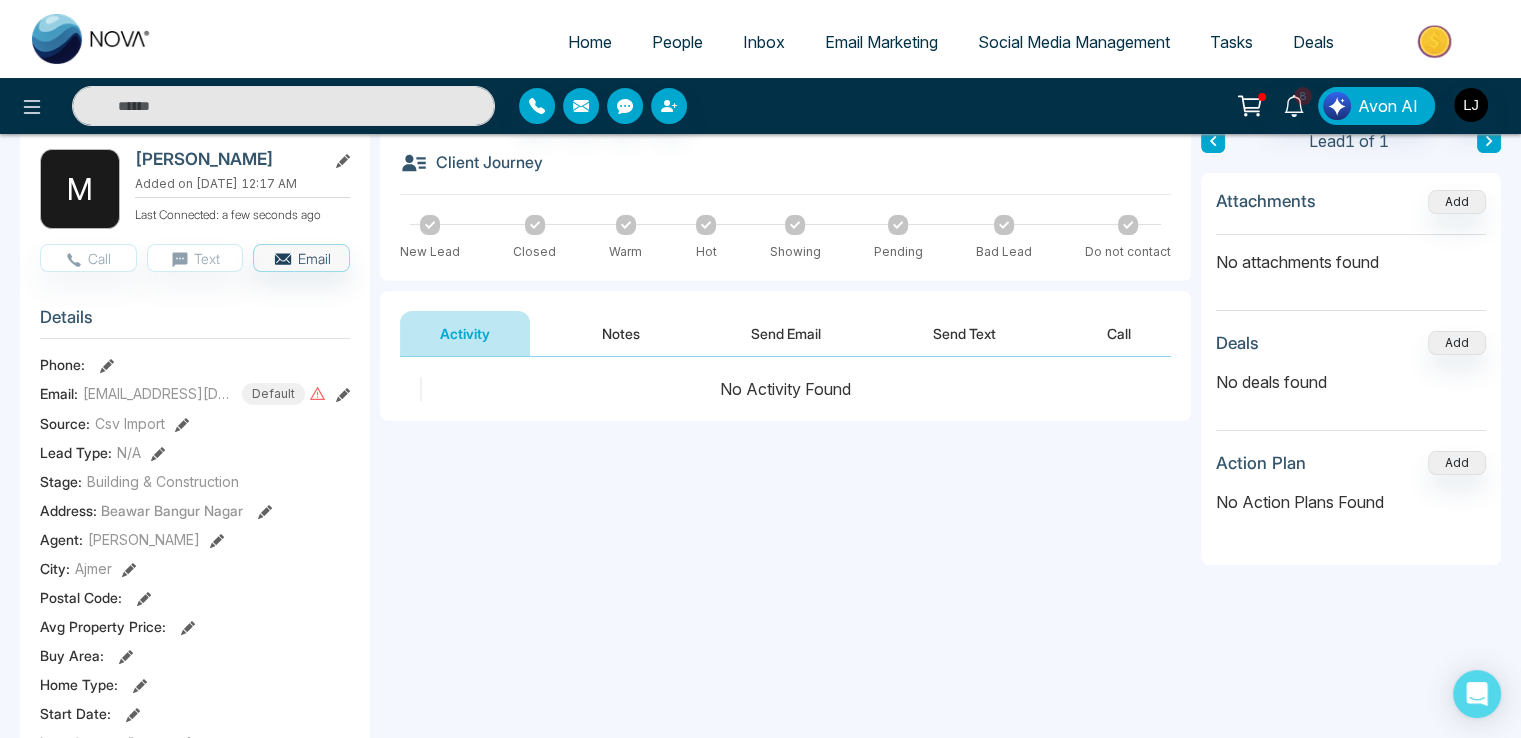 click on "People" at bounding box center (677, 42) 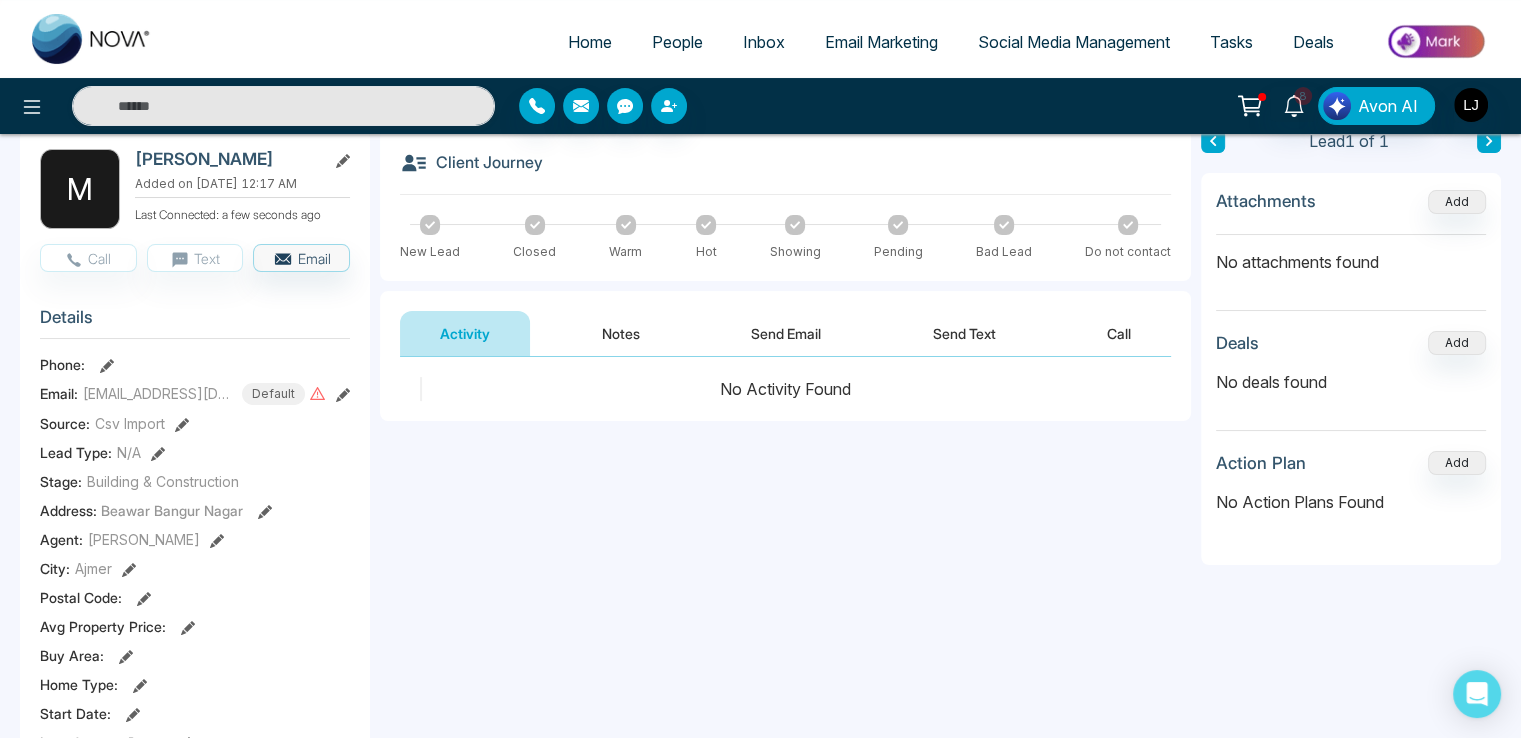 scroll, scrollTop: 0, scrollLeft: 0, axis: both 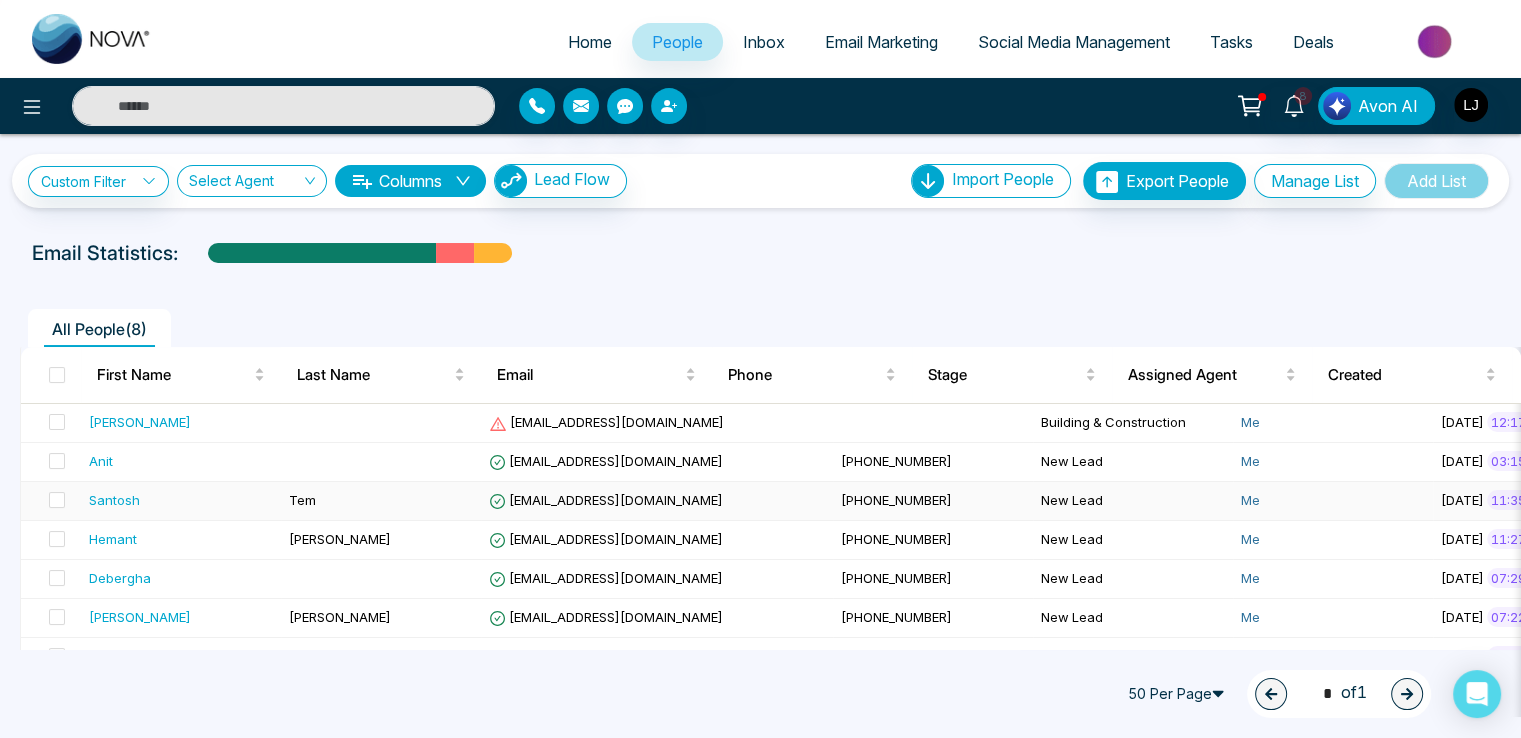 click on "[EMAIL_ADDRESS][DOMAIN_NAME]" at bounding box center [606, 500] 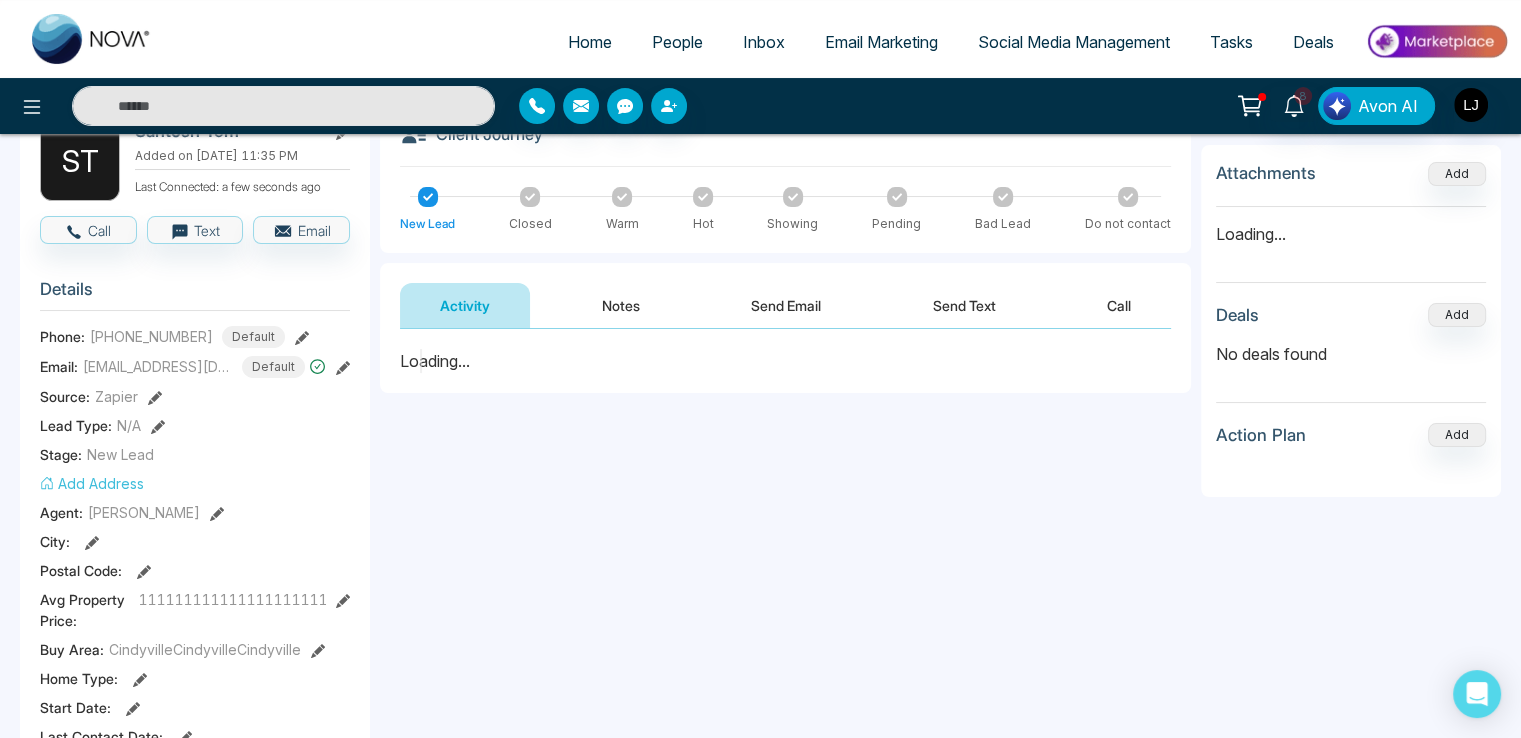 scroll, scrollTop: 200, scrollLeft: 0, axis: vertical 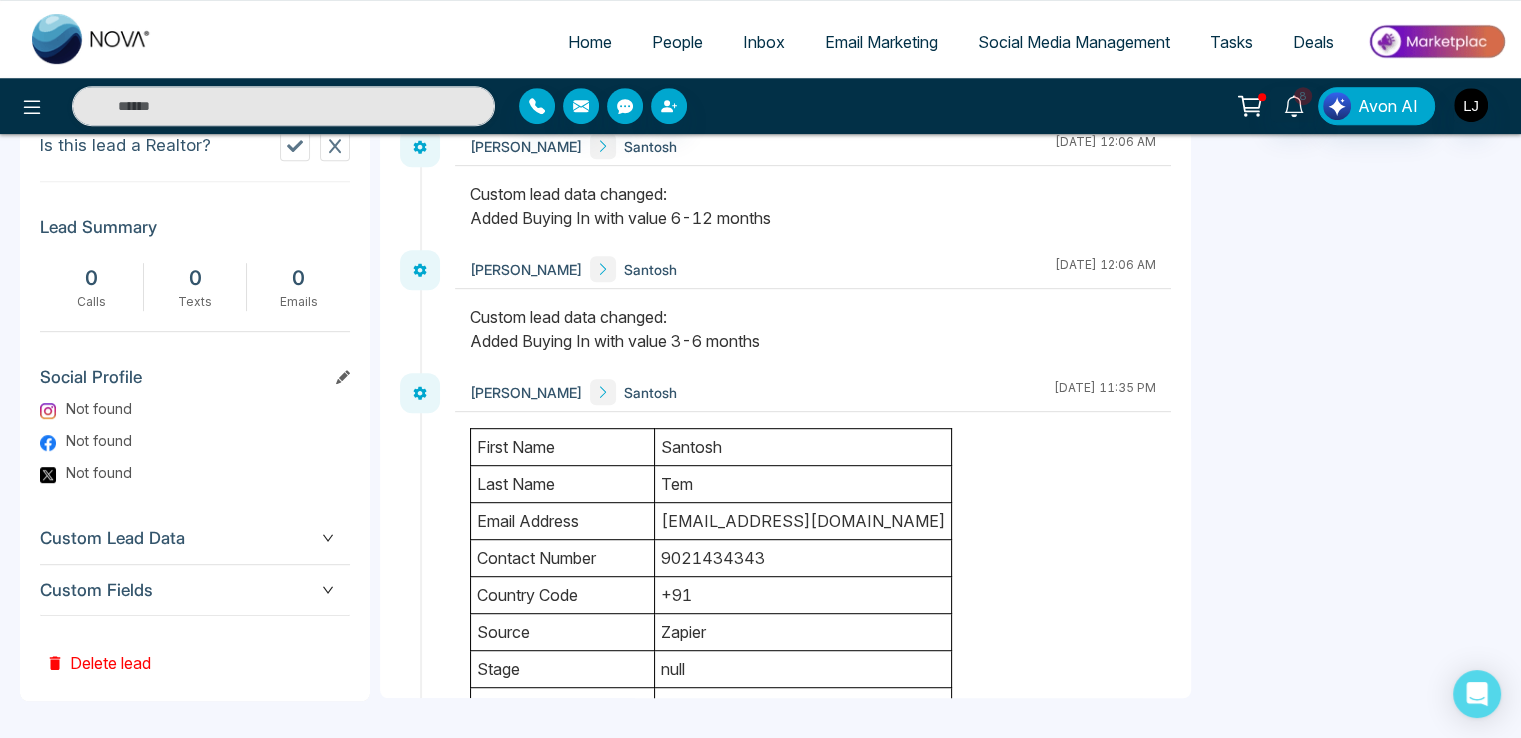 click on "People" at bounding box center [677, 42] 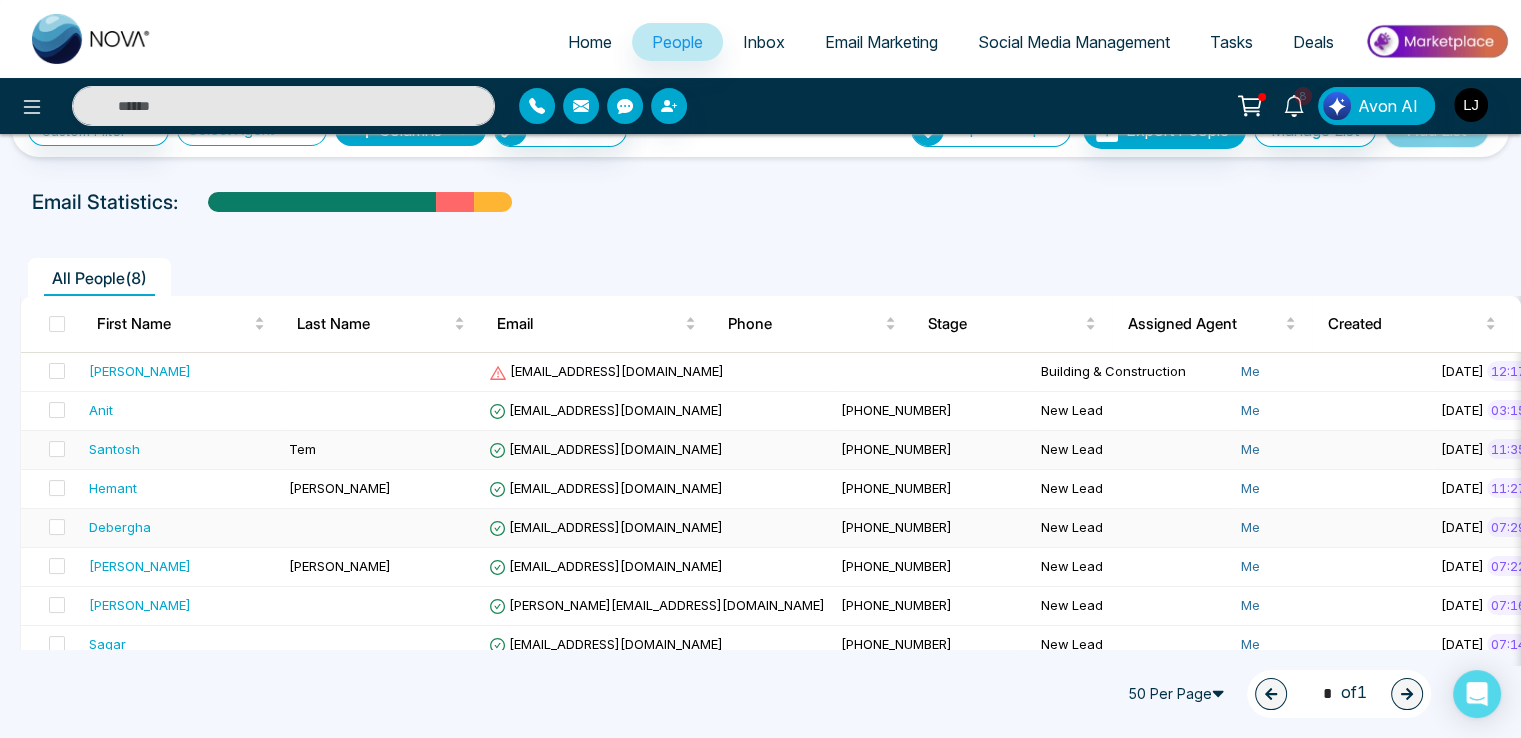 scroll, scrollTop: 79, scrollLeft: 0, axis: vertical 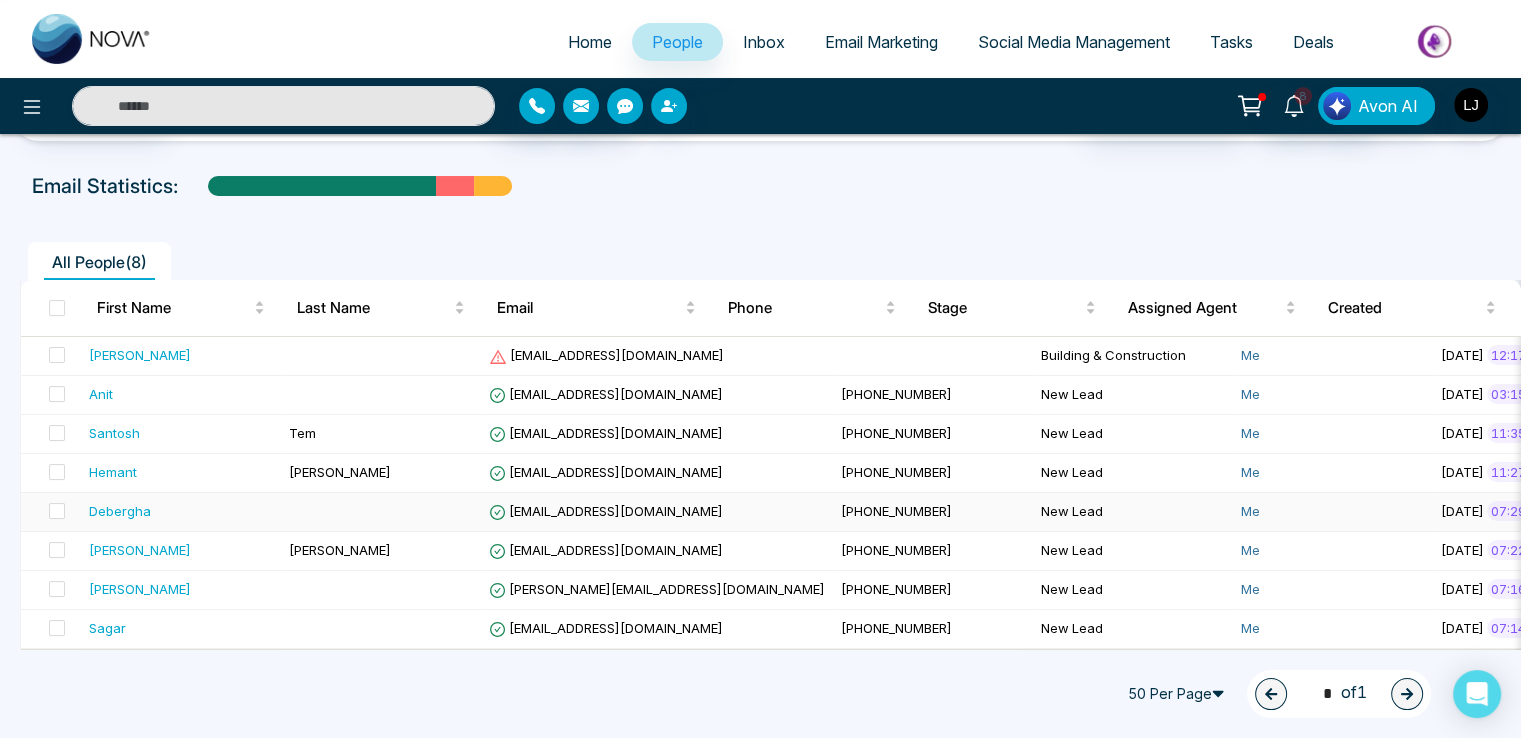 click on "[EMAIL_ADDRESS][DOMAIN_NAME]" at bounding box center (606, 511) 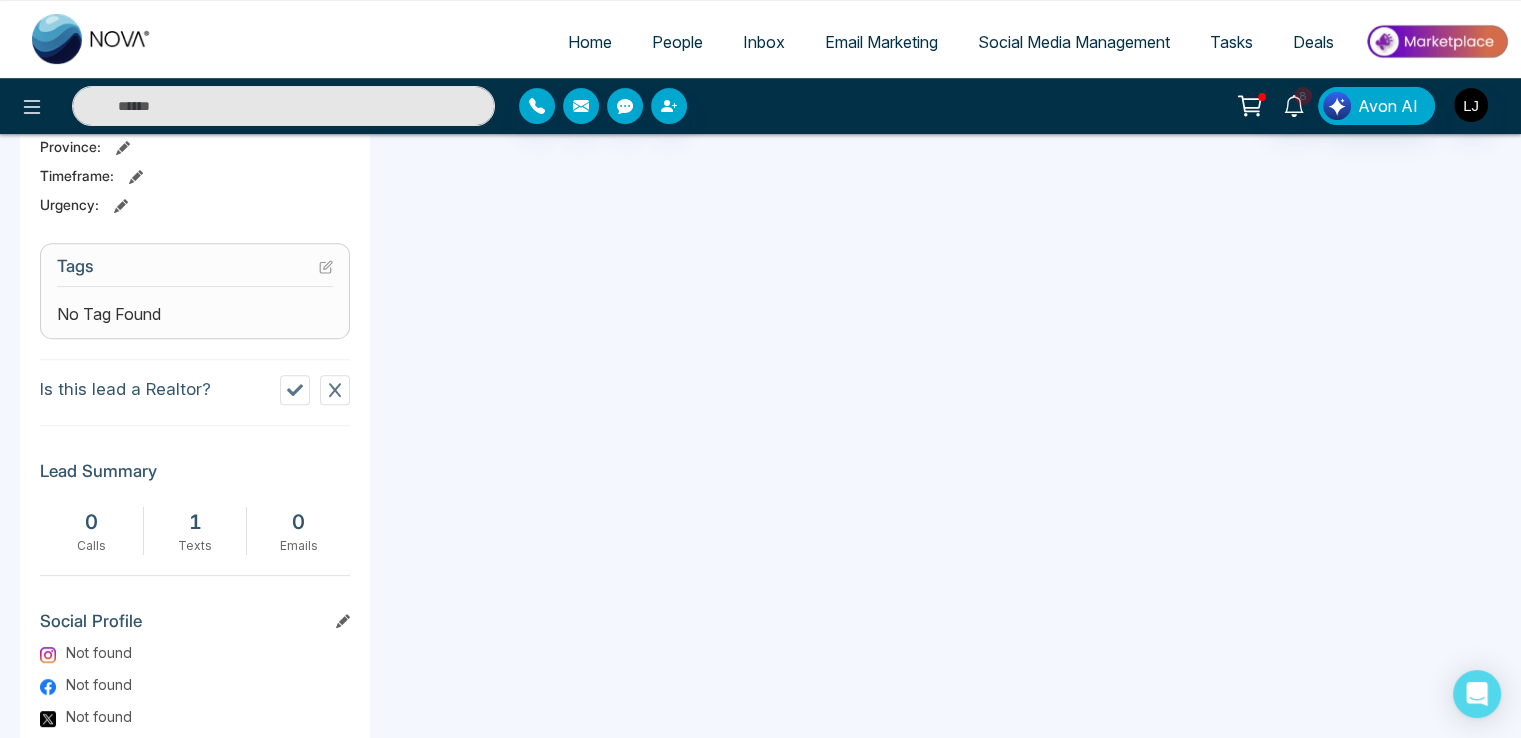 scroll, scrollTop: 0, scrollLeft: 0, axis: both 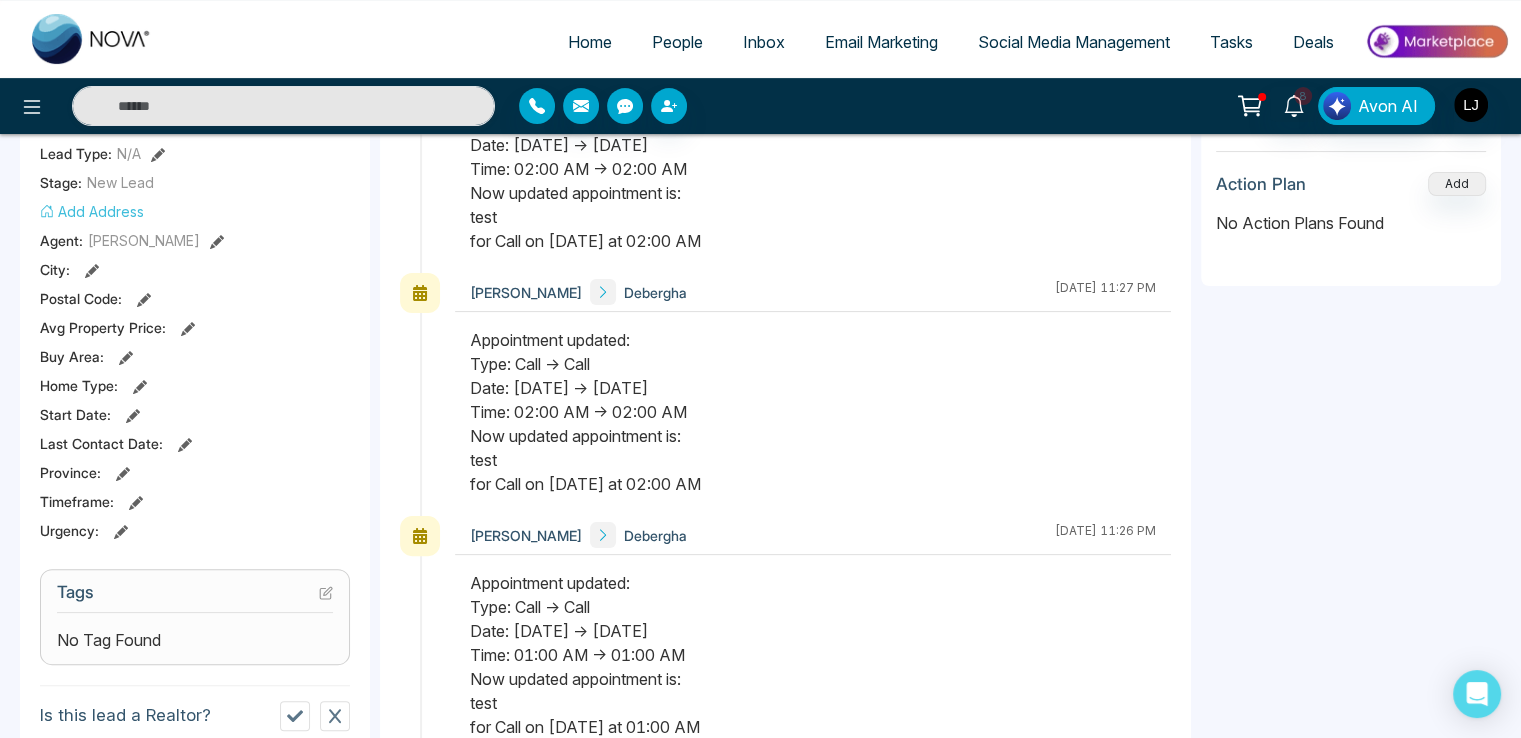 drag, startPoint x: 1082, startPoint y: 533, endPoint x: 1071, endPoint y: 389, distance: 144.41953 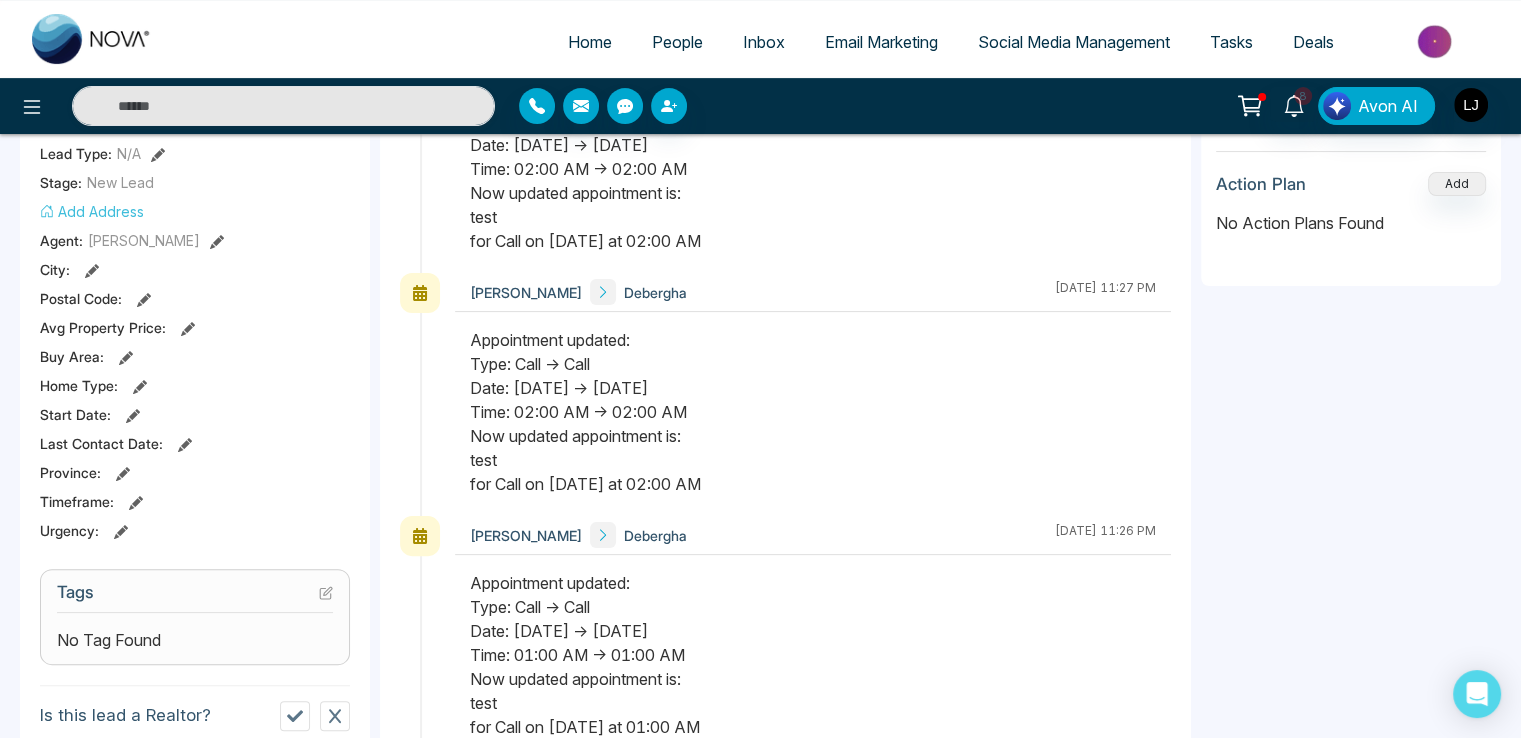 click on "July 8 2025 | 11:26 PM" at bounding box center (1105, 535) 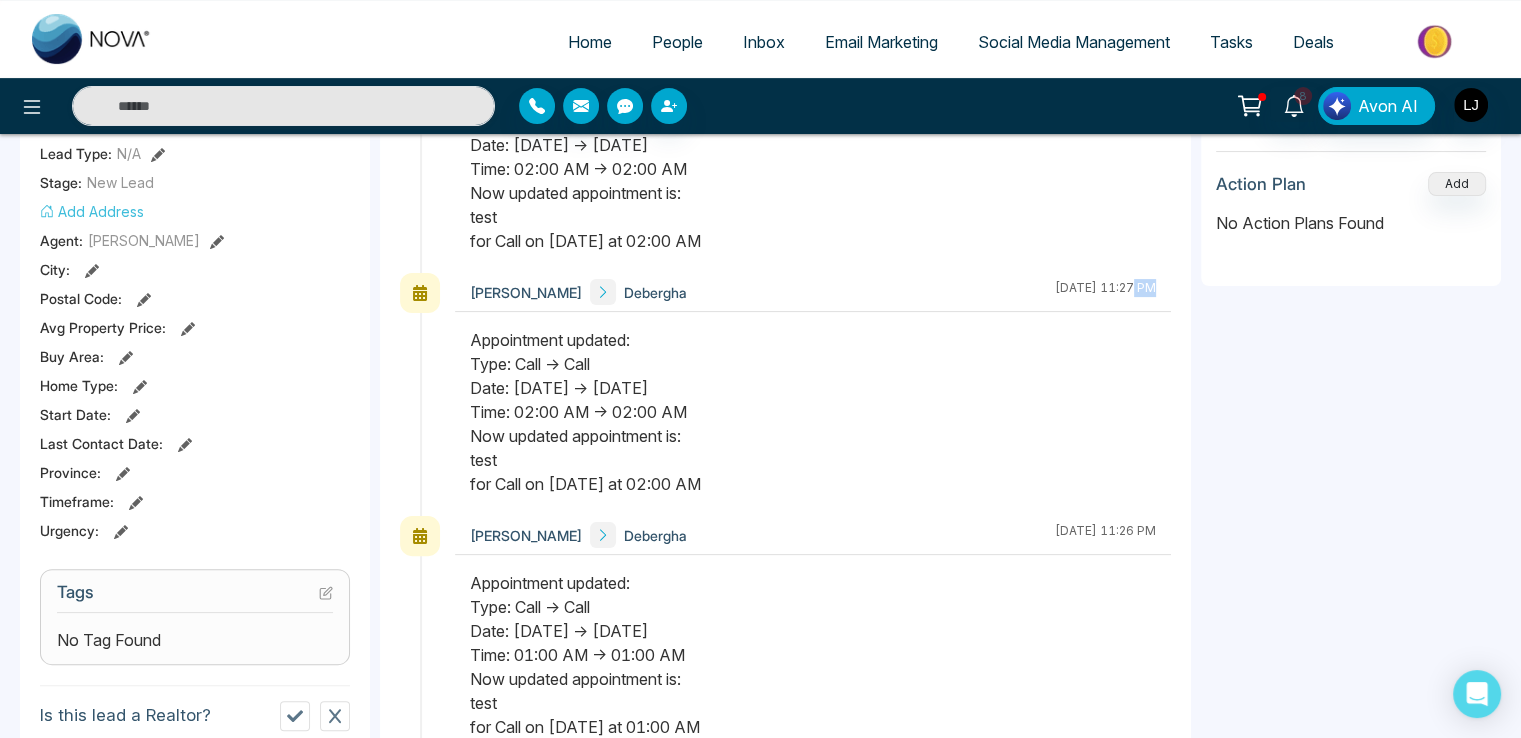 drag, startPoint x: 1084, startPoint y: 277, endPoint x: 1096, endPoint y: 277, distance: 12 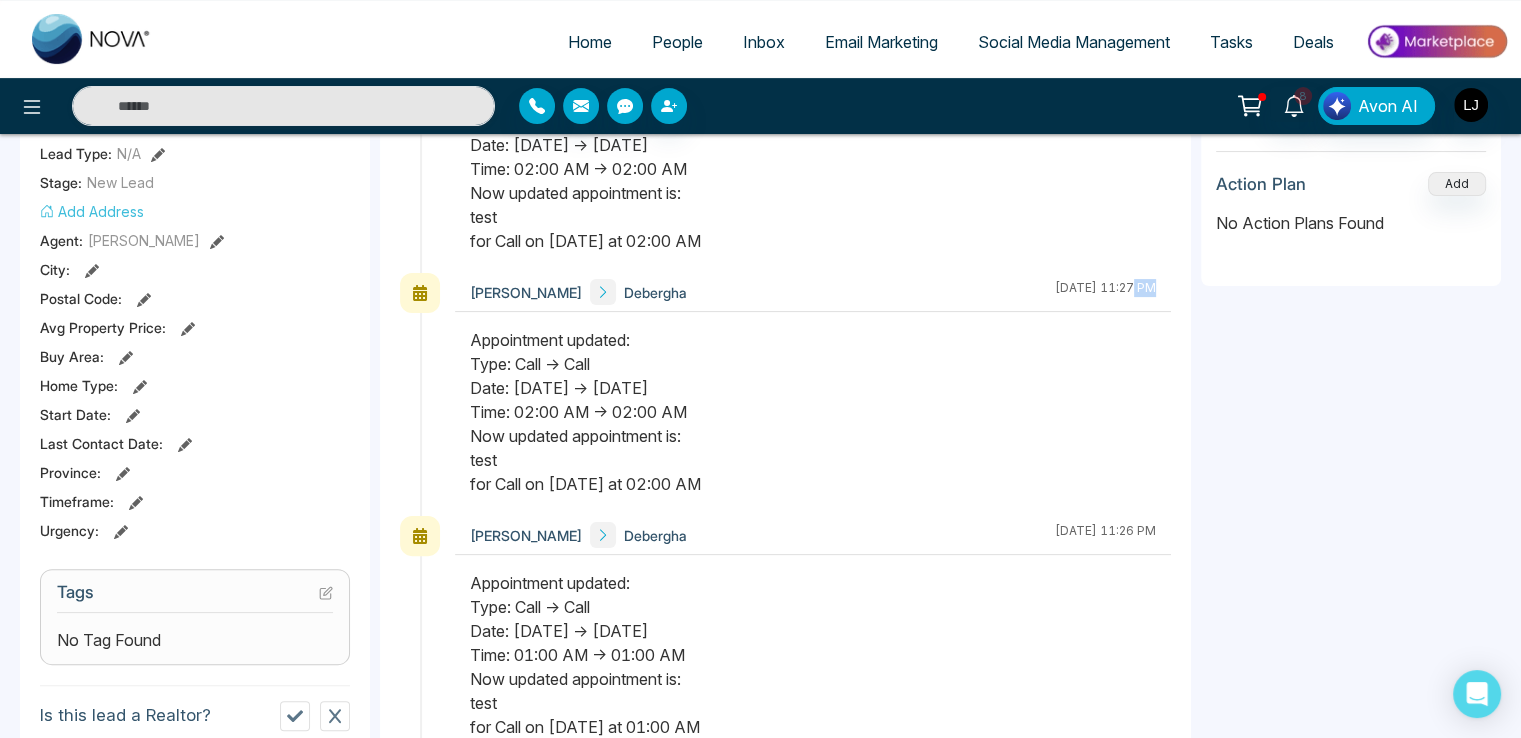 click on "July 8 2025 | 11:27 PM" at bounding box center [1105, 292] 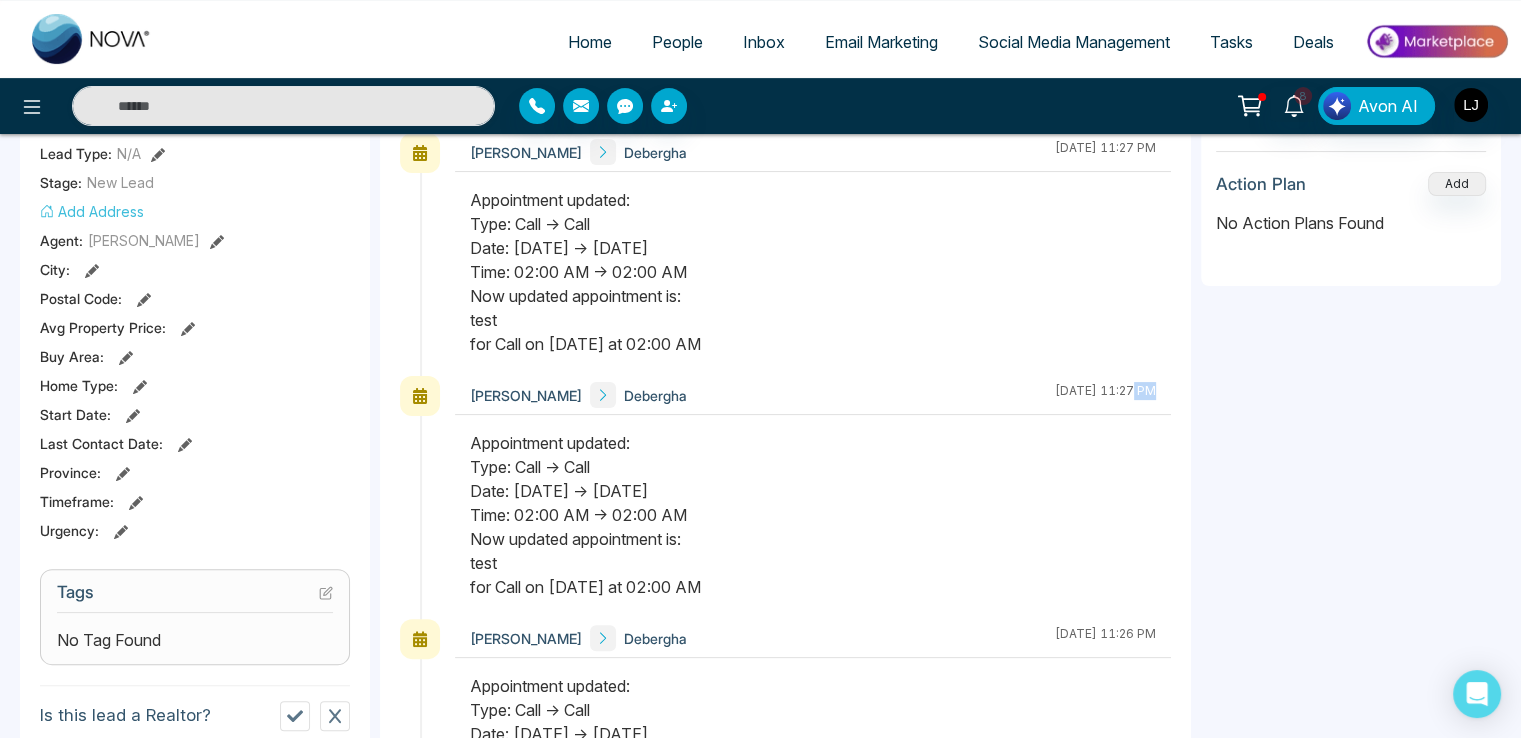scroll, scrollTop: 480, scrollLeft: 0, axis: vertical 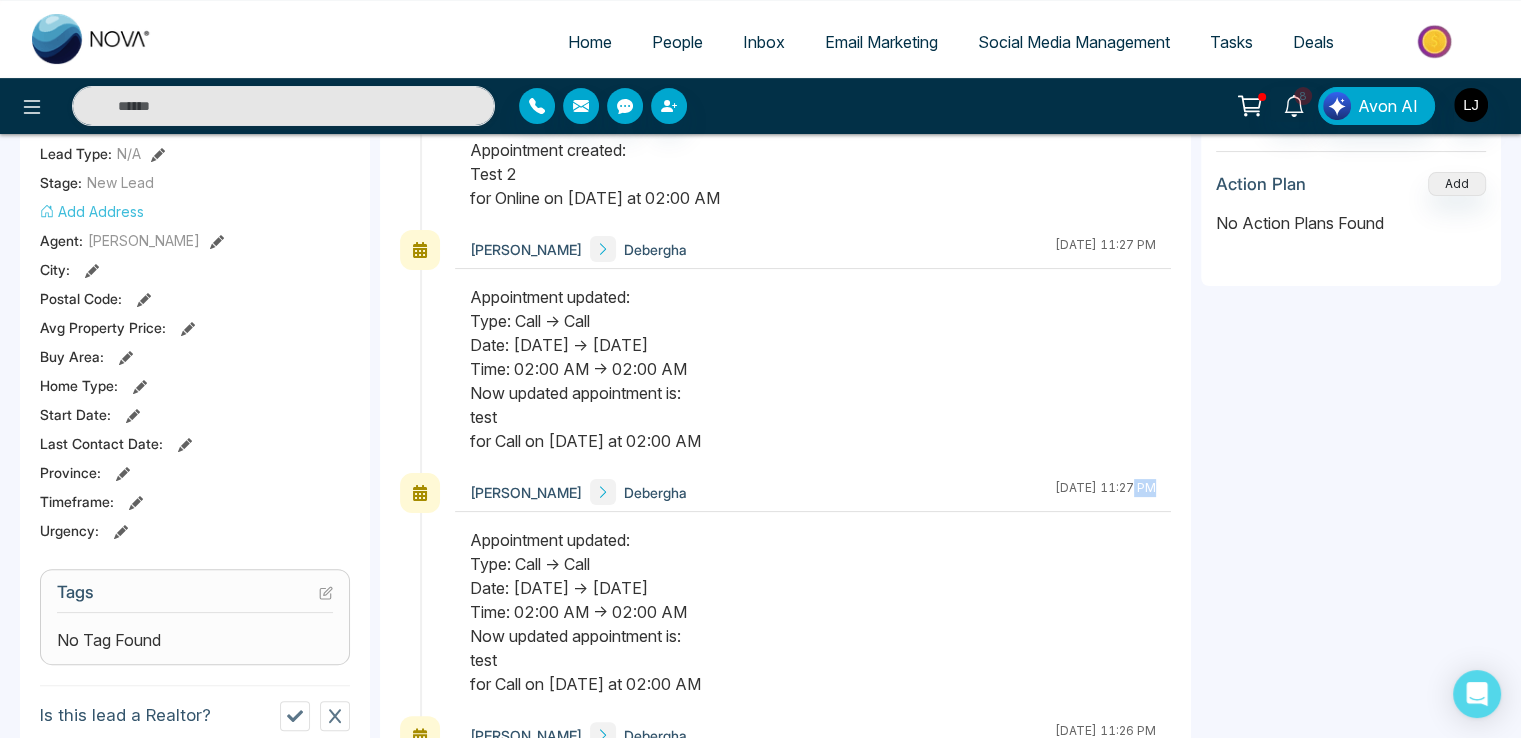 drag, startPoint x: 1086, startPoint y: 241, endPoint x: 1105, endPoint y: 239, distance: 19.104973 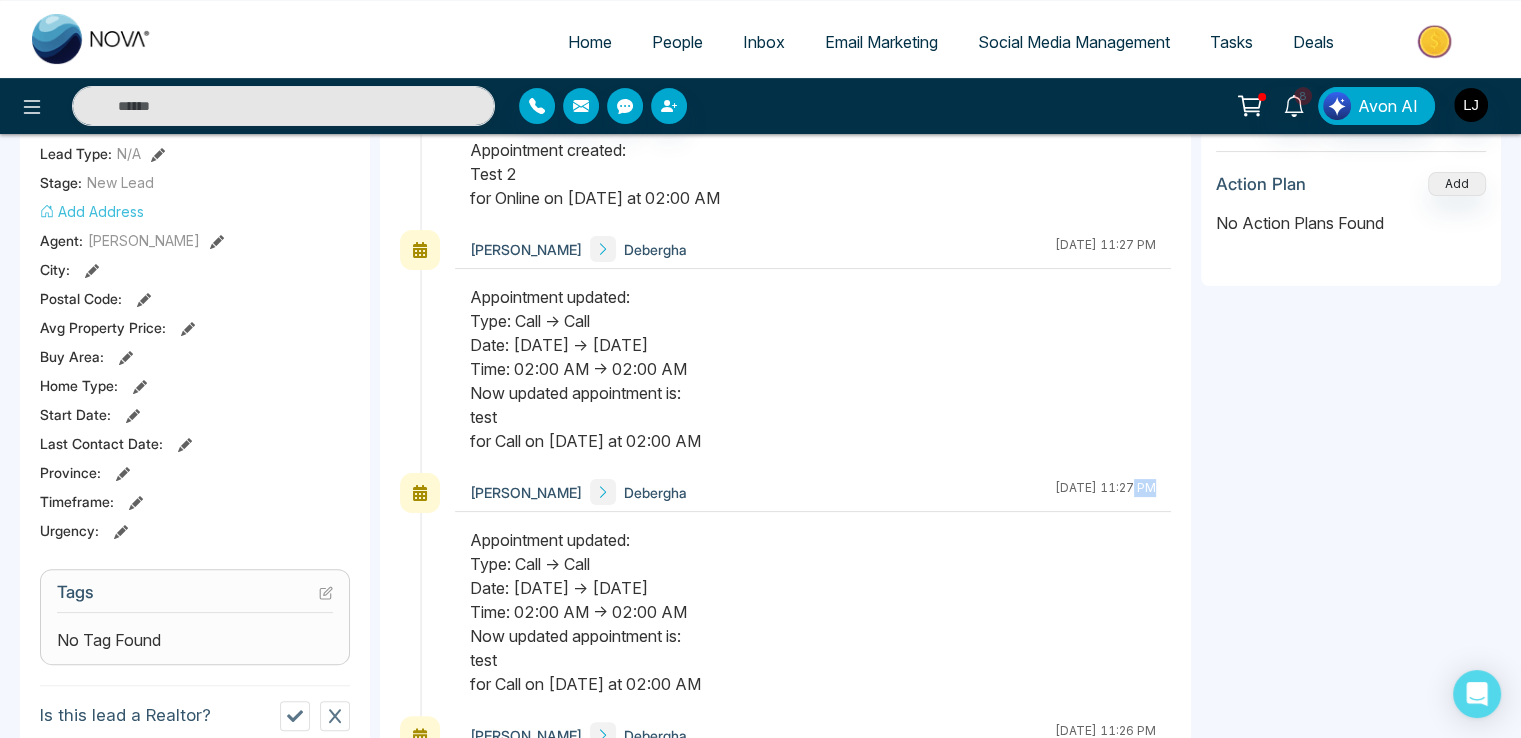 click on "July 8 2025 | 11:27 PM" at bounding box center (1105, 249) 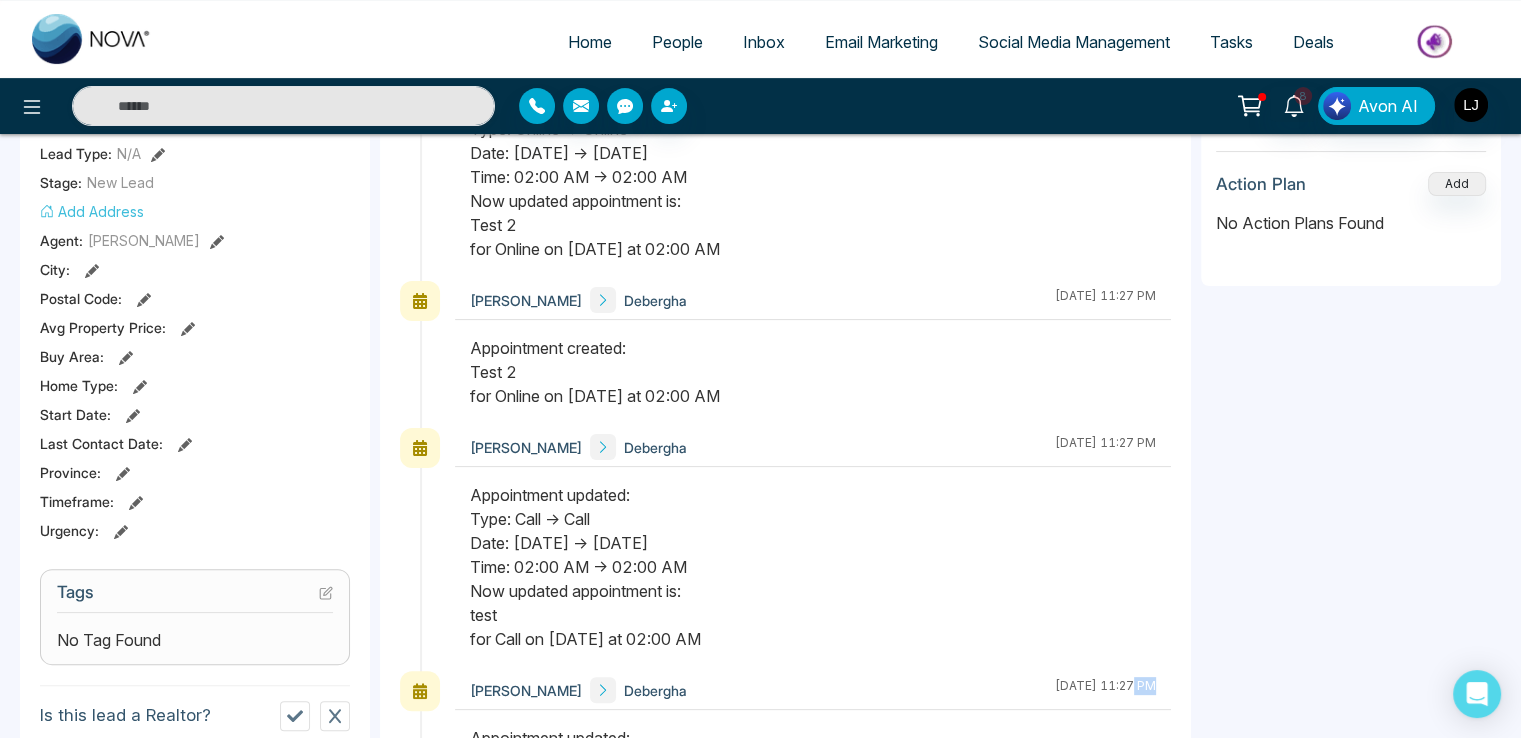 scroll, scrollTop: 280, scrollLeft: 0, axis: vertical 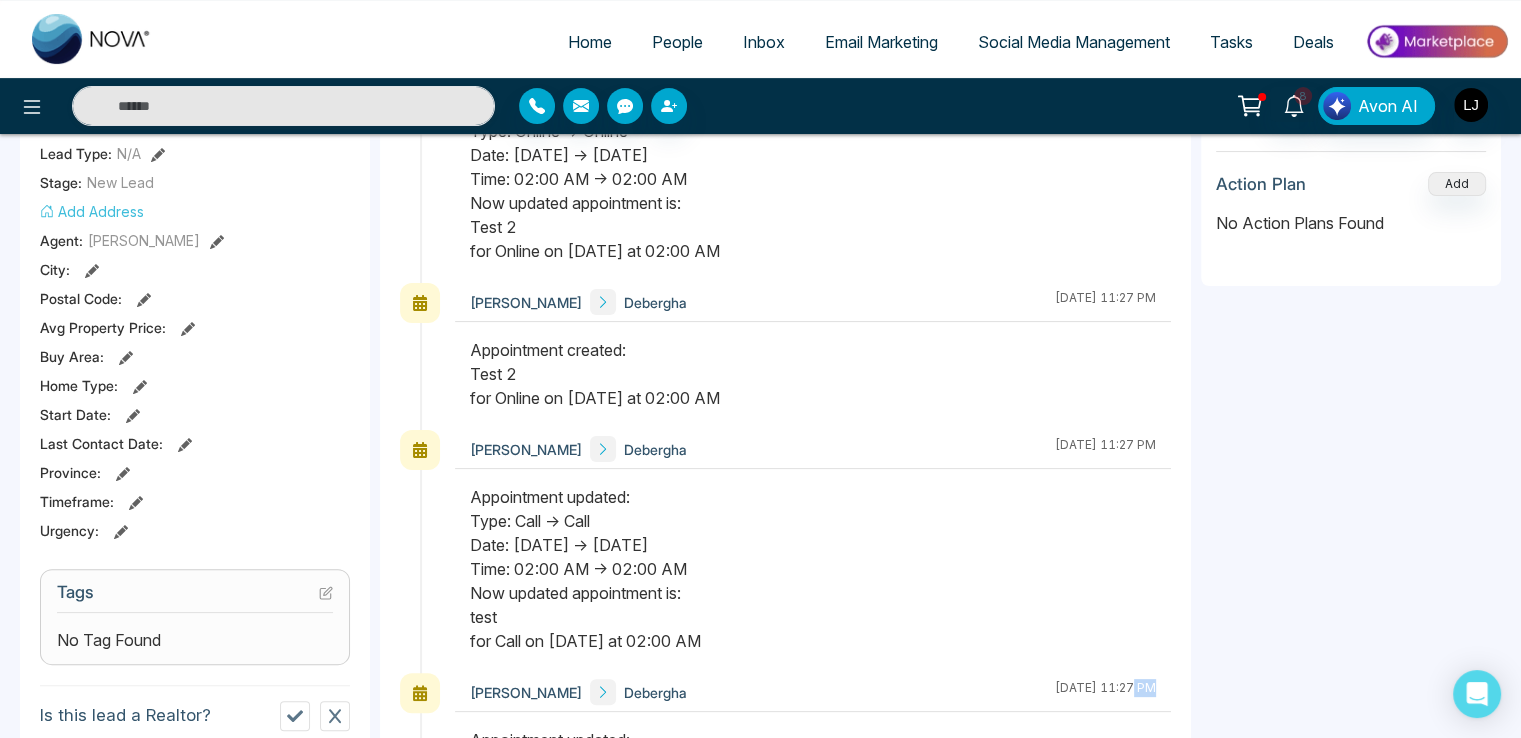 drag, startPoint x: 1076, startPoint y: 301, endPoint x: 1108, endPoint y: 292, distance: 33.24154 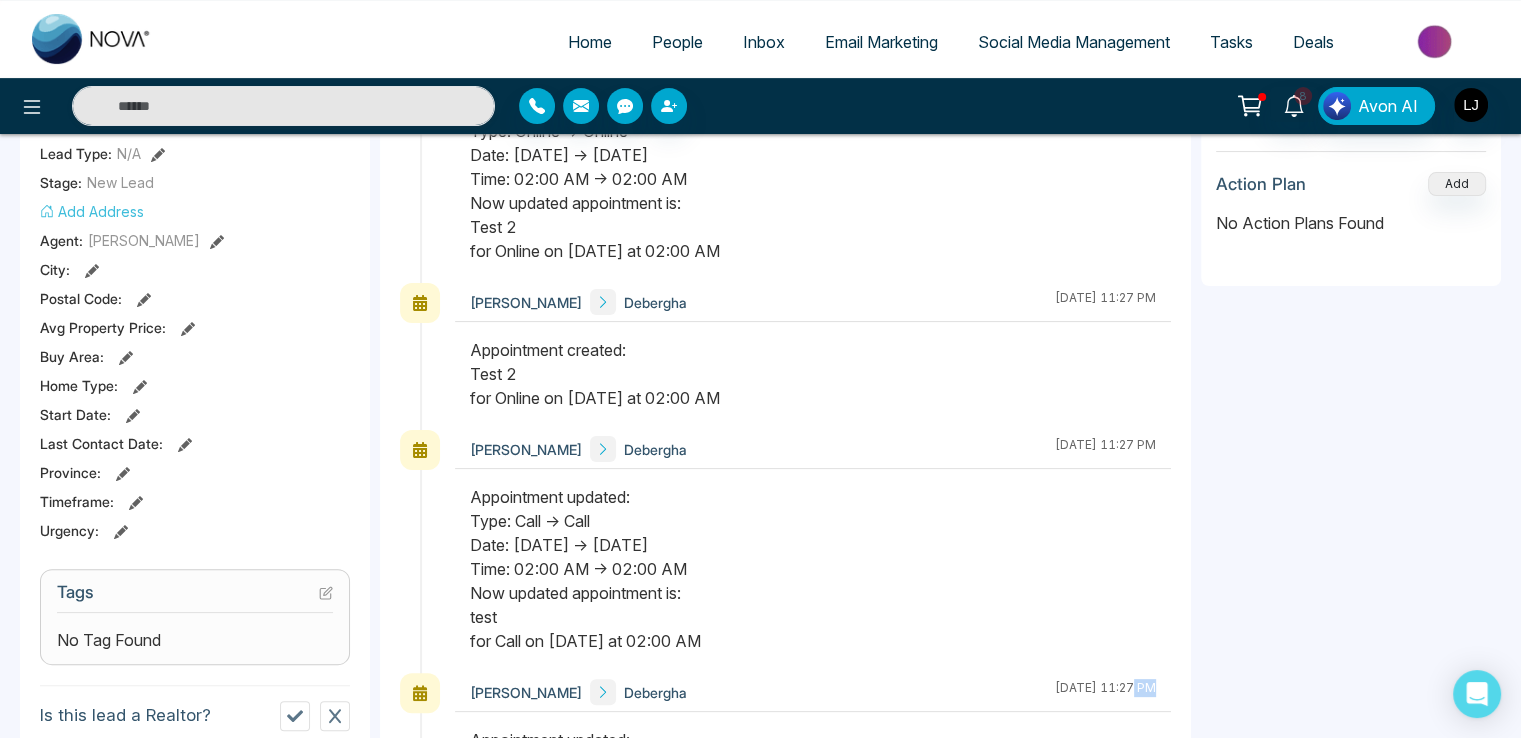 click on "July 8 2025 | 11:27 PM" at bounding box center (1105, 302) 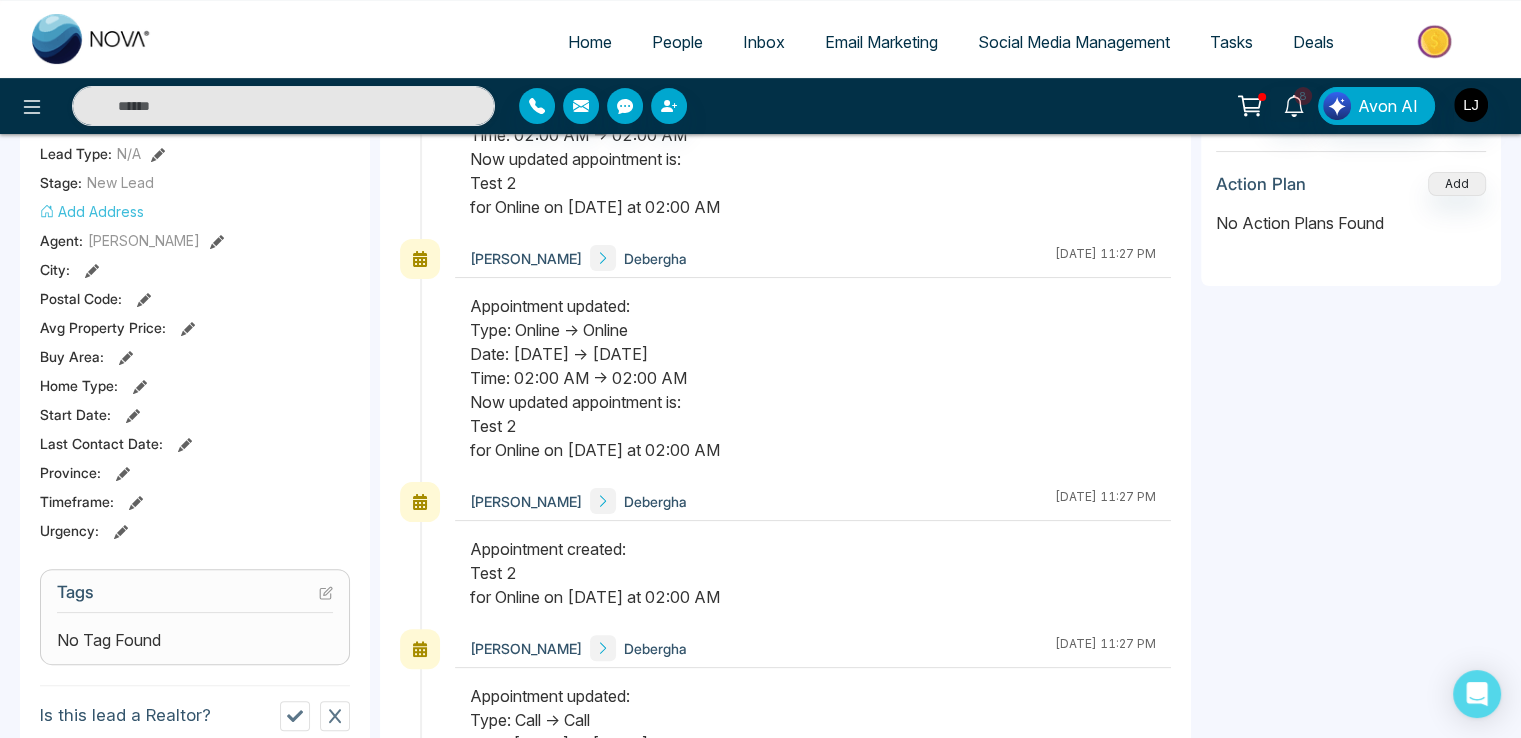 scroll, scrollTop: 80, scrollLeft: 0, axis: vertical 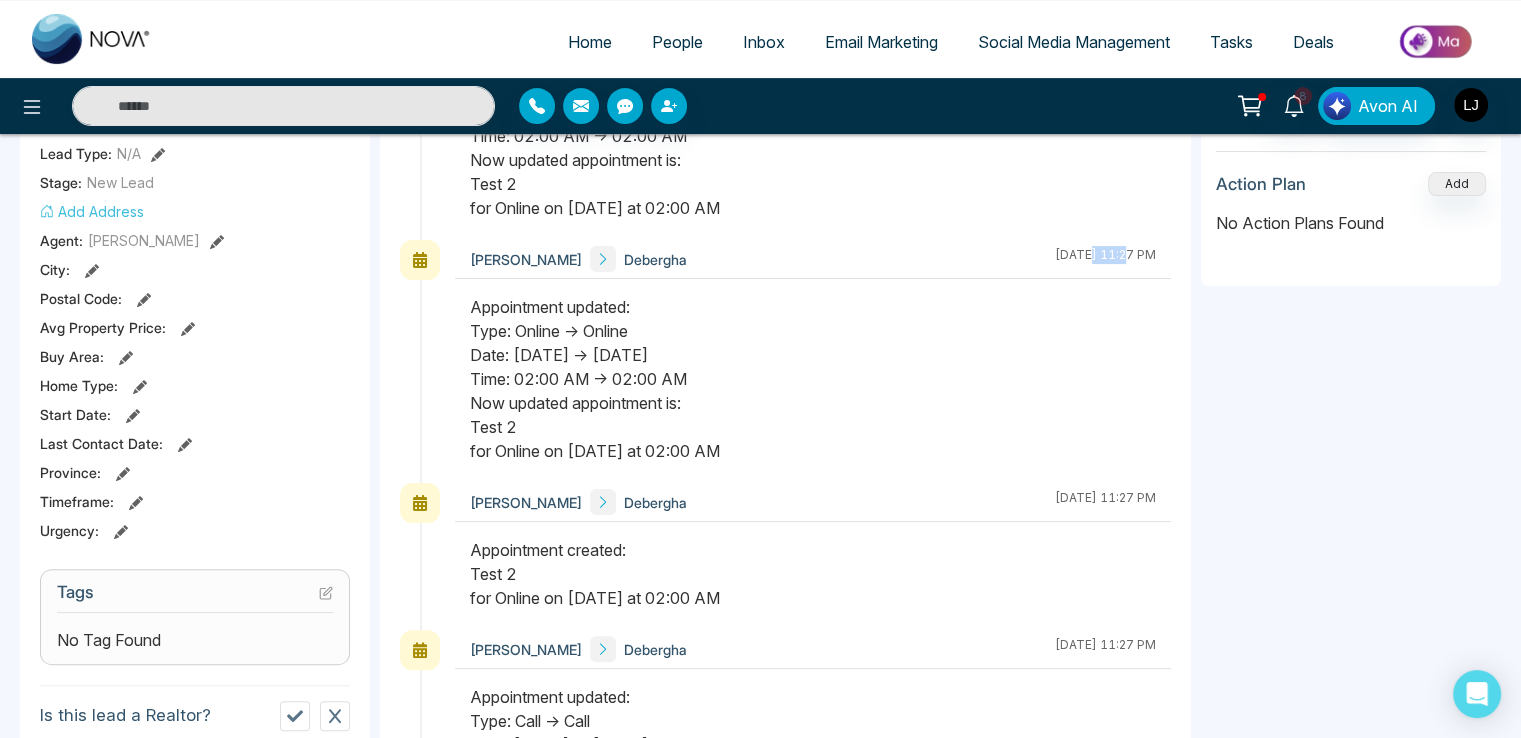 drag, startPoint x: 1032, startPoint y: 246, endPoint x: 1071, endPoint y: 246, distance: 39 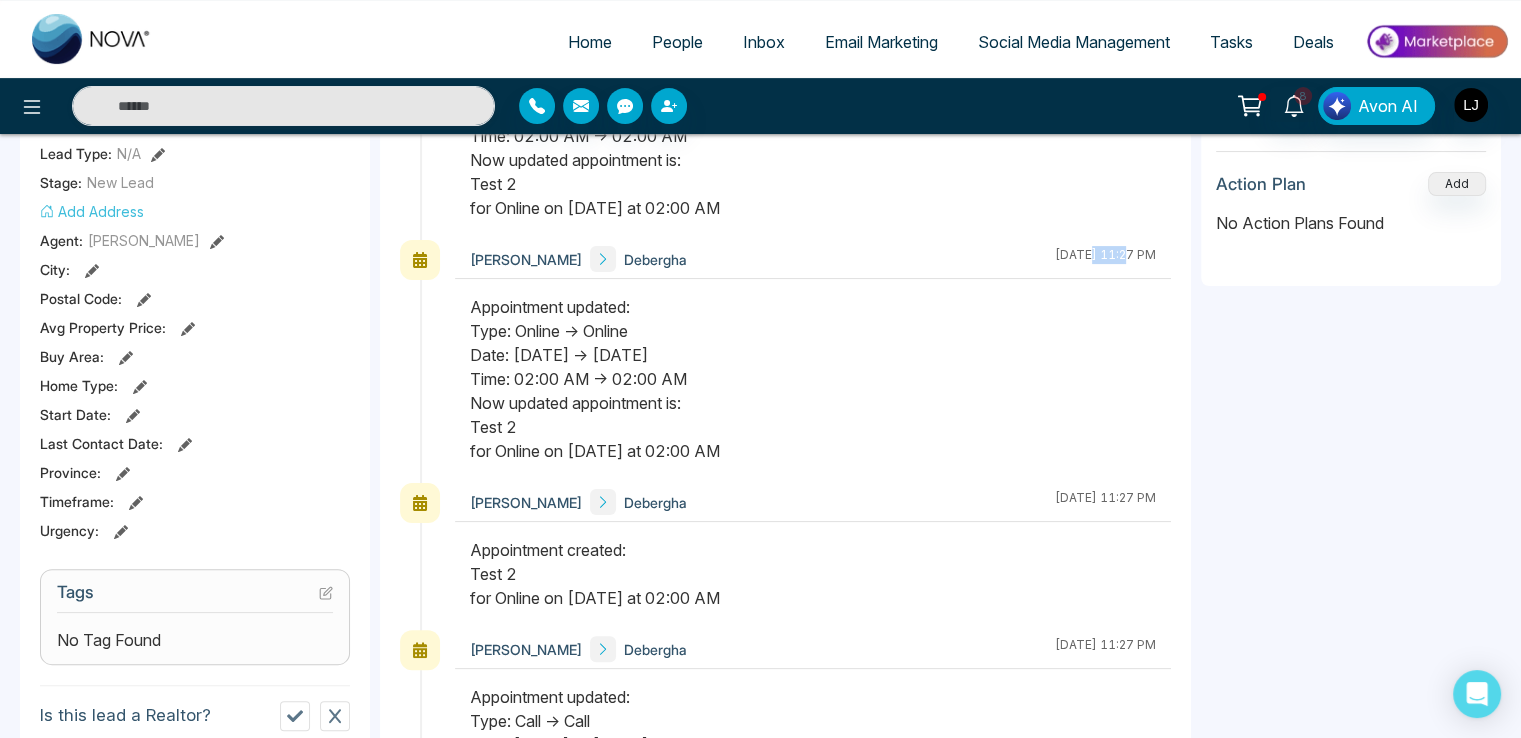 click on "July 8 2025 | 11:27 PM" at bounding box center (1105, 259) 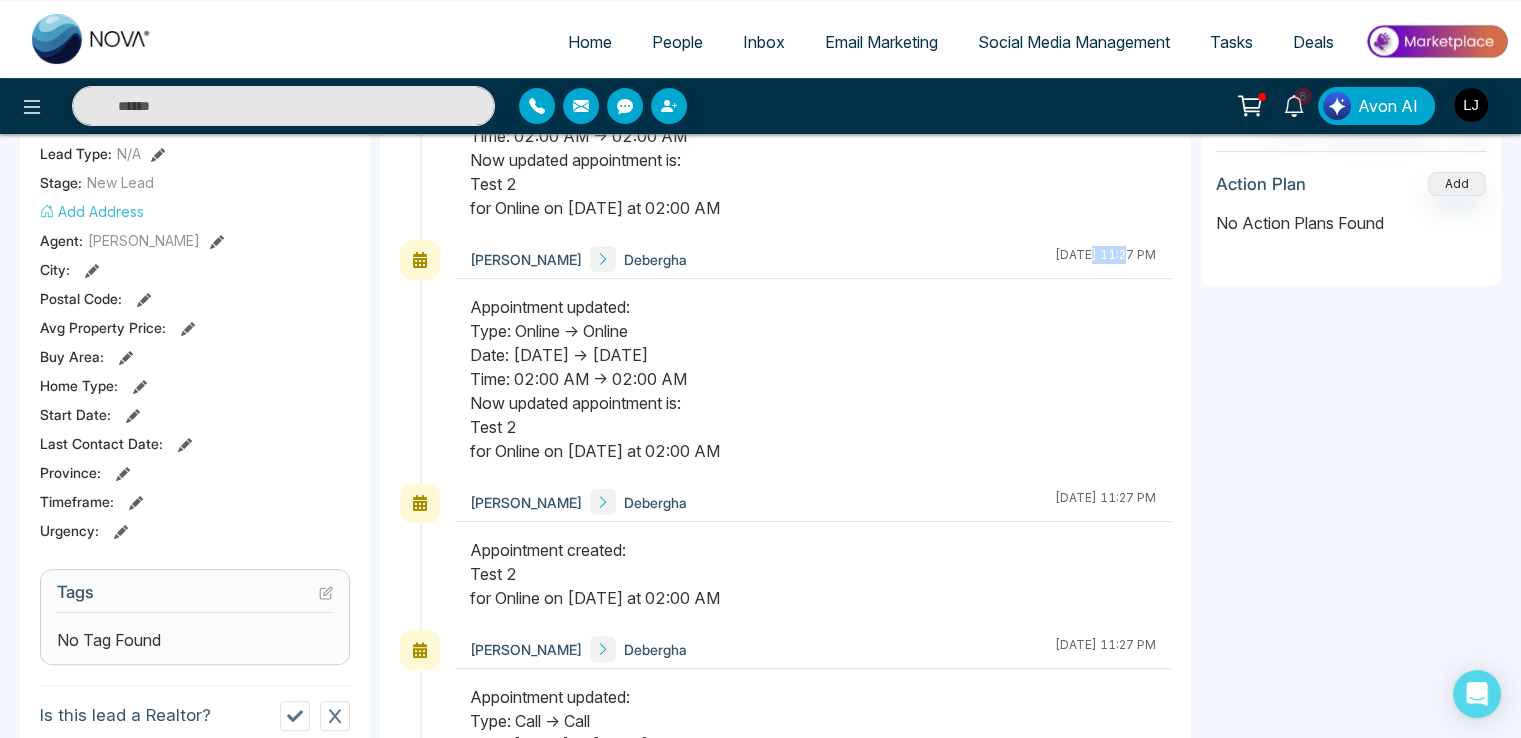 scroll, scrollTop: 0, scrollLeft: 0, axis: both 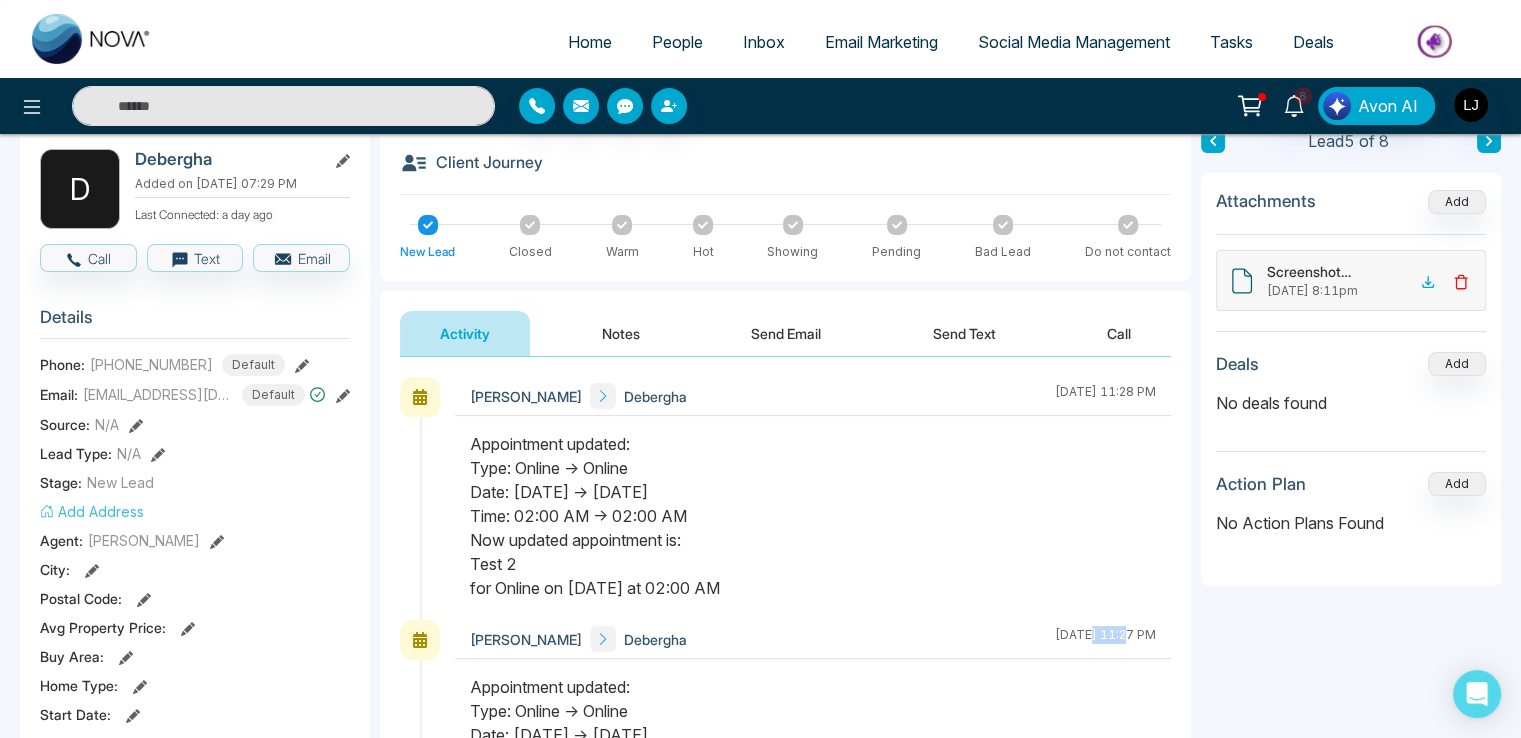 drag, startPoint x: 1061, startPoint y: 389, endPoint x: 1100, endPoint y: 389, distance: 39 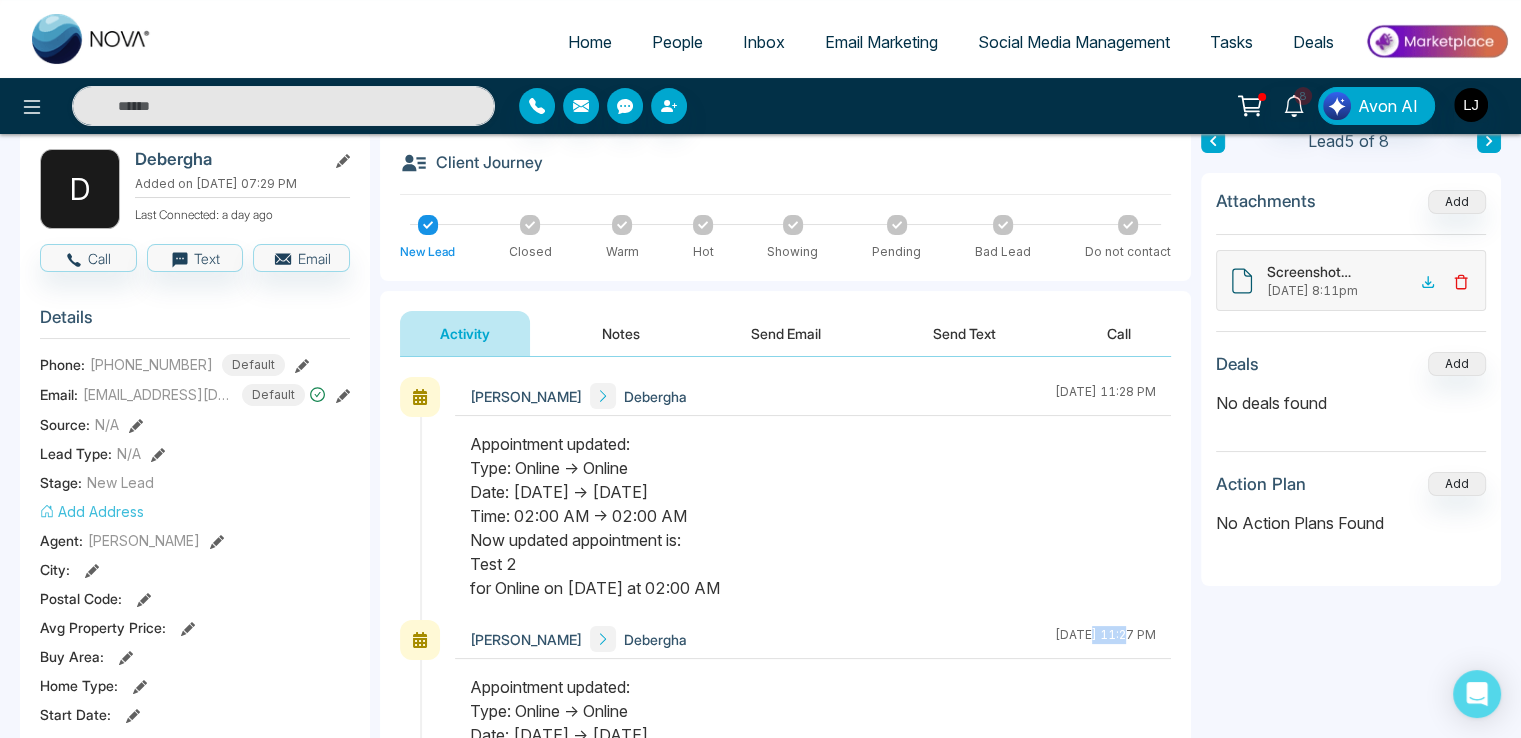 click on "July 8 2025 | 11:28 PM" at bounding box center (1105, 396) 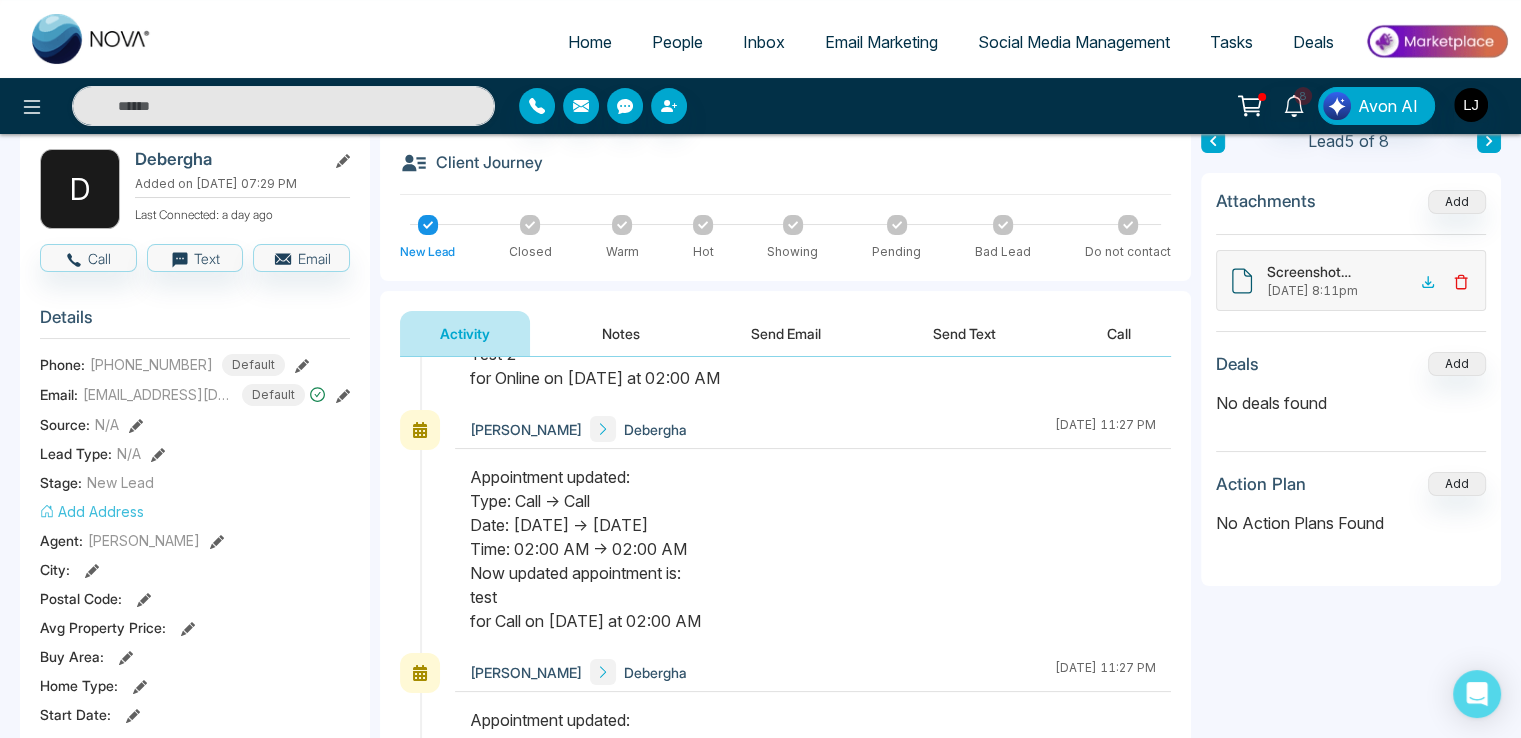 scroll, scrollTop: 680, scrollLeft: 0, axis: vertical 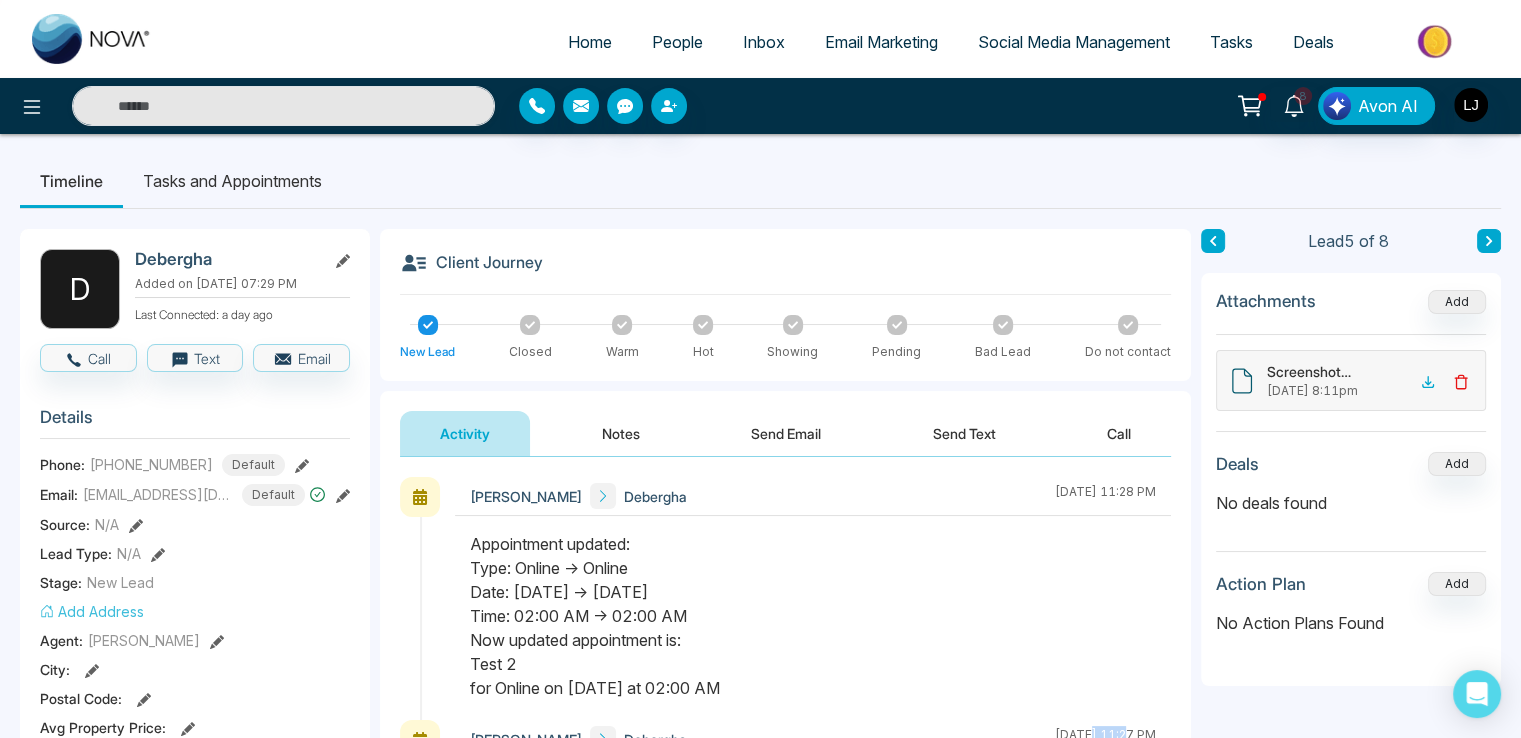 click on "People" at bounding box center (677, 42) 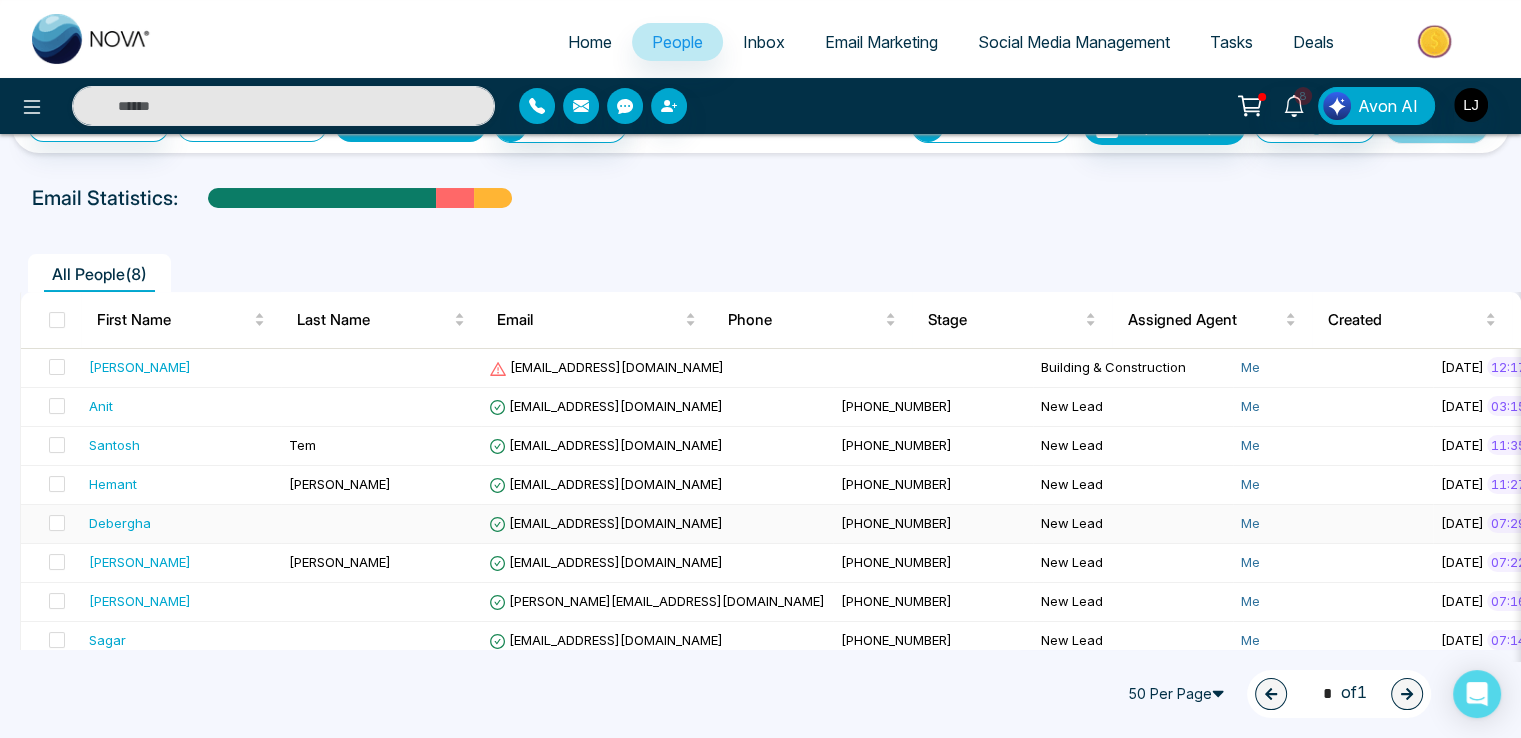 scroll, scrollTop: 79, scrollLeft: 0, axis: vertical 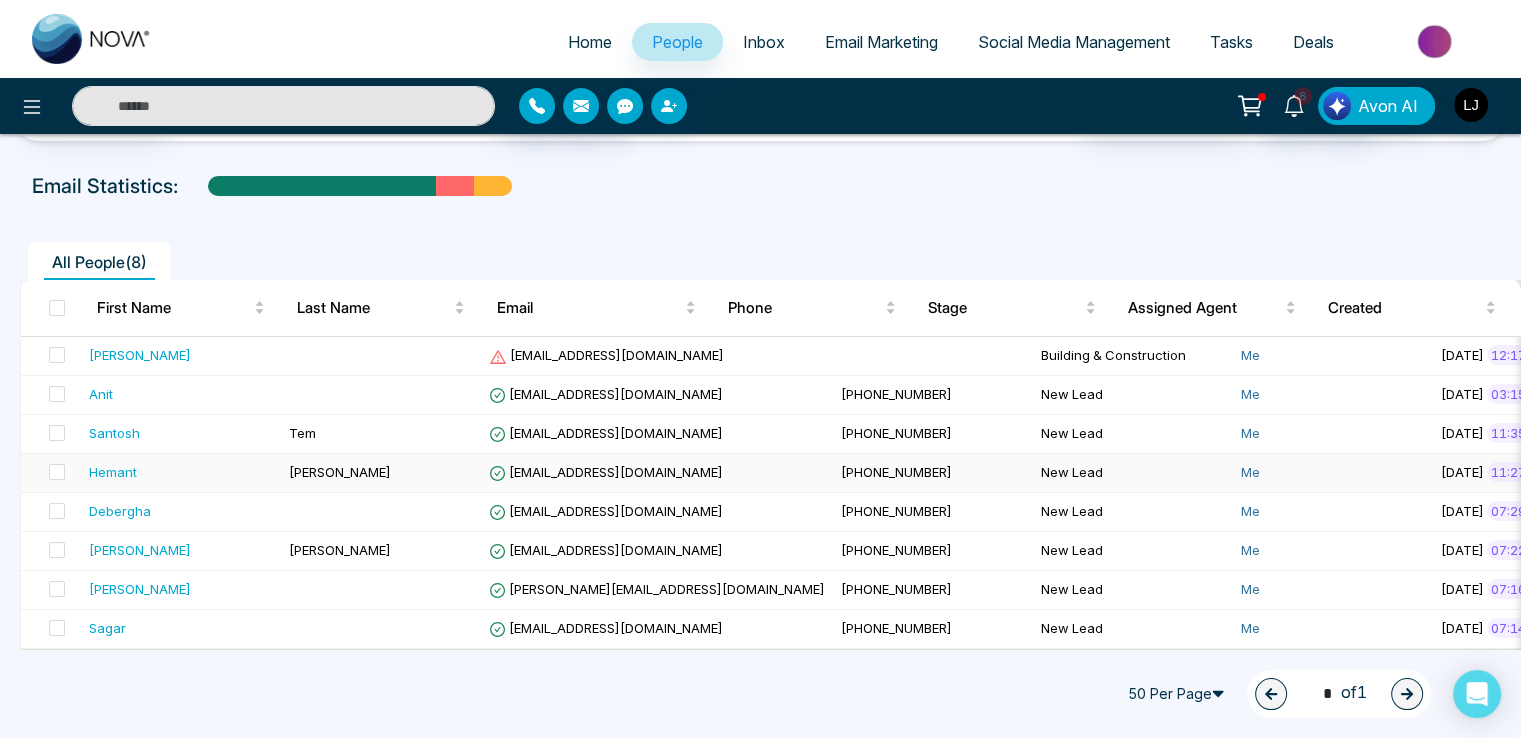 click on "[EMAIL_ADDRESS][DOMAIN_NAME]" at bounding box center [606, 472] 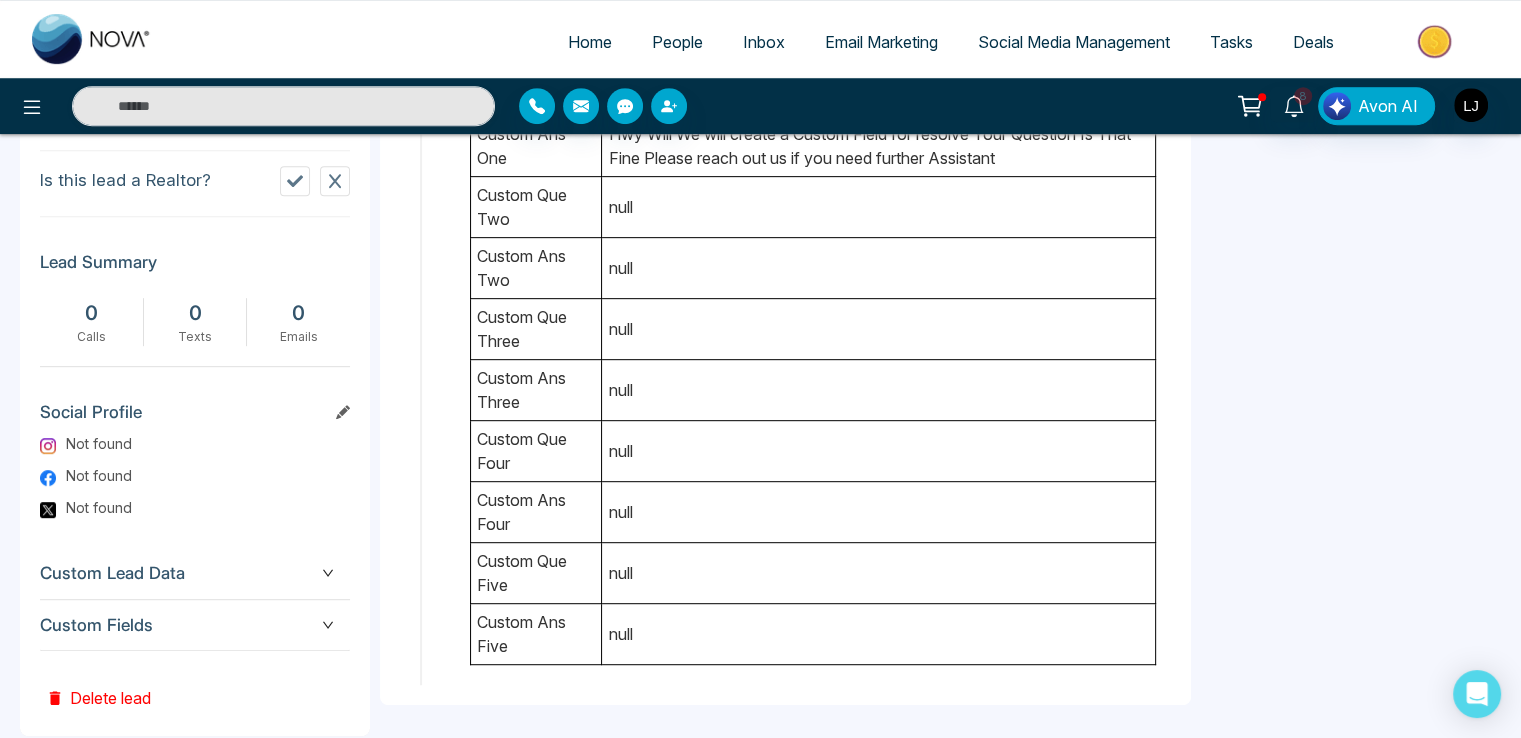 scroll, scrollTop: 968, scrollLeft: 0, axis: vertical 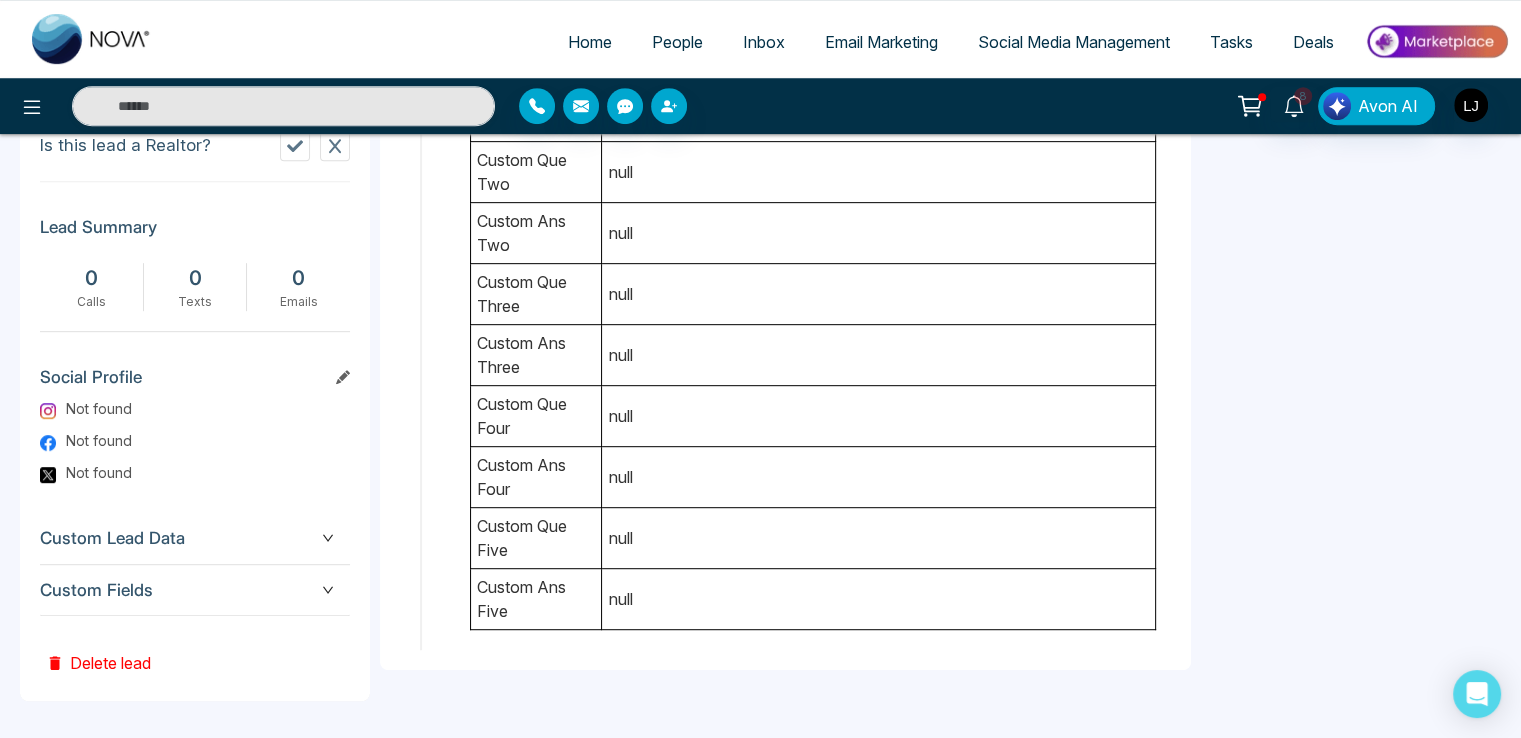 click on "Custom Fields" at bounding box center [195, 590] 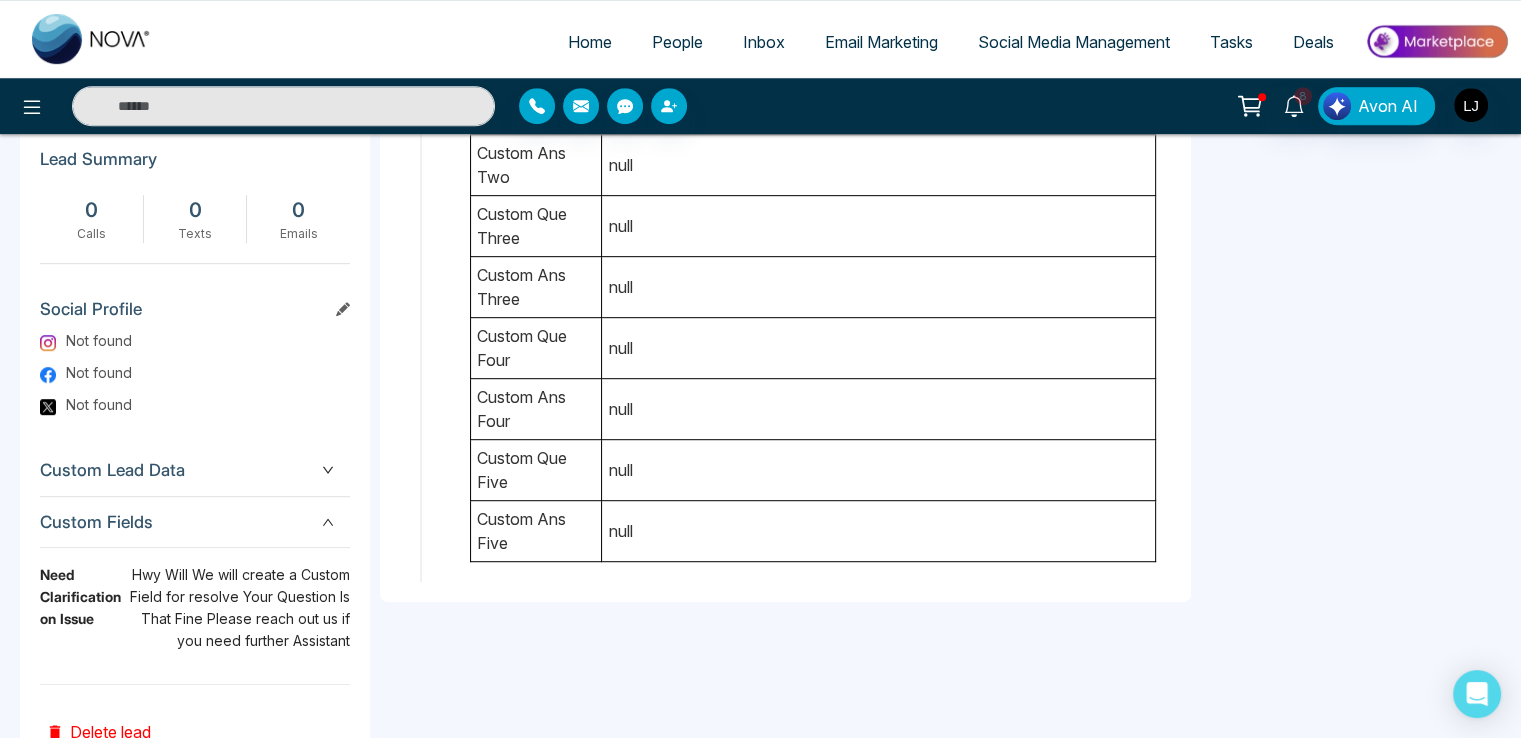 scroll, scrollTop: 1105, scrollLeft: 0, axis: vertical 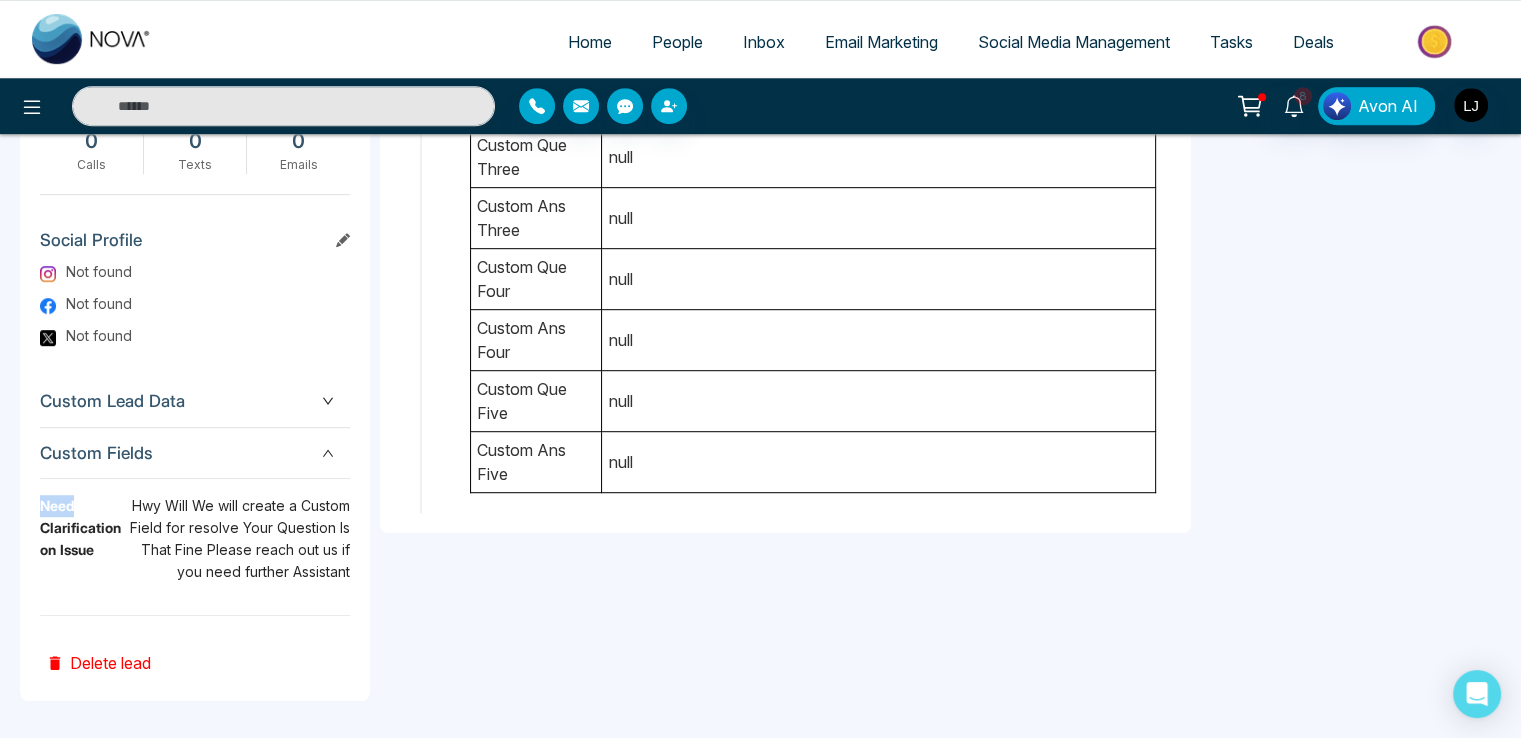 drag, startPoint x: 44, startPoint y: 498, endPoint x: 85, endPoint y: 462, distance: 54.56189 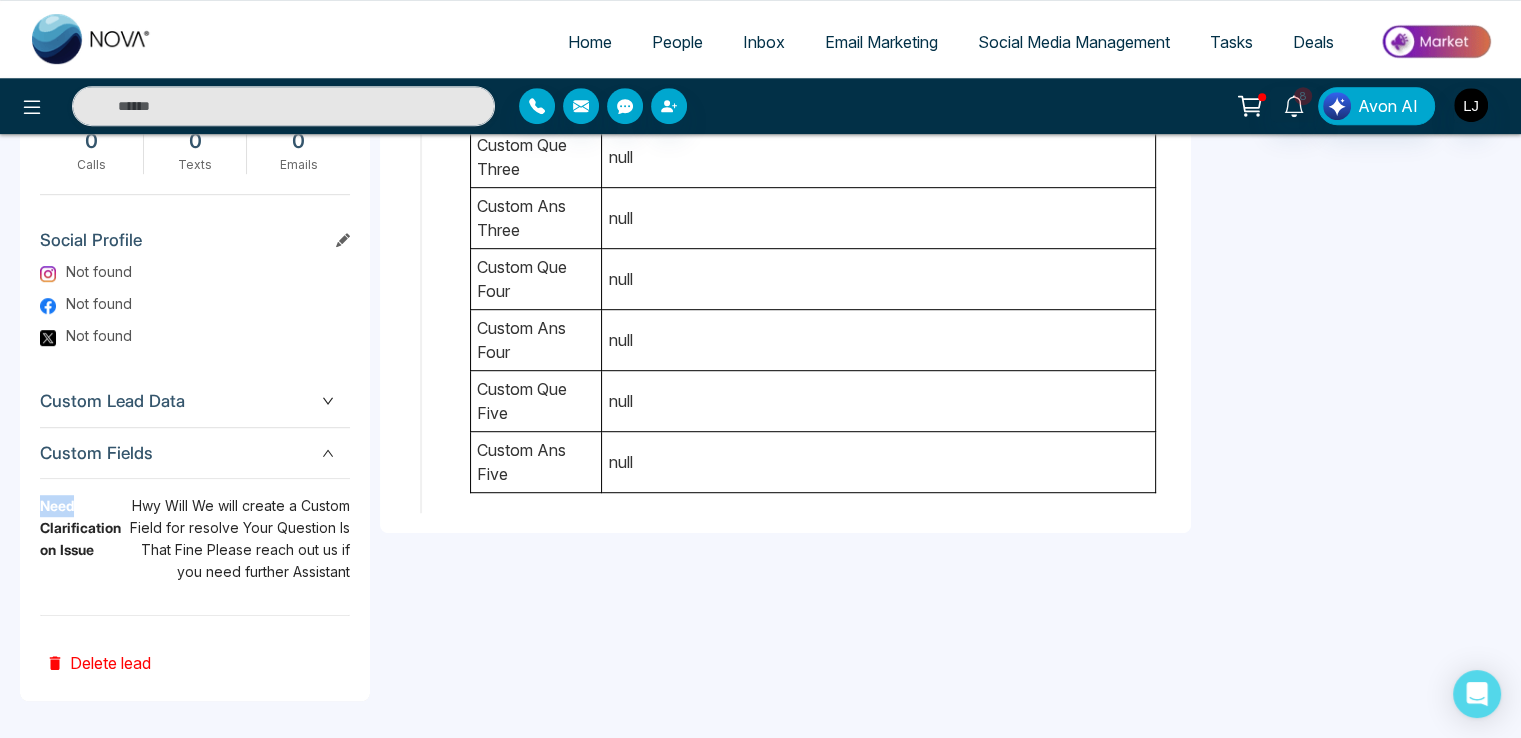 click on "Need Clarification on Issue" at bounding box center [80, 547] 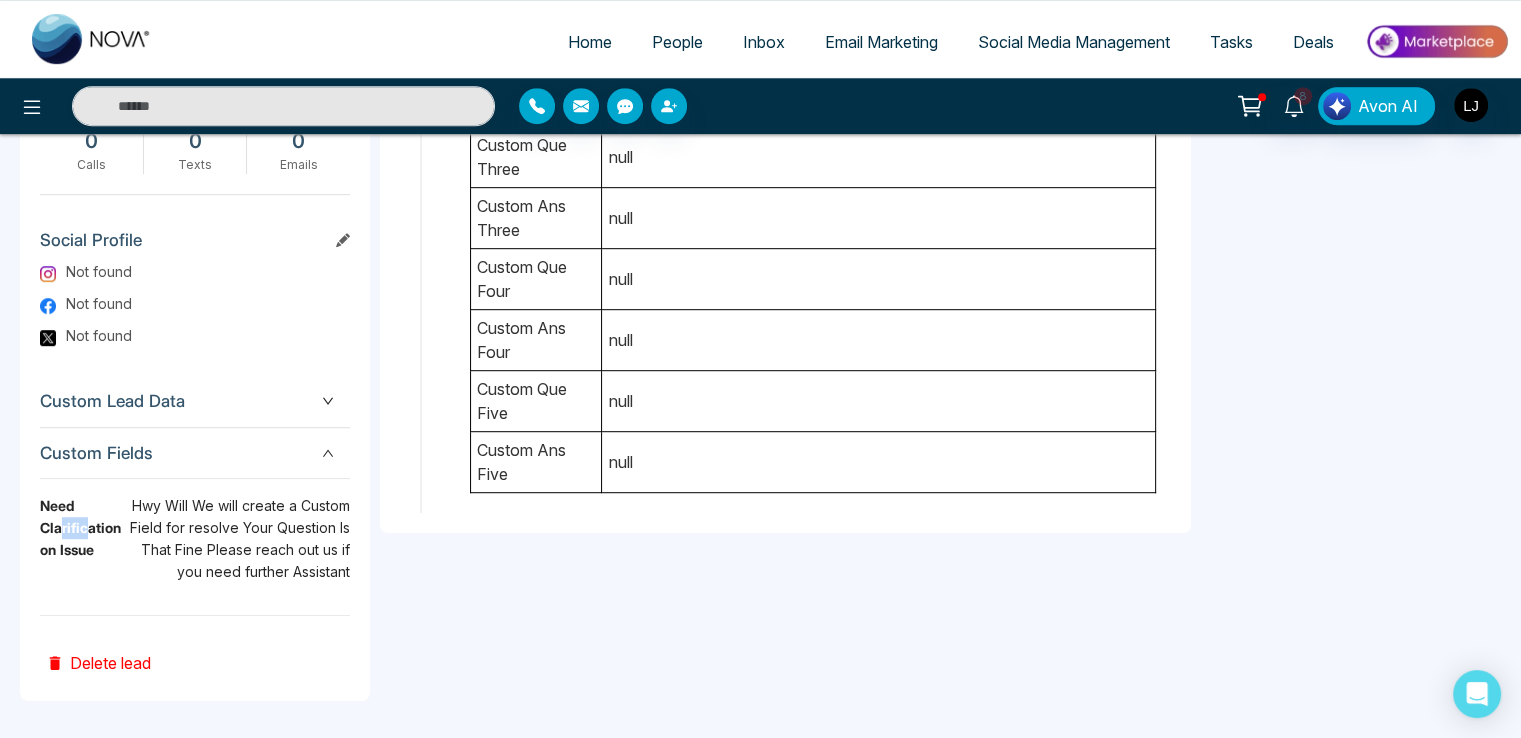 drag, startPoint x: 64, startPoint y: 523, endPoint x: 86, endPoint y: 525, distance: 22.090721 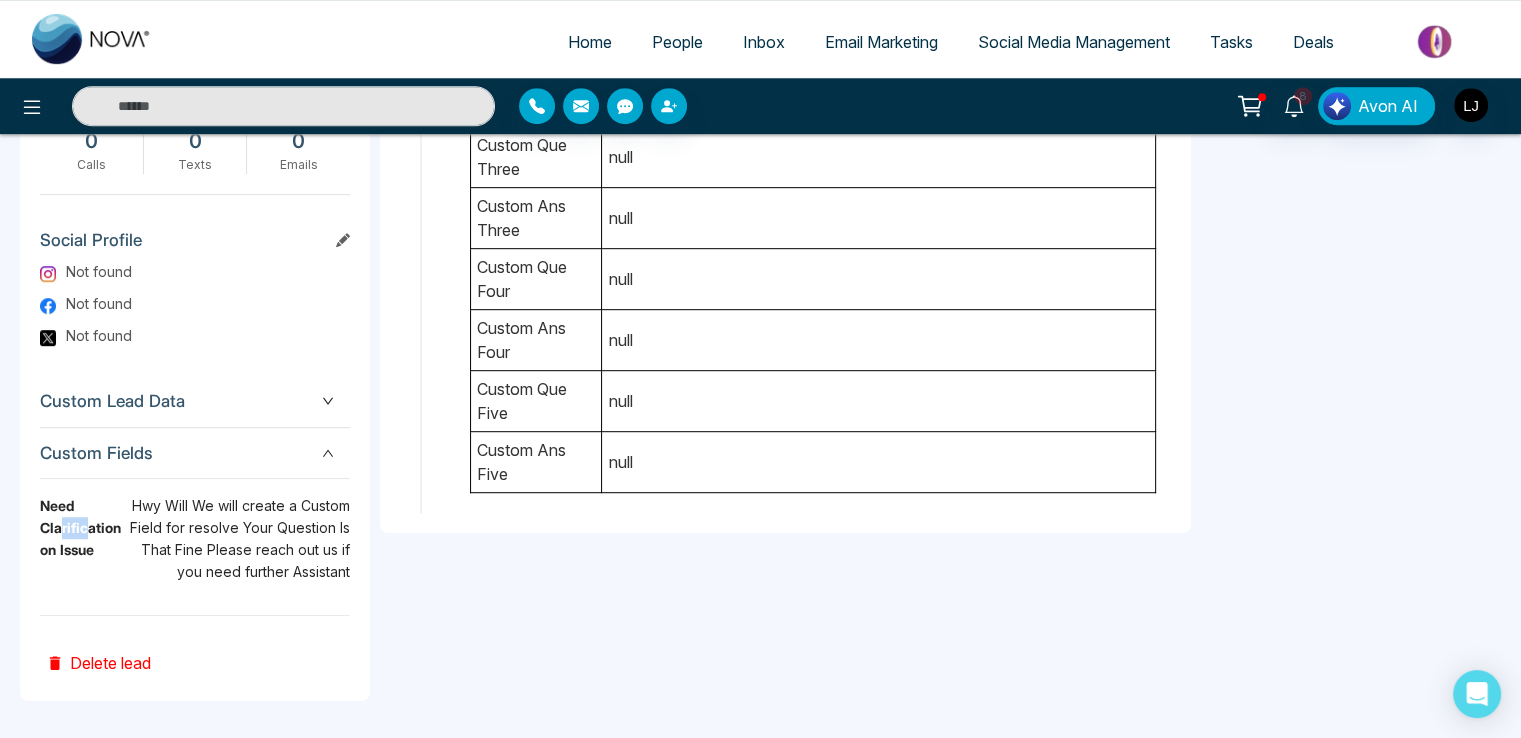 click on "Need Clarification on Issue" at bounding box center [80, 547] 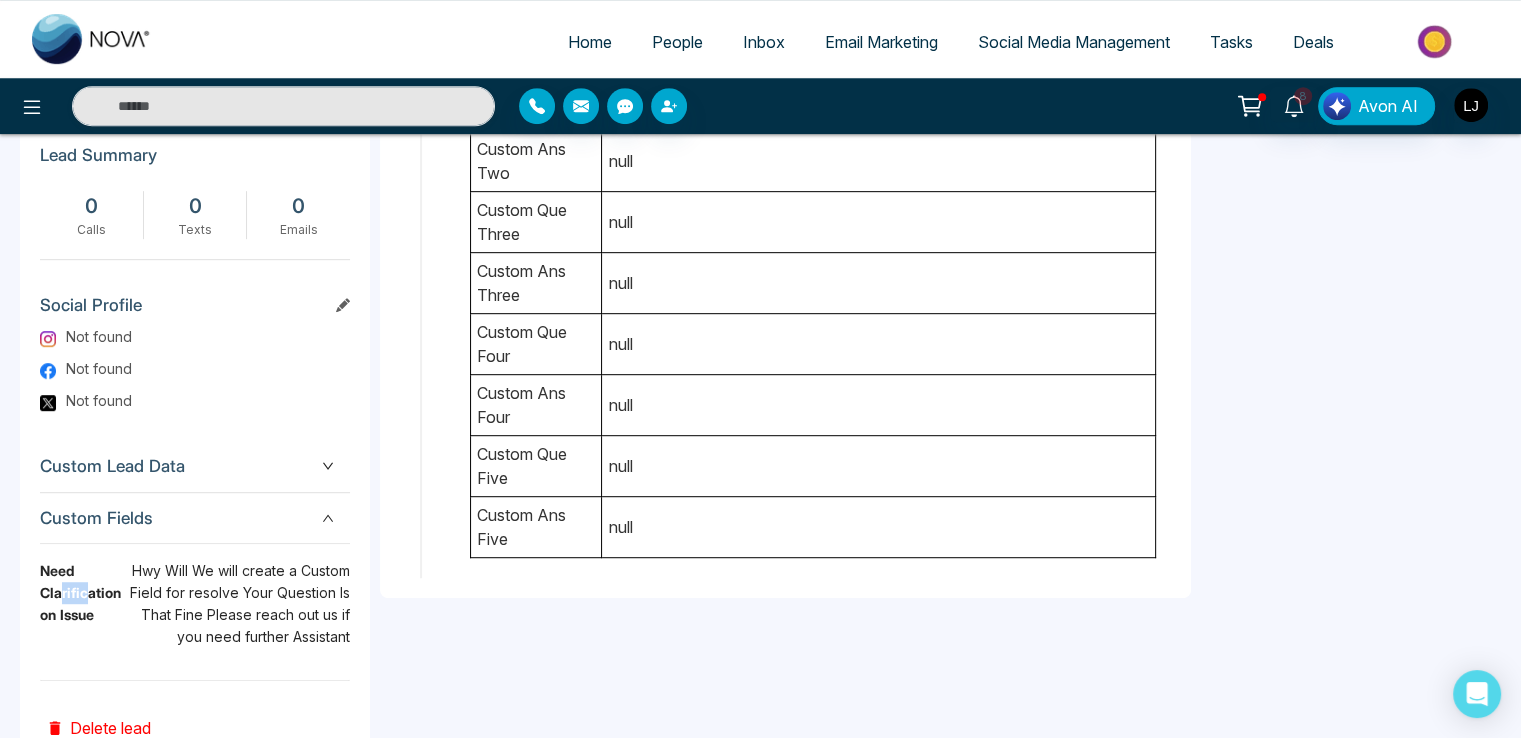 scroll, scrollTop: 1005, scrollLeft: 0, axis: vertical 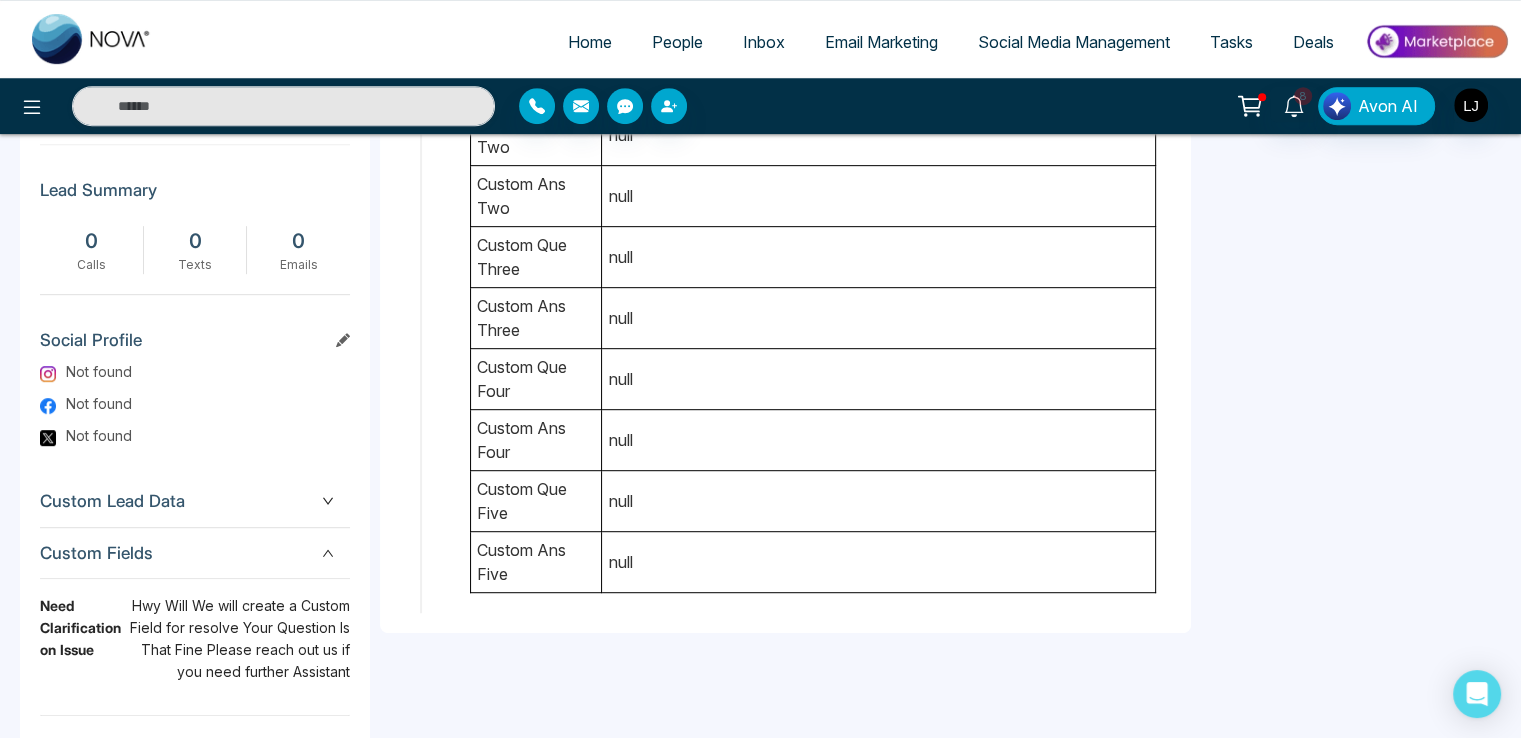 click on "Custom Fields" at bounding box center (195, 553) 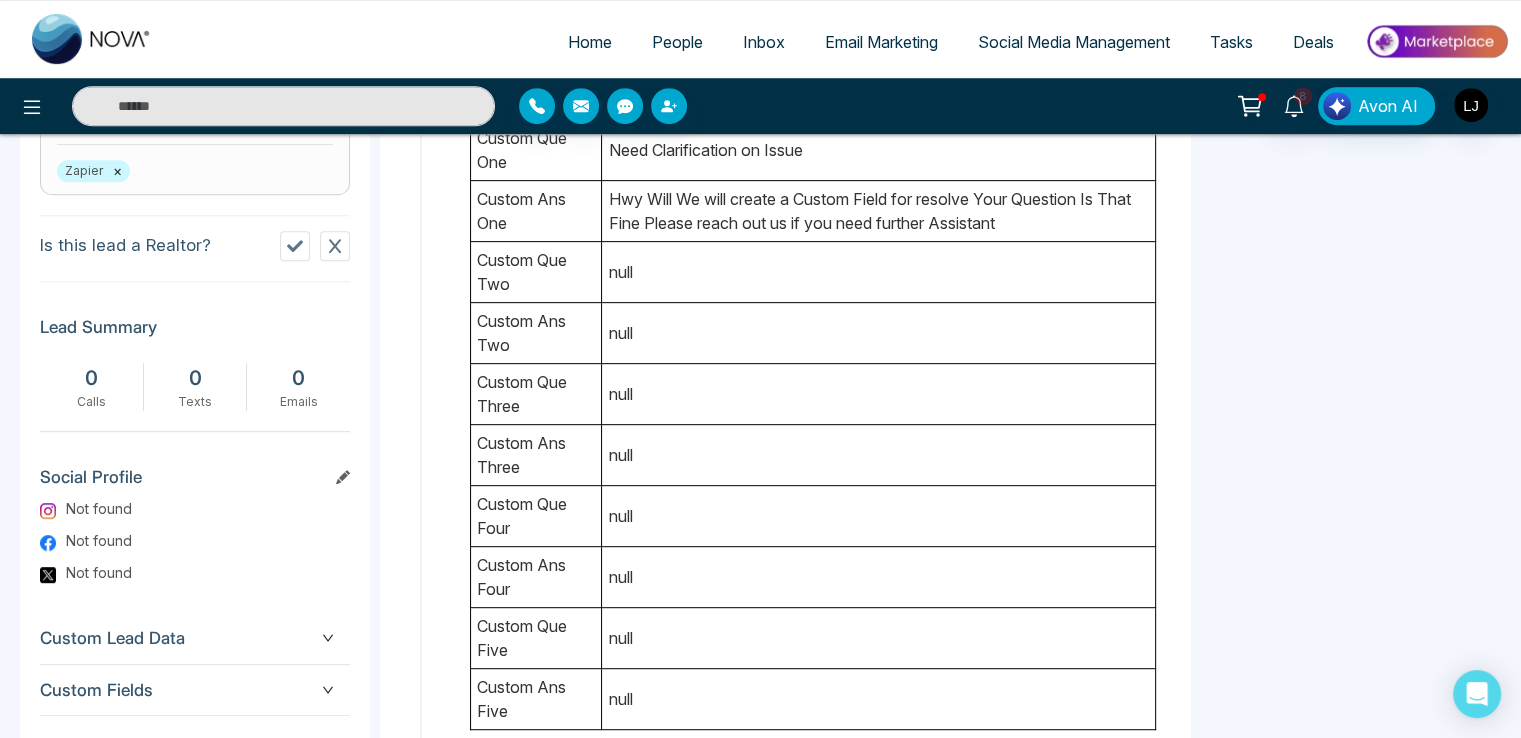 scroll, scrollTop: 668, scrollLeft: 0, axis: vertical 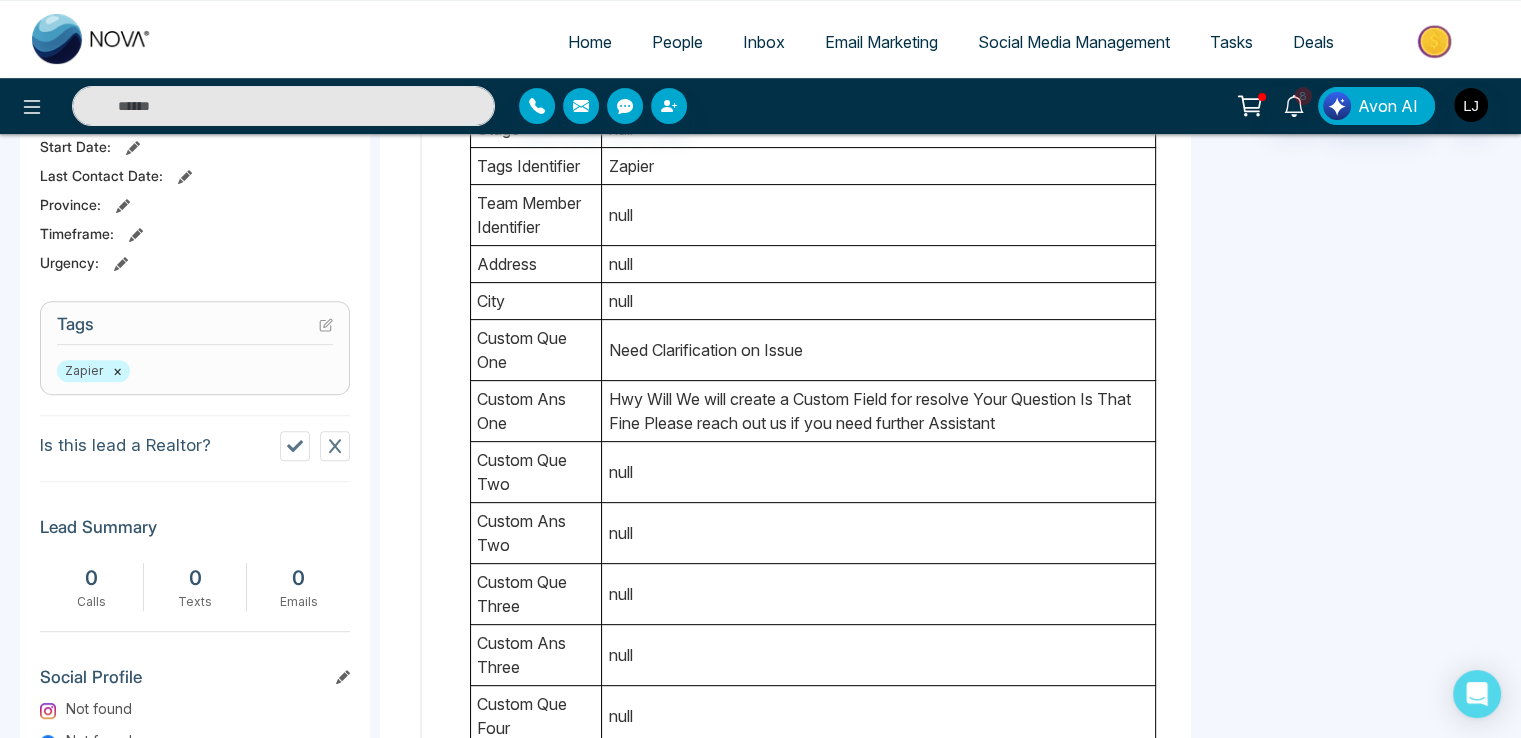 drag, startPoint x: 488, startPoint y: 329, endPoint x: 579, endPoint y: 329, distance: 91 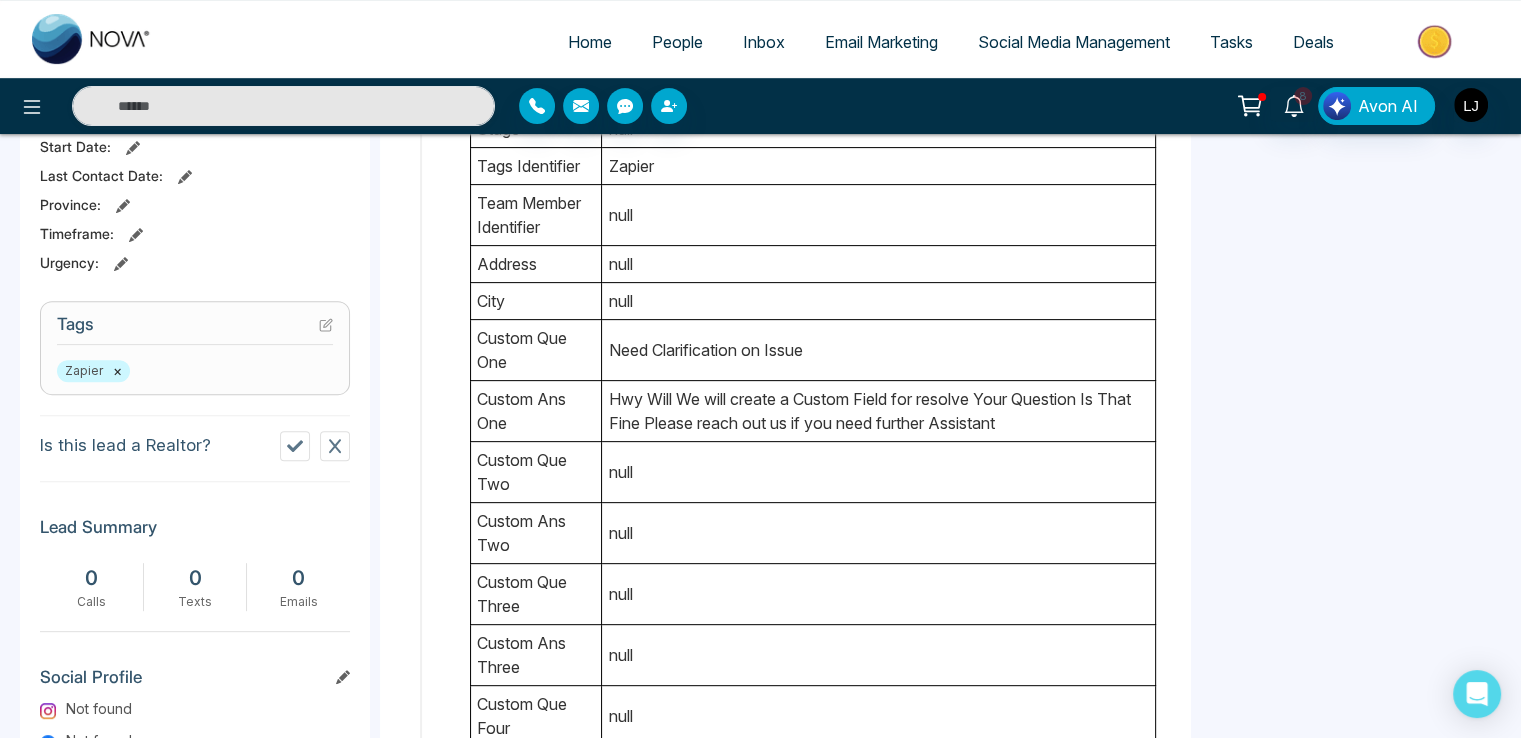 click on "custom que one" at bounding box center (536, 350) 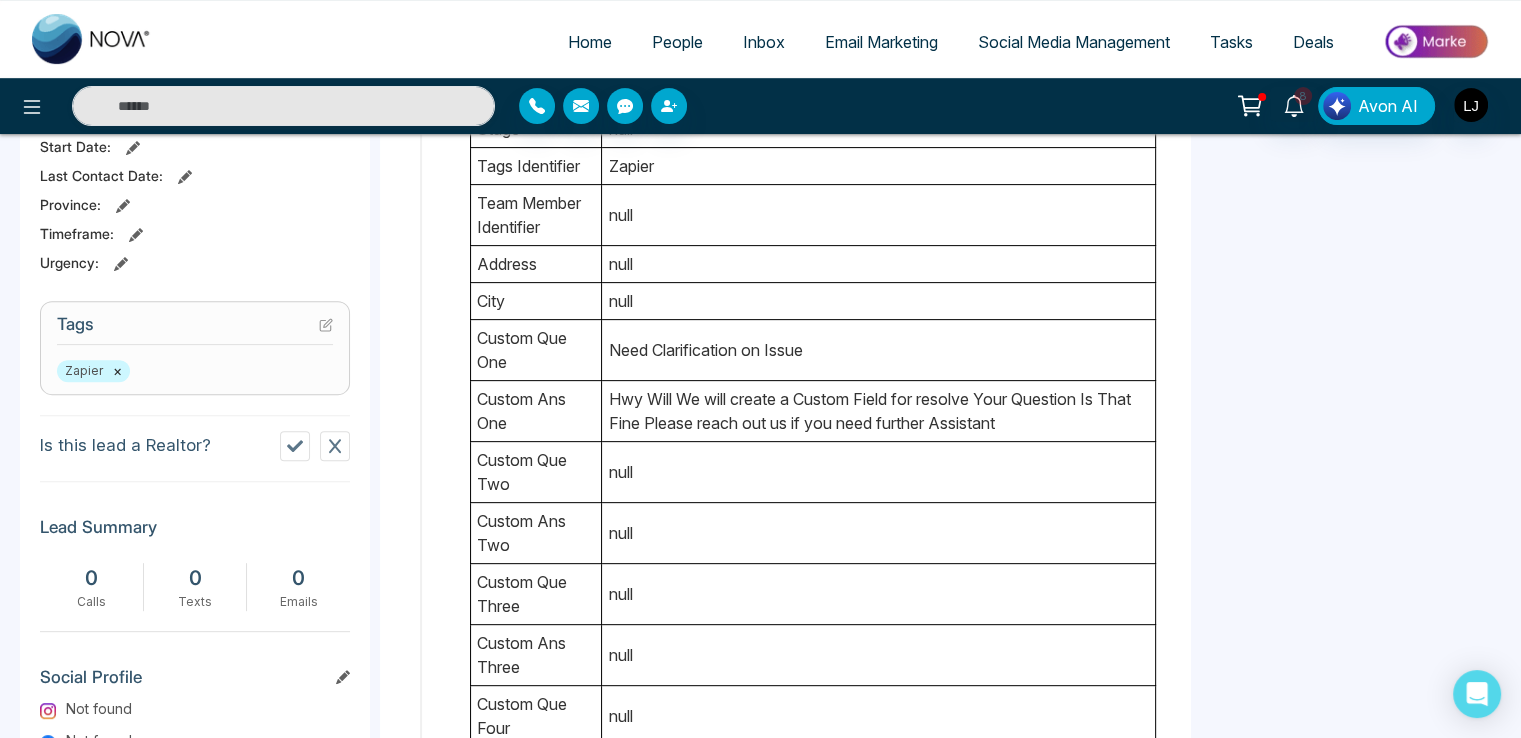 drag, startPoint x: 485, startPoint y: 392, endPoint x: 499, endPoint y: 445, distance: 54.81788 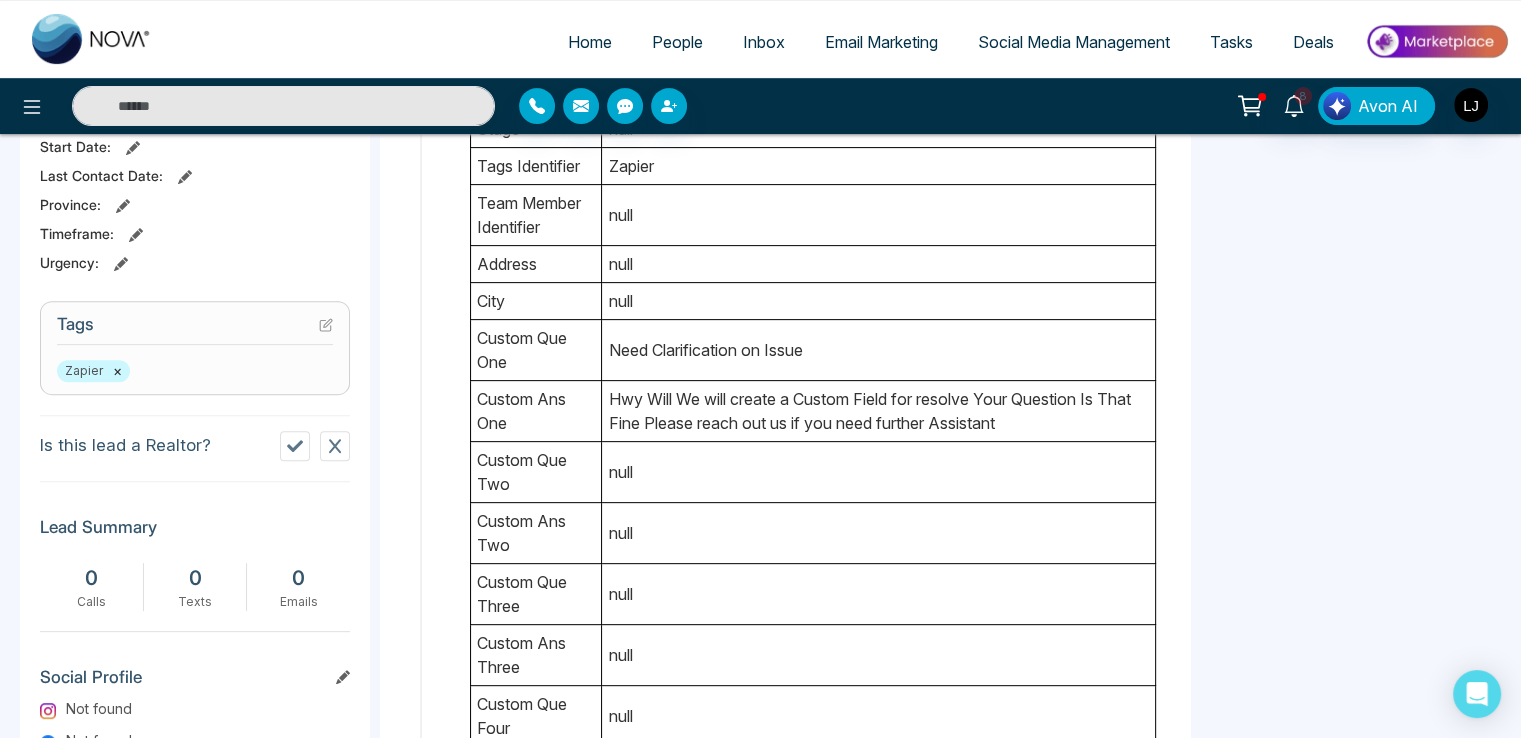 click on "custom ans one" at bounding box center (536, 411) 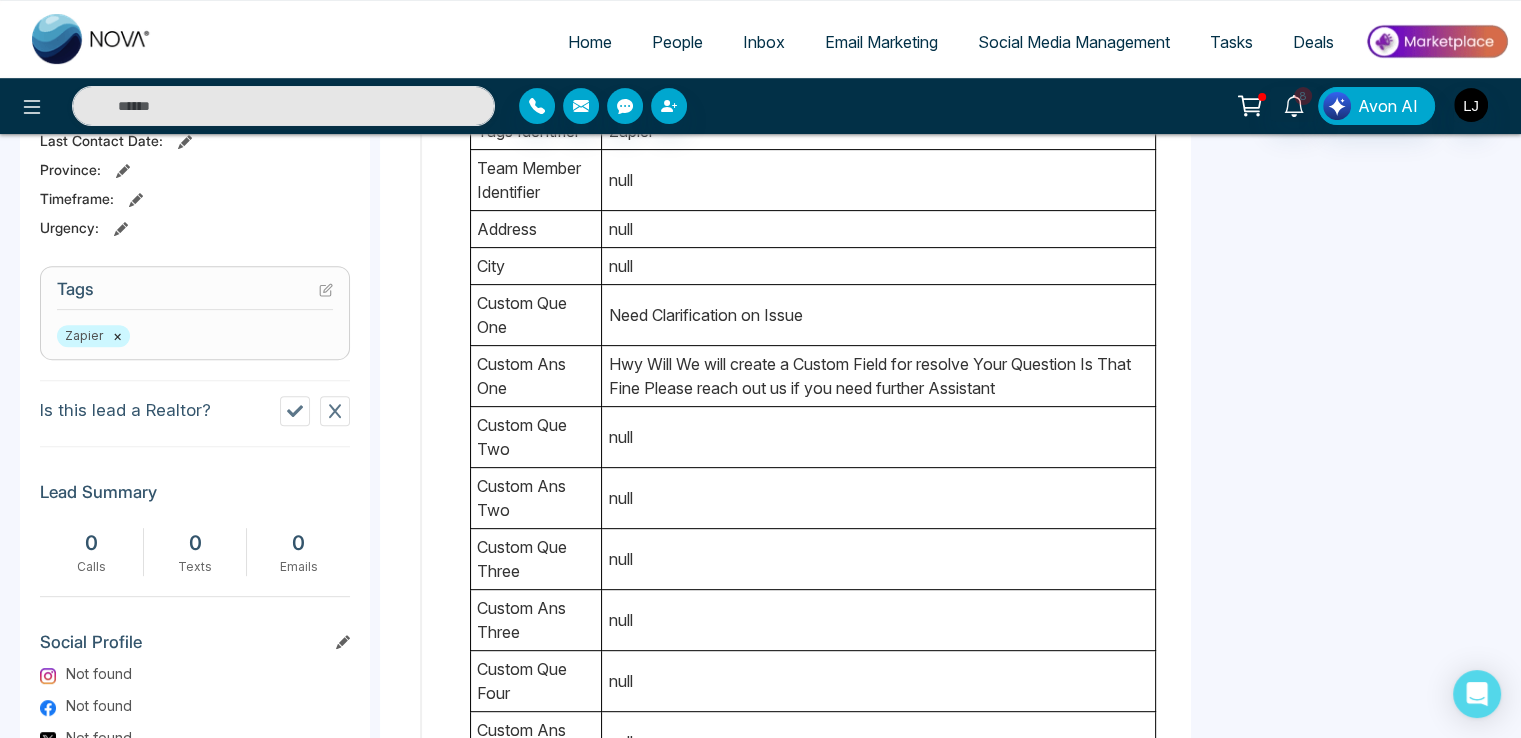 scroll, scrollTop: 668, scrollLeft: 0, axis: vertical 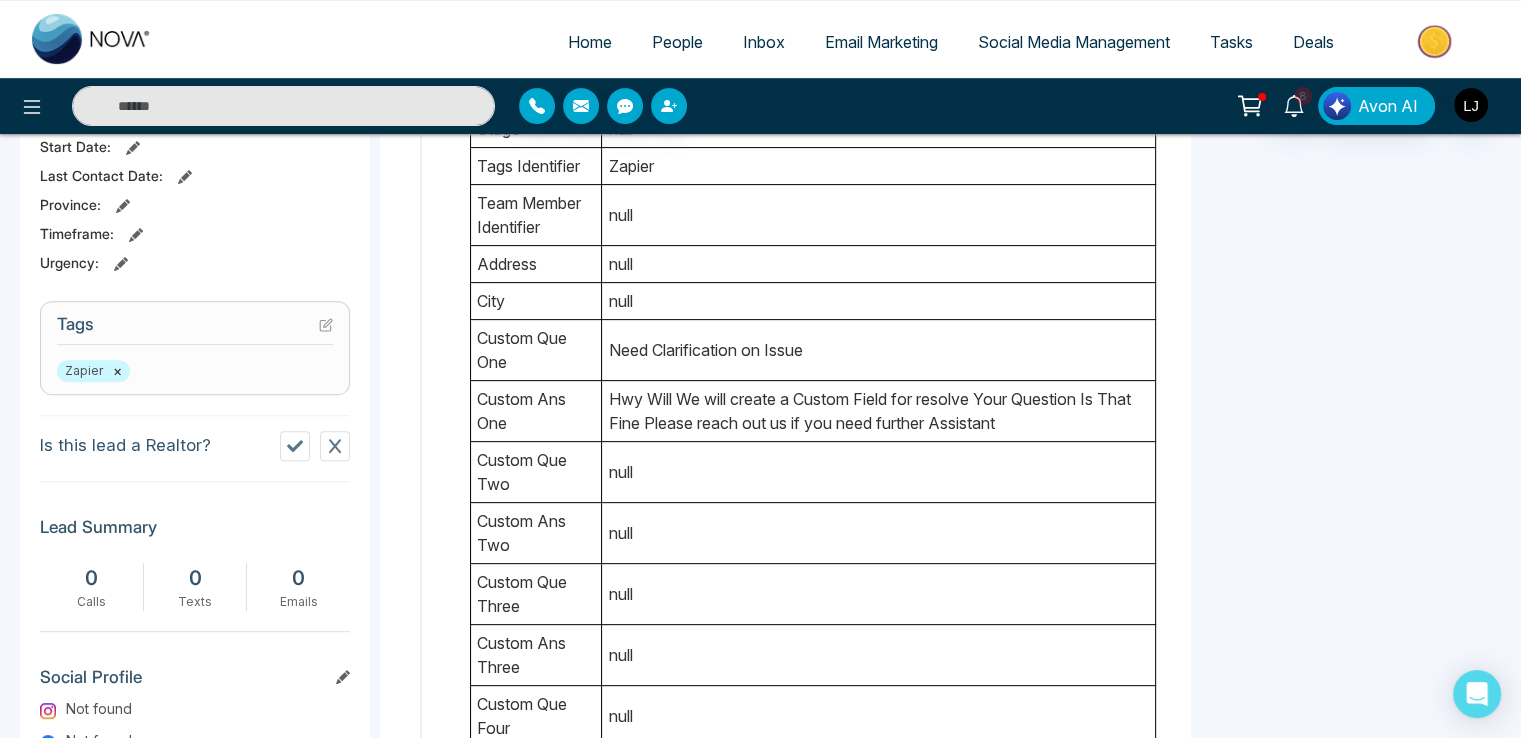 click on "custom ans one" at bounding box center [536, 411] 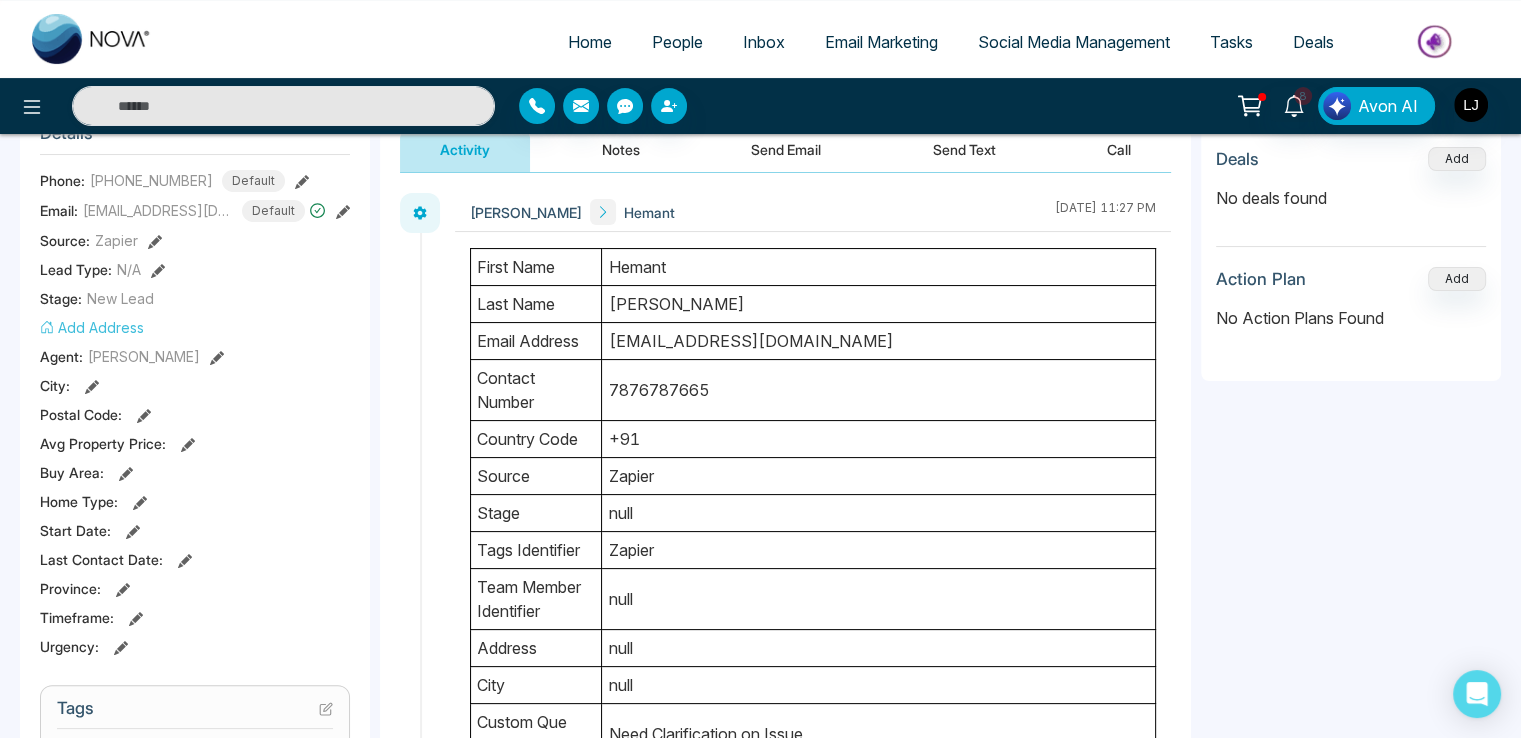 scroll, scrollTop: 168, scrollLeft: 0, axis: vertical 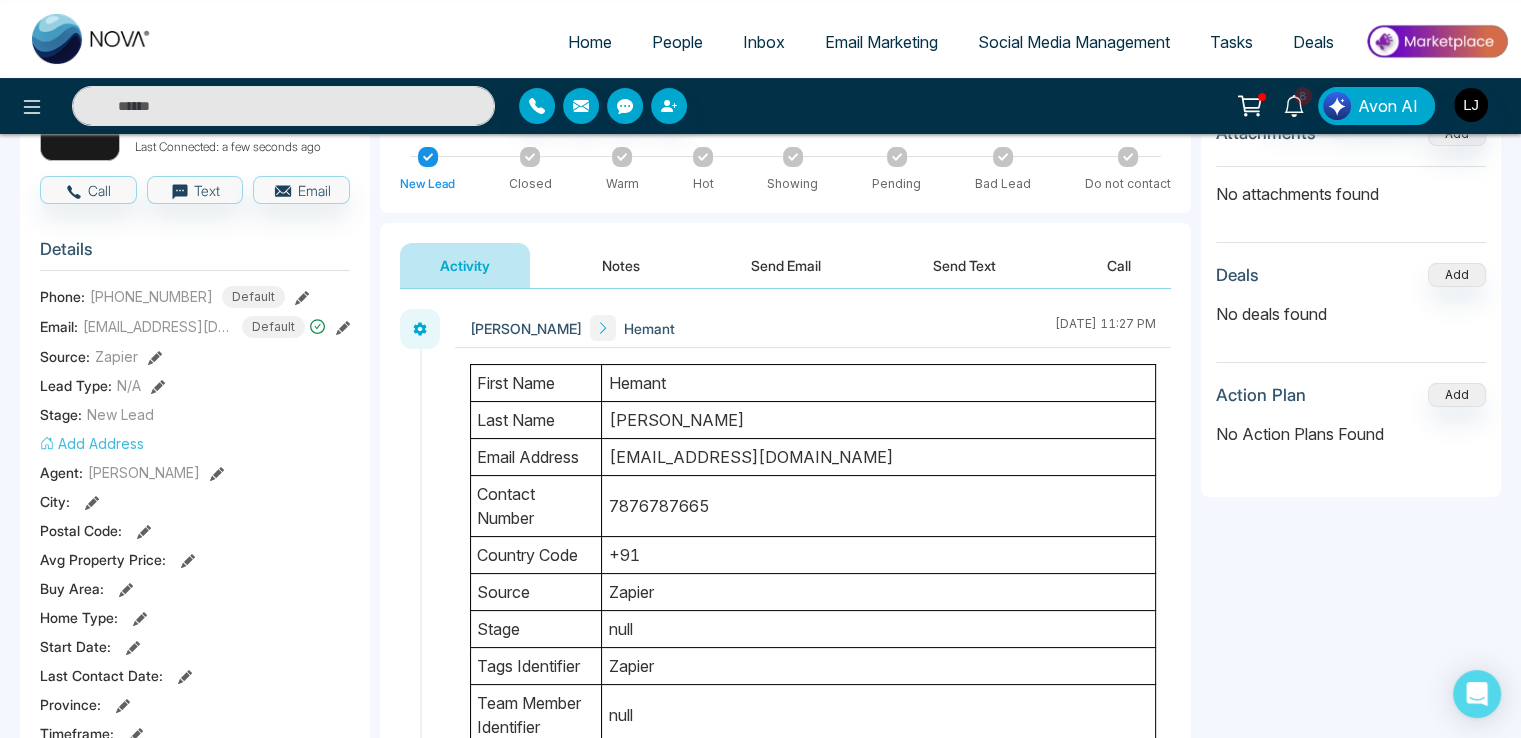 drag, startPoint x: 598, startPoint y: 377, endPoint x: 698, endPoint y: 377, distance: 100 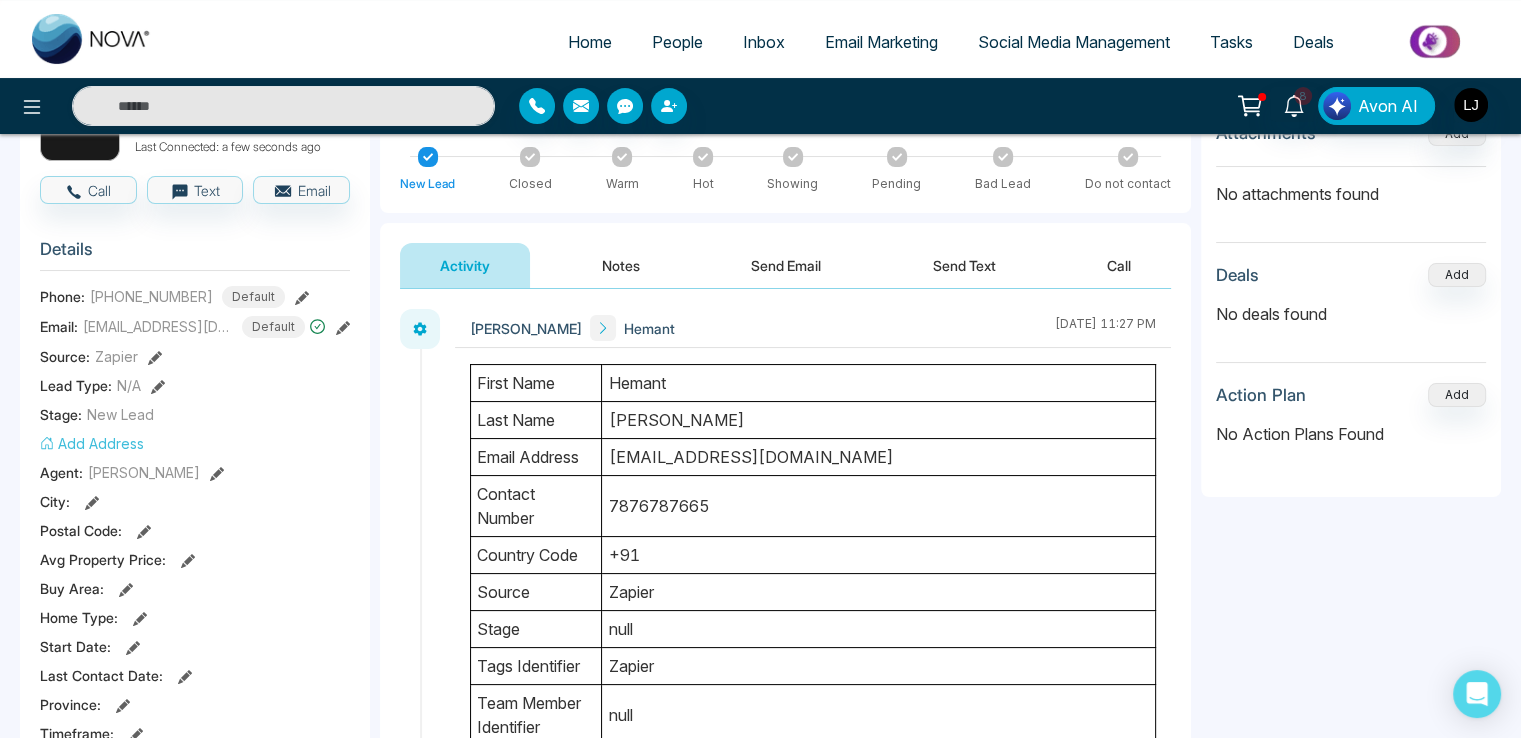 click on "first name Hemant" at bounding box center [813, 383] 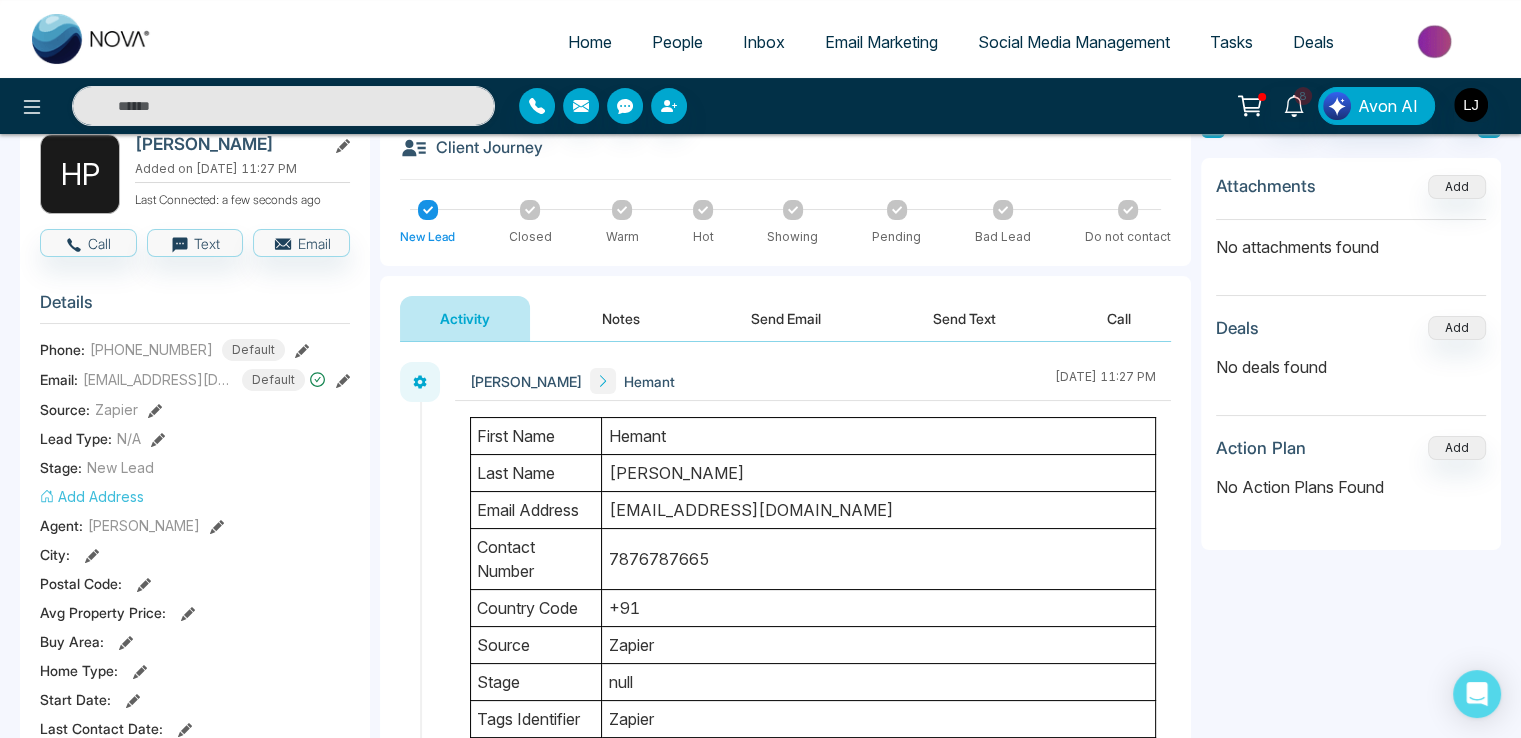 scroll, scrollTop: 68, scrollLeft: 0, axis: vertical 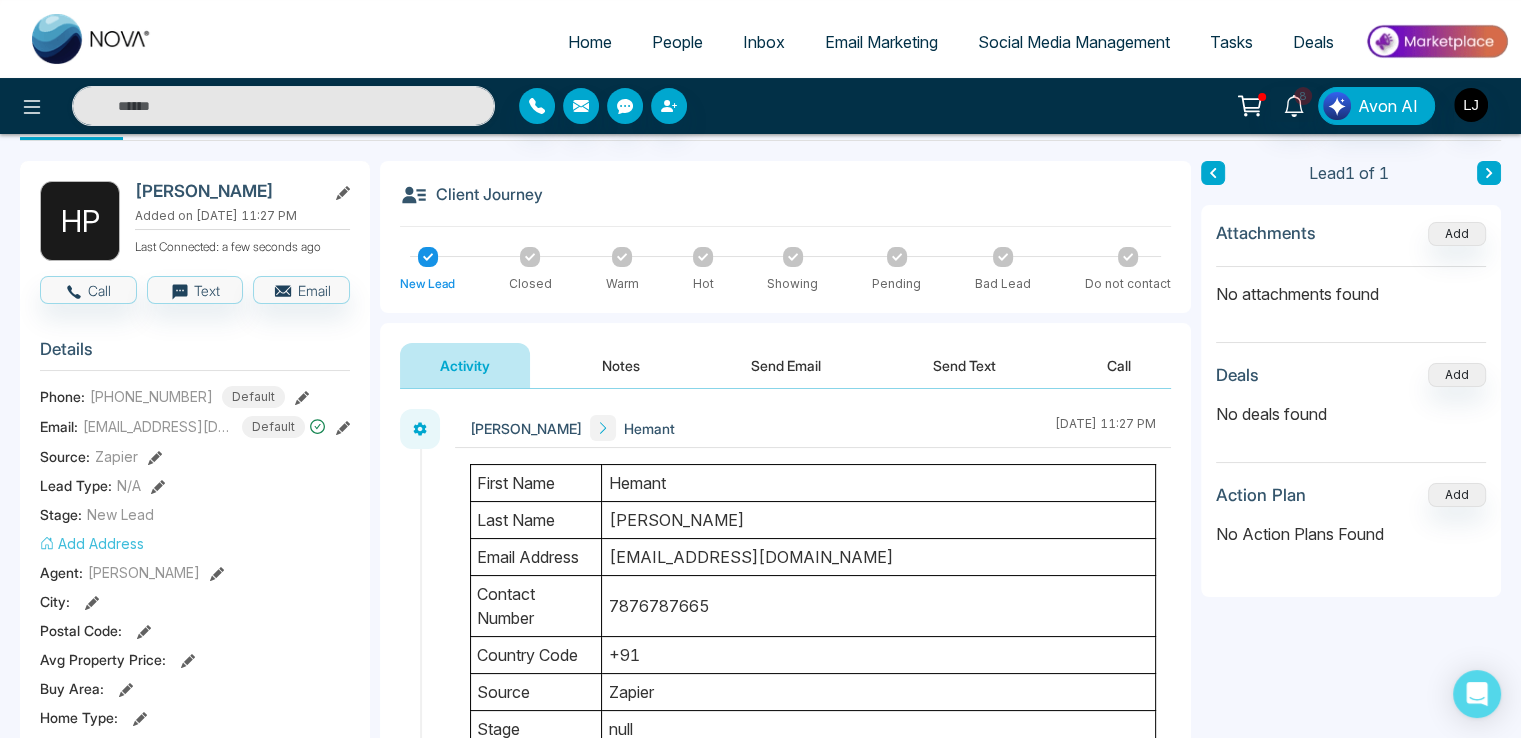click on "People" at bounding box center (677, 42) 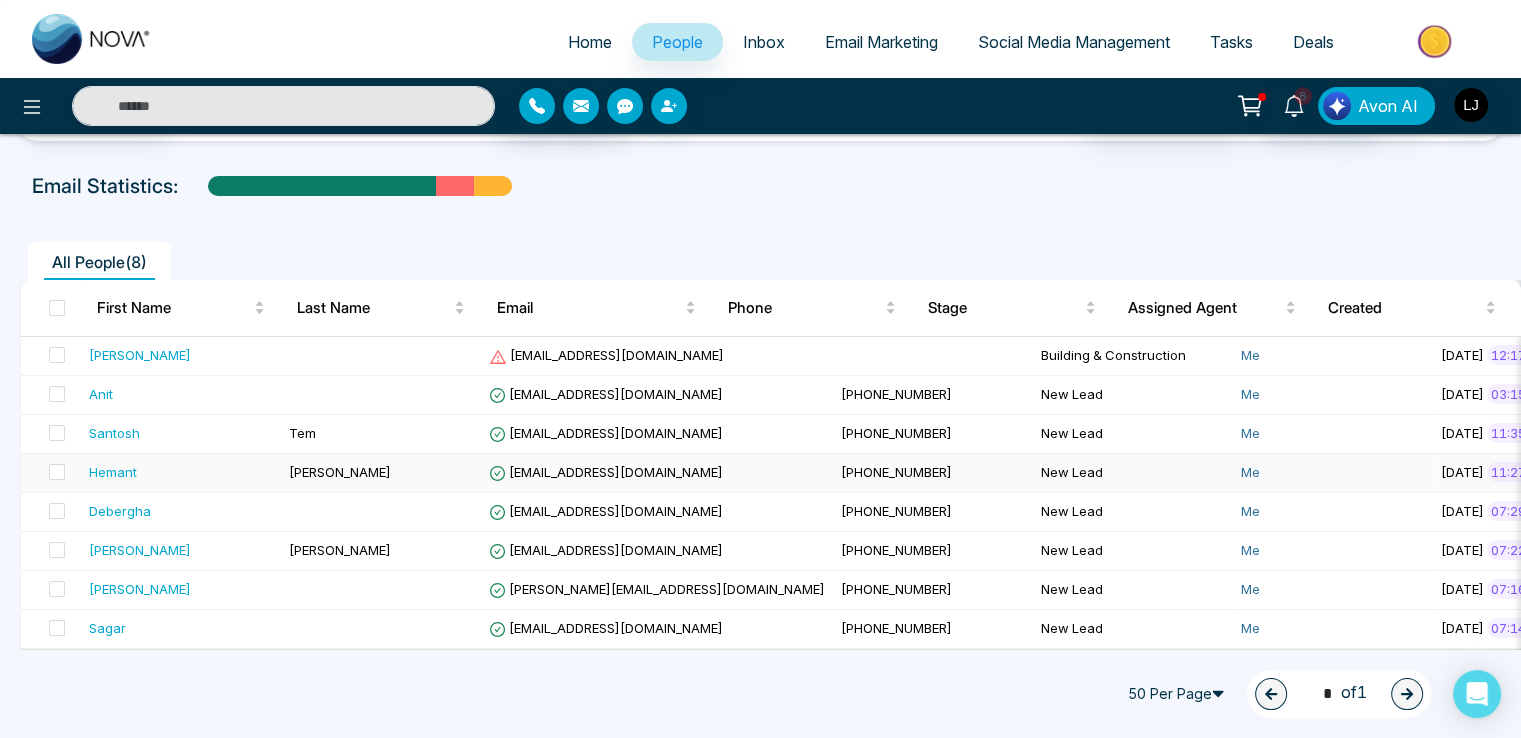 scroll, scrollTop: 79, scrollLeft: 0, axis: vertical 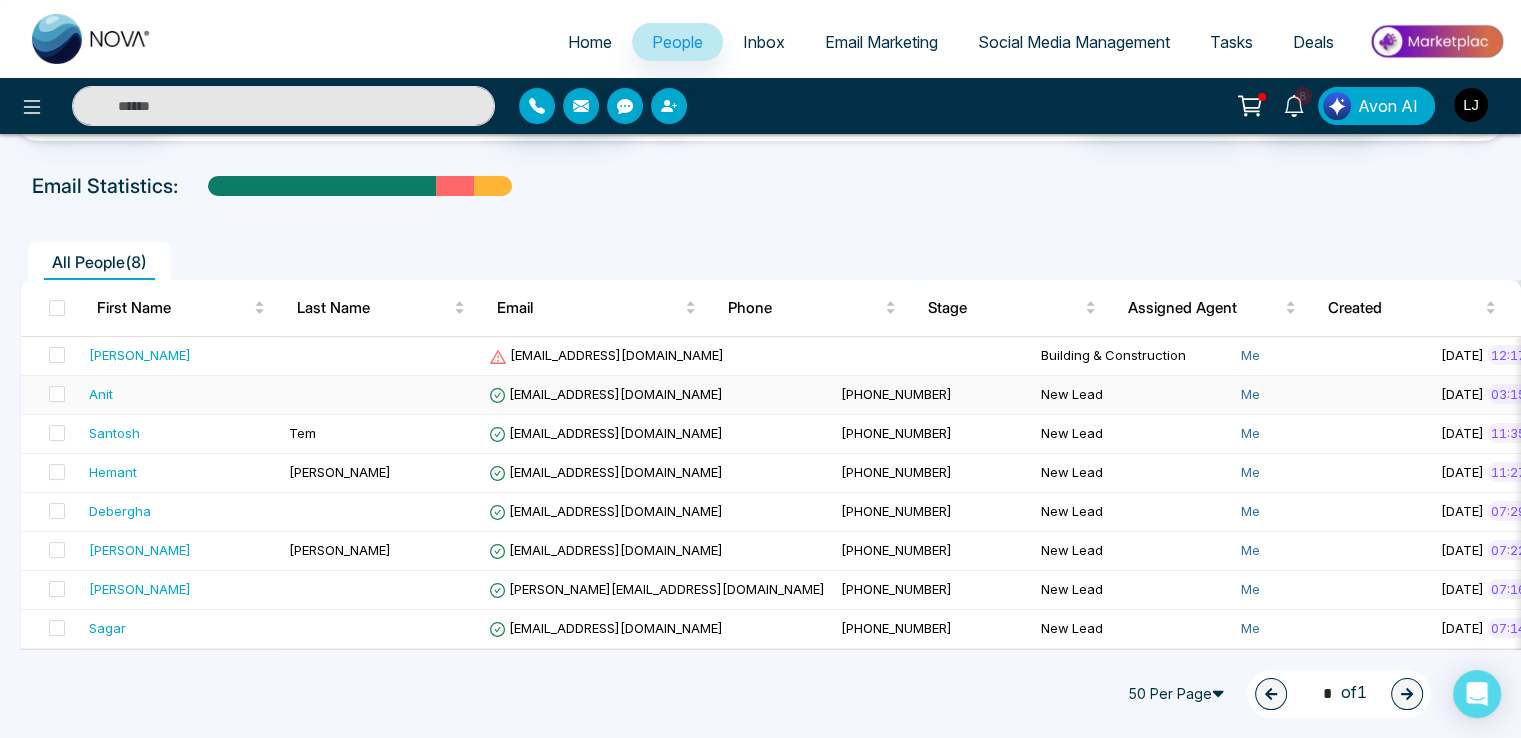 click on "[EMAIL_ADDRESS][DOMAIN_NAME]" at bounding box center [606, 394] 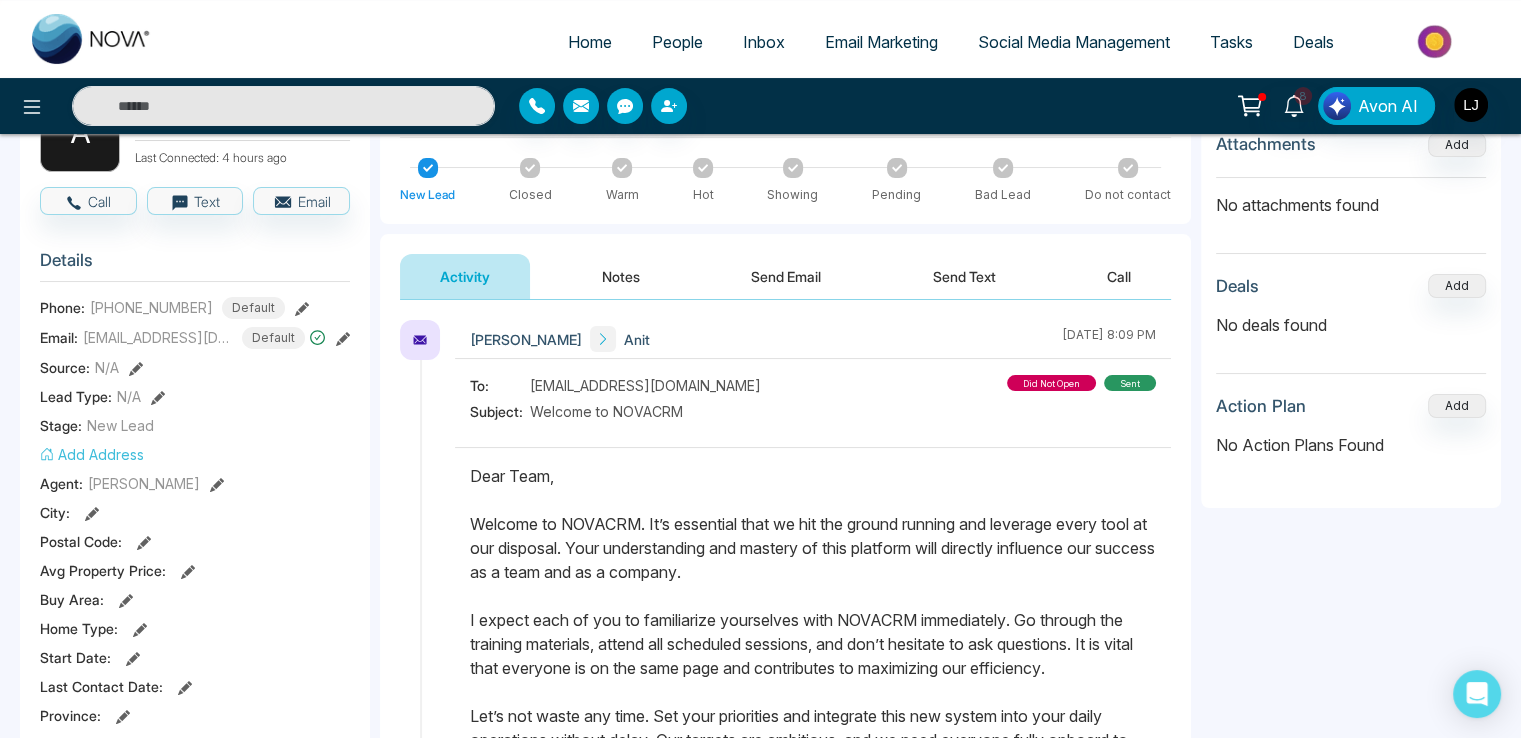 scroll, scrollTop: 200, scrollLeft: 0, axis: vertical 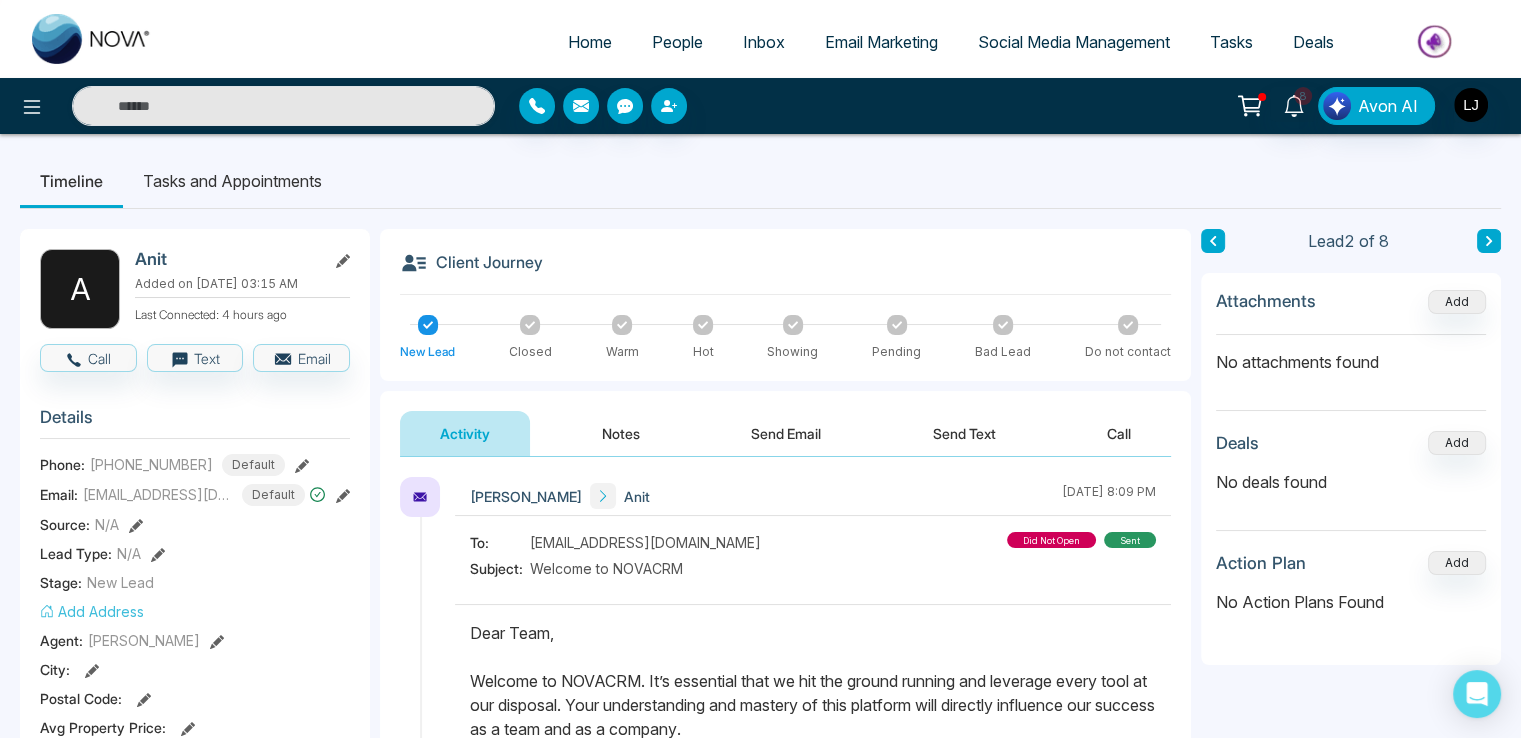 click 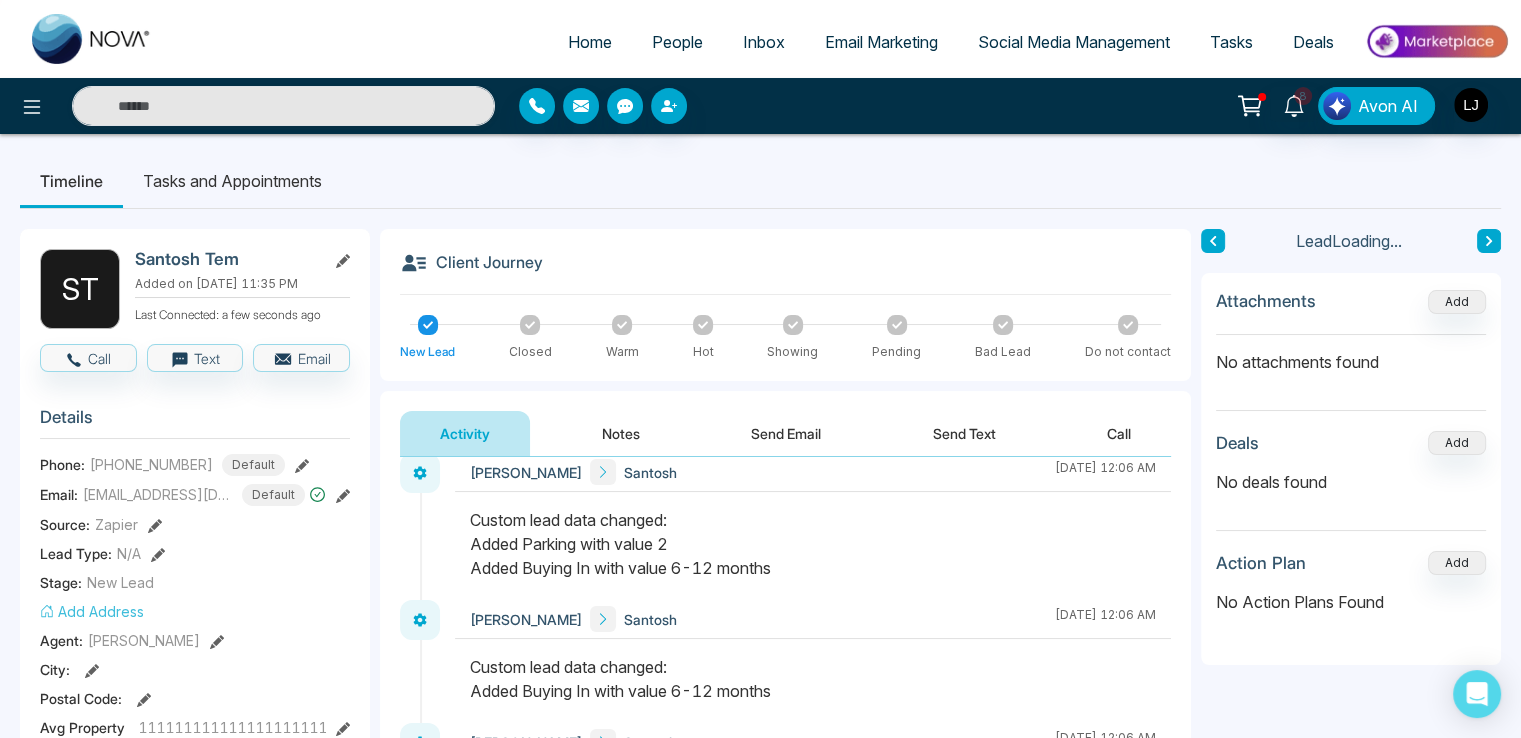 scroll, scrollTop: 541, scrollLeft: 0, axis: vertical 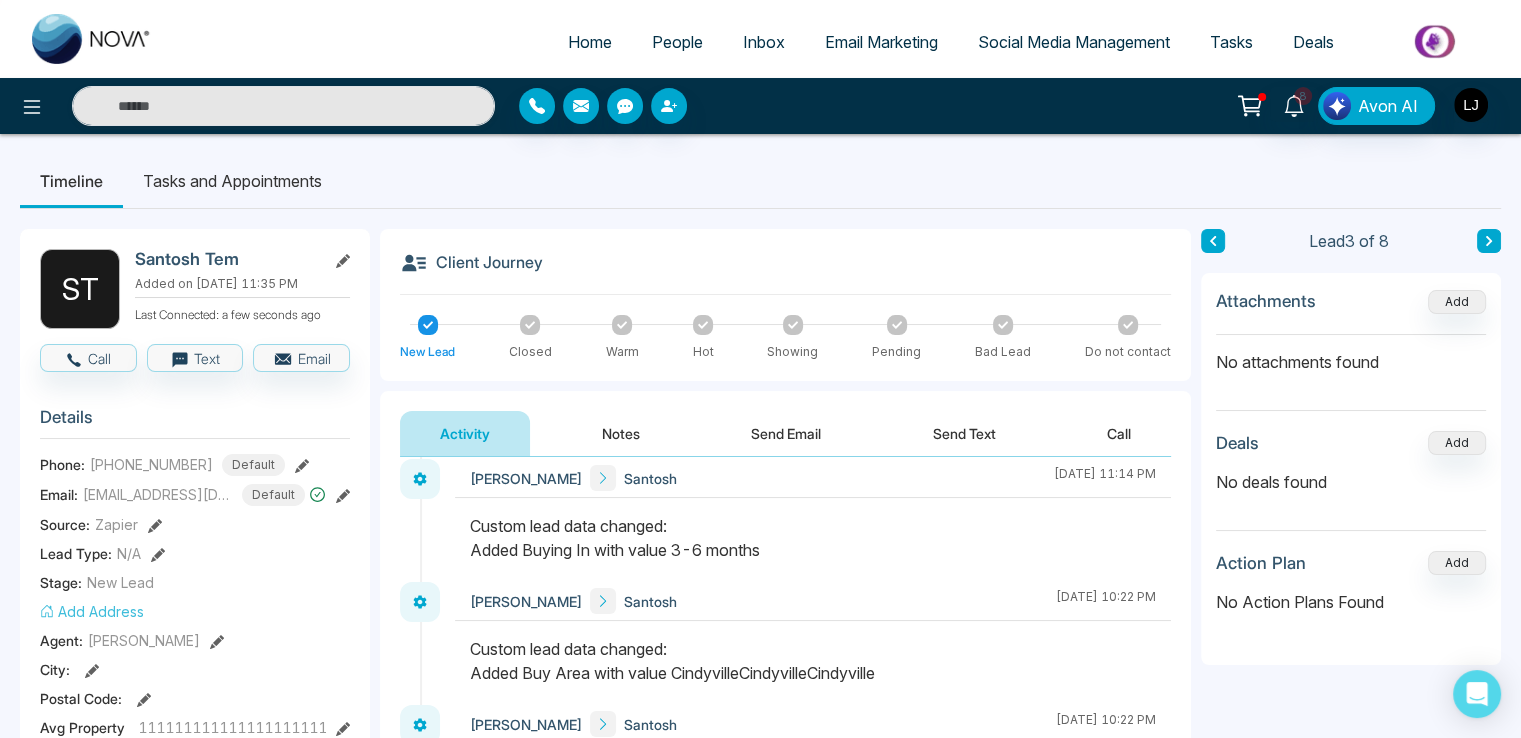 click 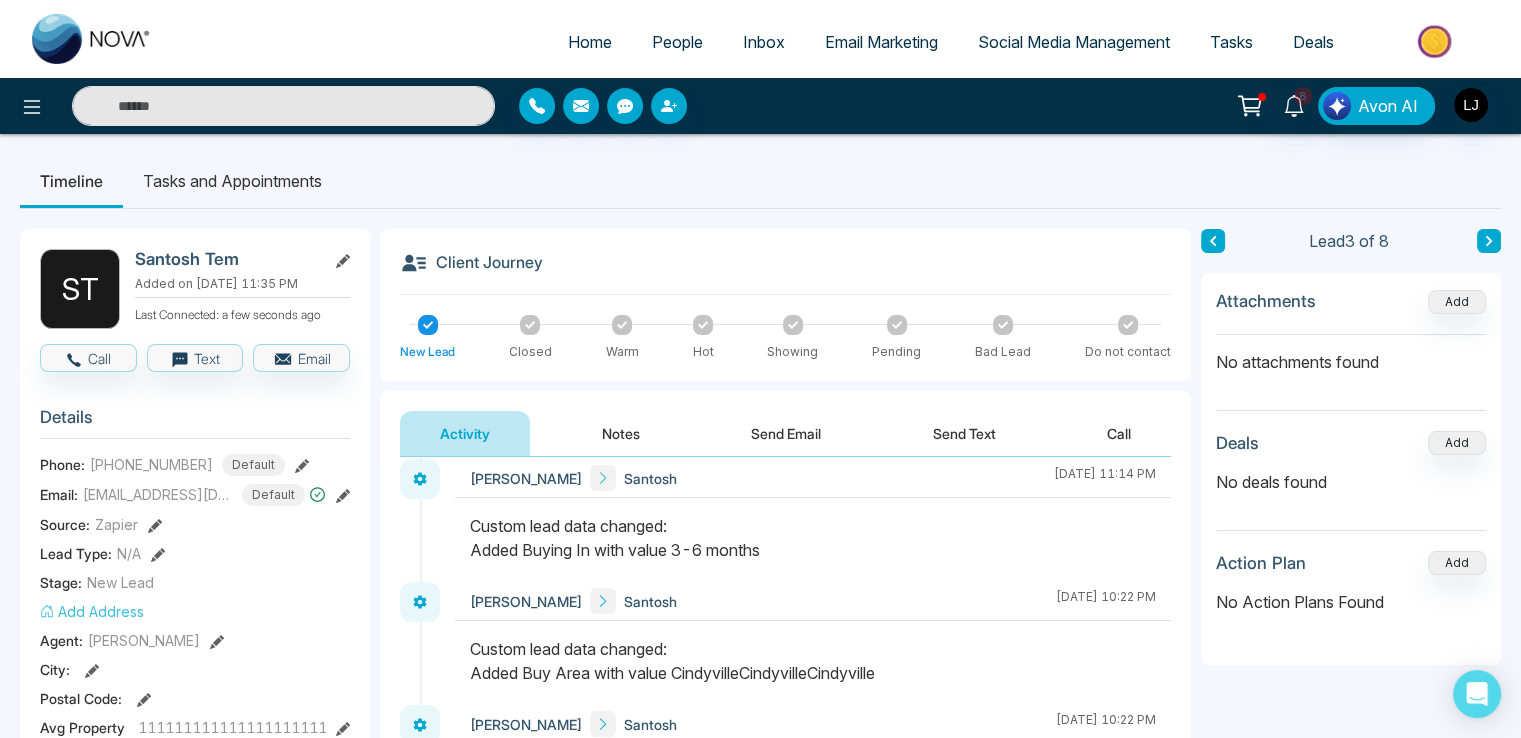 scroll, scrollTop: 0, scrollLeft: 0, axis: both 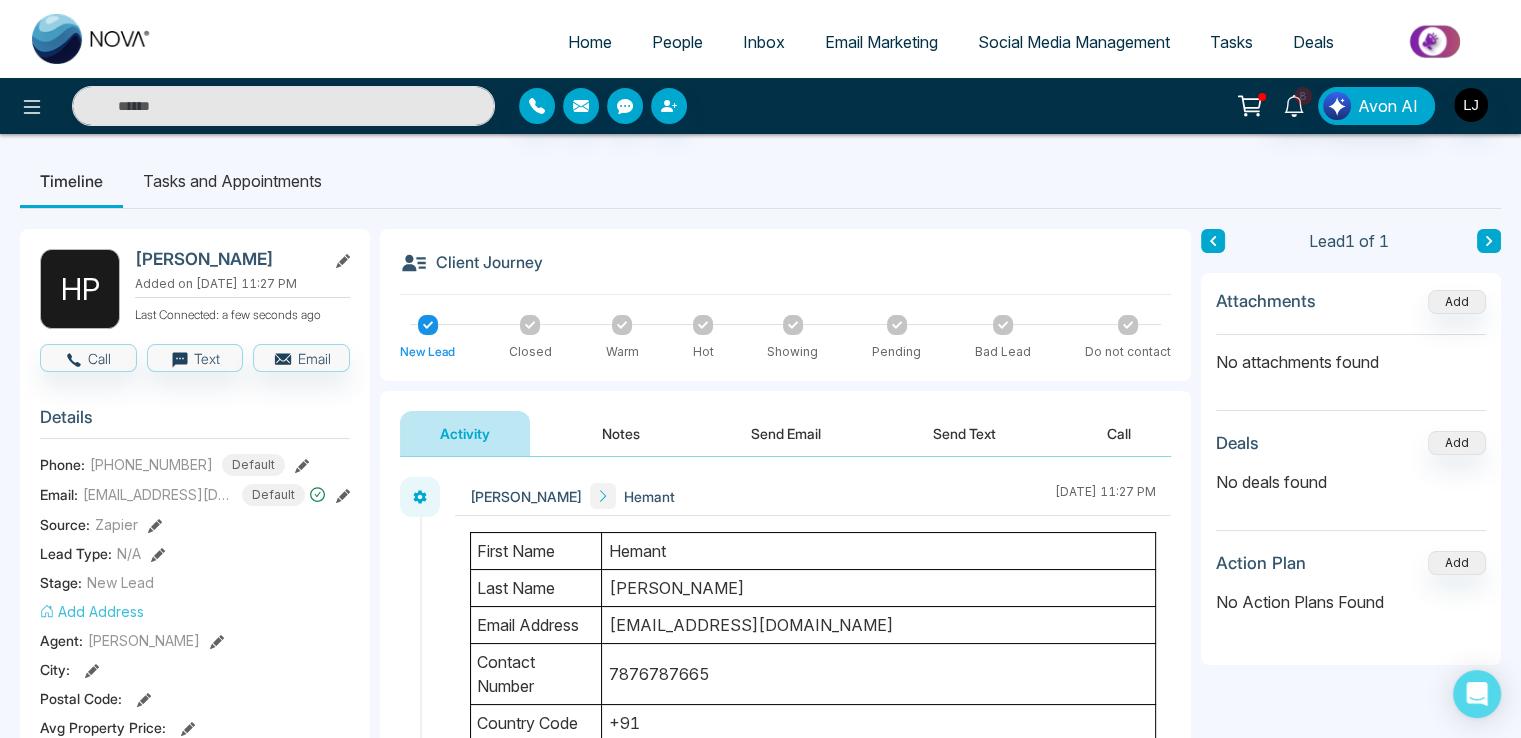 click on "People" at bounding box center (677, 42) 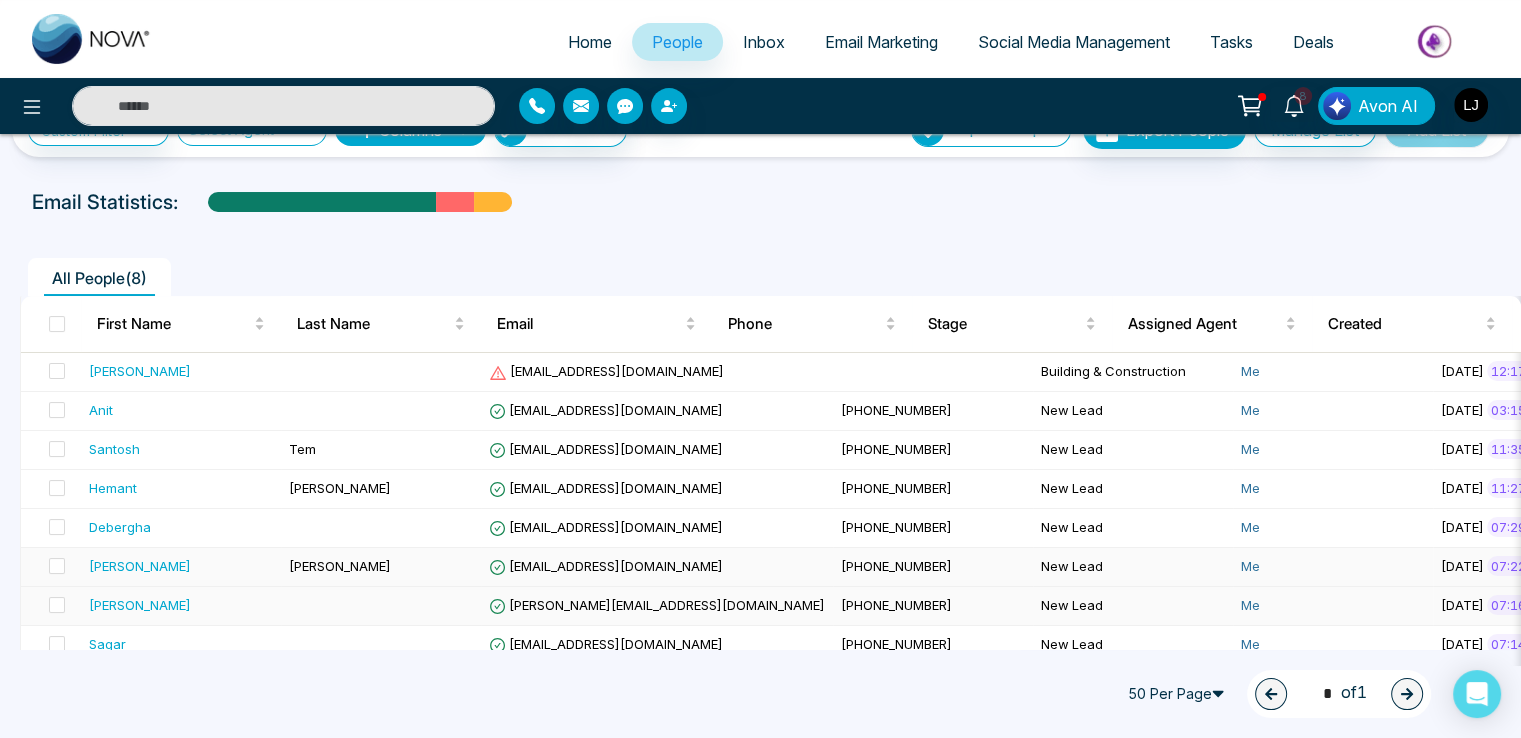 scroll, scrollTop: 79, scrollLeft: 0, axis: vertical 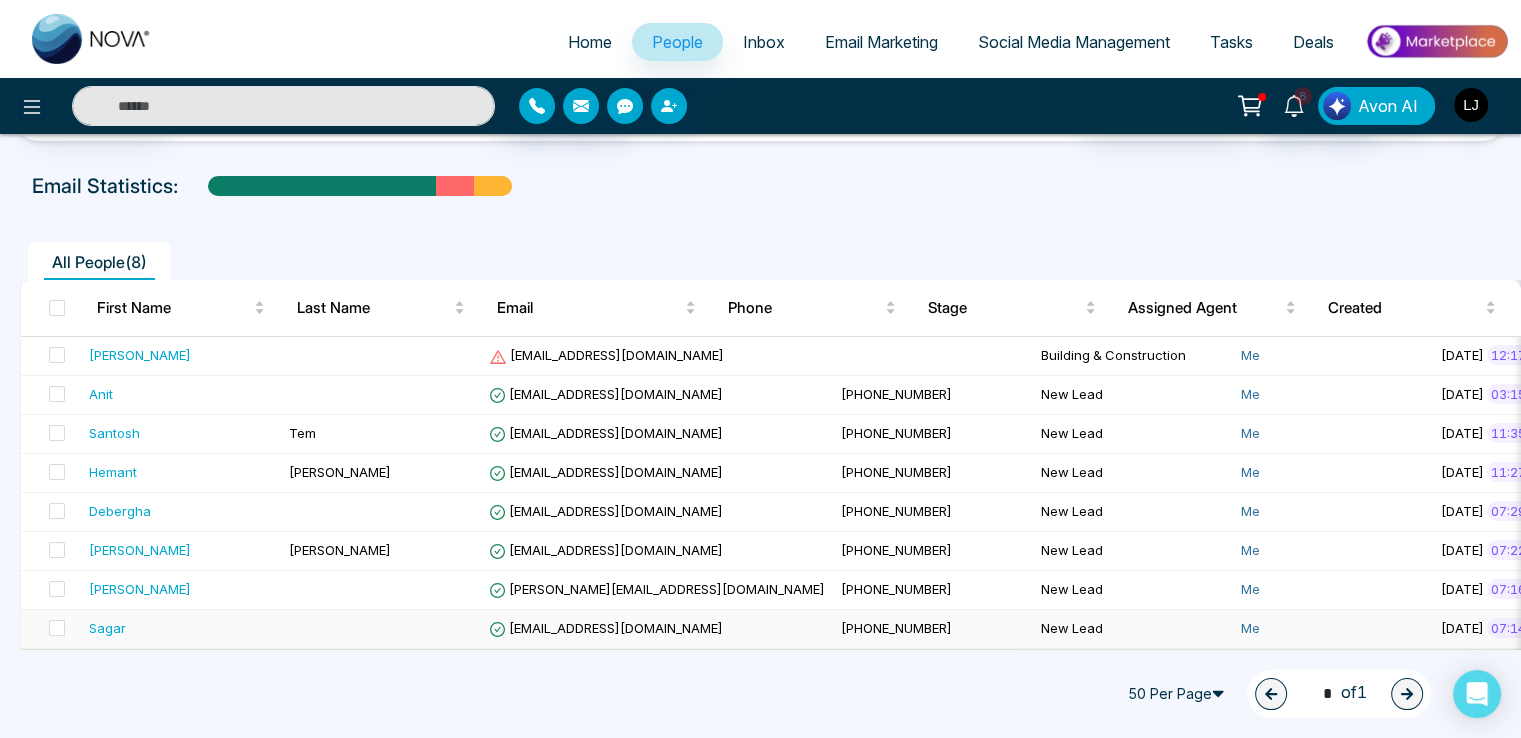 click on "[EMAIL_ADDRESS][DOMAIN_NAME]" at bounding box center (606, 628) 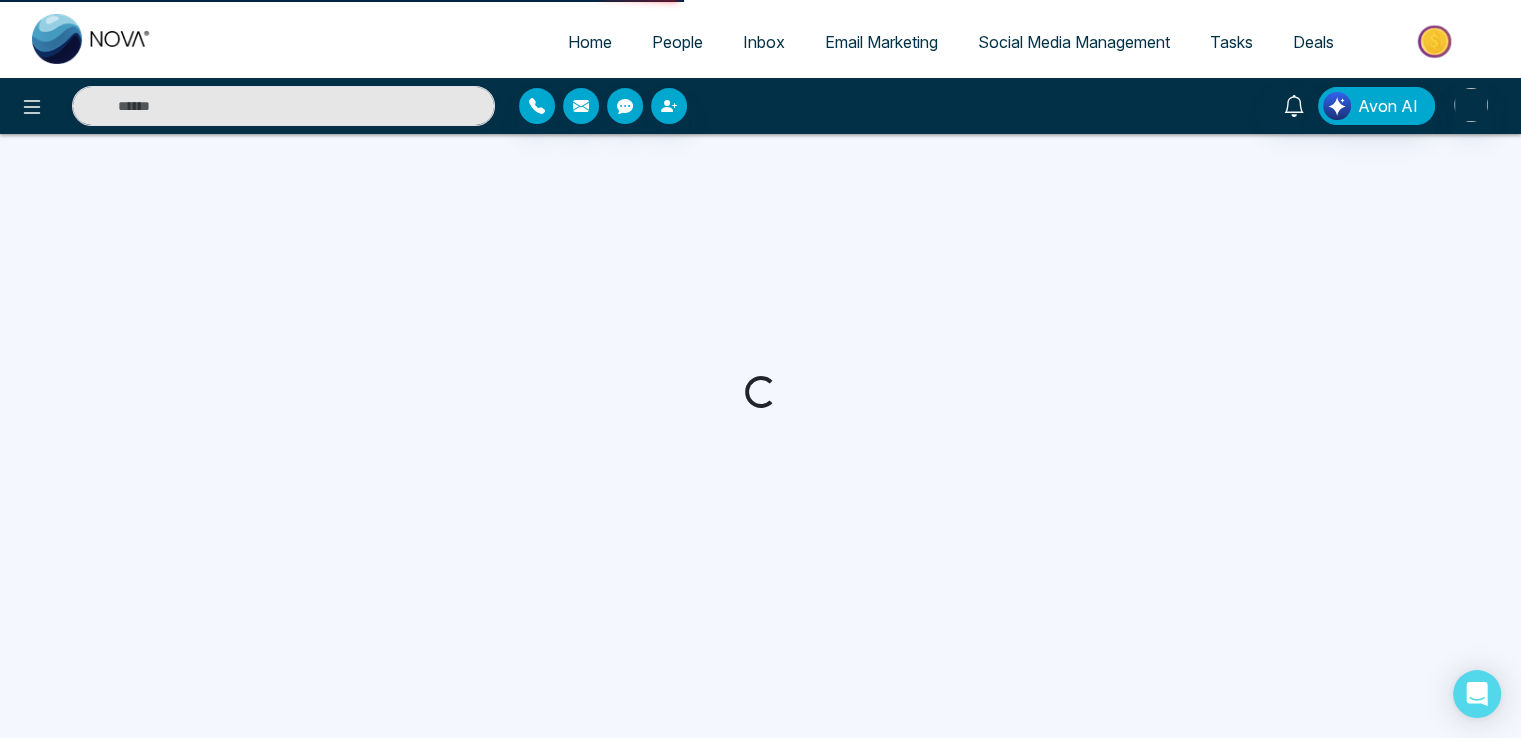 scroll, scrollTop: 0, scrollLeft: 0, axis: both 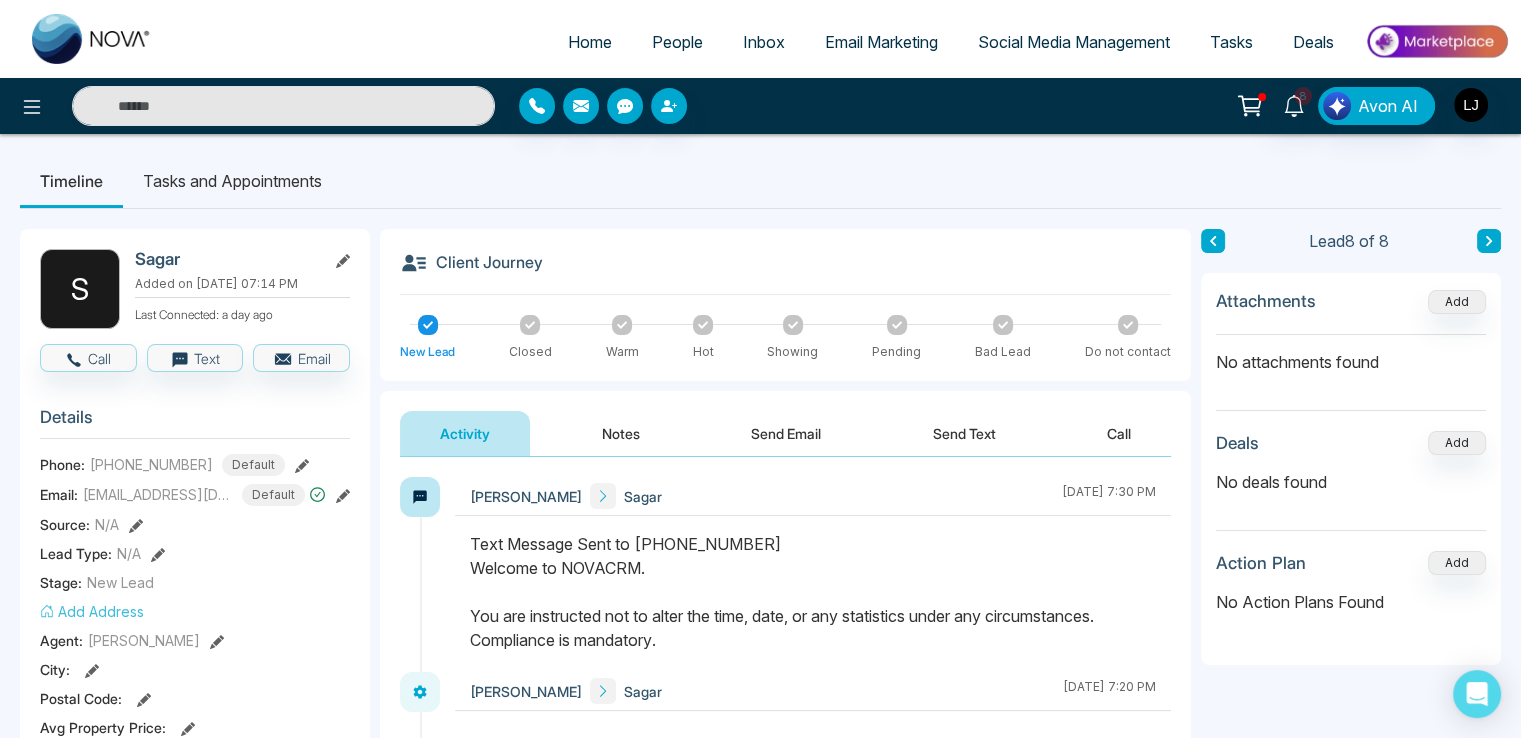 click 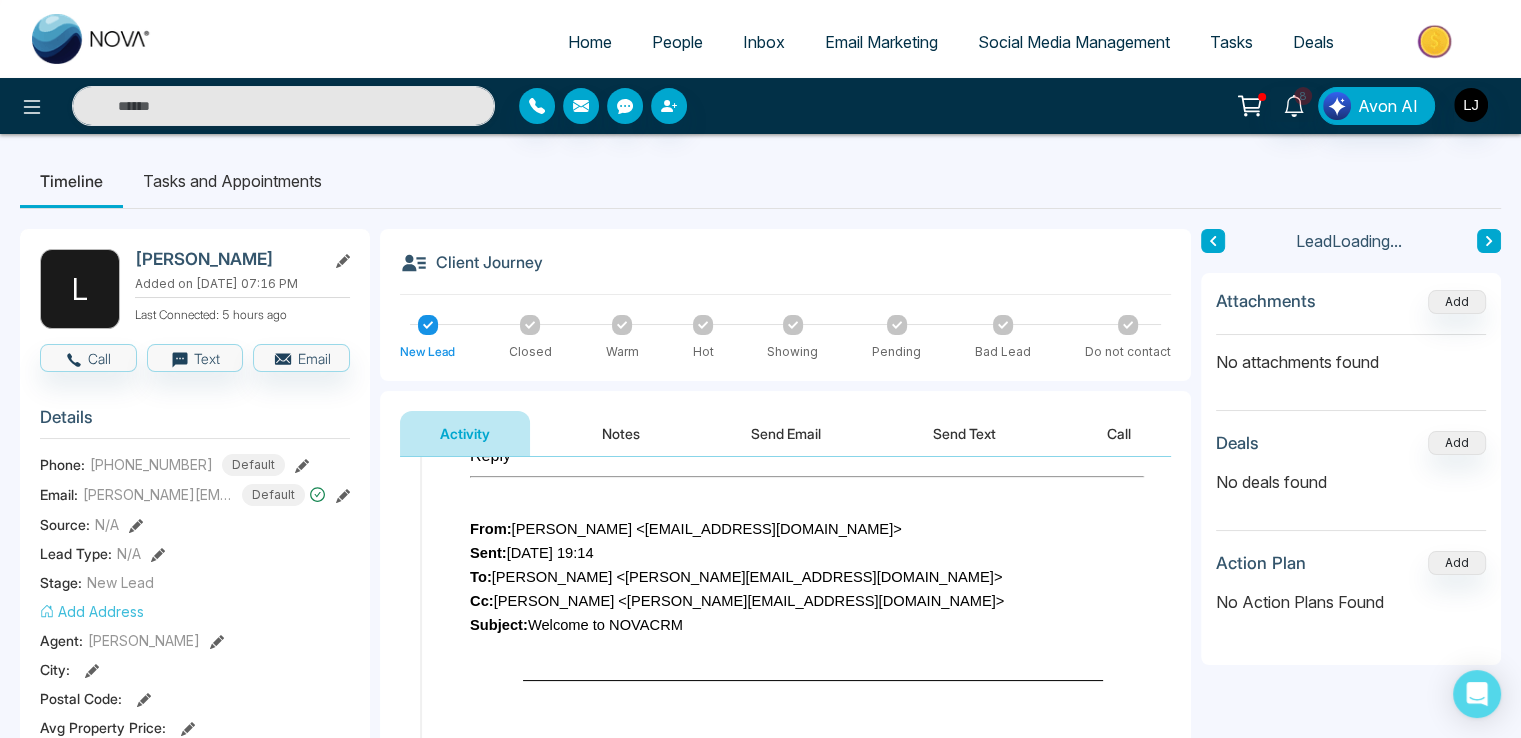 scroll, scrollTop: 200, scrollLeft: 0, axis: vertical 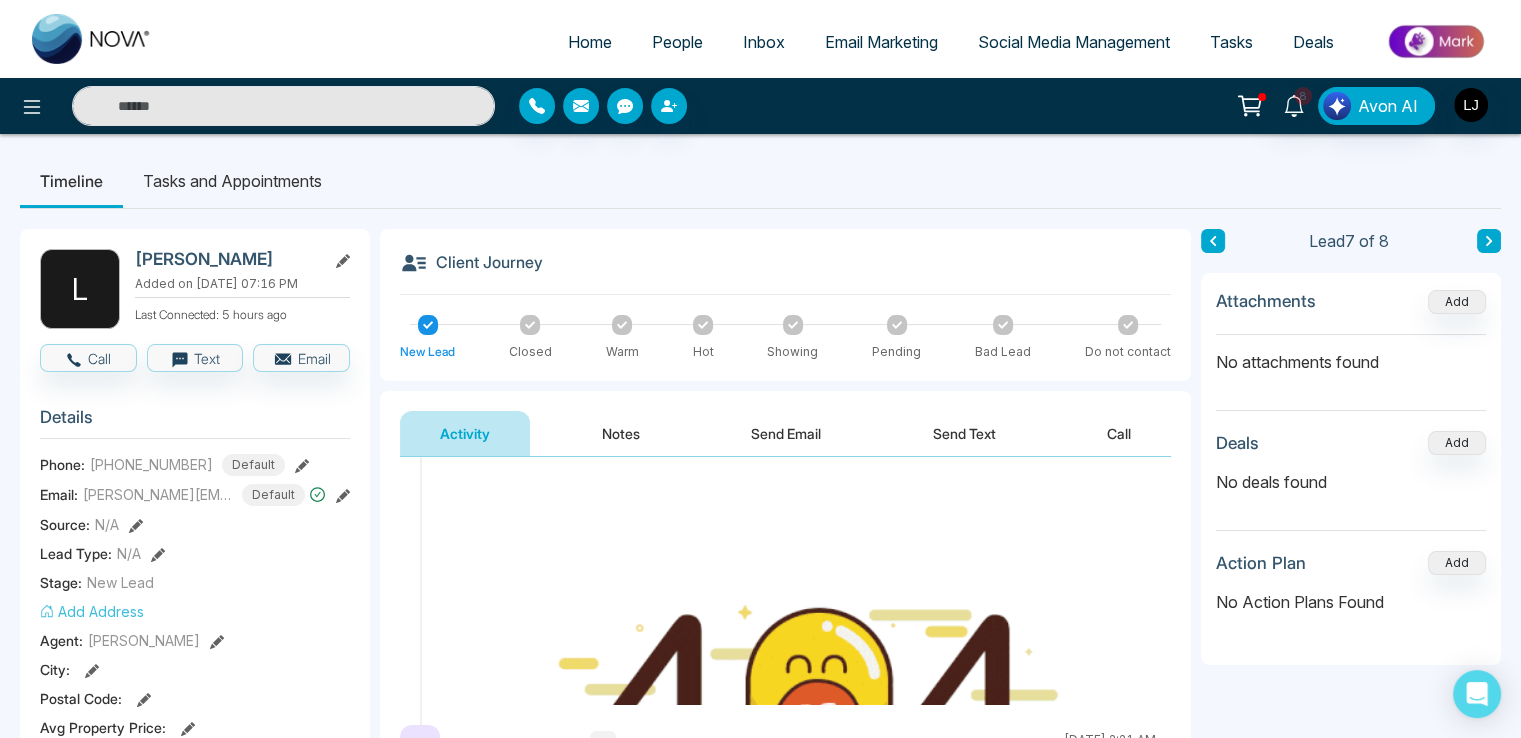 click 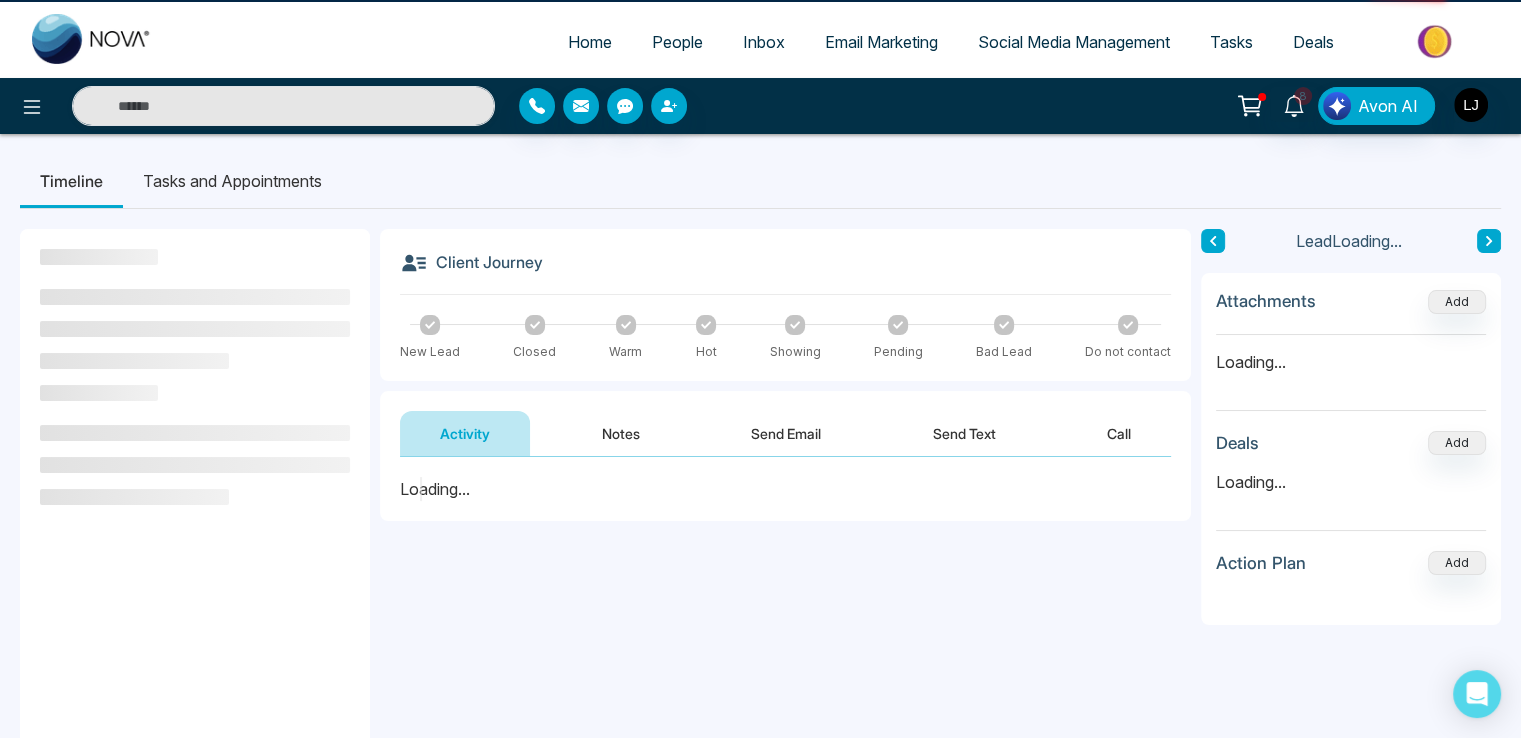 scroll, scrollTop: 0, scrollLeft: 0, axis: both 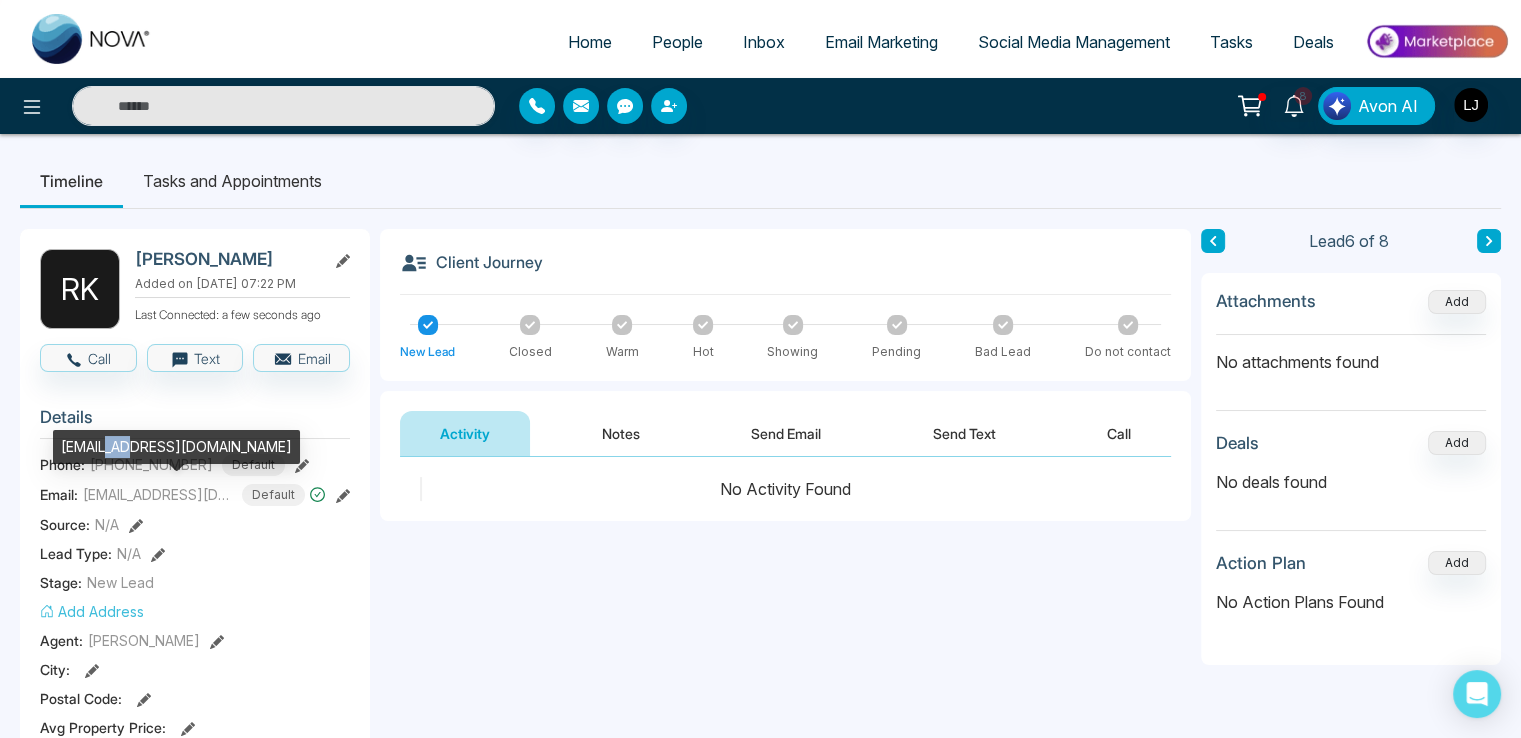 drag, startPoint x: 109, startPoint y: 444, endPoint x: 137, endPoint y: 445, distance: 28.01785 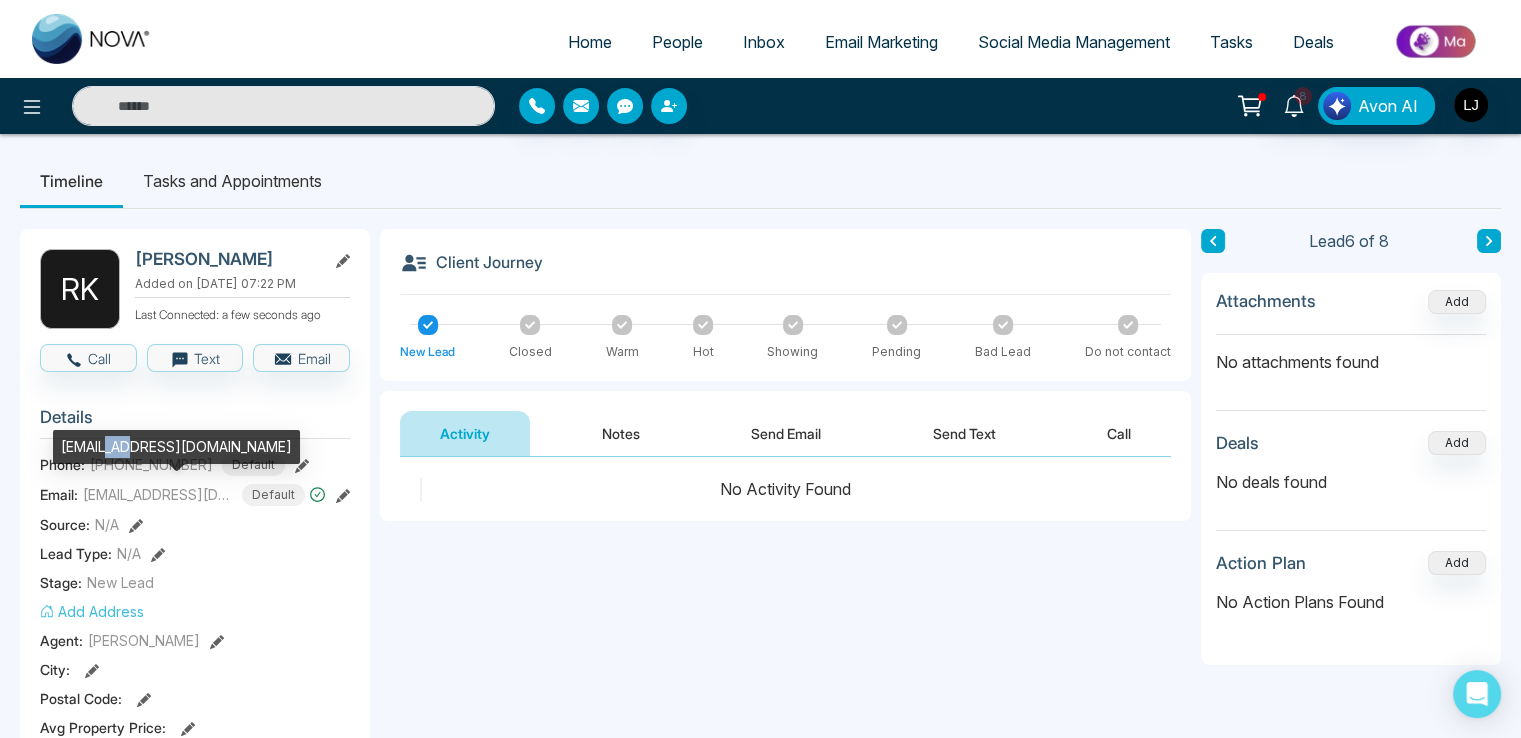 click on "[EMAIL_ADDRESS][DOMAIN_NAME]" at bounding box center (176, 447) 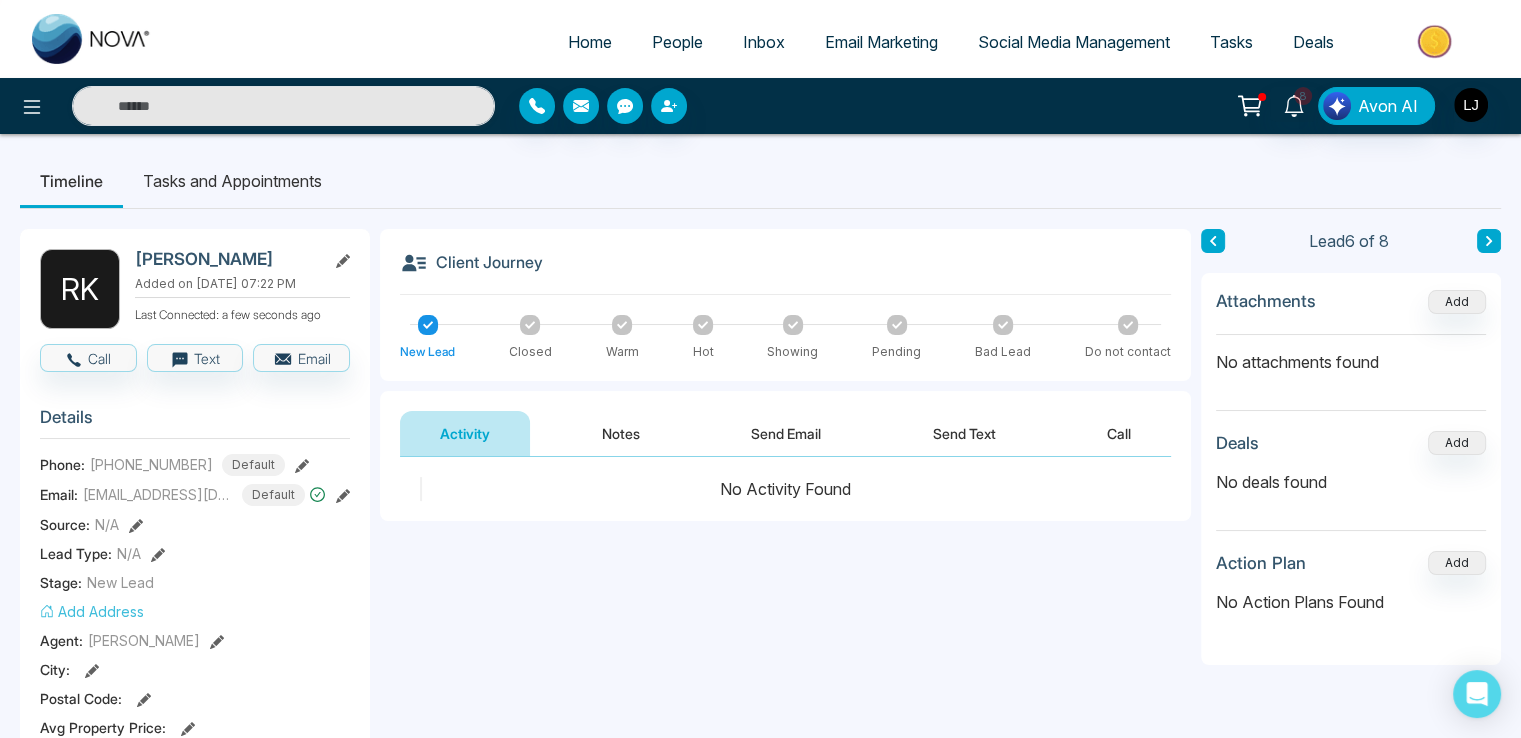 click 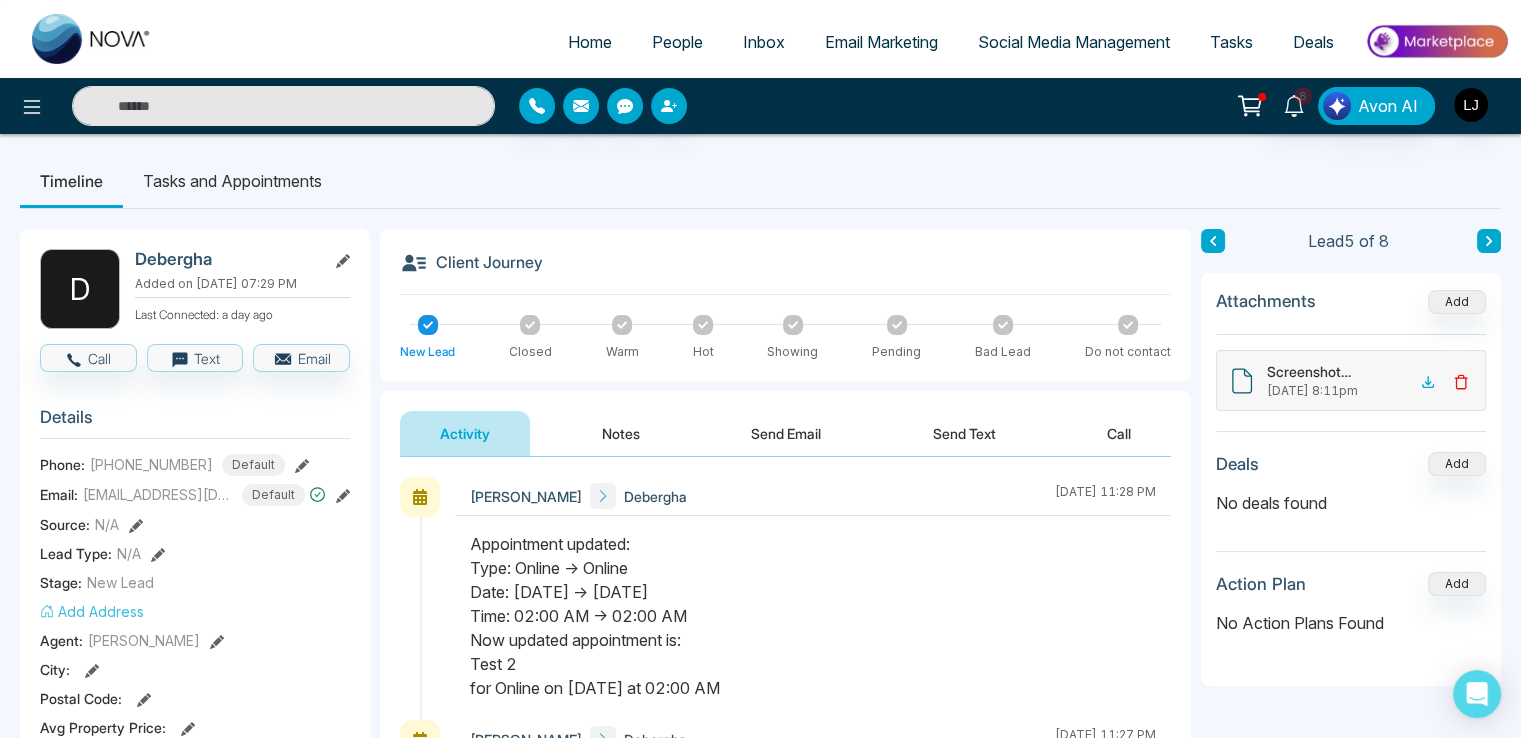 click at bounding box center [1213, 241] 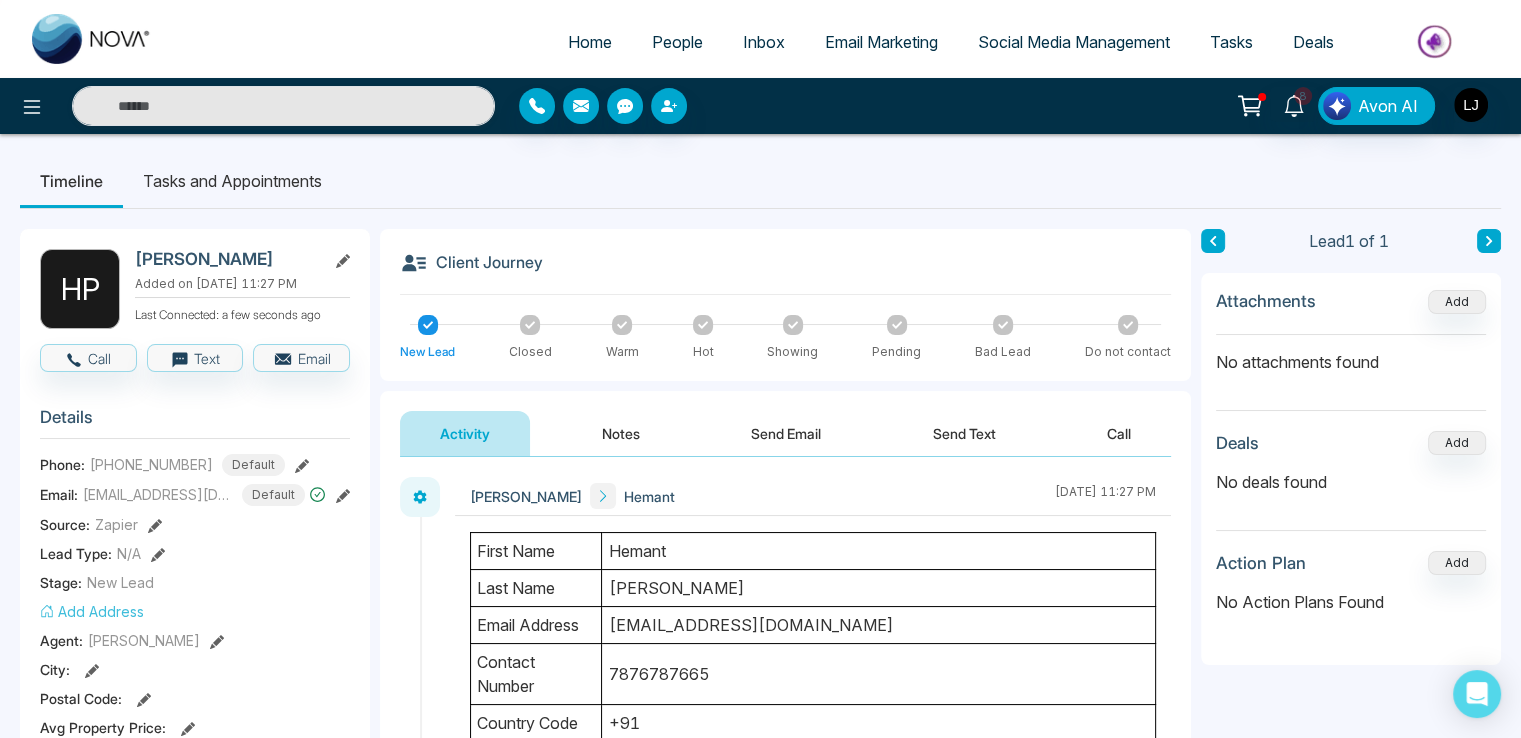 click on "People" at bounding box center [677, 42] 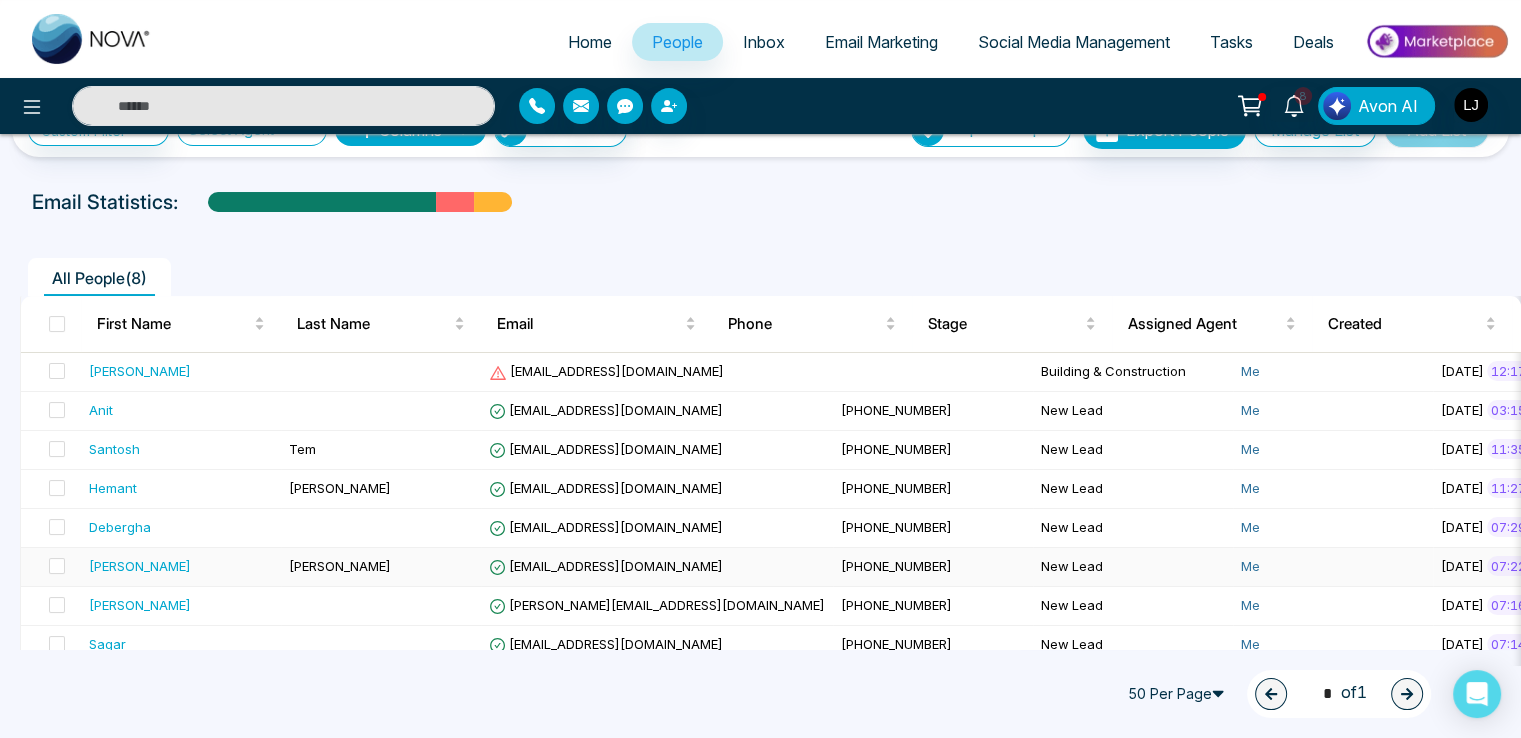 scroll, scrollTop: 79, scrollLeft: 0, axis: vertical 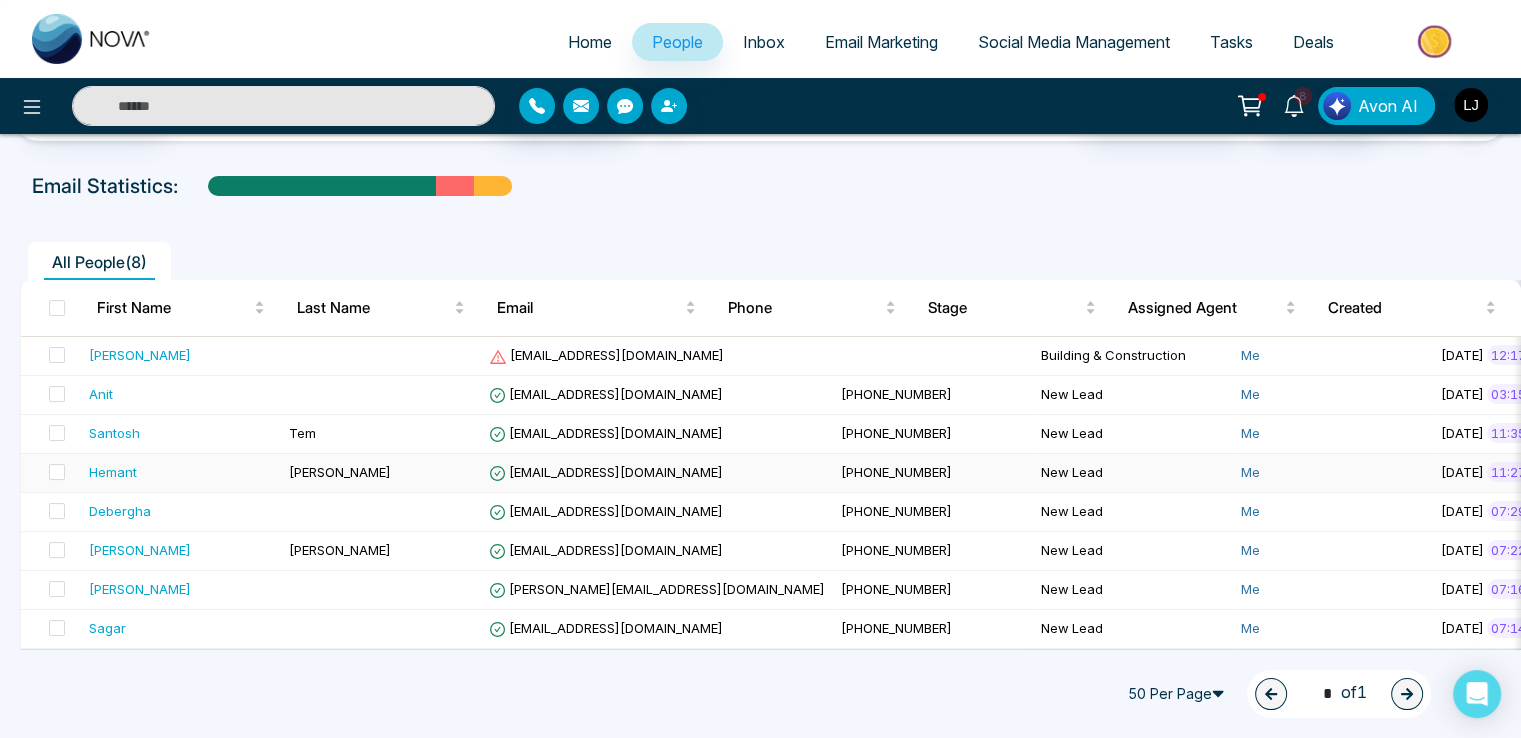 click on "[EMAIL_ADDRESS][DOMAIN_NAME]" at bounding box center (606, 472) 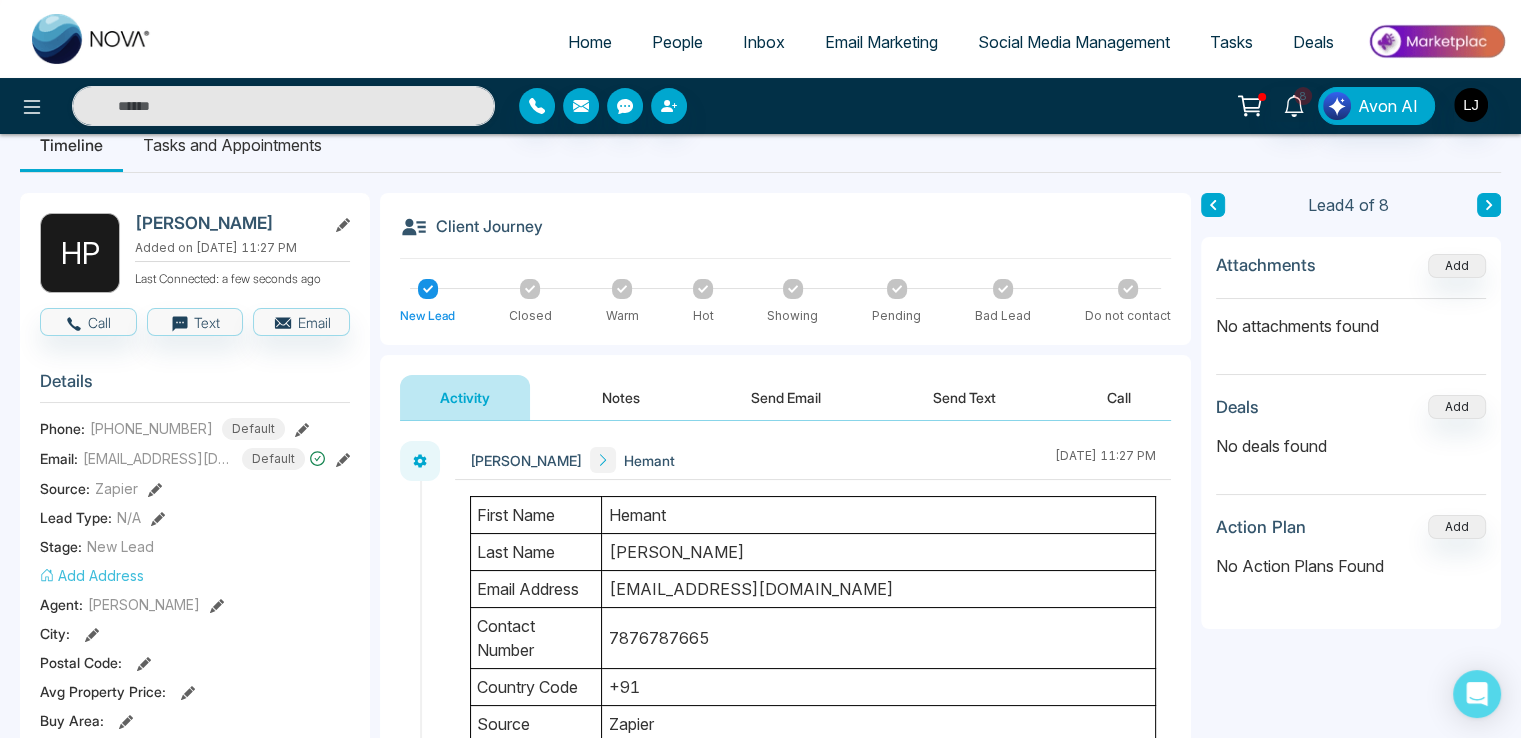 scroll, scrollTop: 0, scrollLeft: 0, axis: both 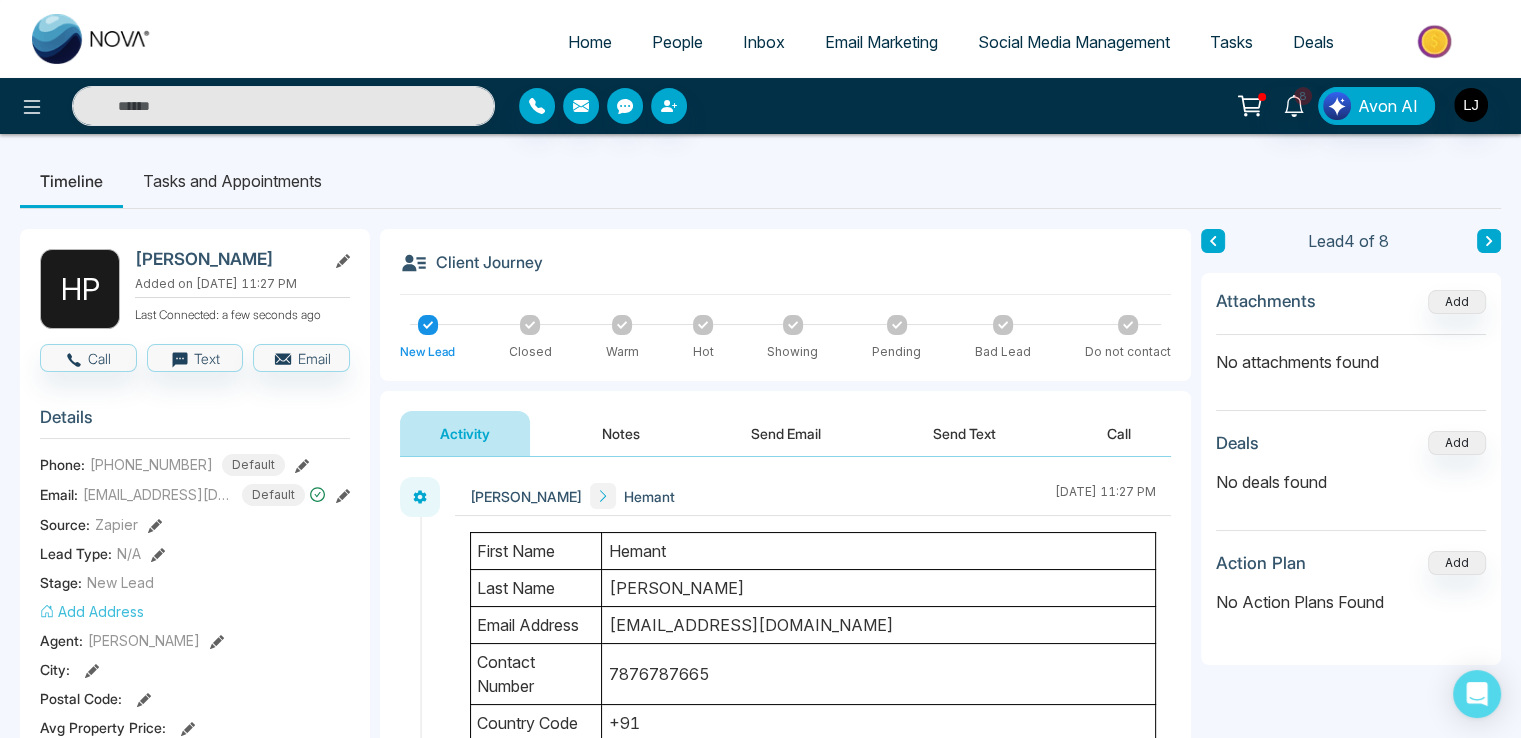 click on "People" at bounding box center [677, 42] 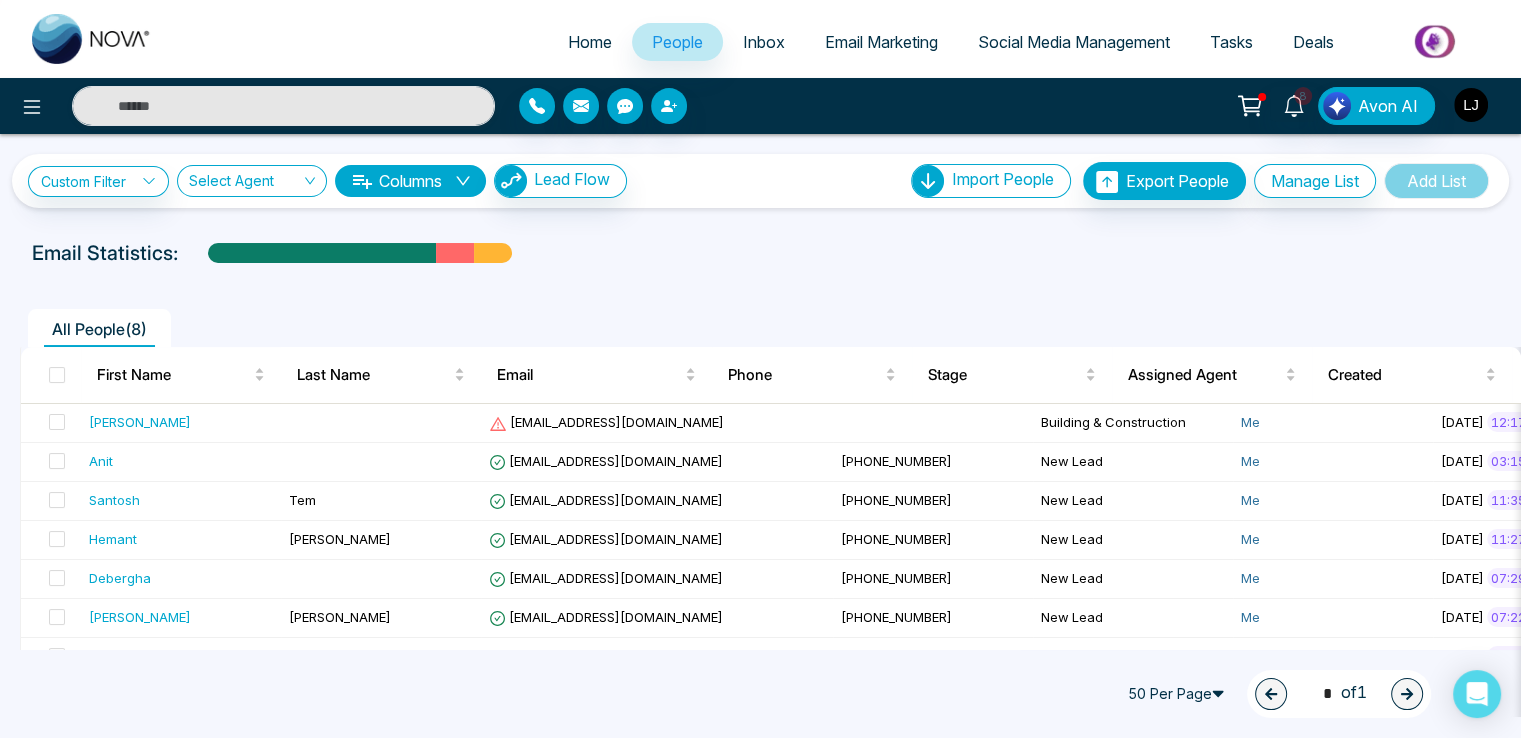 click at bounding box center [1471, 105] 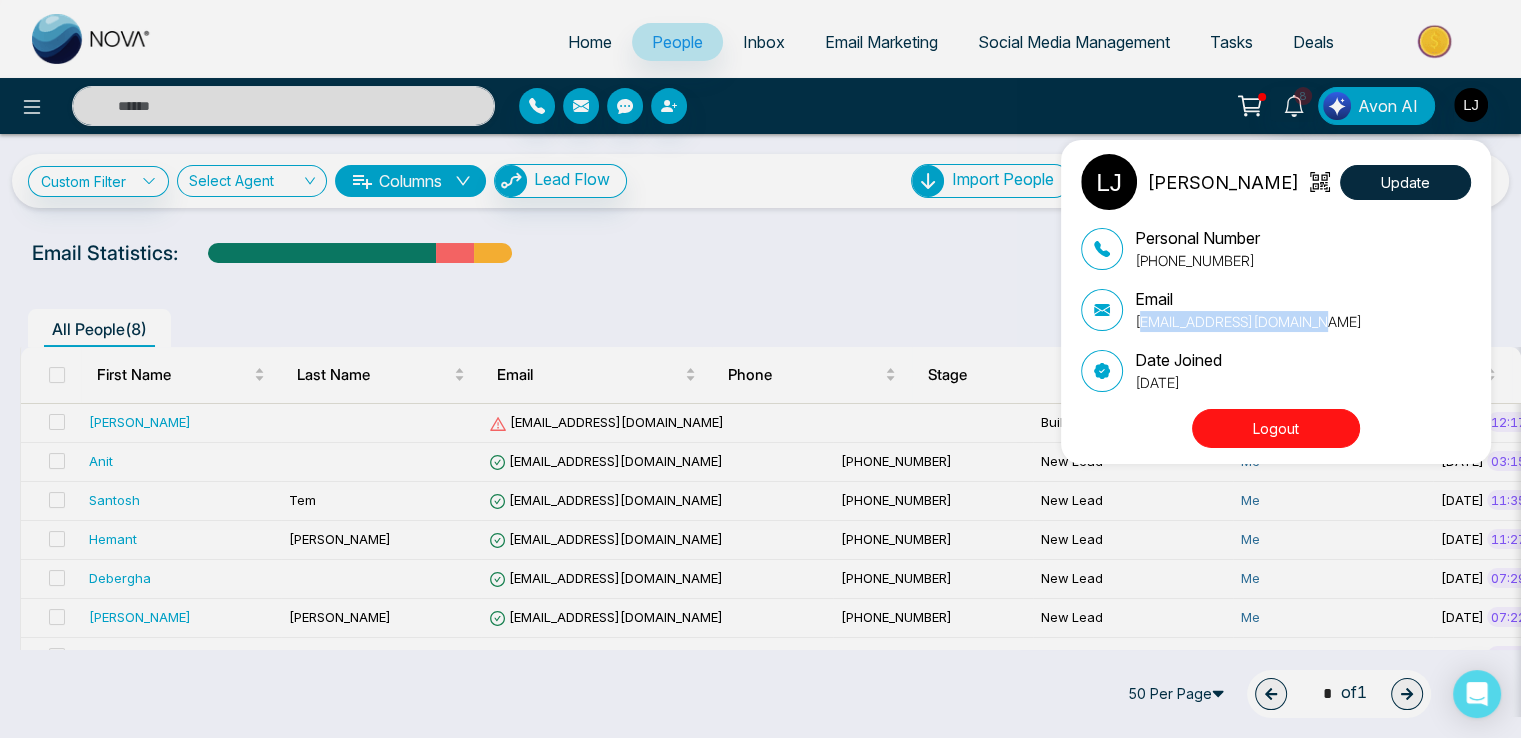 drag, startPoint x: 1139, startPoint y: 325, endPoint x: 1307, endPoint y: 325, distance: 168 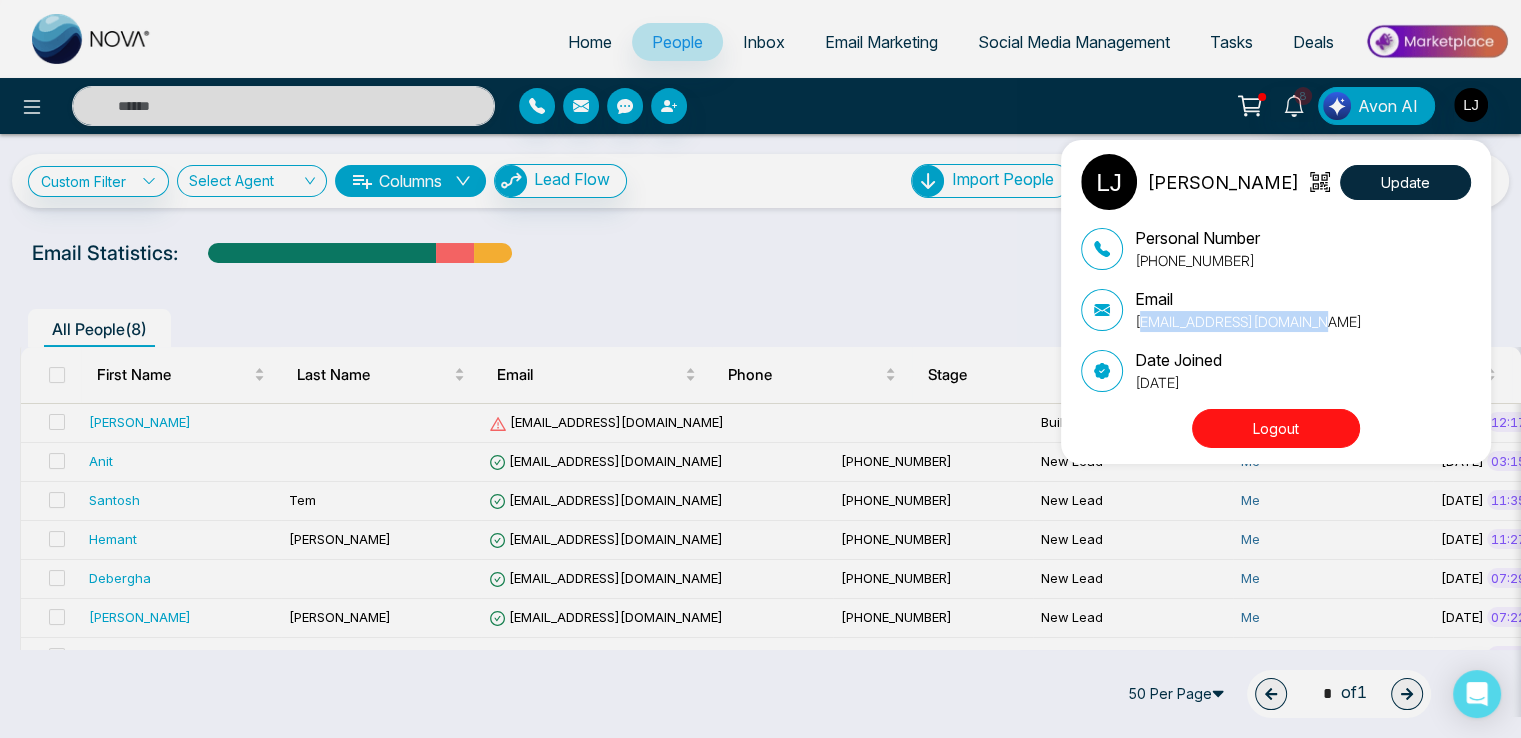 click on "lokeshjoshi6454@gmail.com" at bounding box center (1248, 321) 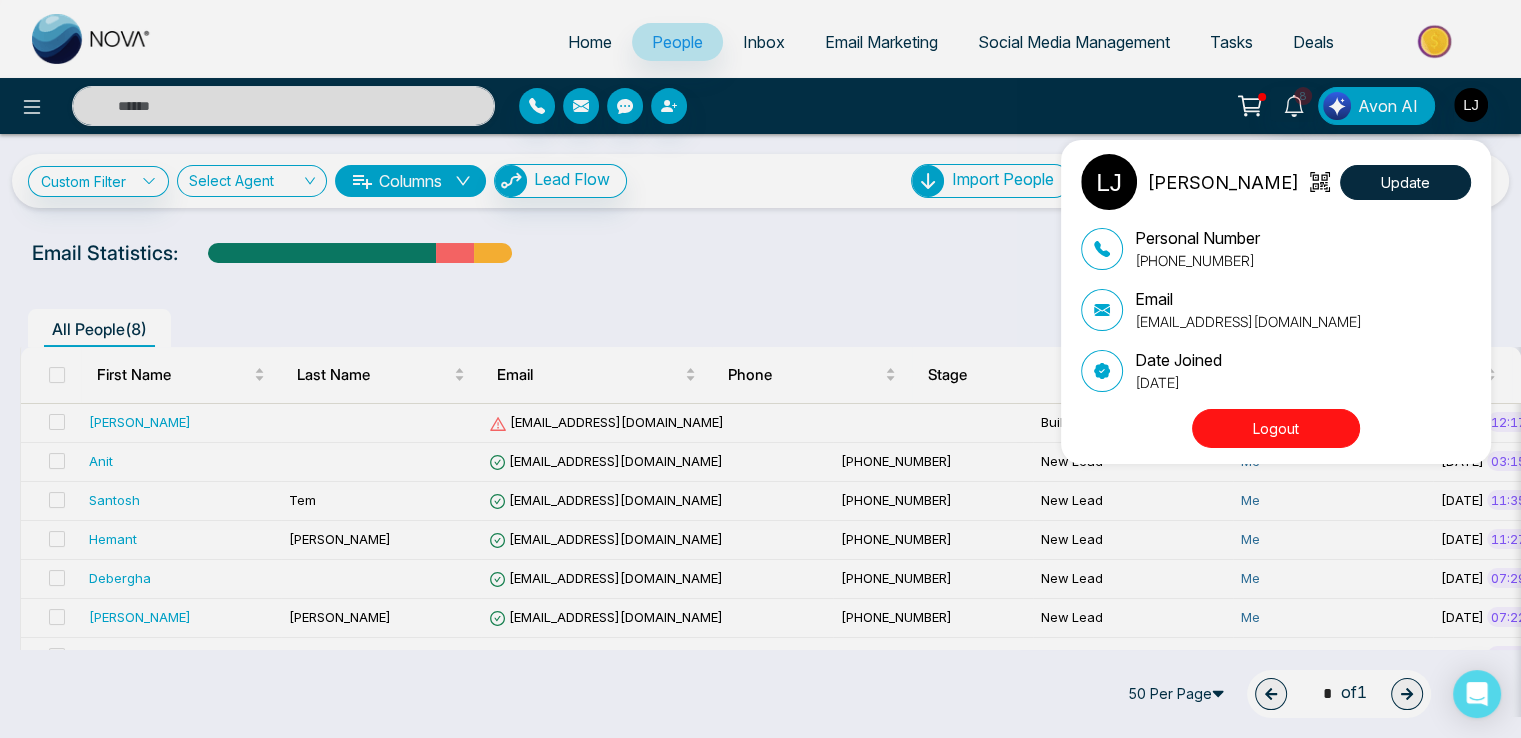 click on "Lokesh Joshi Update Personal Number +918421020309 Email lokeshjoshi6454@gmail.com Date Joined July 4, 2025 Logout" at bounding box center (760, 369) 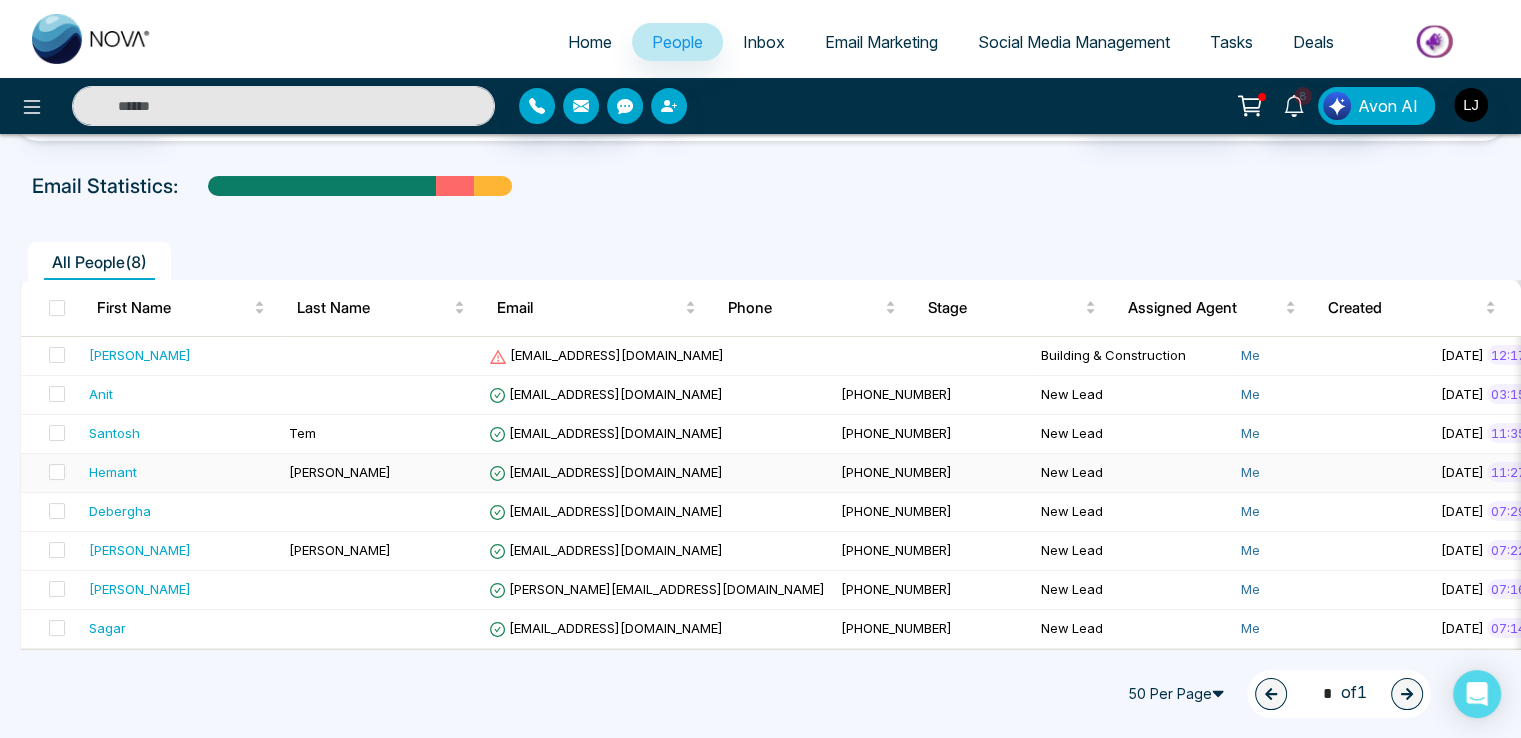 scroll, scrollTop: 79, scrollLeft: 0, axis: vertical 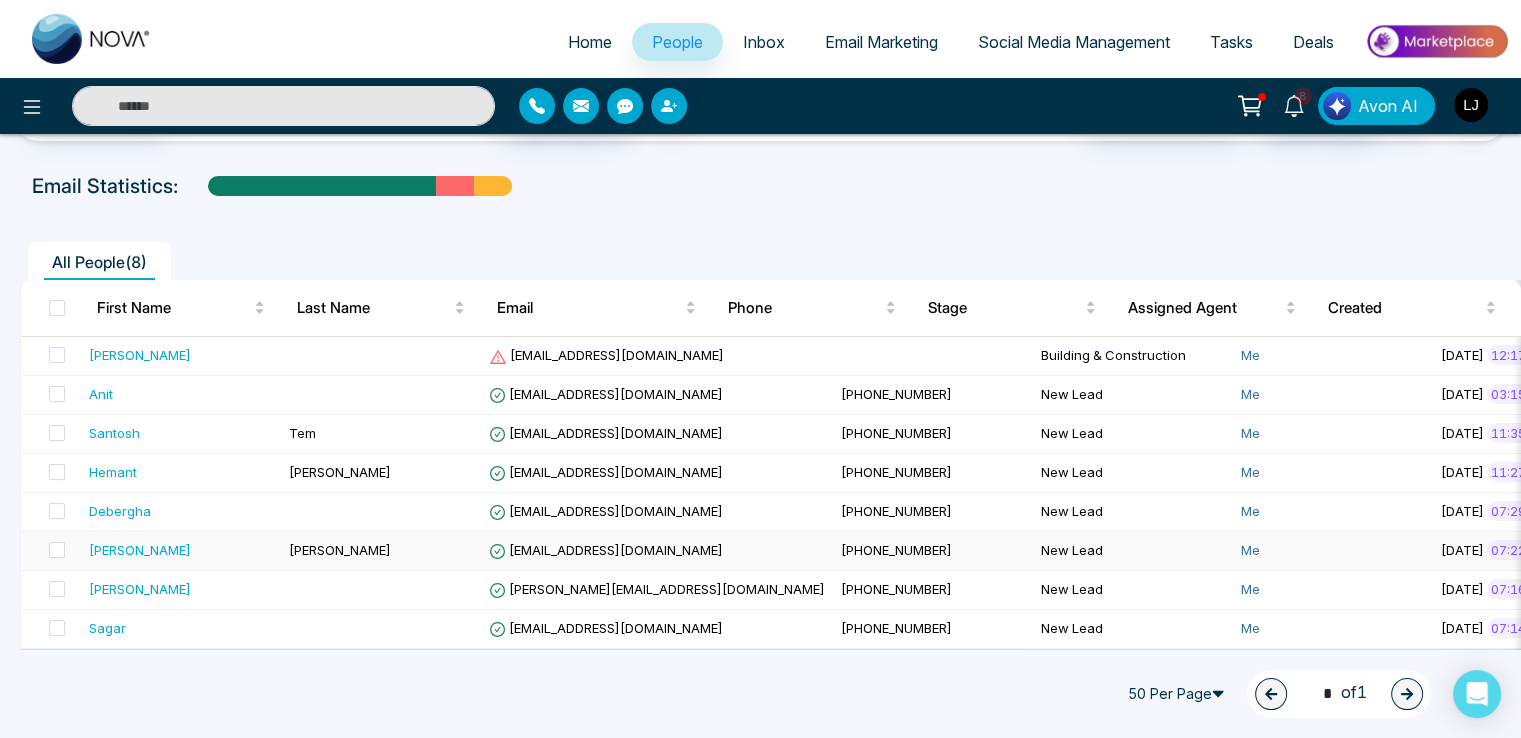 click on "[EMAIL_ADDRESS][DOMAIN_NAME]" at bounding box center [606, 550] 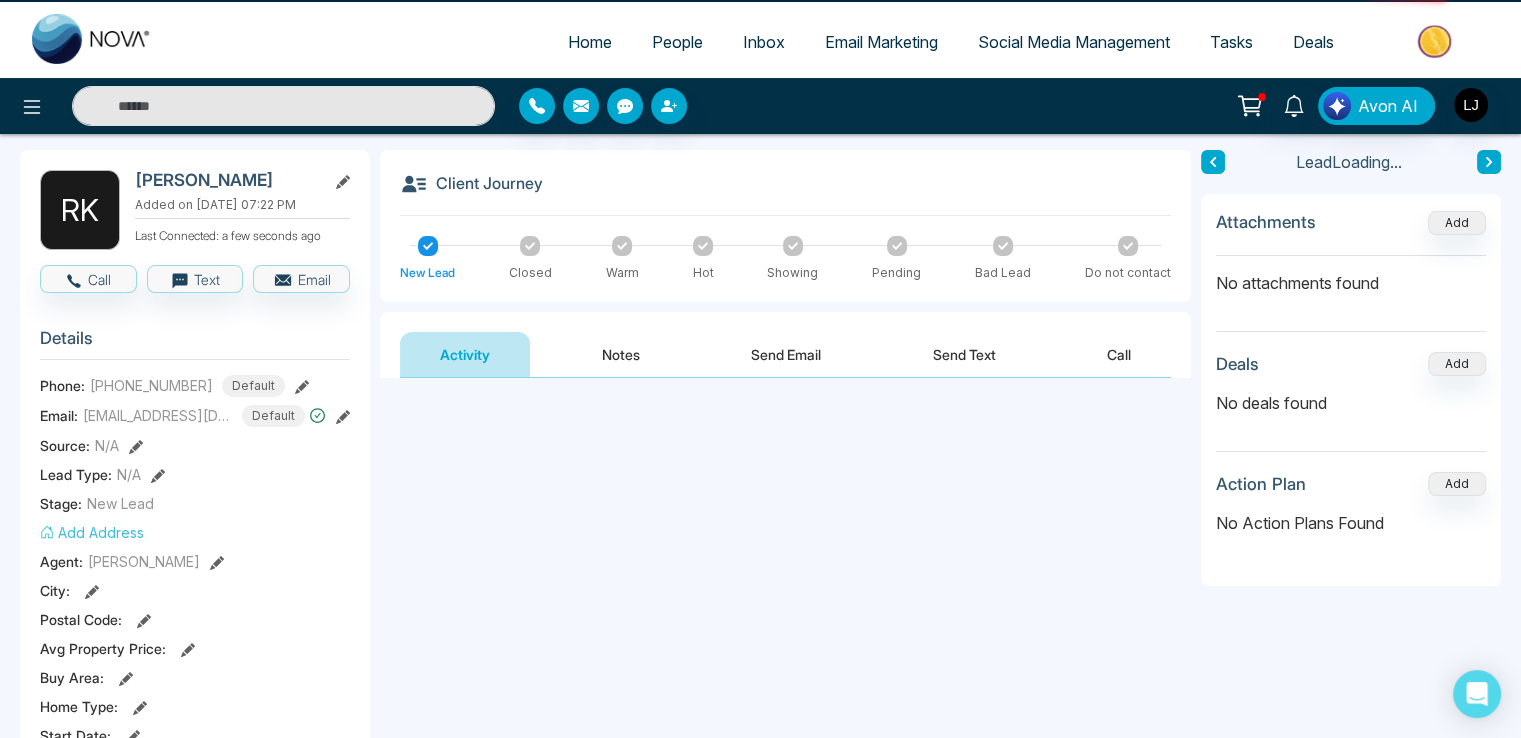 scroll, scrollTop: 0, scrollLeft: 0, axis: both 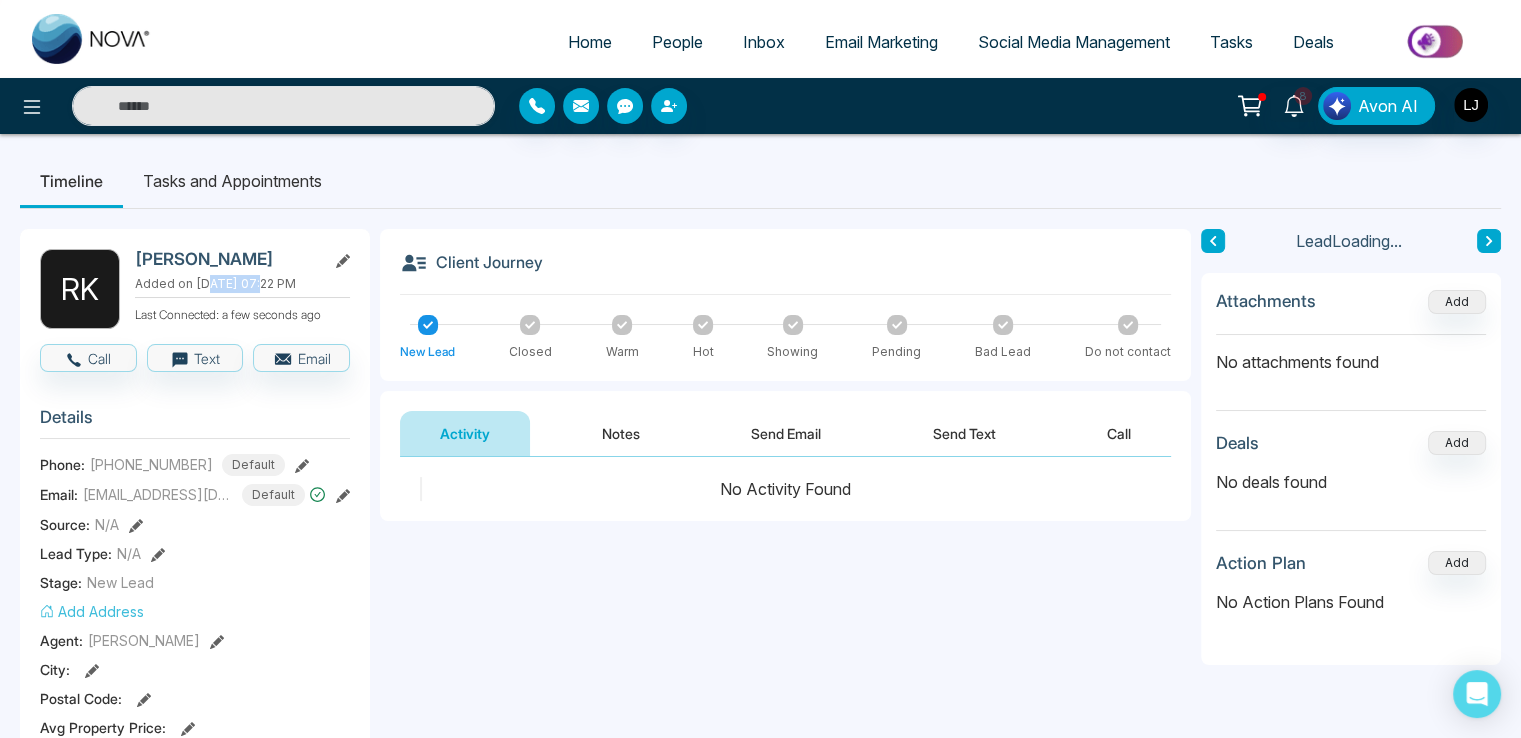 drag, startPoint x: 206, startPoint y: 274, endPoint x: 252, endPoint y: 277, distance: 46.09772 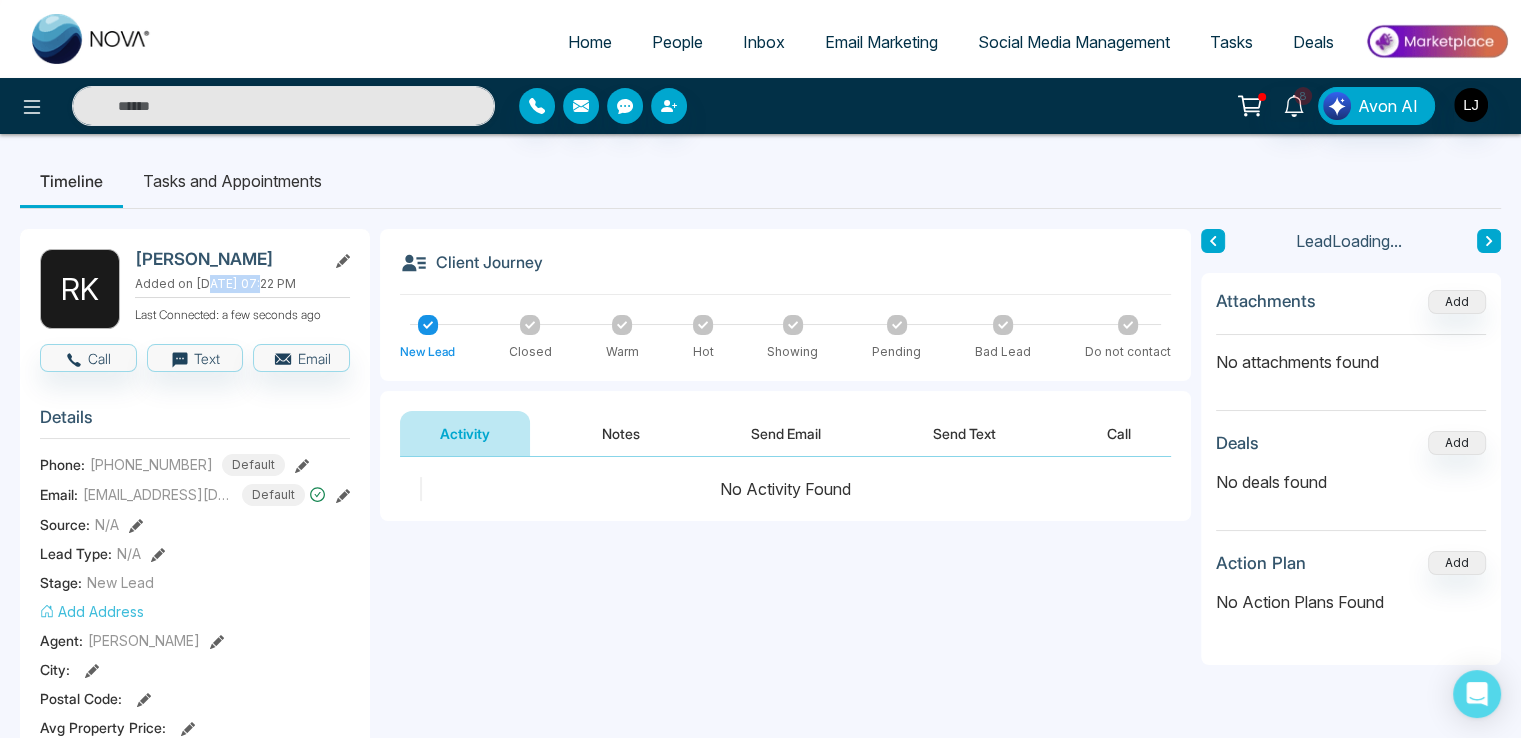 click on "Added on   Jul 08, 2025 at 07:22 PM" at bounding box center [242, 284] 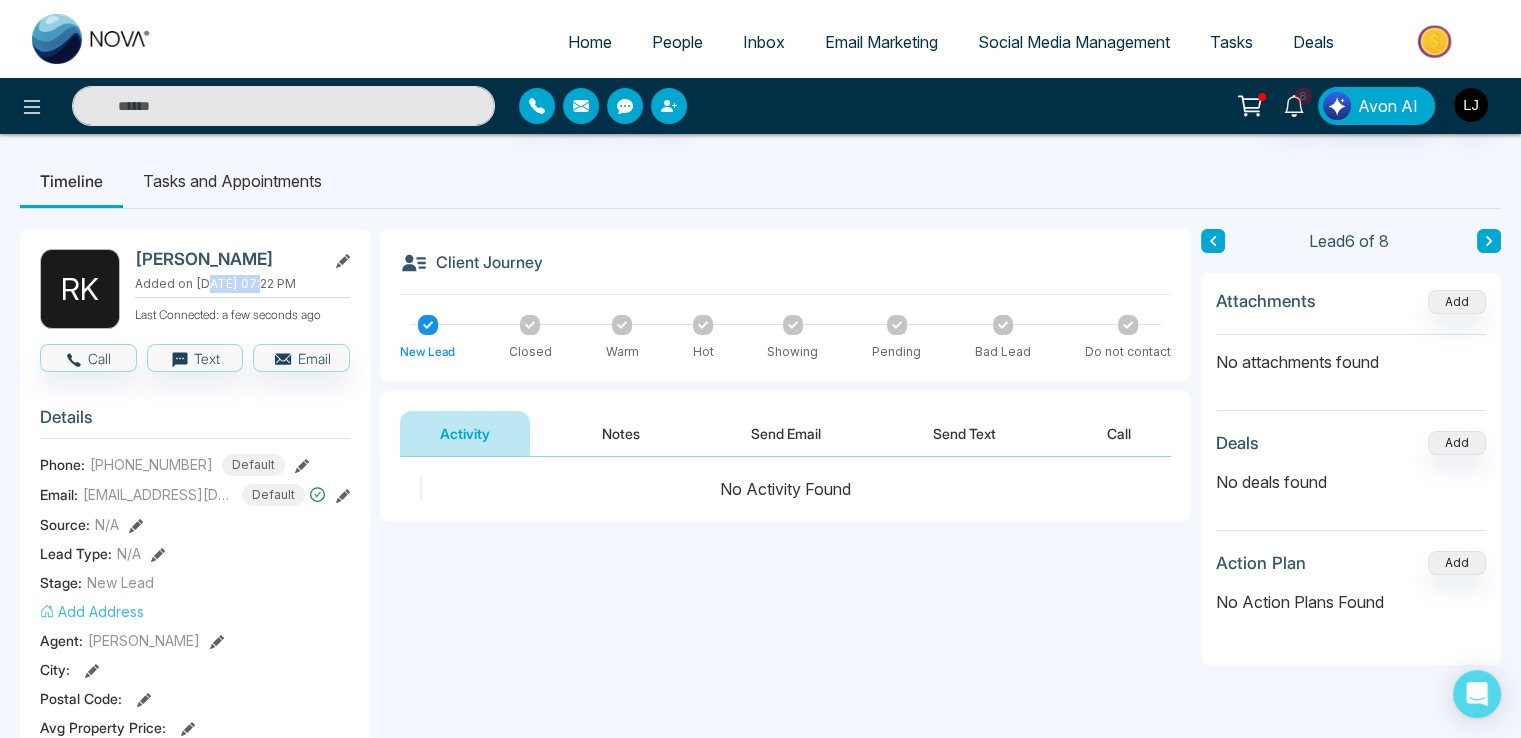 drag, startPoint x: 287, startPoint y: 279, endPoint x: 326, endPoint y: 282, distance: 39.115215 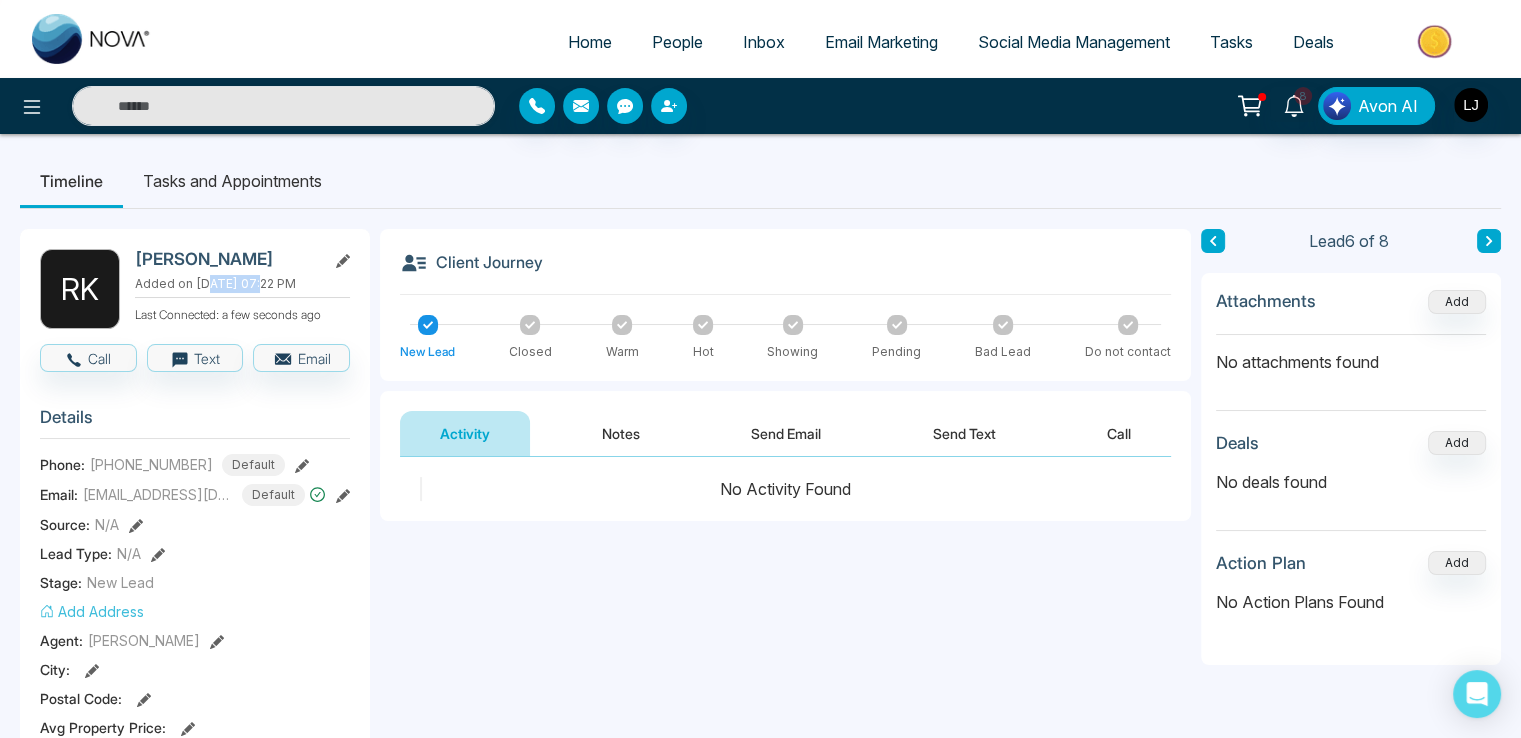 click on "Added on   Jul 08, 2025 at 07:22 PM" at bounding box center (242, 284) 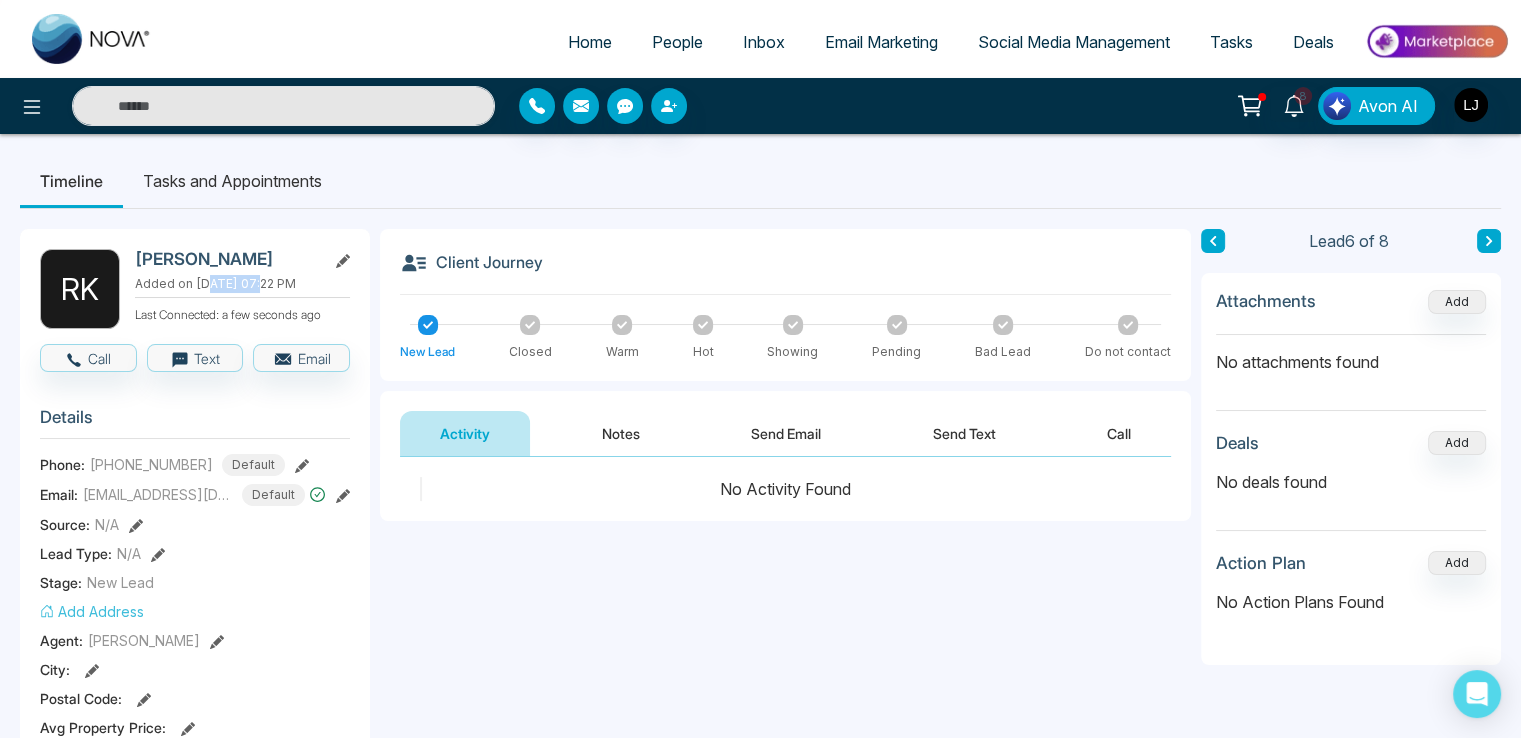 click on "Added on   Jul 08, 2025 at 07:22 PM" at bounding box center (242, 284) 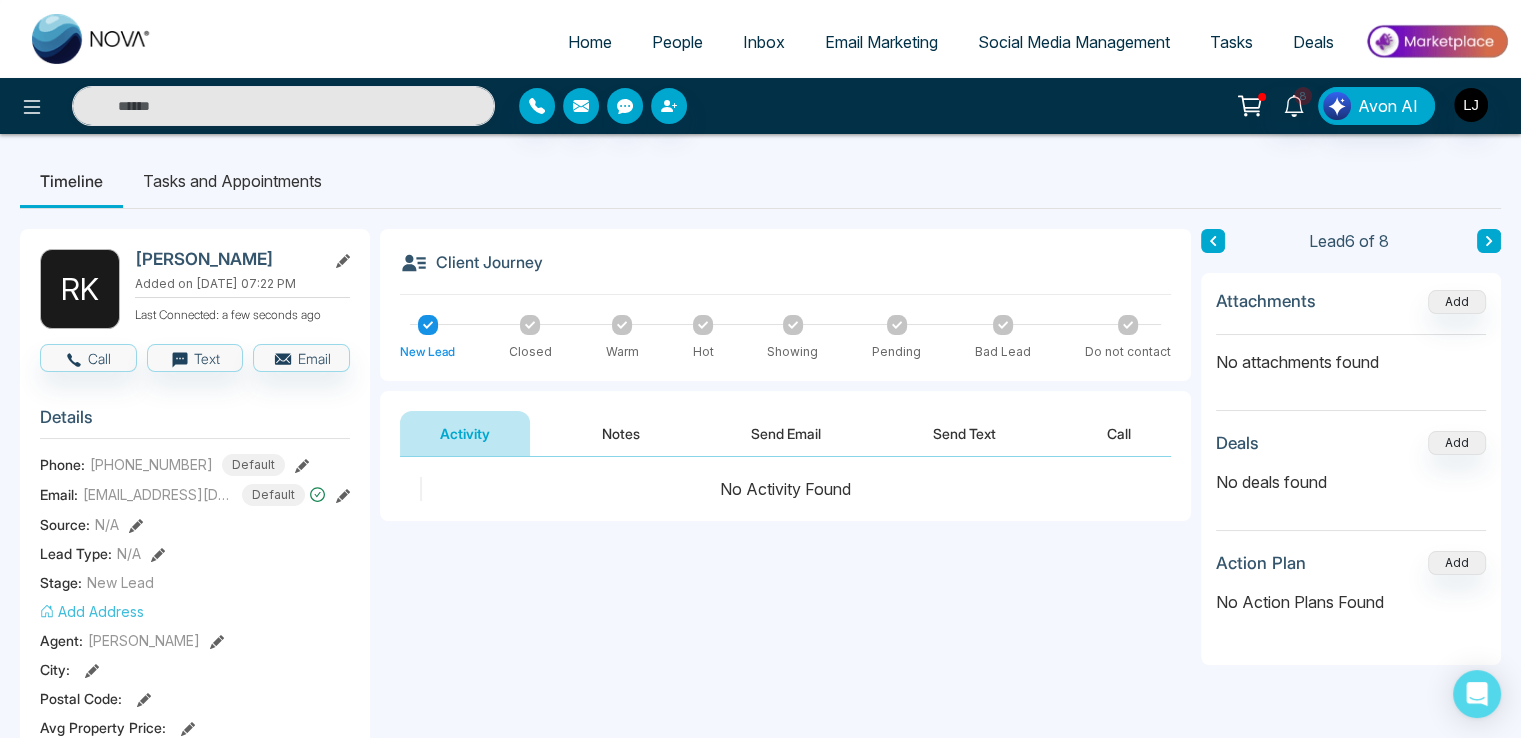 drag, startPoint x: 281, startPoint y: 282, endPoint x: 334, endPoint y: 267, distance: 55.081757 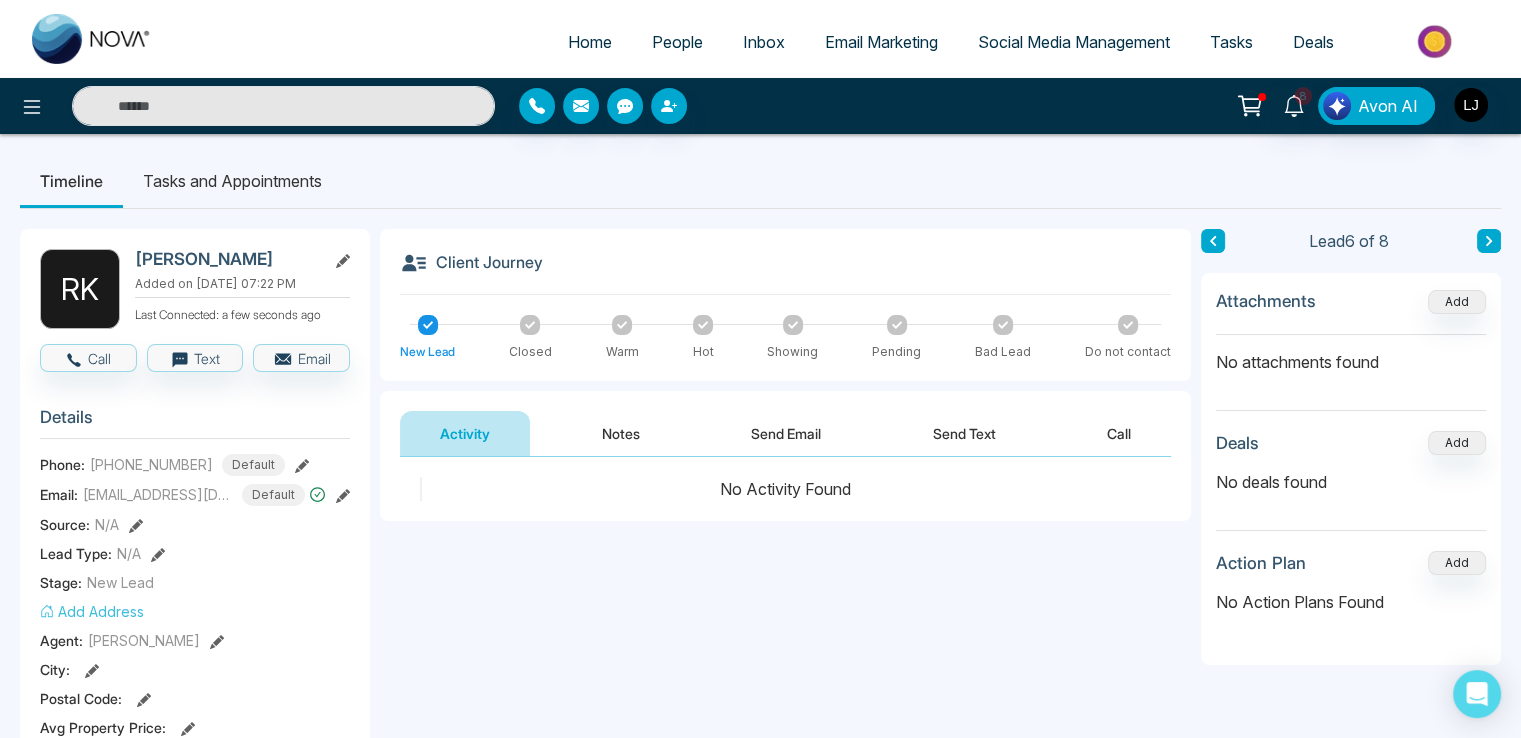click on "Added on   Jul 08, 2025 at 07:22 PM" at bounding box center (242, 284) 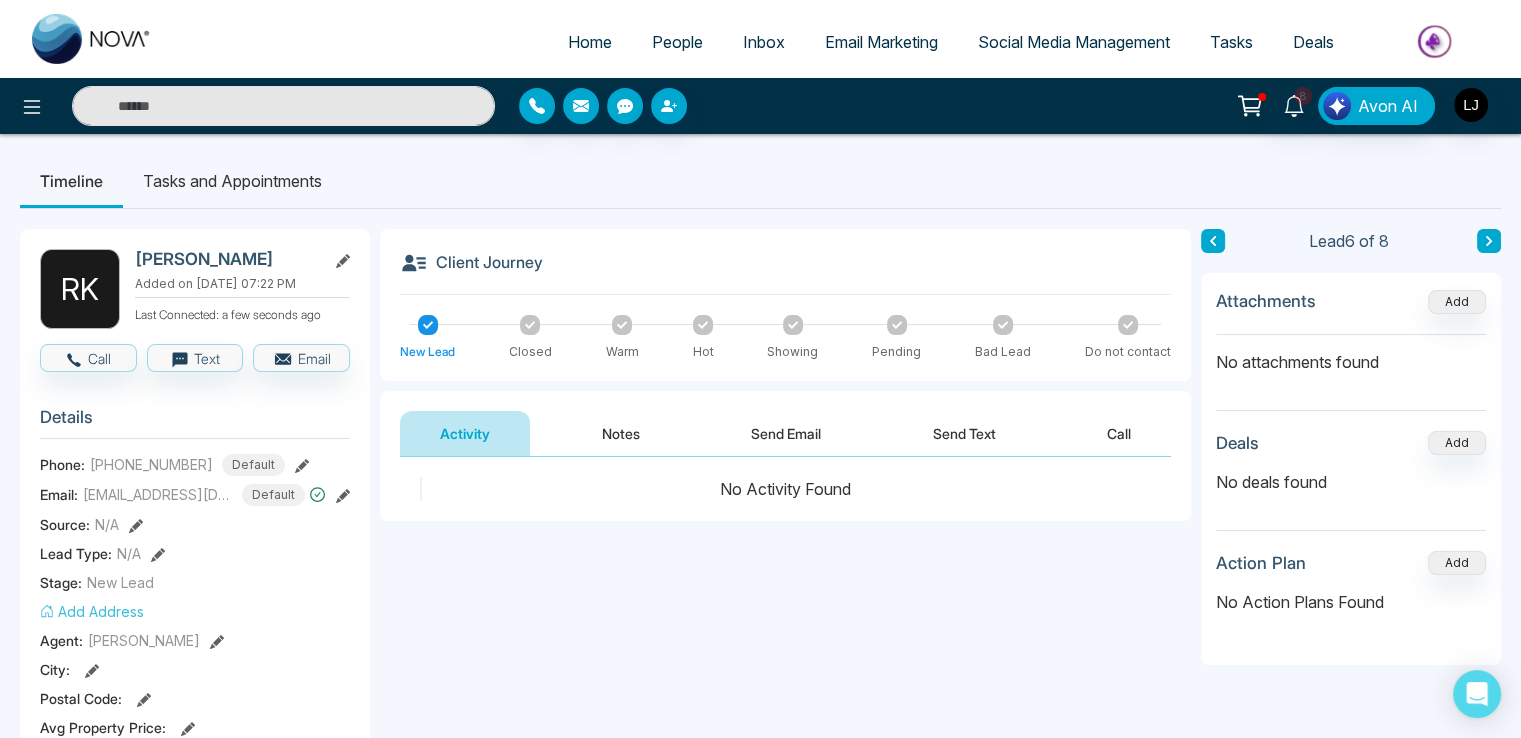click on "People" at bounding box center (677, 42) 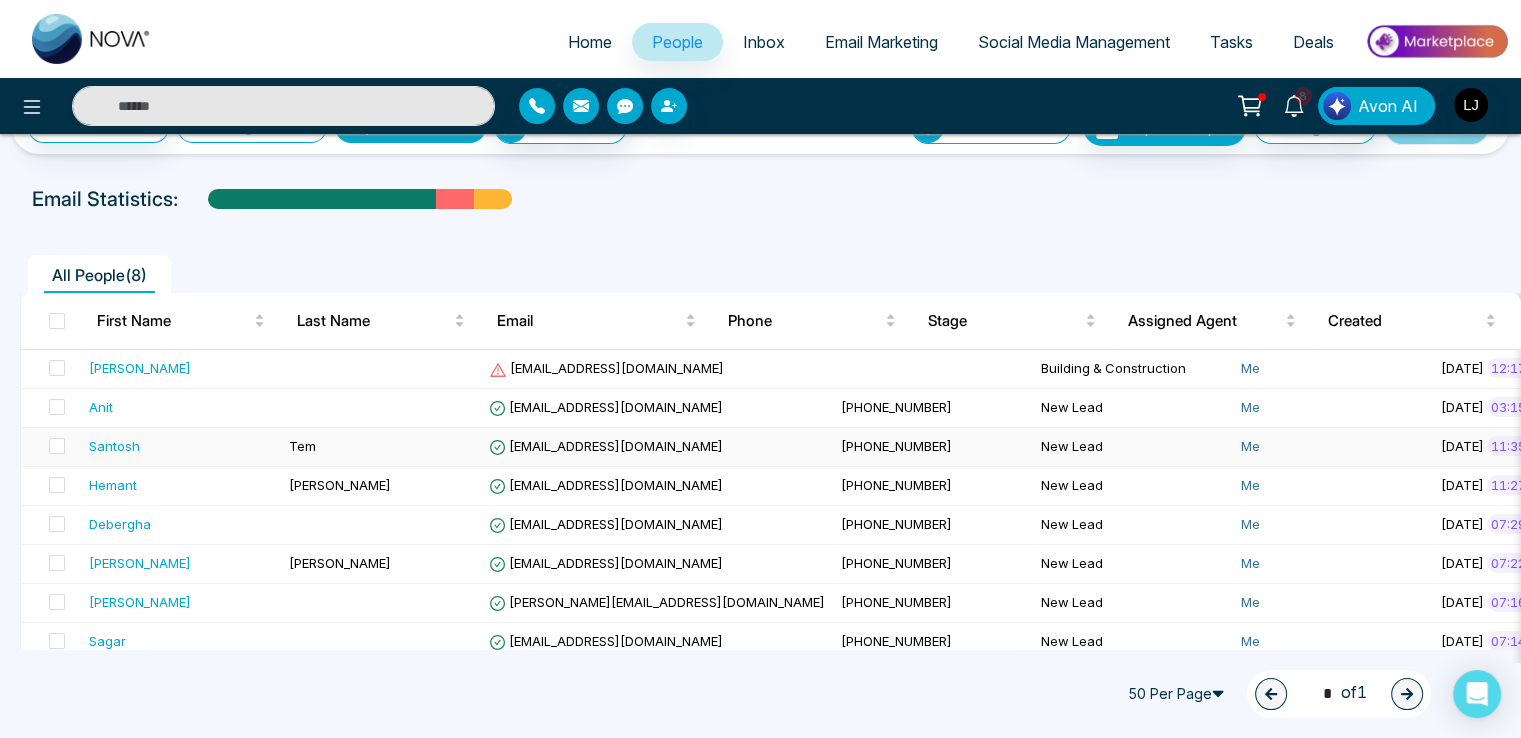 scroll, scrollTop: 79, scrollLeft: 0, axis: vertical 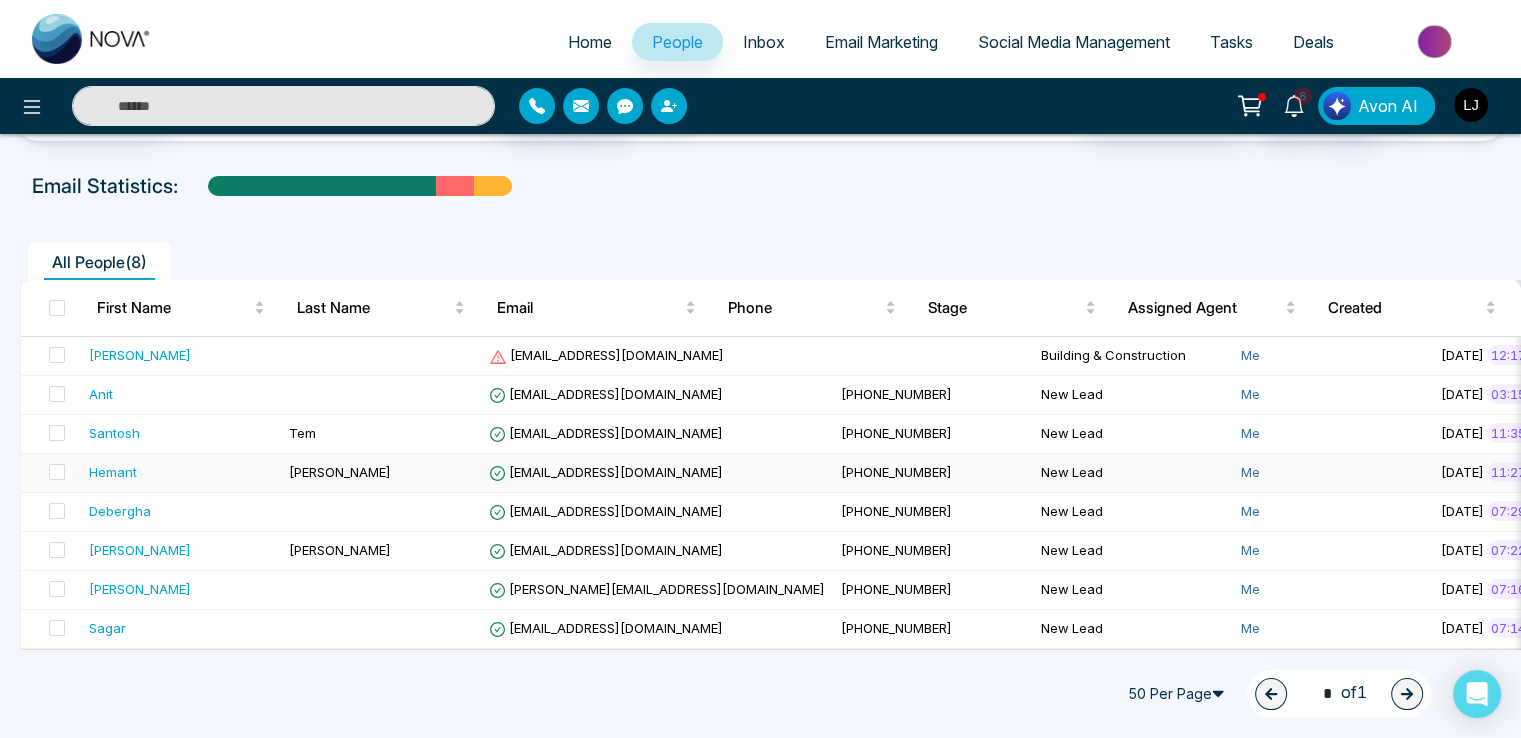 click on "[EMAIL_ADDRESS][DOMAIN_NAME]" at bounding box center (606, 472) 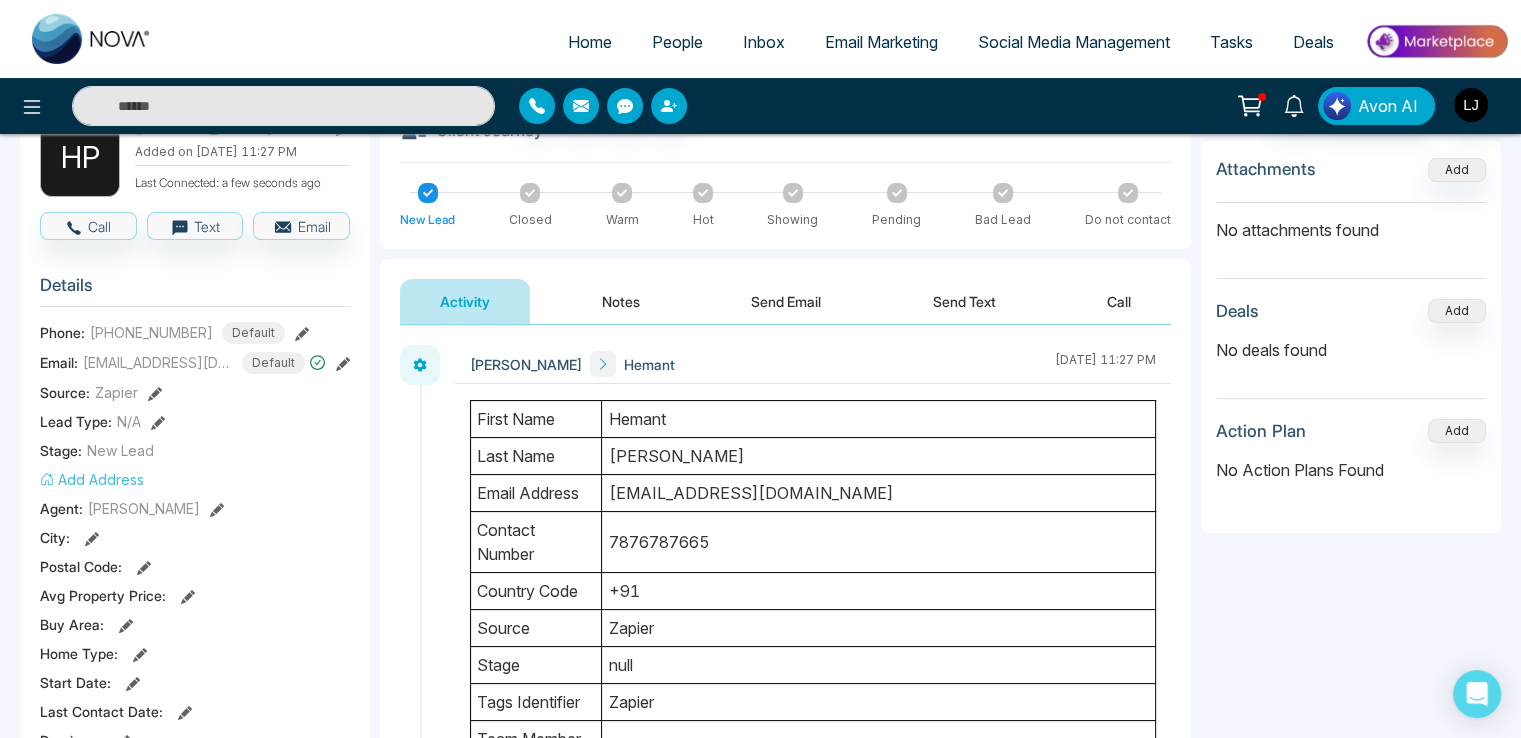 scroll, scrollTop: 0, scrollLeft: 0, axis: both 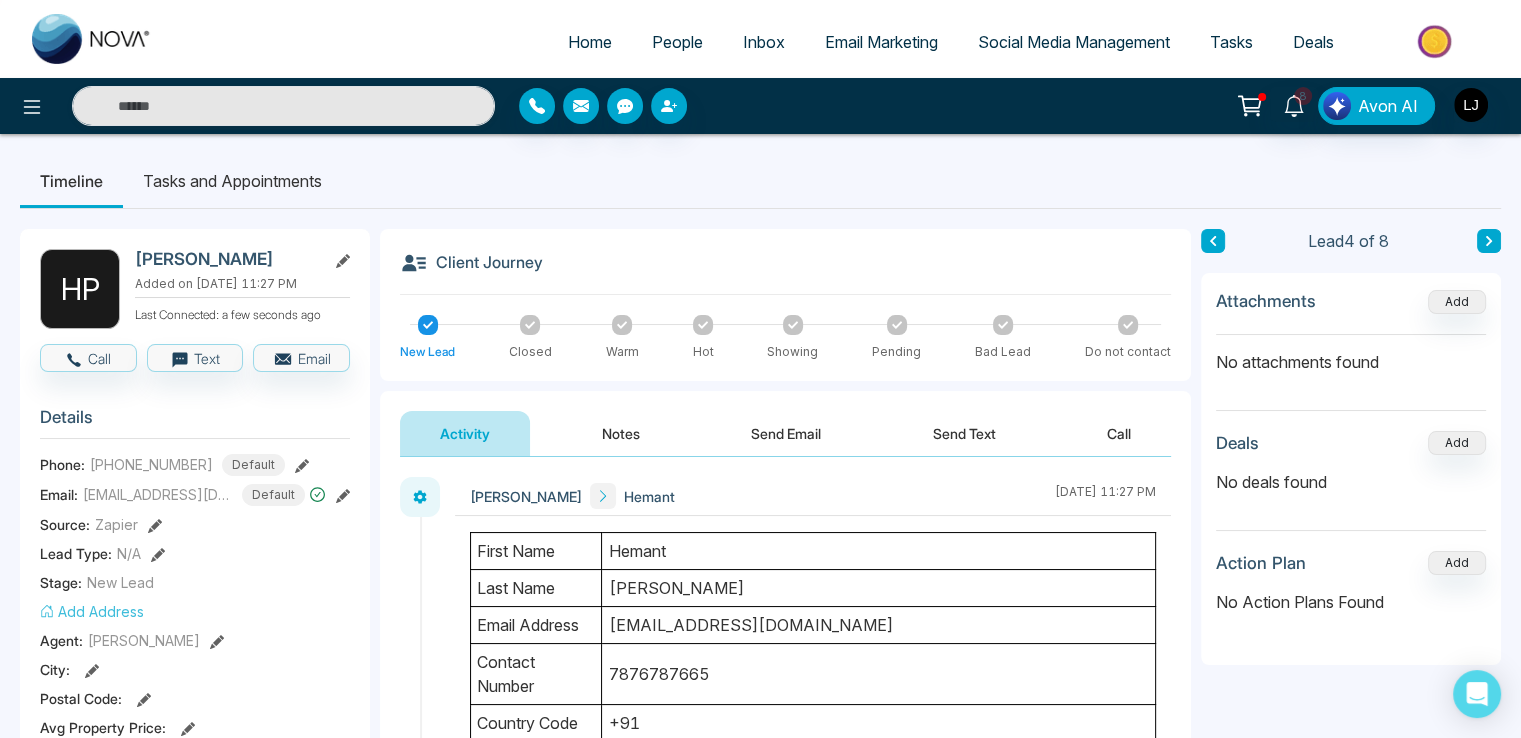 click on "People" at bounding box center [677, 42] 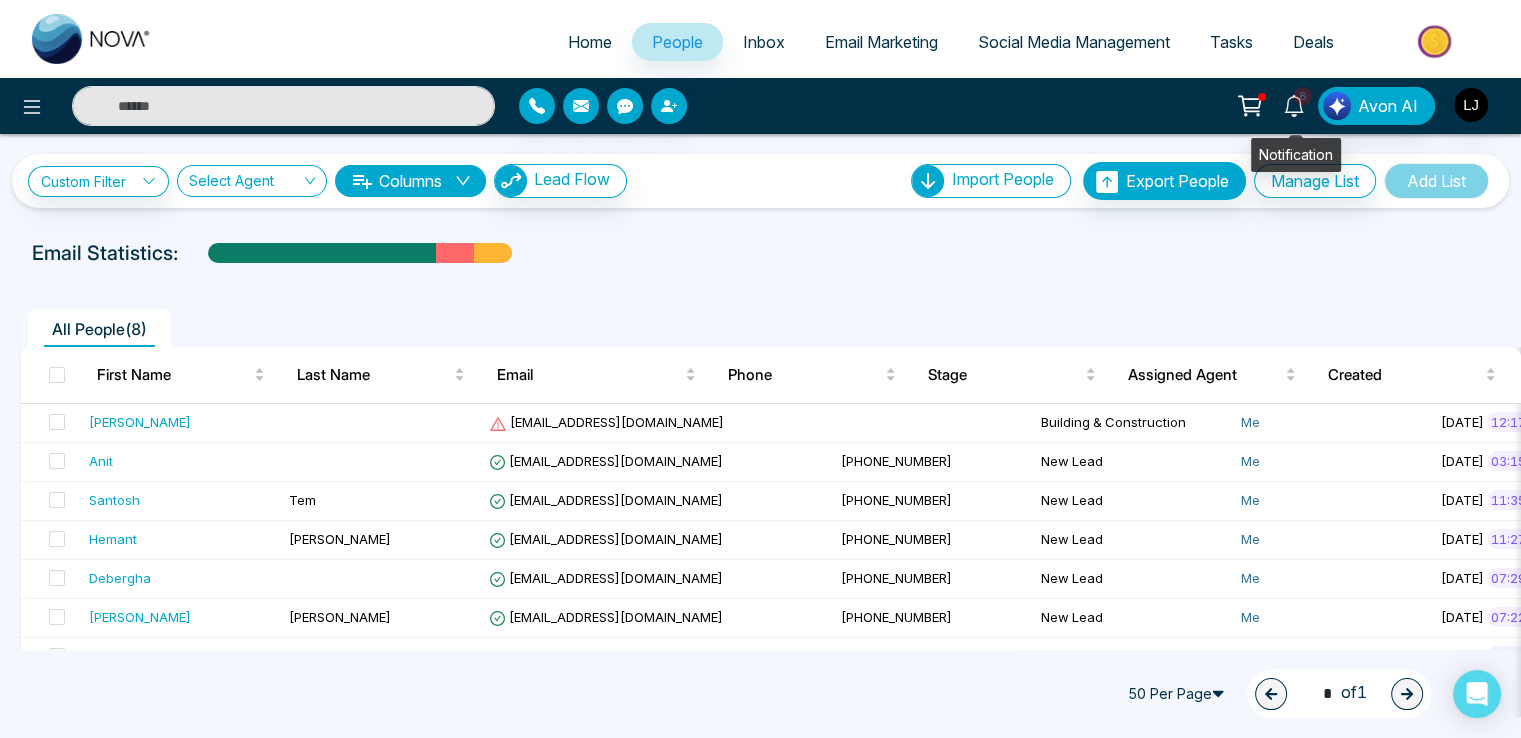 click on "8" at bounding box center [1294, 104] 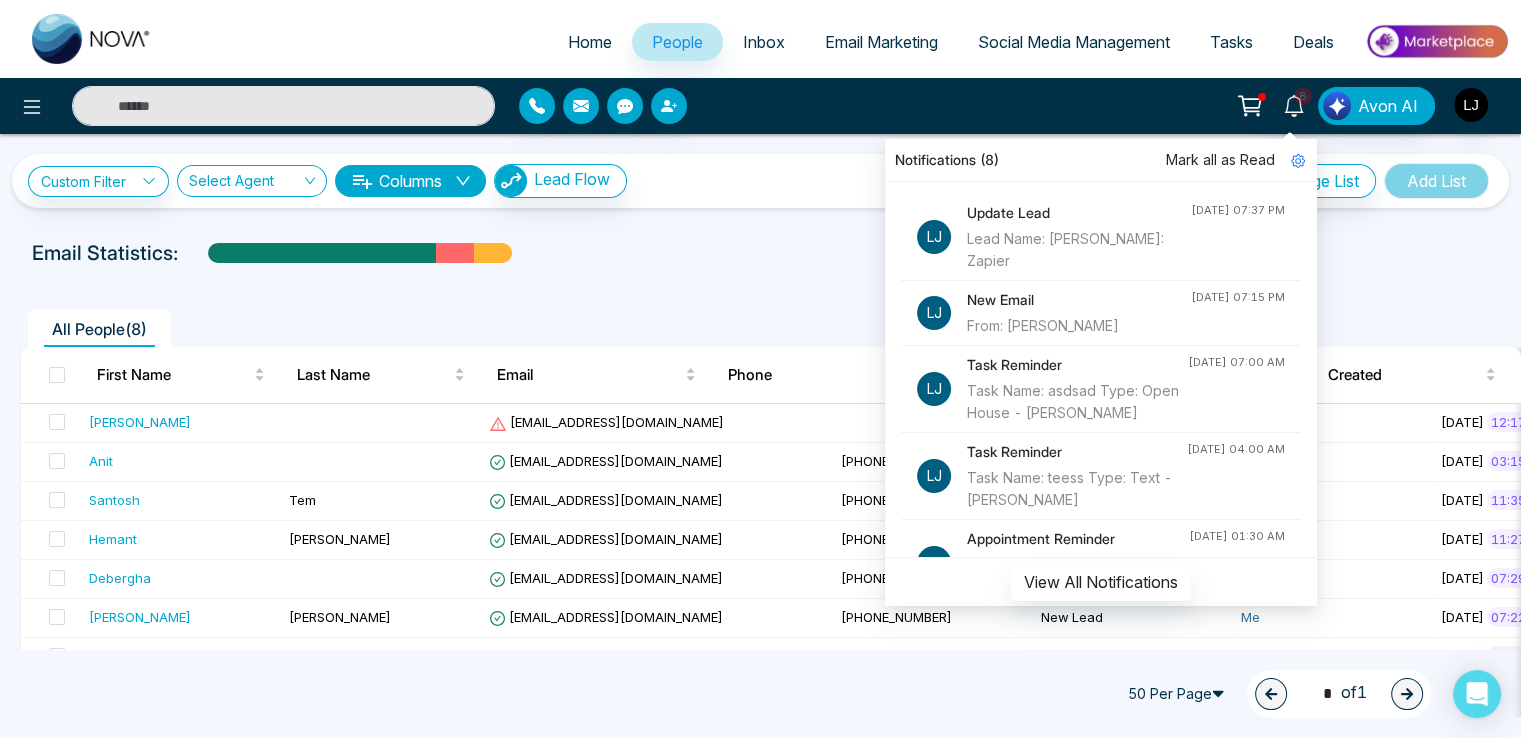click on "Lead Name: Veeresh Jack
Via: Zapier" at bounding box center (1079, 250) 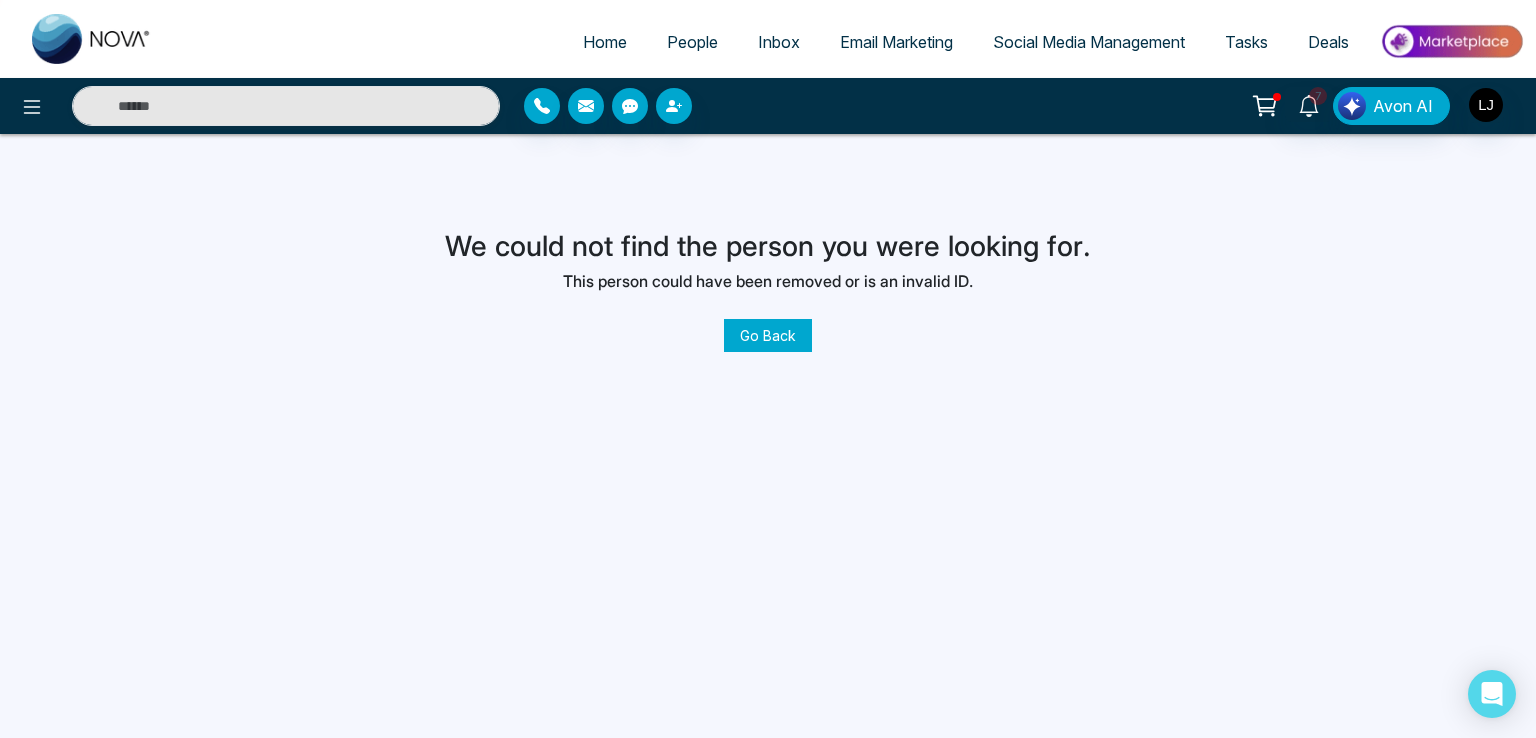 click on "Go Back" at bounding box center (768, 335) 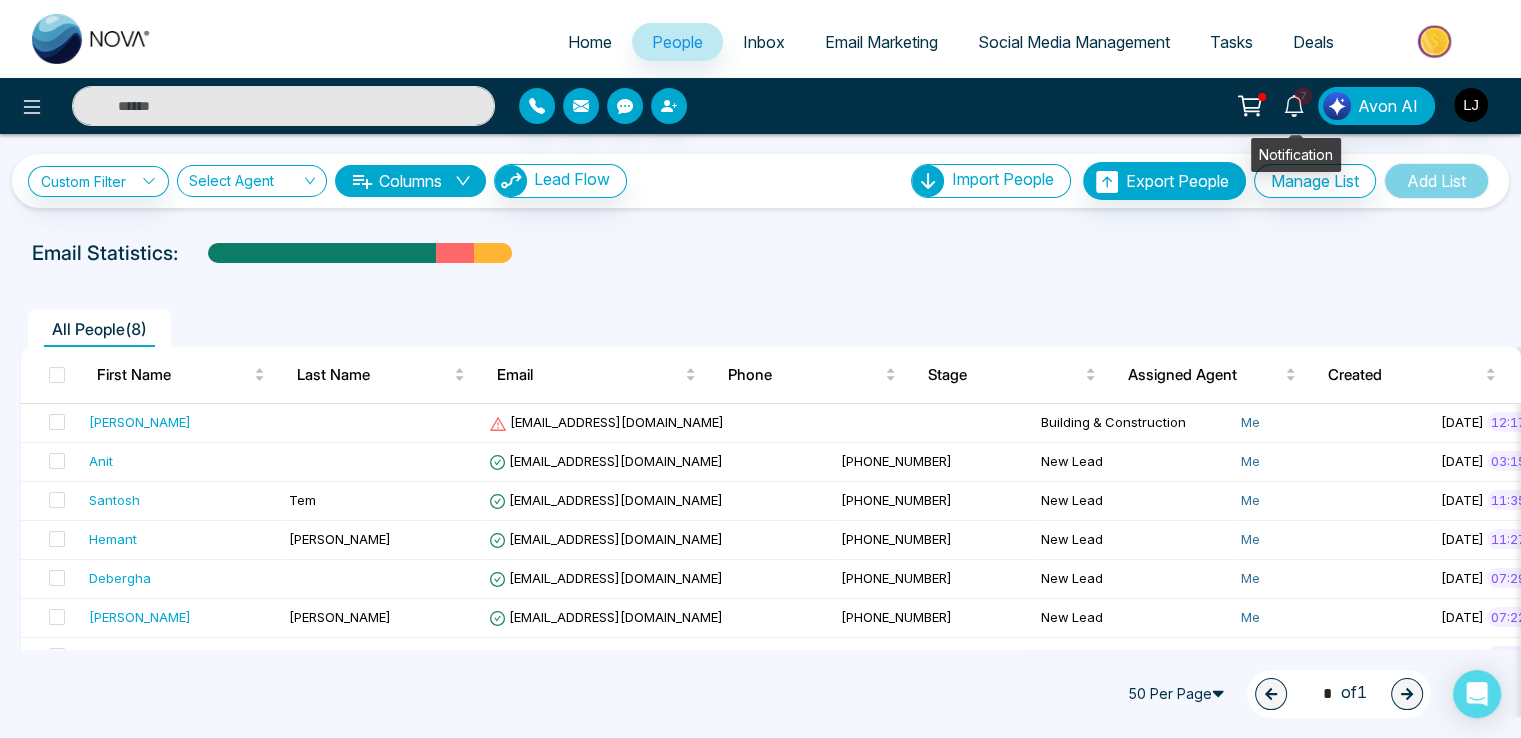 click 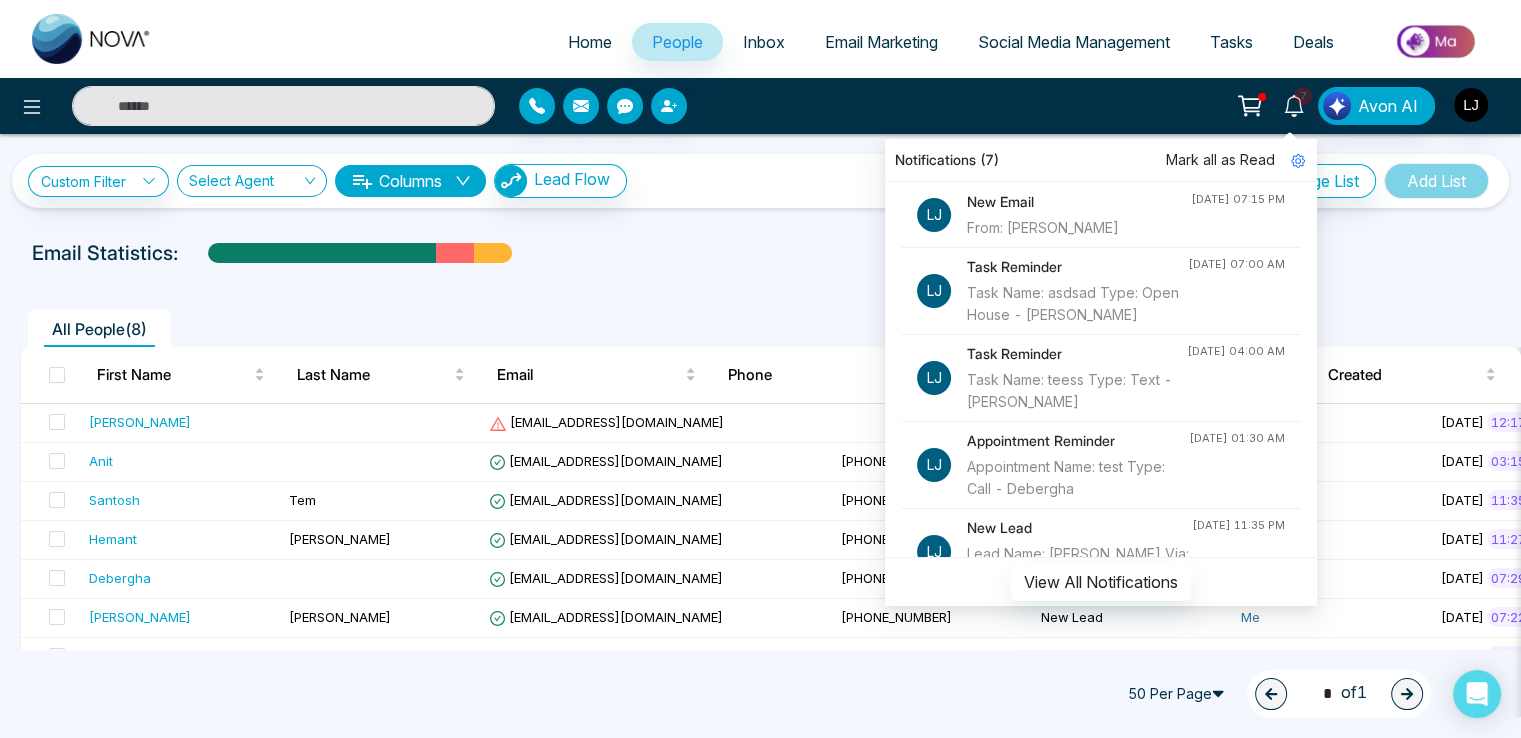 scroll, scrollTop: 0, scrollLeft: 0, axis: both 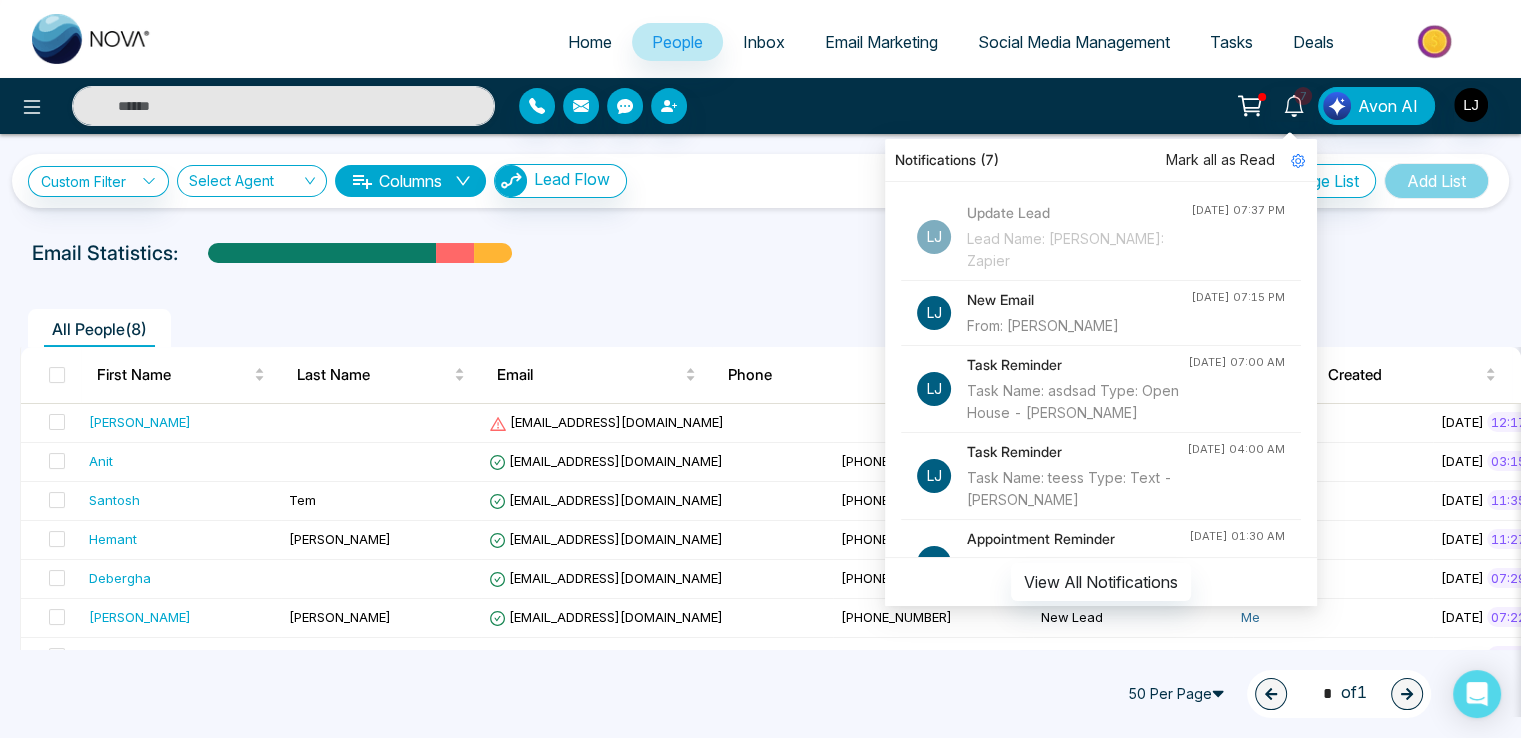 click on "New Email" at bounding box center [1079, 300] 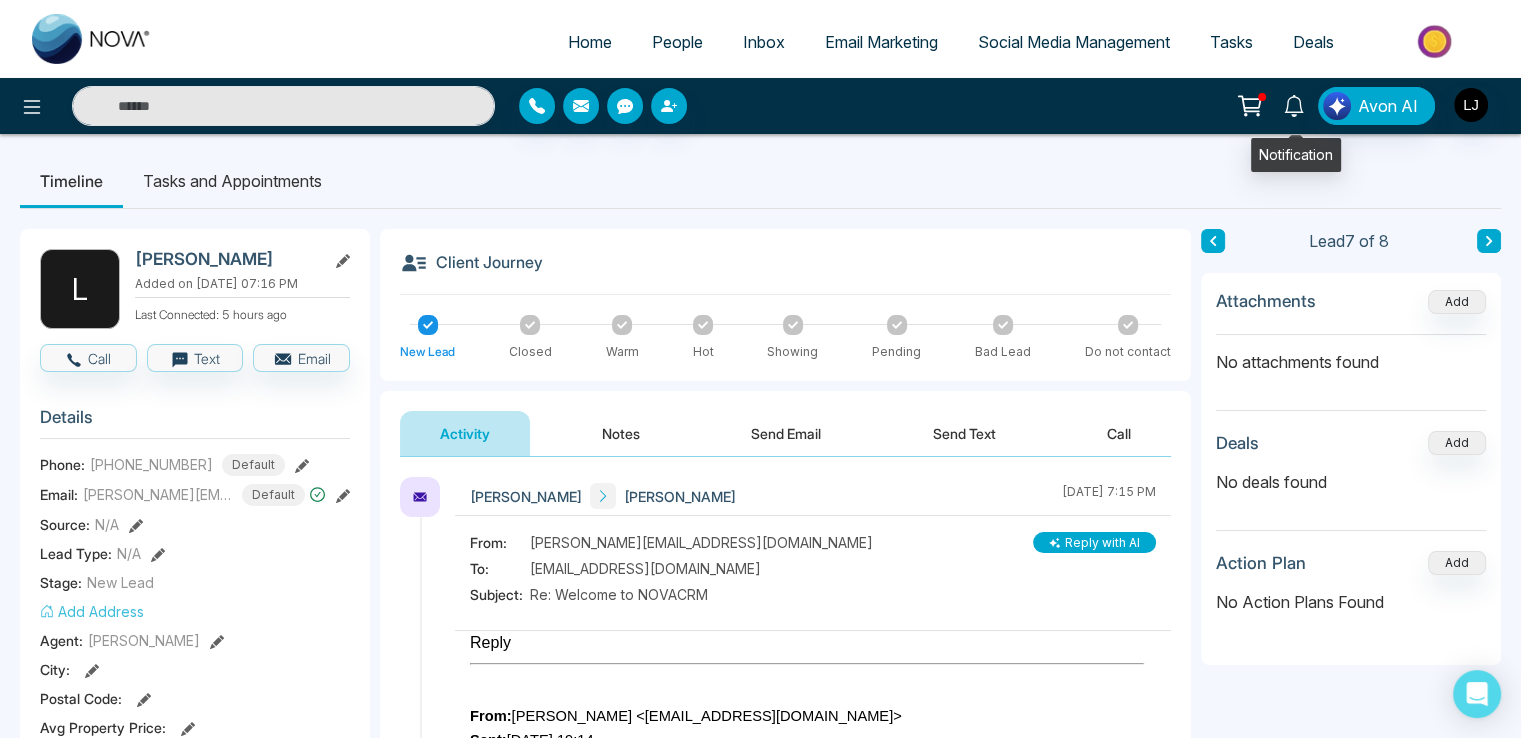 click 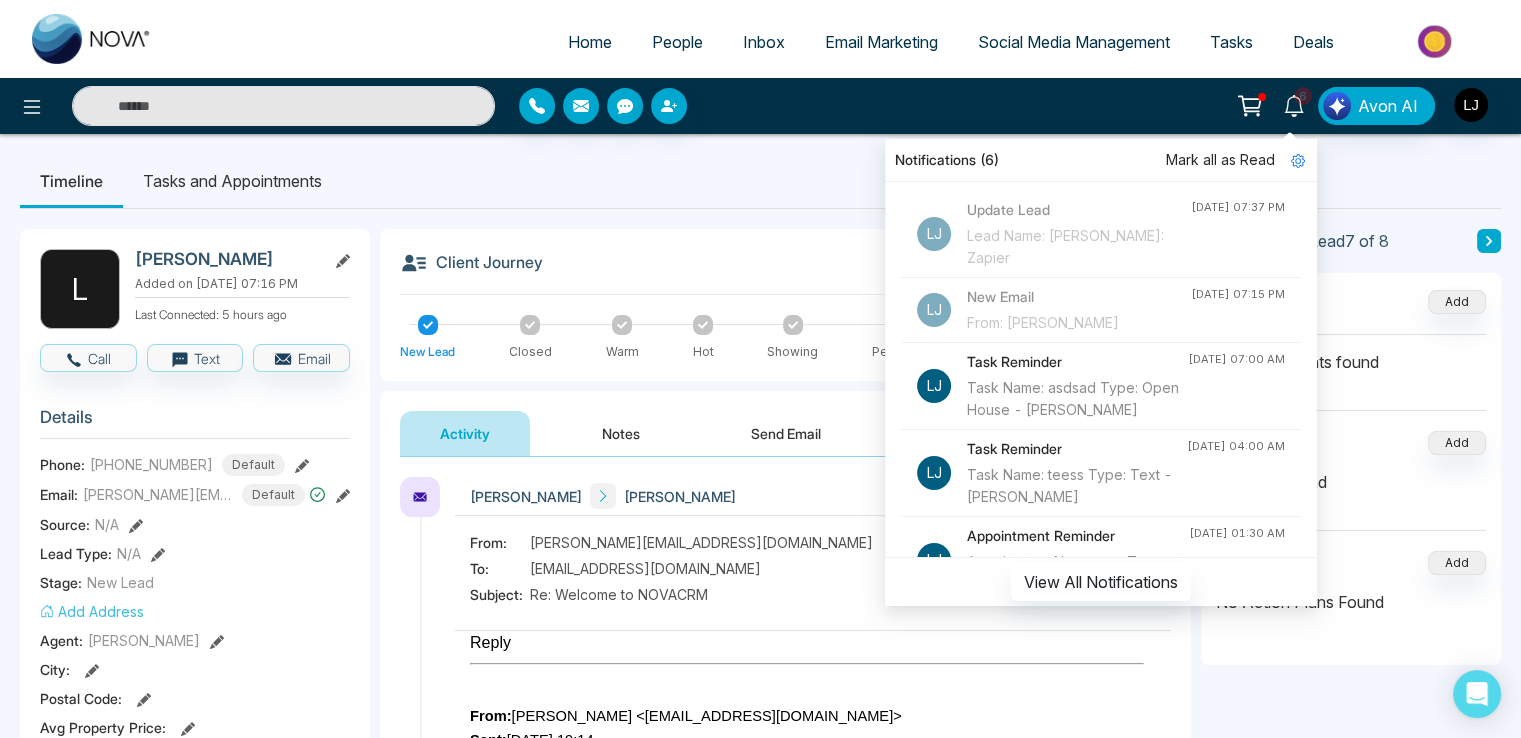 scroll, scrollTop: 0, scrollLeft: 0, axis: both 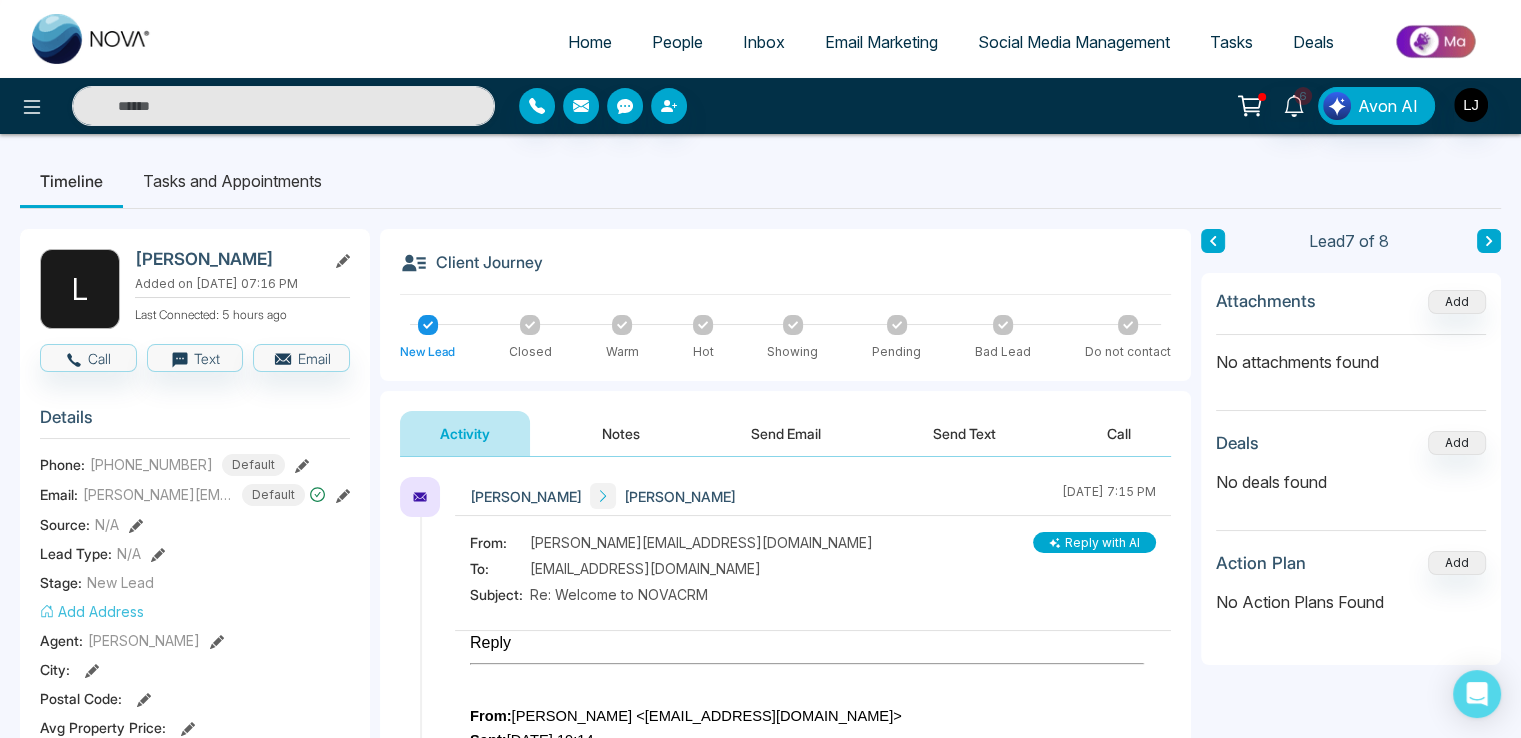 click on "People" at bounding box center [677, 42] 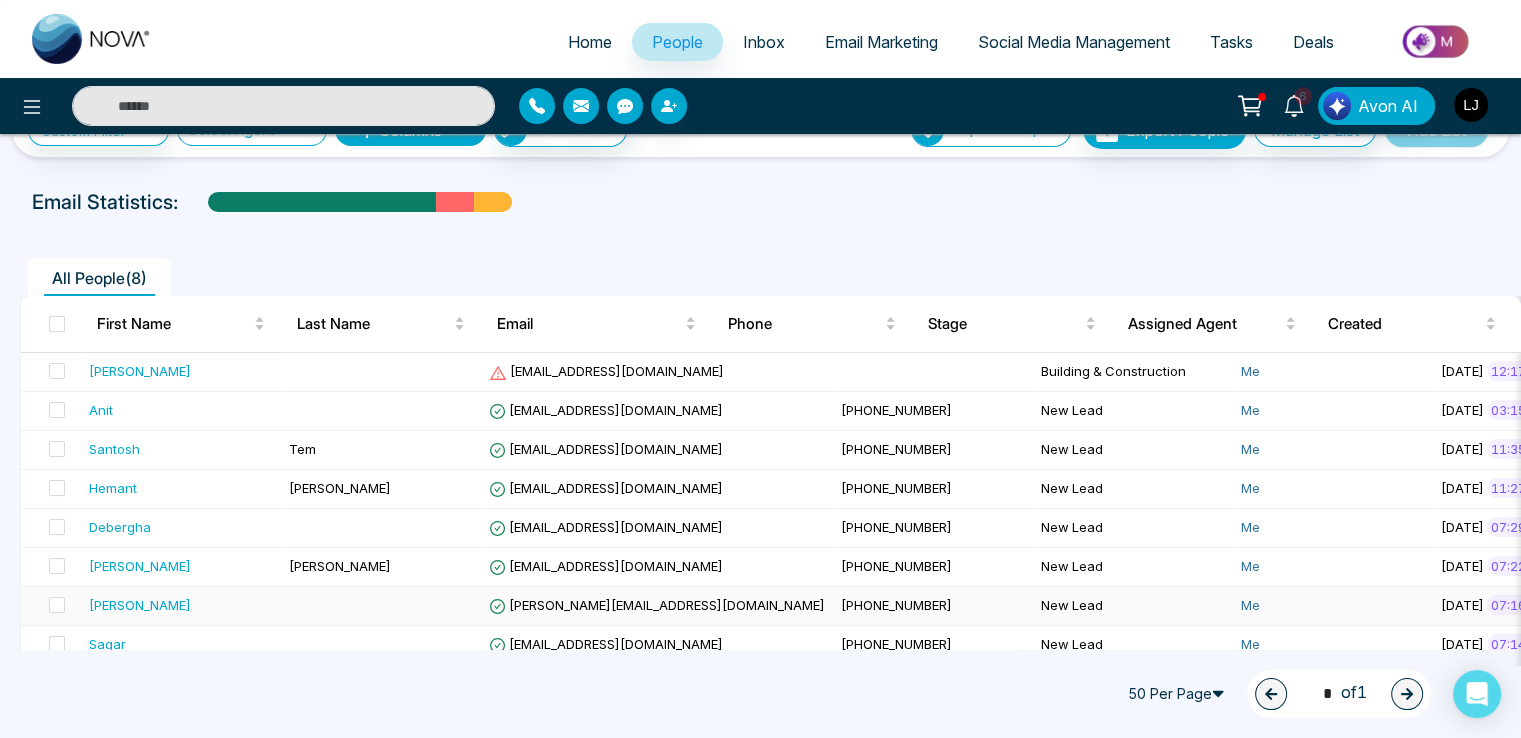 scroll, scrollTop: 79, scrollLeft: 0, axis: vertical 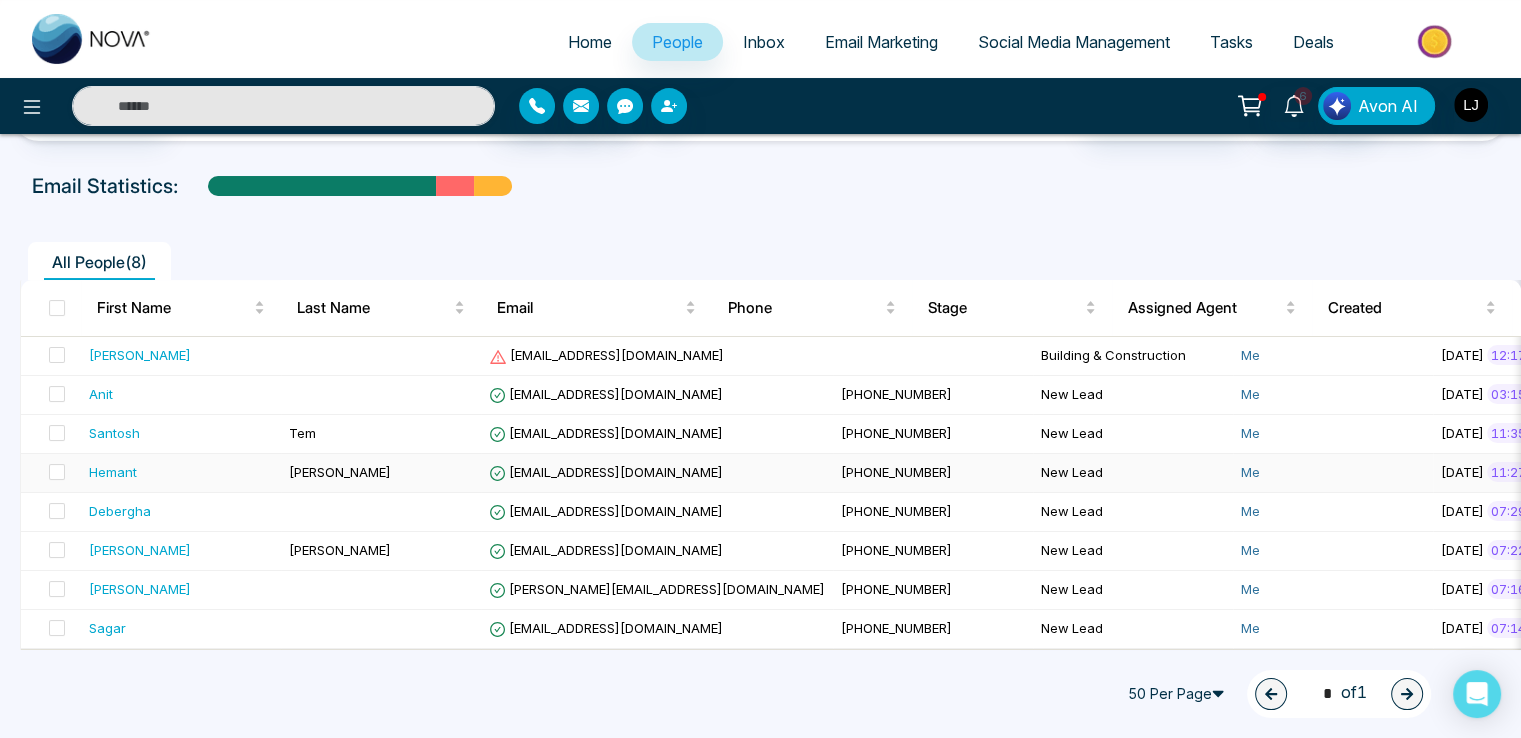 click on "[EMAIL_ADDRESS][DOMAIN_NAME]" at bounding box center [606, 472] 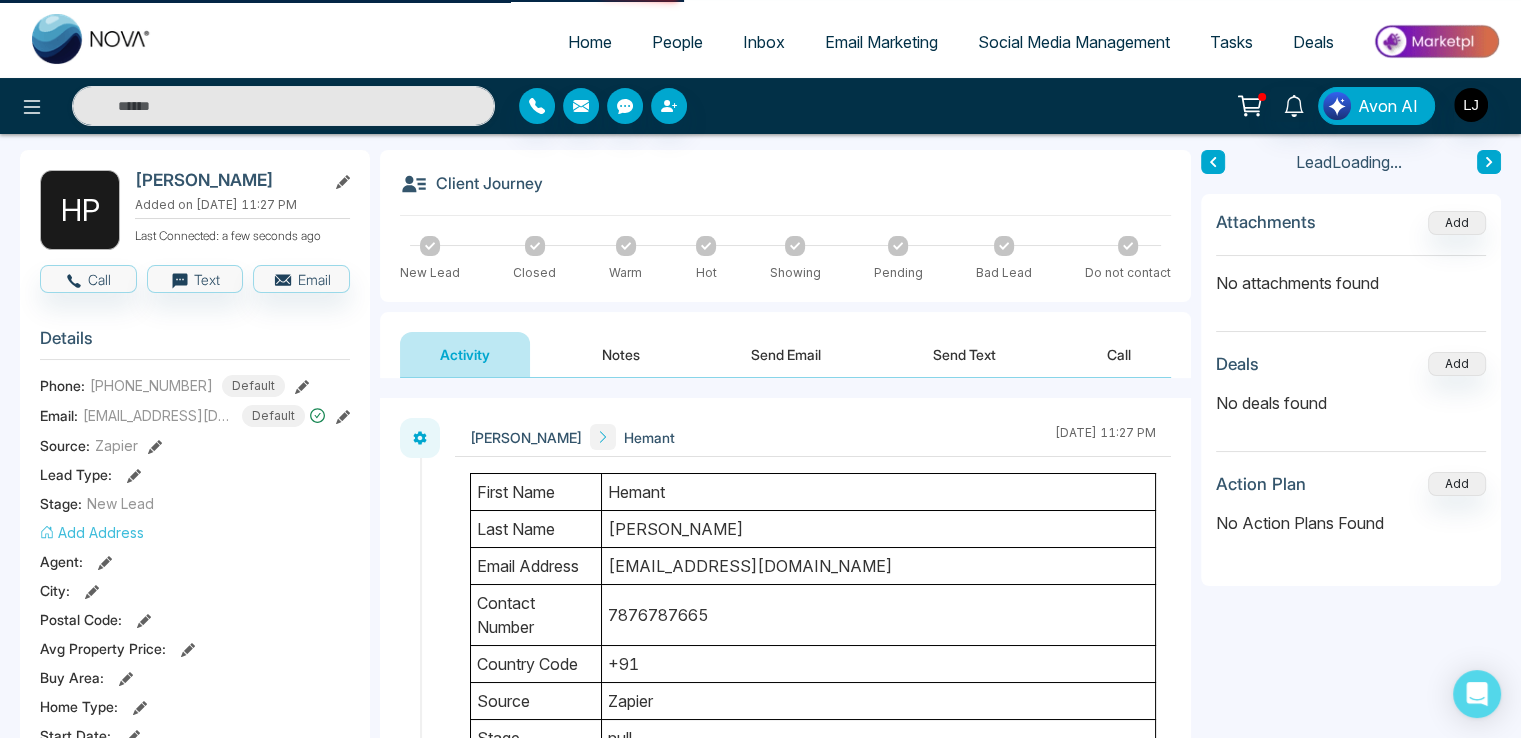 scroll, scrollTop: 0, scrollLeft: 0, axis: both 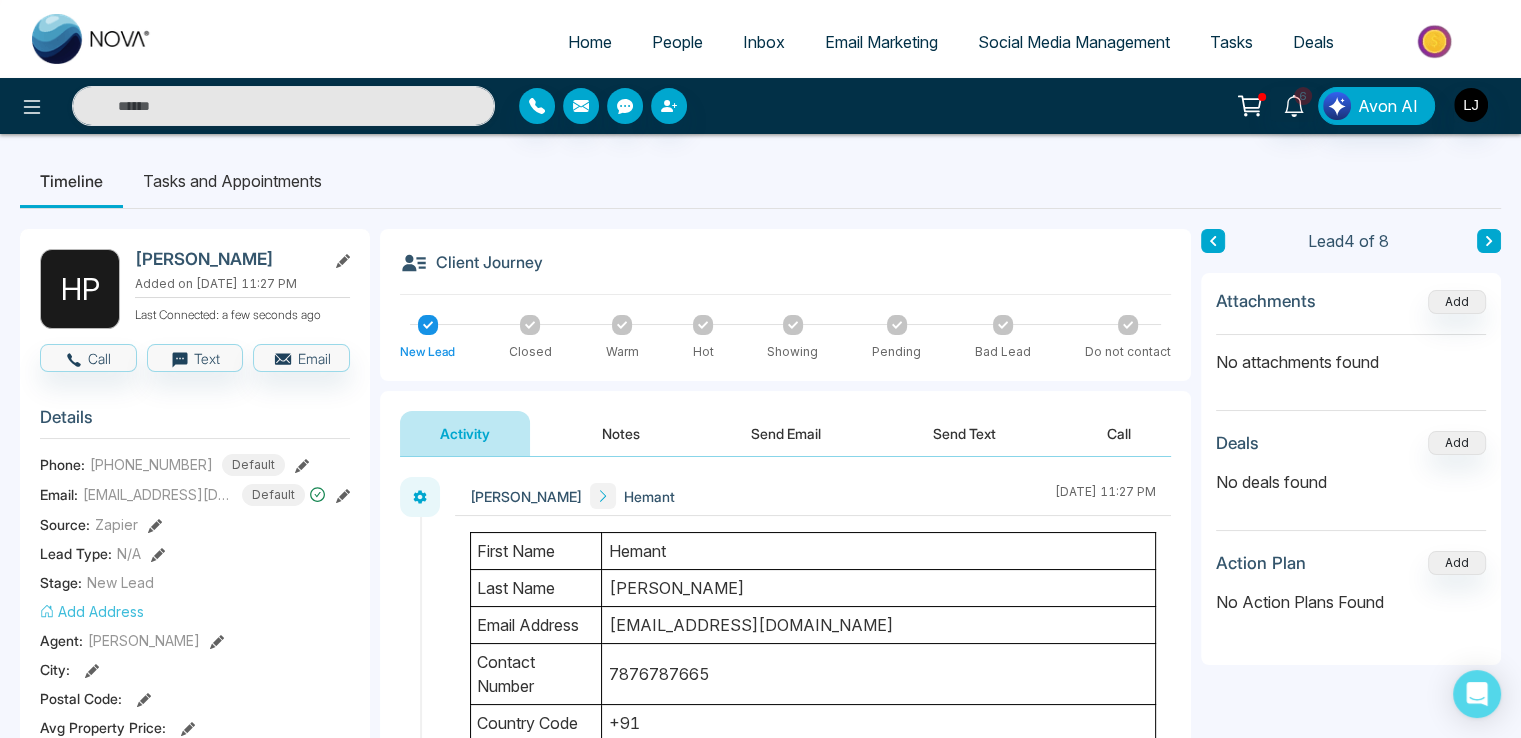click on "People" at bounding box center (677, 42) 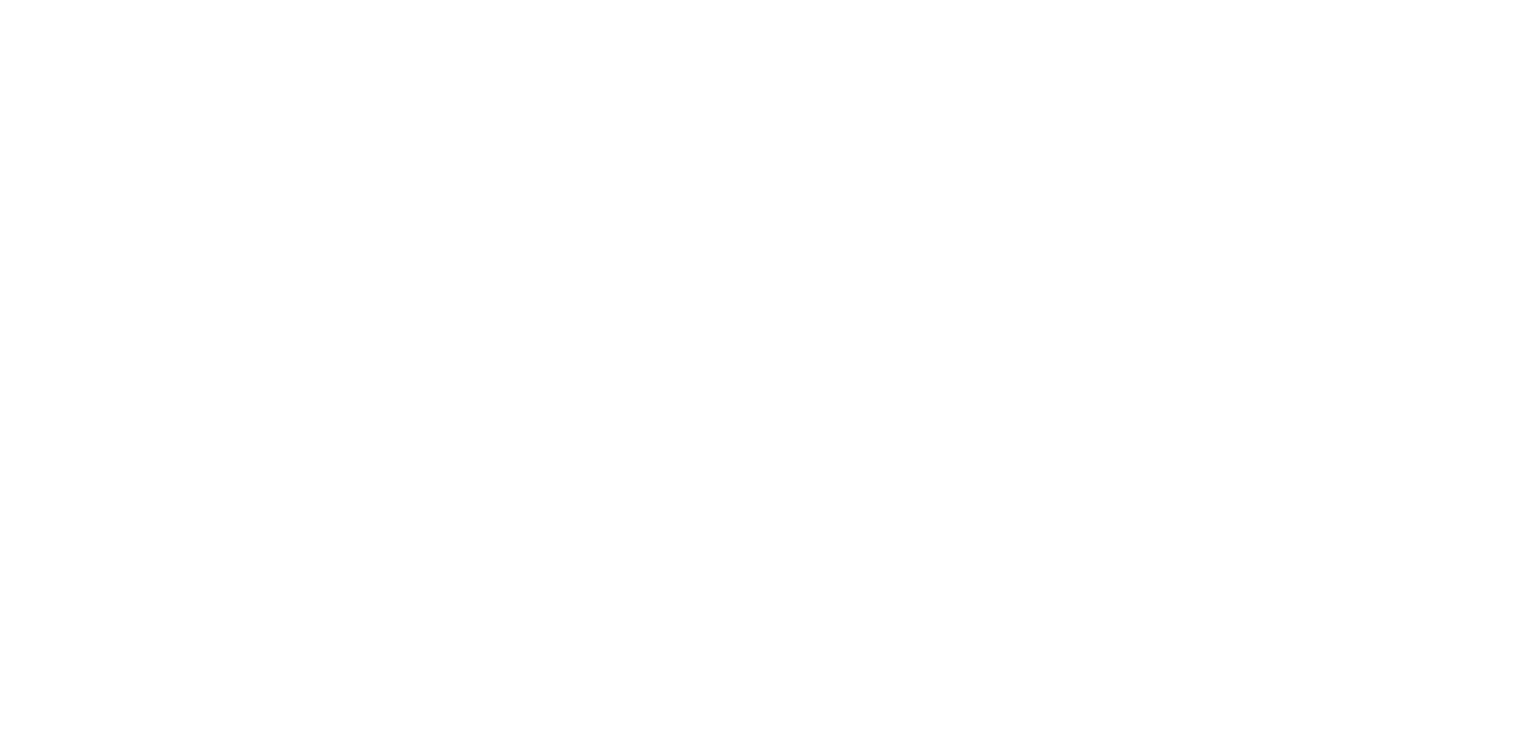 scroll, scrollTop: 0, scrollLeft: 0, axis: both 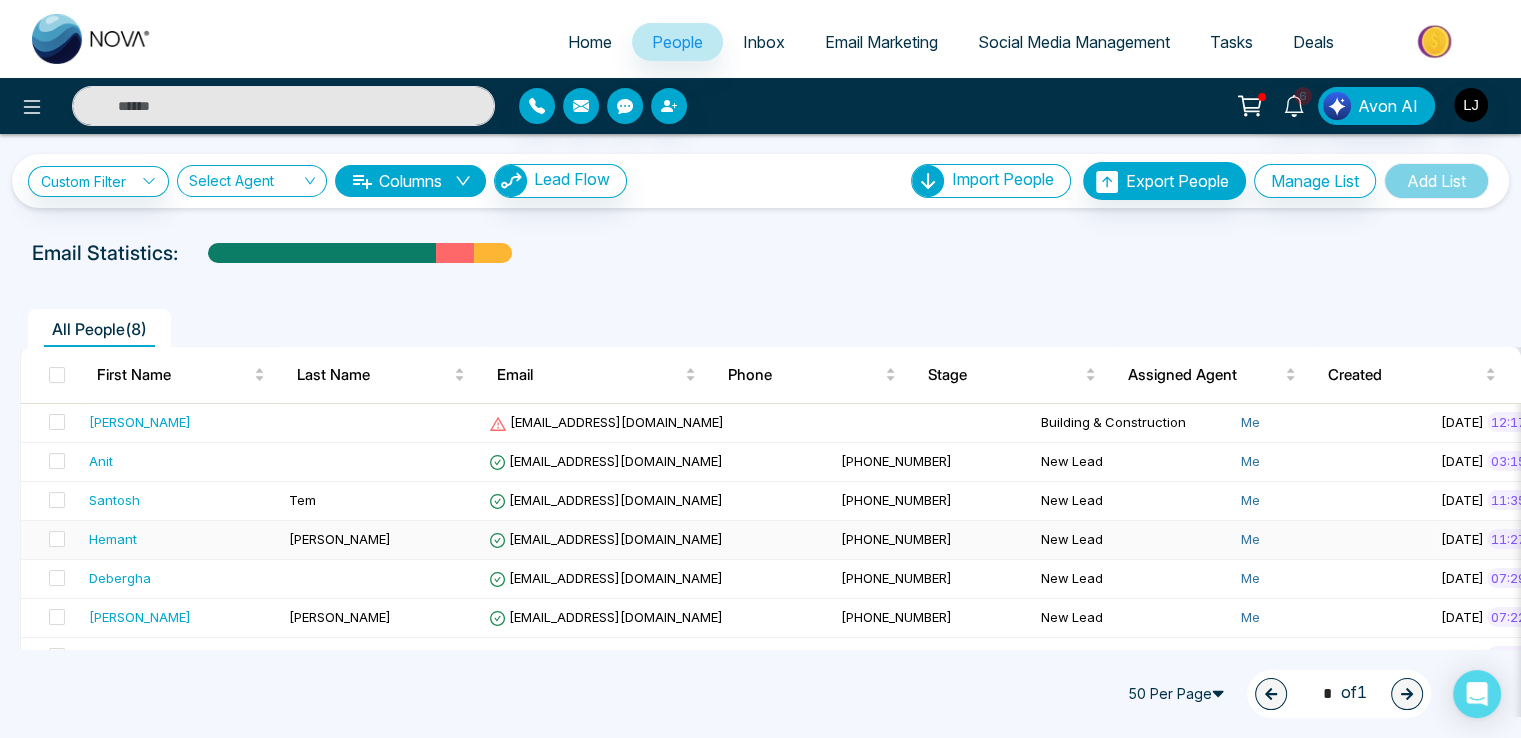 click on "[EMAIL_ADDRESS][DOMAIN_NAME]" at bounding box center [606, 539] 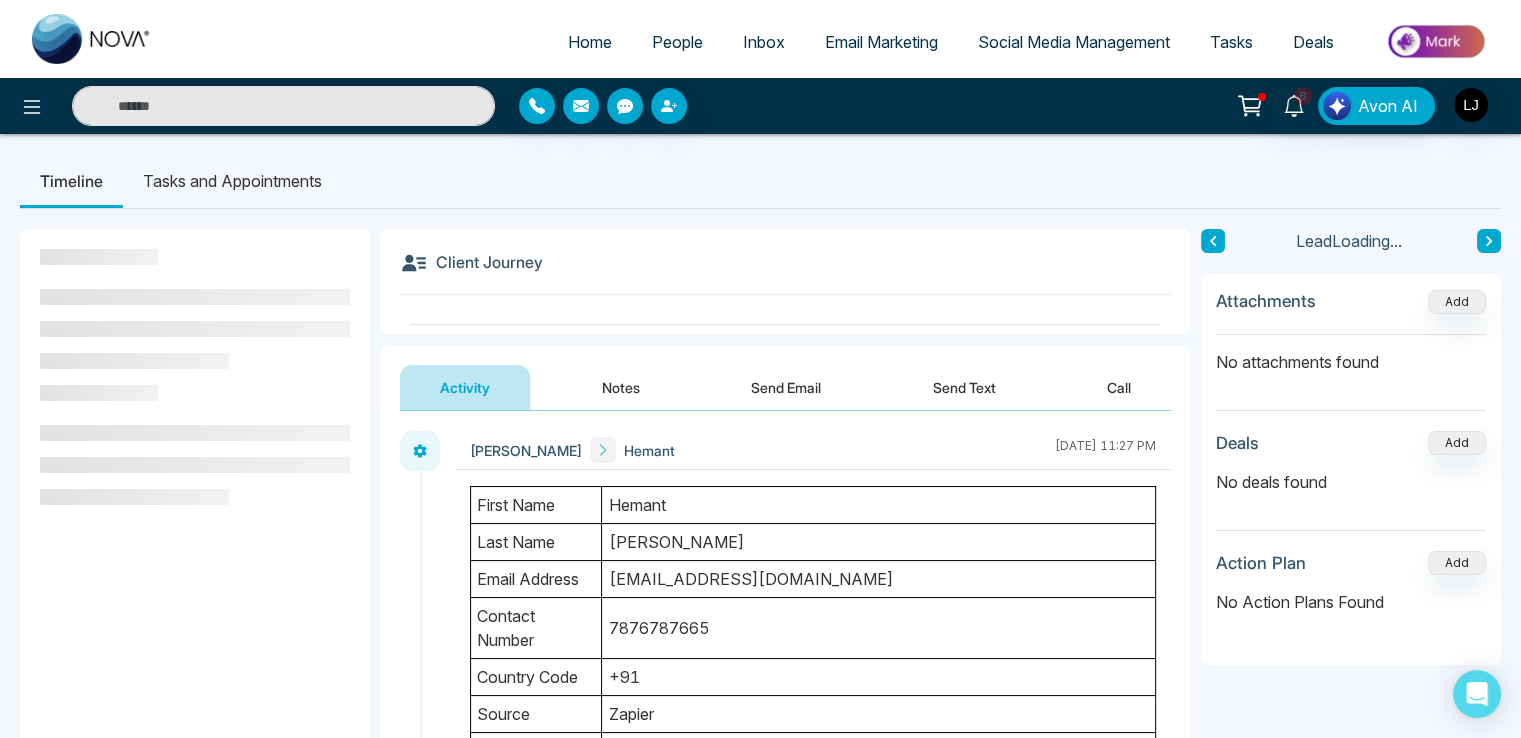 scroll, scrollTop: 0, scrollLeft: 0, axis: both 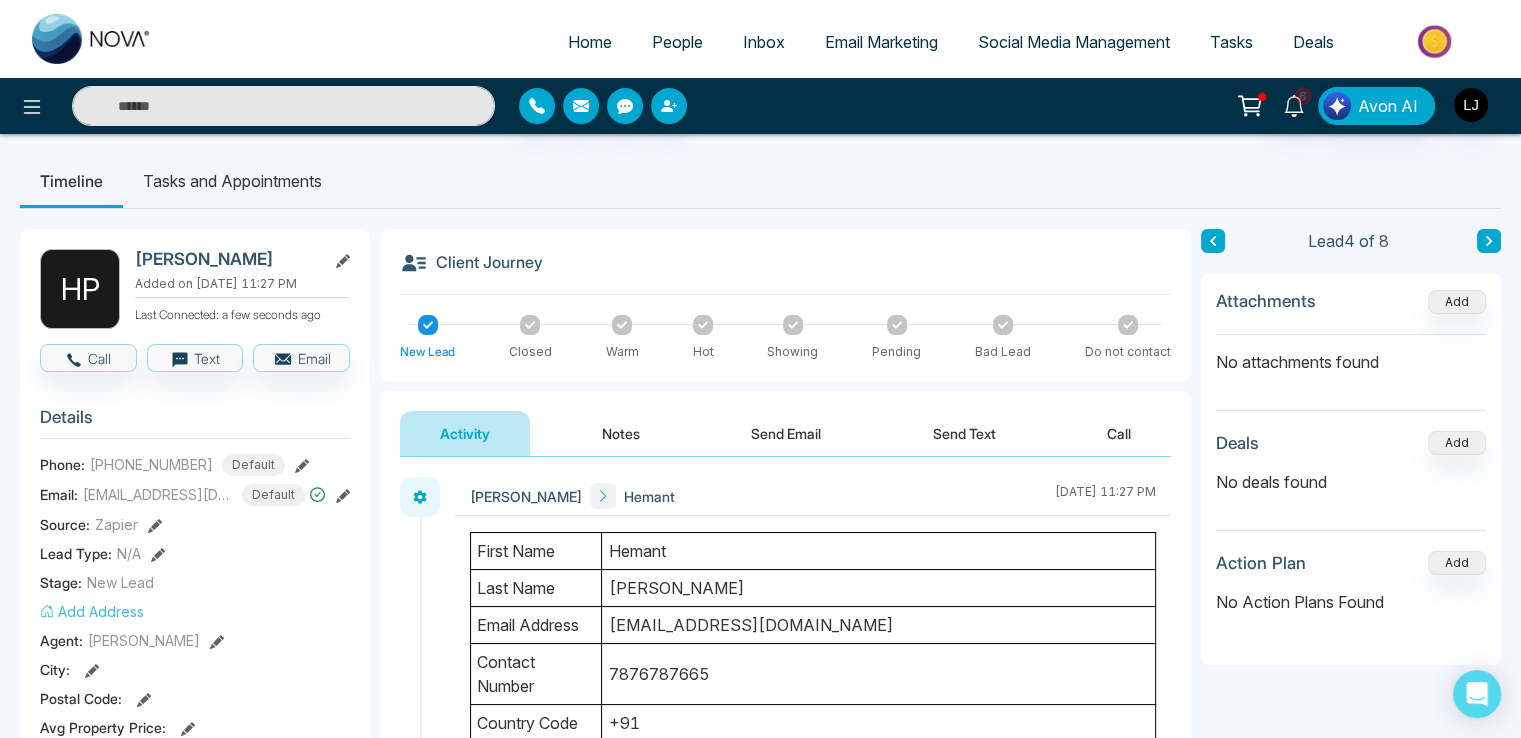 click on "People" at bounding box center [677, 42] 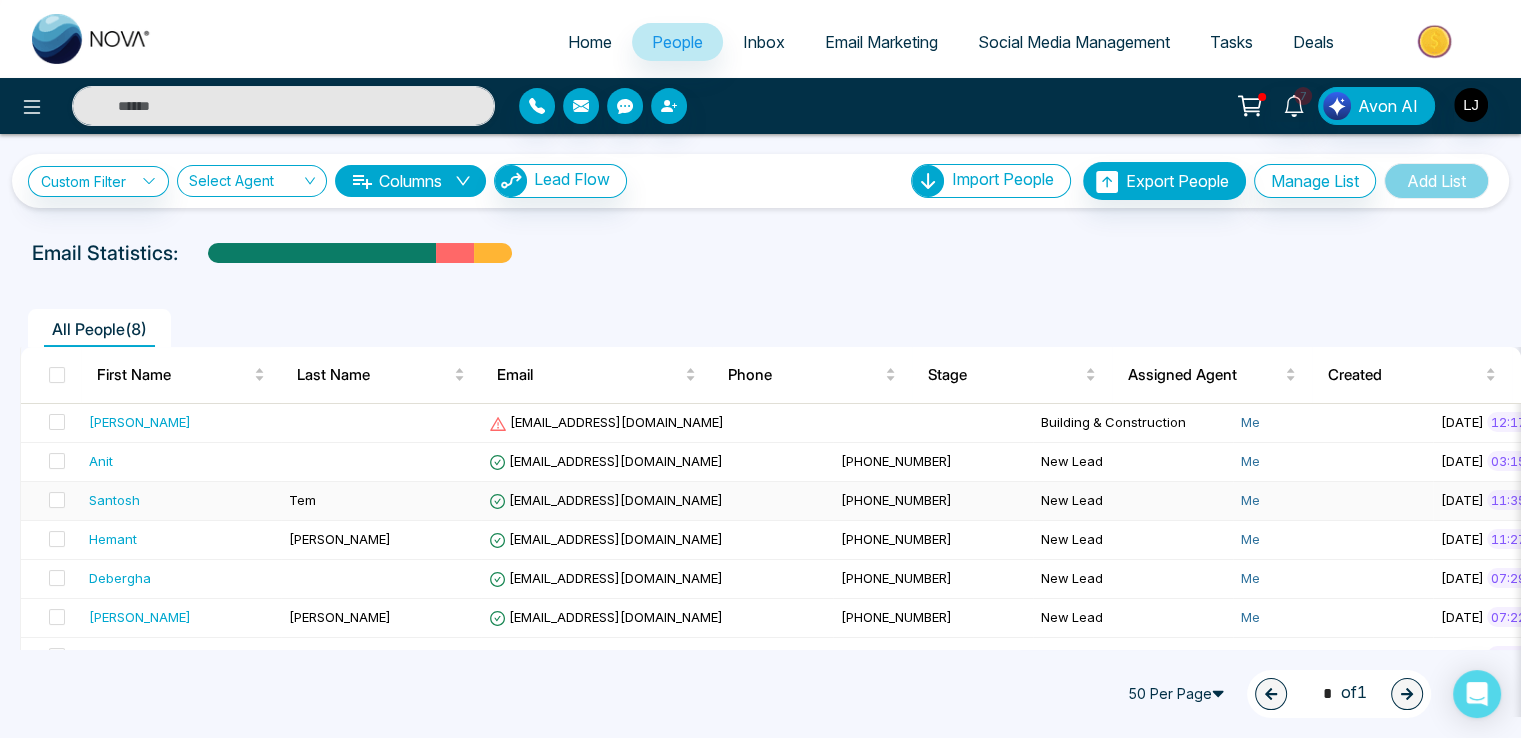 click on "[EMAIL_ADDRESS][DOMAIN_NAME]" at bounding box center (606, 500) 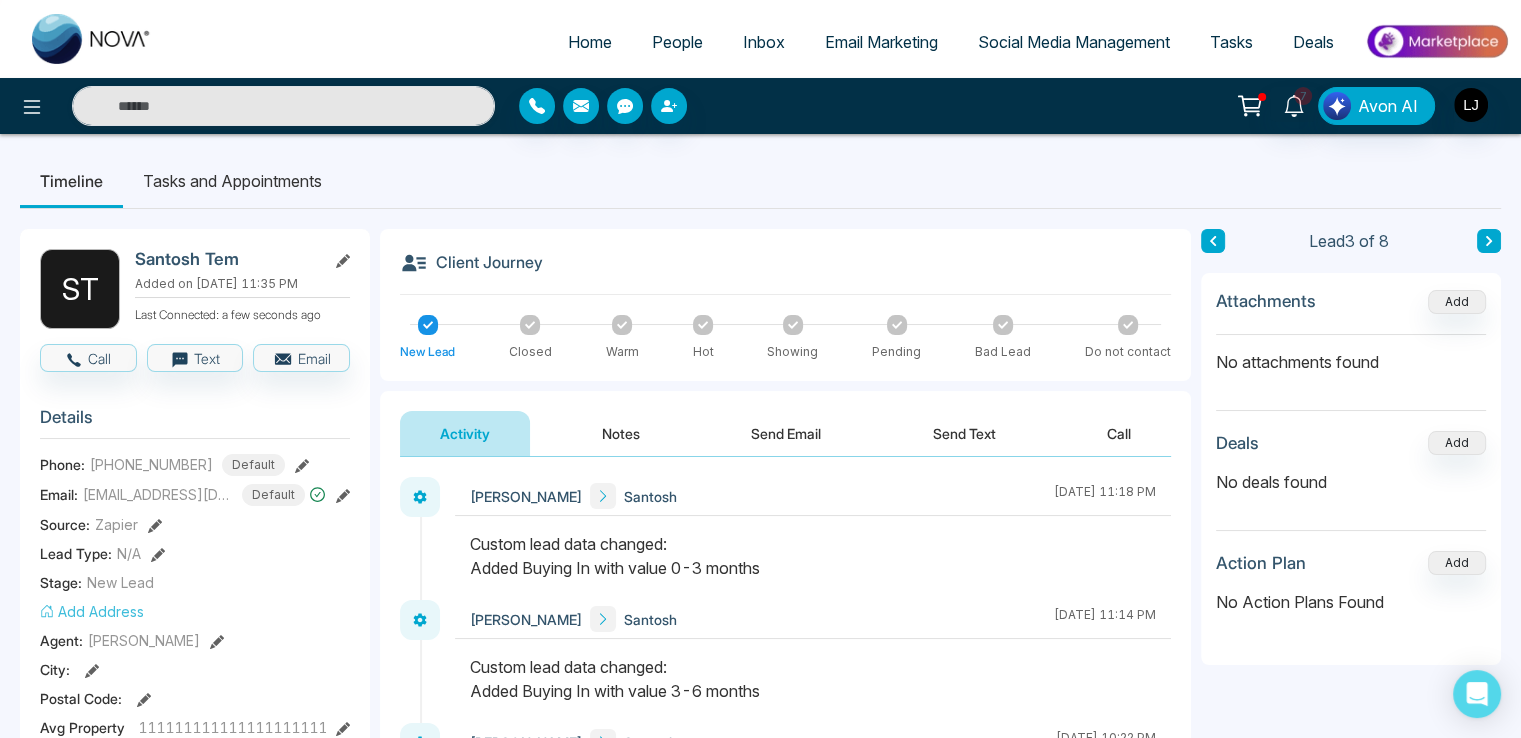 click on "People" at bounding box center [677, 42] 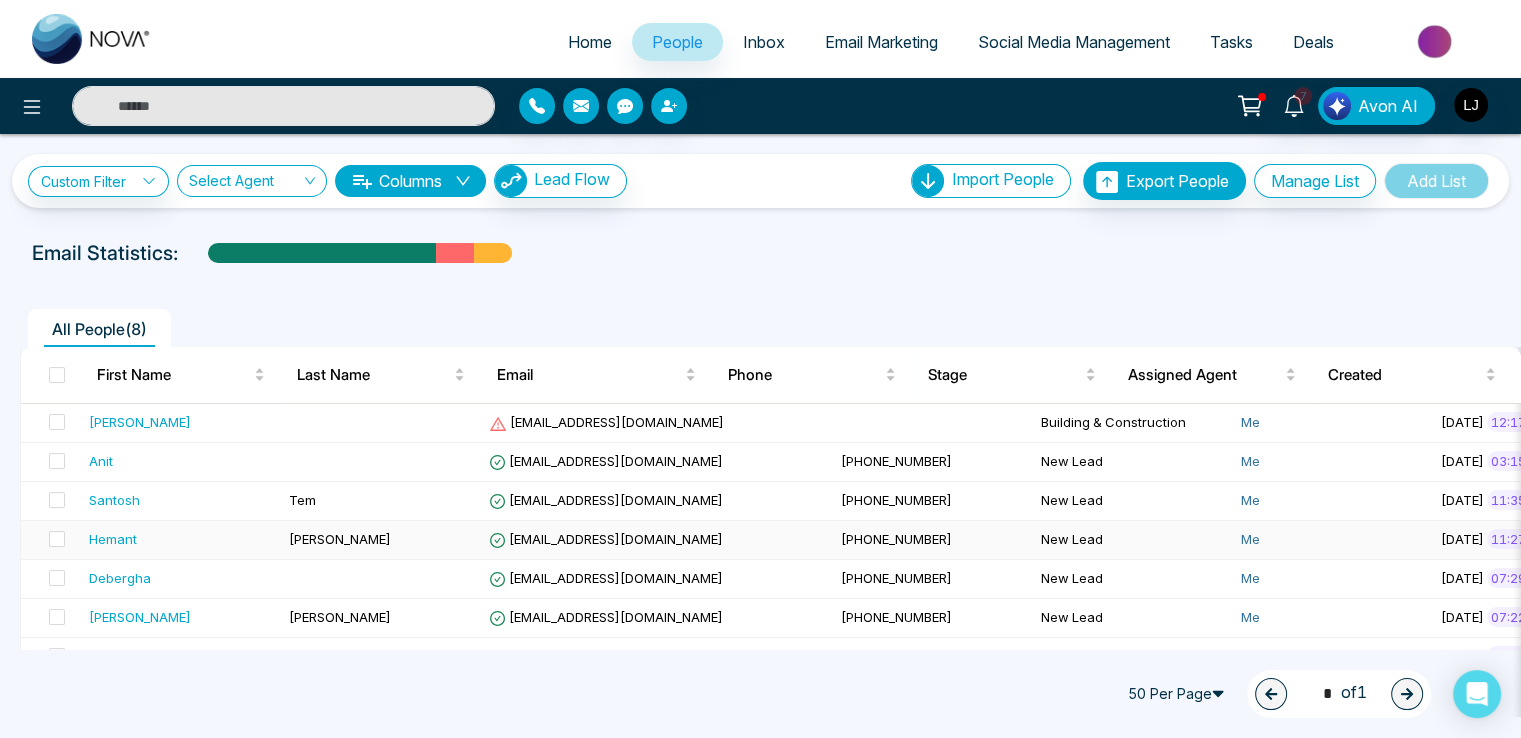 click on "[EMAIL_ADDRESS][DOMAIN_NAME]" at bounding box center (606, 539) 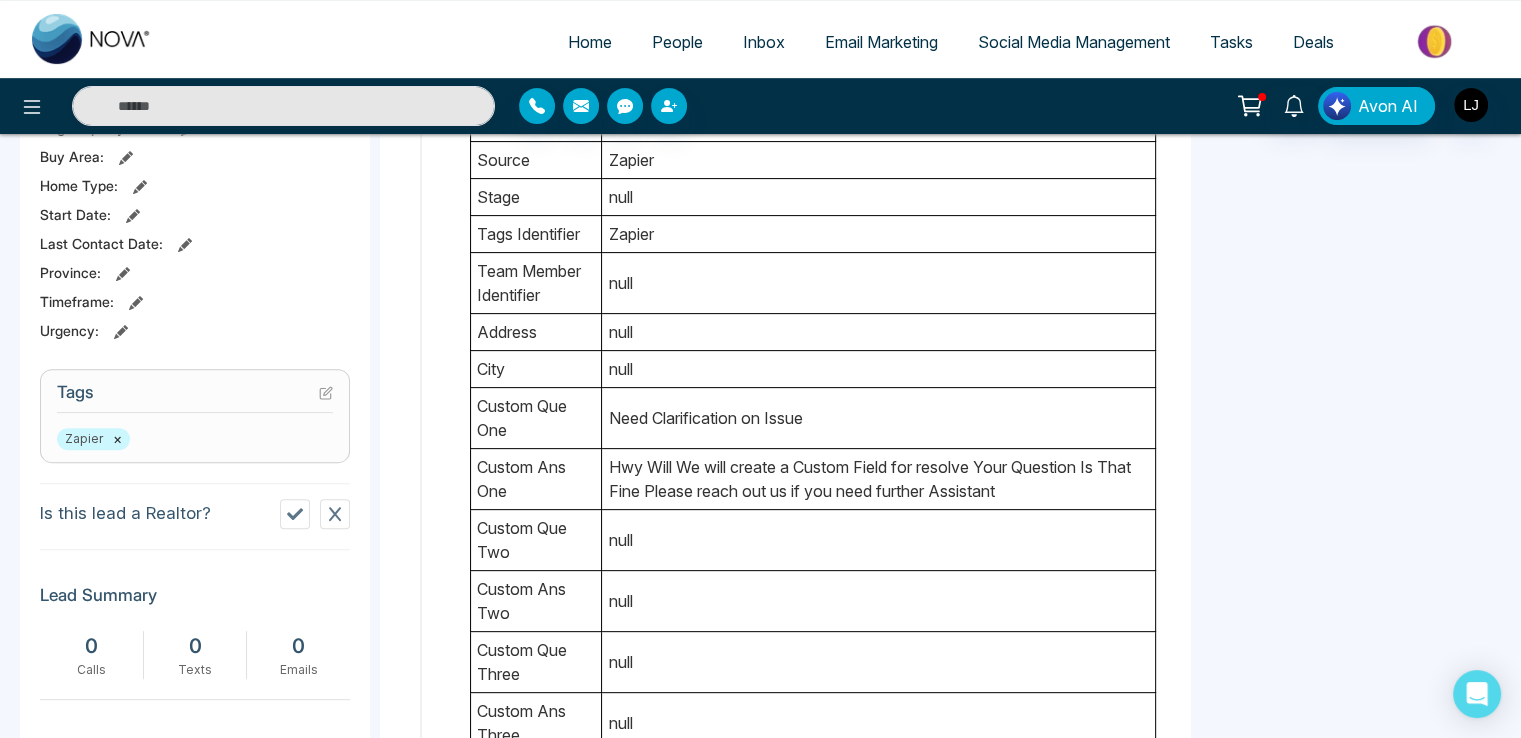 scroll, scrollTop: 0, scrollLeft: 0, axis: both 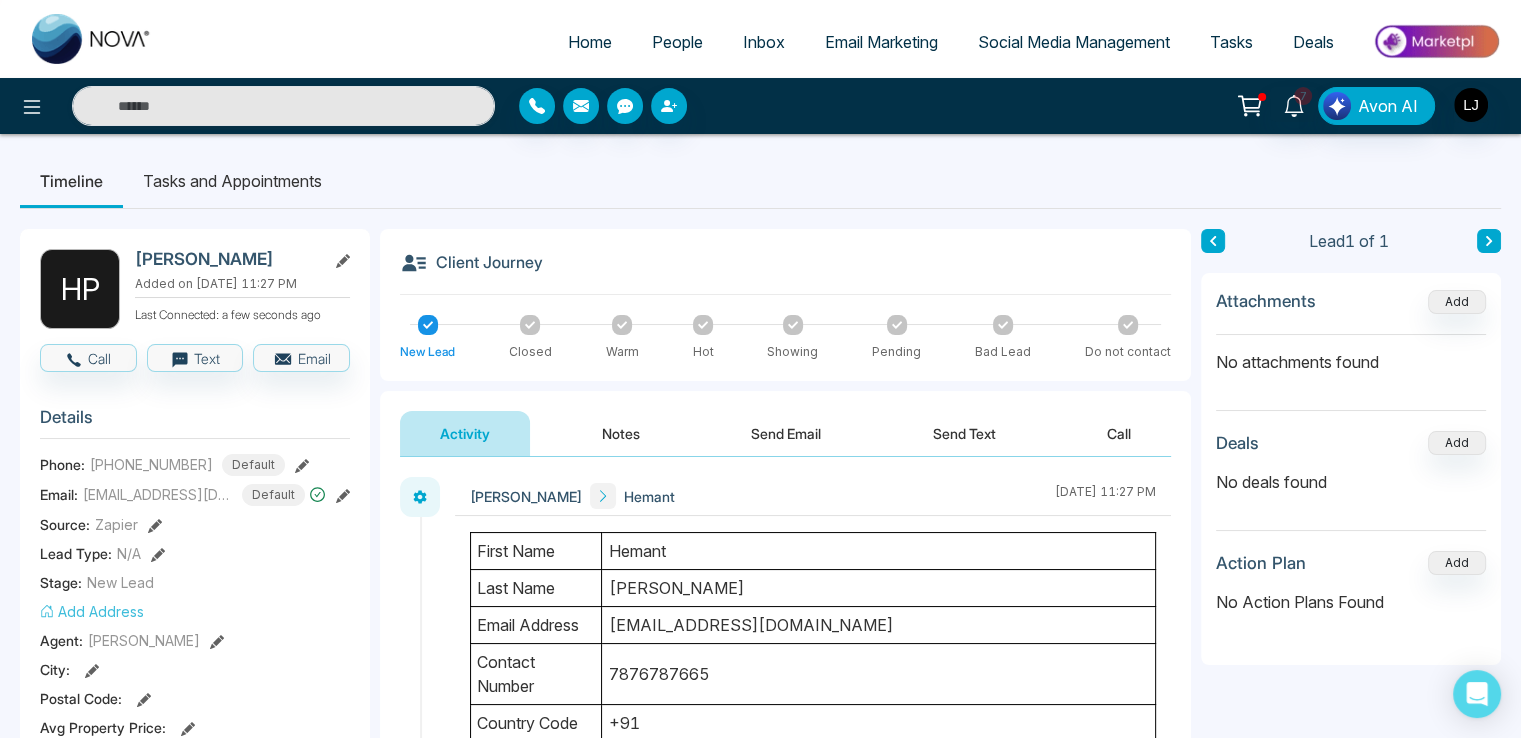 click on "Notes" at bounding box center (621, 433) 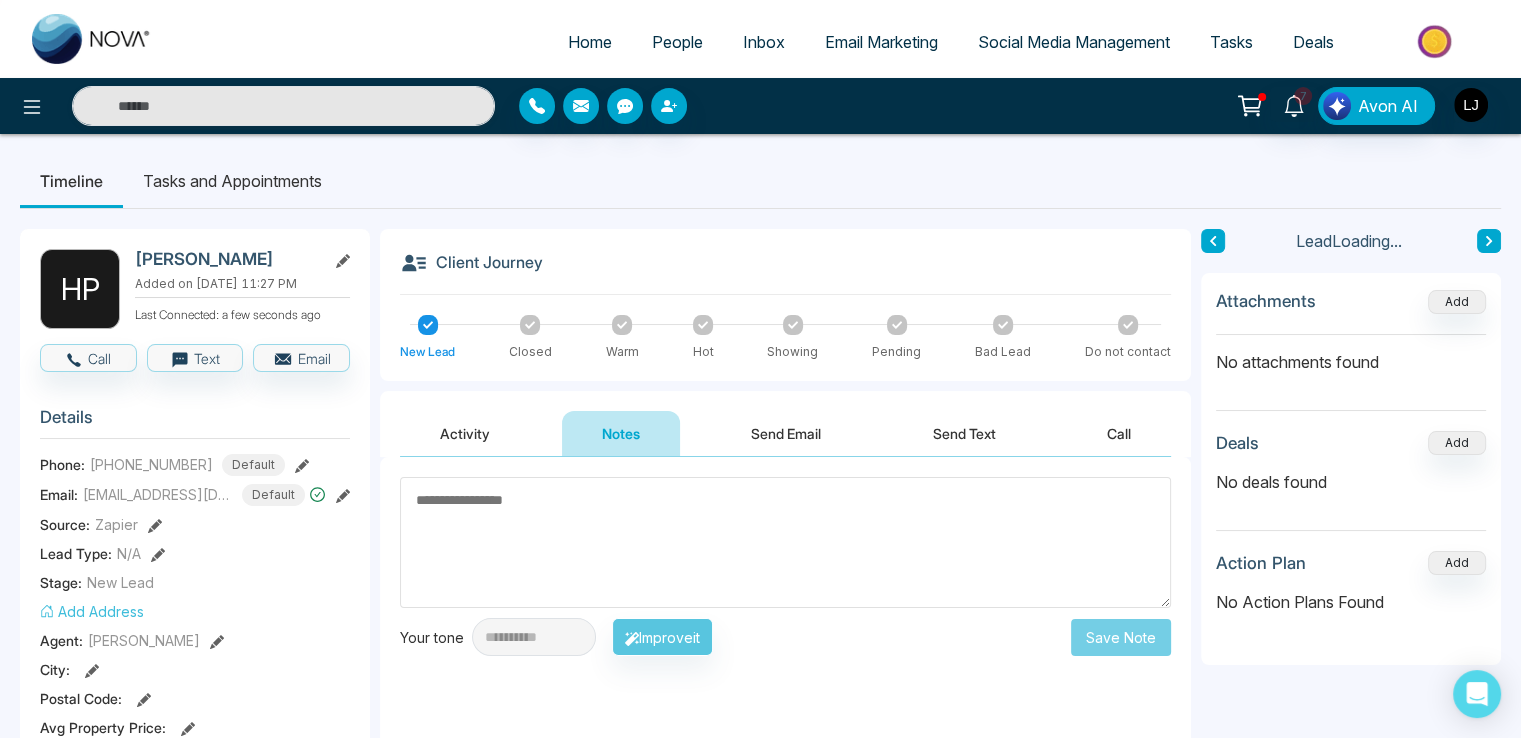 click on "Activity" at bounding box center (465, 433) 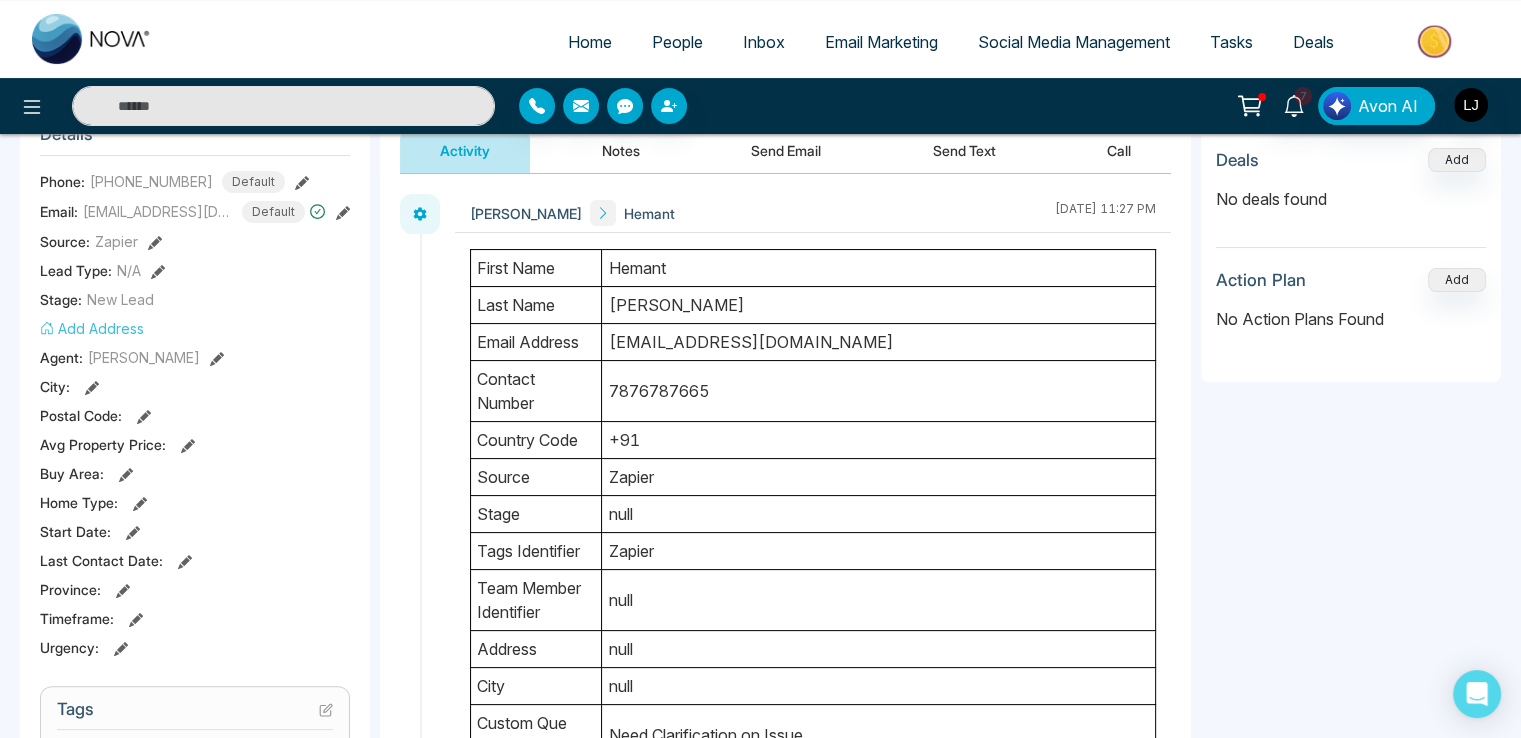 scroll, scrollTop: 300, scrollLeft: 0, axis: vertical 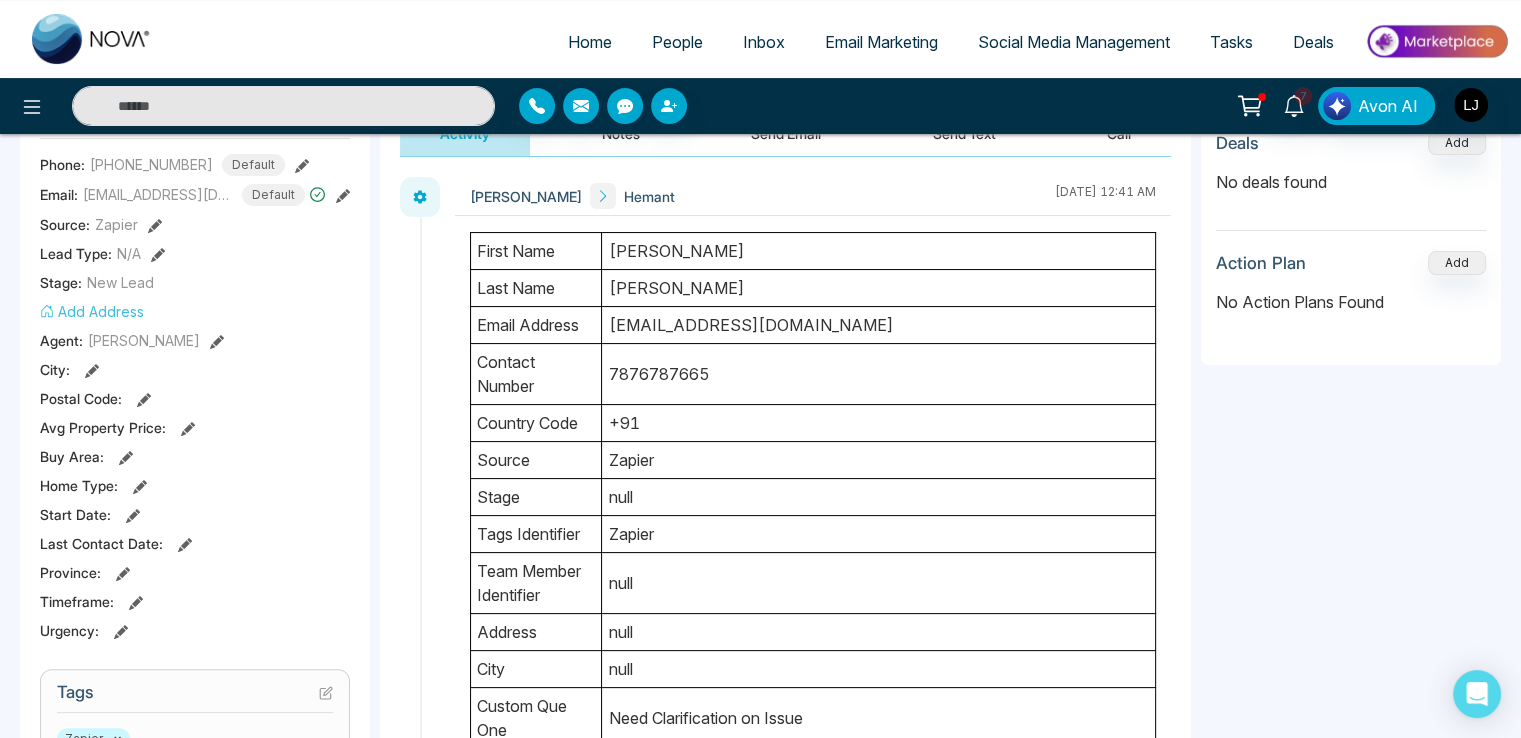 drag, startPoint x: 608, startPoint y: 251, endPoint x: 684, endPoint y: 253, distance: 76.02631 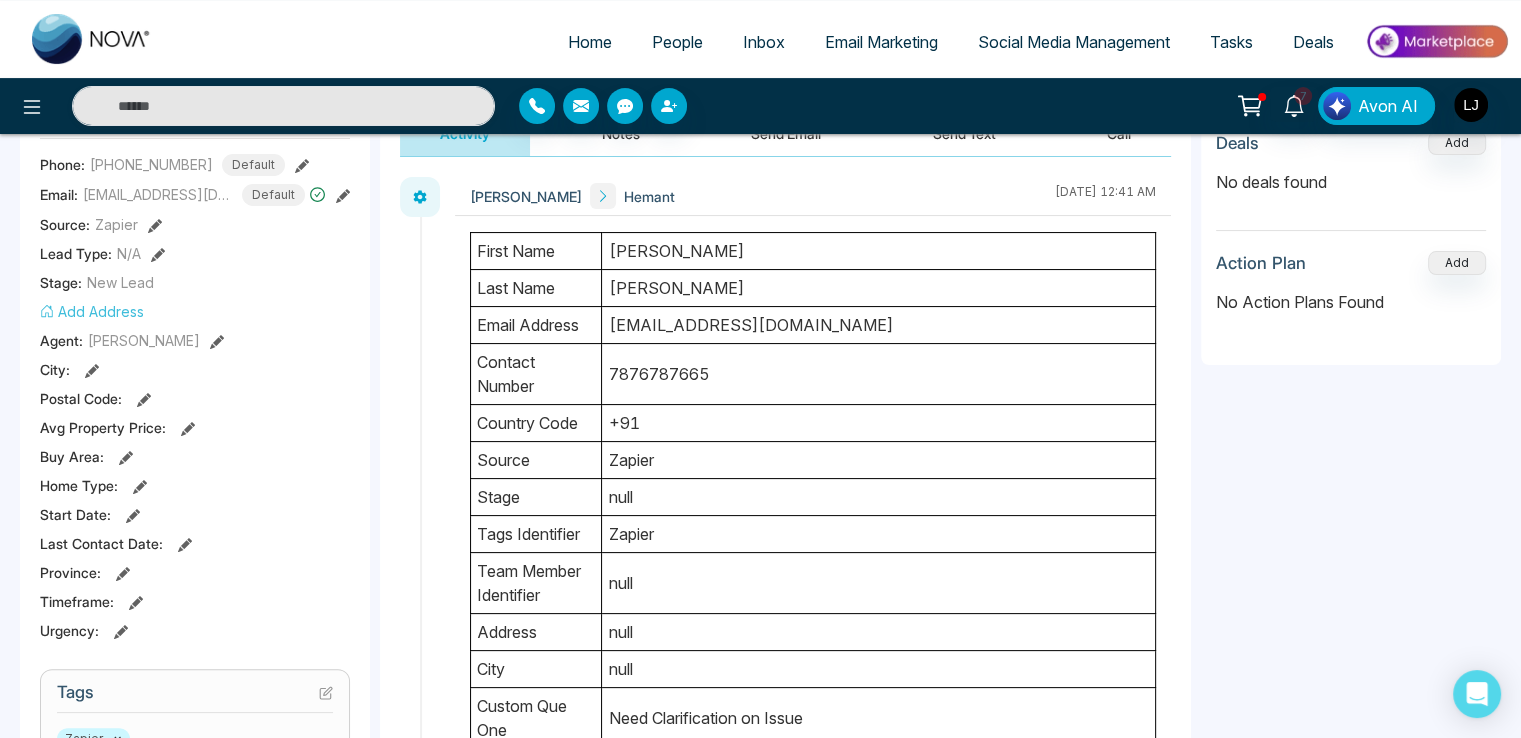click on "Hemant JI" at bounding box center (879, 251) 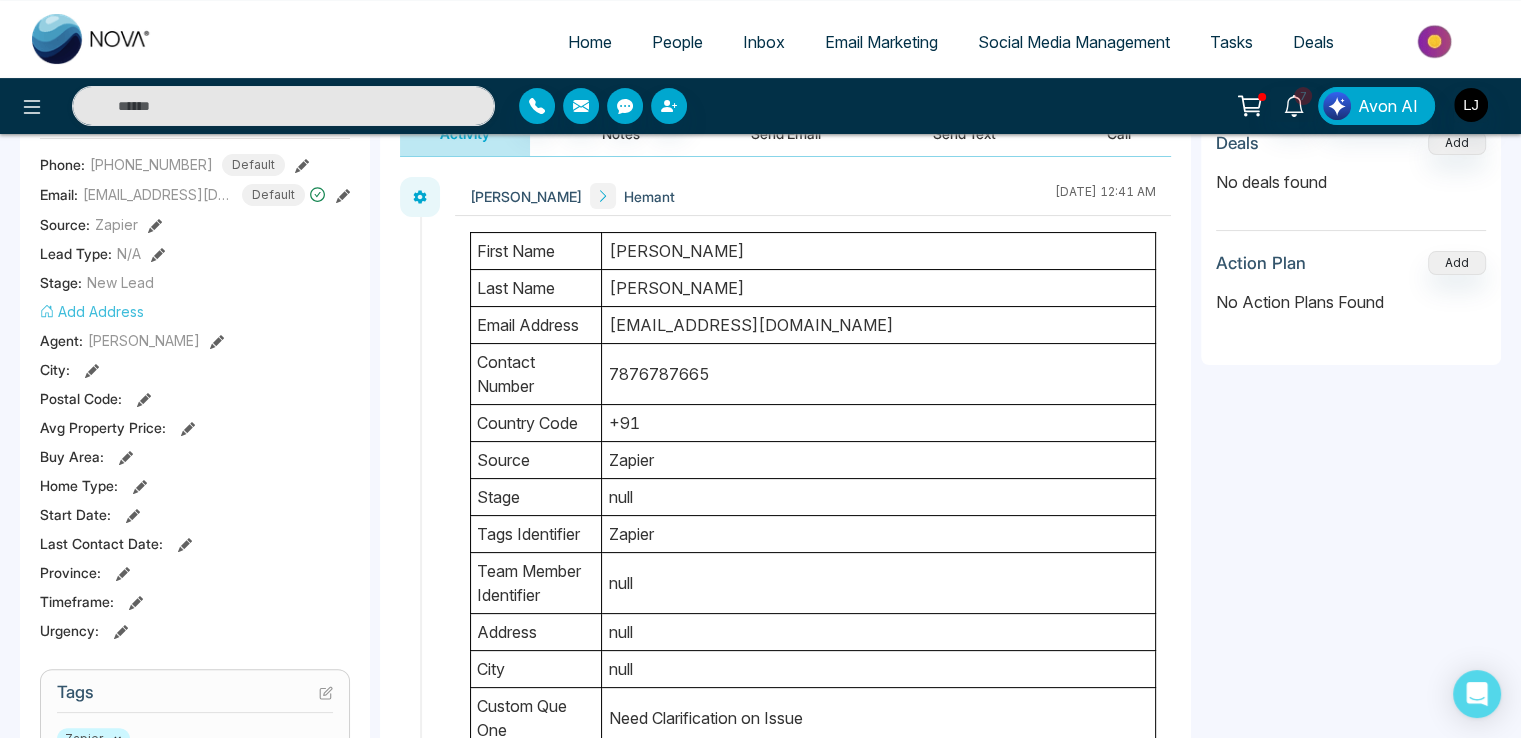 click on "Hemant JI" at bounding box center [879, 251] 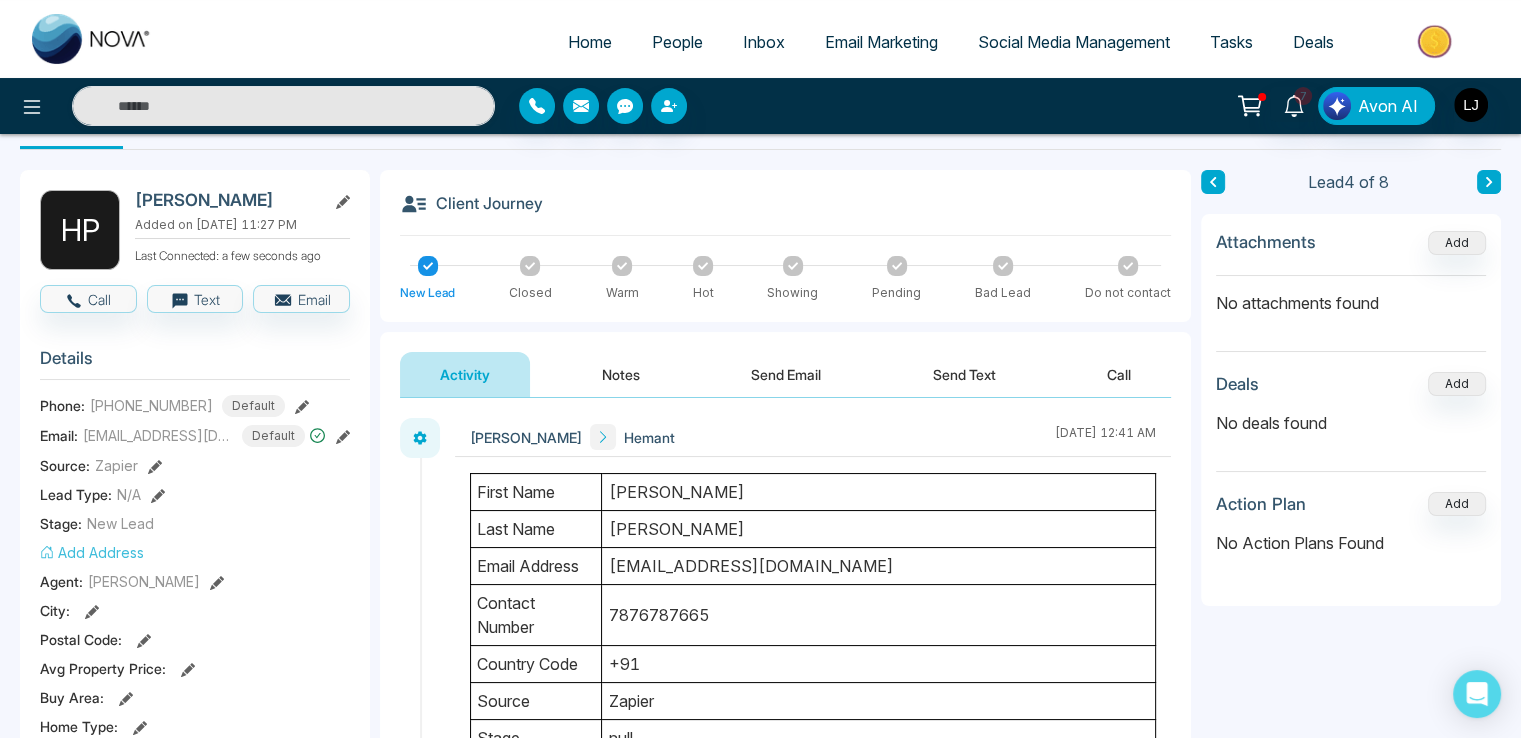 scroll, scrollTop: 0, scrollLeft: 0, axis: both 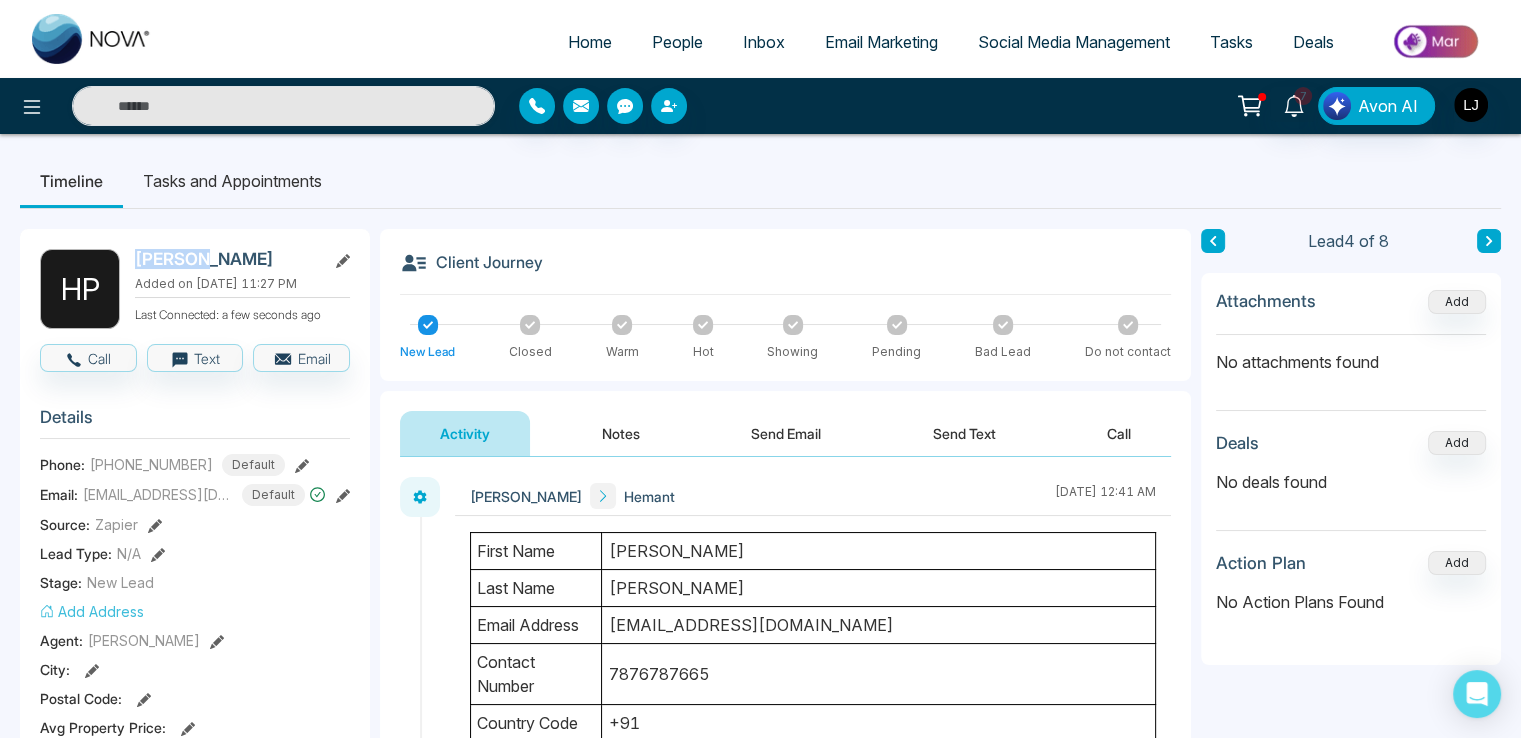 drag, startPoint x: 138, startPoint y: 261, endPoint x: 200, endPoint y: 257, distance: 62.1289 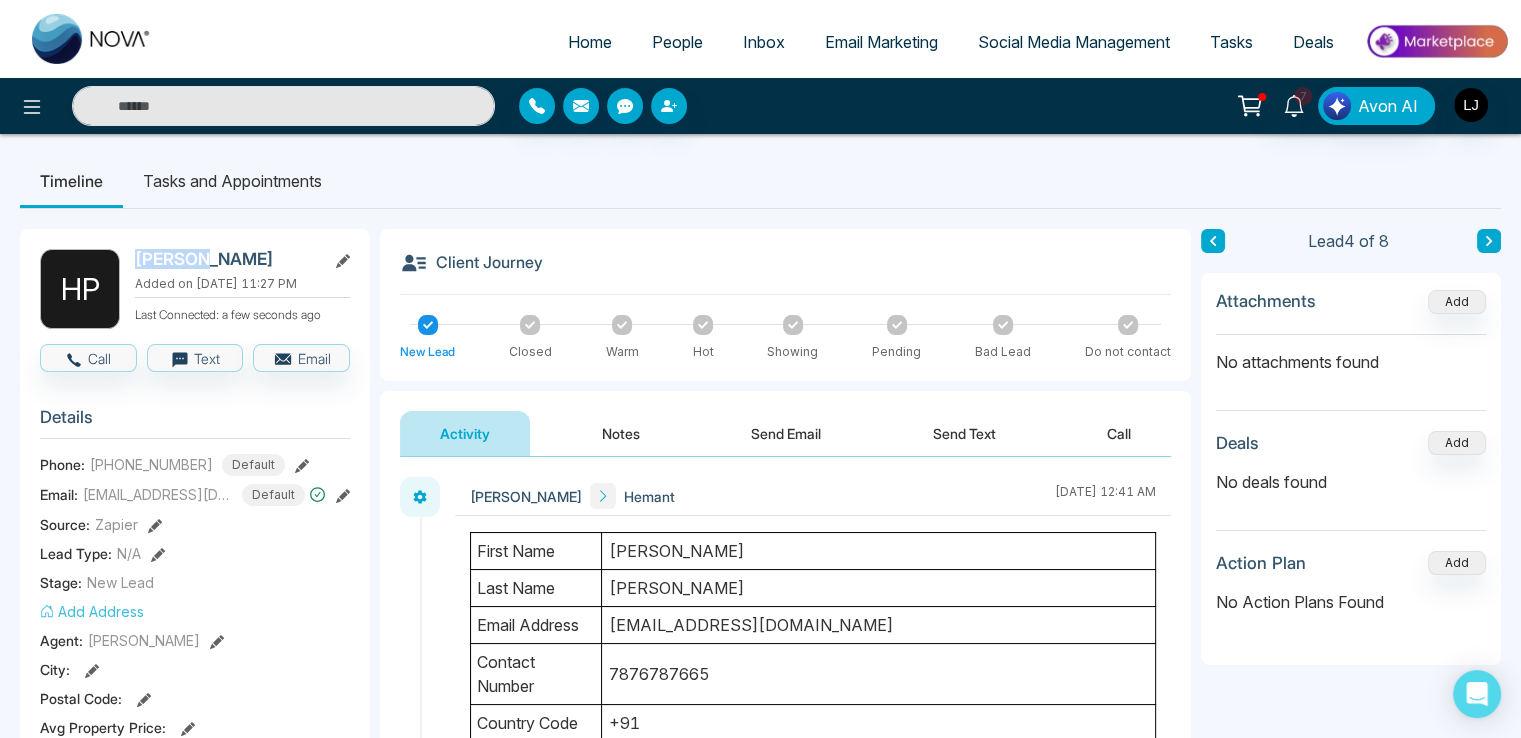 click on "Hemant Prajapati" at bounding box center (226, 259) 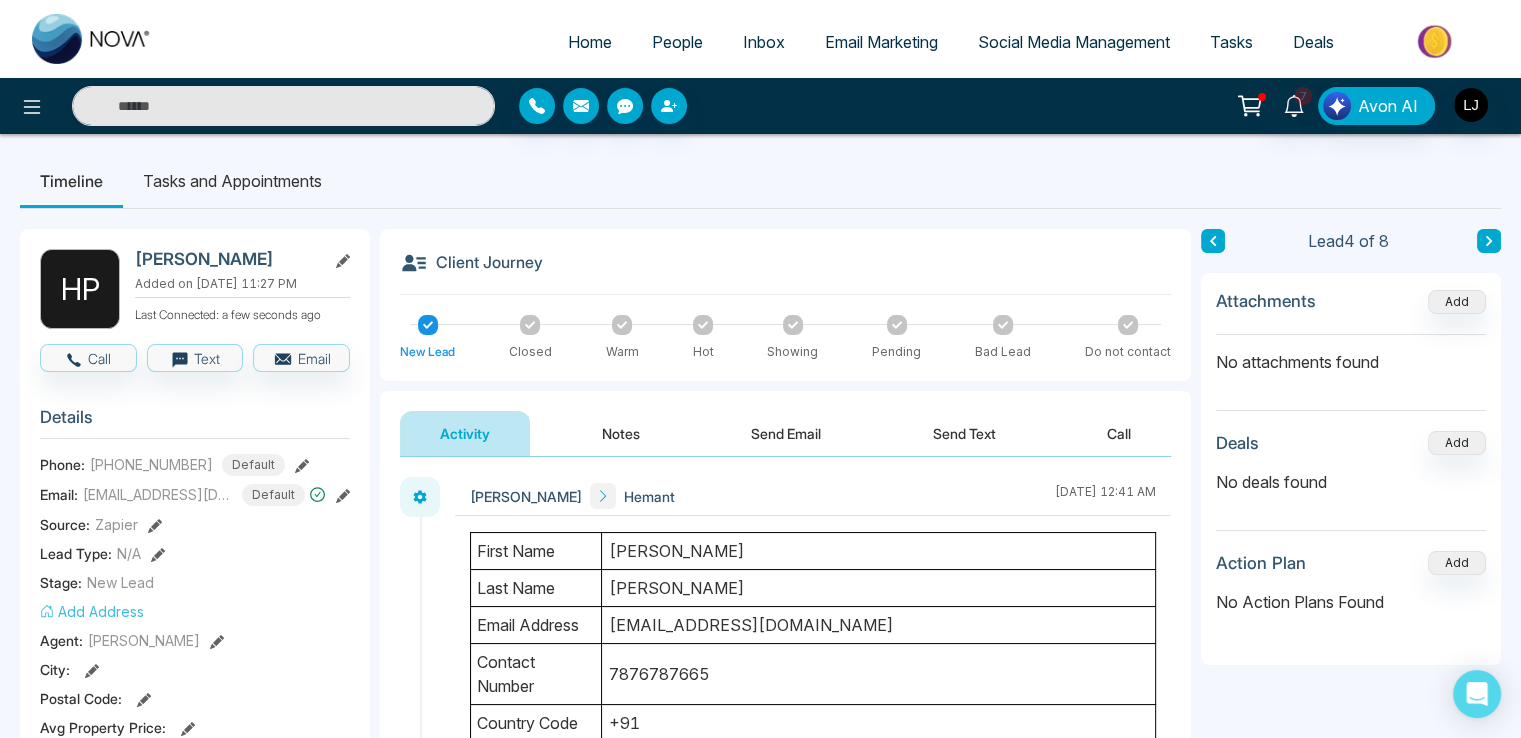 drag, startPoint x: 609, startPoint y: 550, endPoint x: 679, endPoint y: 541, distance: 70.5762 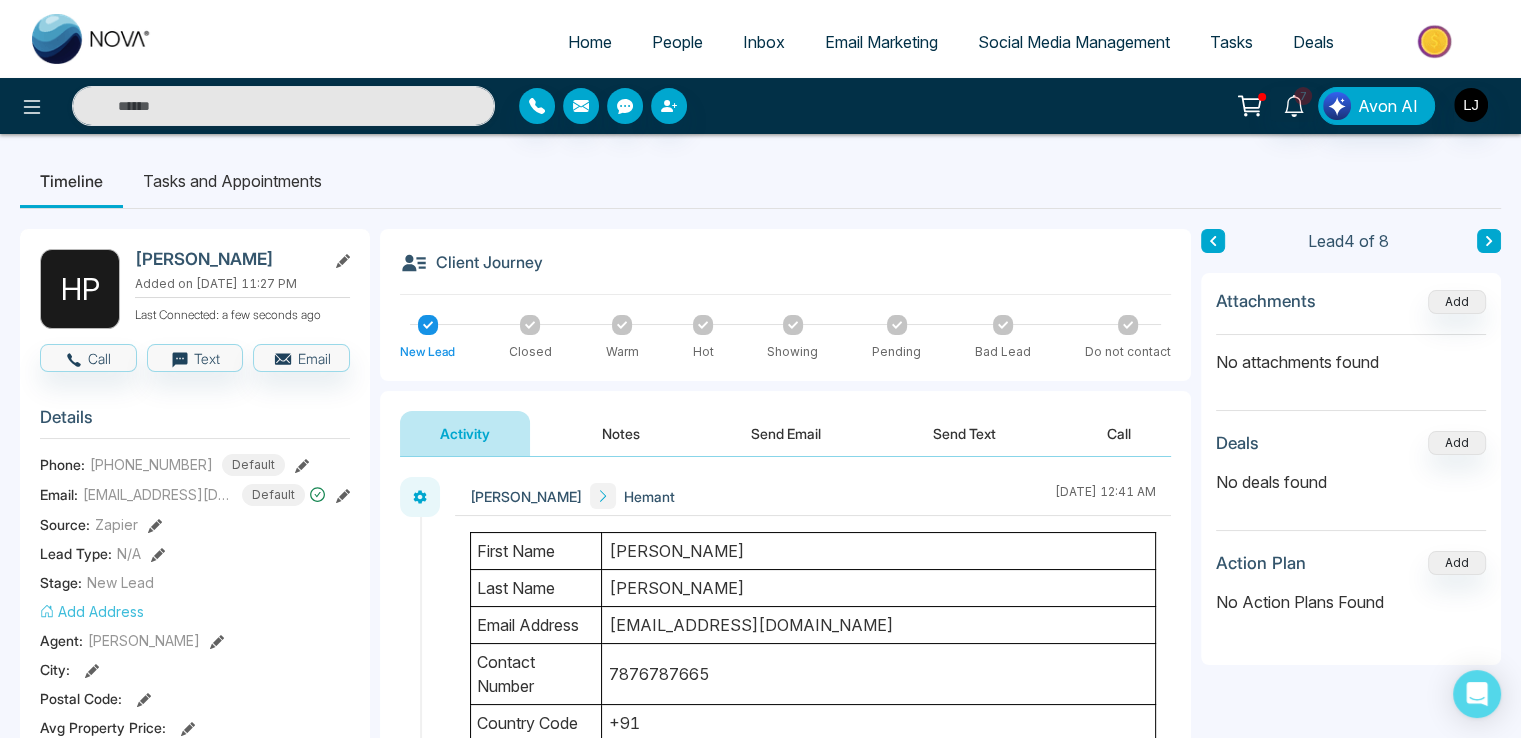 click on "[PERSON_NAME]" at bounding box center (879, 551) 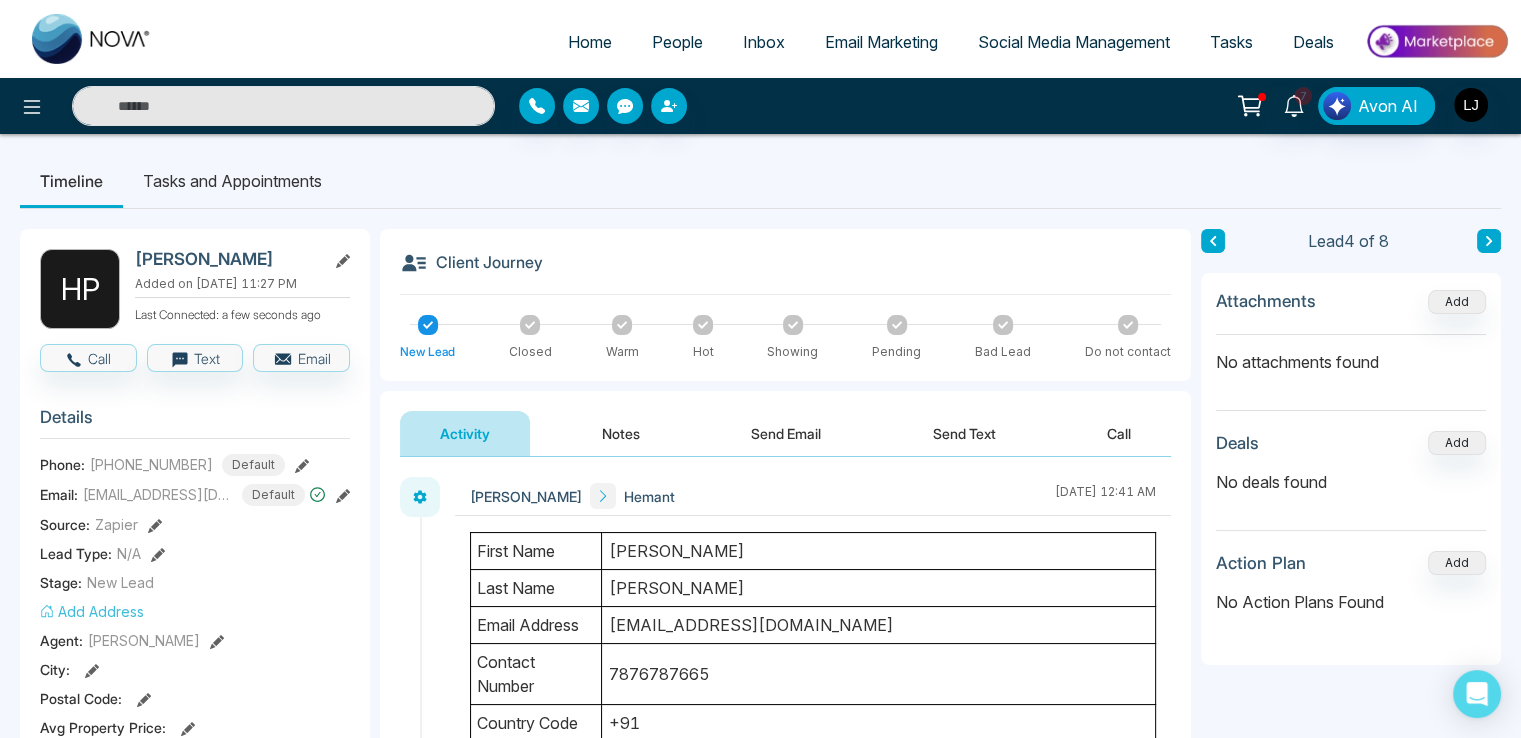 click on "[PERSON_NAME]" at bounding box center [879, 551] 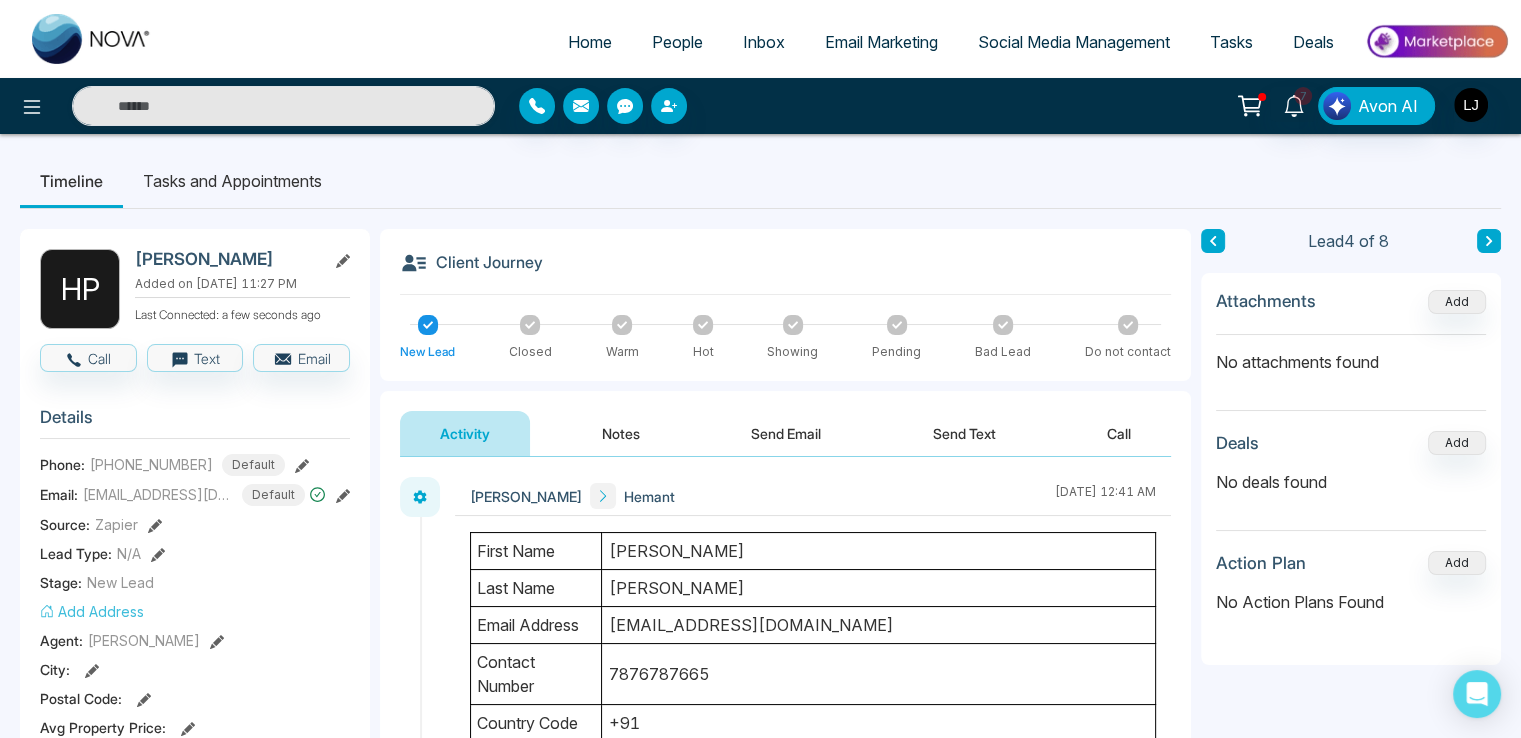 drag, startPoint x: 488, startPoint y: 552, endPoint x: 686, endPoint y: 562, distance: 198.25237 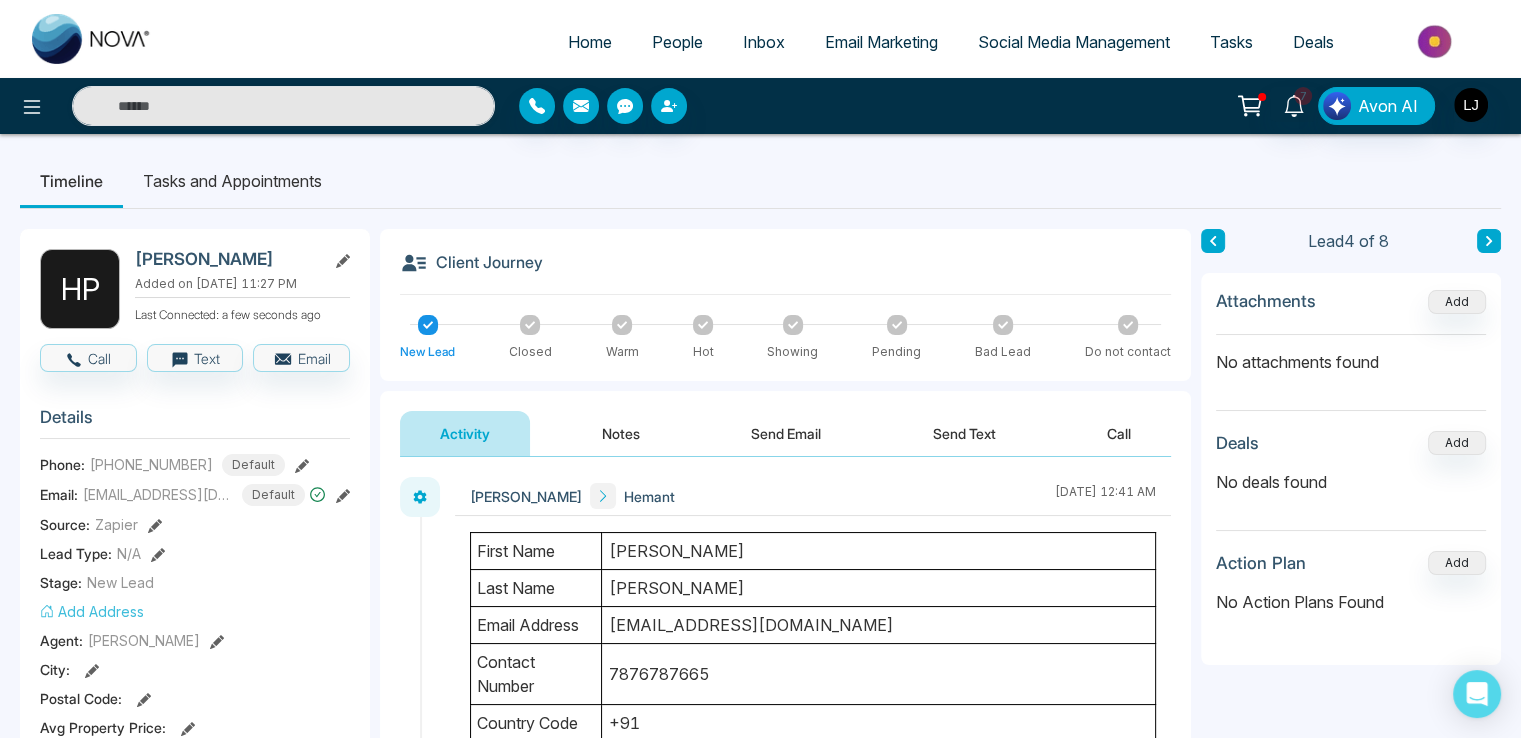 click on "first name Hemant JI" at bounding box center [813, 551] 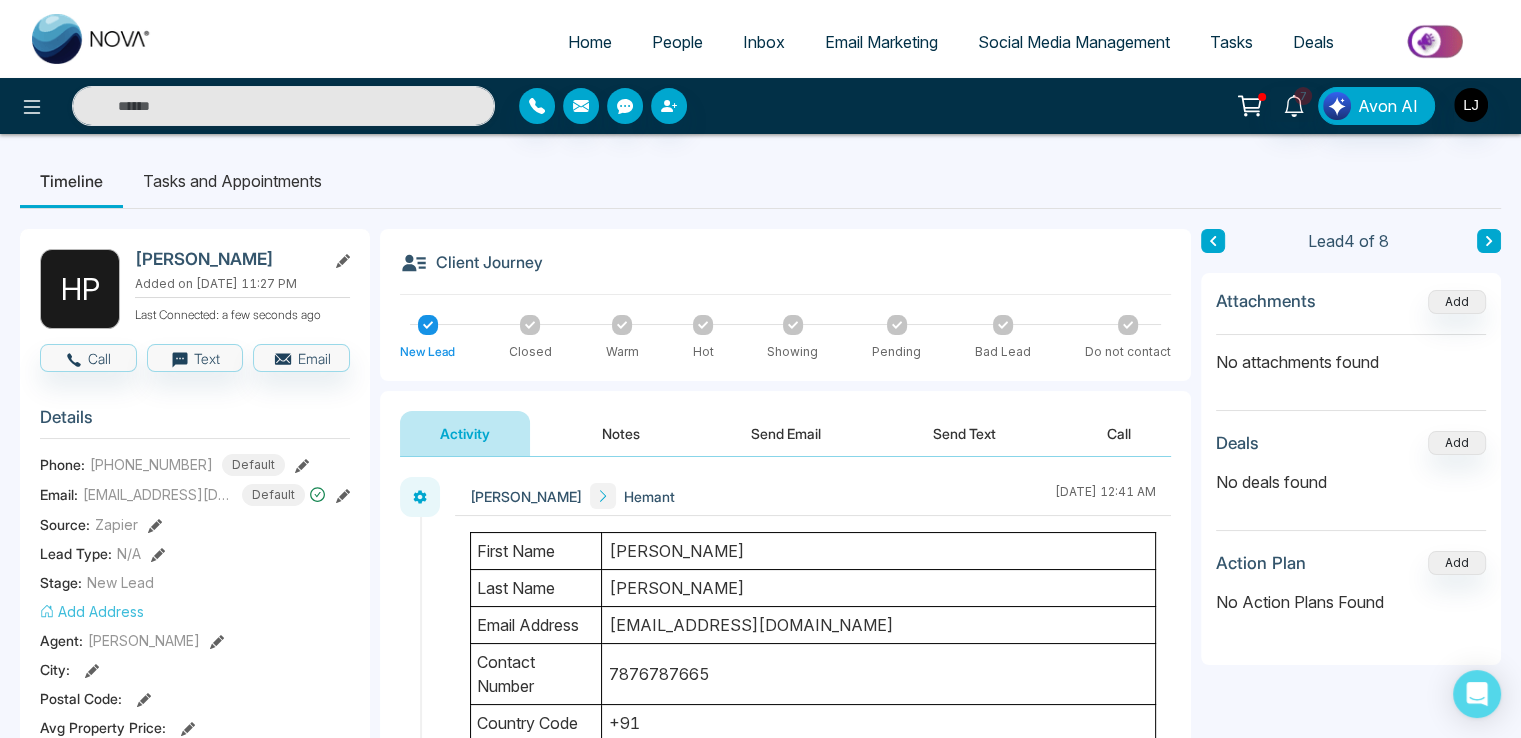click on "[PERSON_NAME]" at bounding box center (879, 588) 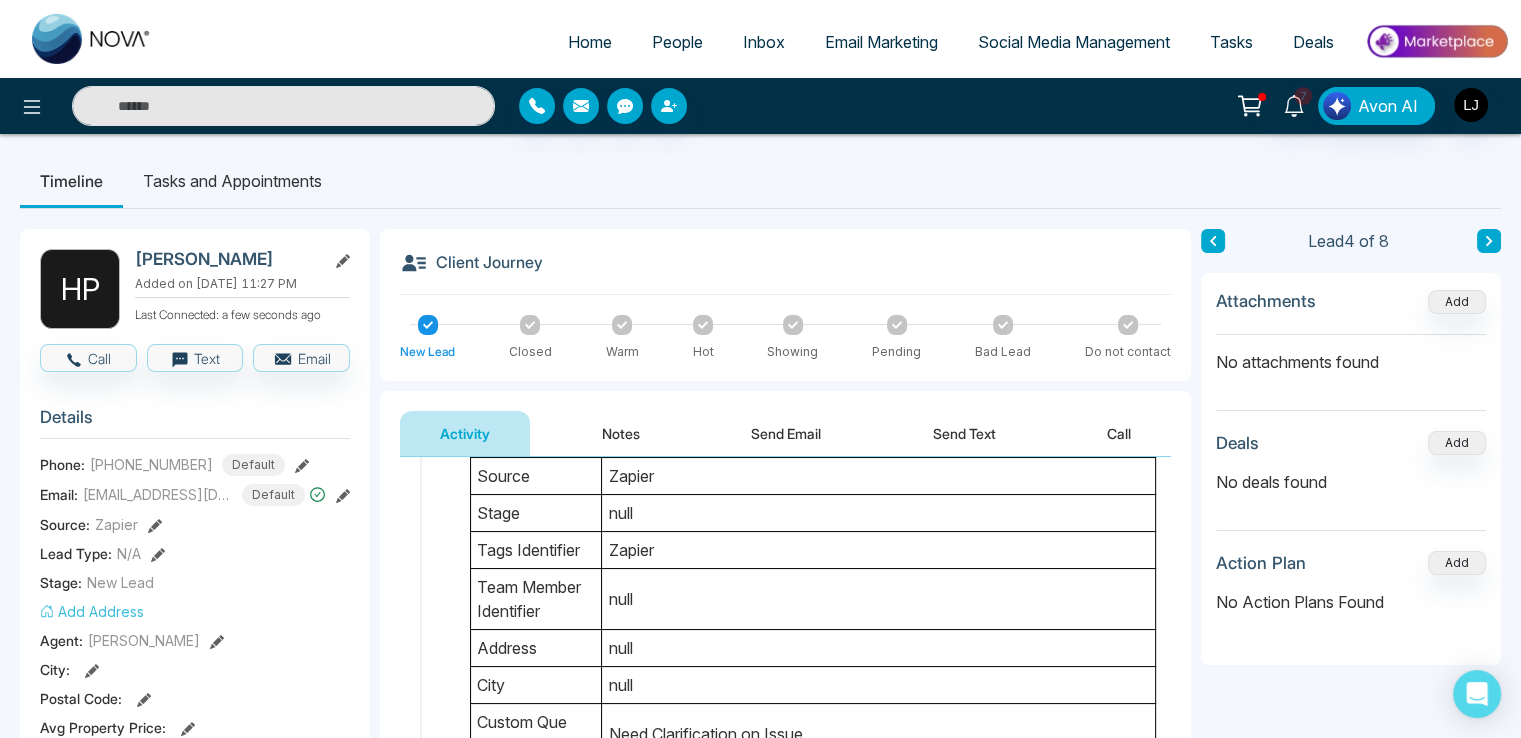 scroll, scrollTop: 0, scrollLeft: 0, axis: both 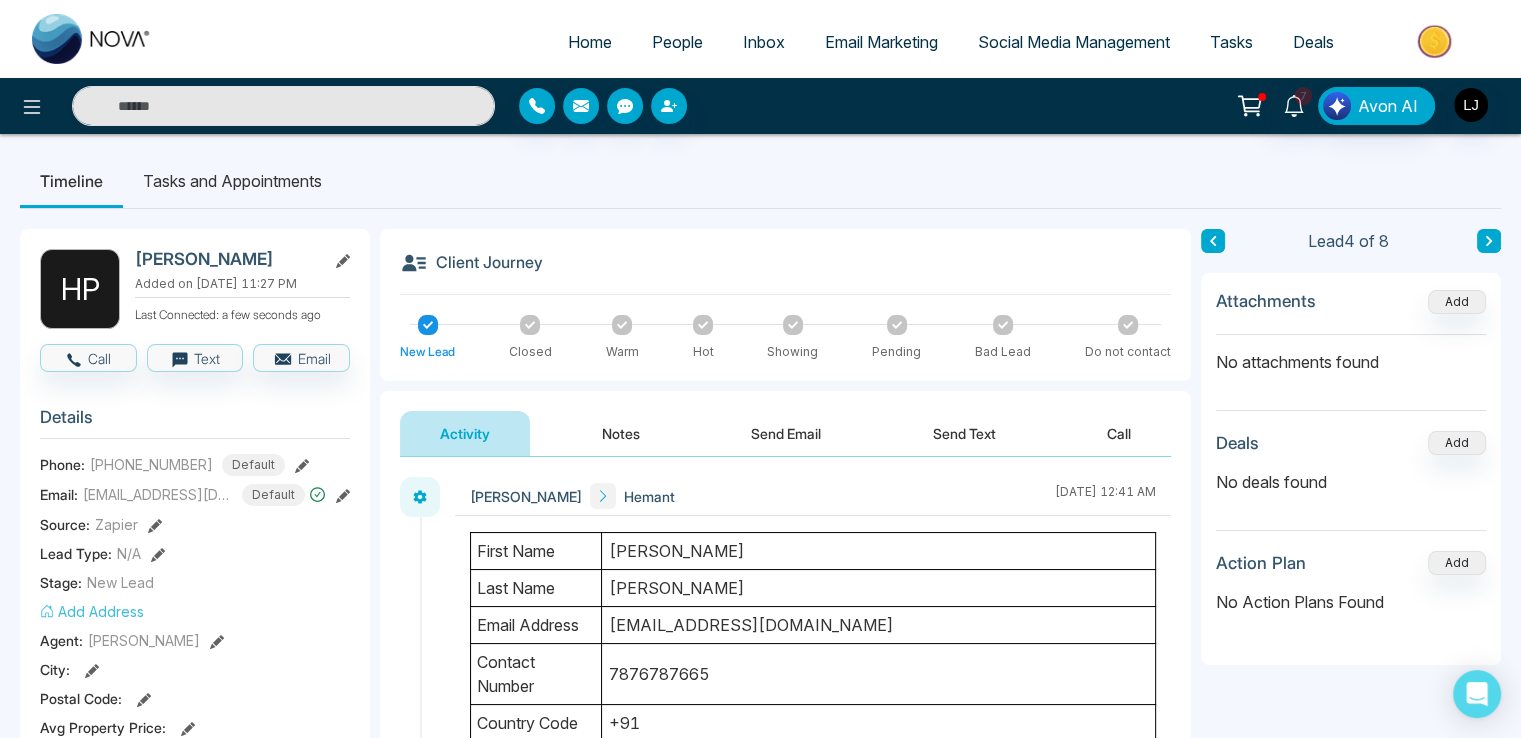 click 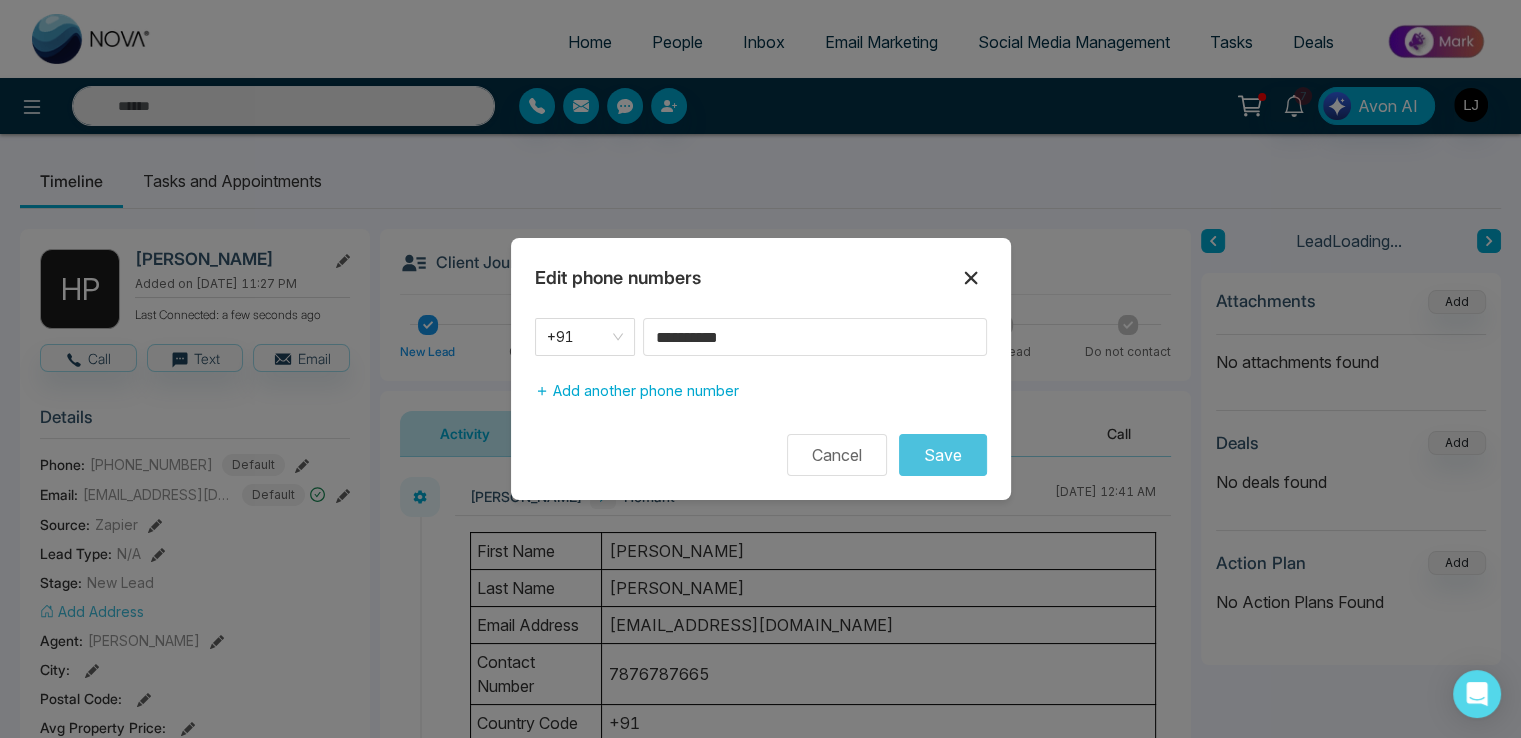 click 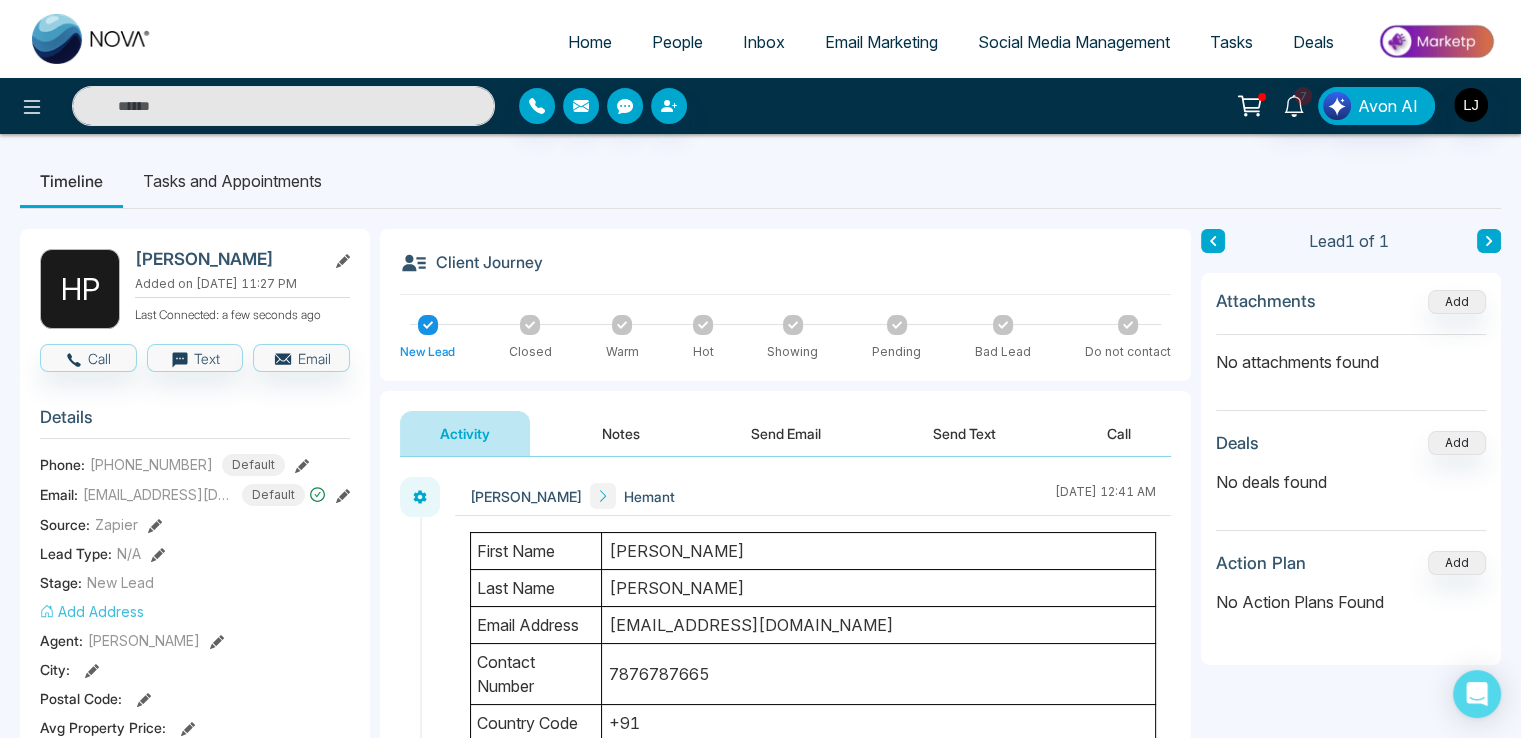click 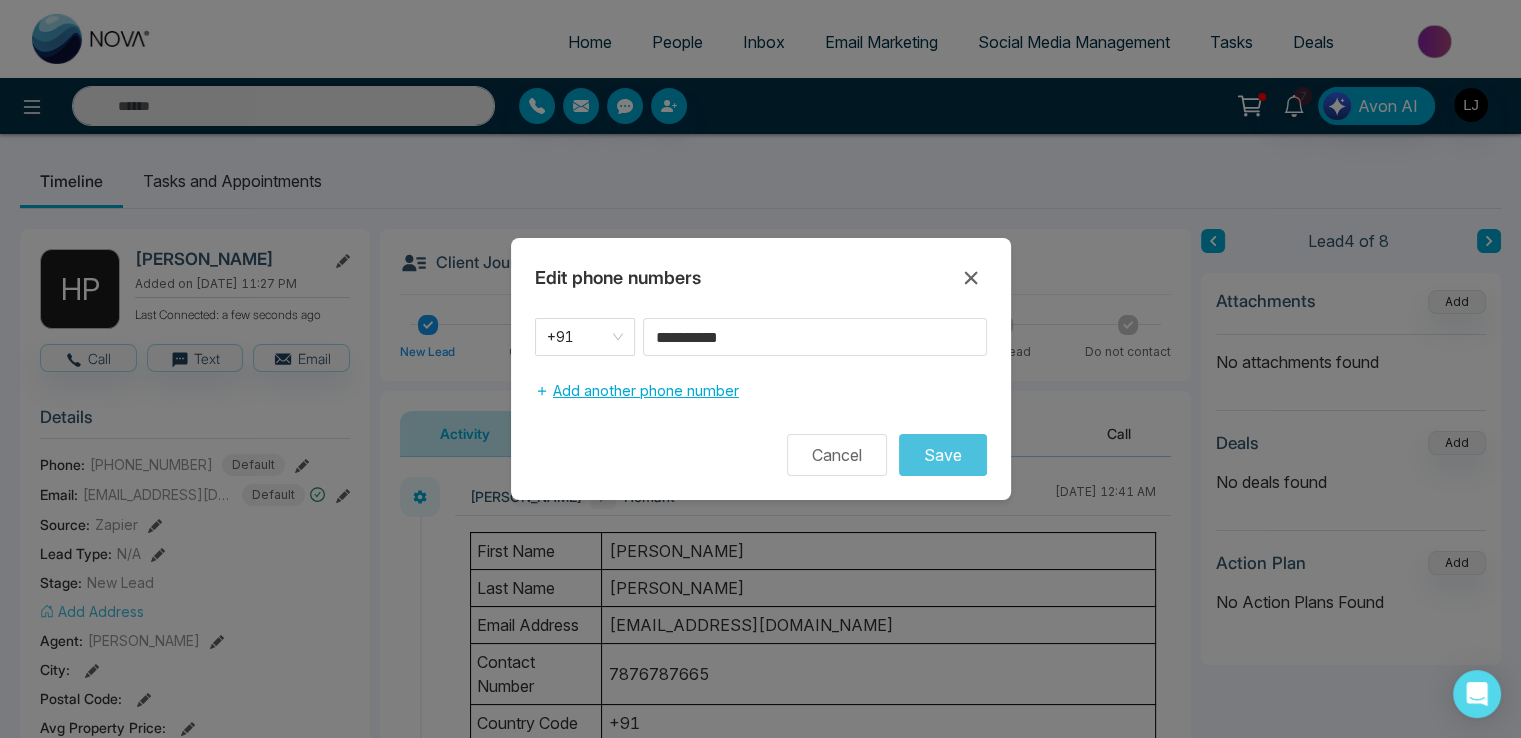 click on "Add another phone number" at bounding box center [637, 391] 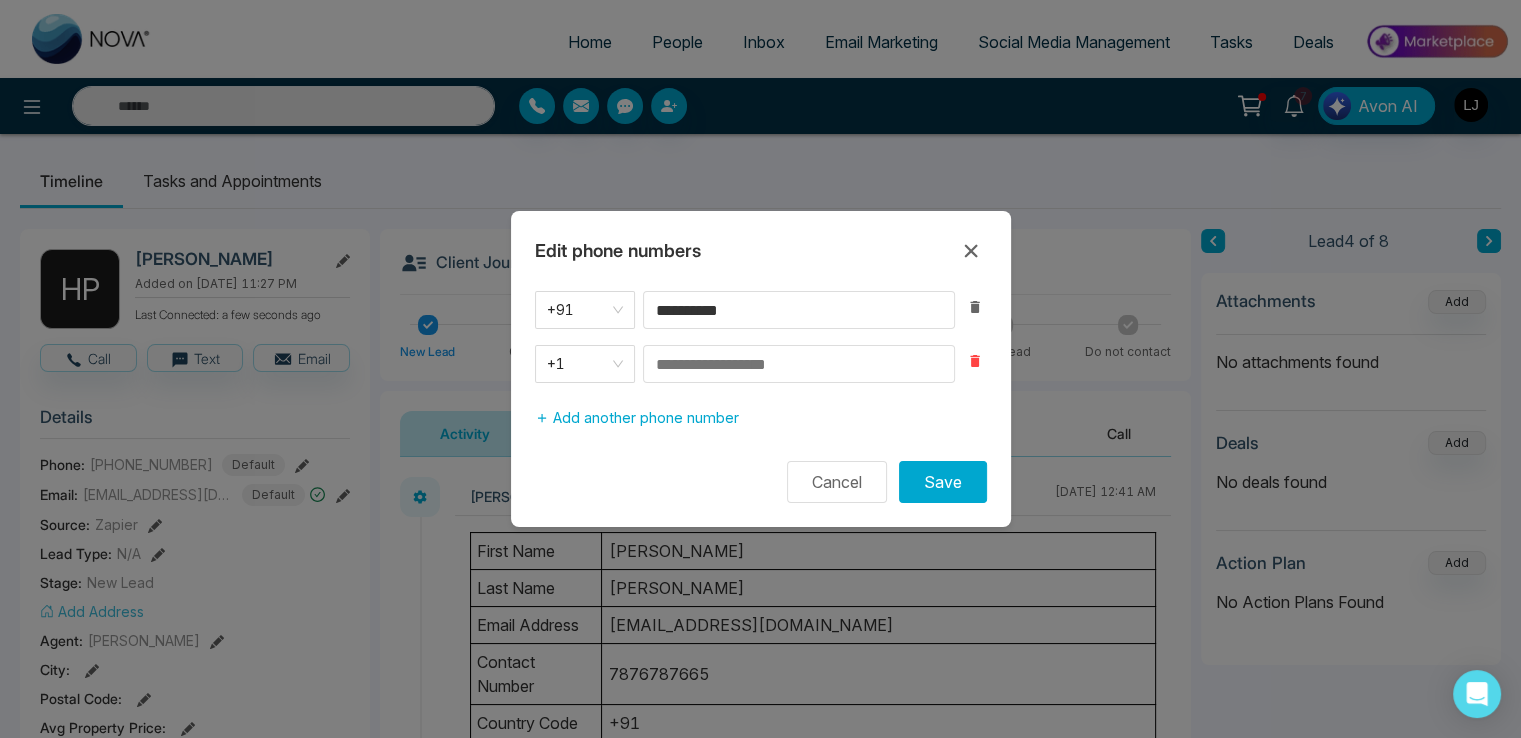 click 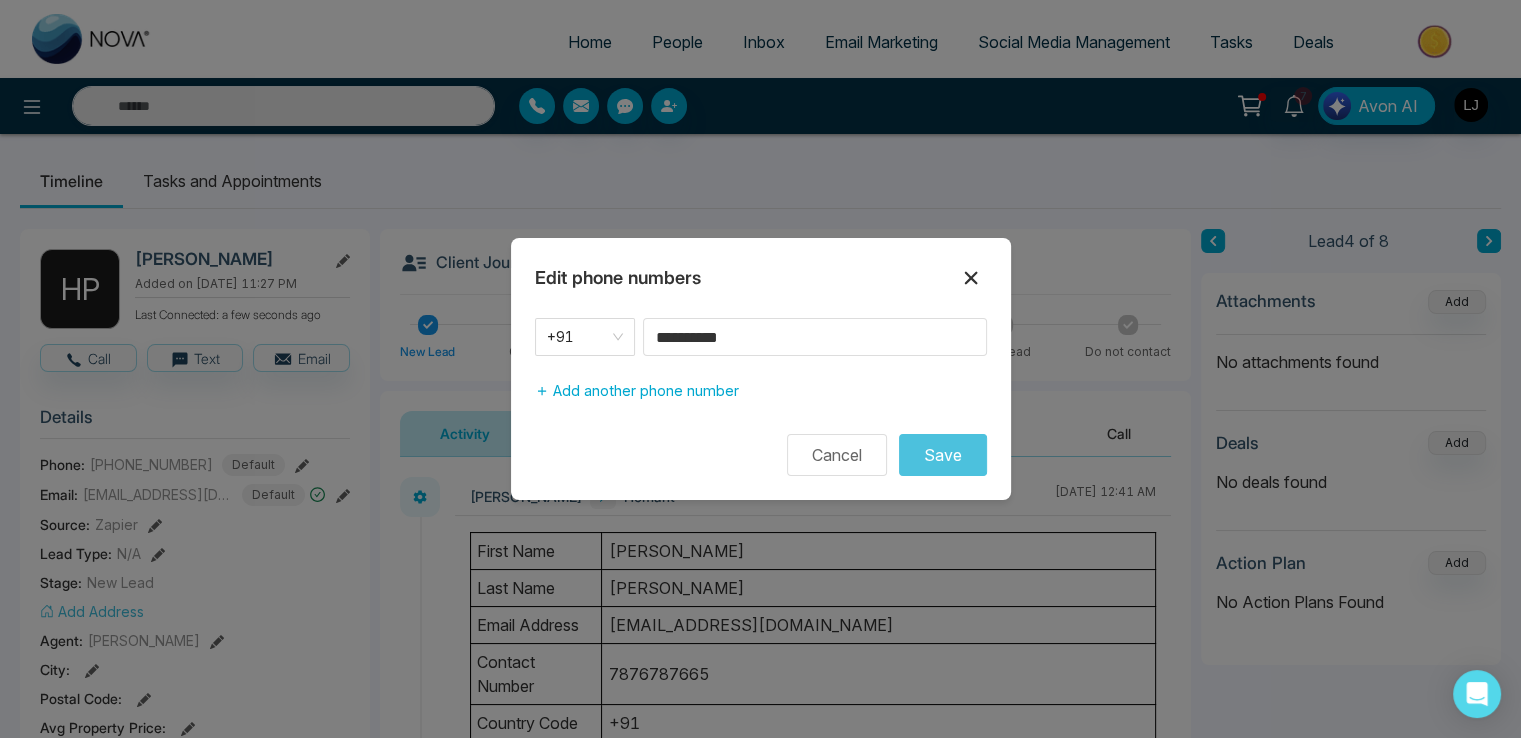 click 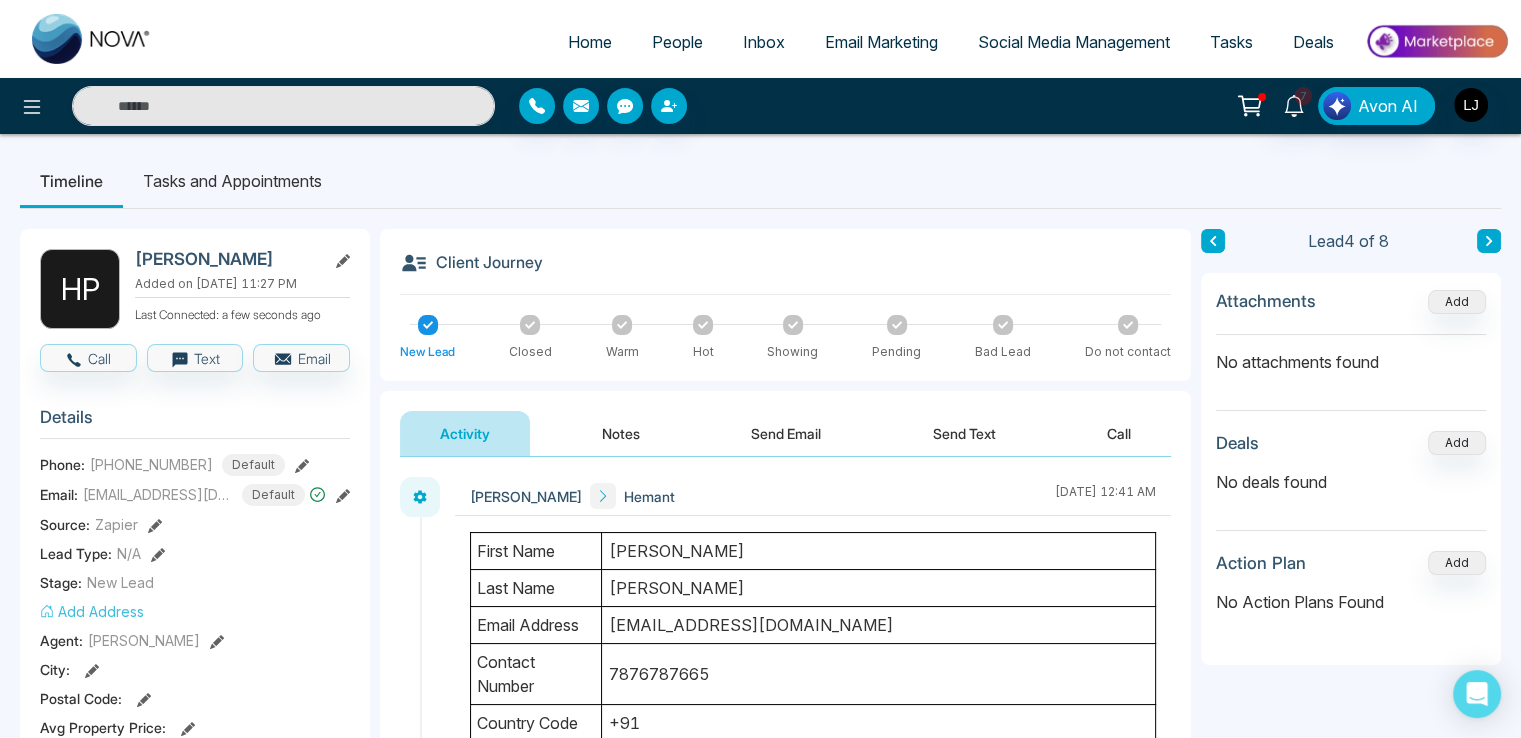 click on "People" at bounding box center [677, 42] 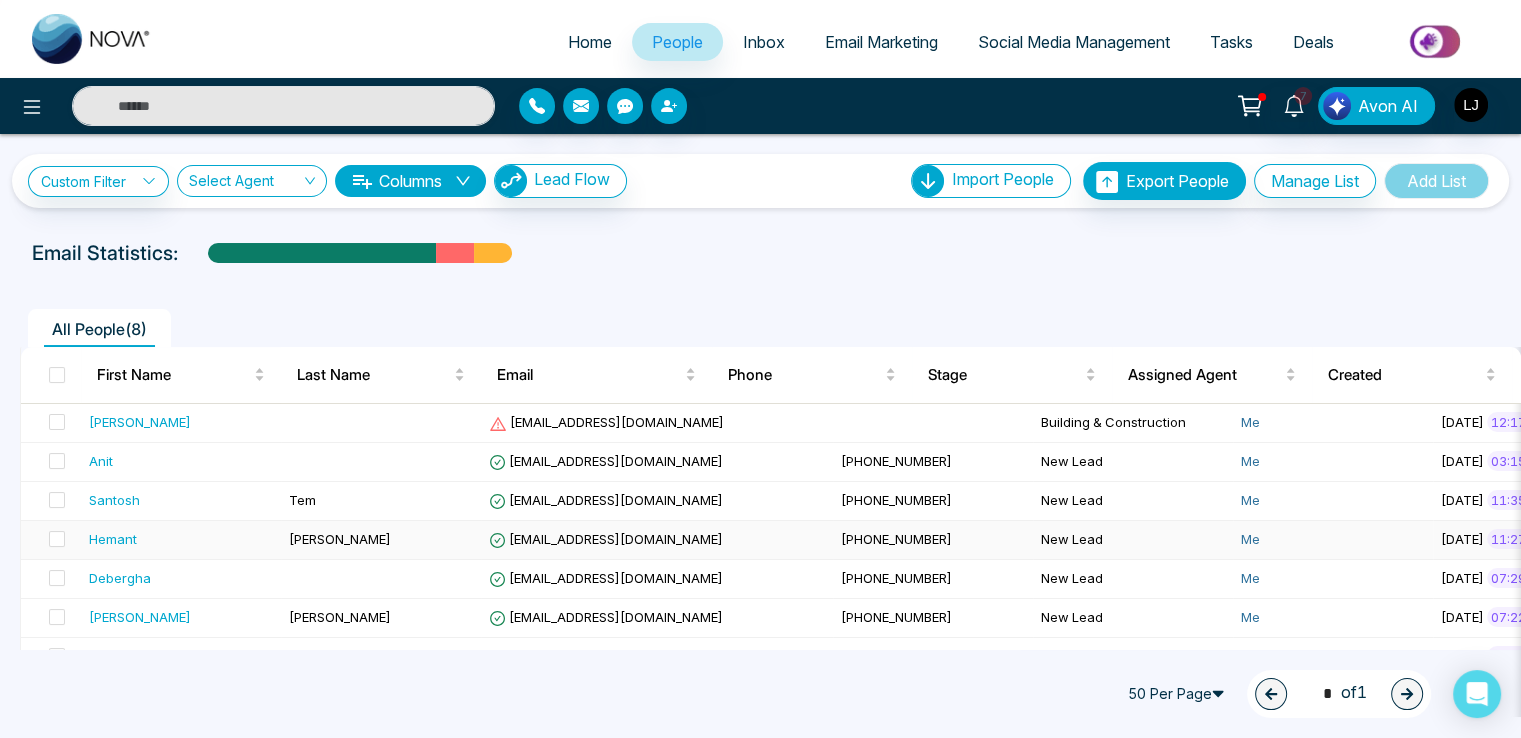 click on "Hemant" at bounding box center [113, 539] 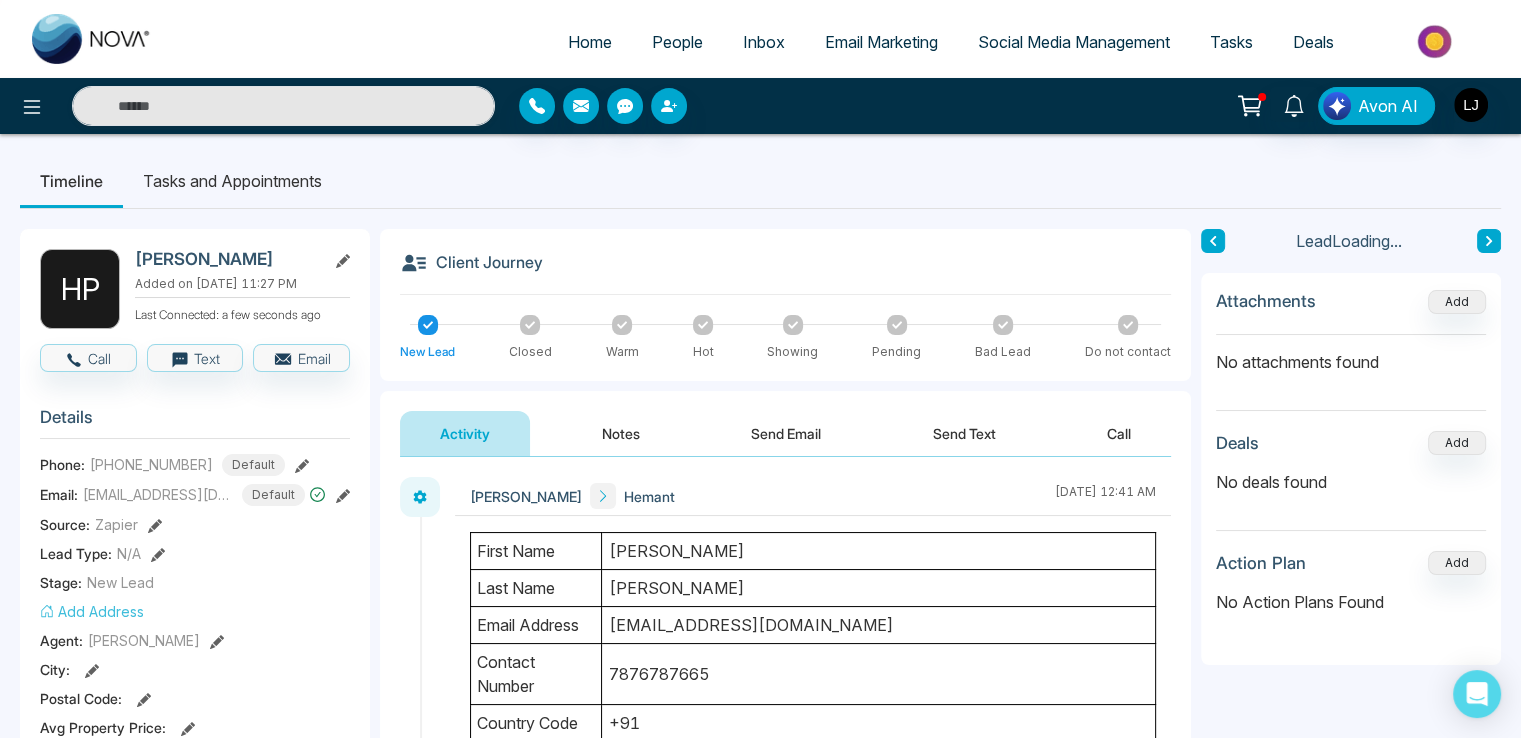 drag, startPoint x: 620, startPoint y: 545, endPoint x: 671, endPoint y: 545, distance: 51 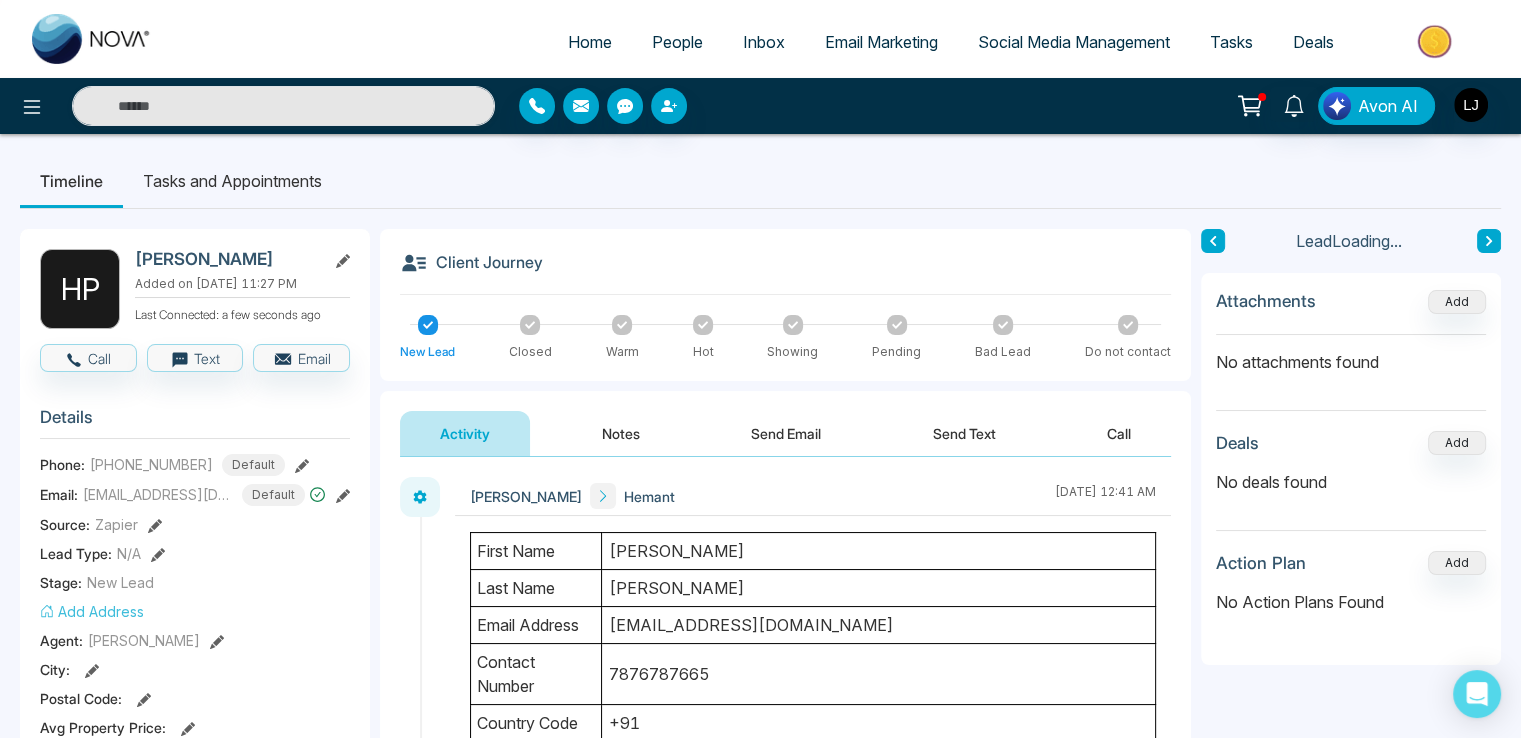 click on "Hemant JI" at bounding box center [879, 551] 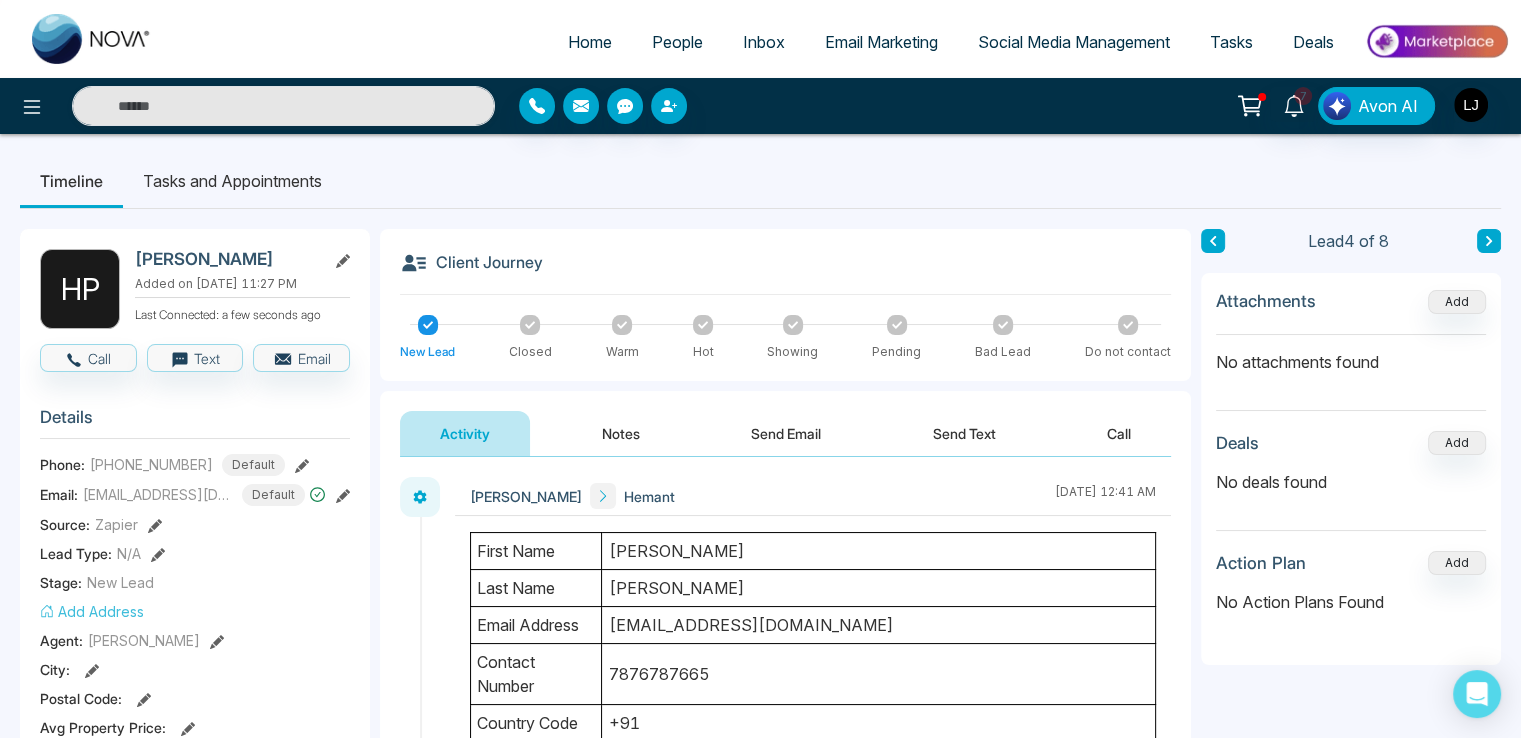 click on "Hemant Prajapati" at bounding box center [226, 259] 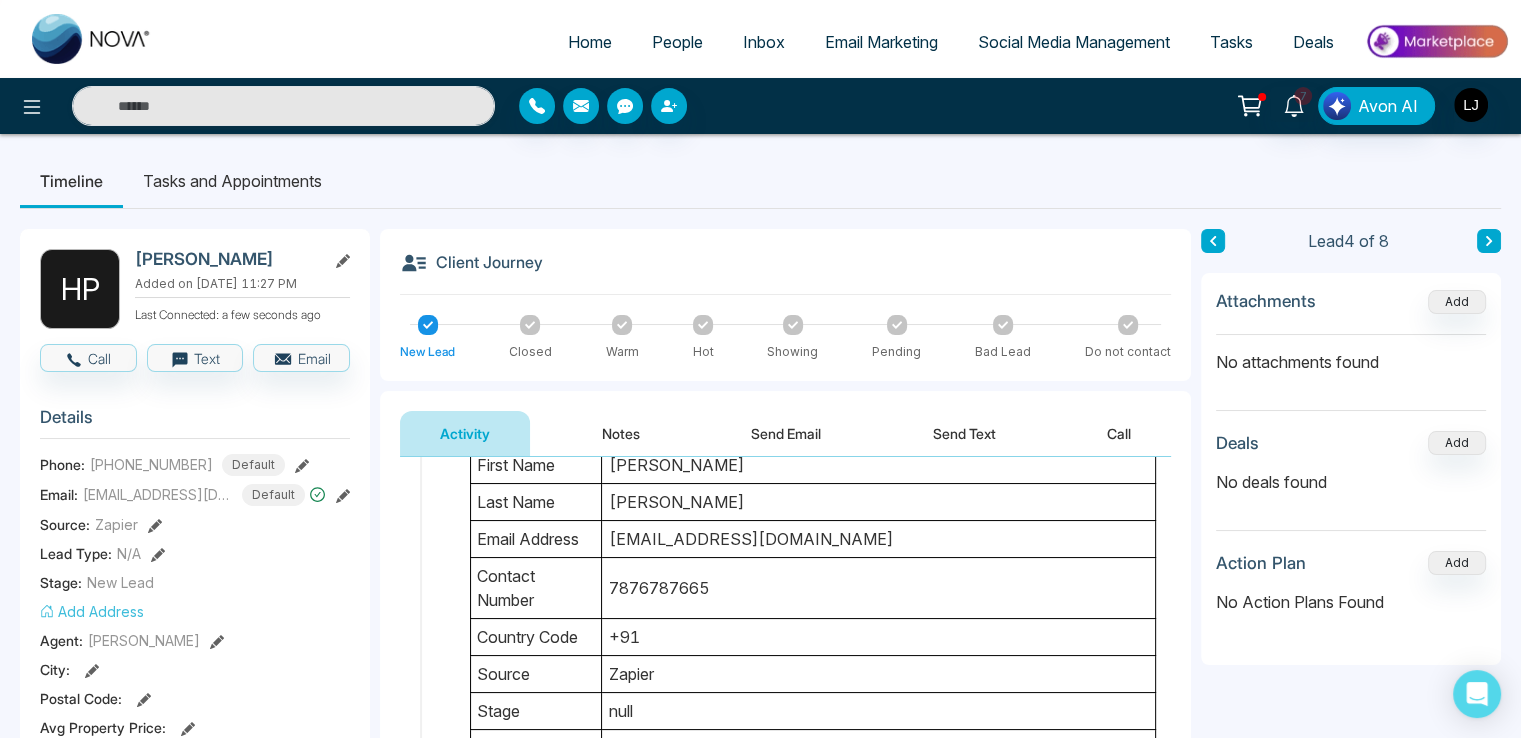 scroll, scrollTop: 0, scrollLeft: 0, axis: both 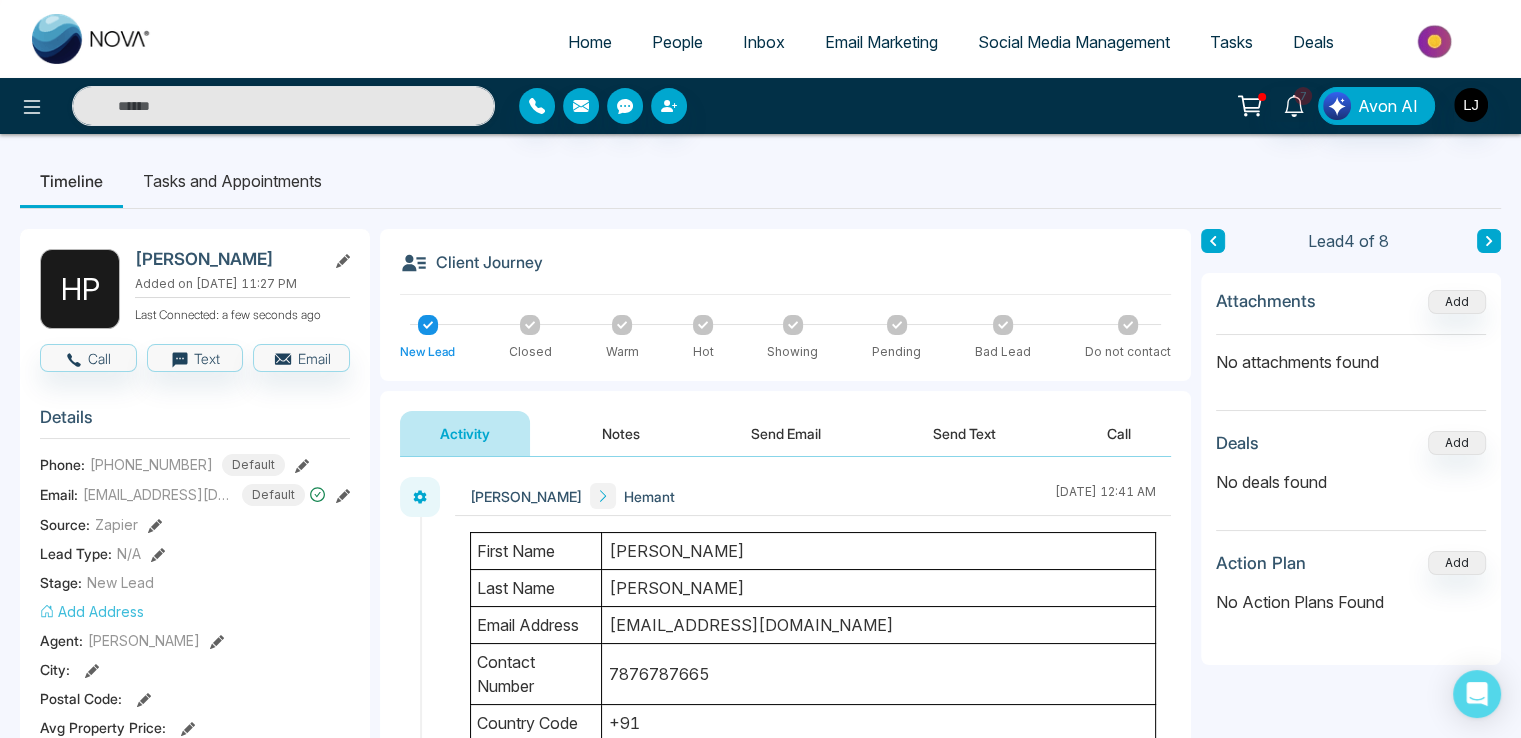 drag, startPoint x: 592, startPoint y: 657, endPoint x: 699, endPoint y: 657, distance: 107 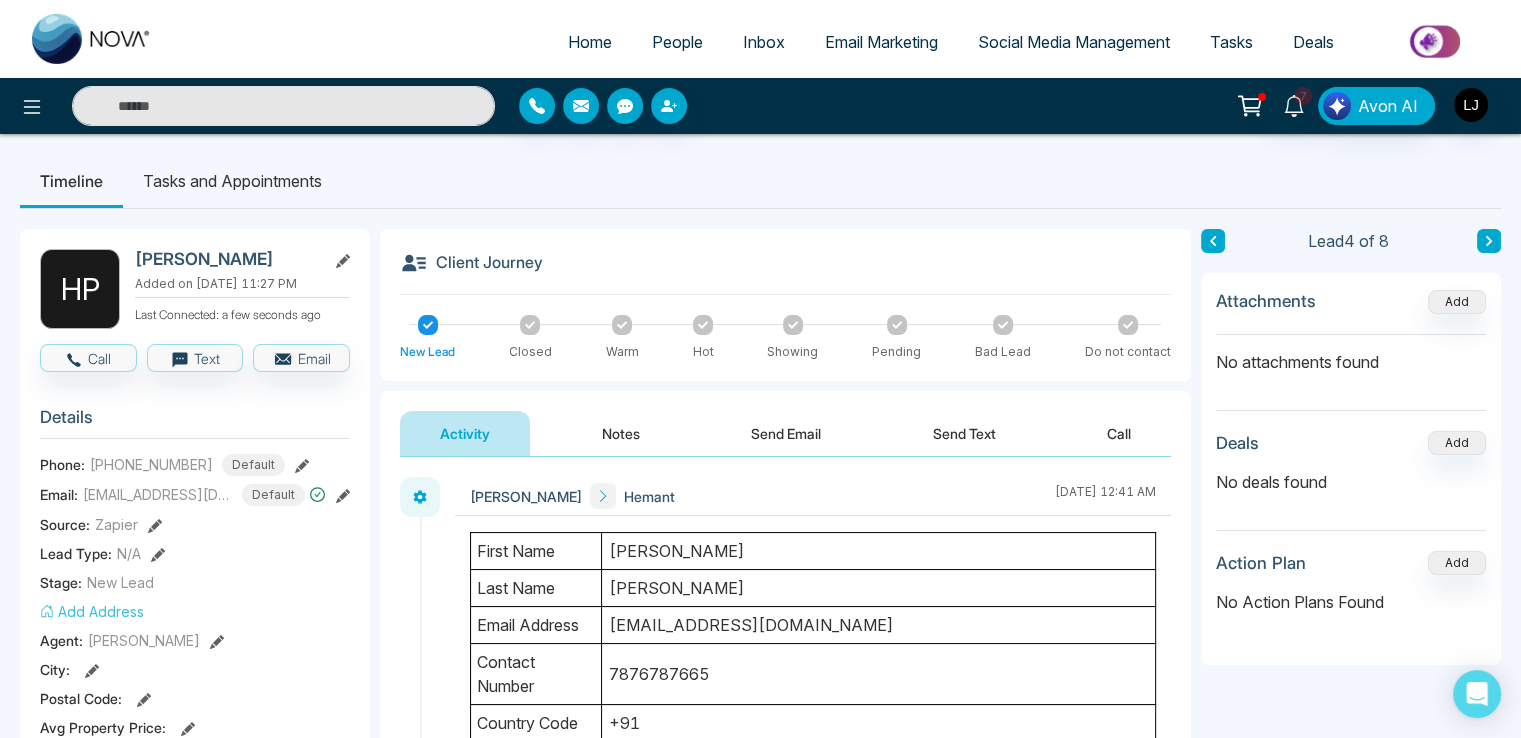 click on "contact number 7876787665" at bounding box center (813, 674) 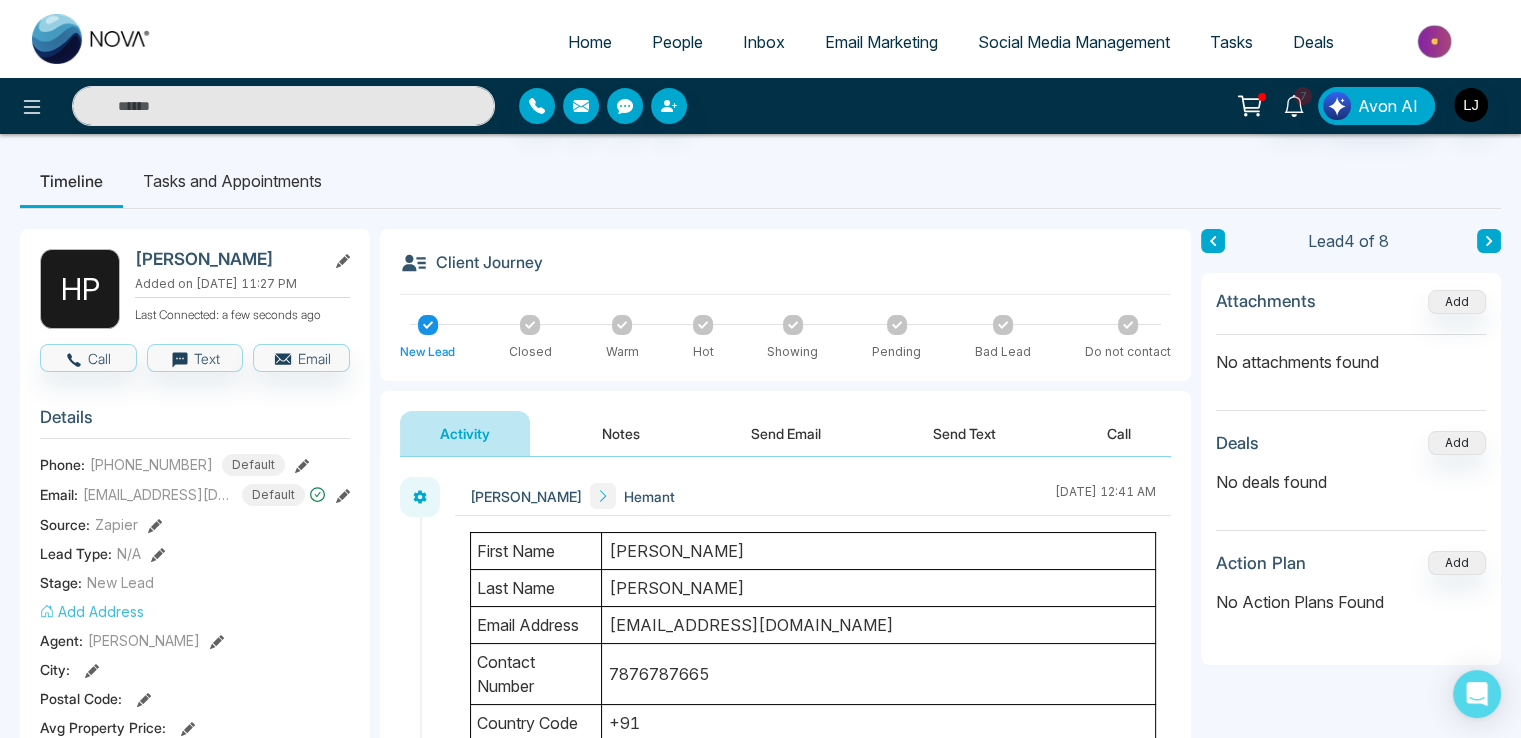click 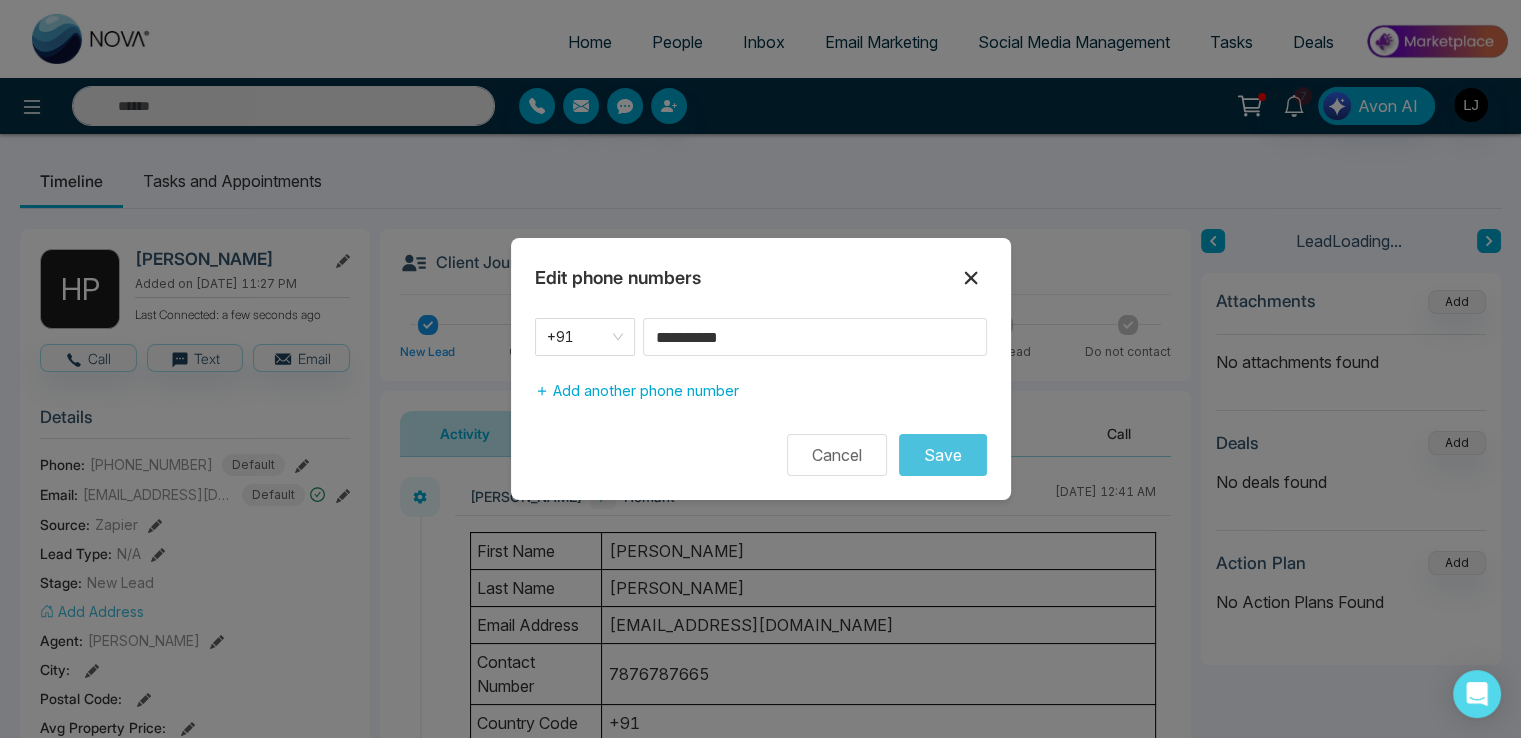 click 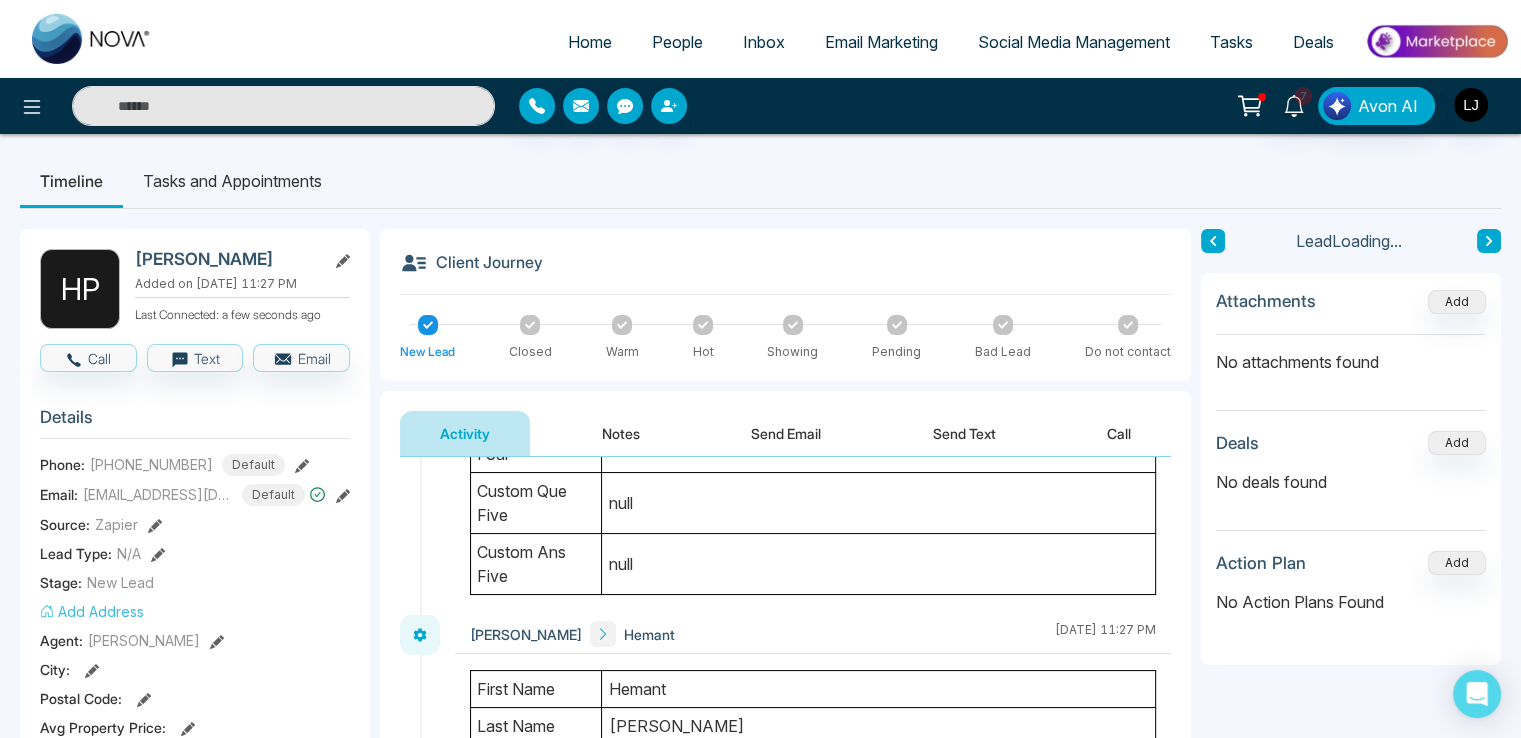 scroll, scrollTop: 1103, scrollLeft: 0, axis: vertical 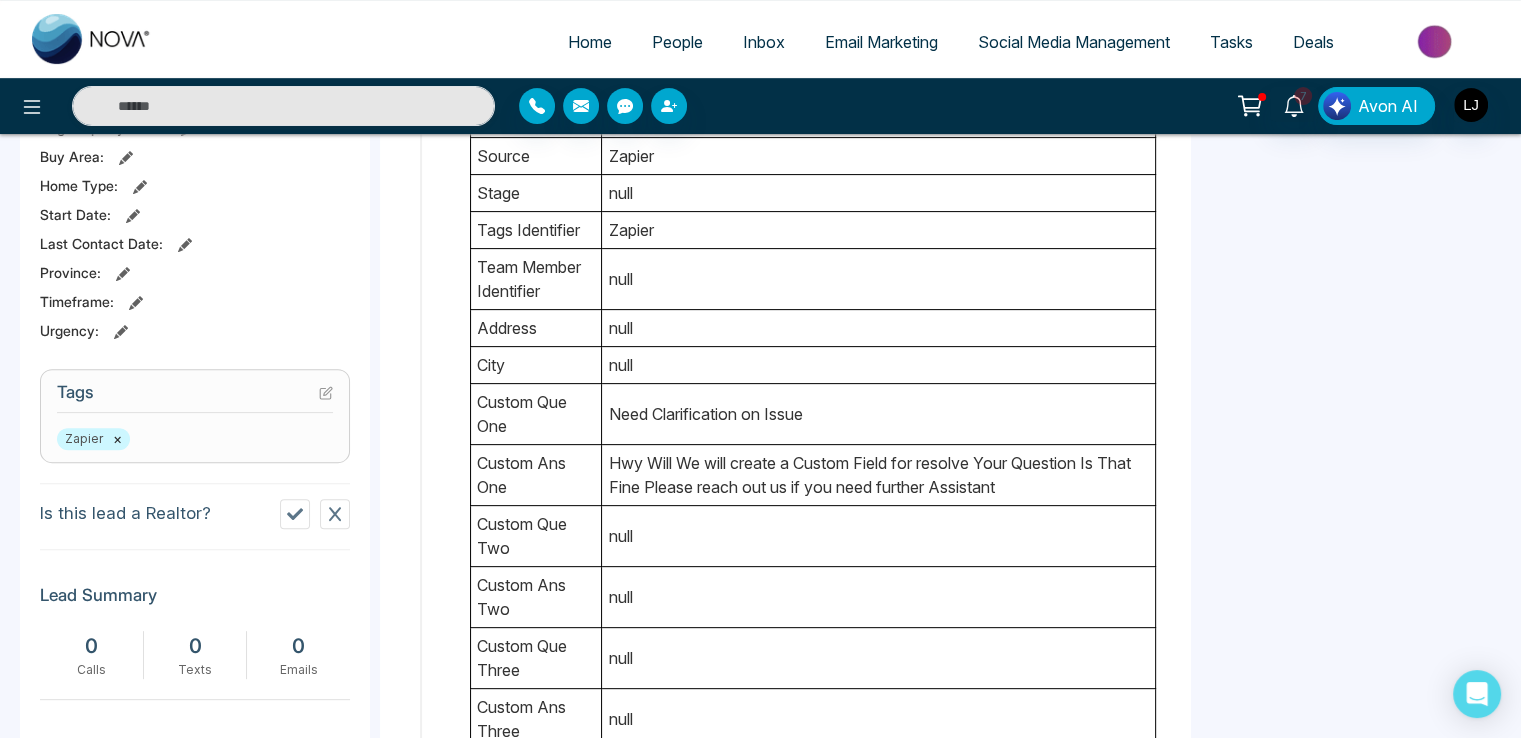 click 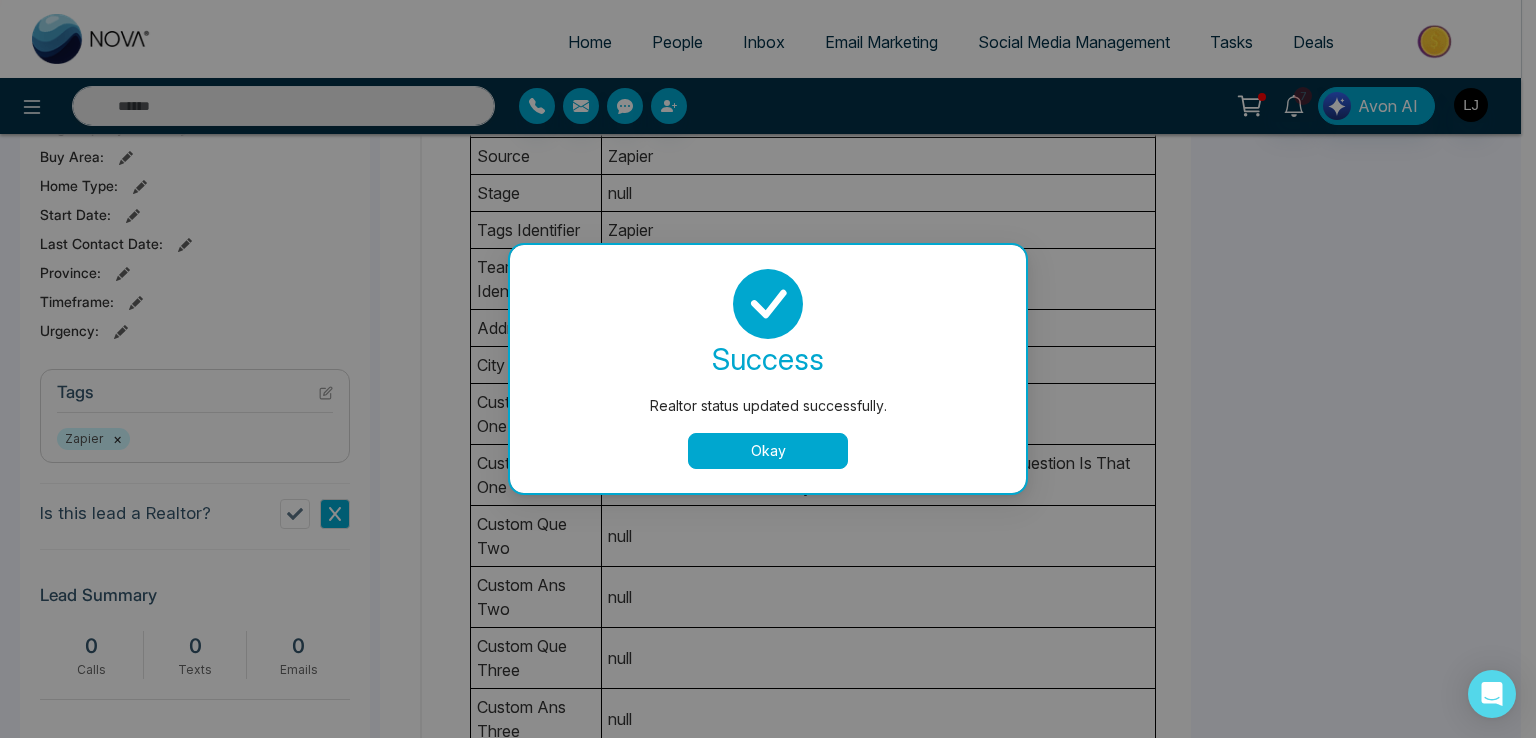 click on "Okay" at bounding box center [768, 451] 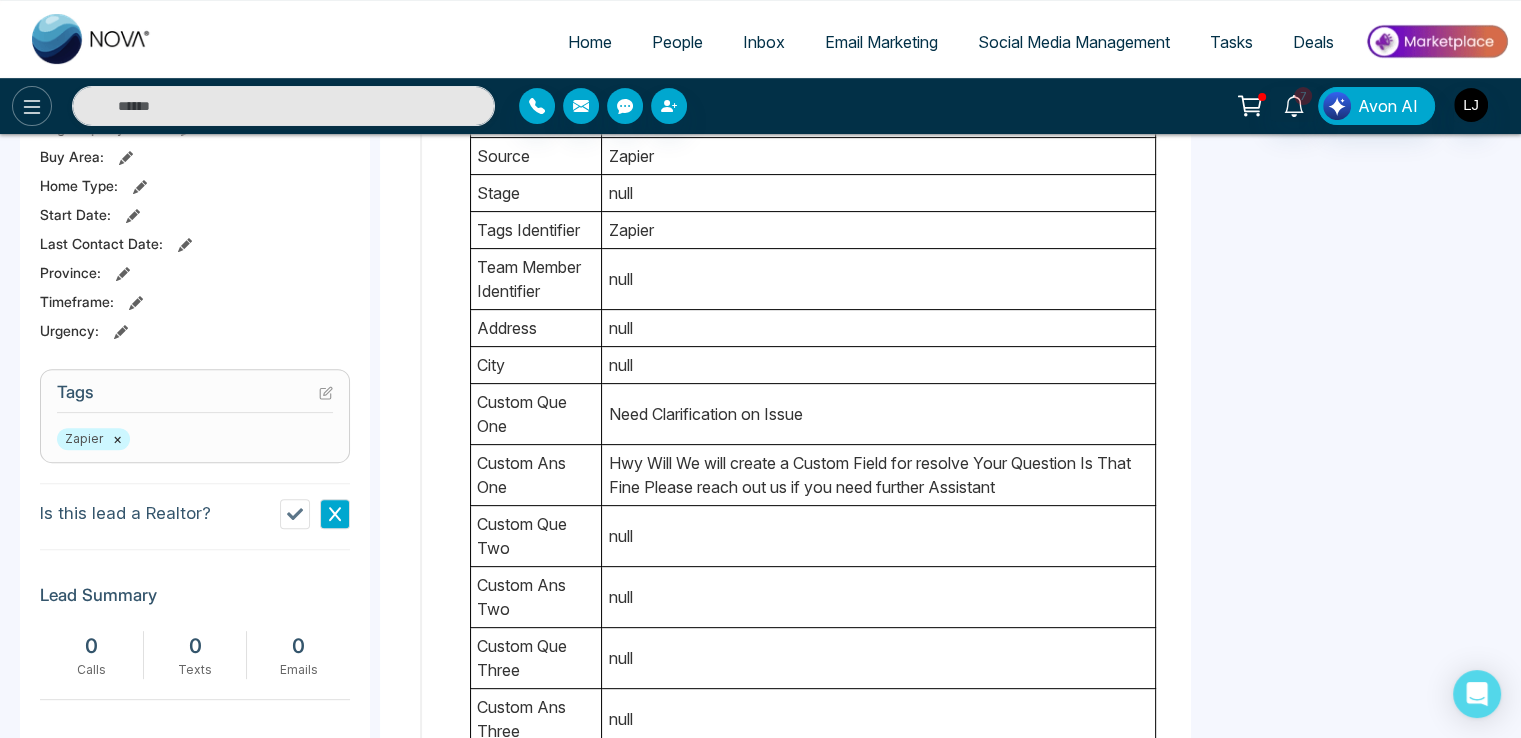 click 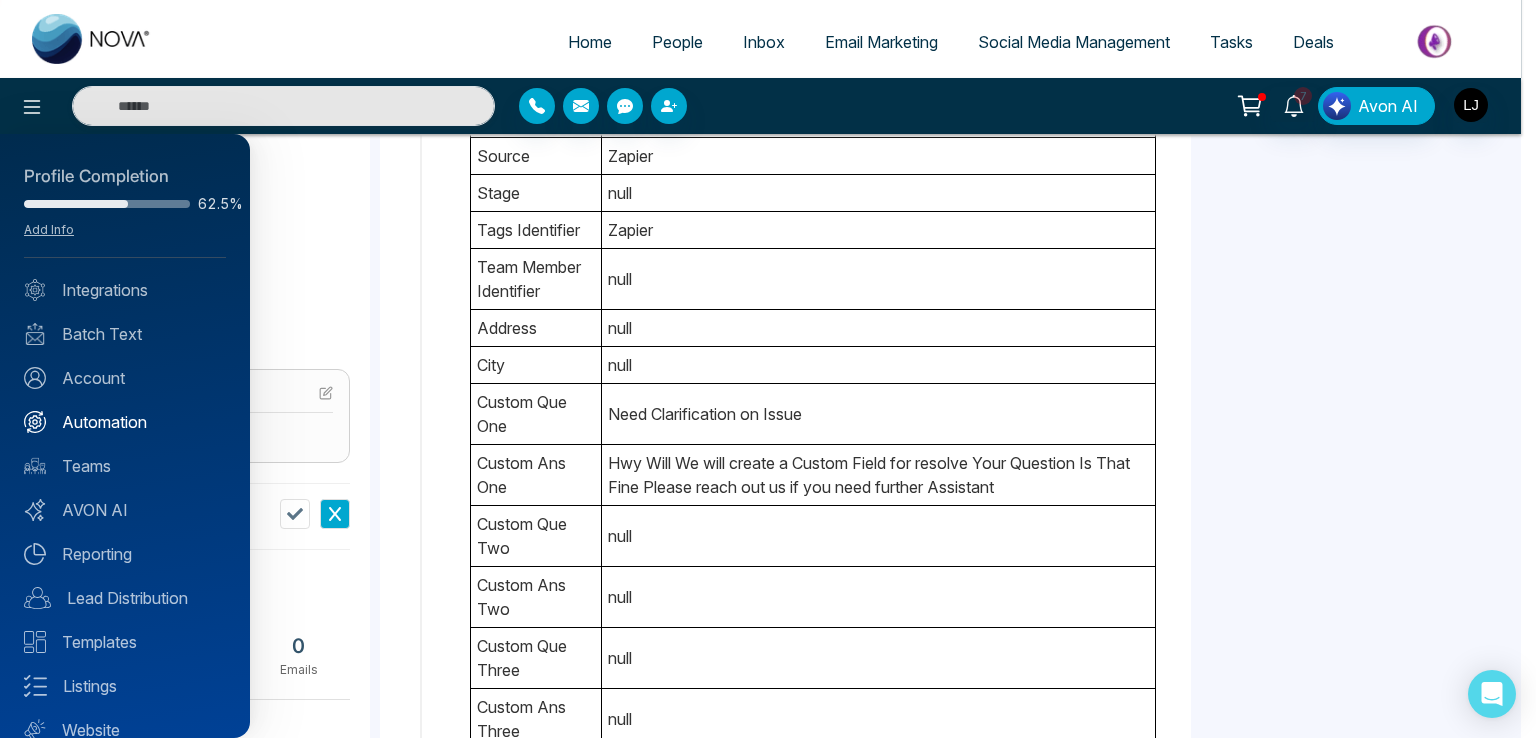 click on "Automation" at bounding box center [125, 422] 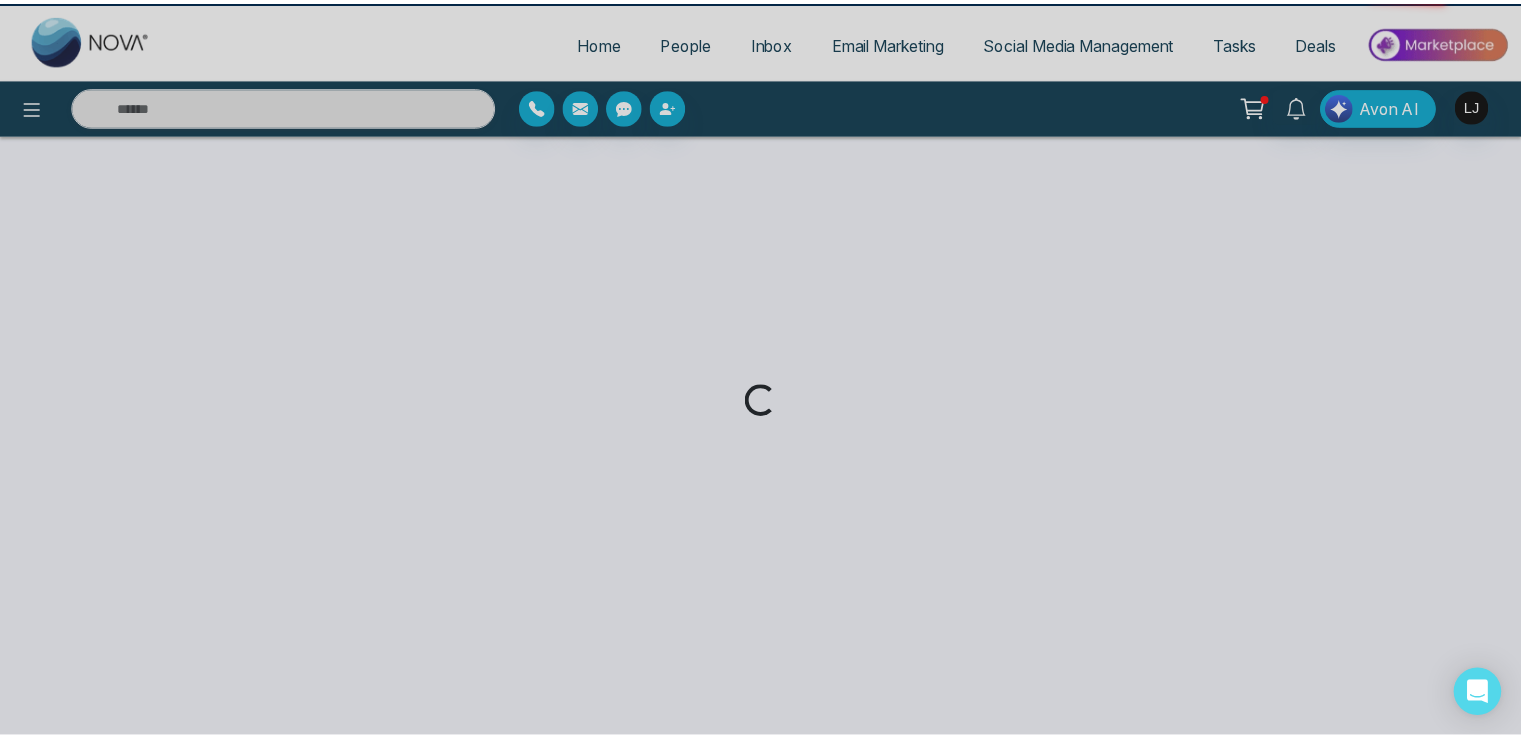 scroll, scrollTop: 0, scrollLeft: 0, axis: both 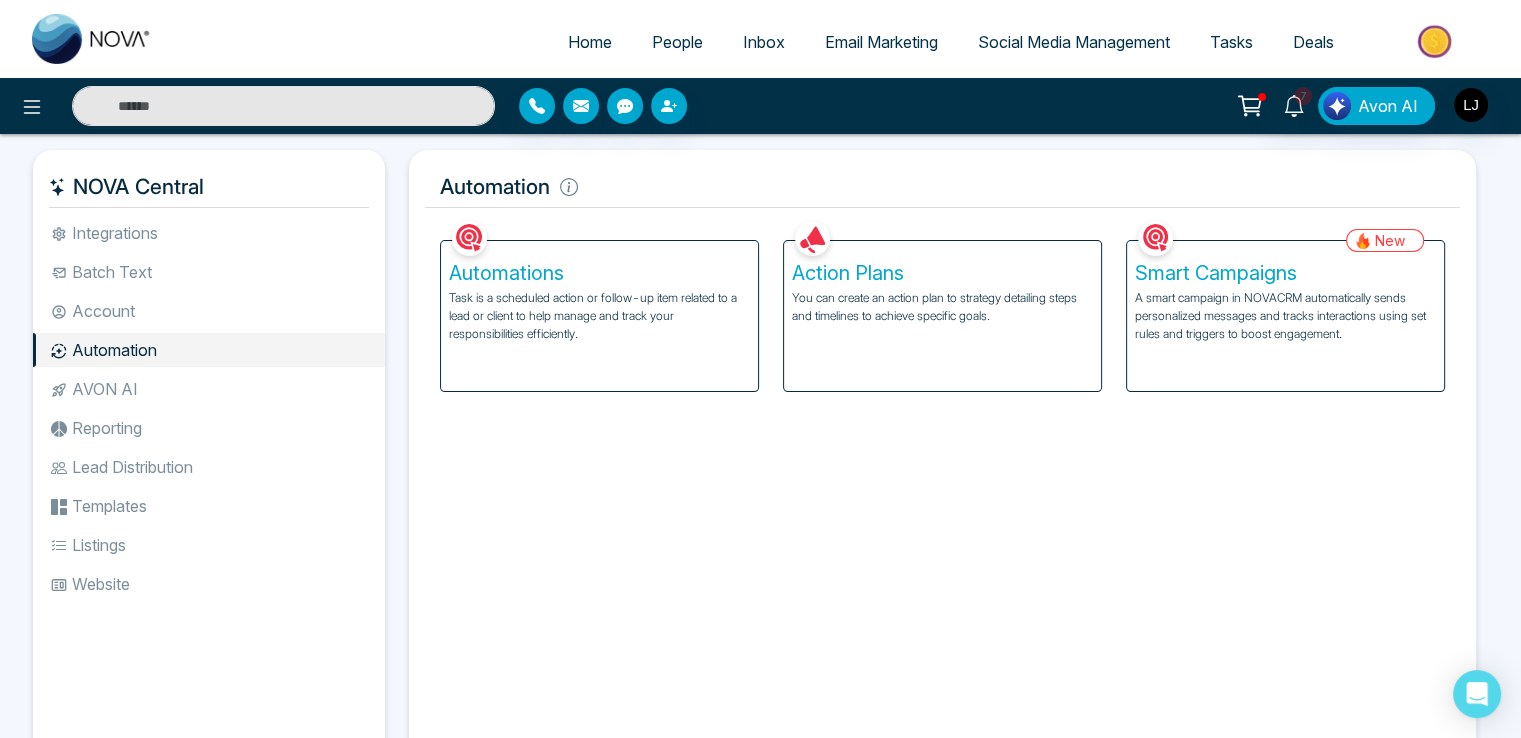 click on "A smart campaign in NOVACRM automatically sends personalized messages and tracks interactions using set rules and triggers to boost engagement." at bounding box center [1285, 316] 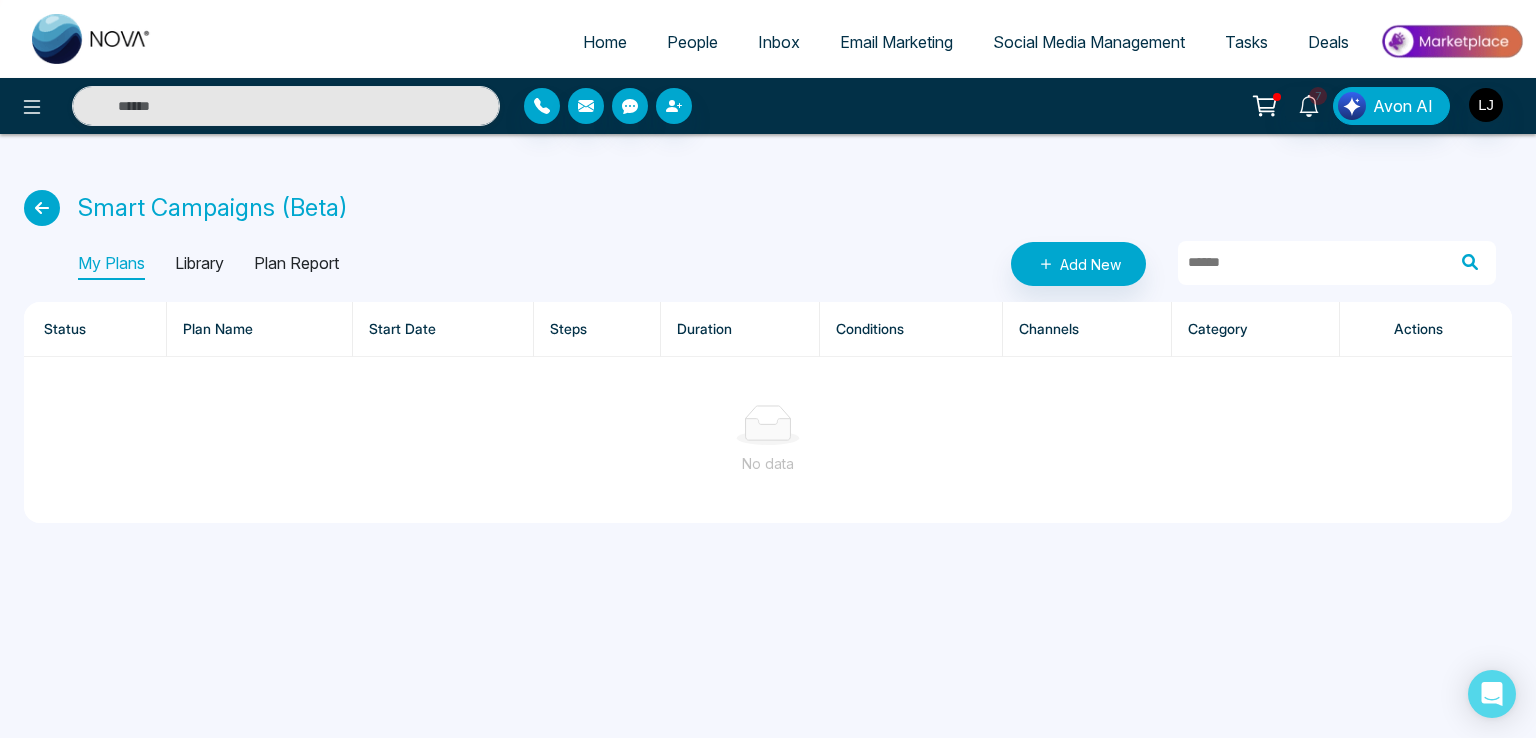 click at bounding box center (42, 208) 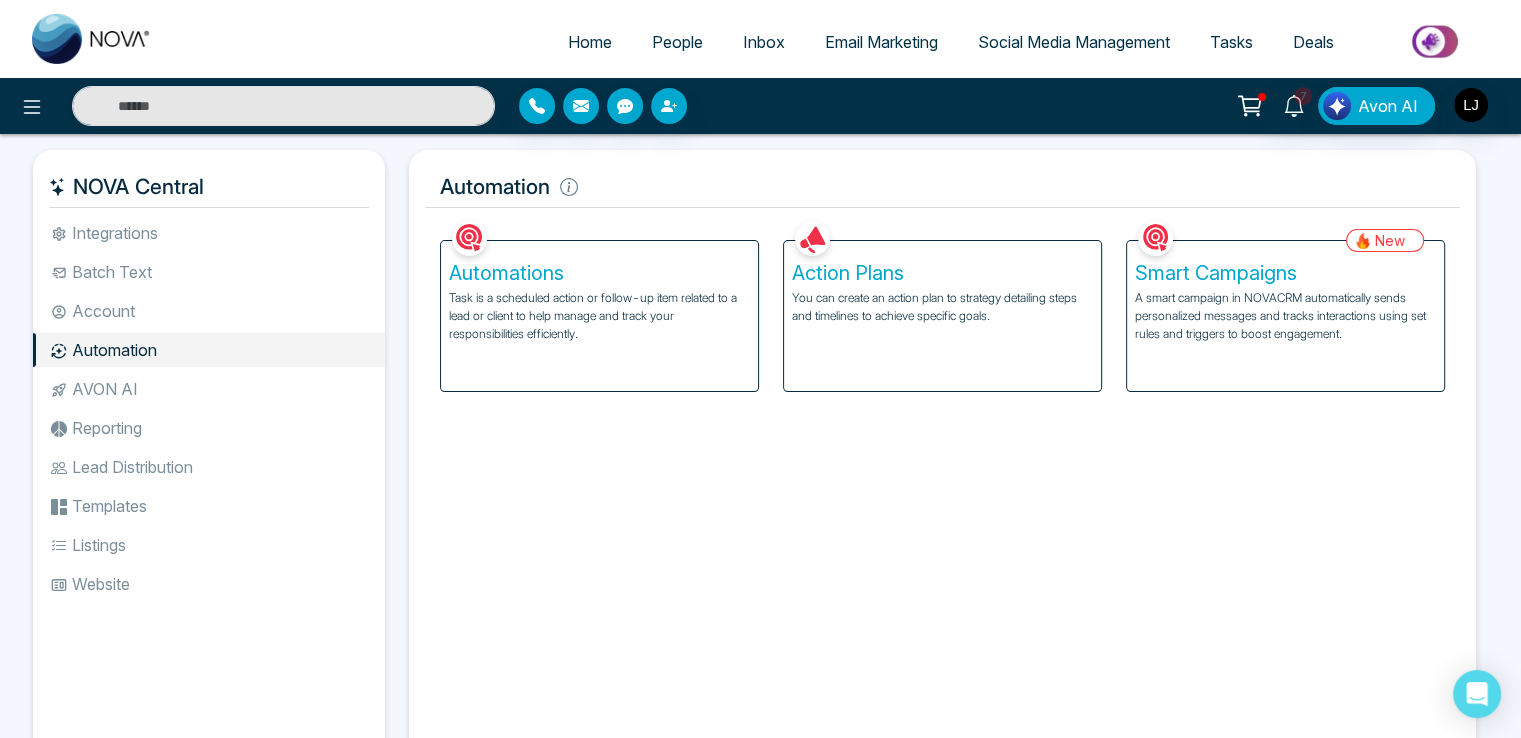 click on "A smart campaign in NOVACRM automatically sends personalized messages and tracks interactions using set rules and triggers to boost engagement." at bounding box center [1285, 316] 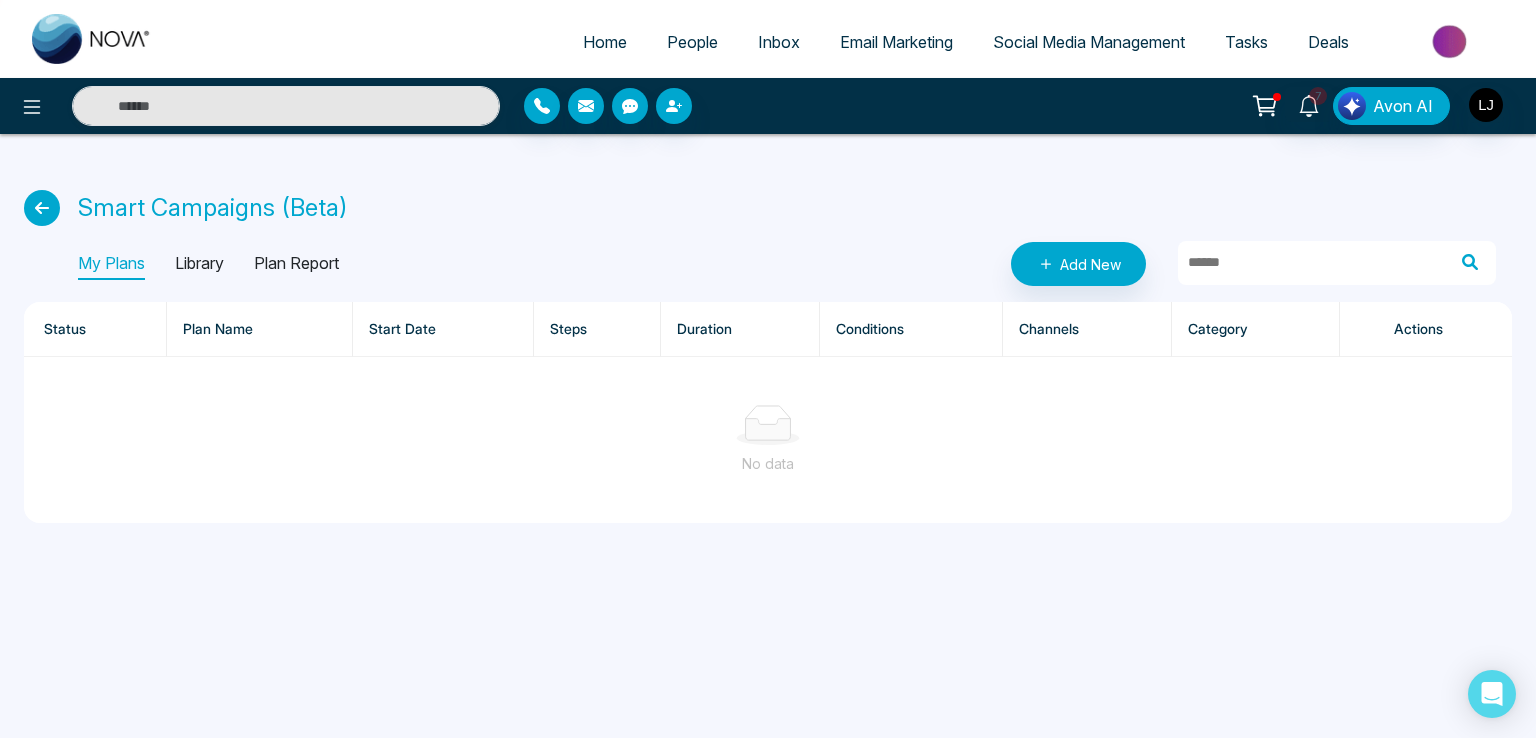 click on "Plan Report" at bounding box center [296, 264] 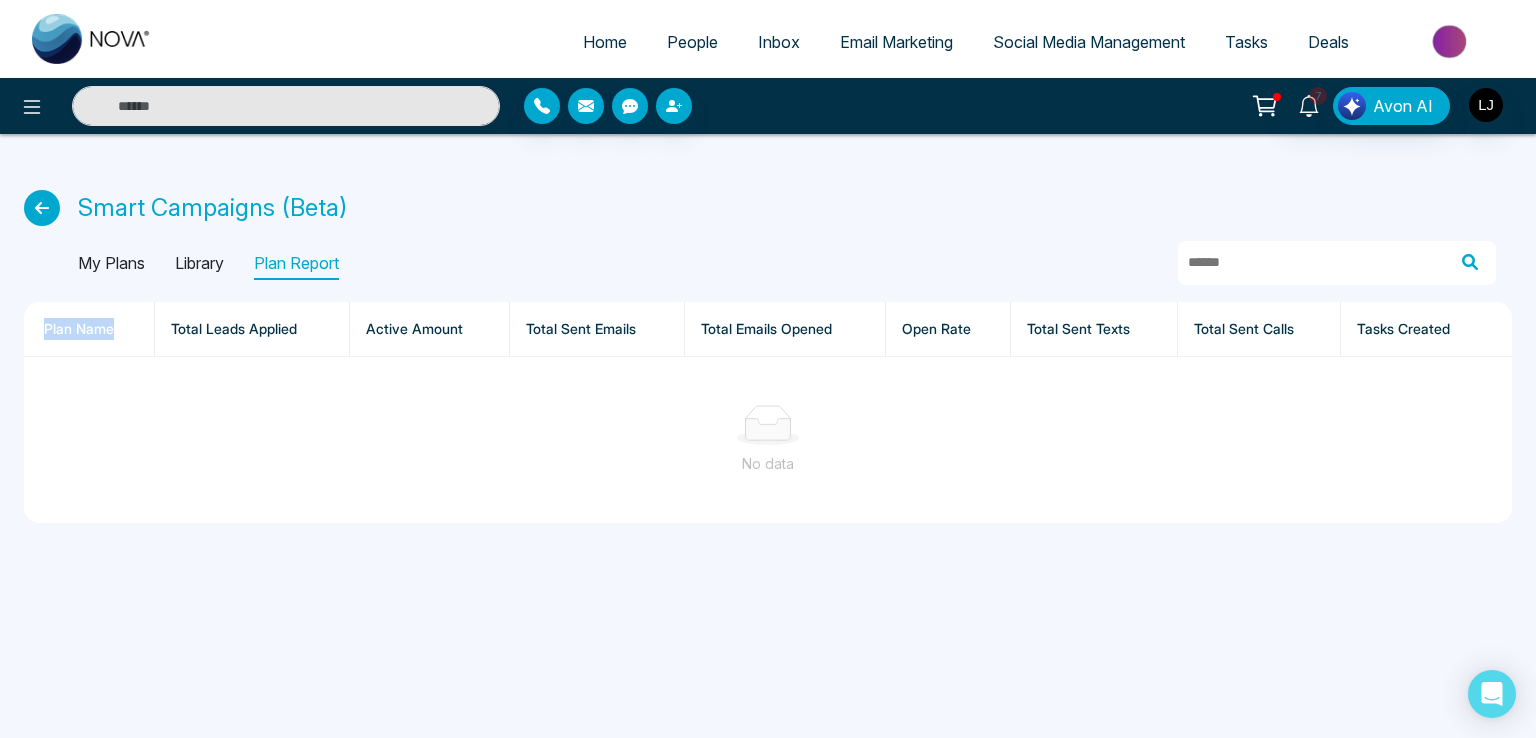 drag, startPoint x: 46, startPoint y: 345, endPoint x: 127, endPoint y: 344, distance: 81.00617 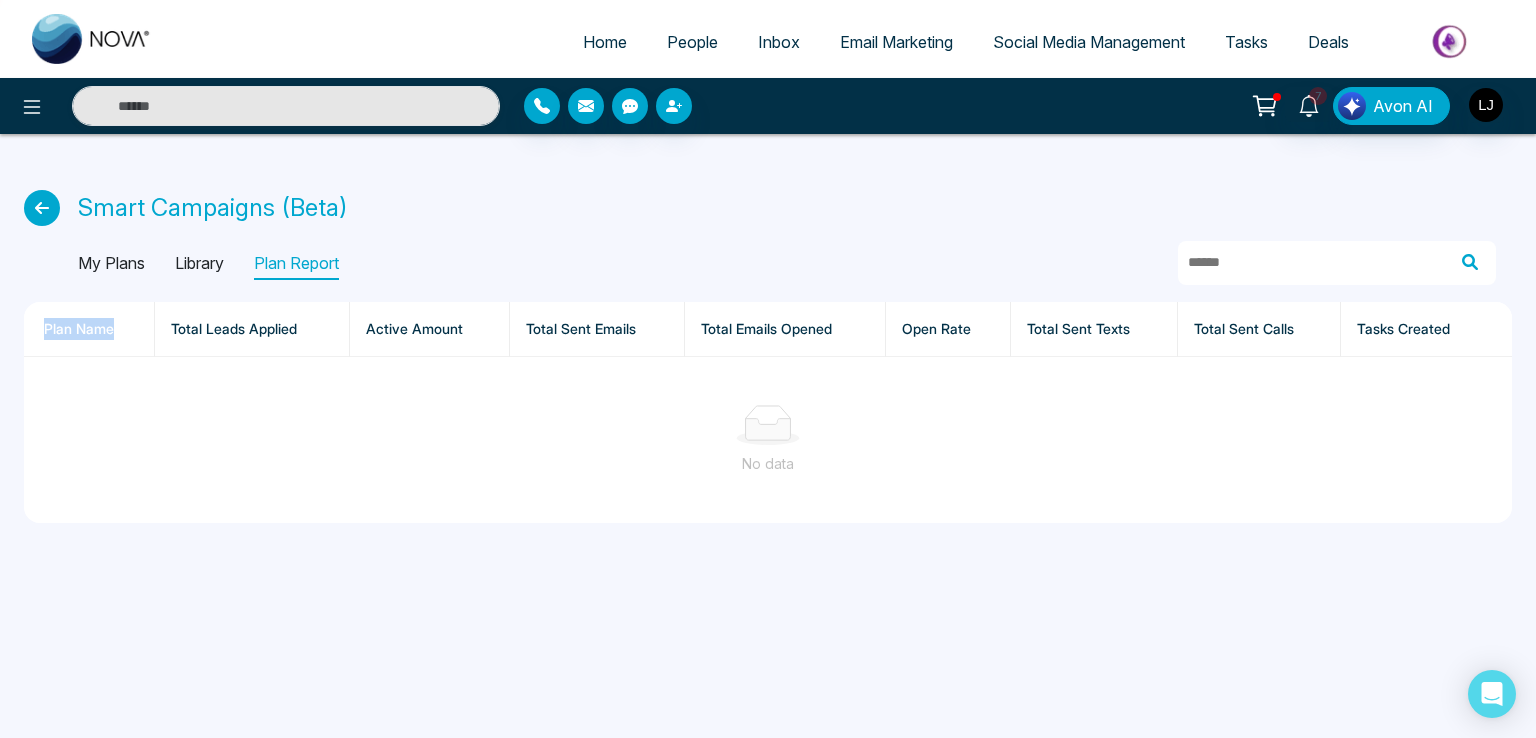 click on "Plan Name" at bounding box center (89, 329) 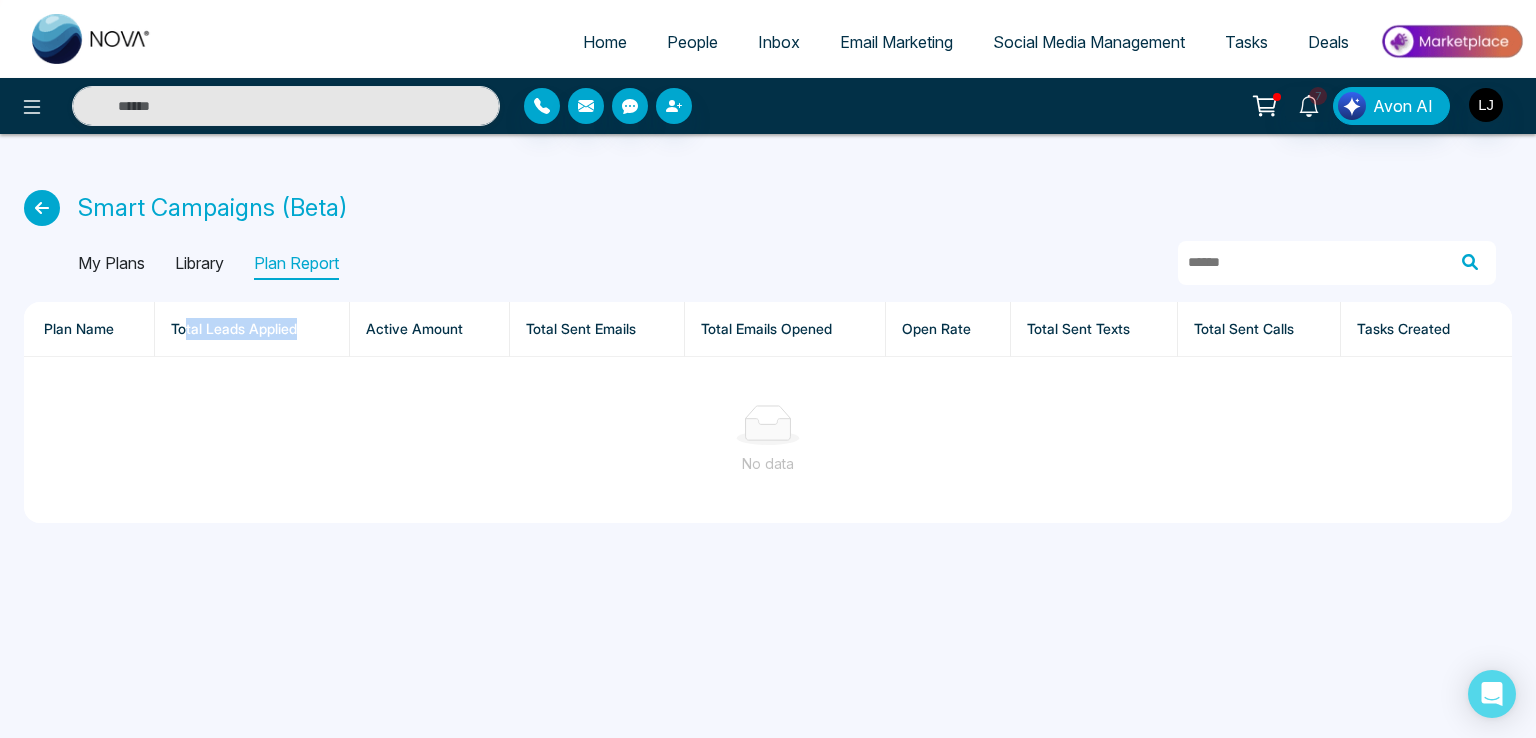 drag, startPoint x: 184, startPoint y: 334, endPoint x: 316, endPoint y: 331, distance: 132.03409 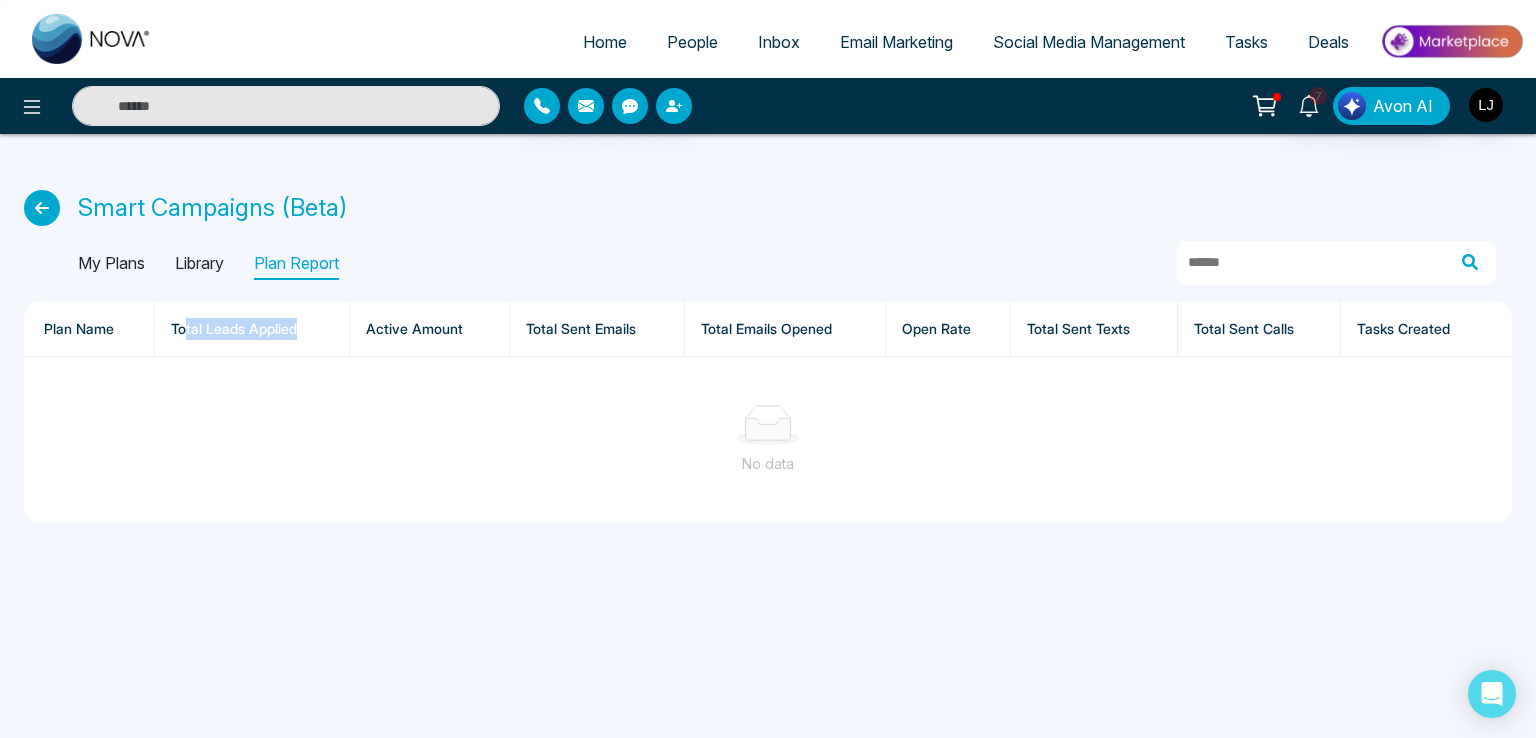 click on "Total Leads Applied" at bounding box center [252, 329] 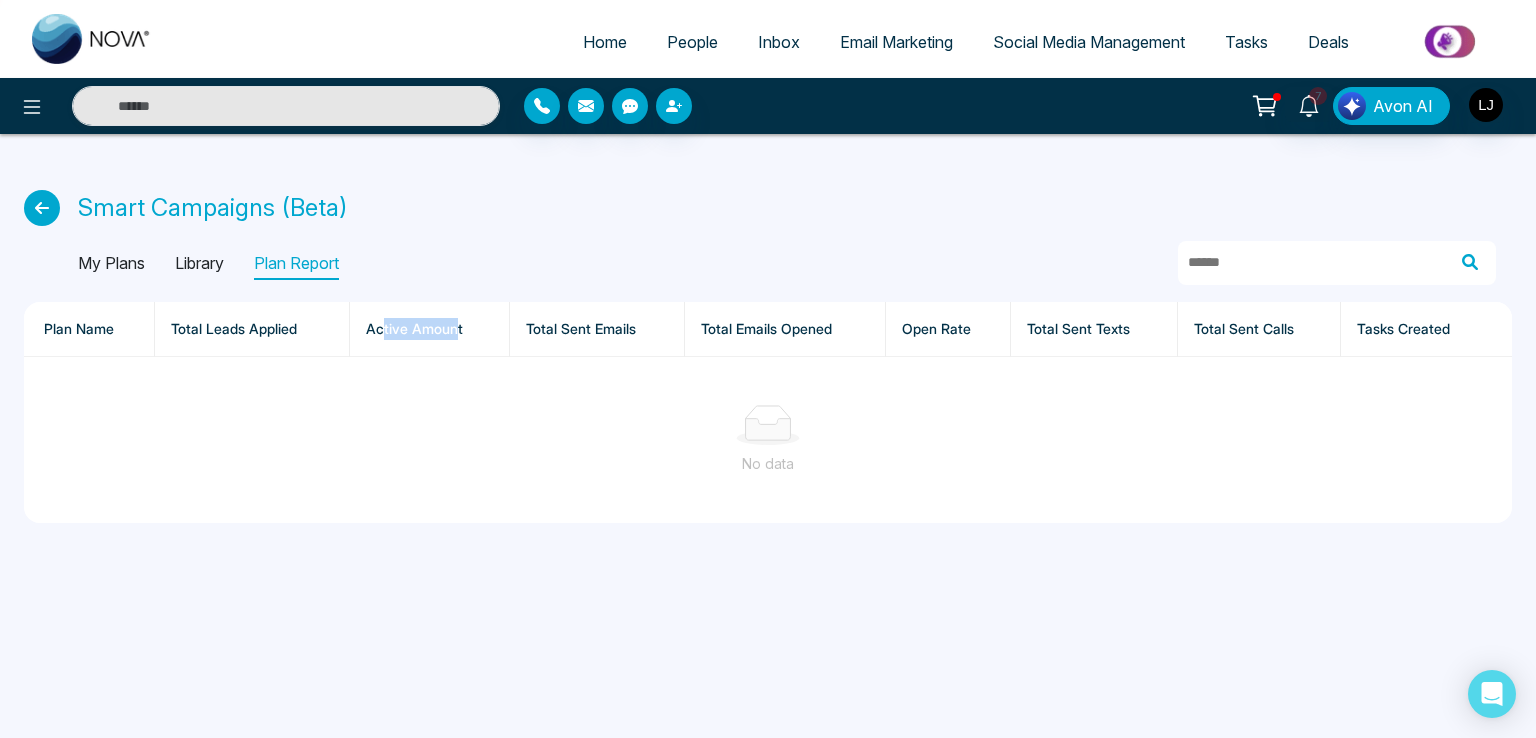 drag, startPoint x: 388, startPoint y: 329, endPoint x: 720, endPoint y: 329, distance: 332 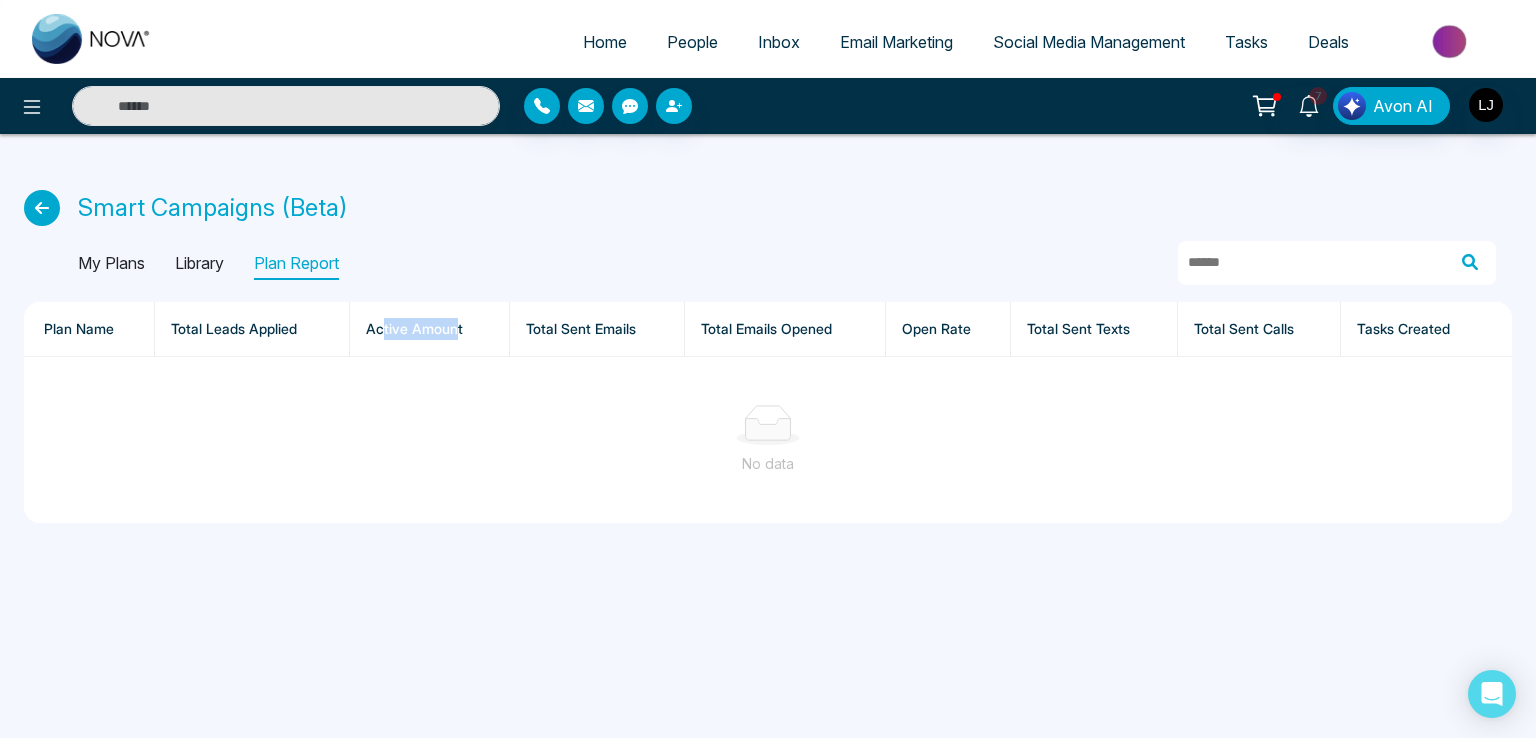 click on "Plan Name Total Leads Applied Active Amount Total Sent Emails Total Emails Opened Open Rate Total Sent Texts Total Sent Calls Tasks Created" at bounding box center (768, 329) 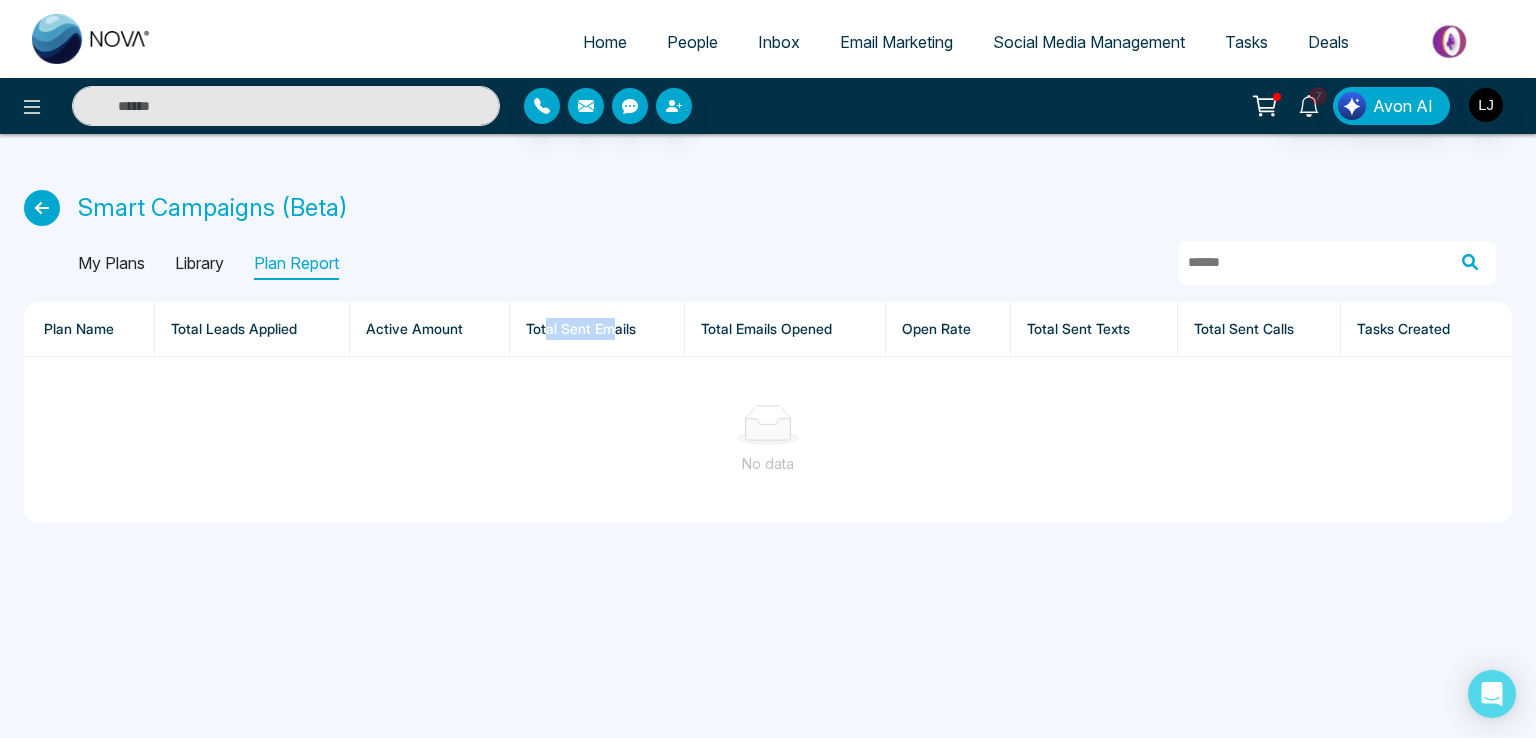drag, startPoint x: 543, startPoint y: 329, endPoint x: 613, endPoint y: 327, distance: 70.028564 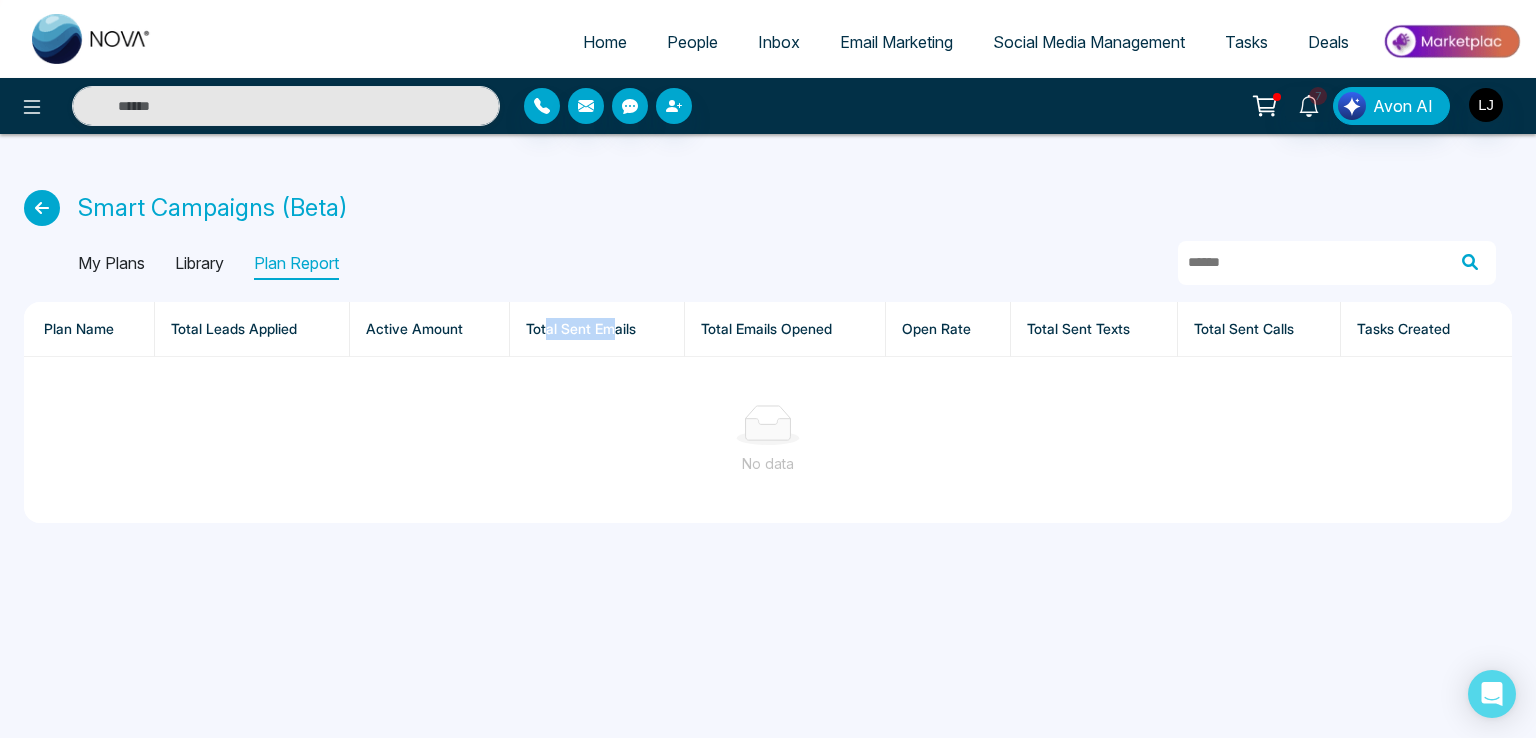 click on "Total Sent Emails" at bounding box center (597, 329) 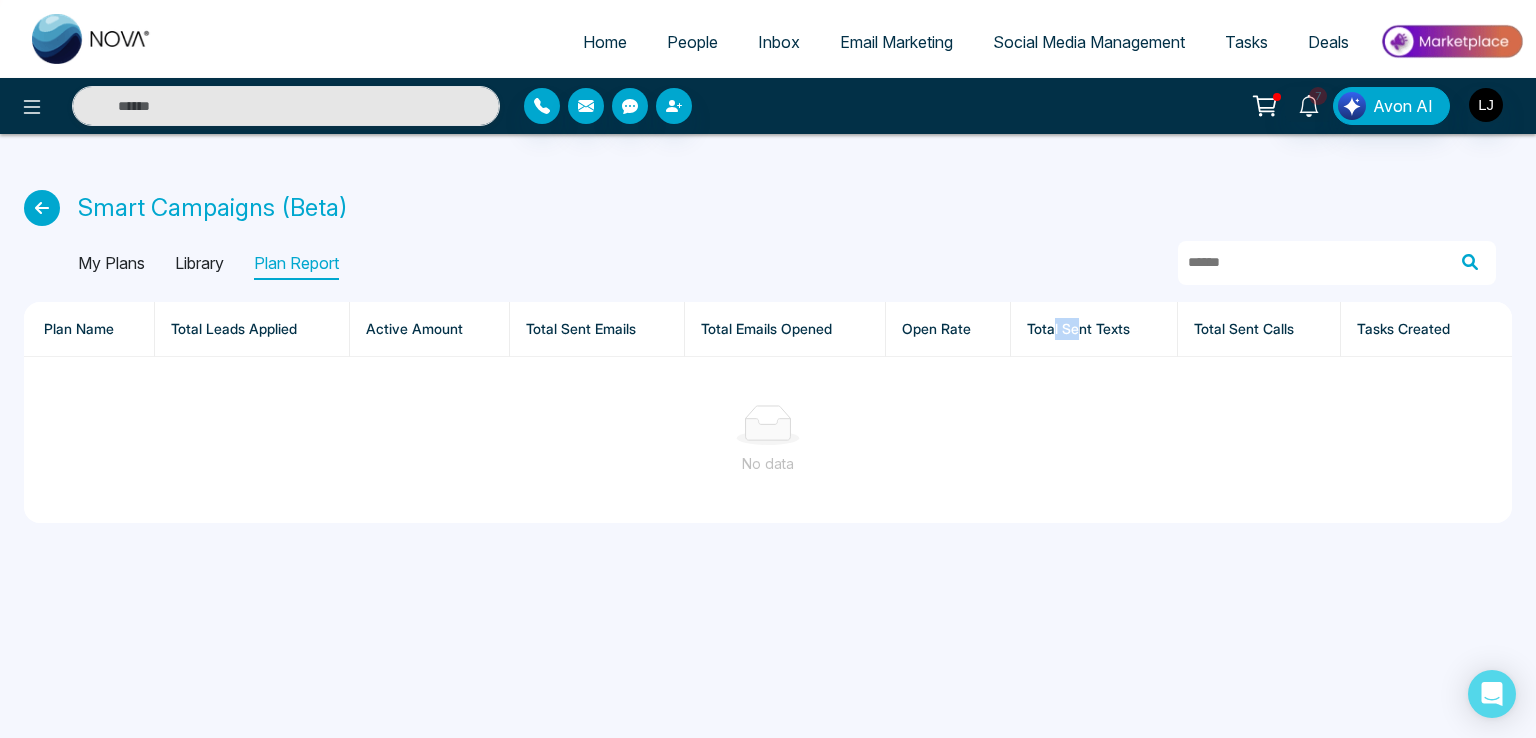 drag, startPoint x: 1056, startPoint y: 329, endPoint x: 1076, endPoint y: 327, distance: 20.09975 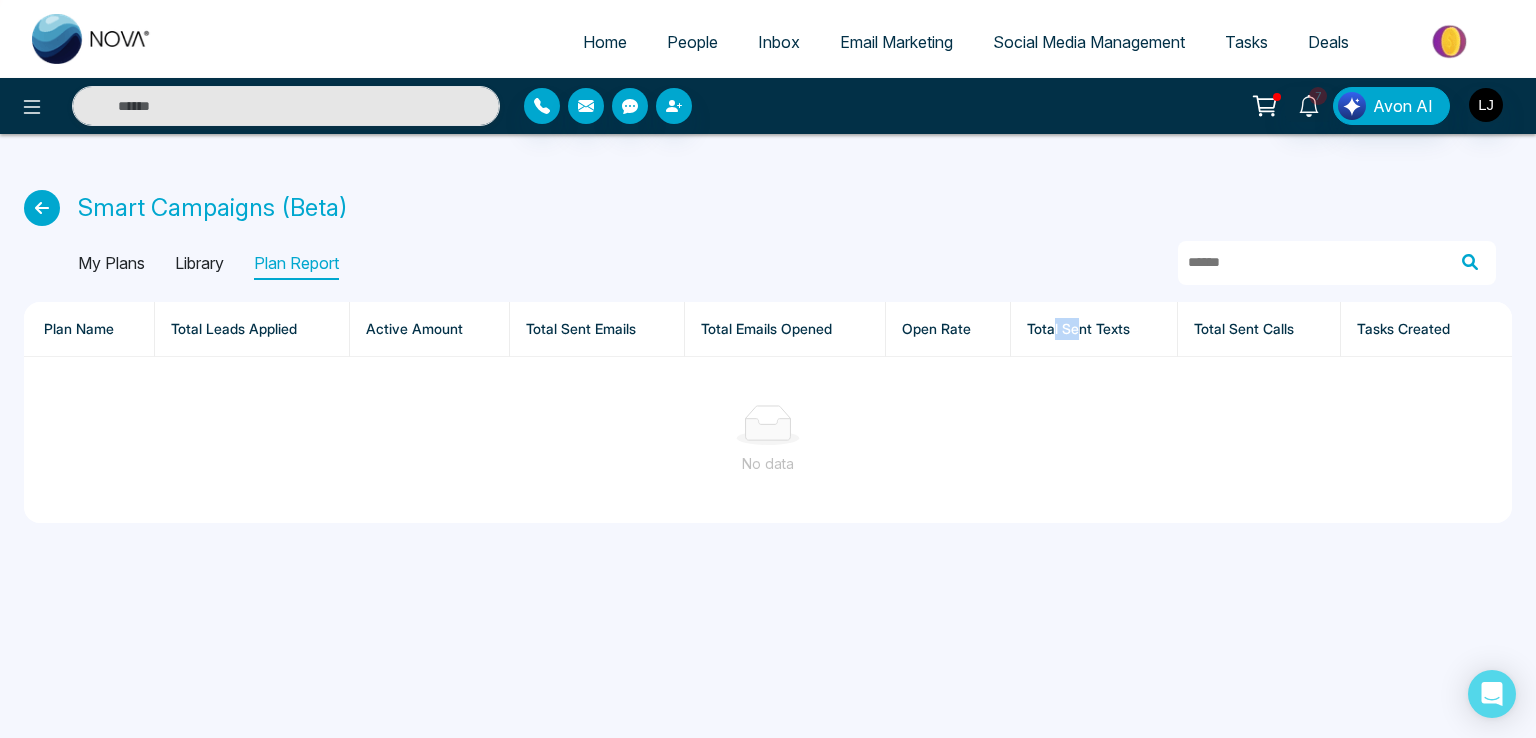 click on "Total Sent Texts" at bounding box center [1094, 329] 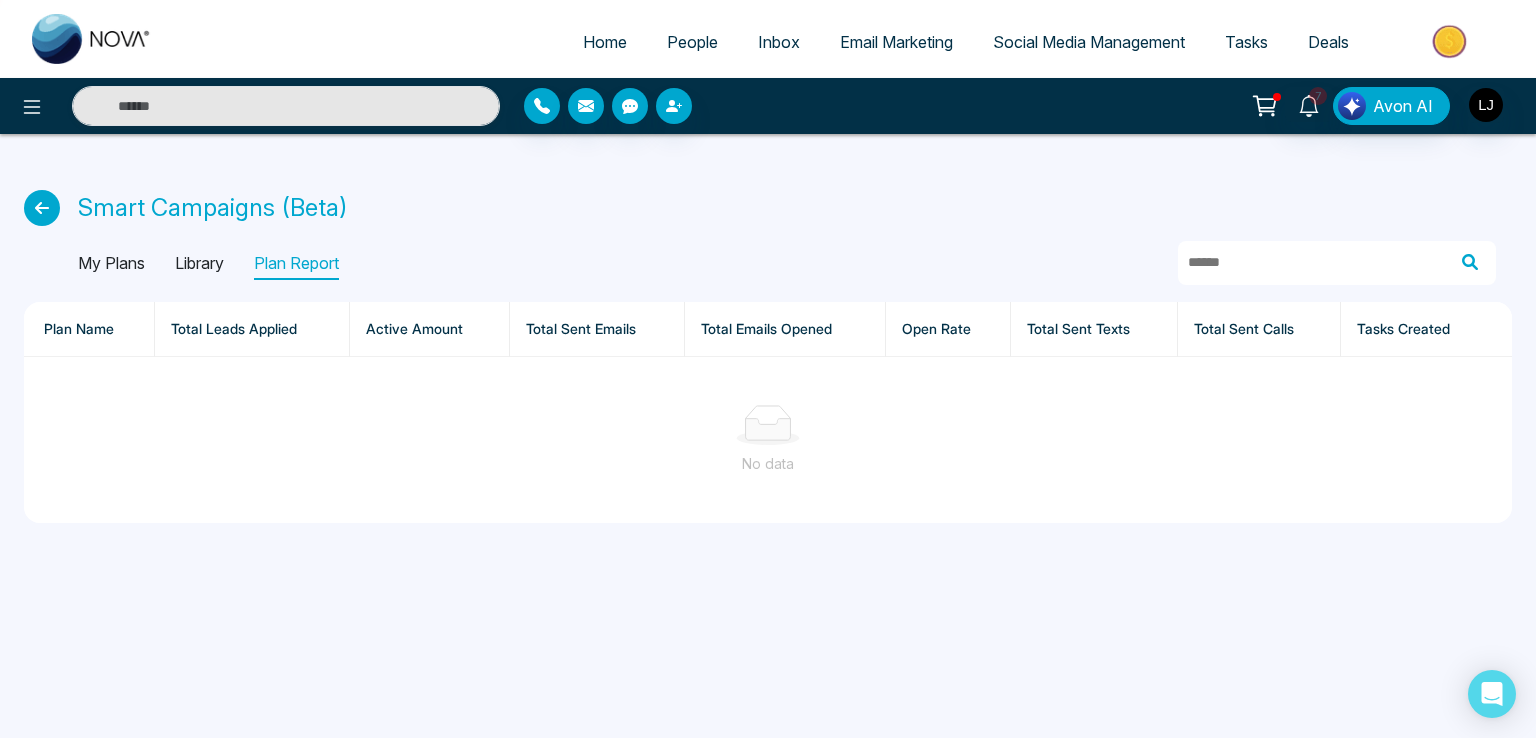 click on "Library" at bounding box center [199, 264] 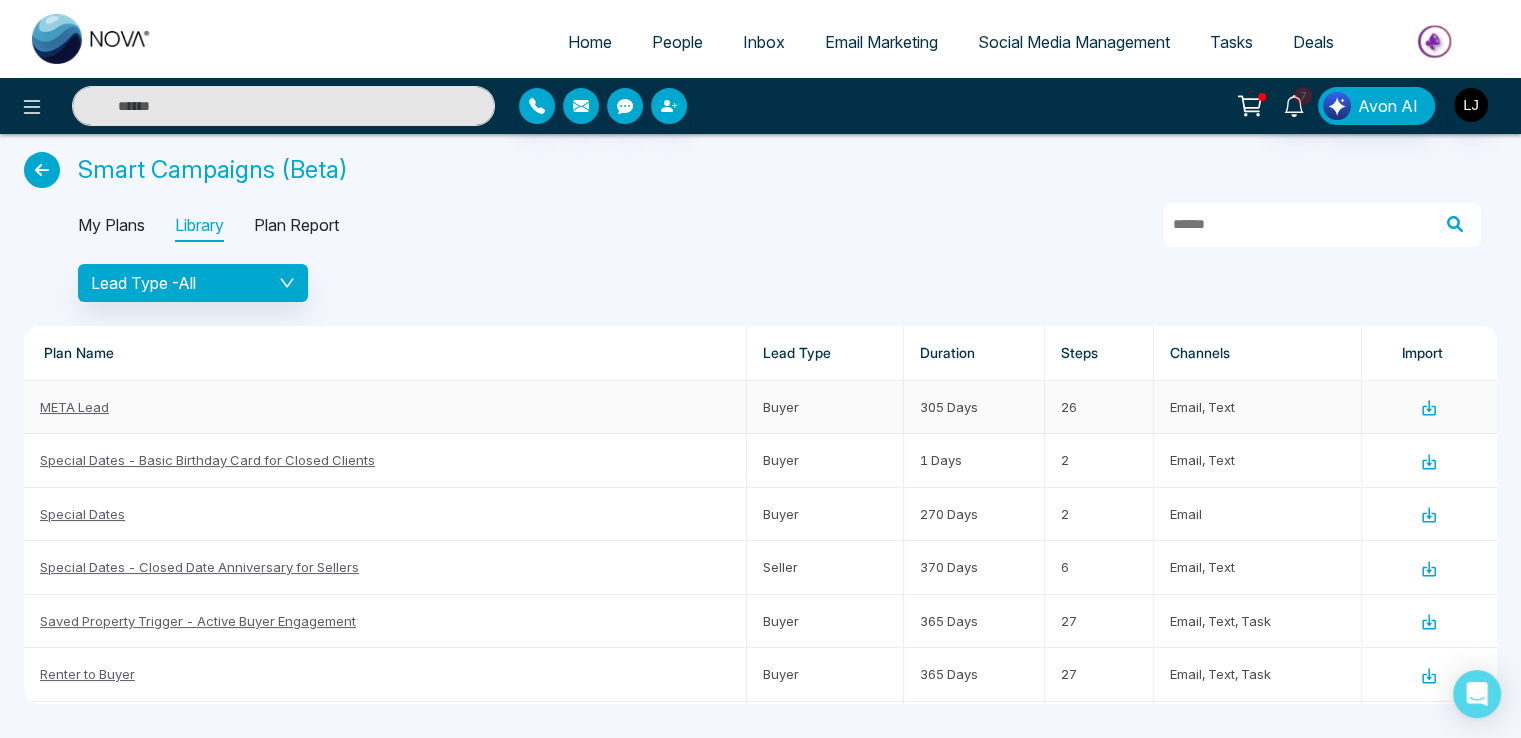 scroll, scrollTop: 59, scrollLeft: 0, axis: vertical 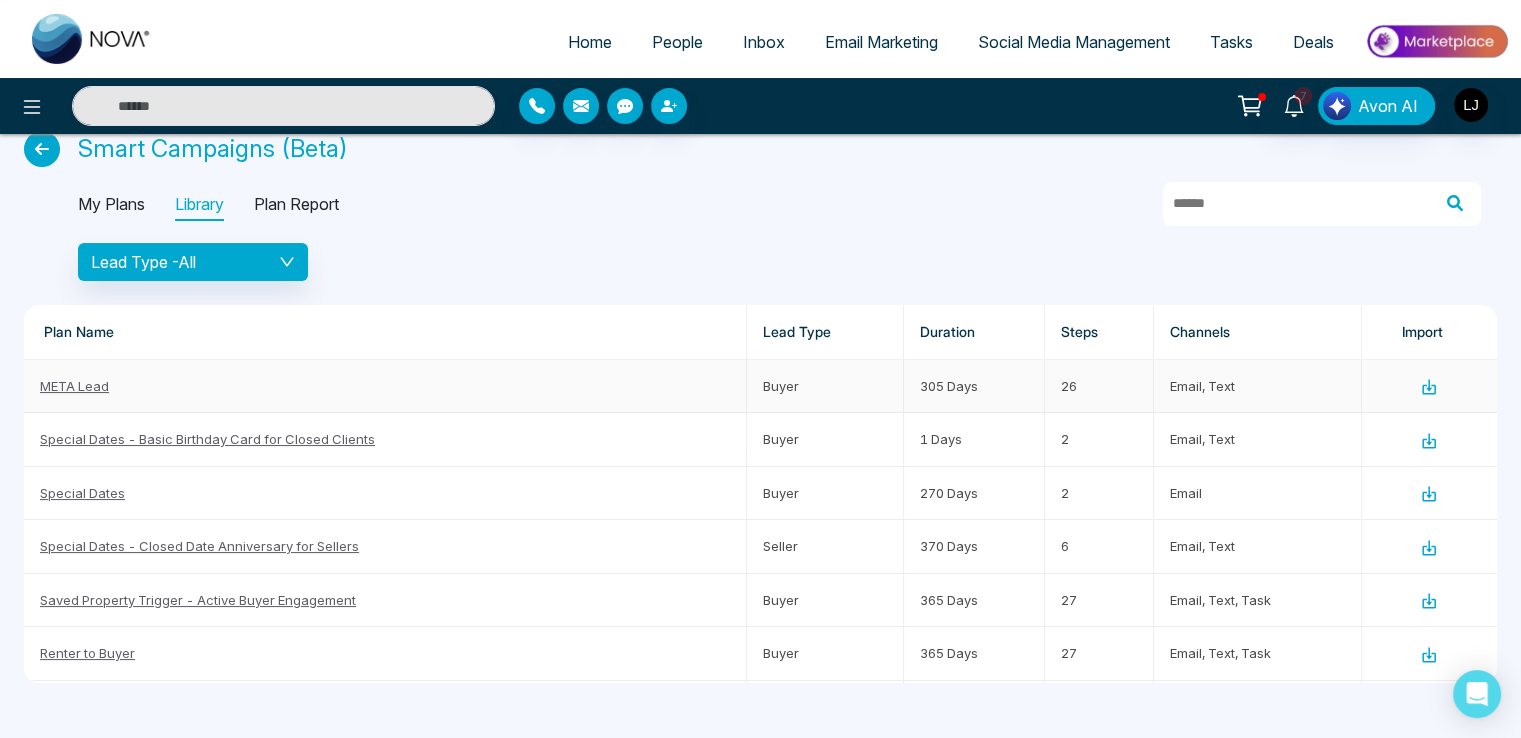 click 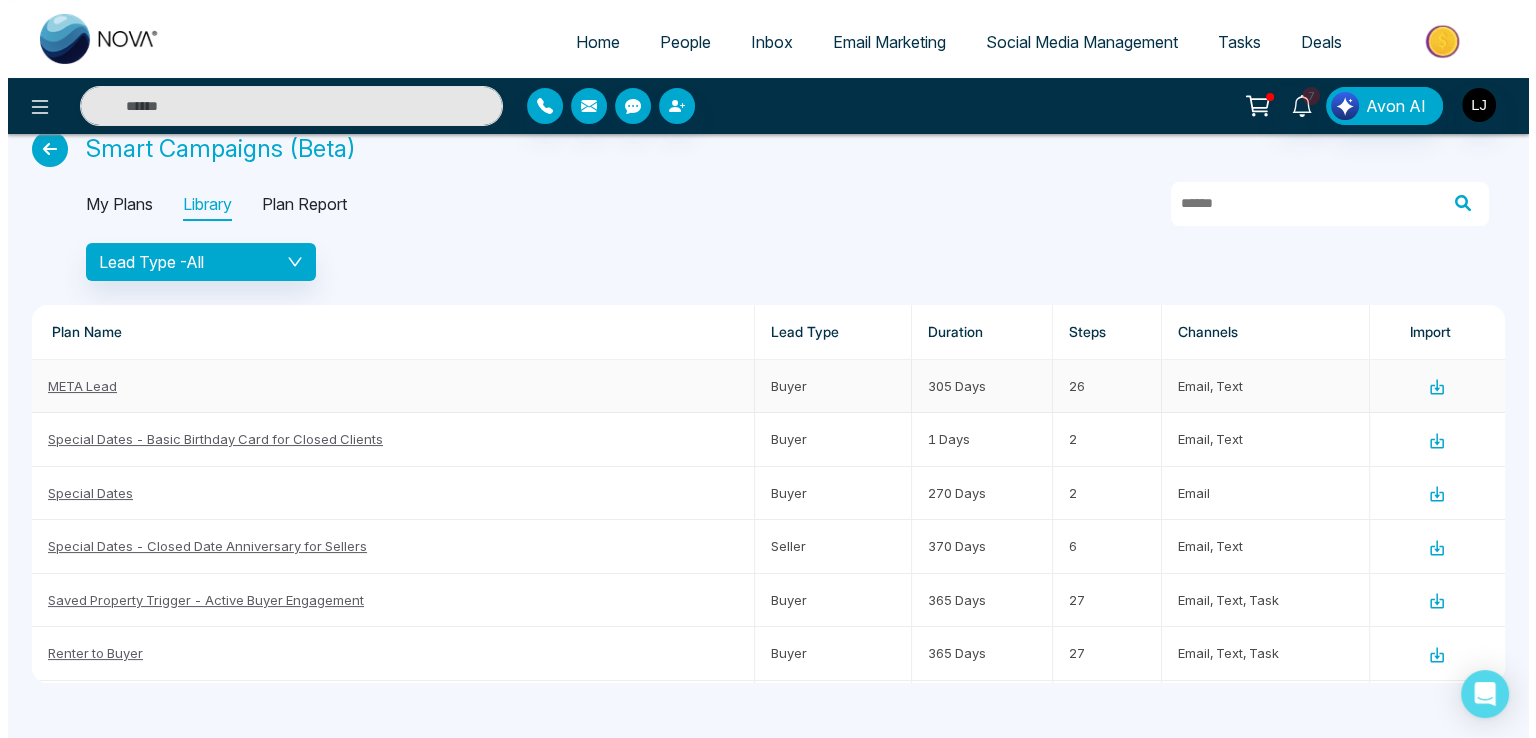 scroll, scrollTop: 0, scrollLeft: 0, axis: both 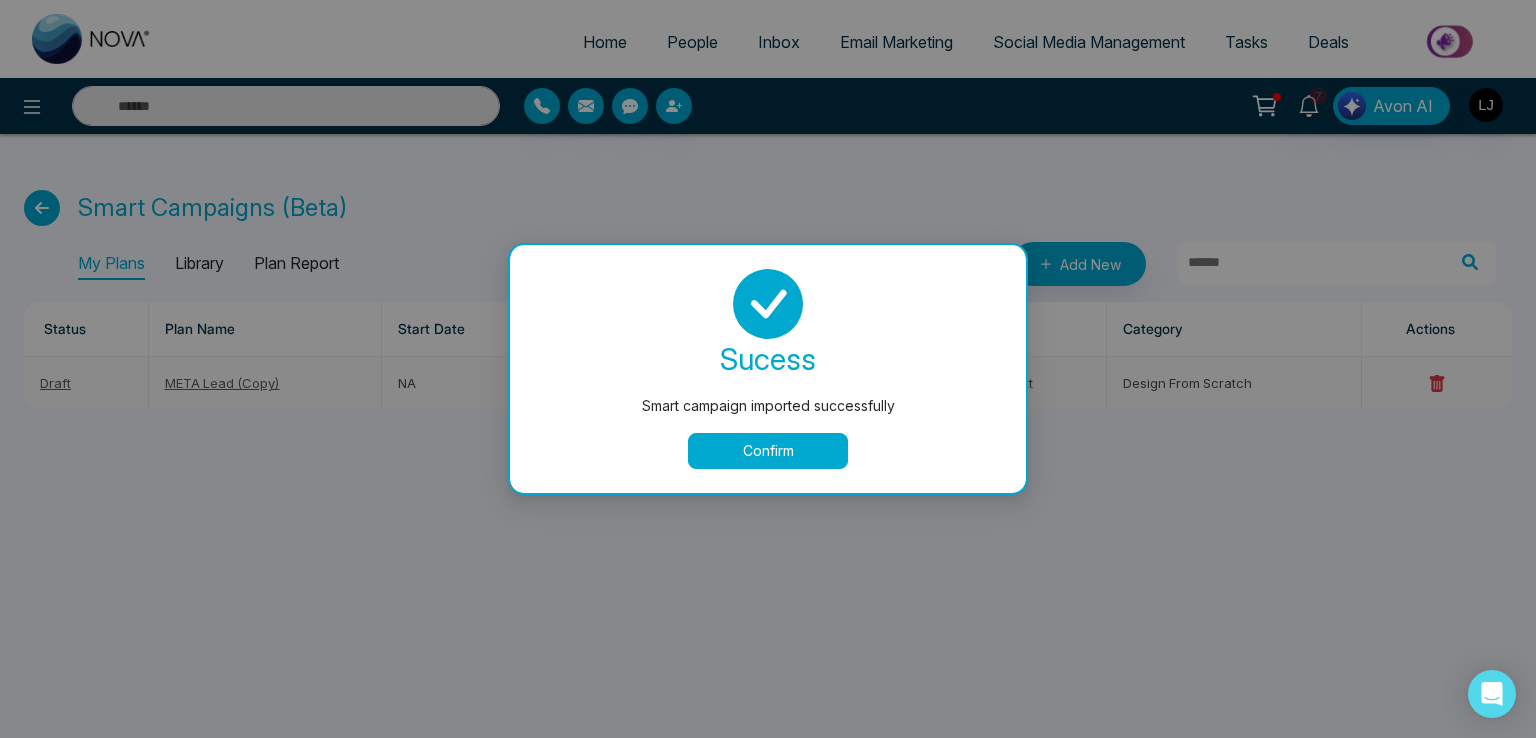 drag, startPoint x: 732, startPoint y: 450, endPoint x: 464, endPoint y: 355, distance: 284.3396 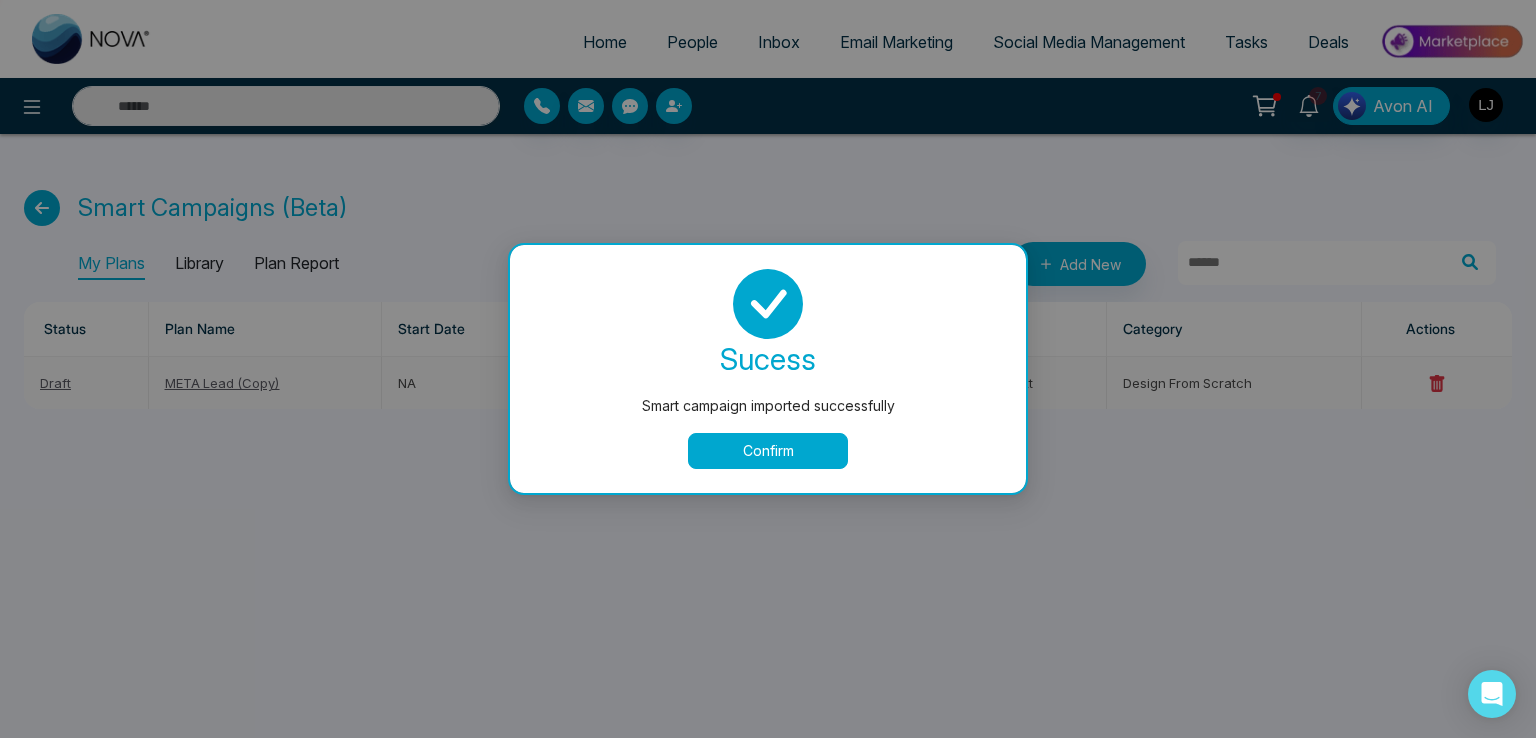 click on "Confirm" at bounding box center (768, 451) 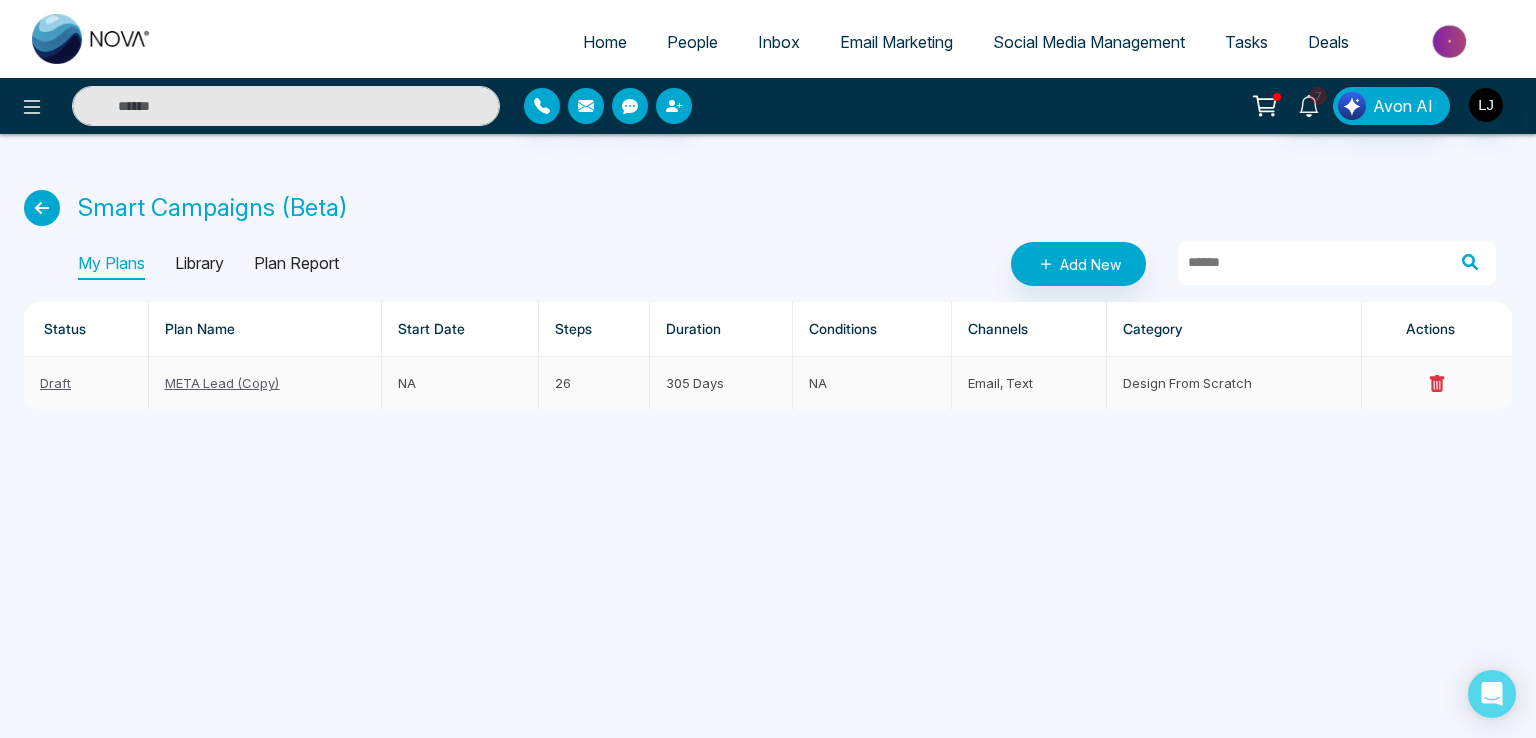 click on "META Lead (Copy)" at bounding box center (222, 383) 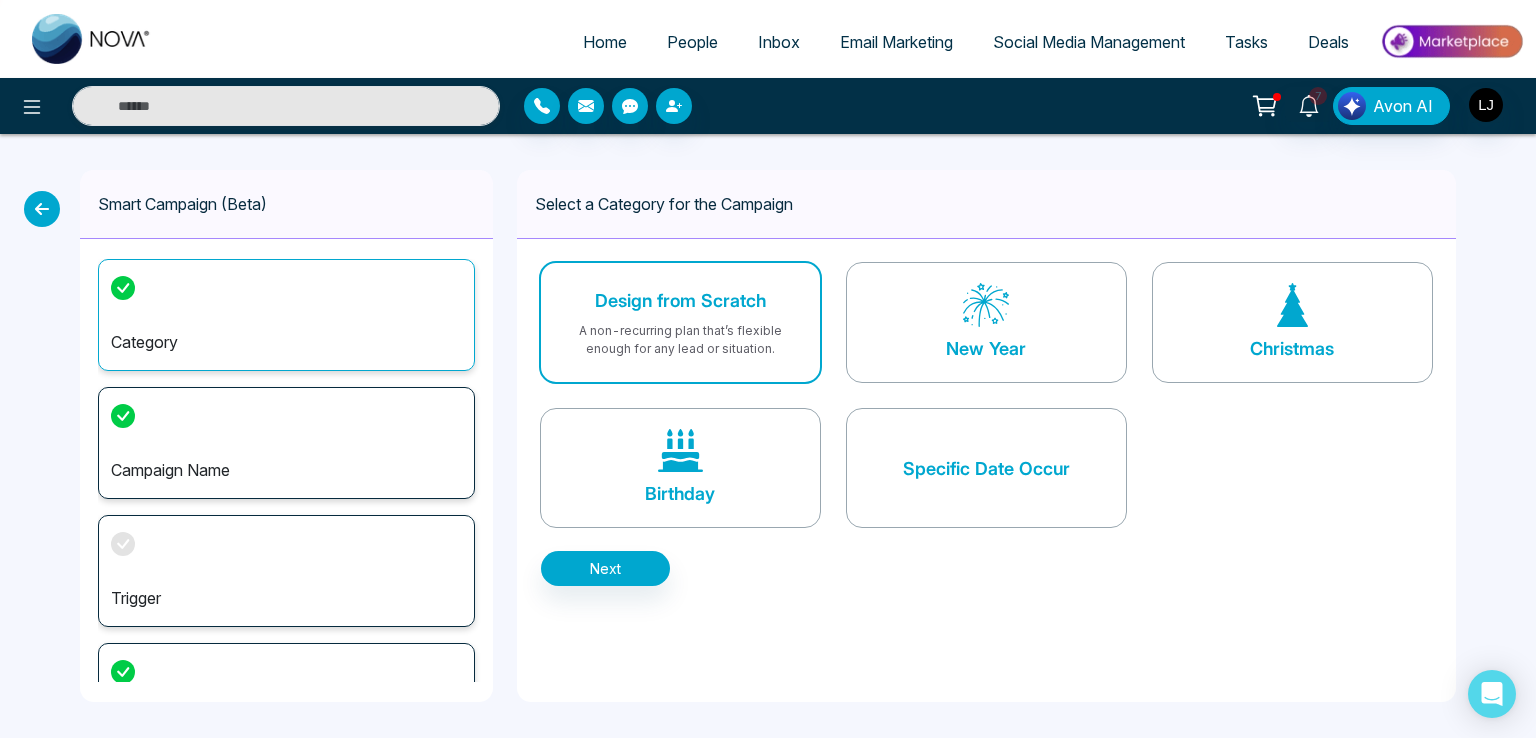 click on "Trigger" at bounding box center [286, 598] 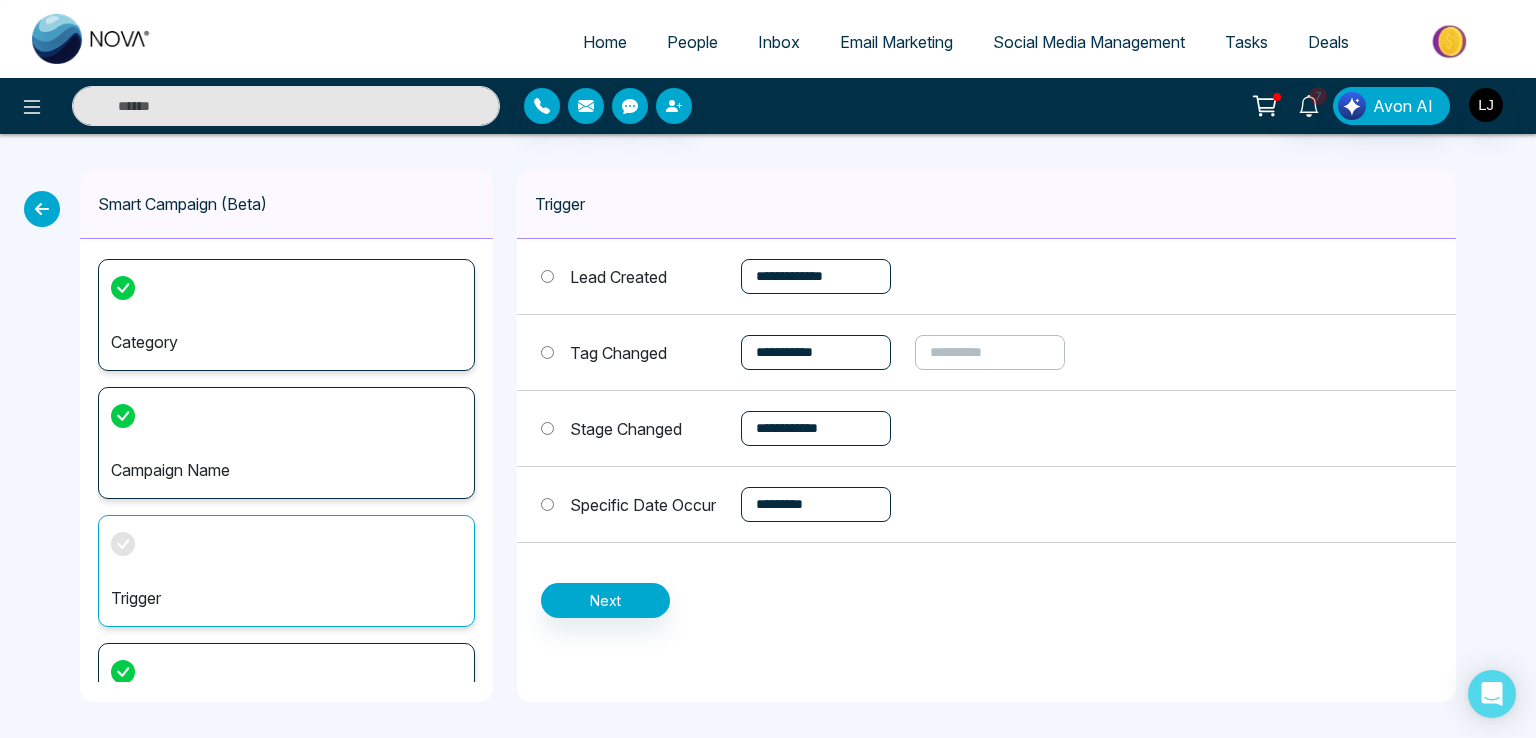 click on "Category" at bounding box center (286, 342) 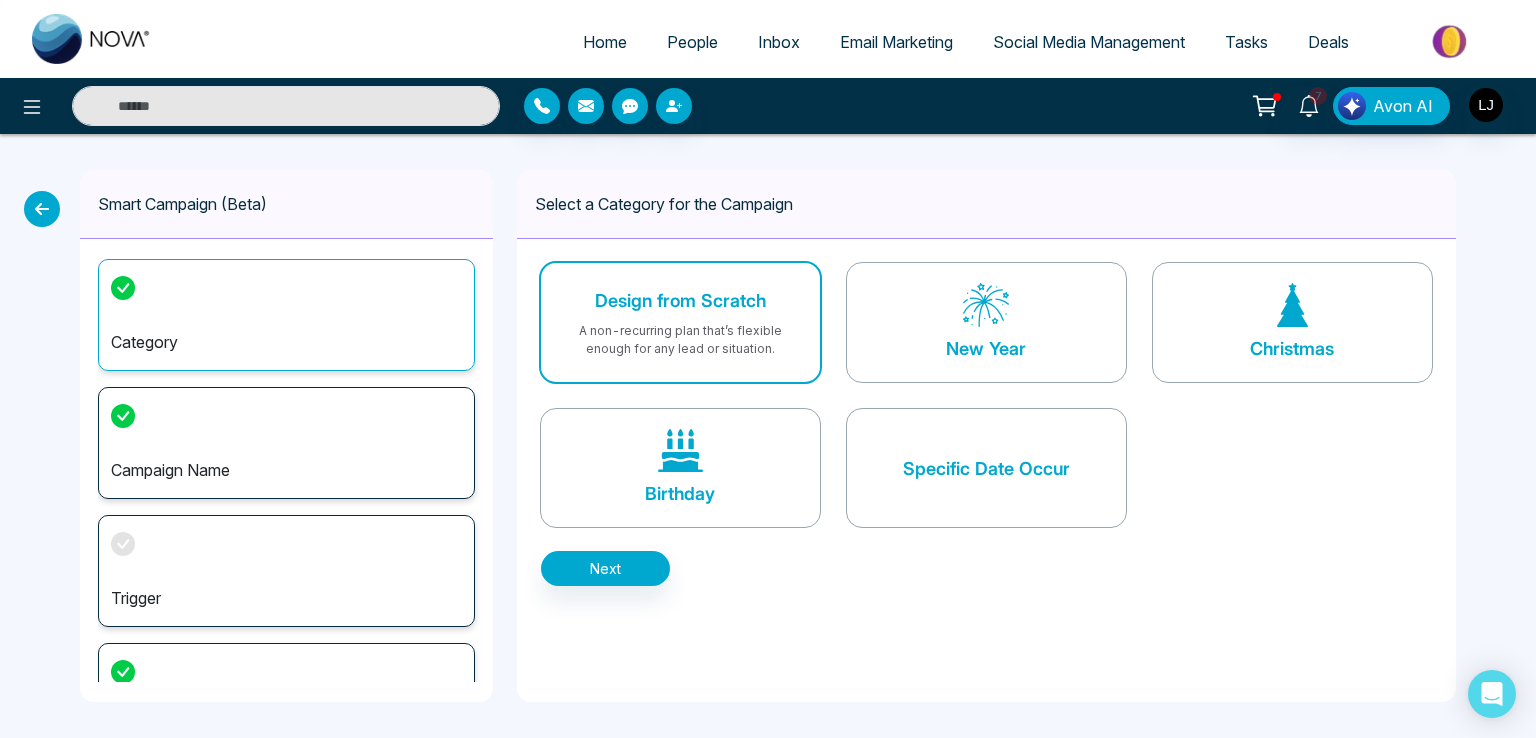 click on "Trigger" at bounding box center (286, 571) 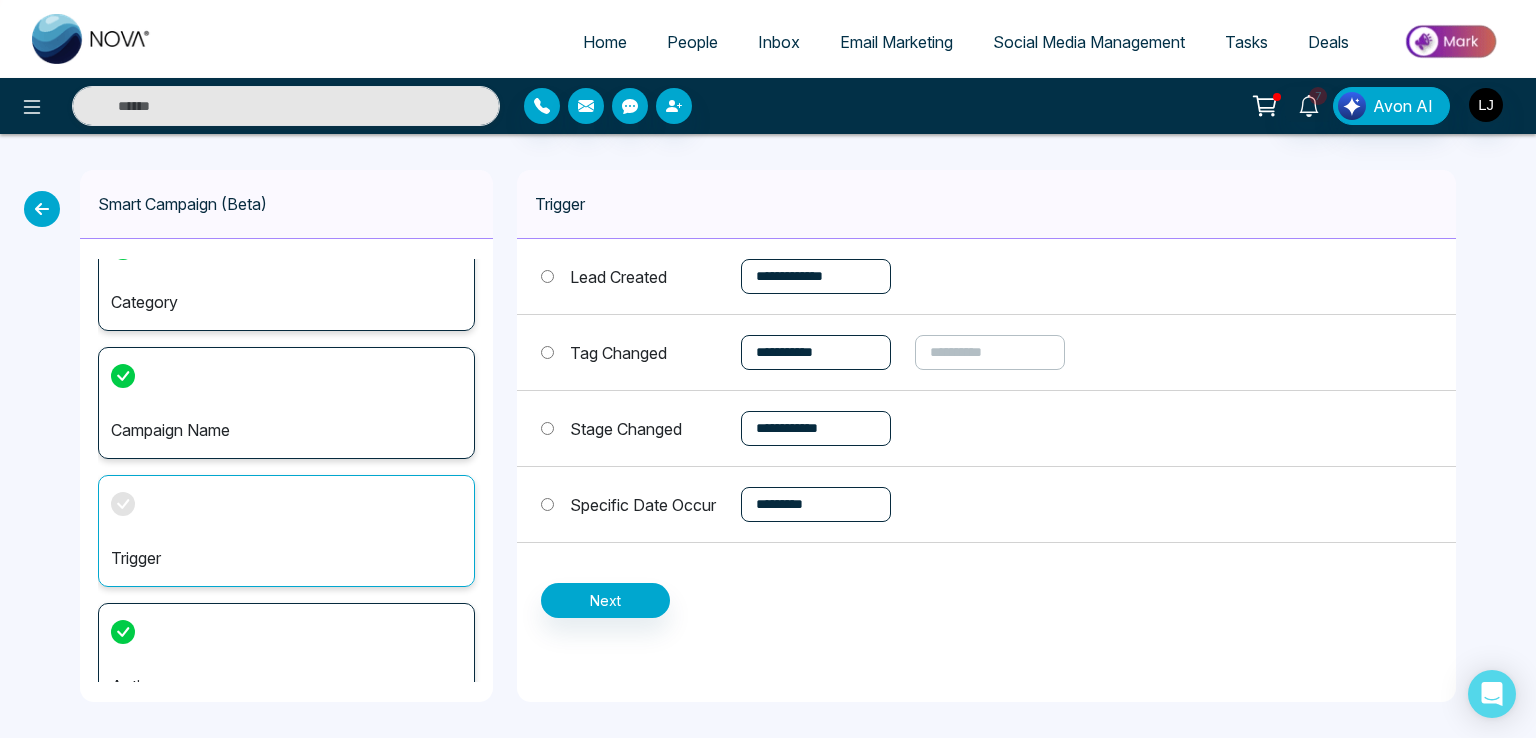 scroll, scrollTop: 72, scrollLeft: 0, axis: vertical 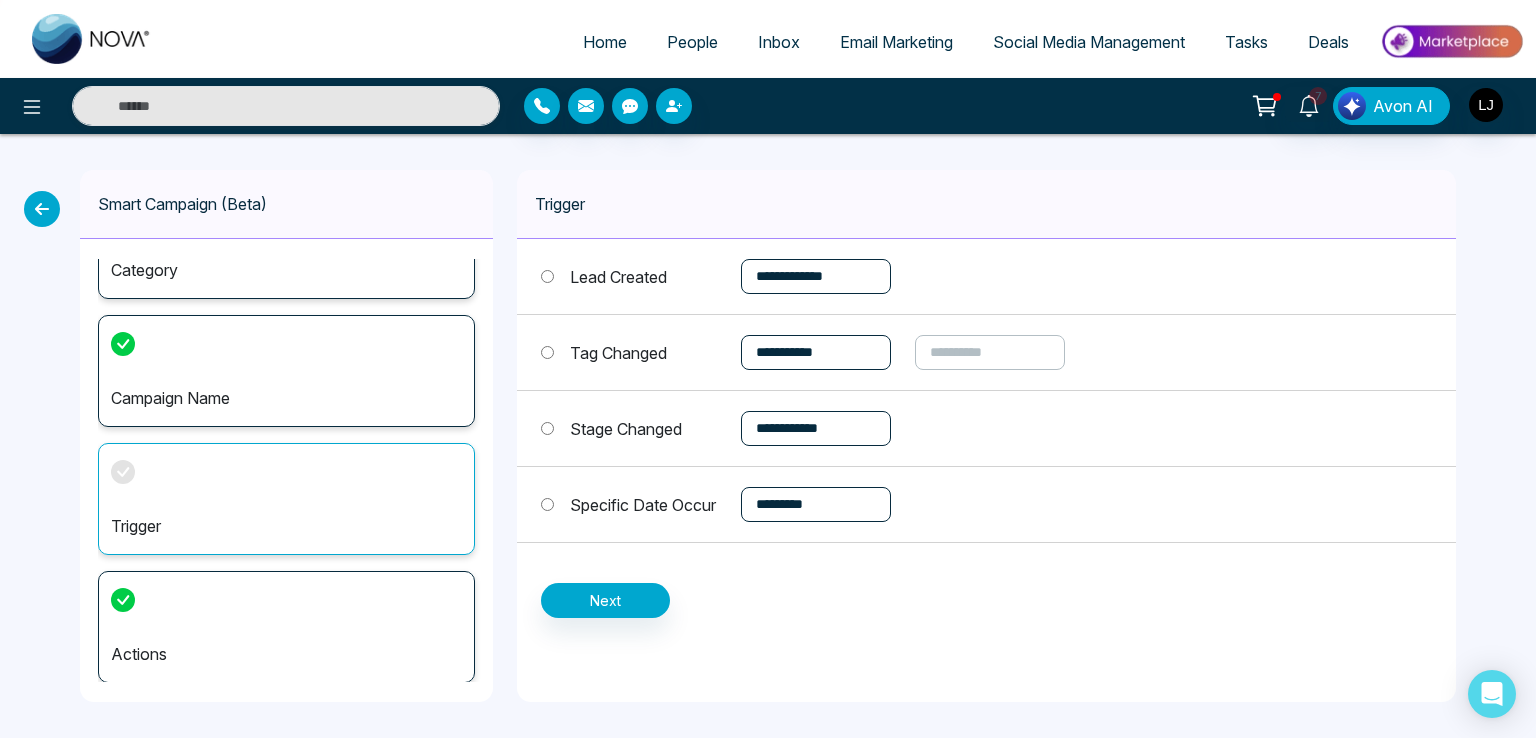 click on "Actions" at bounding box center [286, 627] 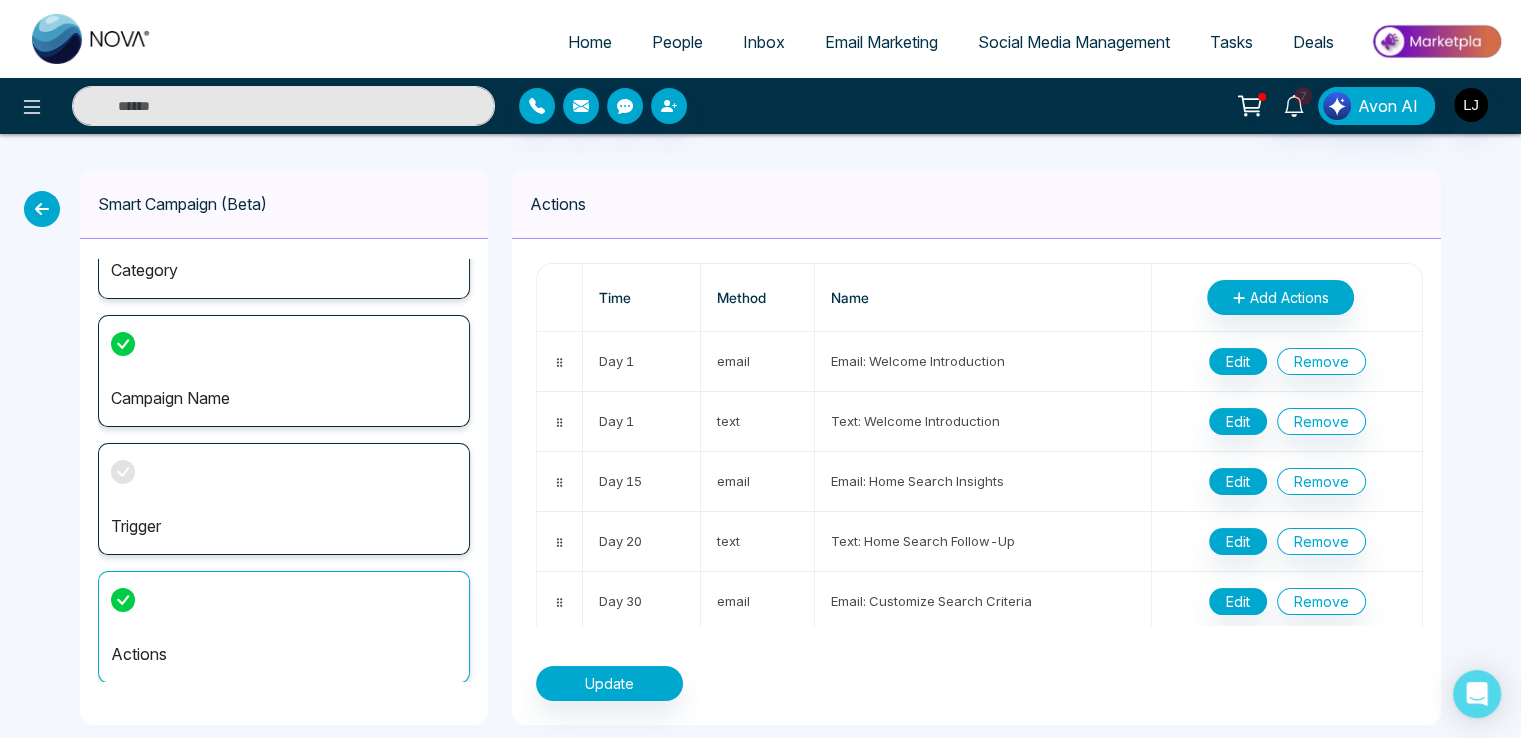 click on "Trigger" at bounding box center (284, 499) 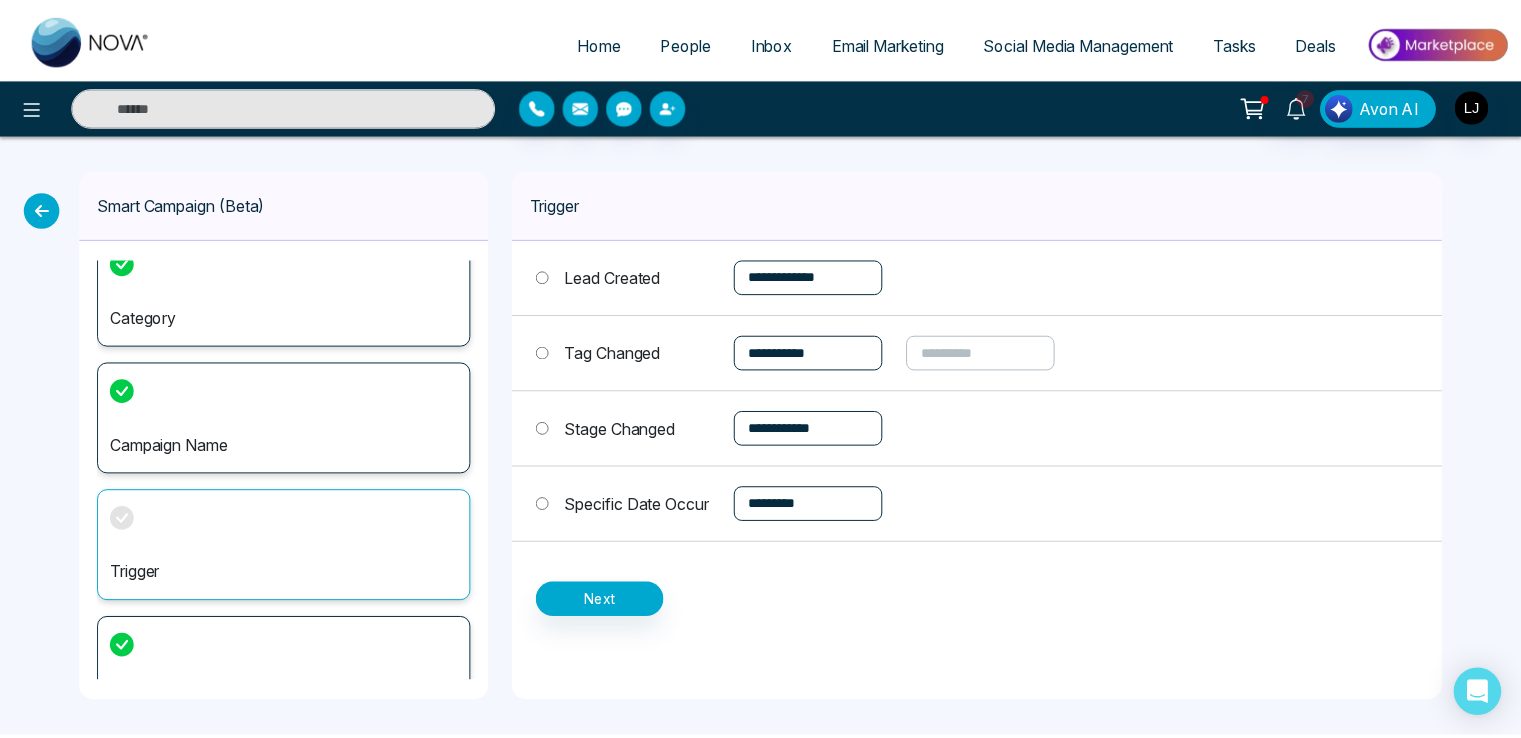scroll, scrollTop: 0, scrollLeft: 0, axis: both 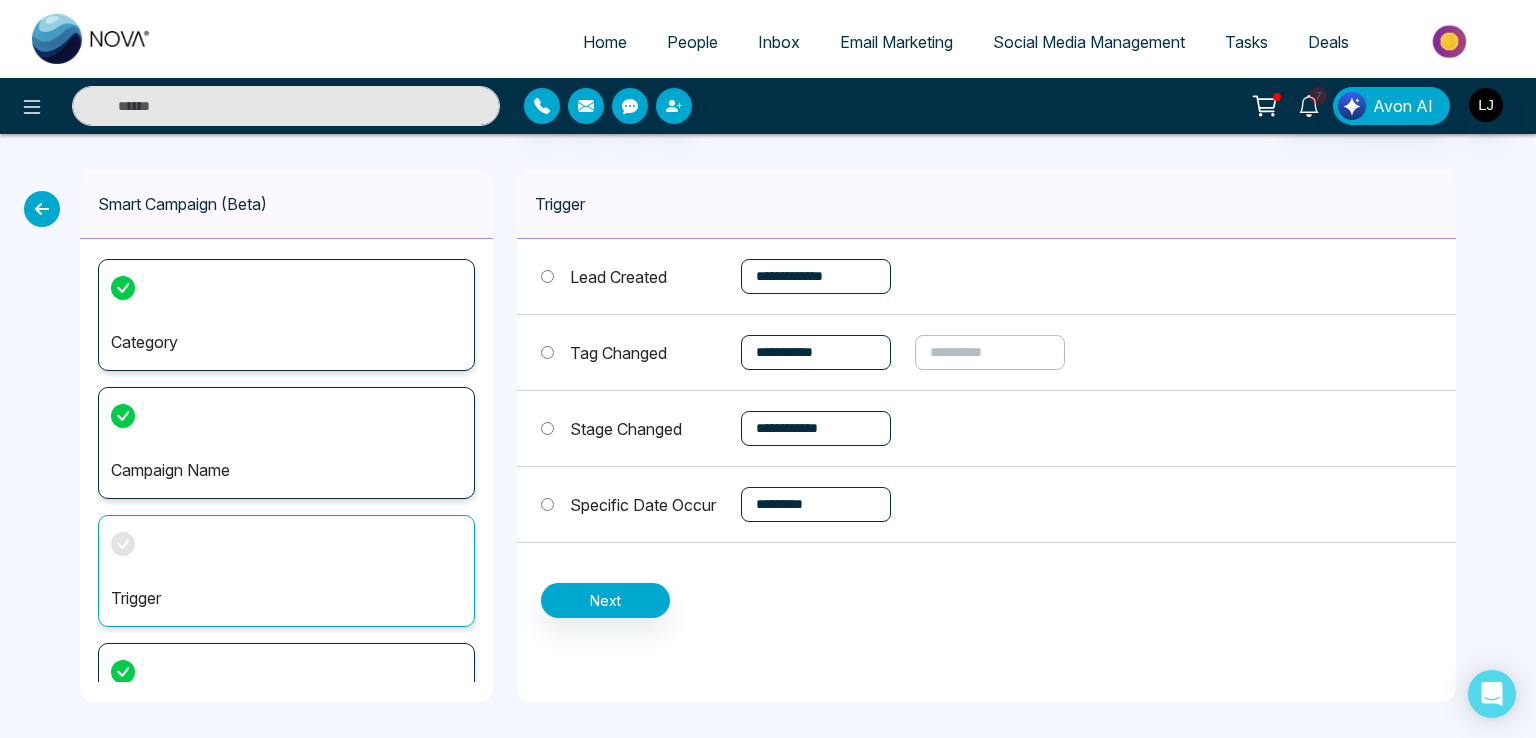 click on "Category" at bounding box center [286, 315] 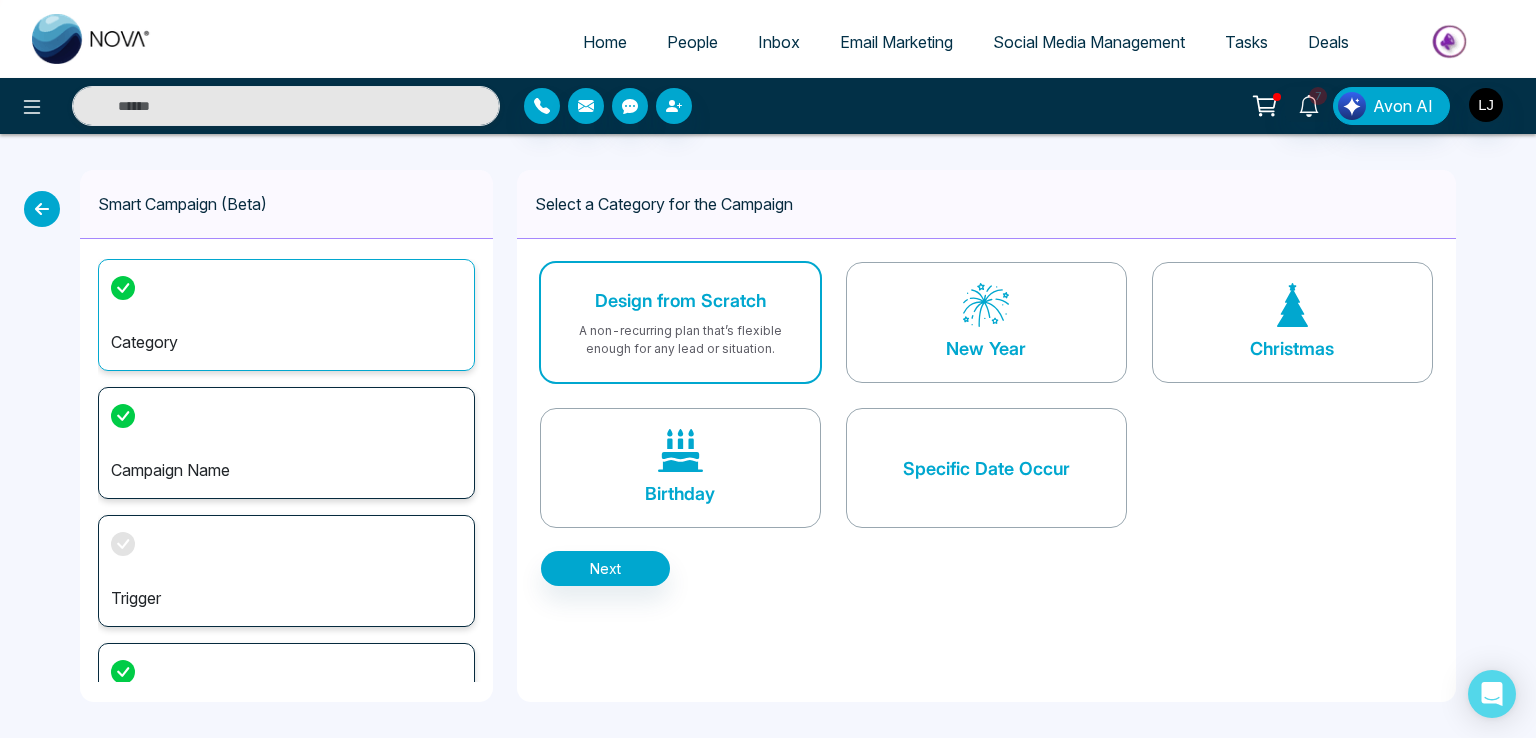 click on "Birthday" at bounding box center (680, 493) 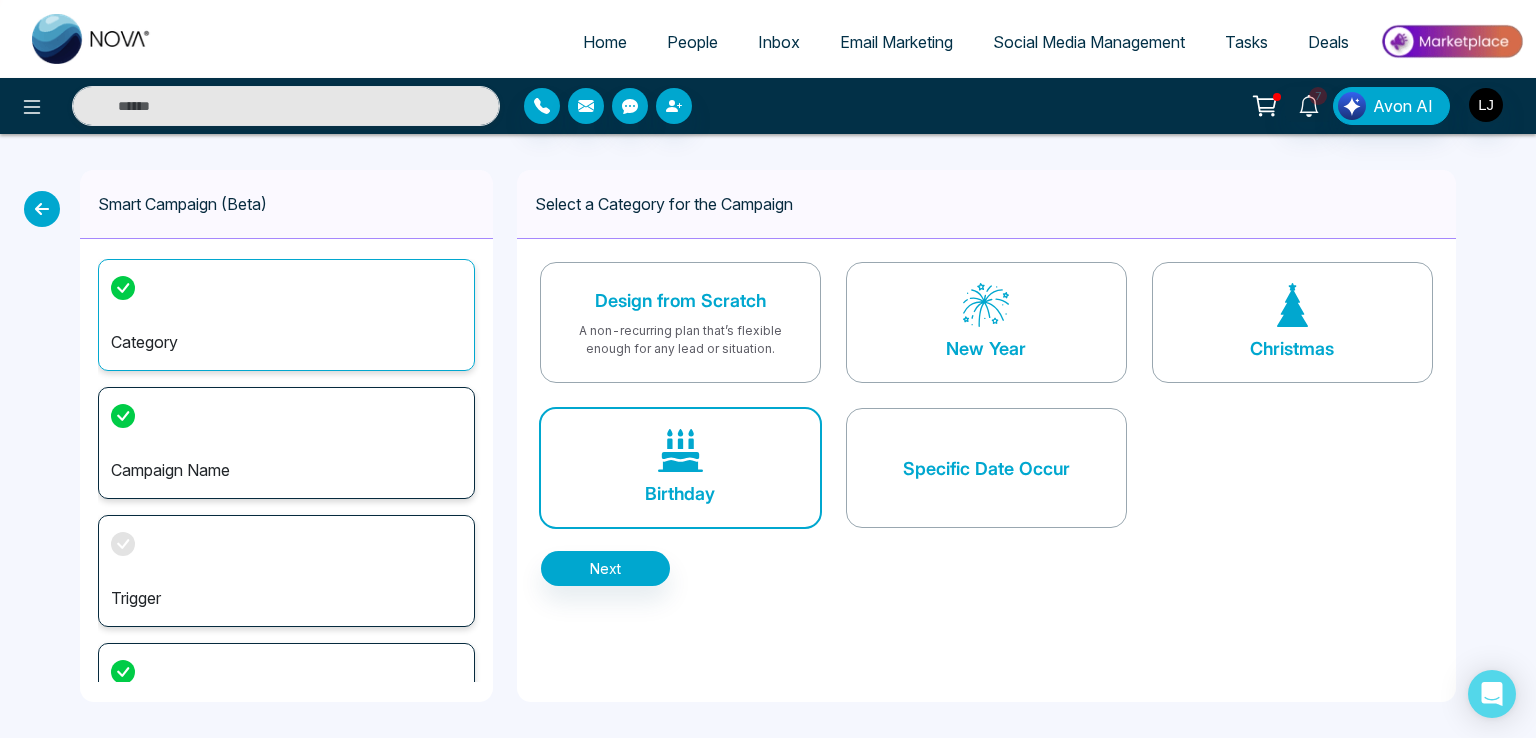 click on "New Year" at bounding box center (986, 322) 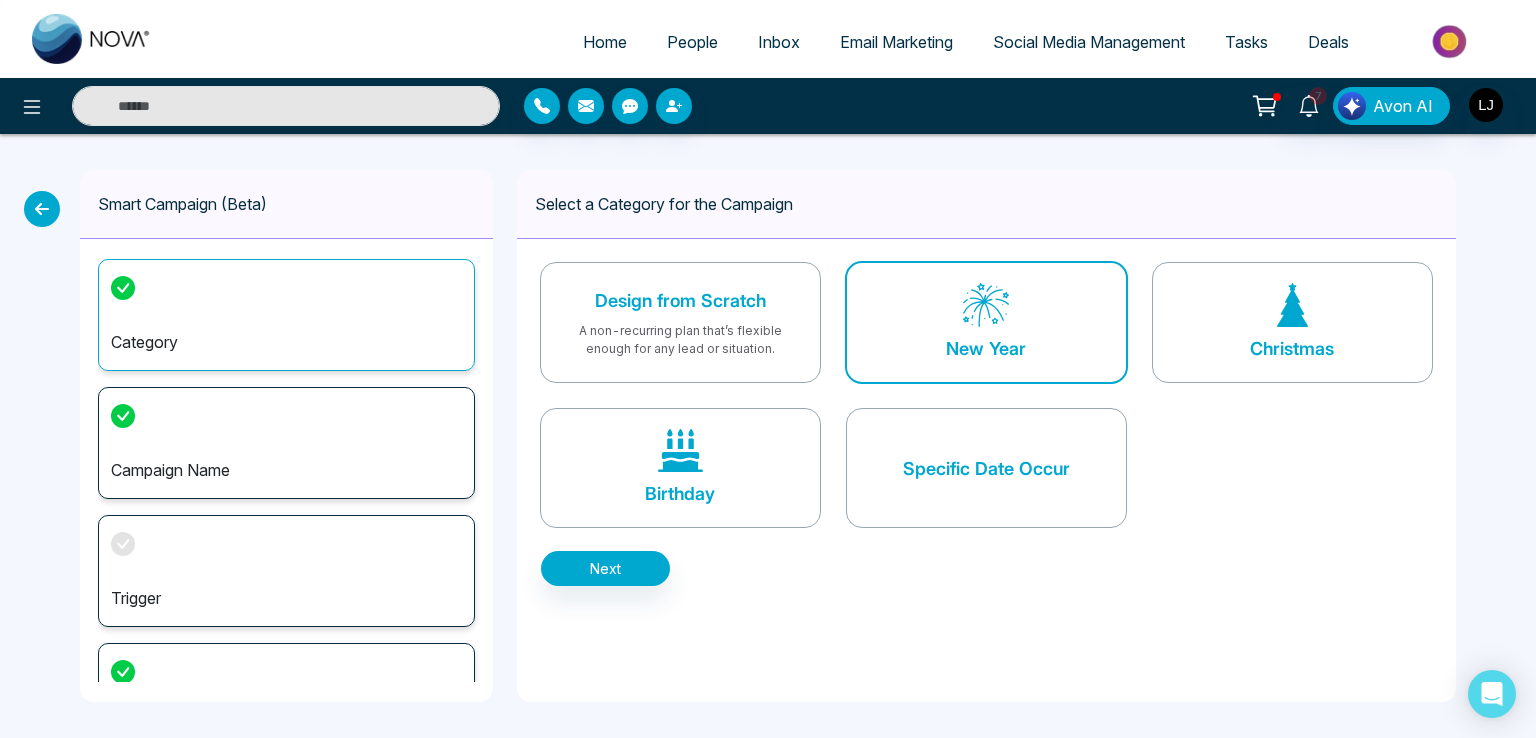 click on "Campaign Name" at bounding box center [286, 470] 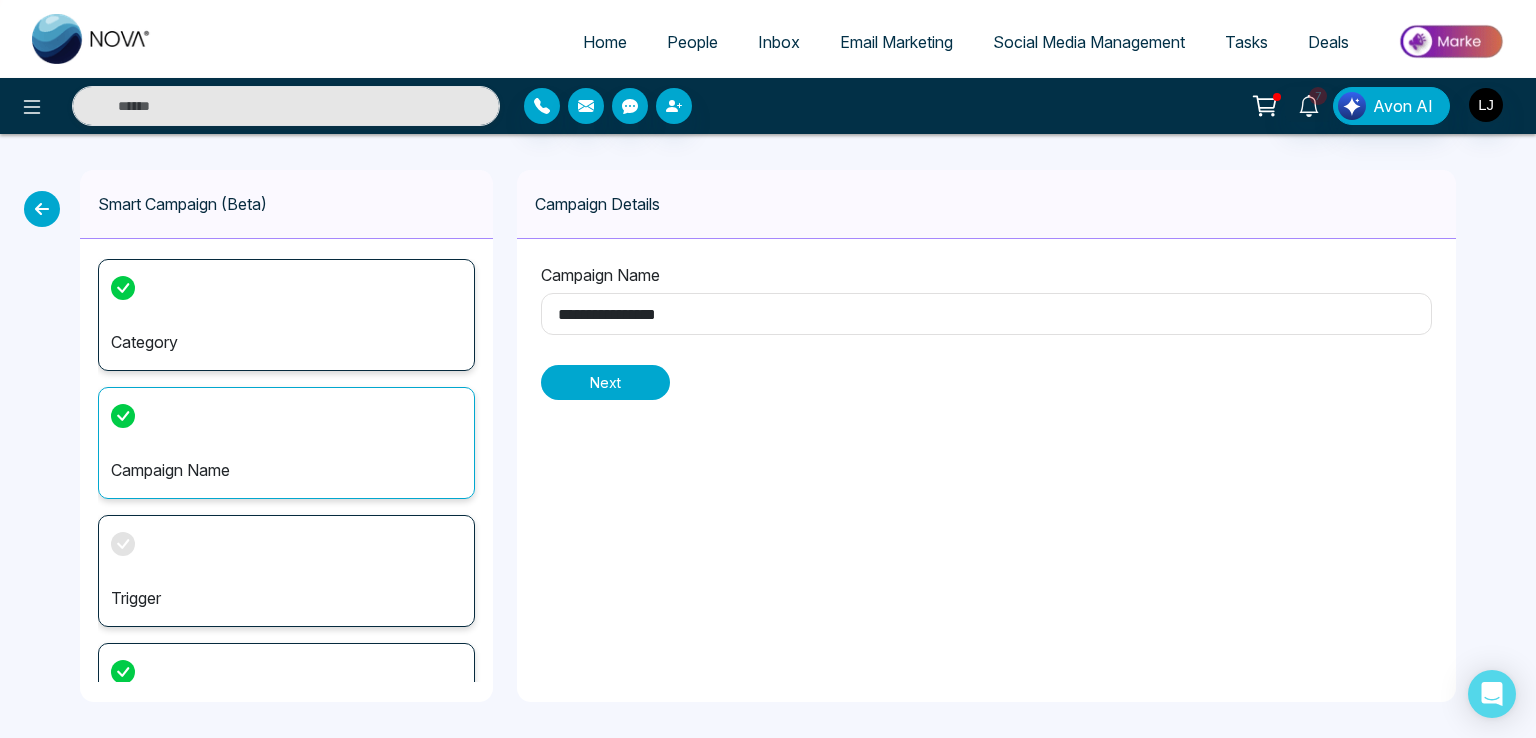 click on "Next" at bounding box center [605, 382] 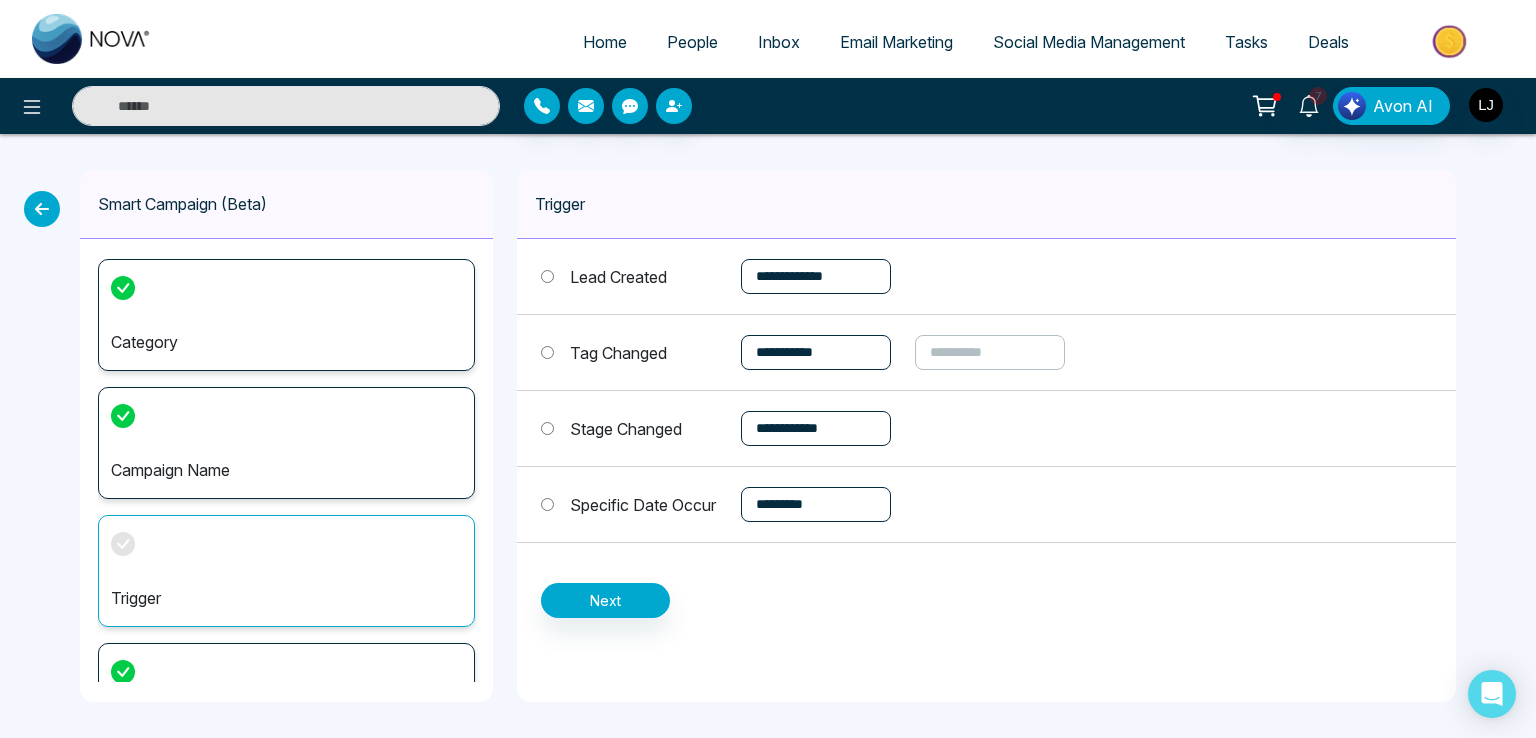 click on "**********" at bounding box center (816, 276) 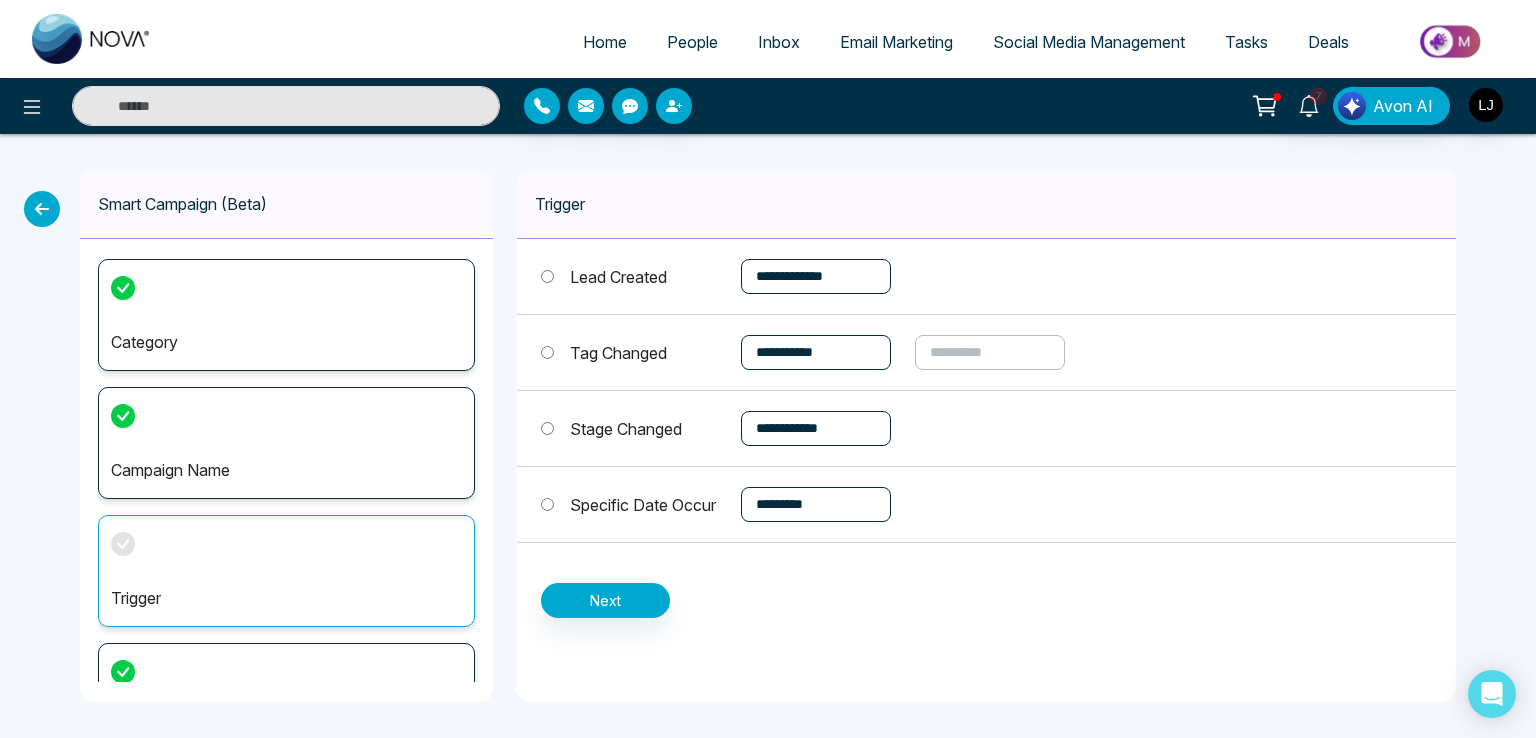 click on "**********" at bounding box center (986, 277) 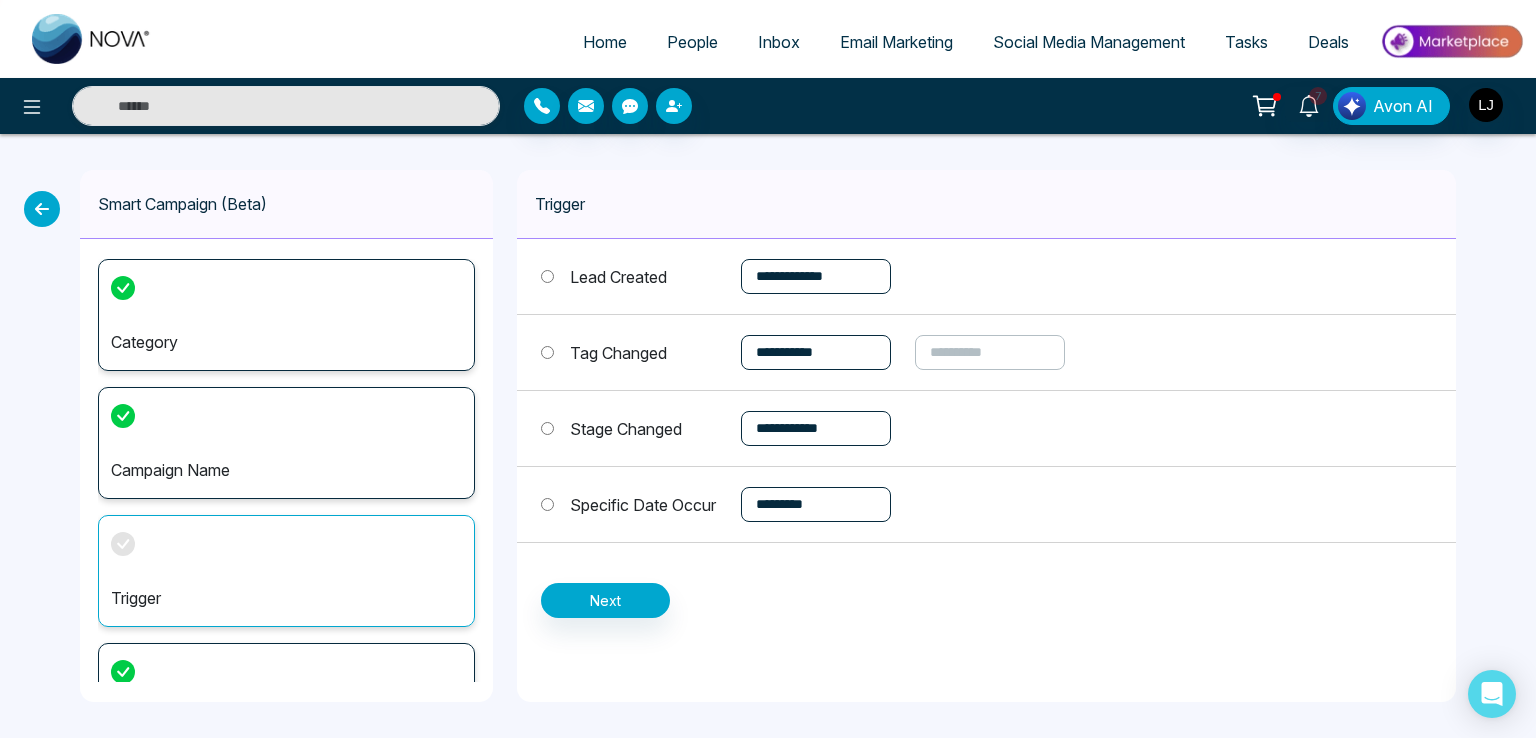 click on "**********" at bounding box center [986, 277] 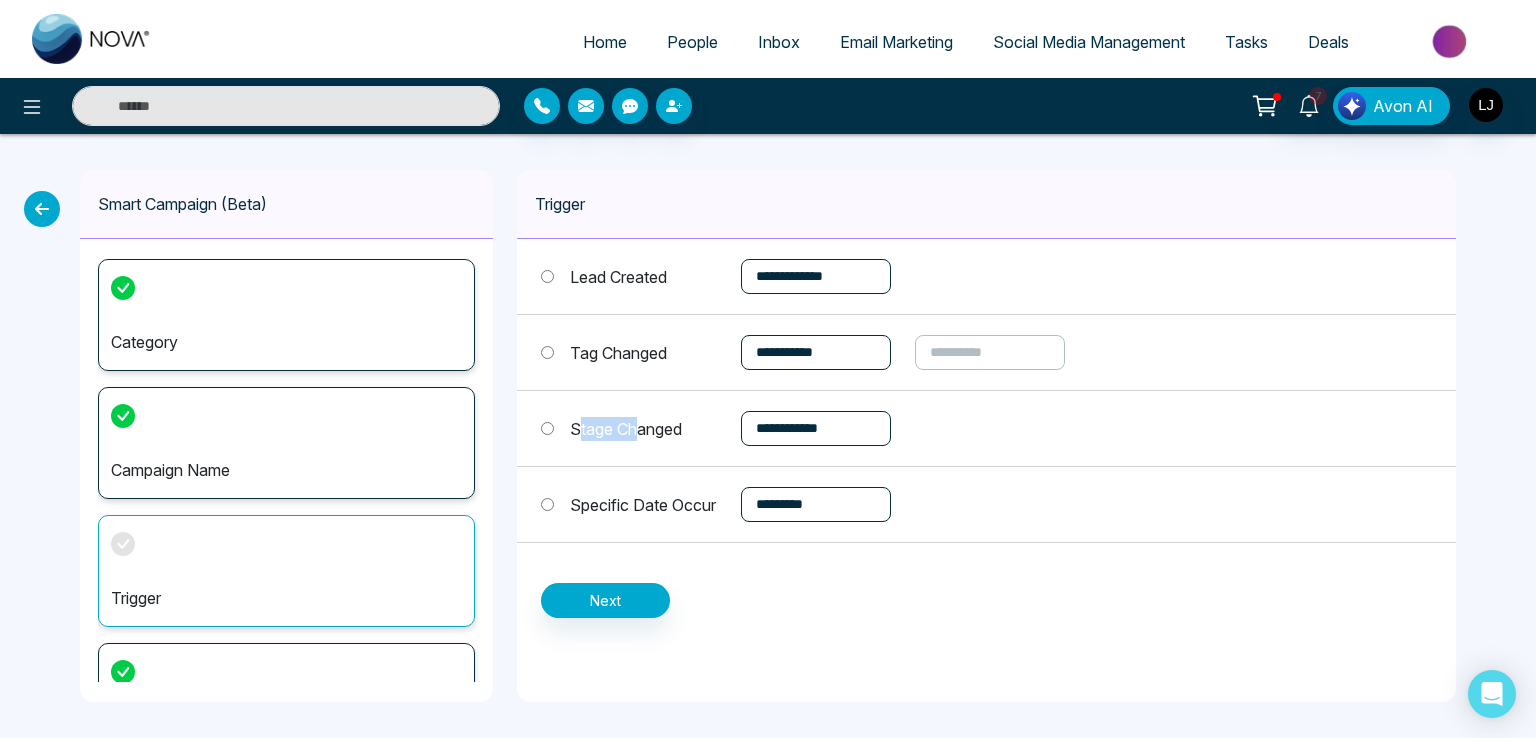 drag, startPoint x: 582, startPoint y: 426, endPoint x: 642, endPoint y: 422, distance: 60.133186 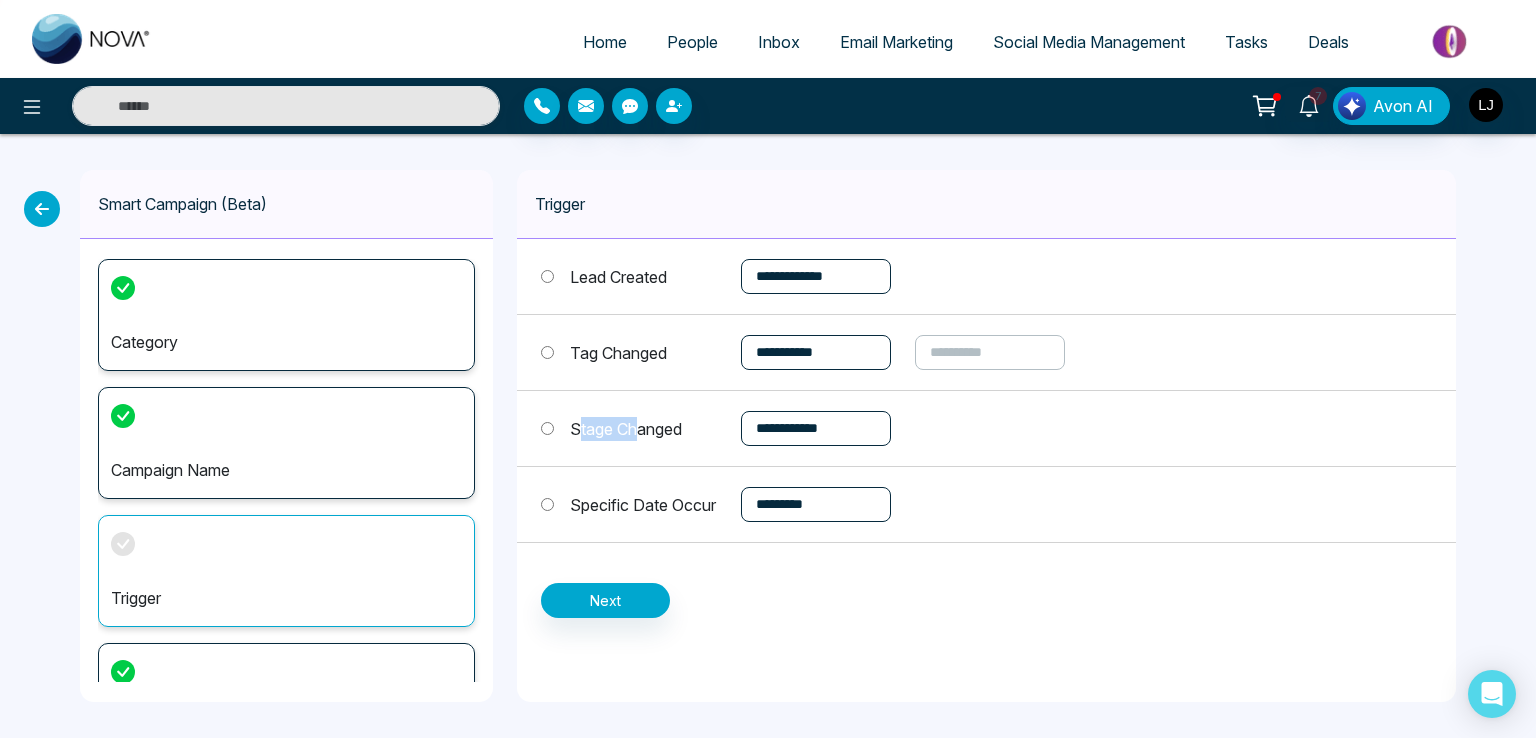 click on "Stage Changed" at bounding box center [626, 429] 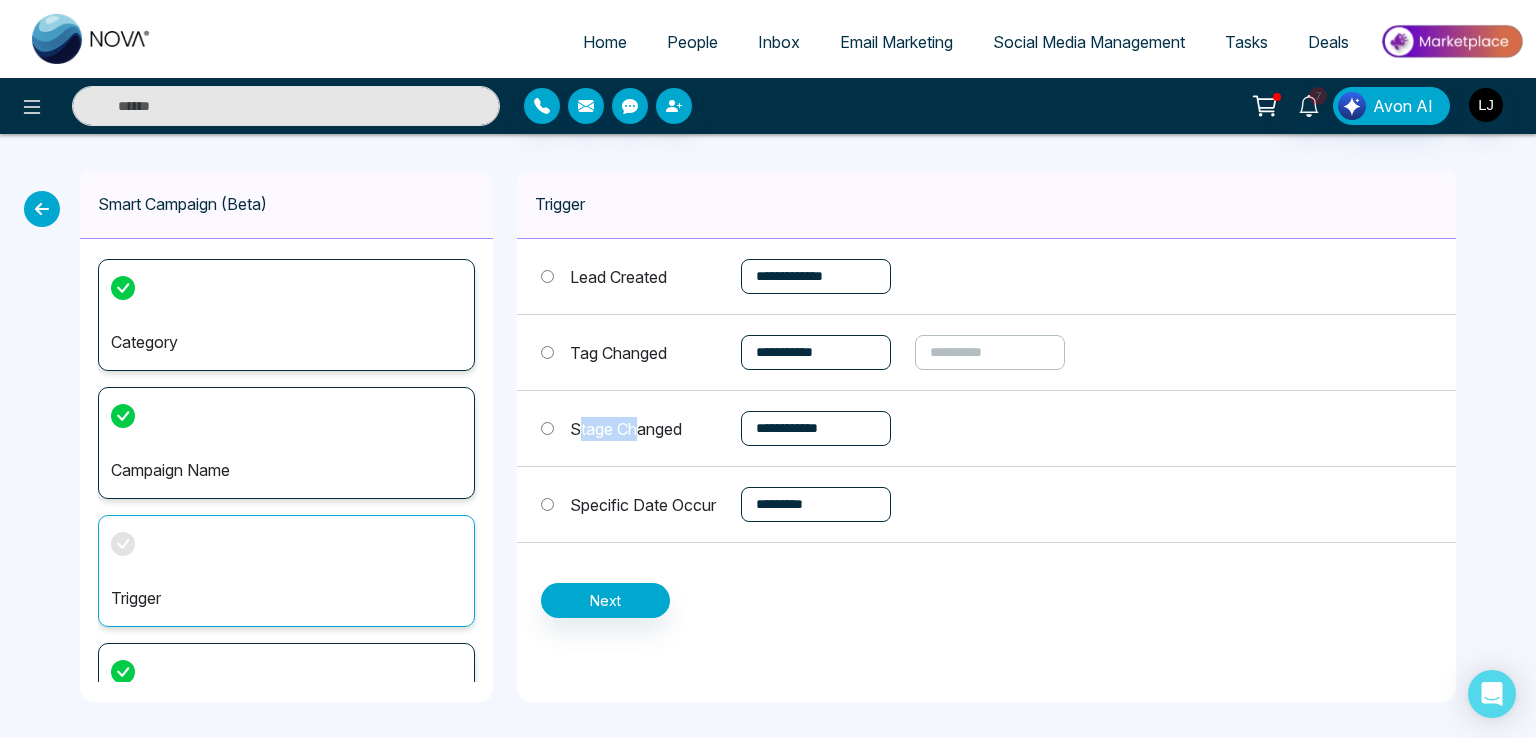 click on "People" at bounding box center (692, 42) 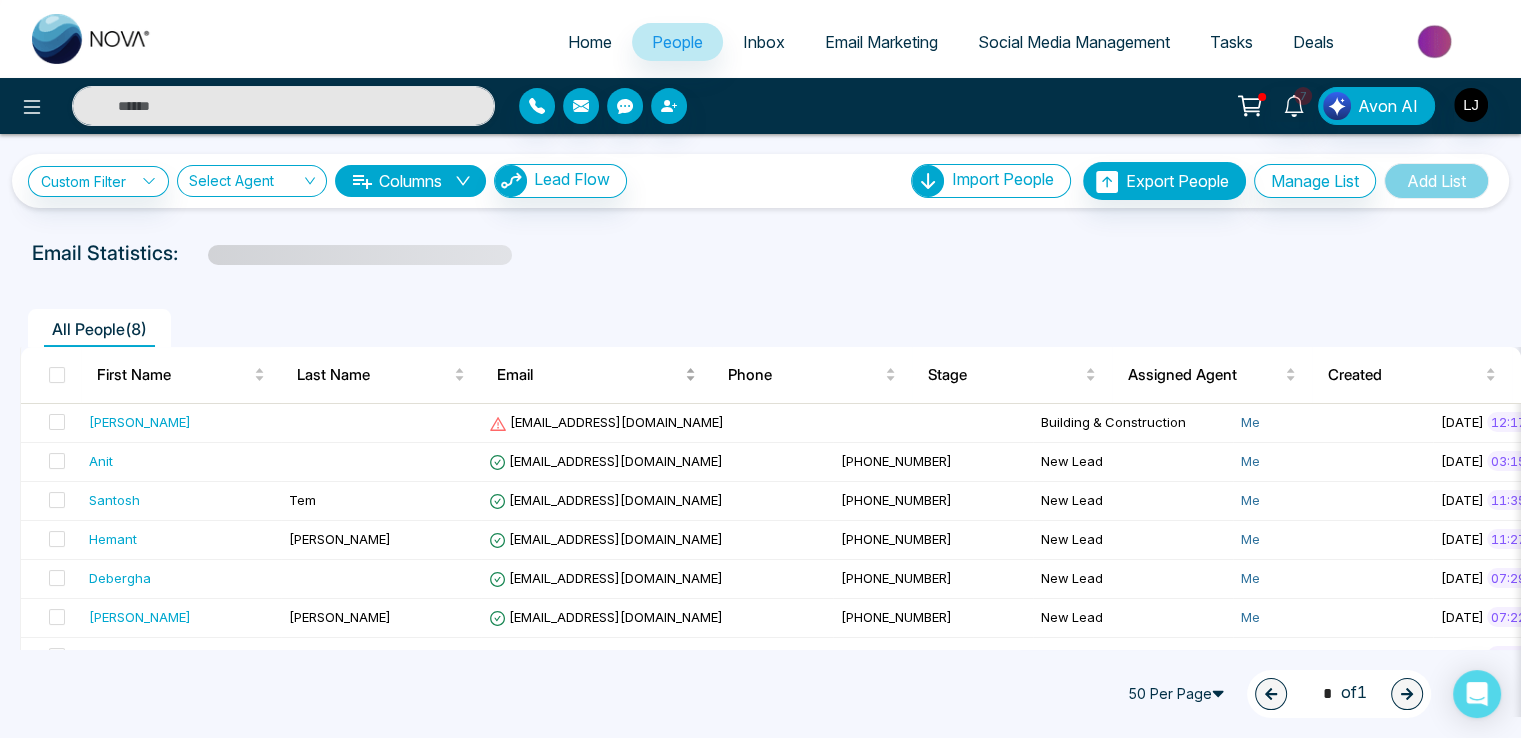 click on "Email" at bounding box center (589, 375) 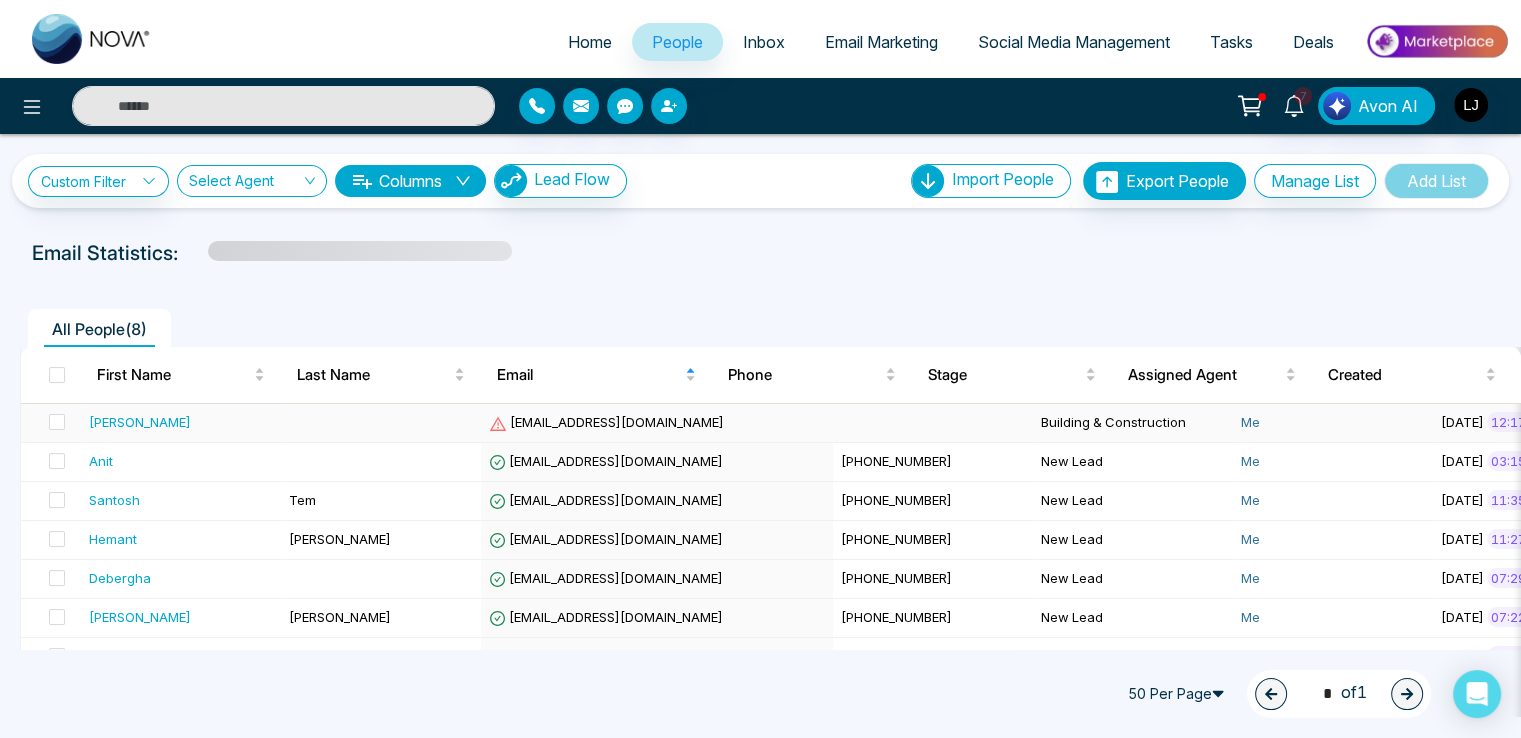 click on "[EMAIL_ADDRESS][DOMAIN_NAME]" at bounding box center [606, 422] 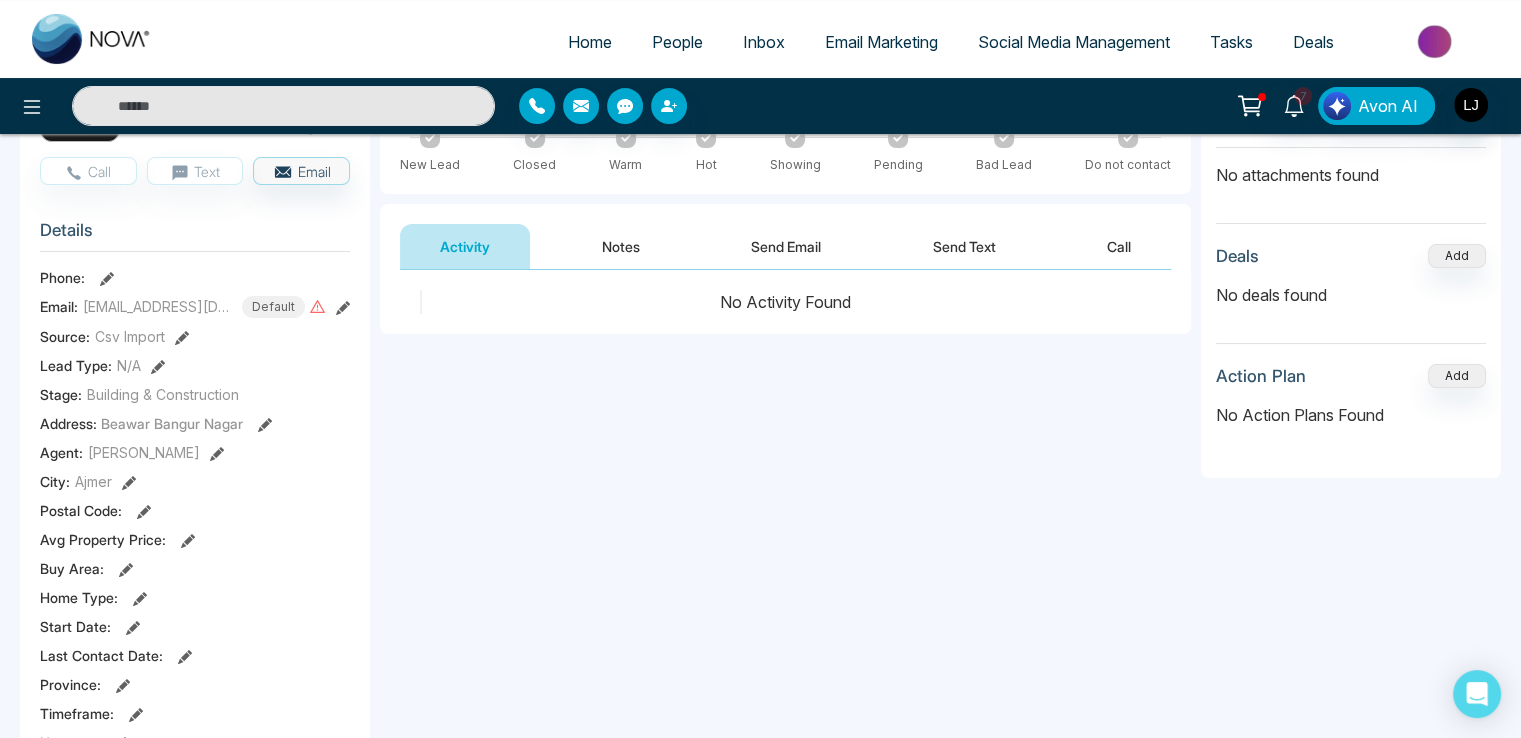 scroll, scrollTop: 200, scrollLeft: 0, axis: vertical 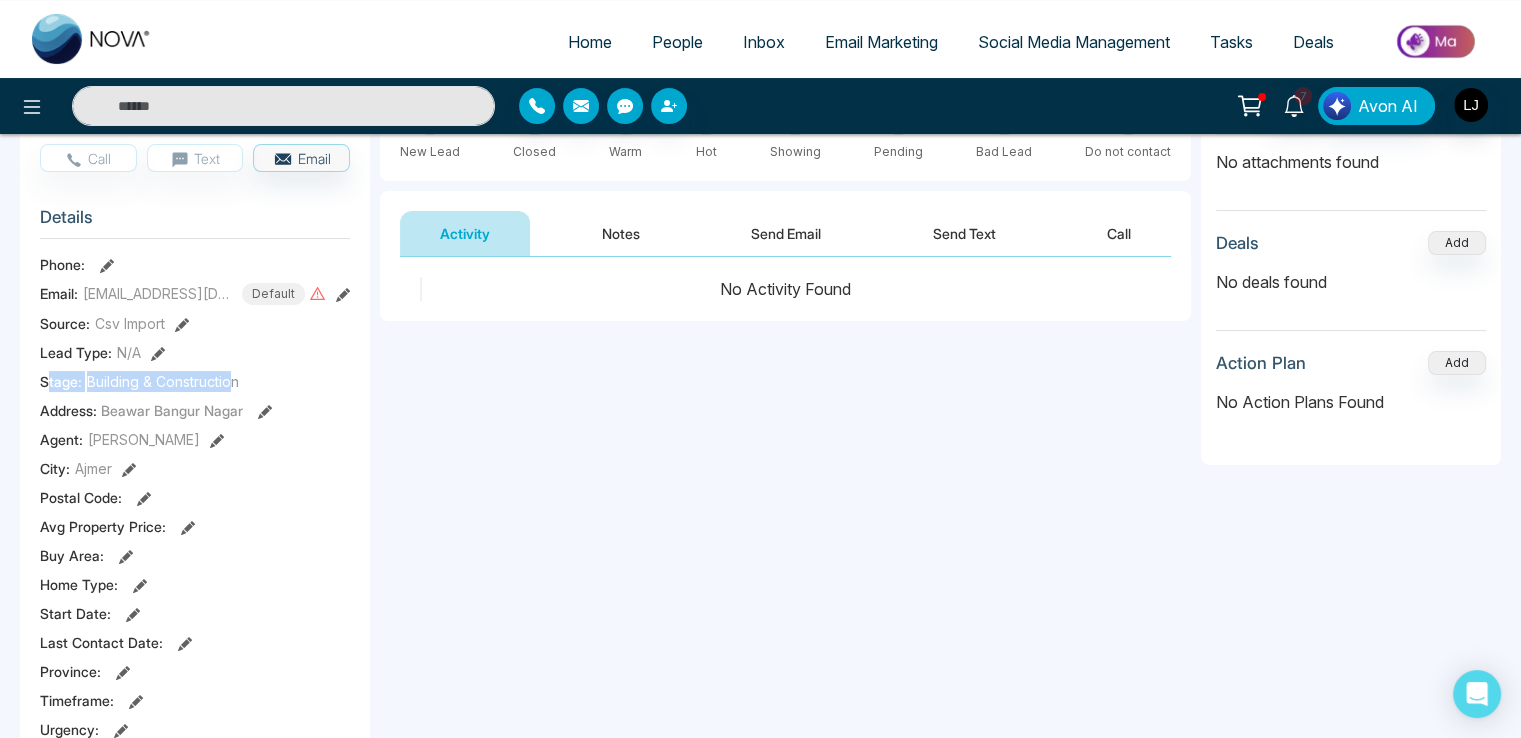 drag, startPoint x: 44, startPoint y: 383, endPoint x: 231, endPoint y: 369, distance: 187.52333 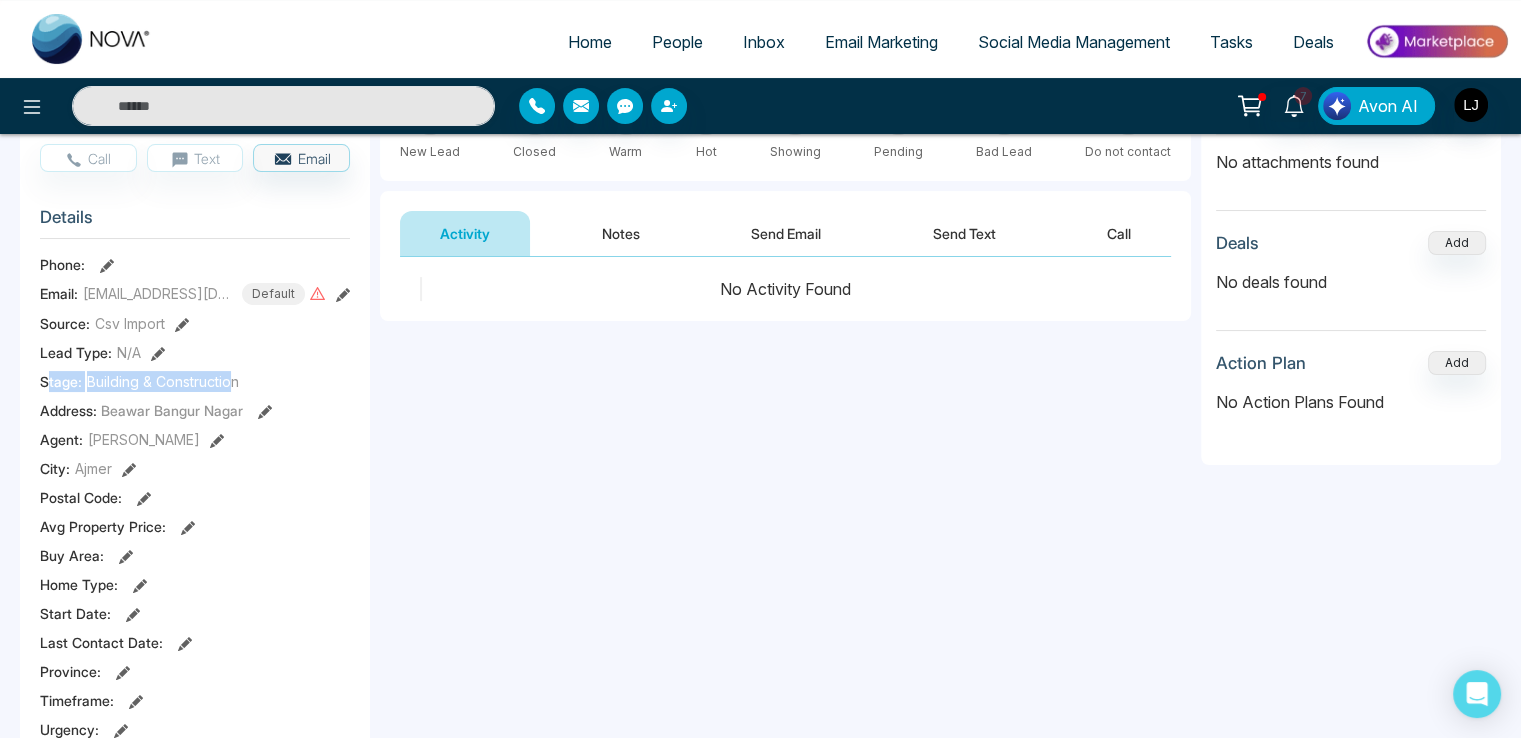 click on "Stage: Building & Construction" at bounding box center [195, 381] 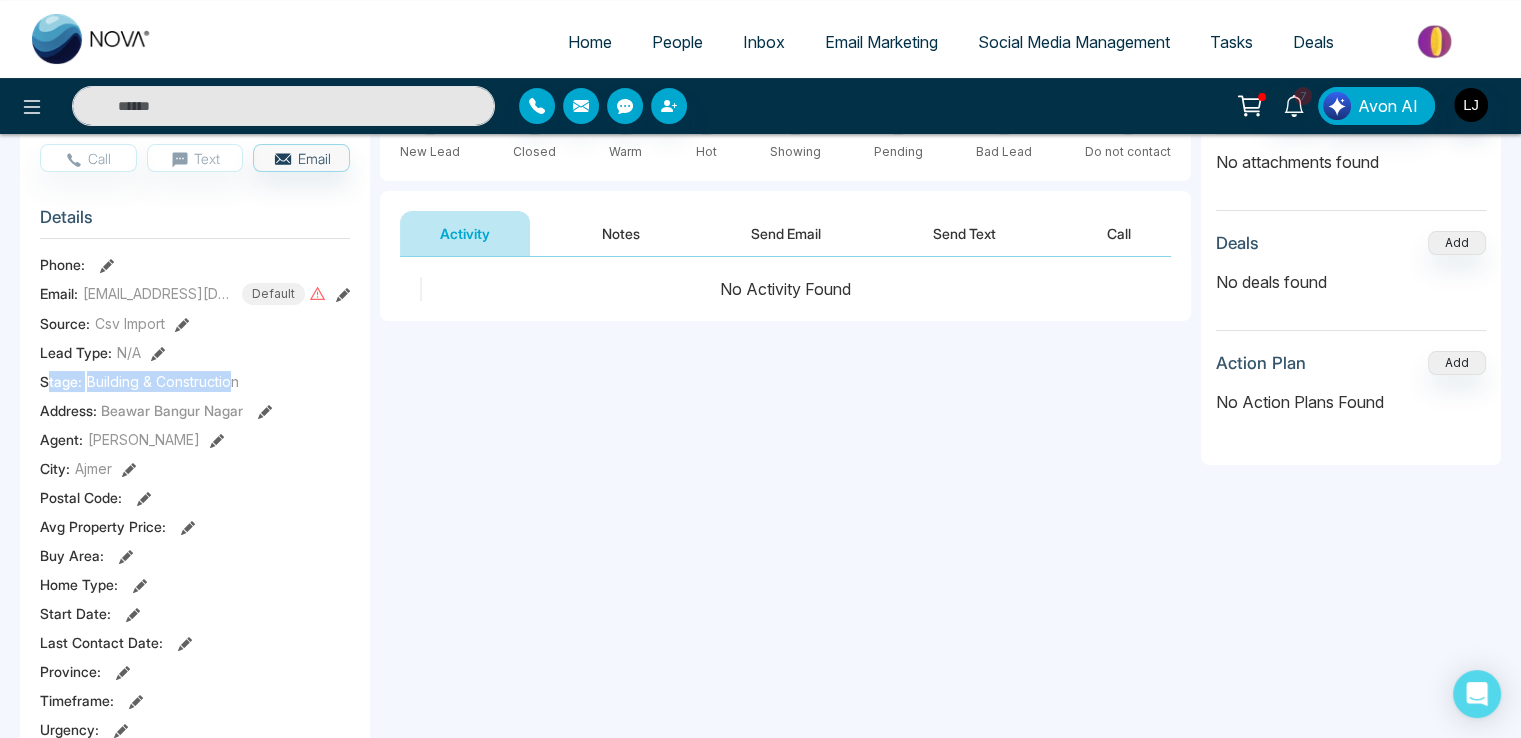 click on "Building & Construction" at bounding box center (163, 381) 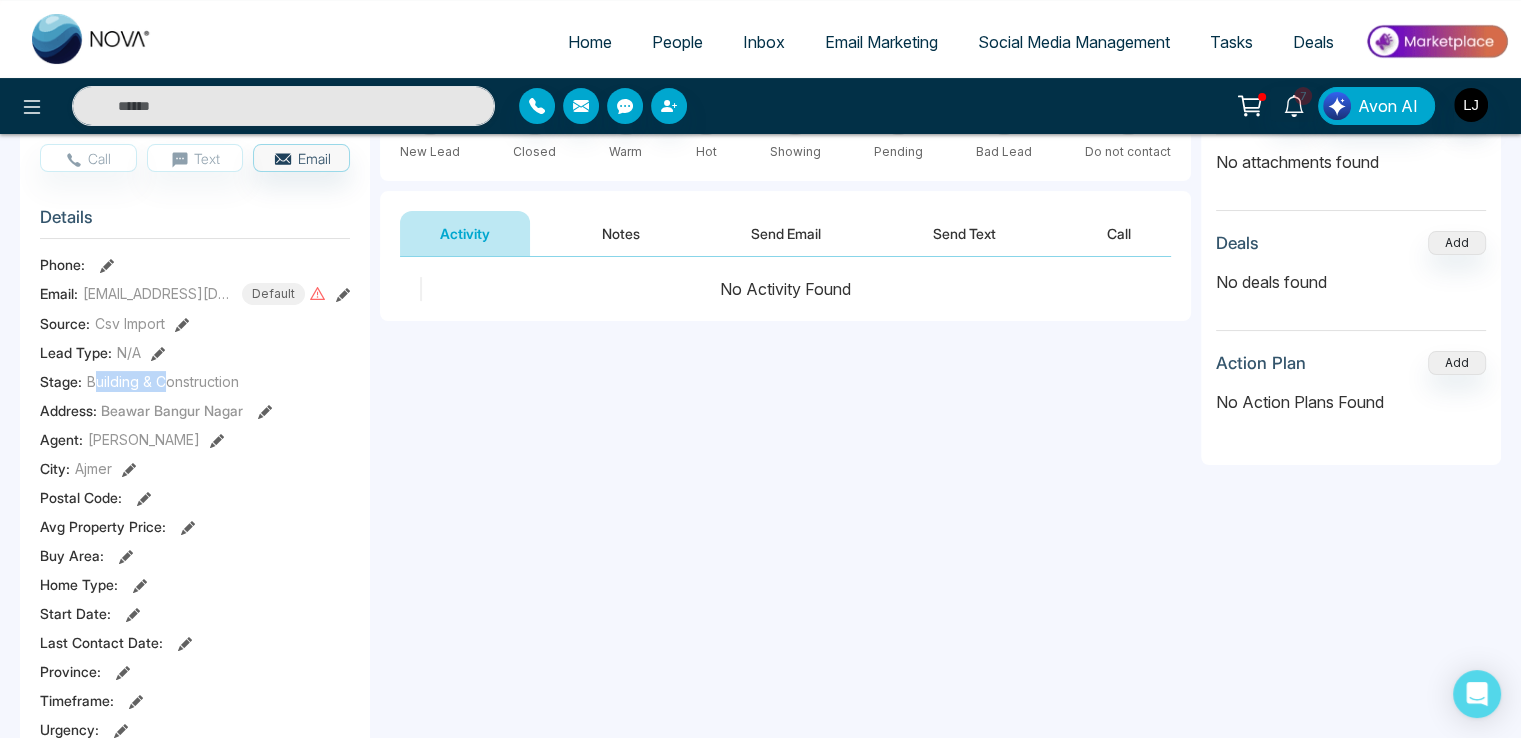 drag, startPoint x: 92, startPoint y: 380, endPoint x: 165, endPoint y: 382, distance: 73.02739 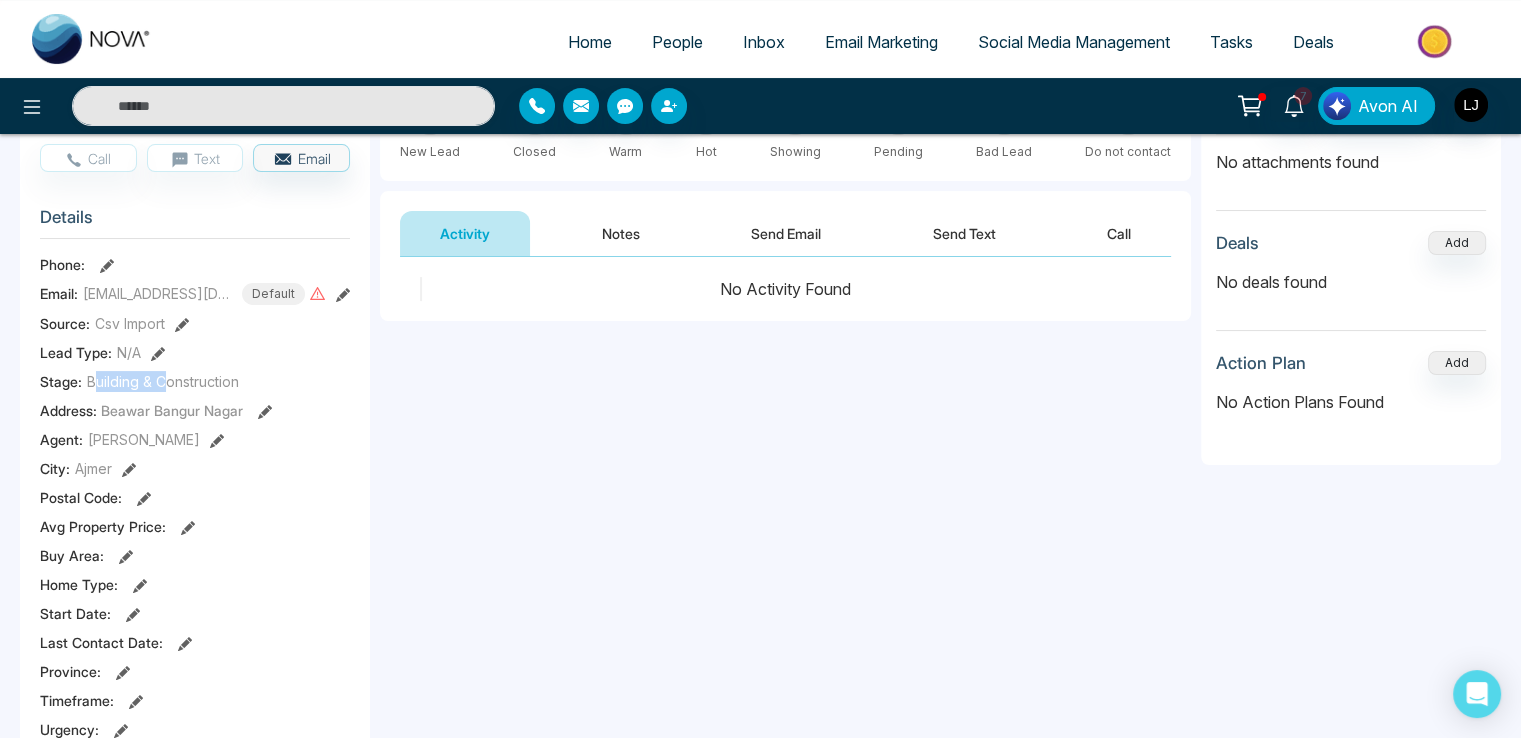 click on "Building & Construction" at bounding box center [163, 381] 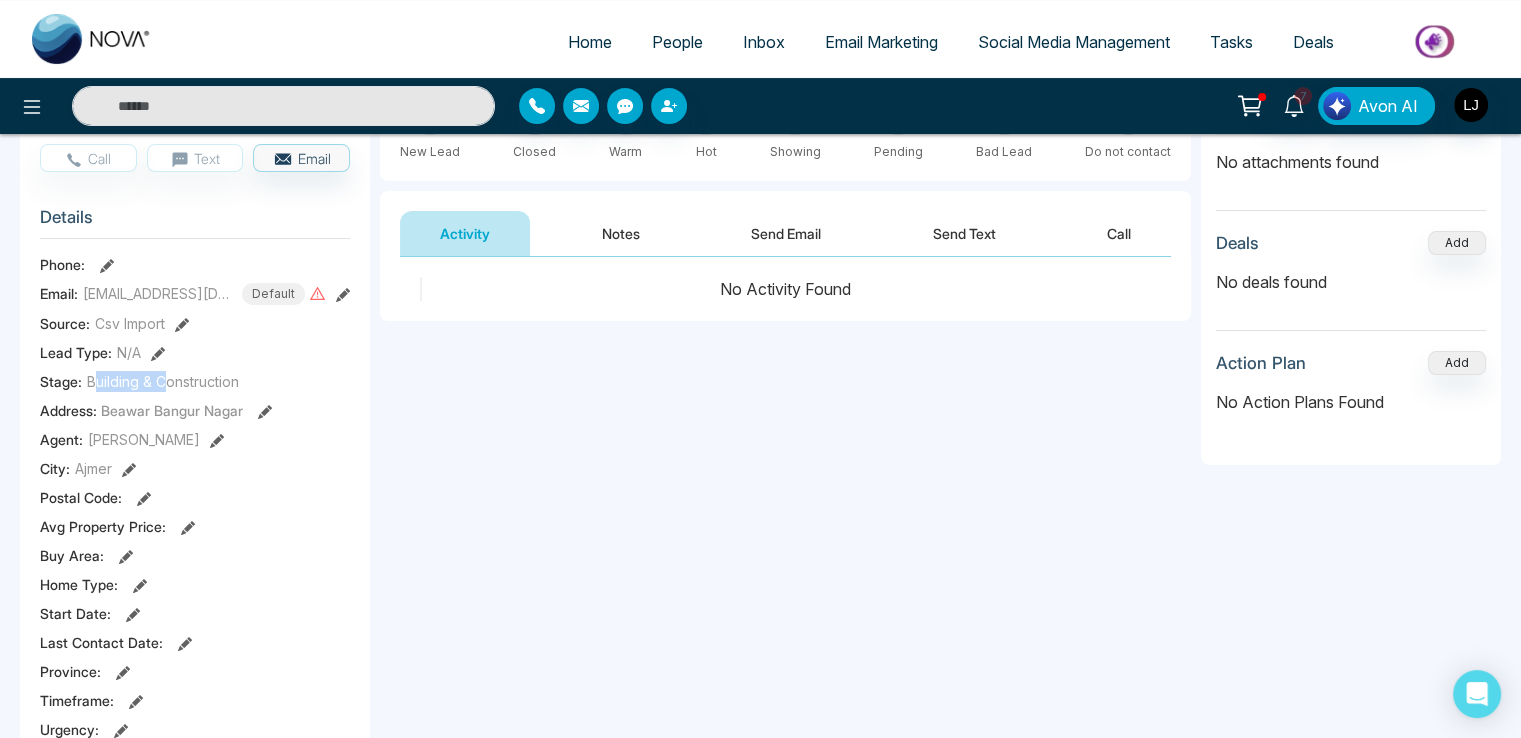 click on "Building & Construction" at bounding box center [163, 381] 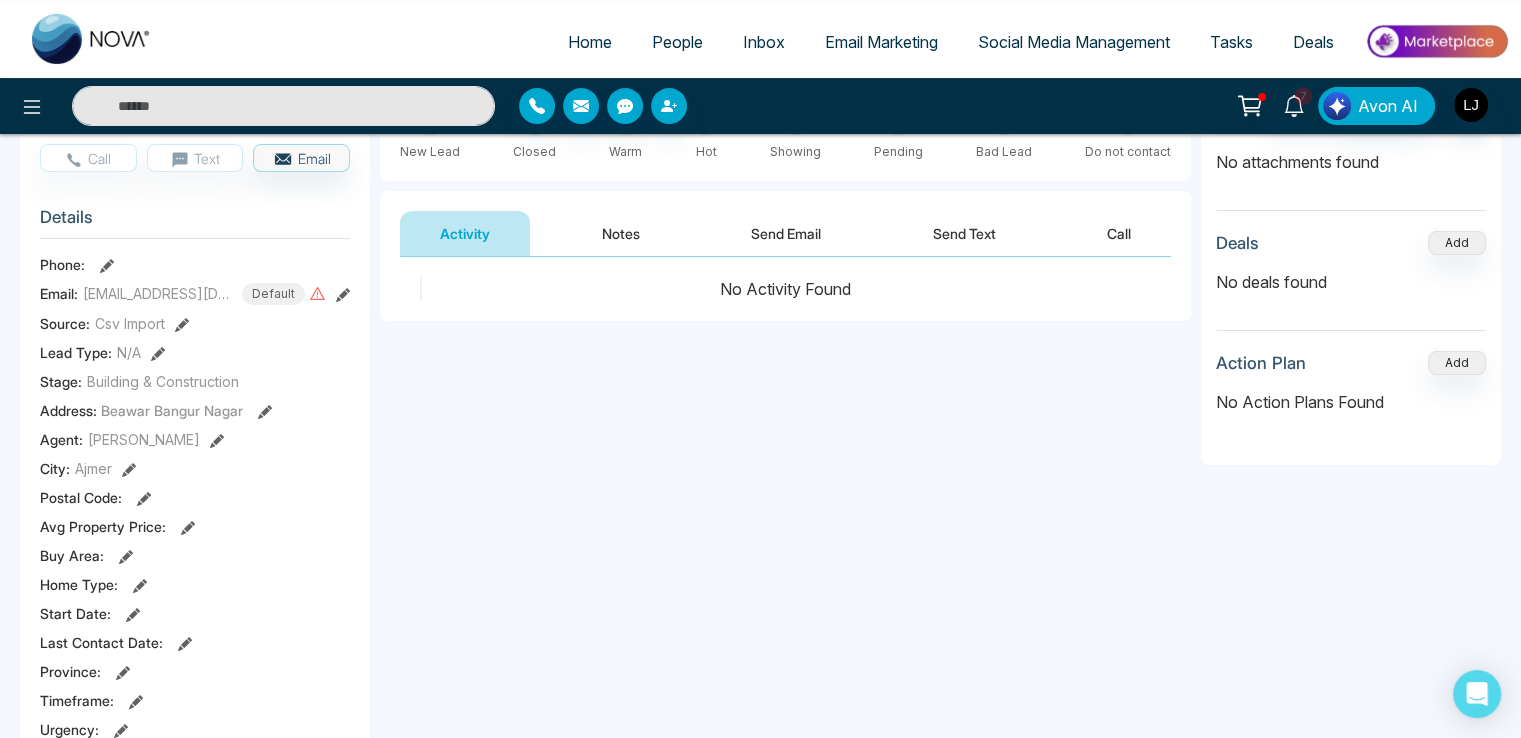 drag, startPoint x: 108, startPoint y: 380, endPoint x: 129, endPoint y: 388, distance: 22.472204 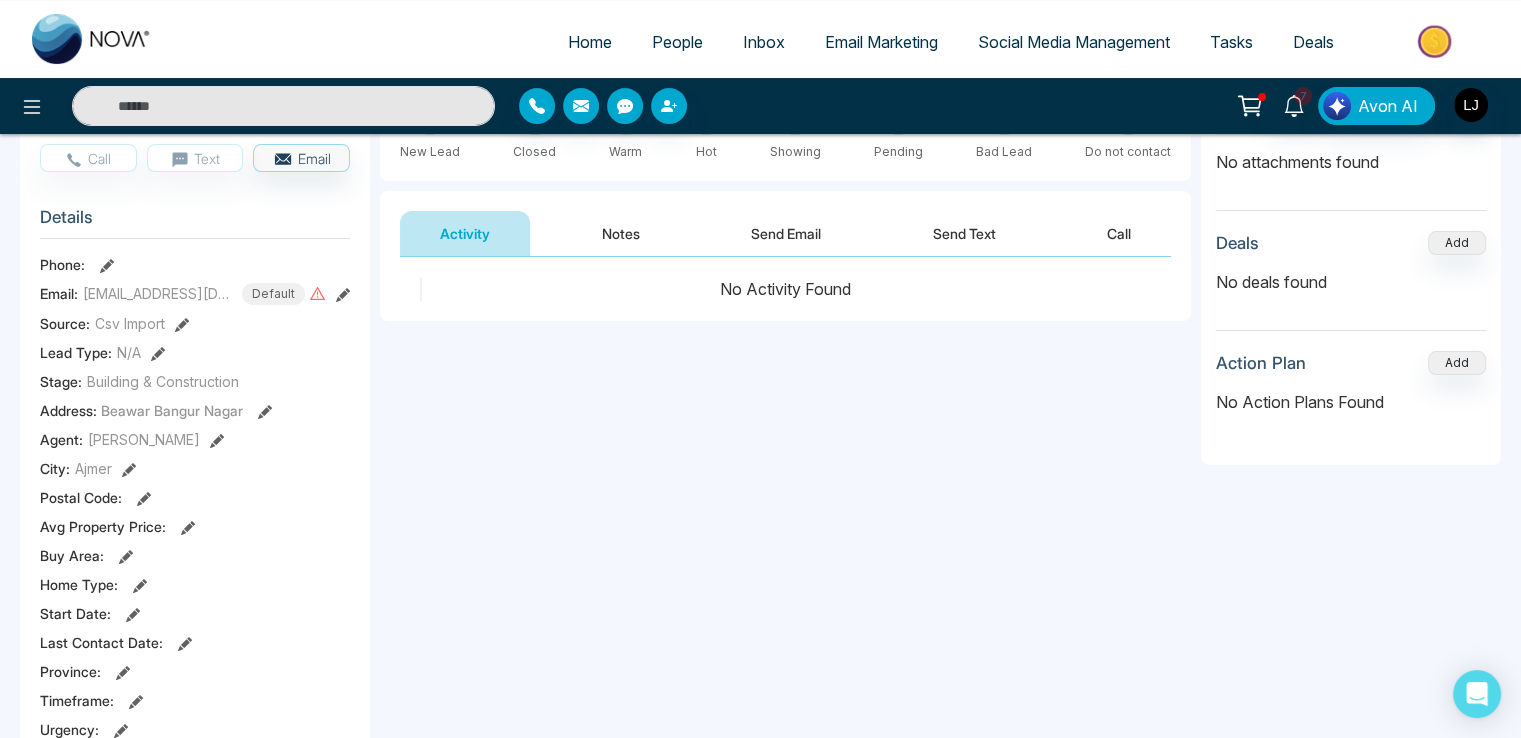 click on "Building & Construction" at bounding box center (163, 381) 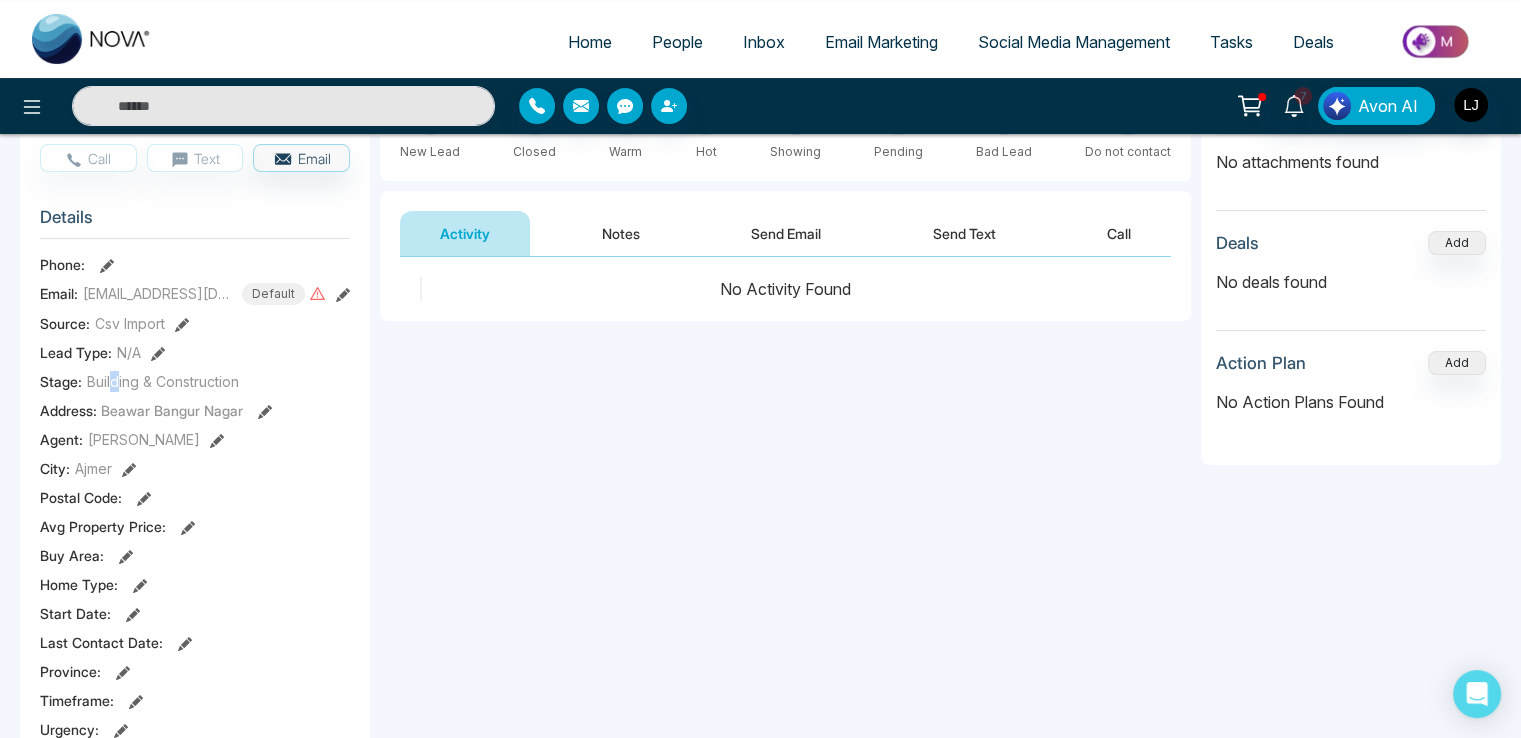 click on "Building & Construction" at bounding box center (163, 381) 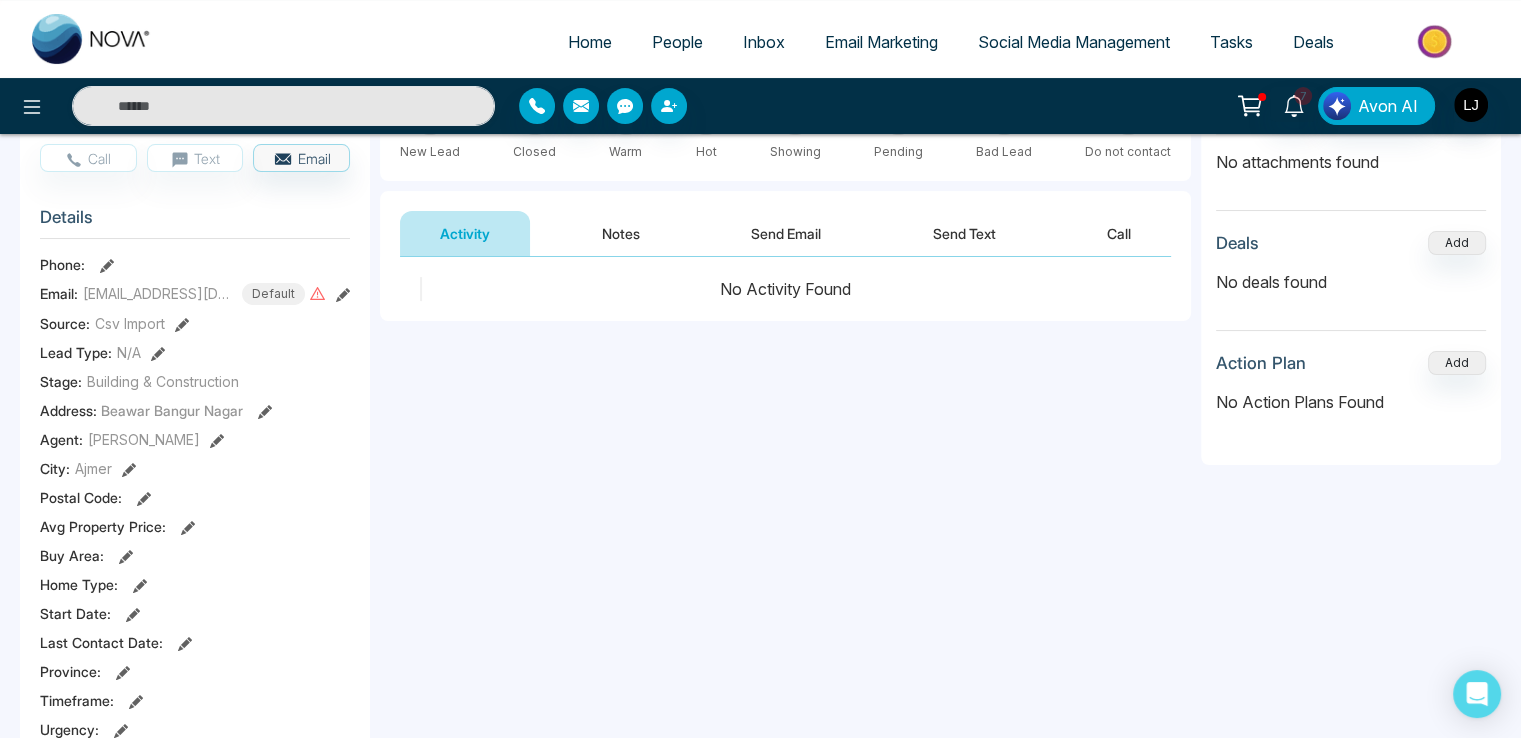 click on "Stage: Building & Construction" at bounding box center [195, 381] 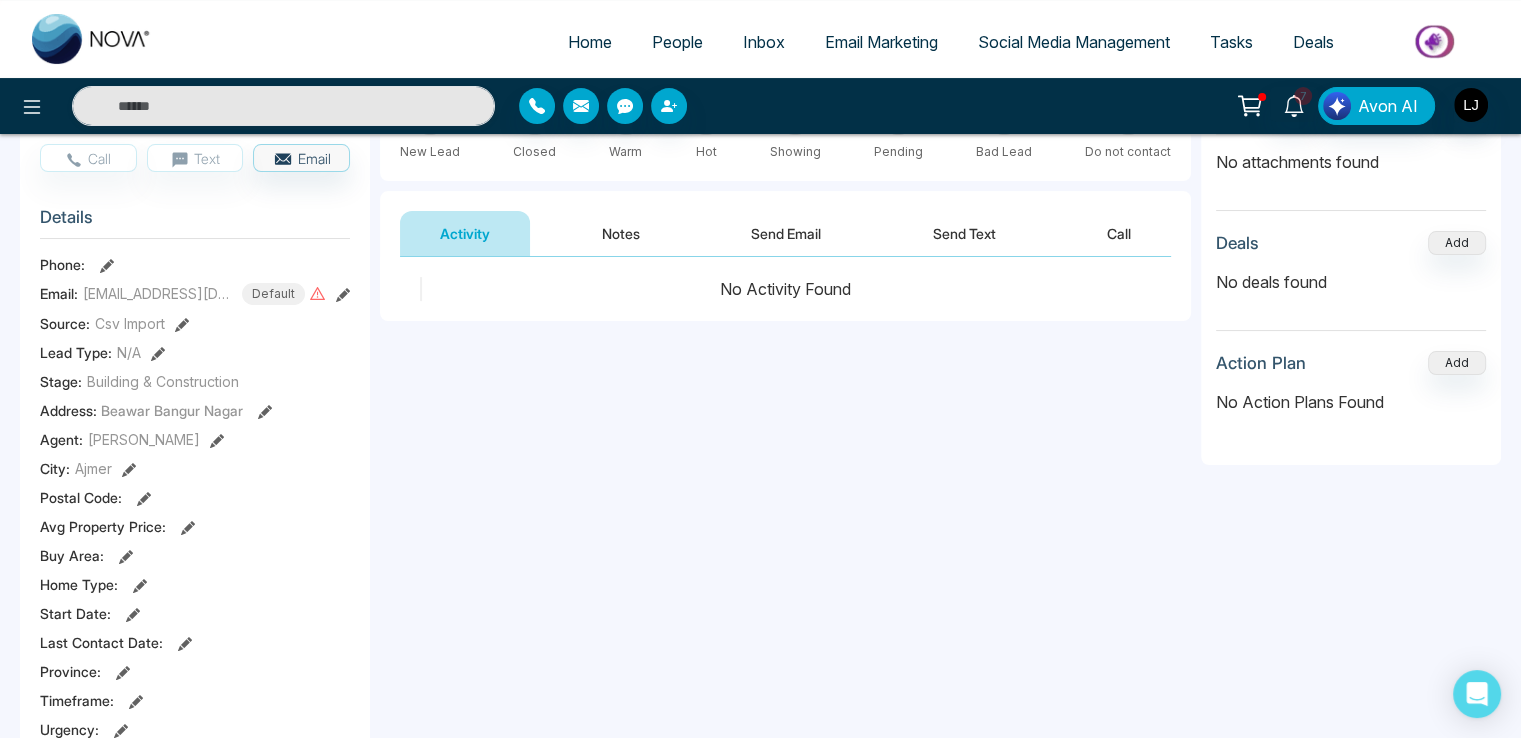 click on "Stage: Building & Construction" at bounding box center [195, 381] 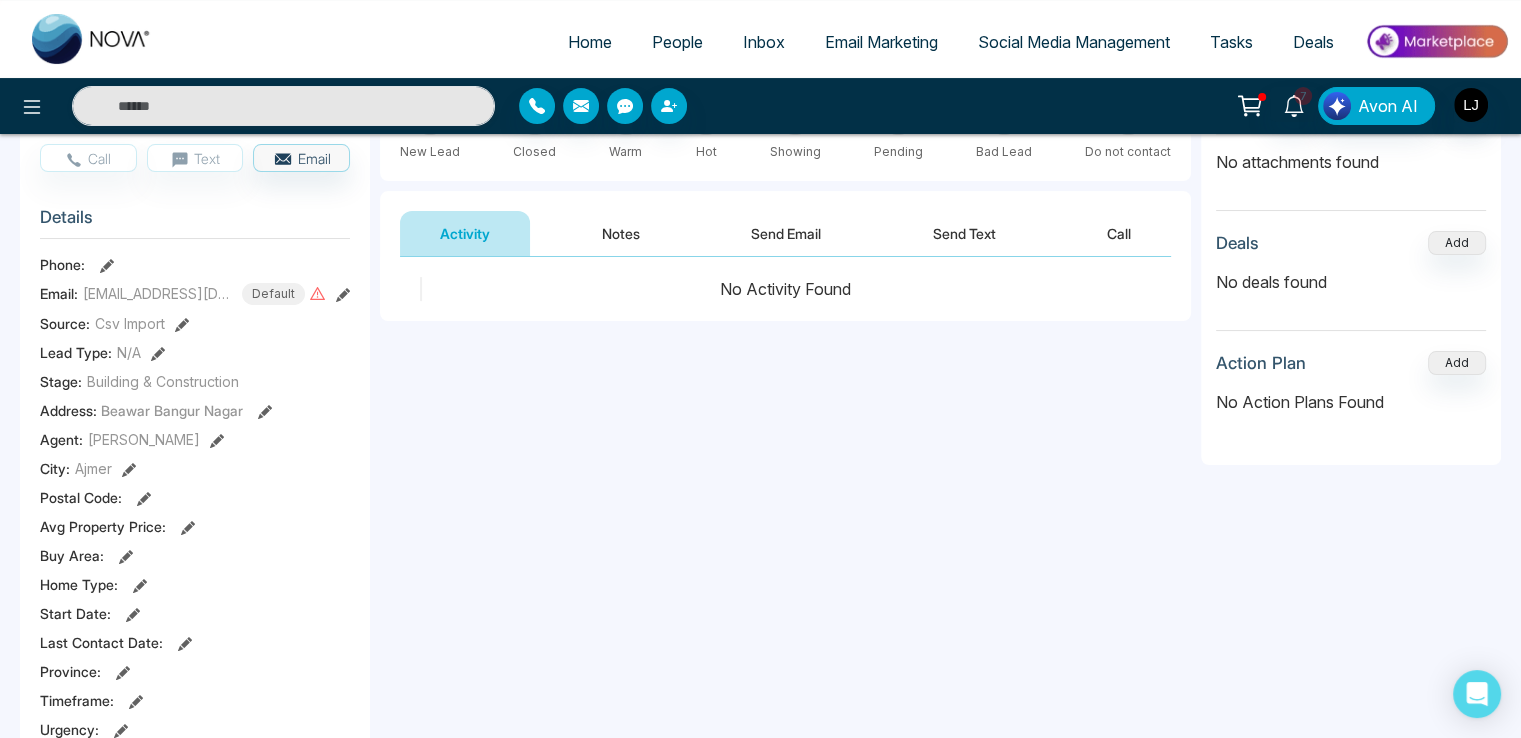 click on "Stage: Building & Construction" at bounding box center (195, 381) 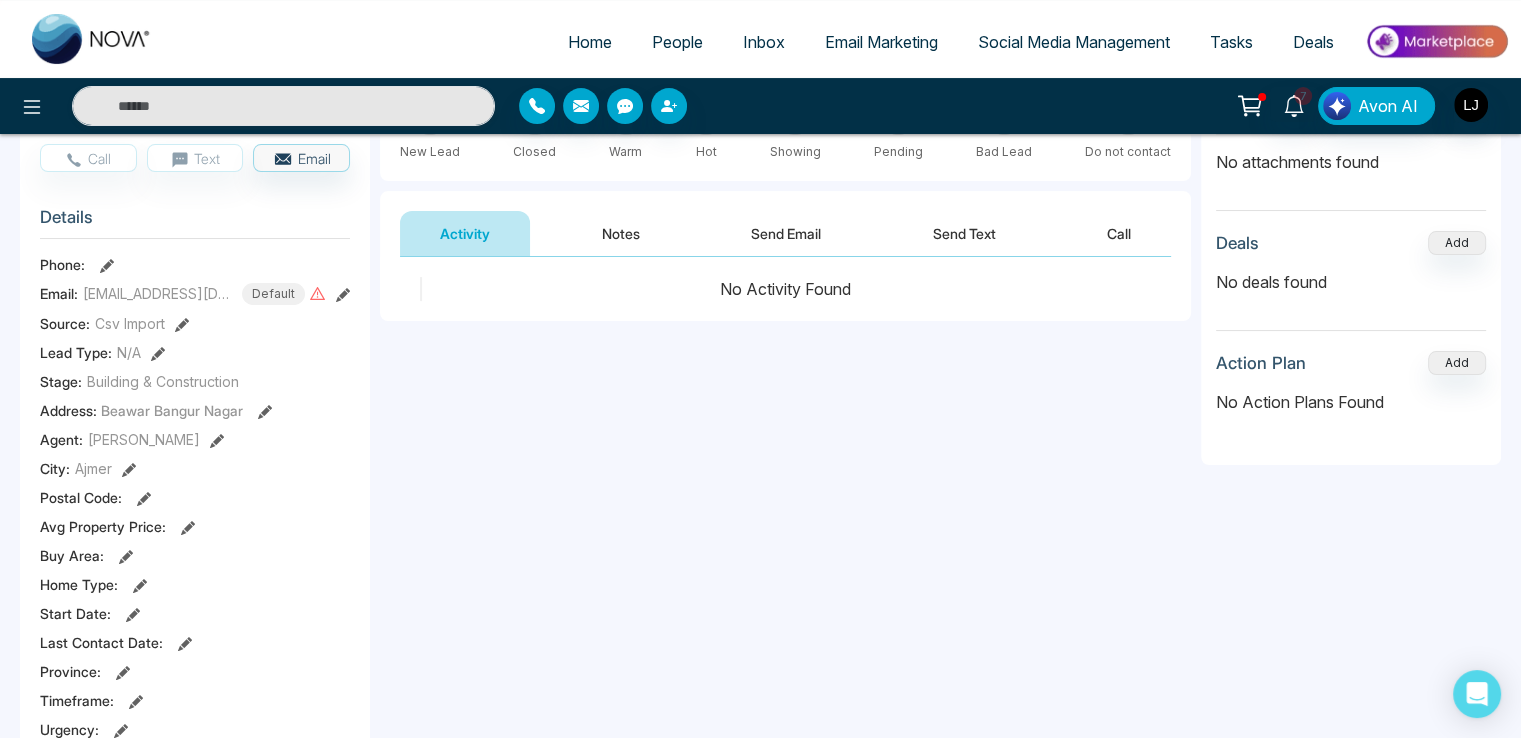 scroll, scrollTop: 100, scrollLeft: 0, axis: vertical 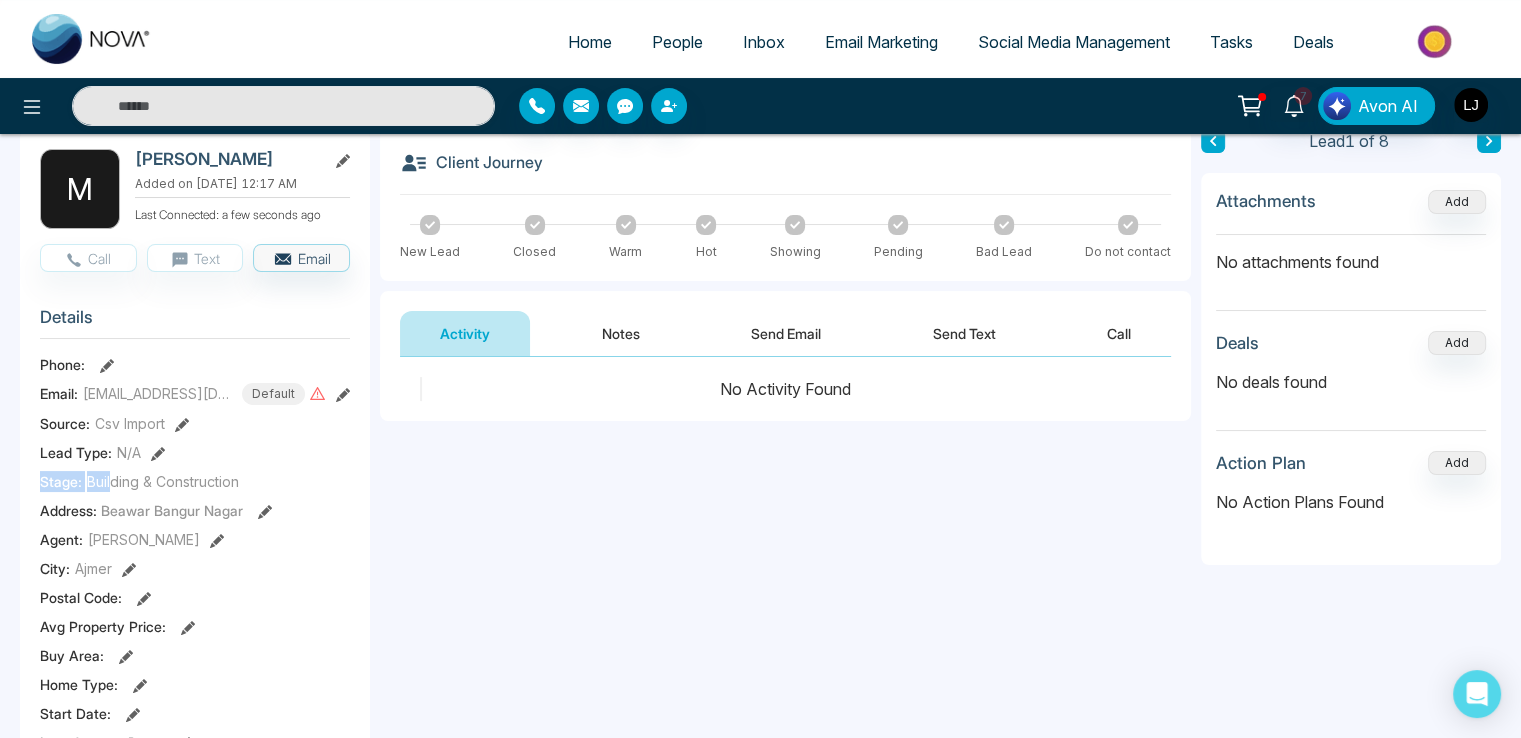 drag, startPoint x: 60, startPoint y: 472, endPoint x: 117, endPoint y: 471, distance: 57.00877 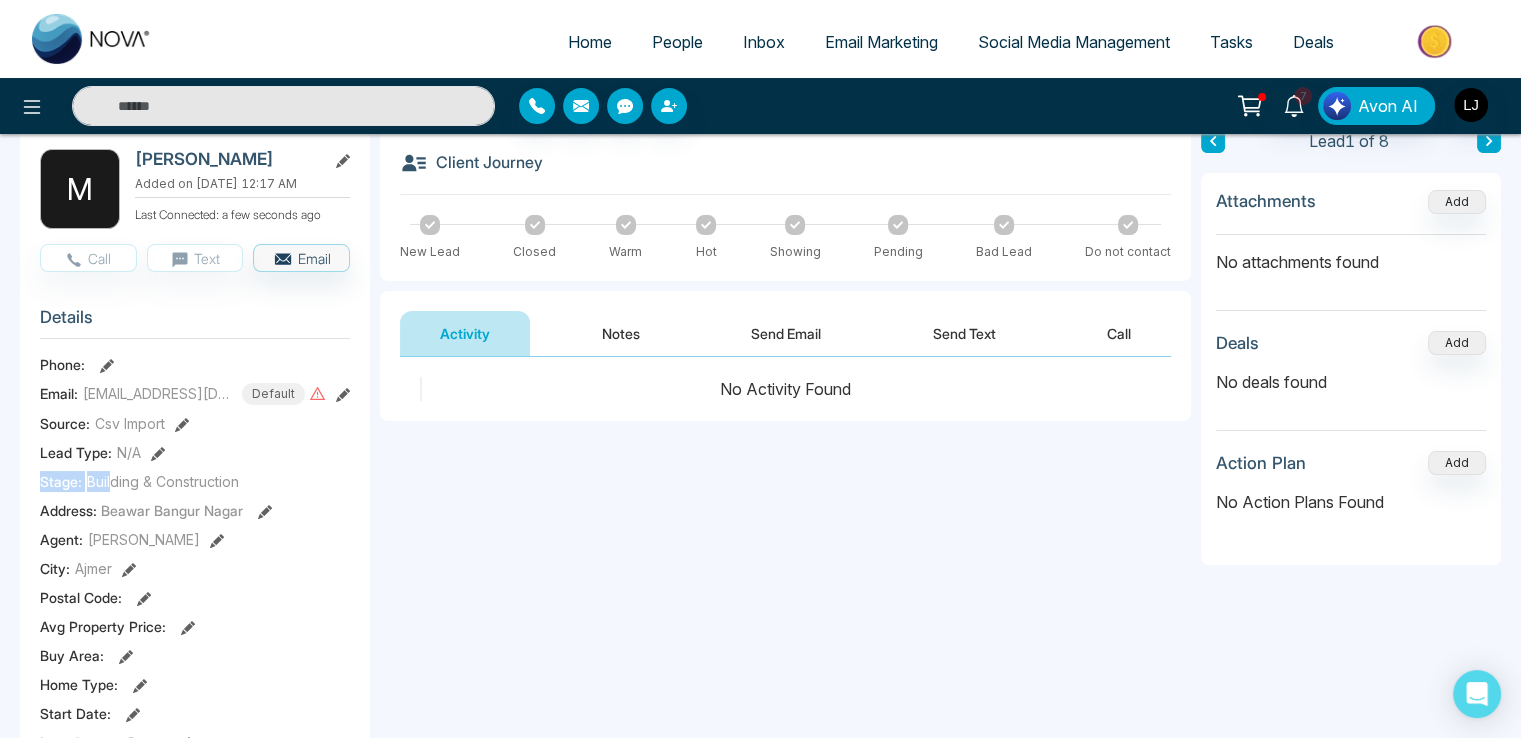 click on "Stage: Building & Construction" at bounding box center (195, 481) 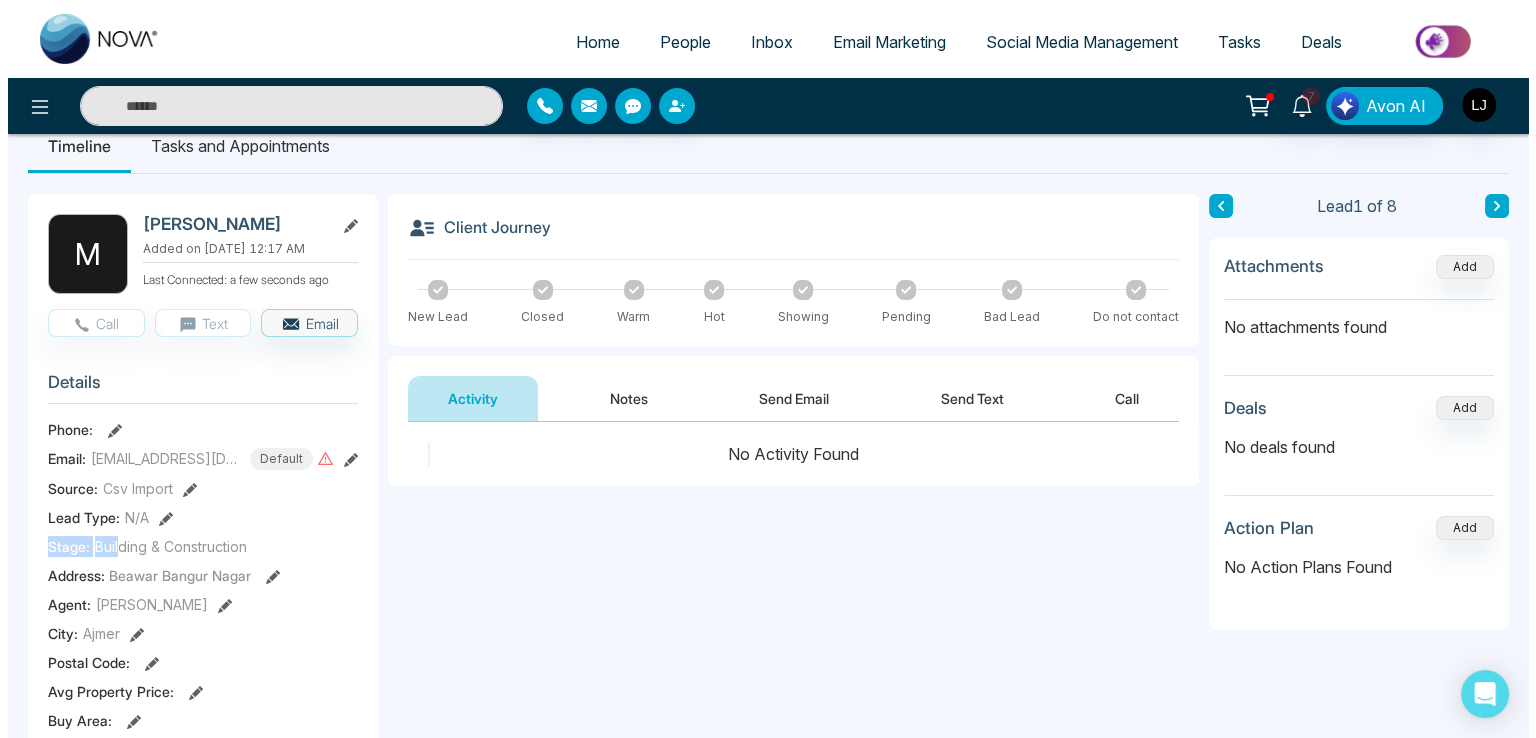 scroll, scrollTop: 0, scrollLeft: 0, axis: both 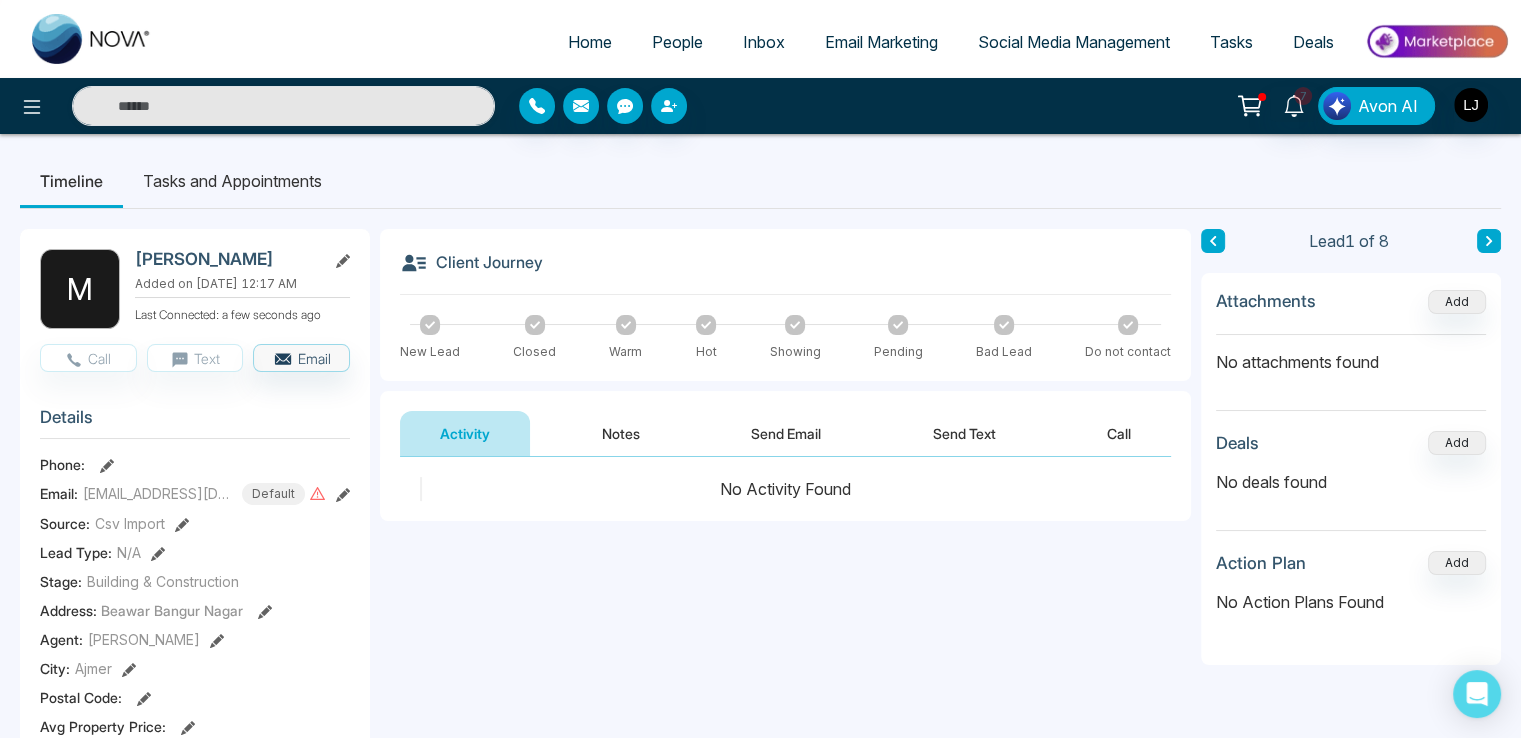 drag, startPoint x: 441, startPoint y: 252, endPoint x: 575, endPoint y: 250, distance: 134.01492 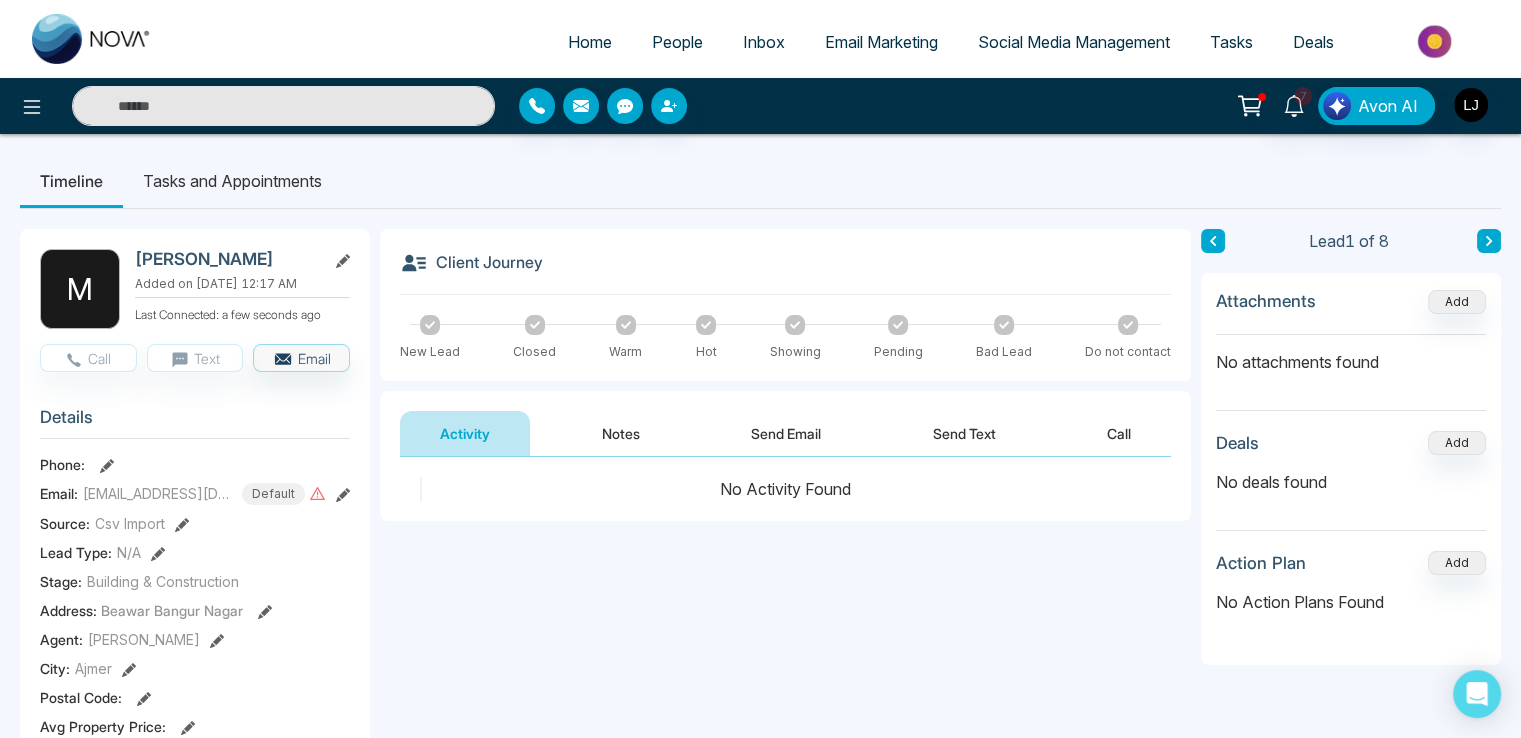 click on "Client Journey" at bounding box center [785, 272] 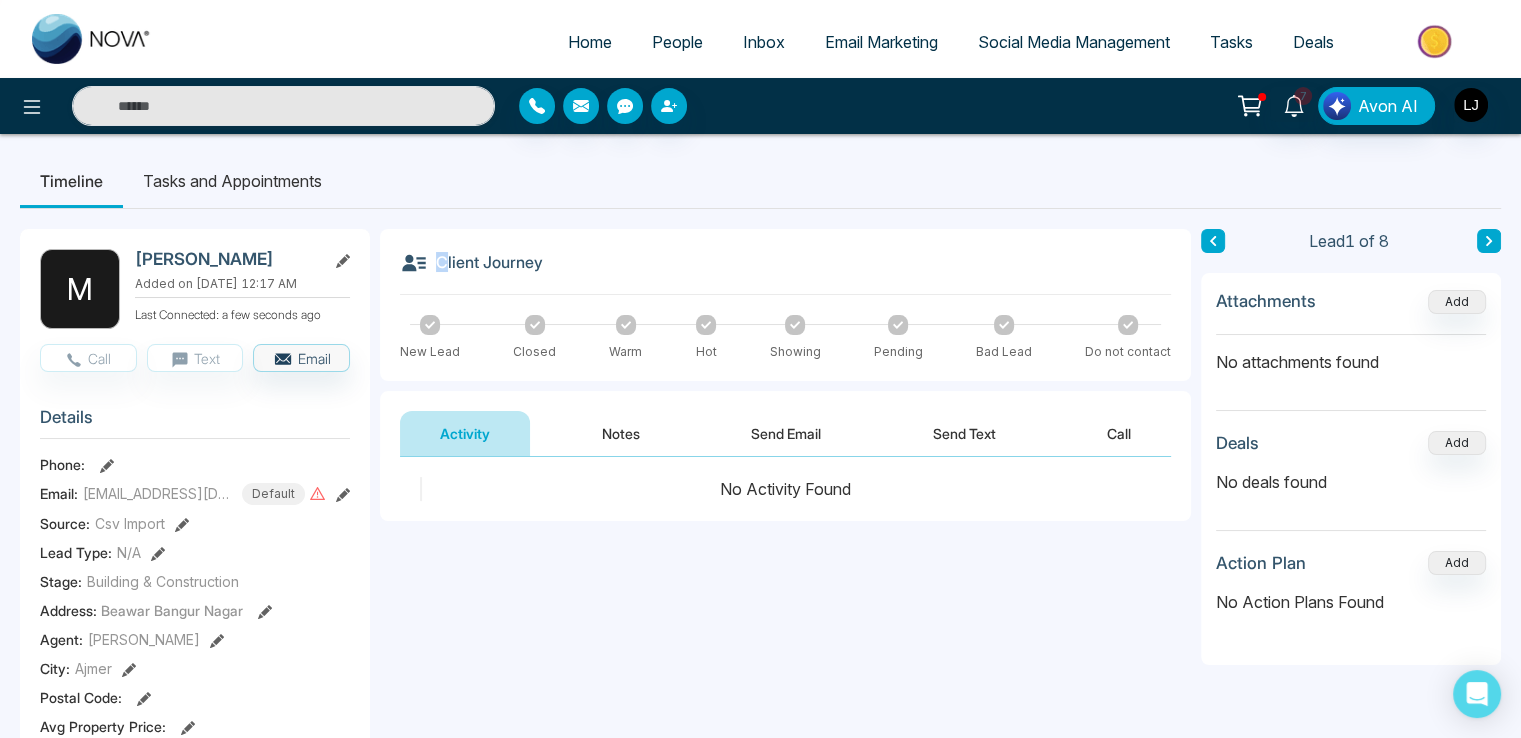 drag, startPoint x: 443, startPoint y: 261, endPoint x: 478, endPoint y: 249, distance: 37 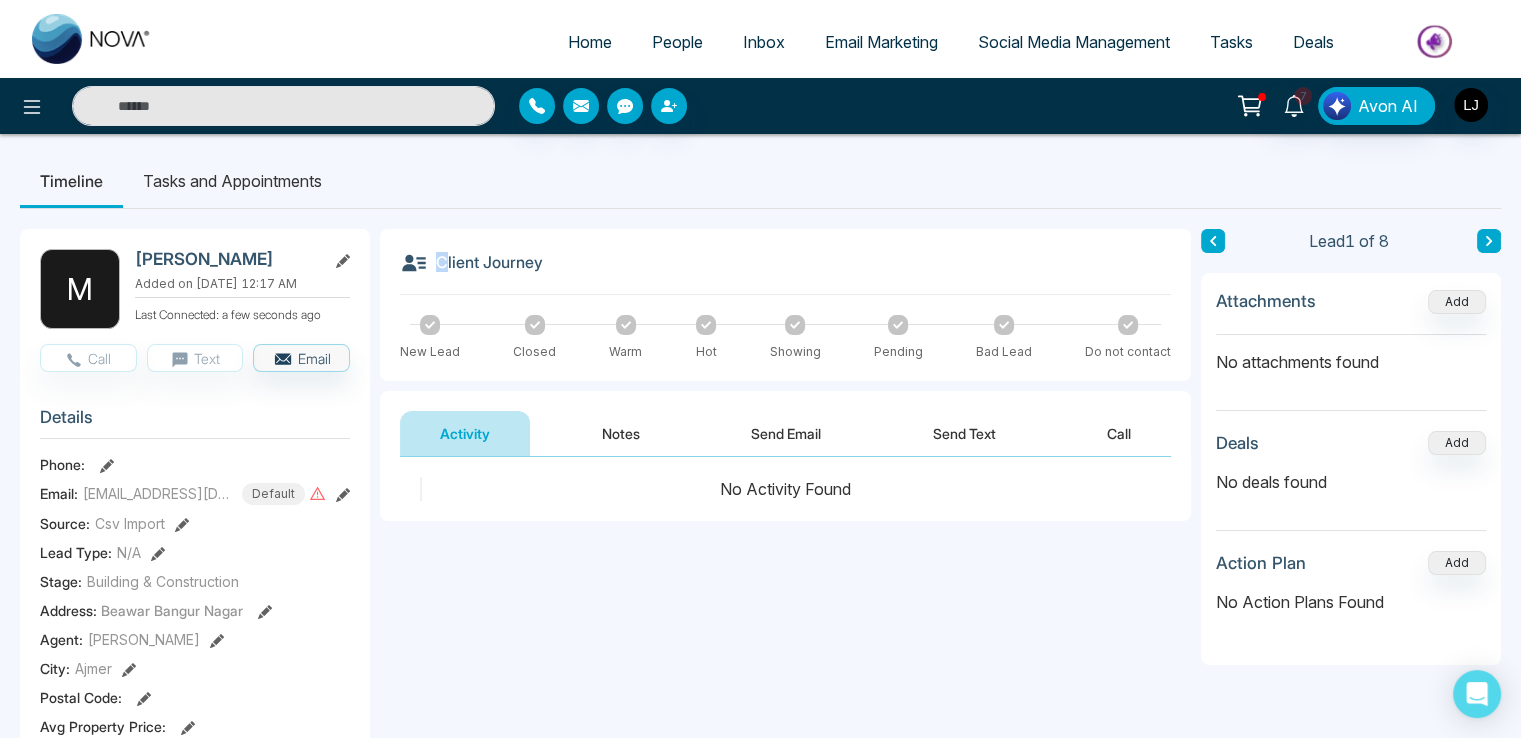 click on "Client Journey" at bounding box center [785, 272] 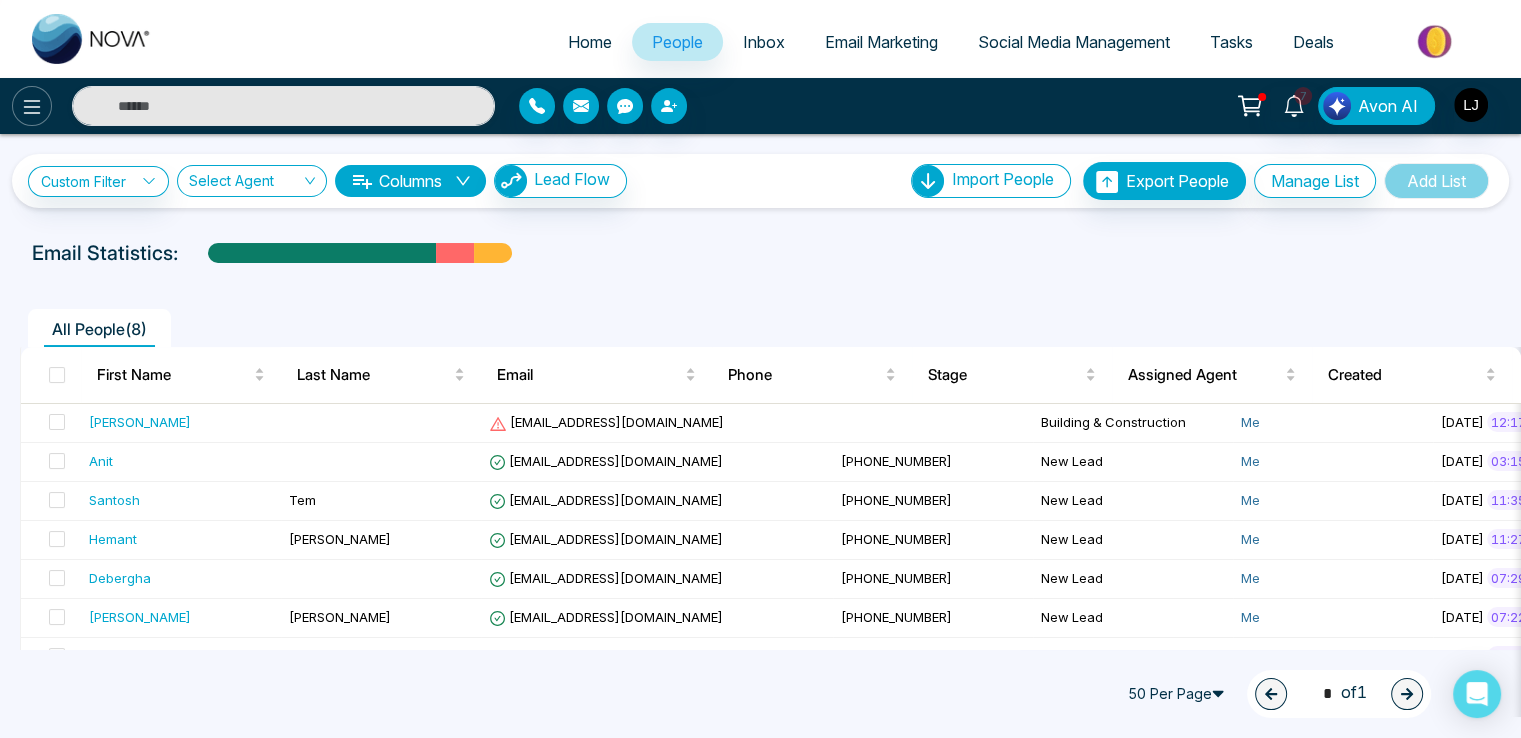 click at bounding box center (32, 106) 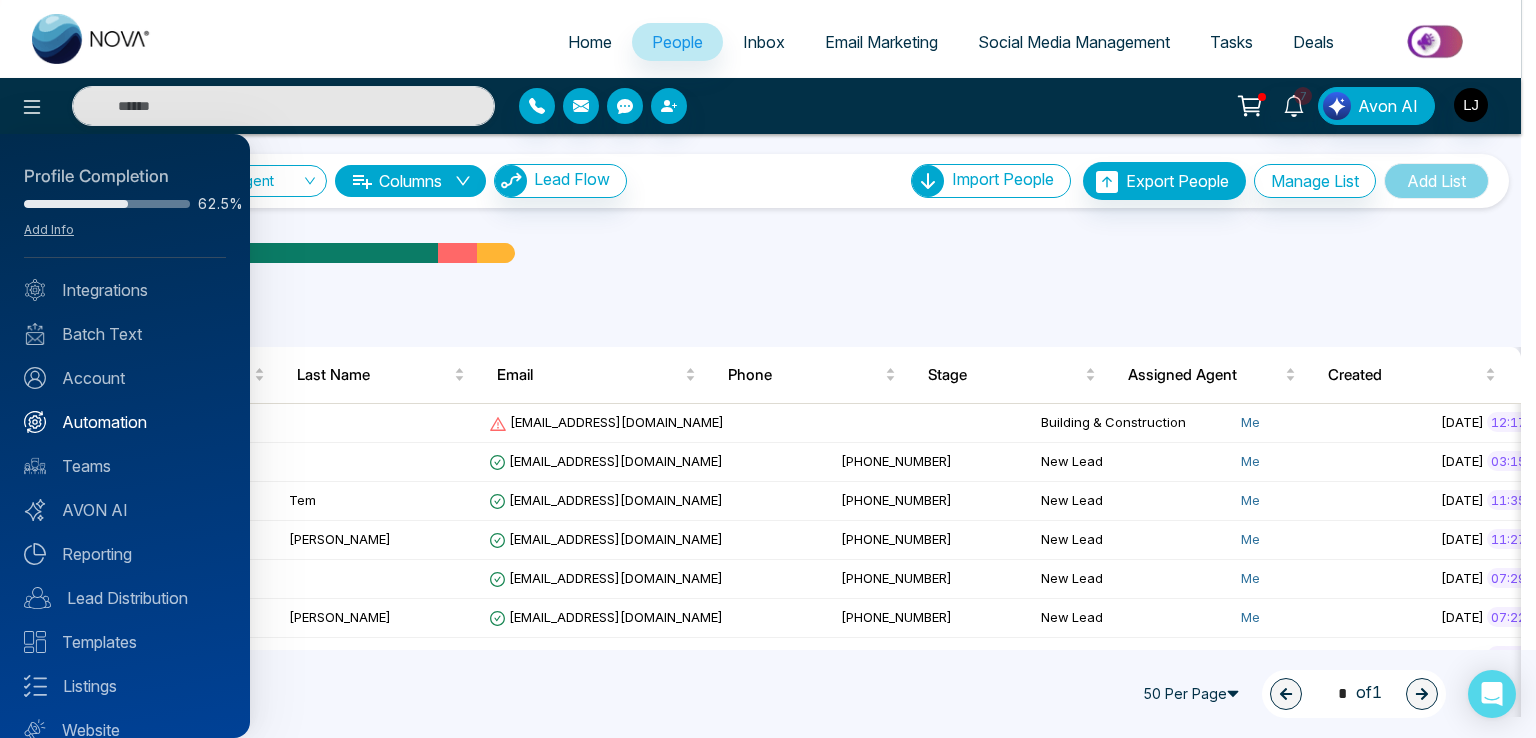 click on "Automation" at bounding box center [125, 422] 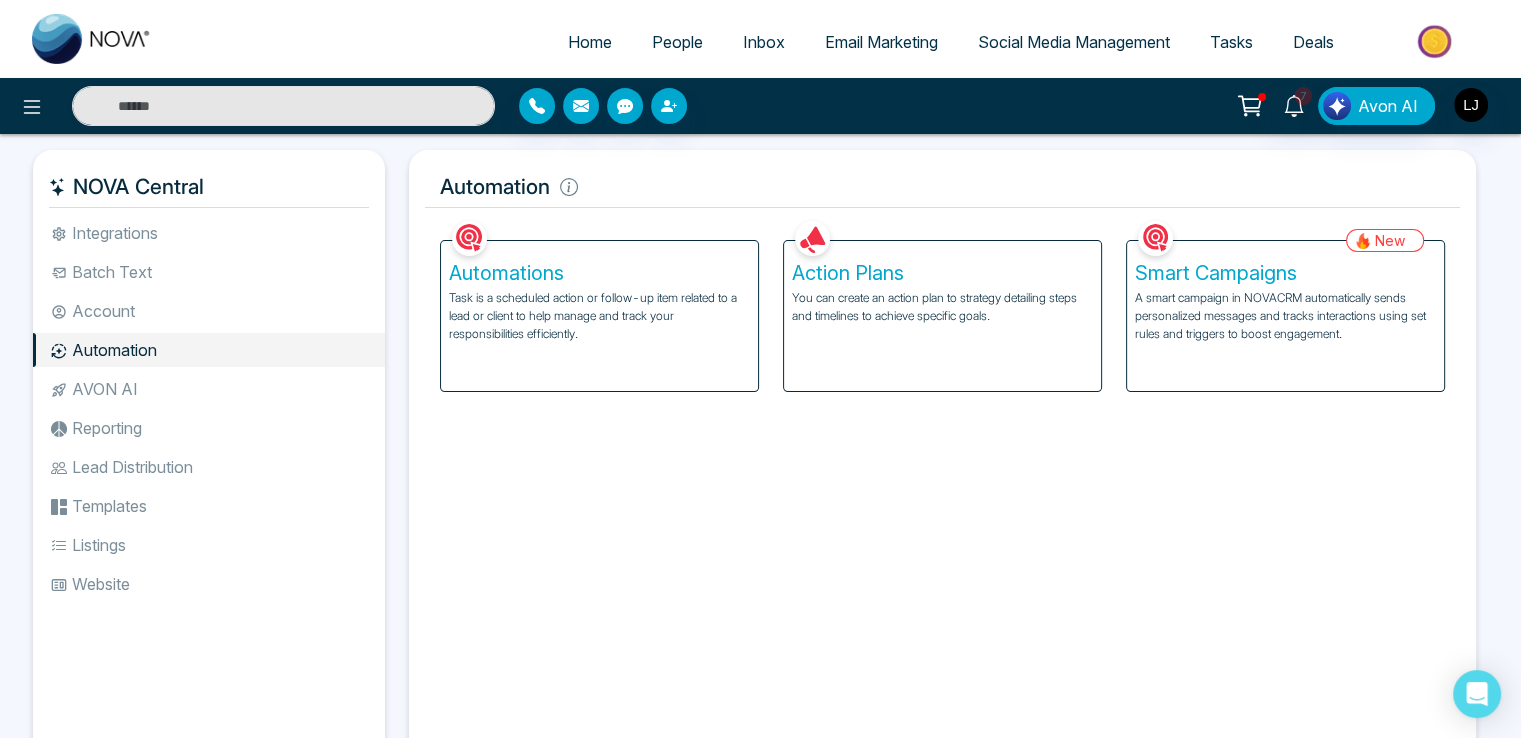 click on "A smart campaign in NOVACRM automatically sends personalized messages and tracks interactions using set rules and triggers to boost engagement." at bounding box center (1285, 316) 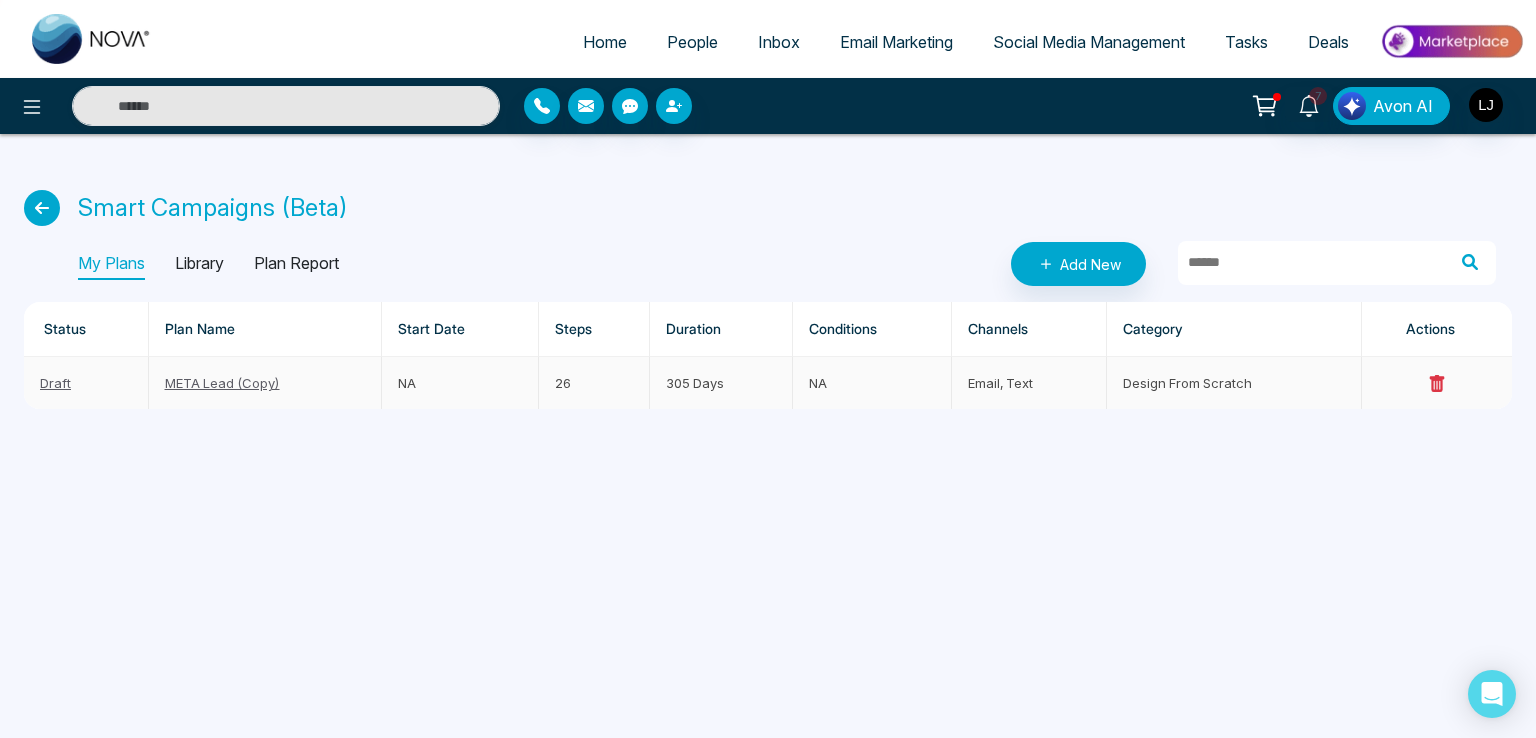 click on "META Lead (Copy)" at bounding box center (222, 383) 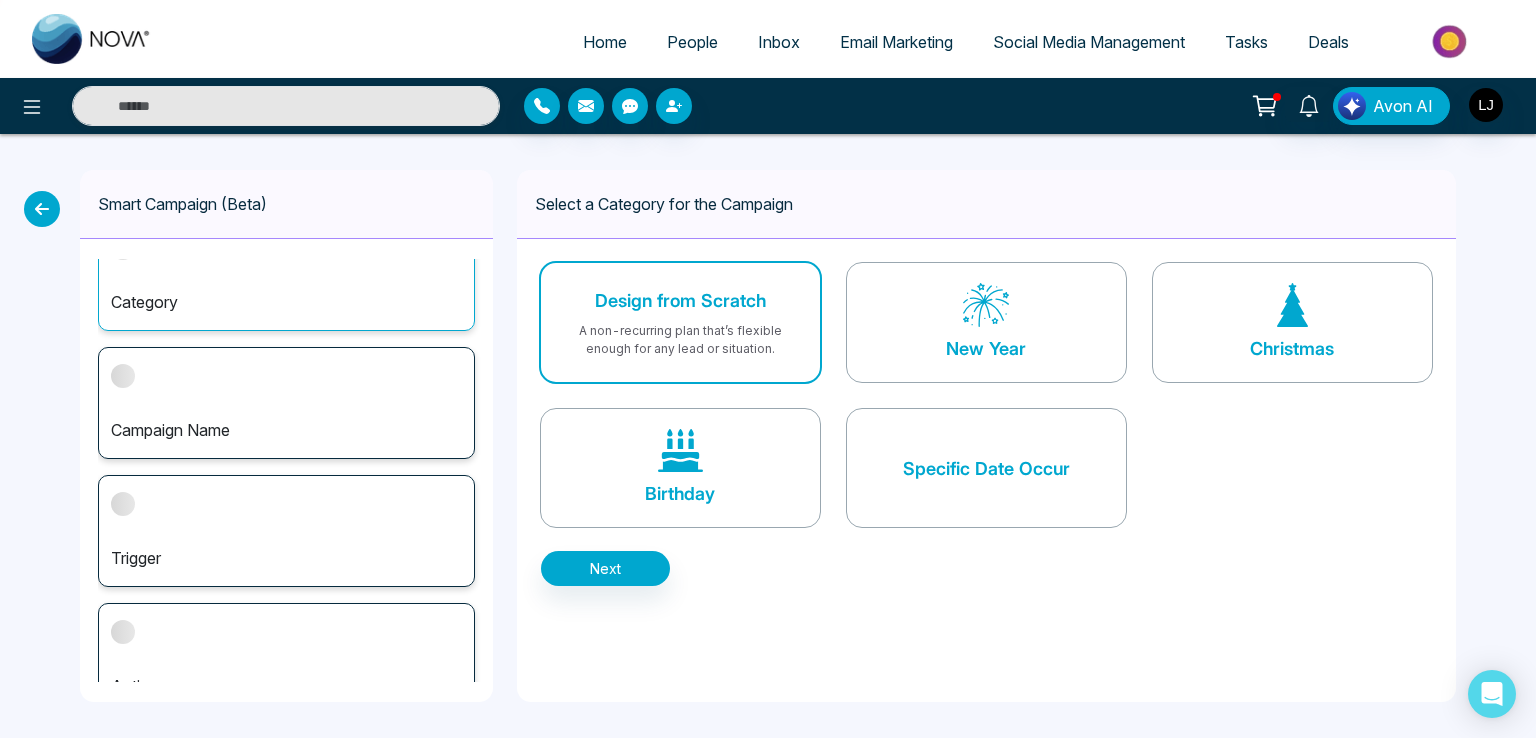 scroll, scrollTop: 72, scrollLeft: 0, axis: vertical 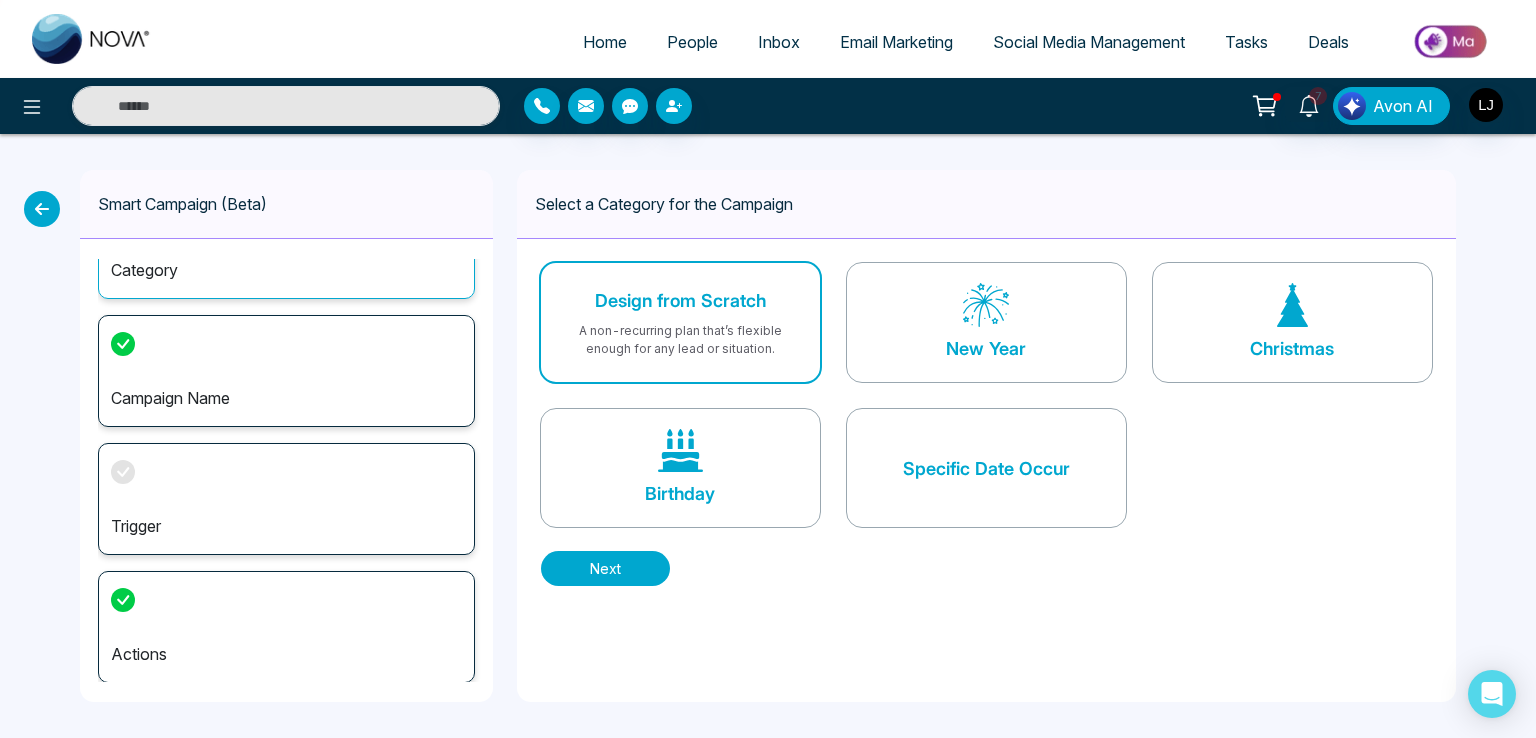drag, startPoint x: 623, startPoint y: 554, endPoint x: 645, endPoint y: 547, distance: 23.086792 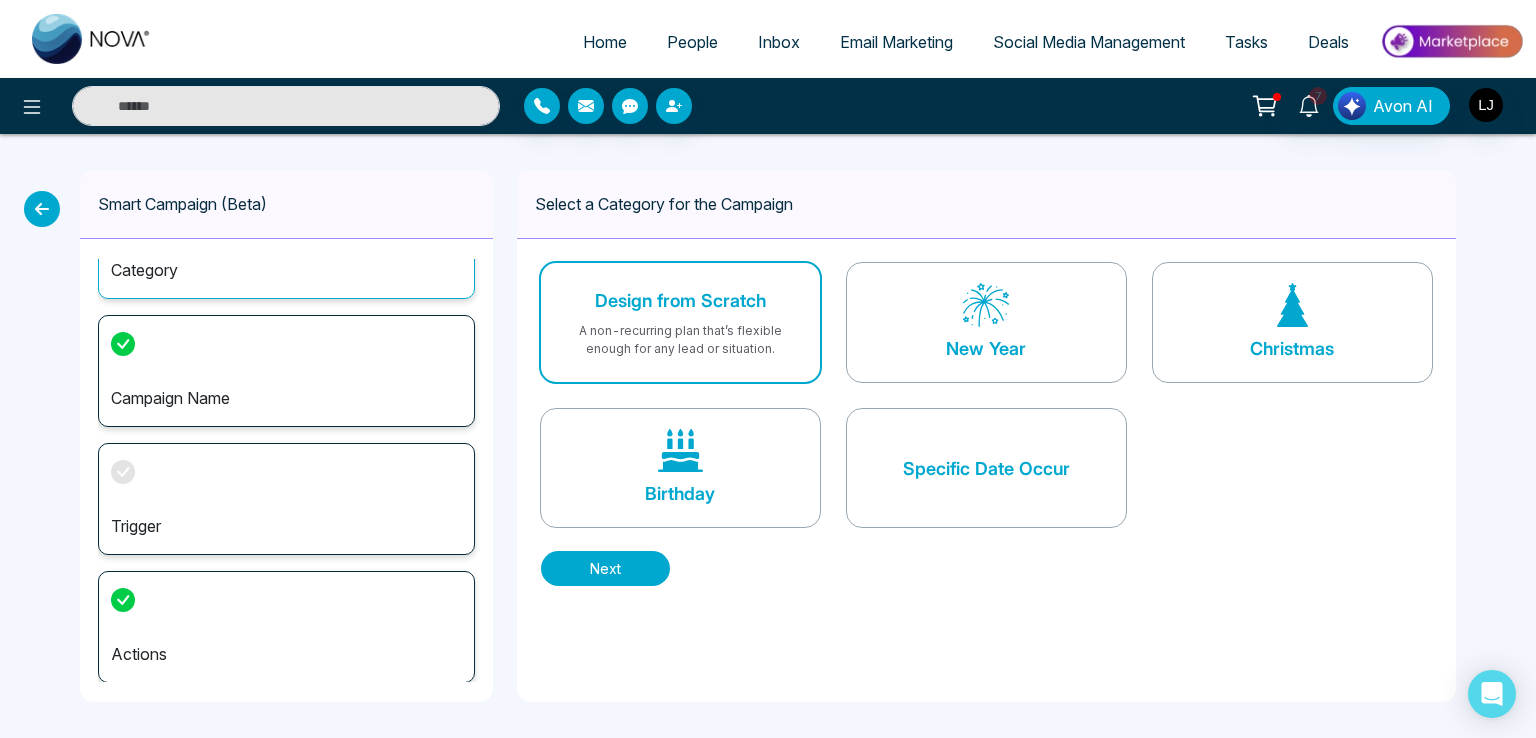 click on "Design from Scratch A non-recurring plan that’s flexible enough for any lead or situation. New Year Christmas Birthday Specific Date Occur Next" at bounding box center (986, 424) 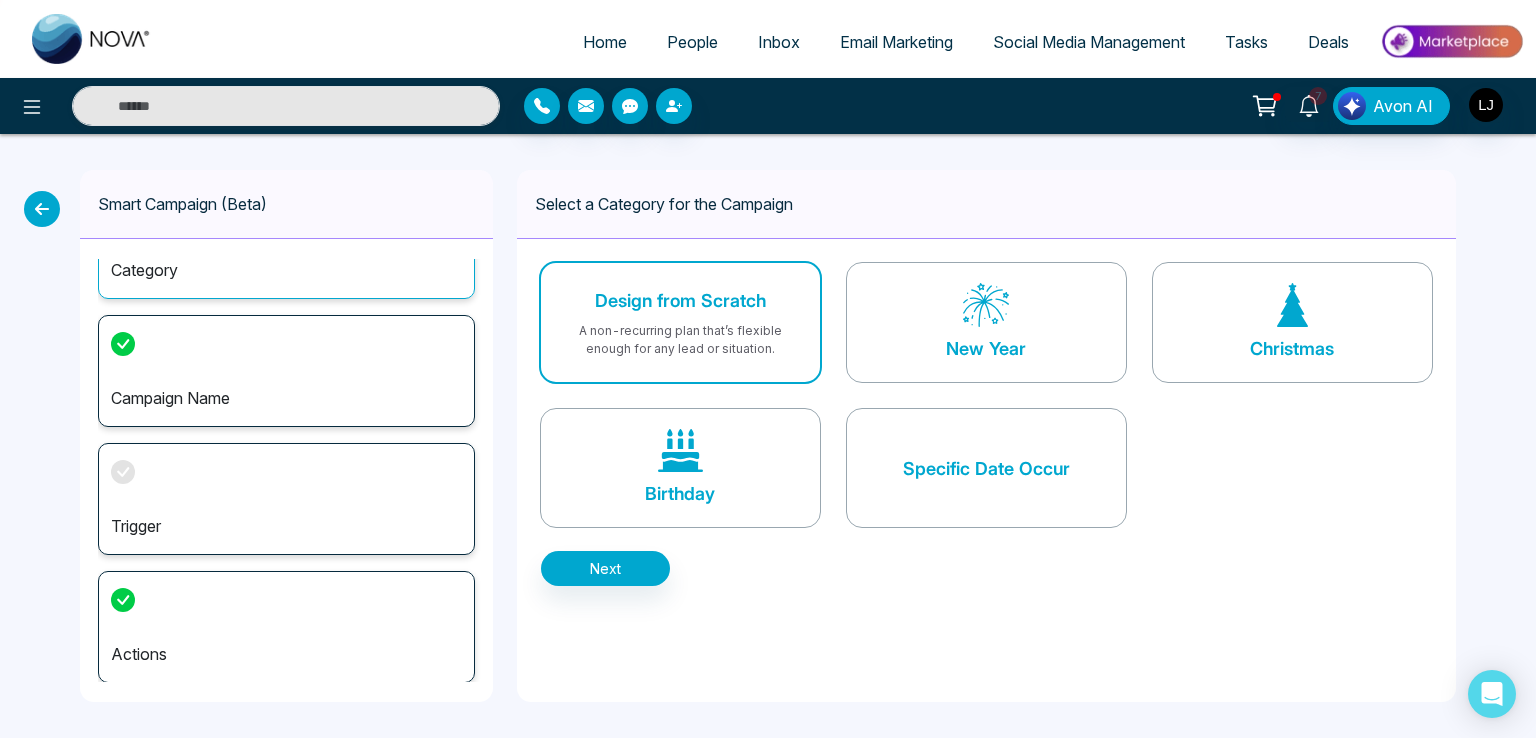 click on "Trigger" at bounding box center (286, 499) 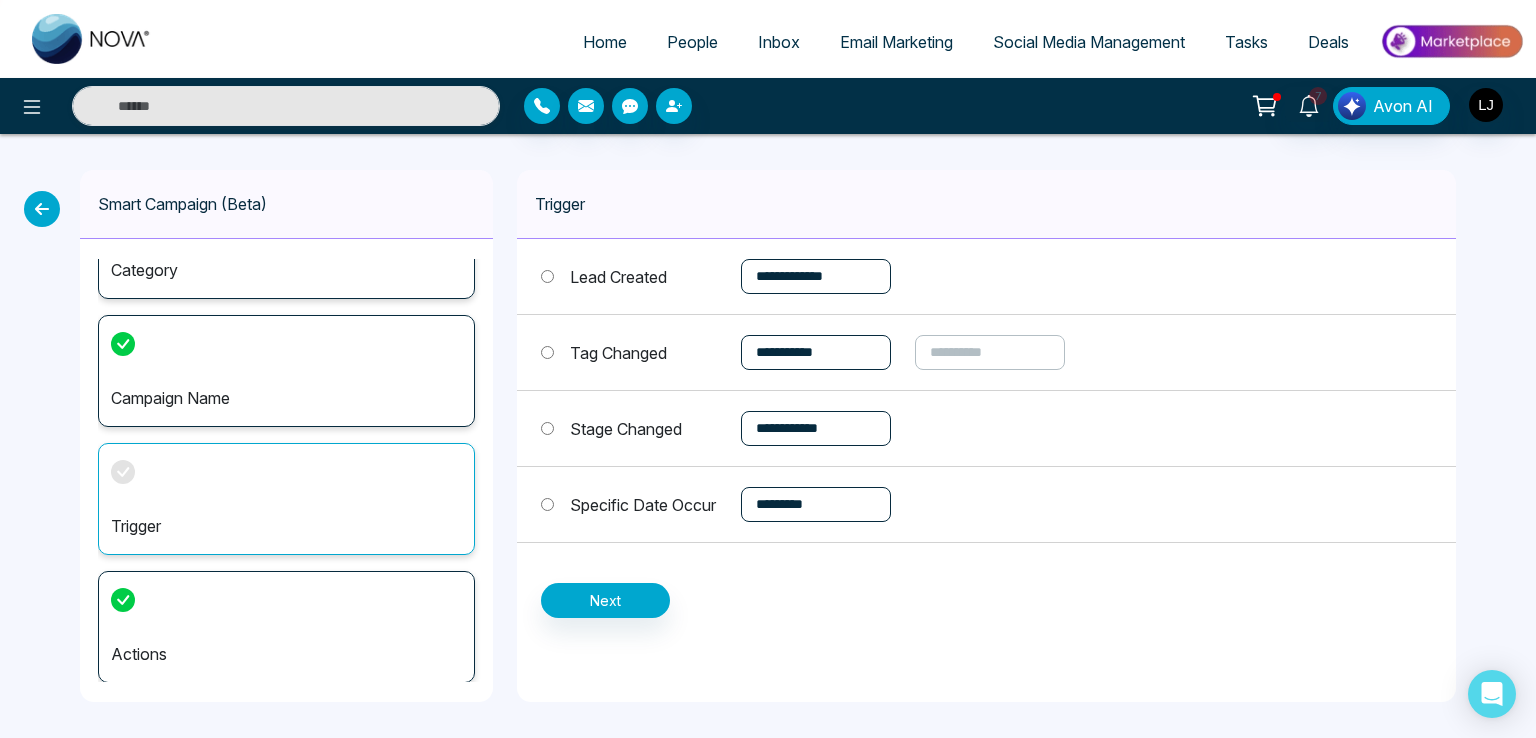 click on "Tag Changed" at bounding box center (618, 353) 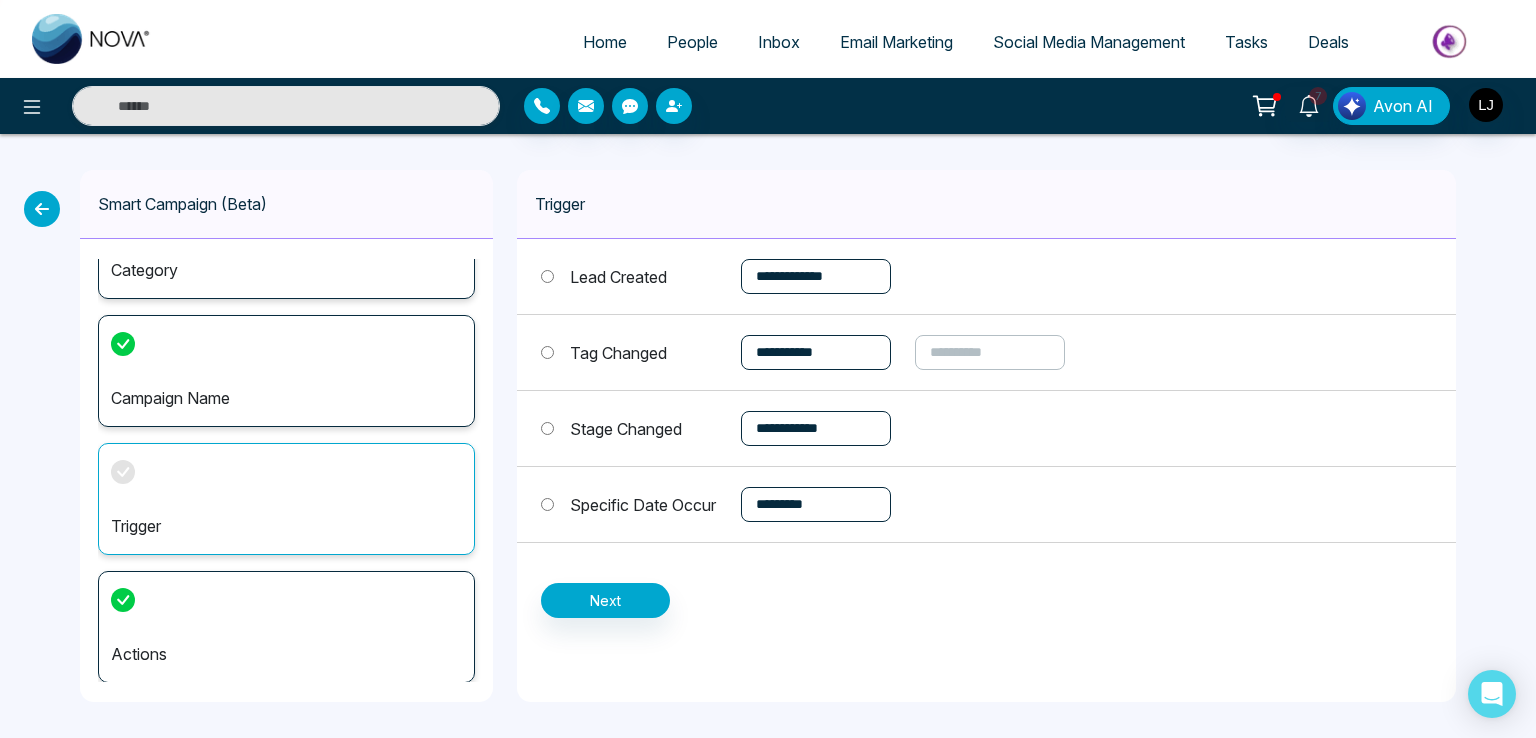 click on "**********" at bounding box center (816, 352) 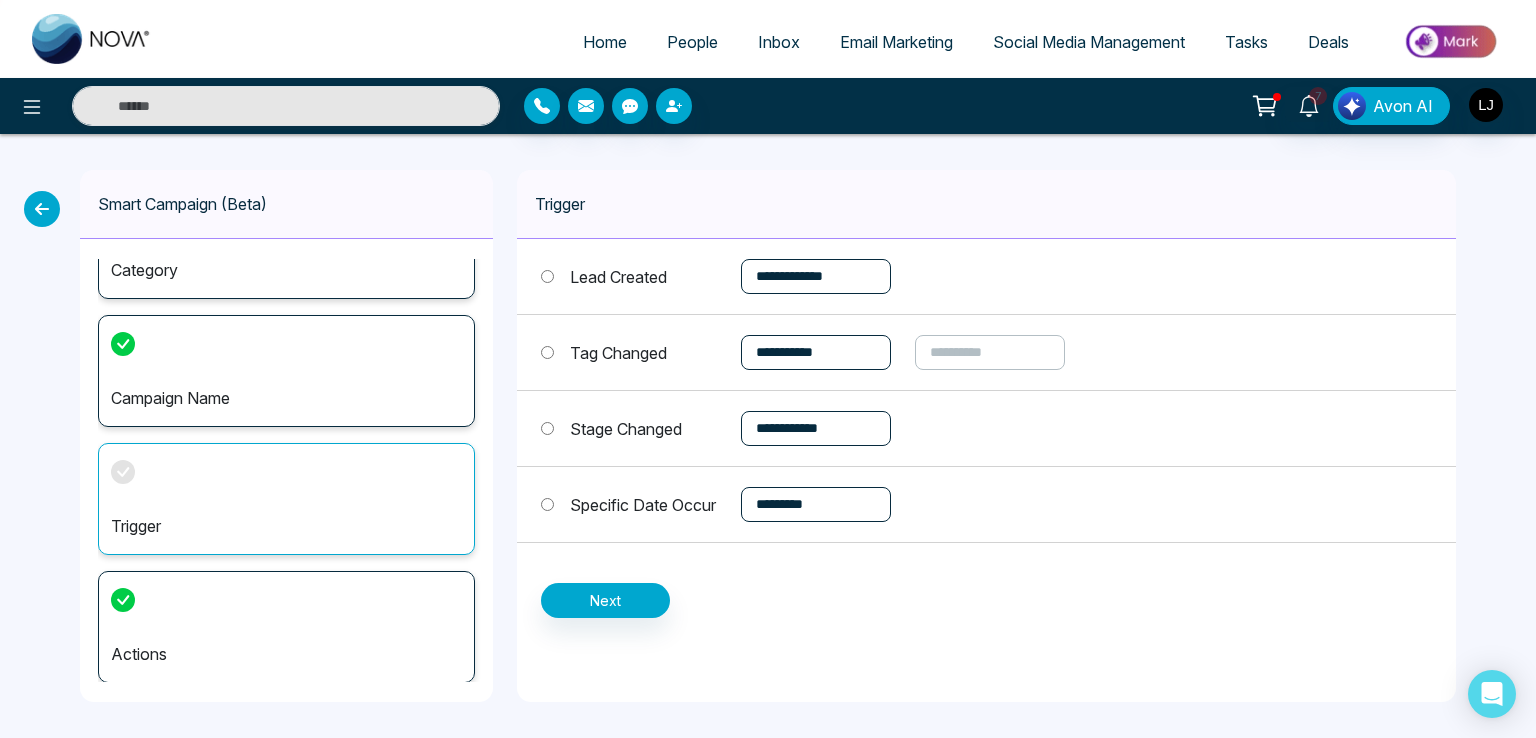 select on "*****" 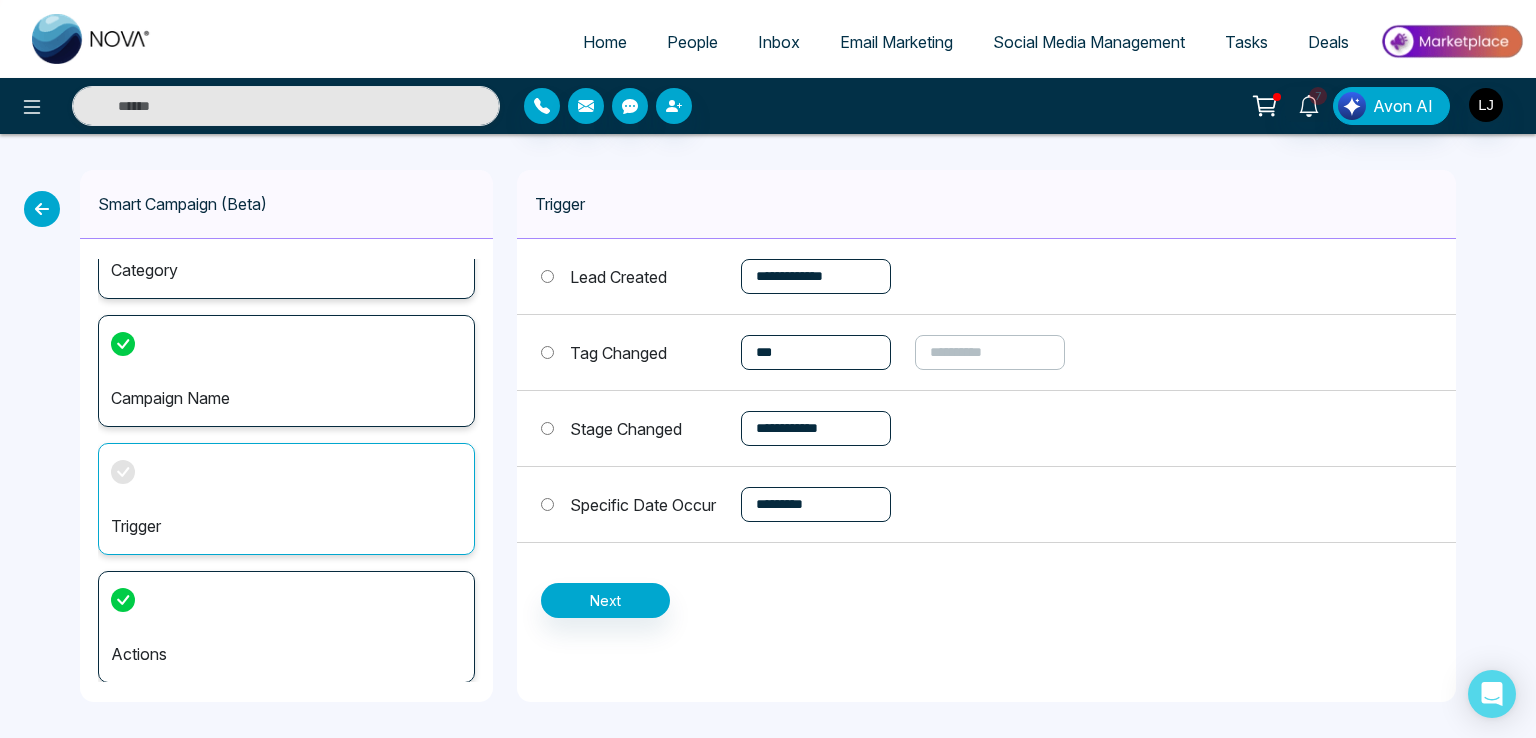 click on "**********" at bounding box center [816, 352] 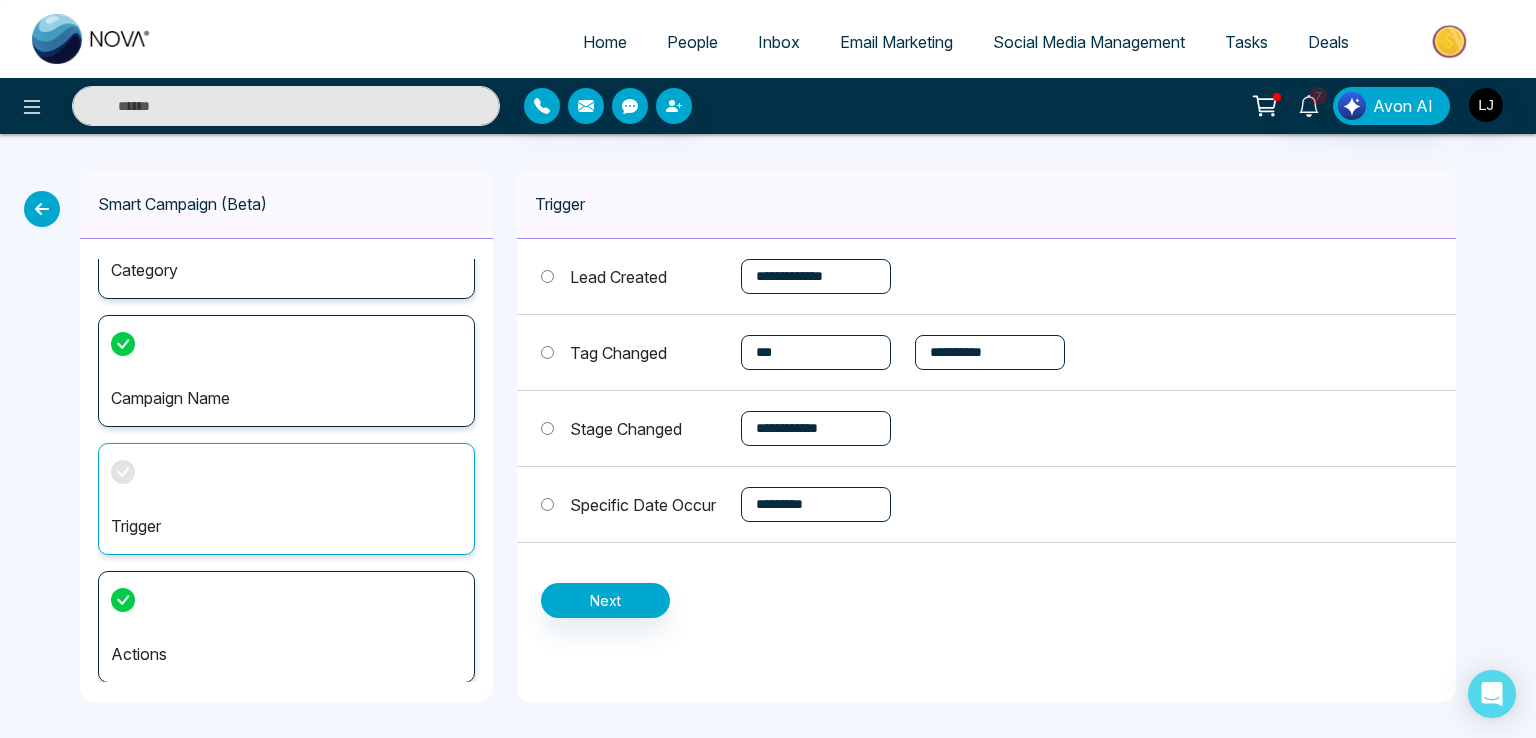 click on "**********" at bounding box center (990, 352) 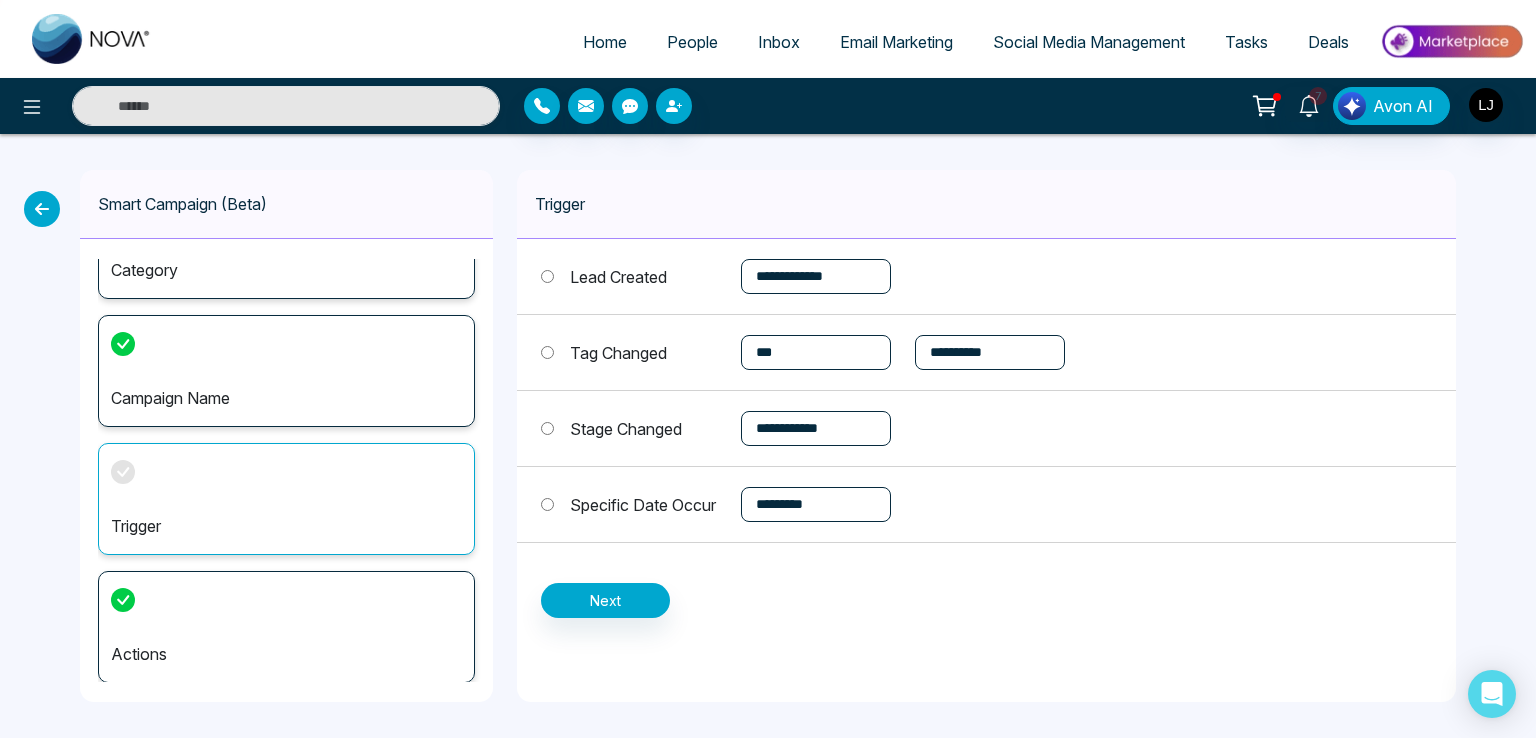 click on "**********" at bounding box center [986, 353] 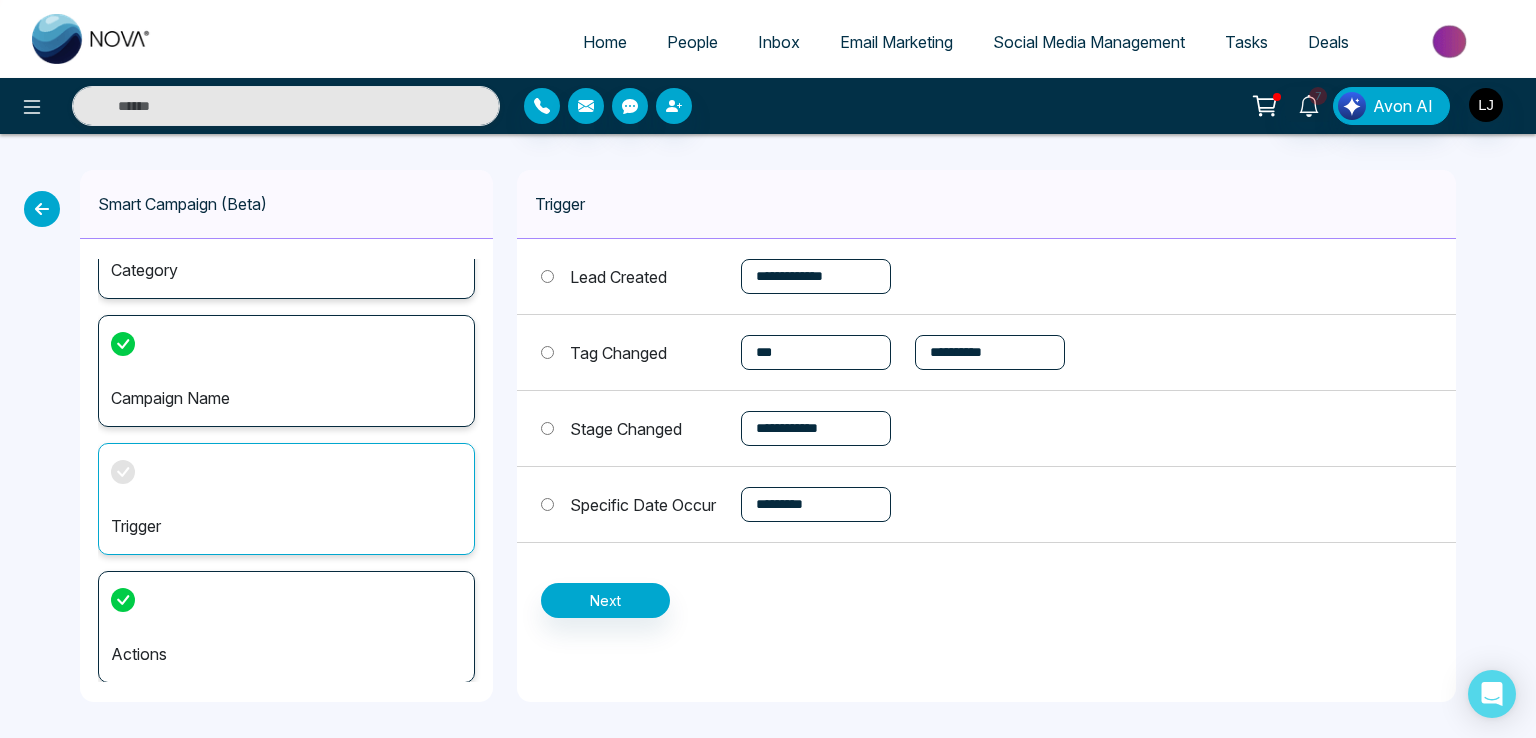 click on "**********" at bounding box center [990, 352] 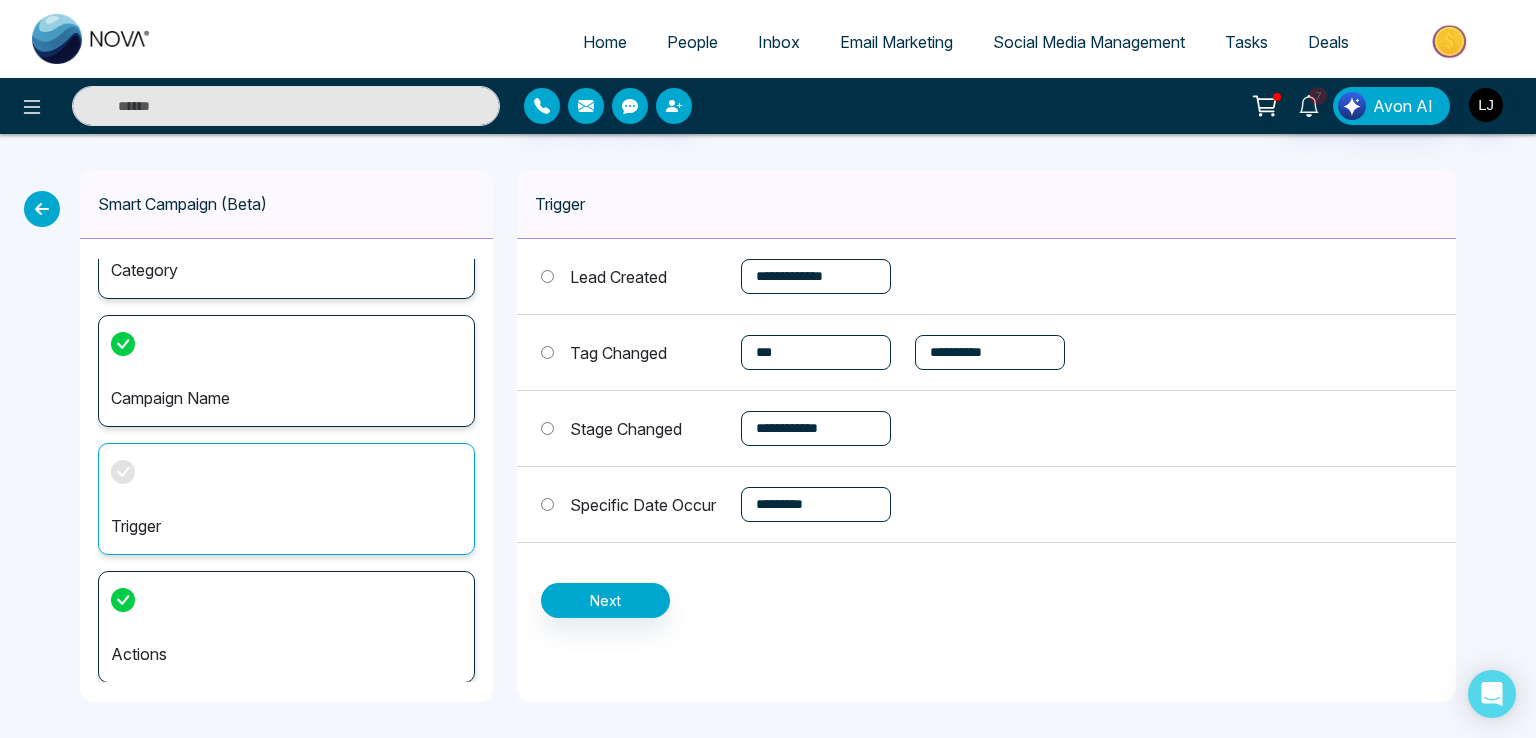 select on "*****" 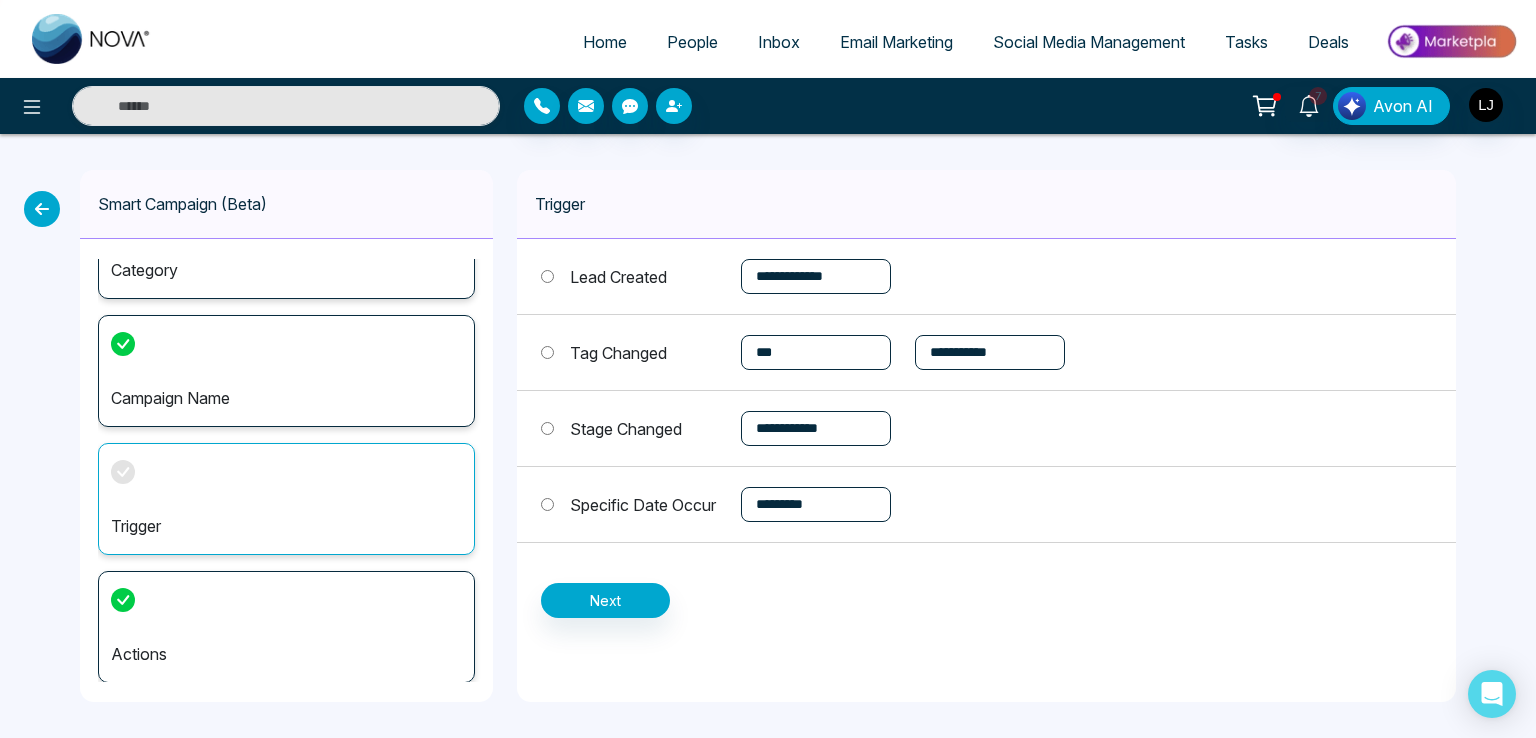 click on "**********" at bounding box center (990, 352) 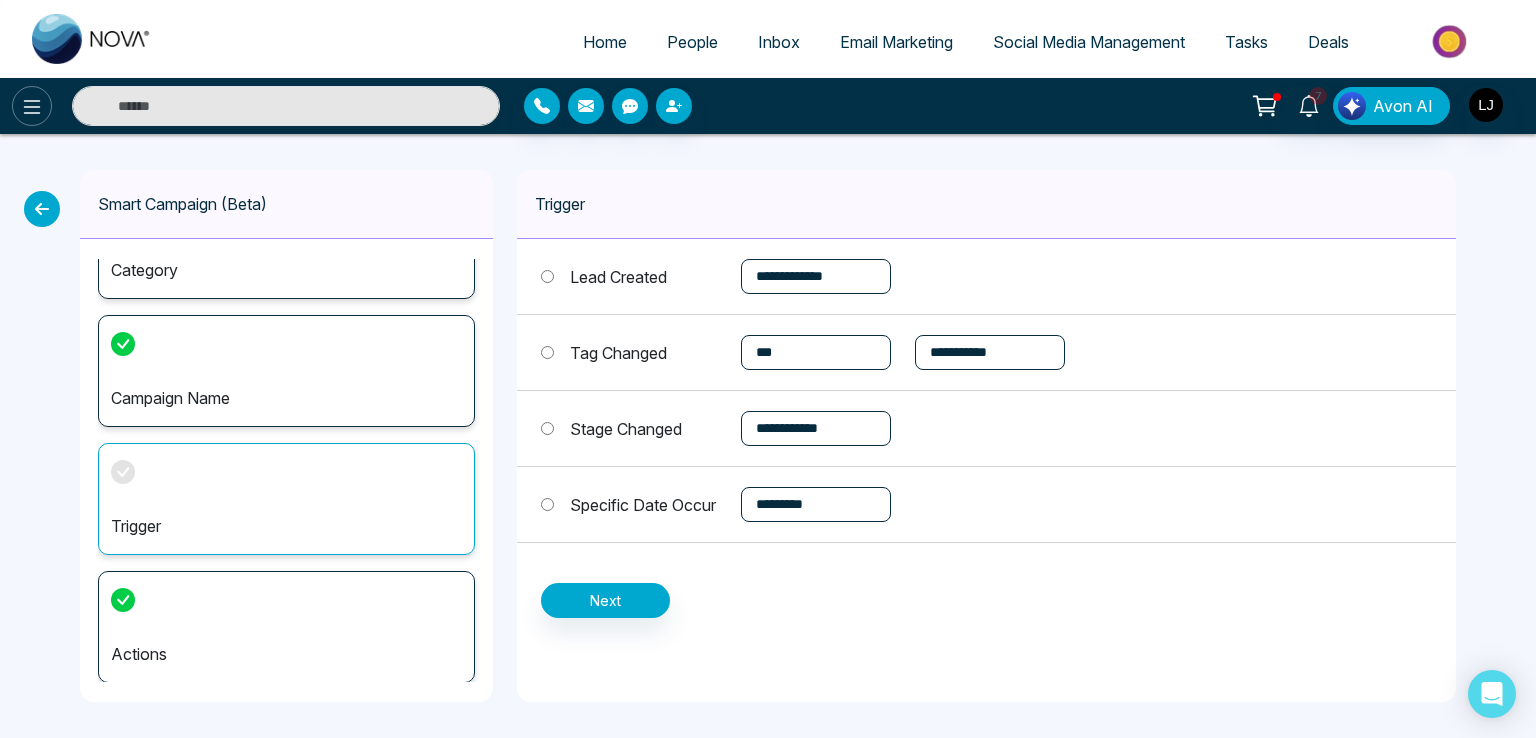 click 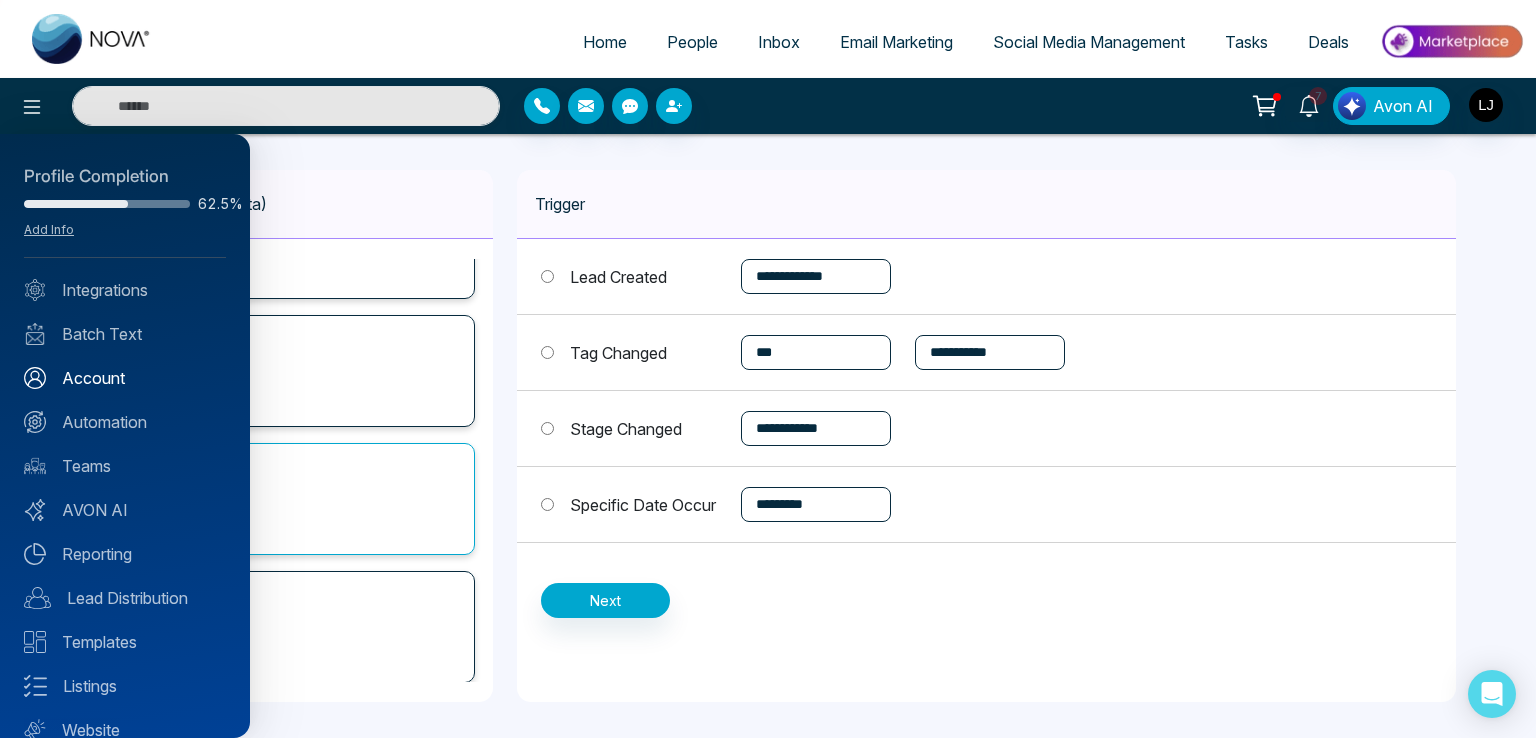 click on "Account" at bounding box center [125, 378] 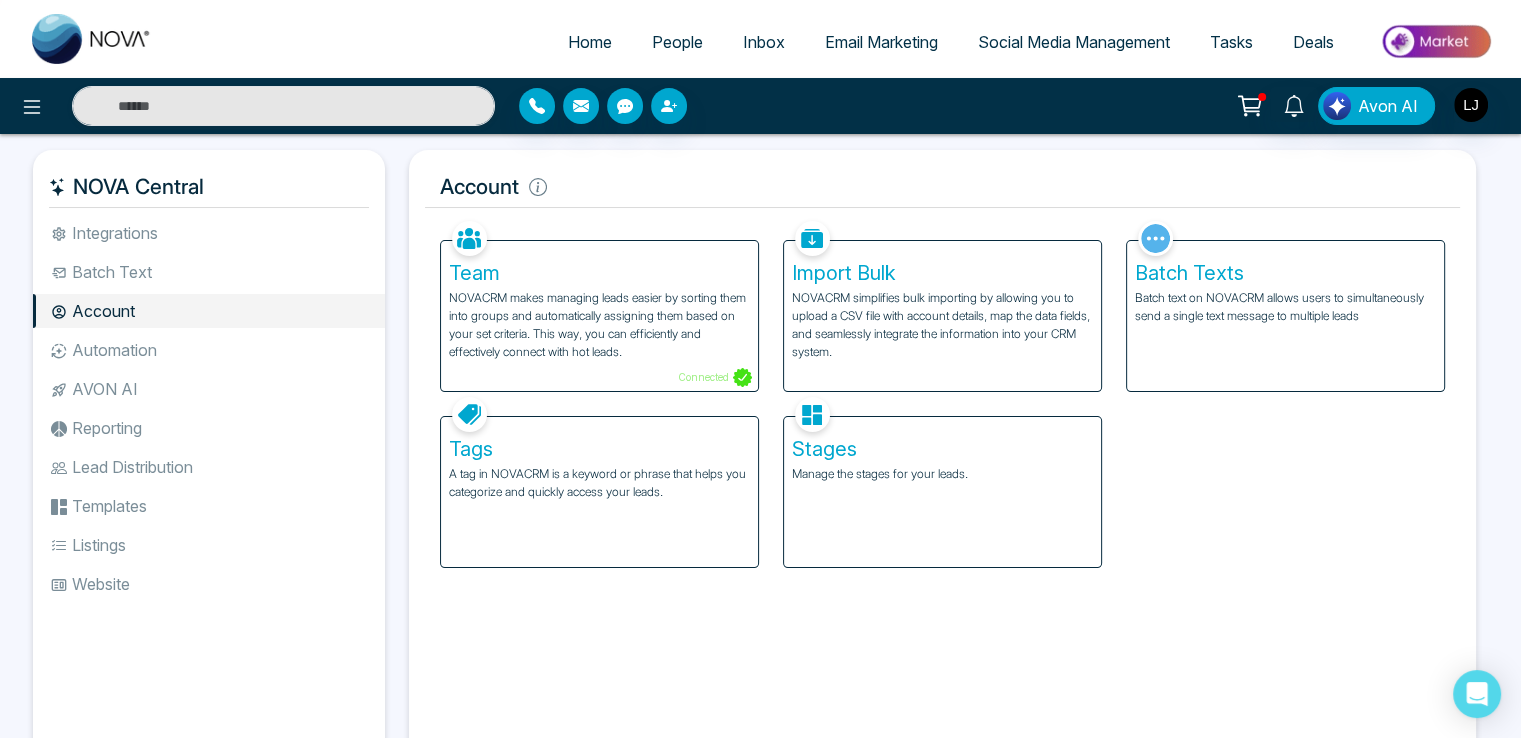 click on "A tag in NOVACRM is a keyword or phrase that helps you categorize and quickly access your leads." at bounding box center (599, 483) 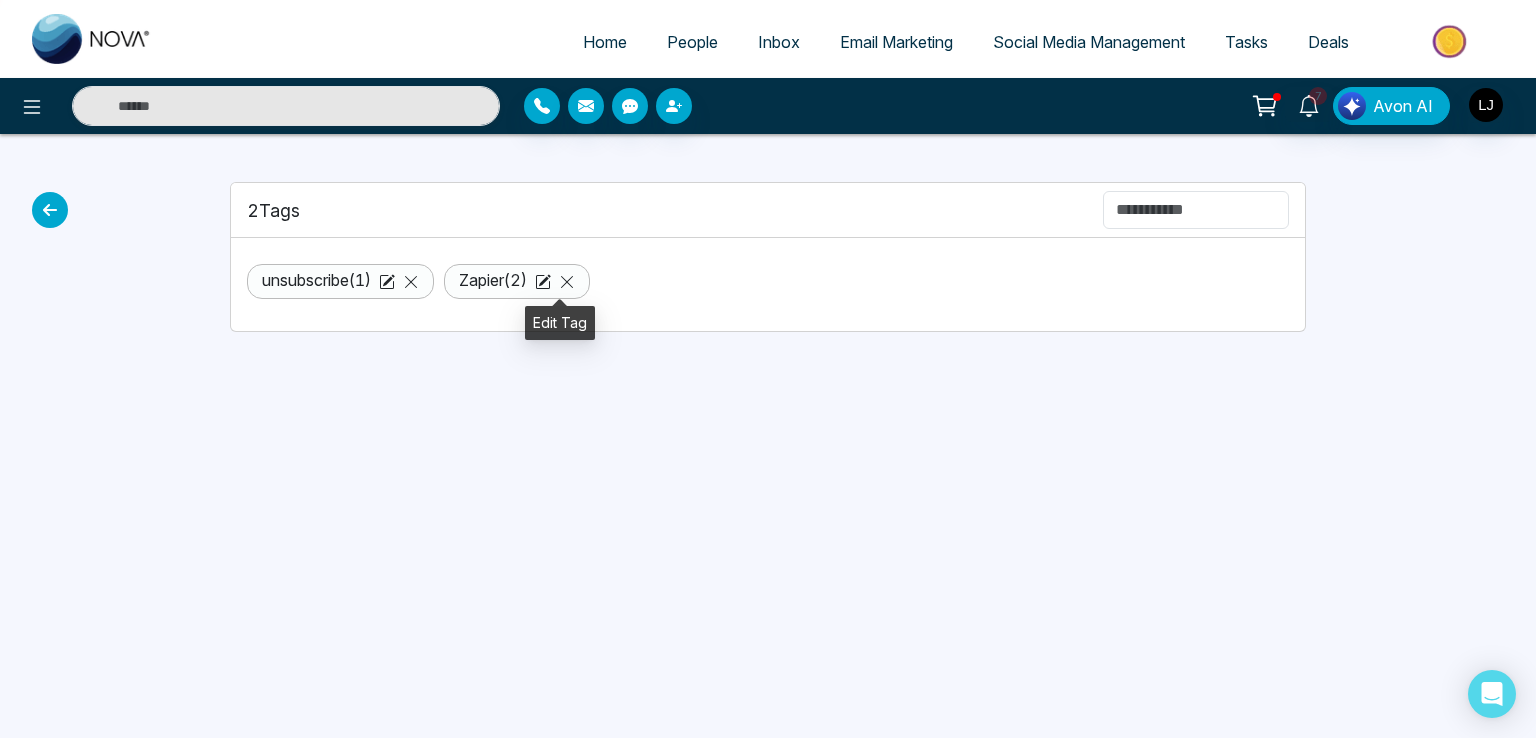 click 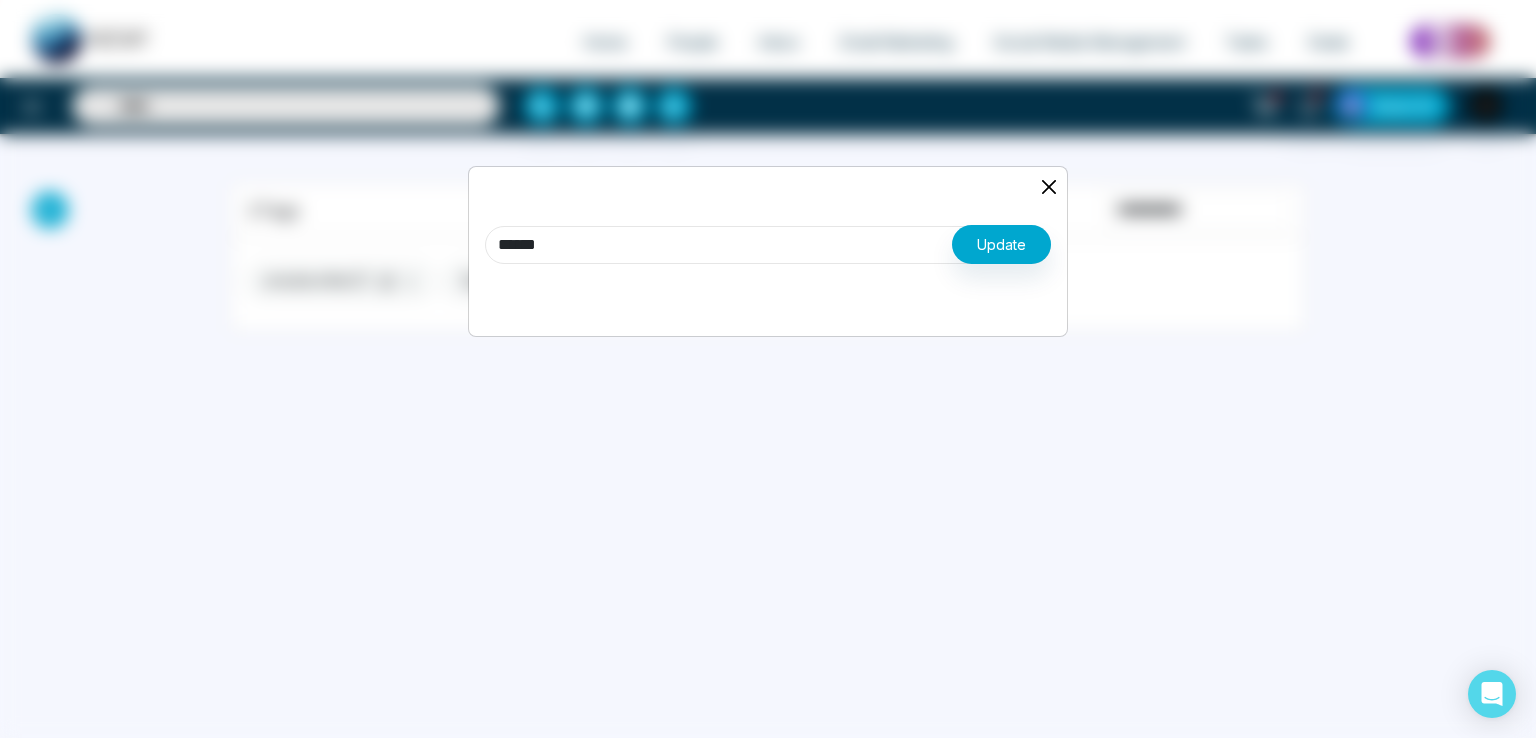 drag, startPoint x: 497, startPoint y: 253, endPoint x: 274, endPoint y: 256, distance: 223.02017 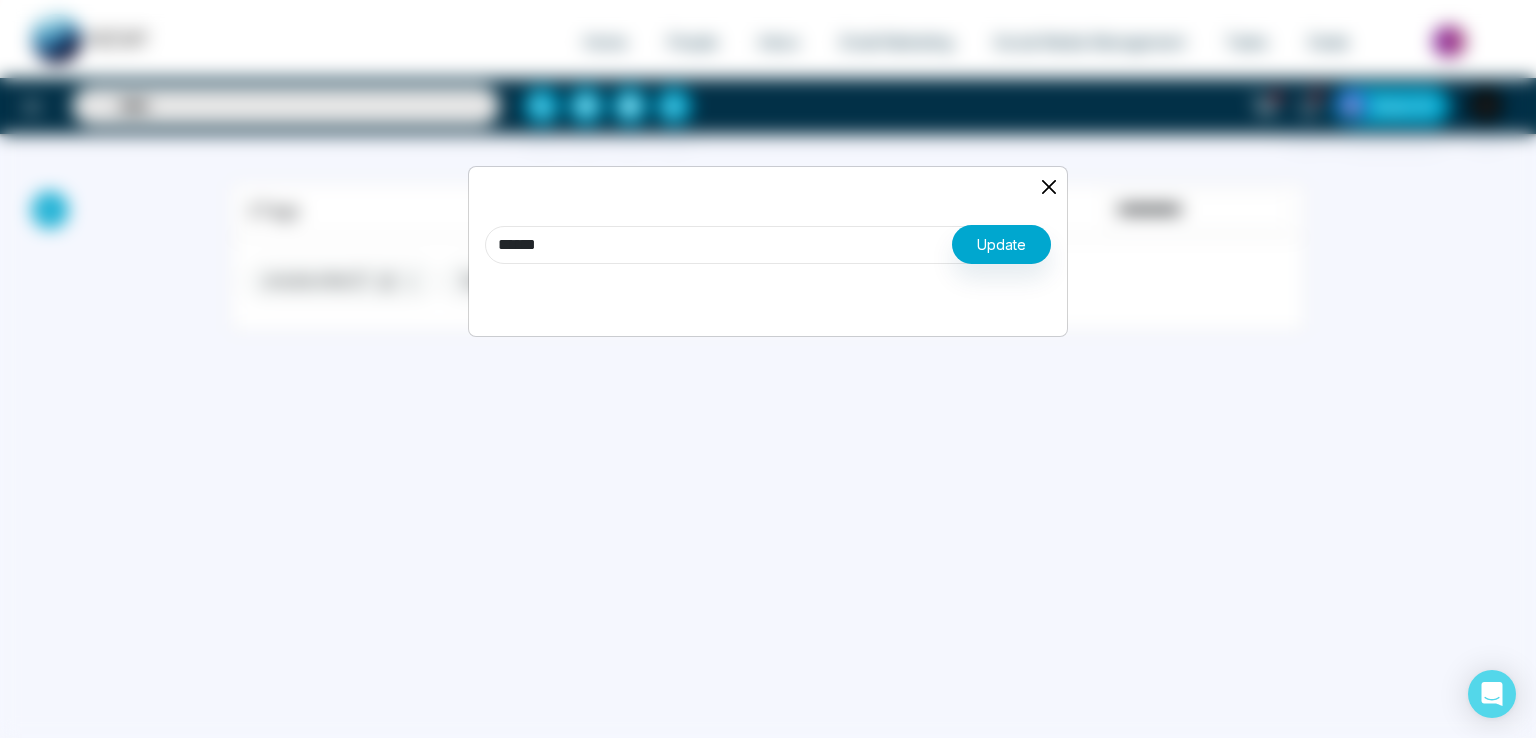 click on "****** Update" at bounding box center (768, 369) 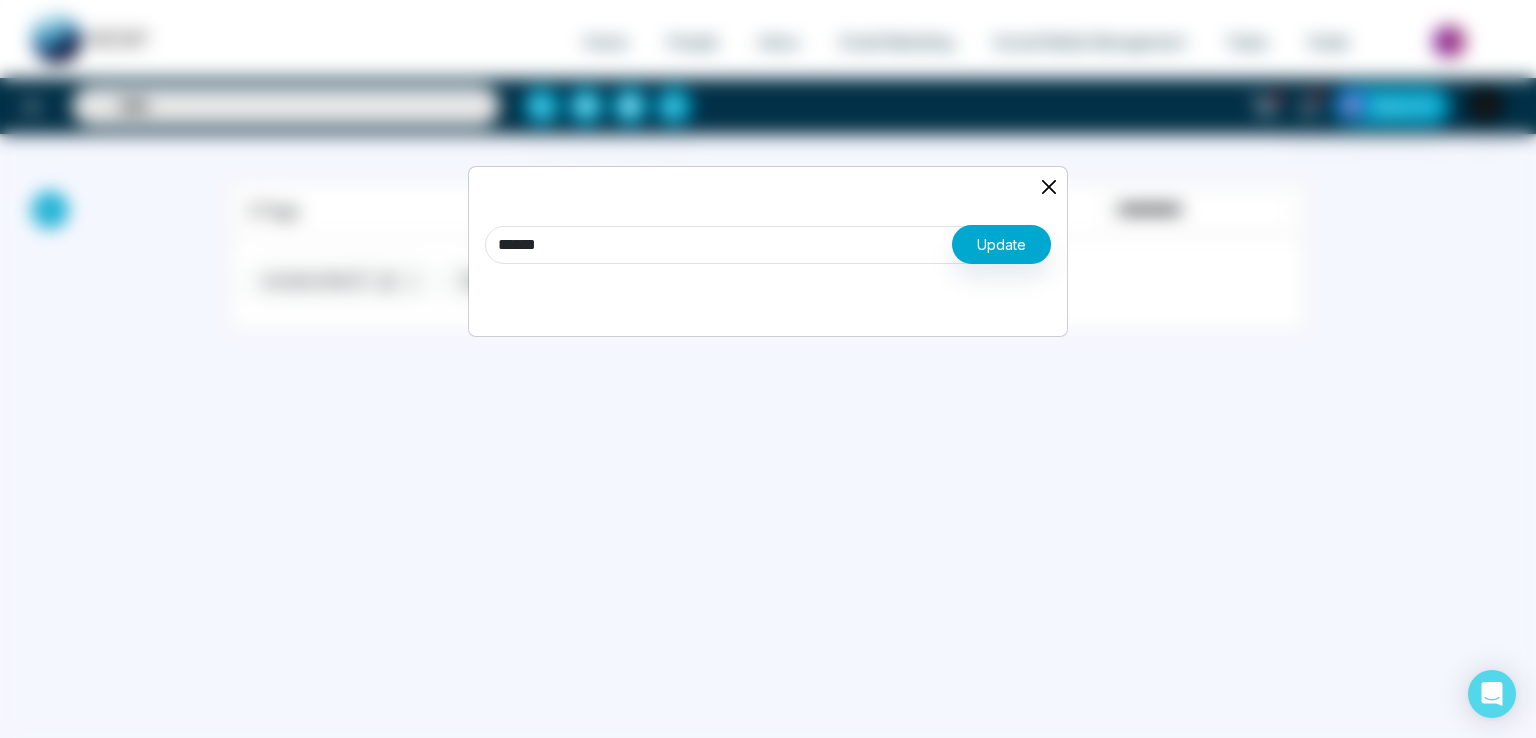 click at bounding box center (1049, 187) 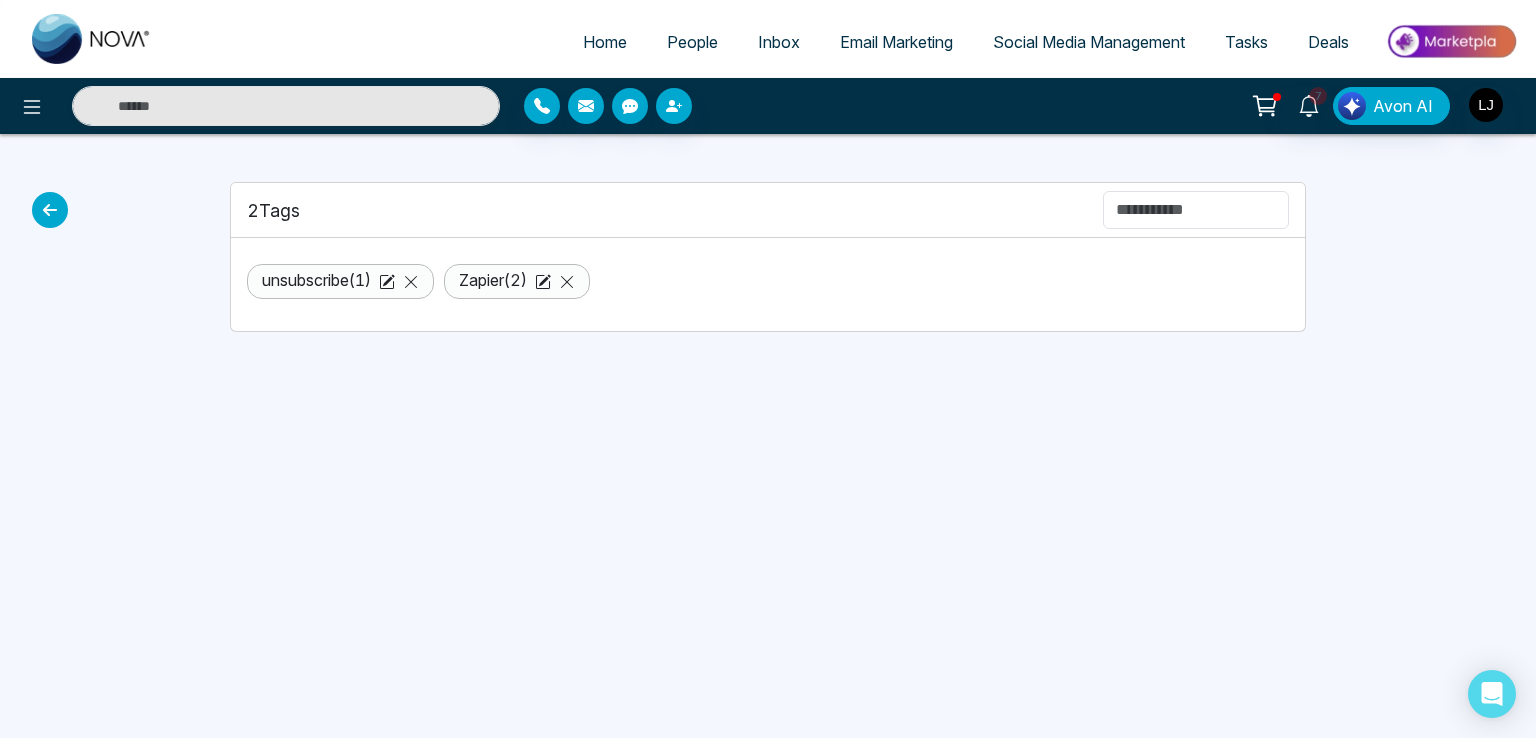 click at bounding box center (50, 210) 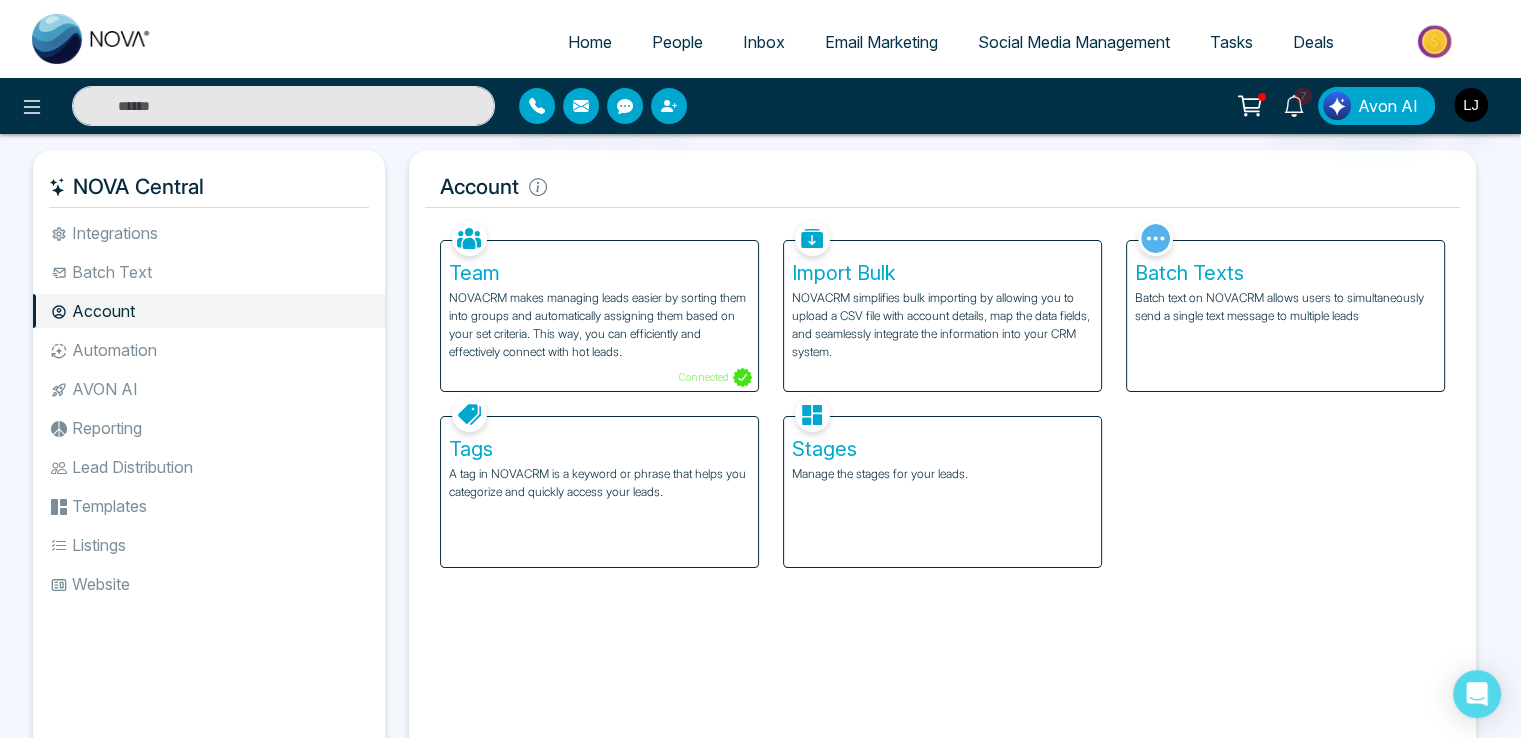 click on "Automation" at bounding box center [209, 350] 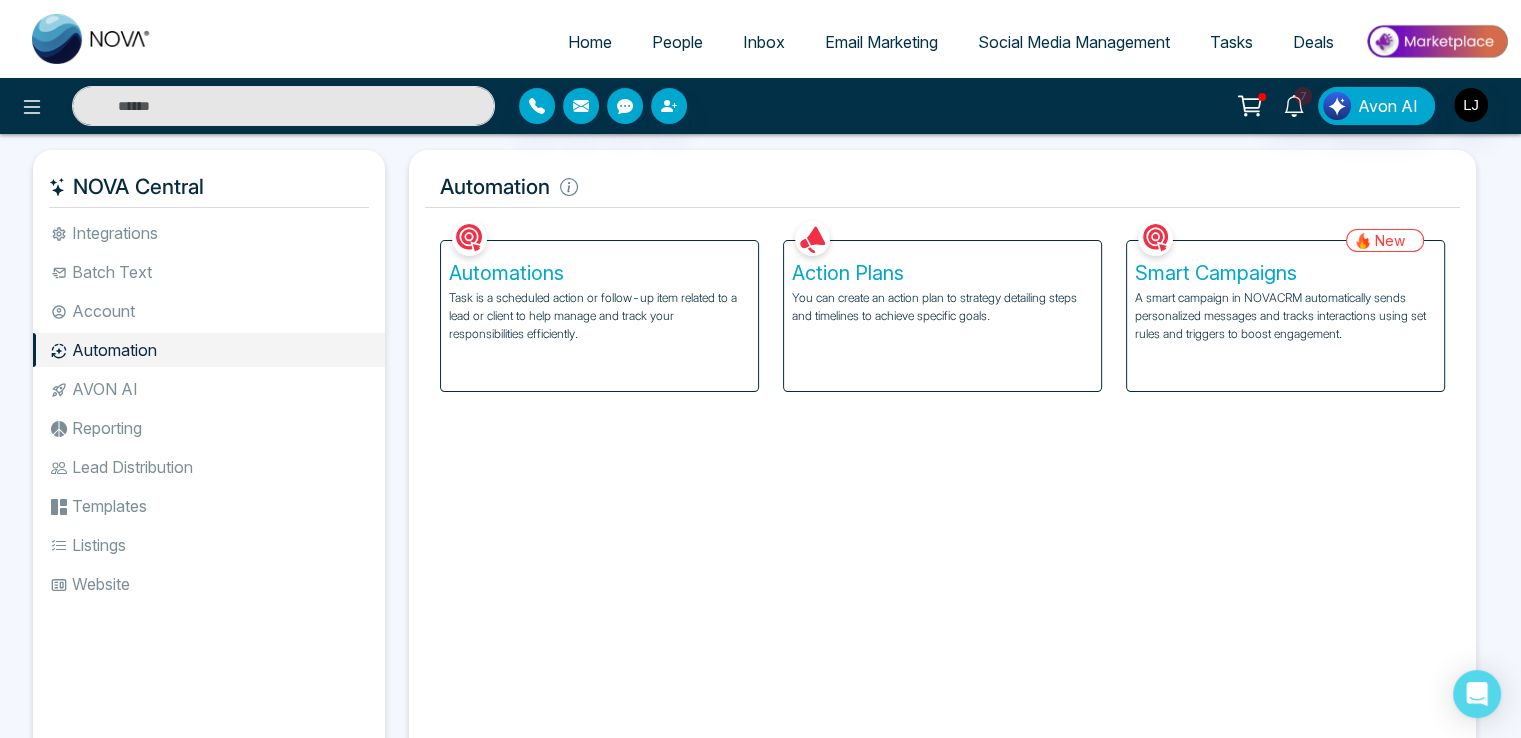 click on "A smart campaign in NOVACRM automatically sends personalized messages and tracks interactions using set rules and triggers to boost engagement." at bounding box center (1285, 316) 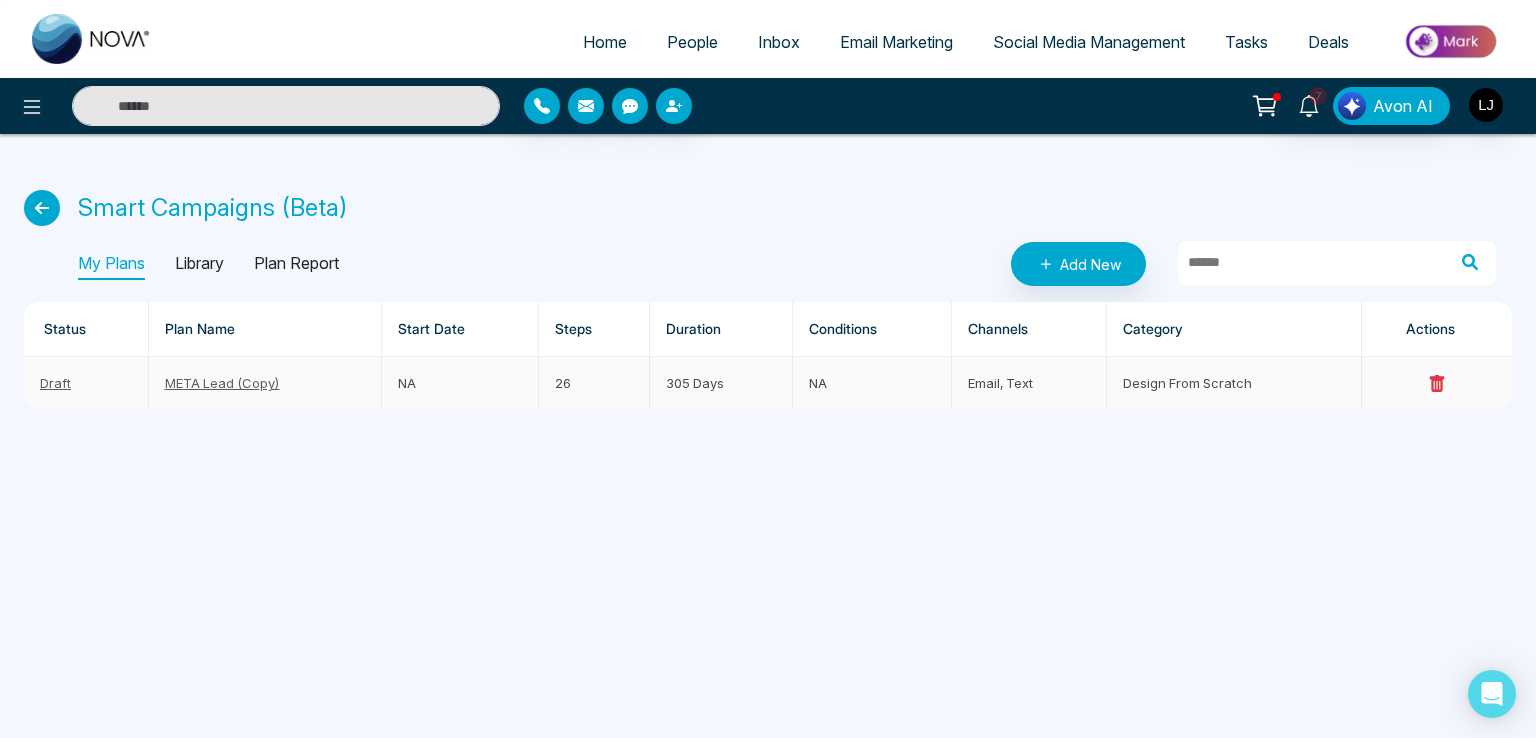 click on "META Lead (Copy)" at bounding box center [222, 383] 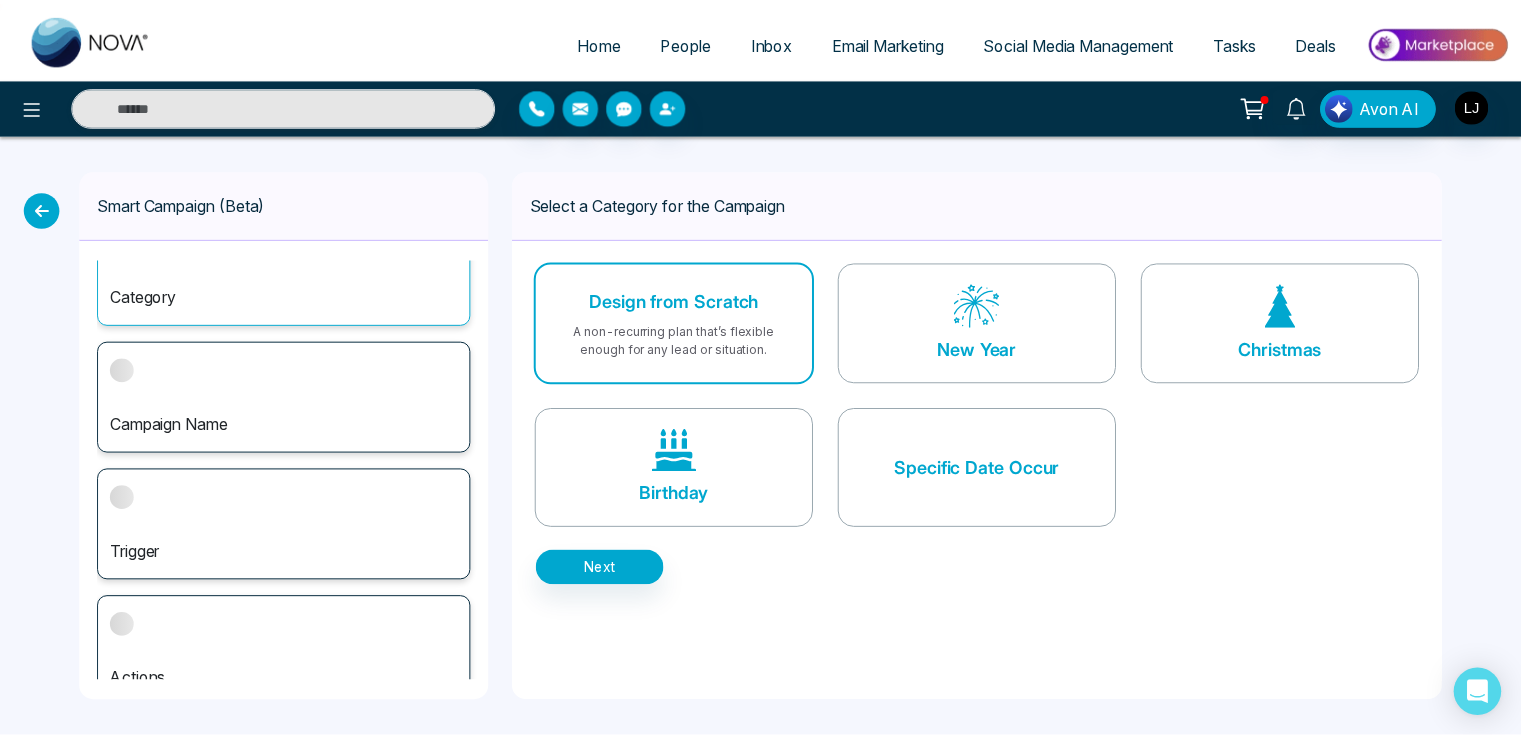 scroll, scrollTop: 72, scrollLeft: 0, axis: vertical 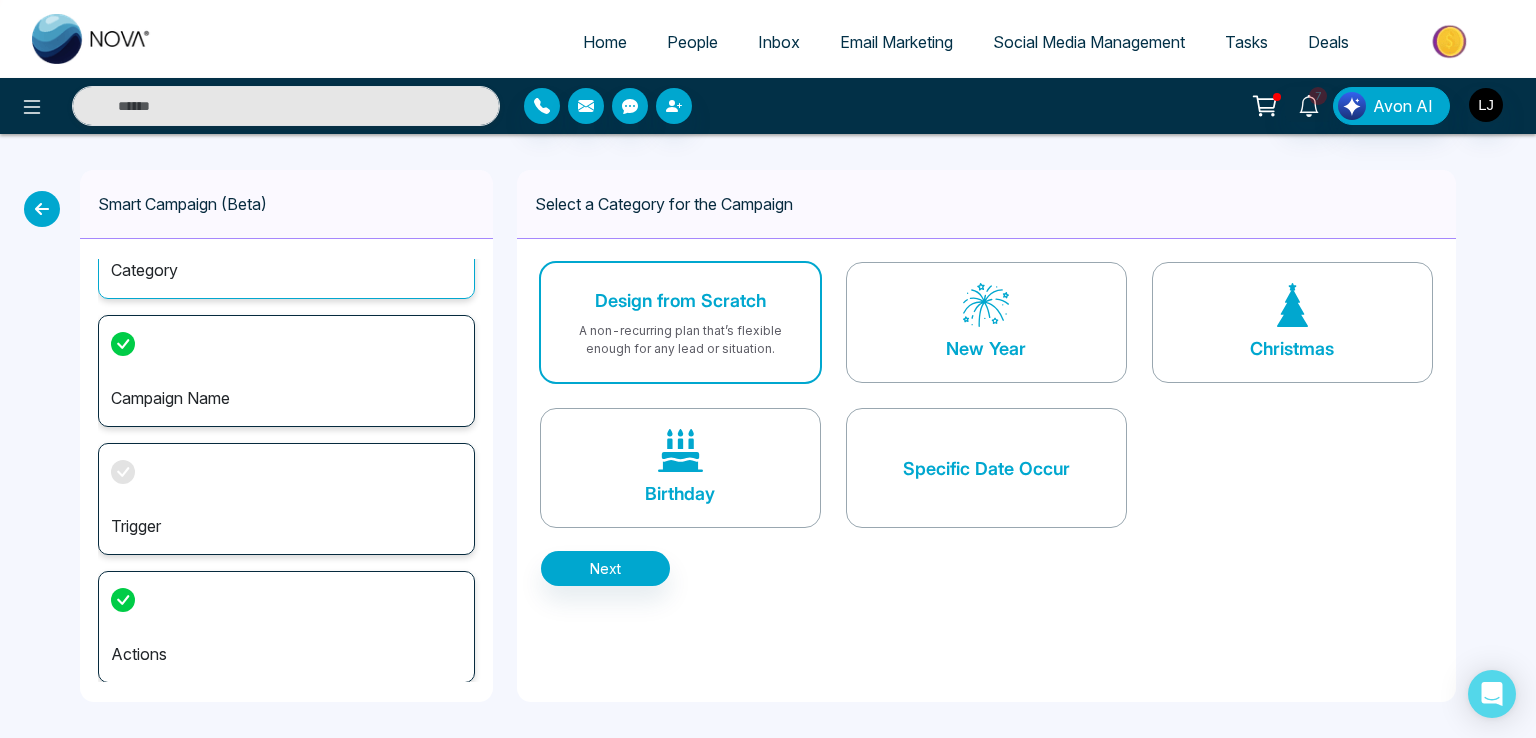 click on "Trigger" at bounding box center (286, 499) 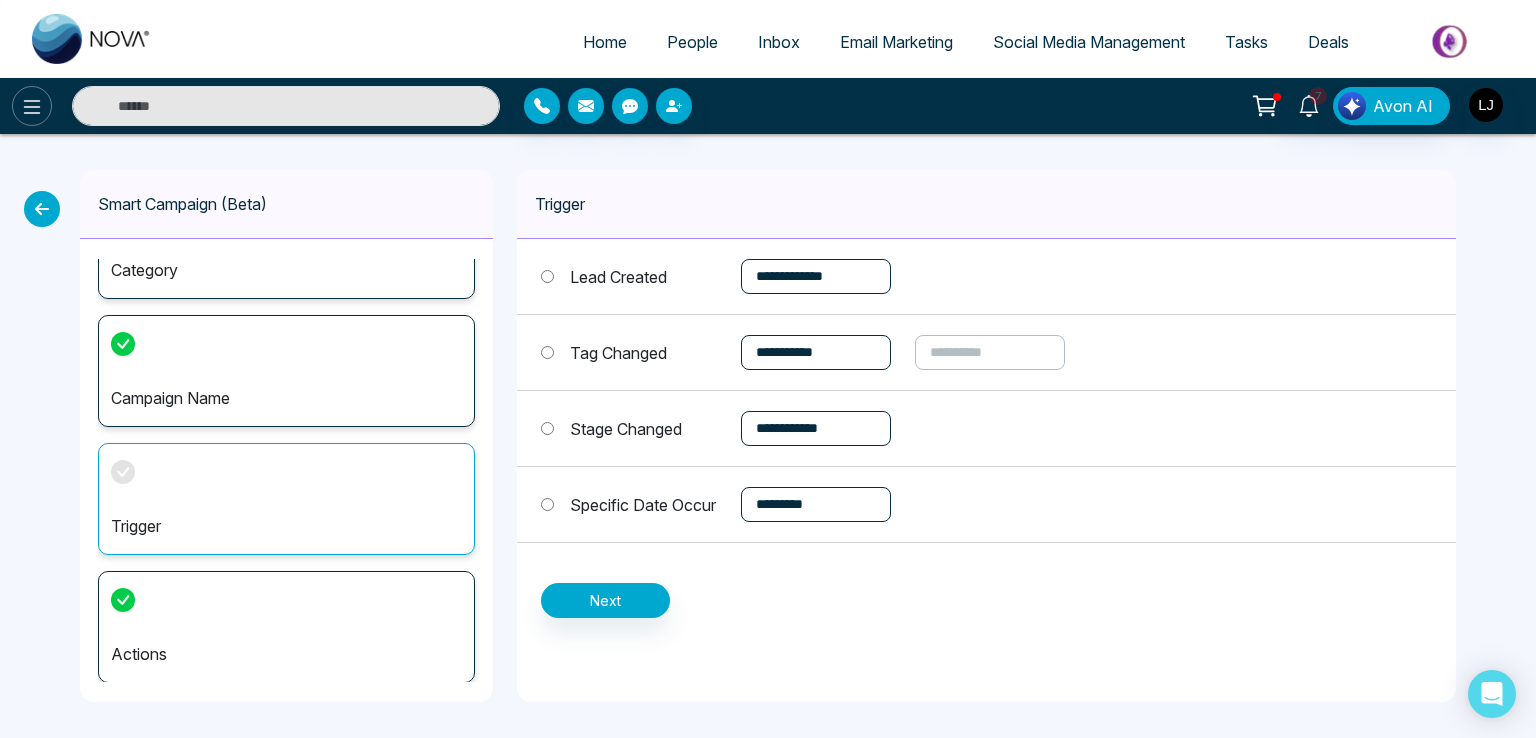 click 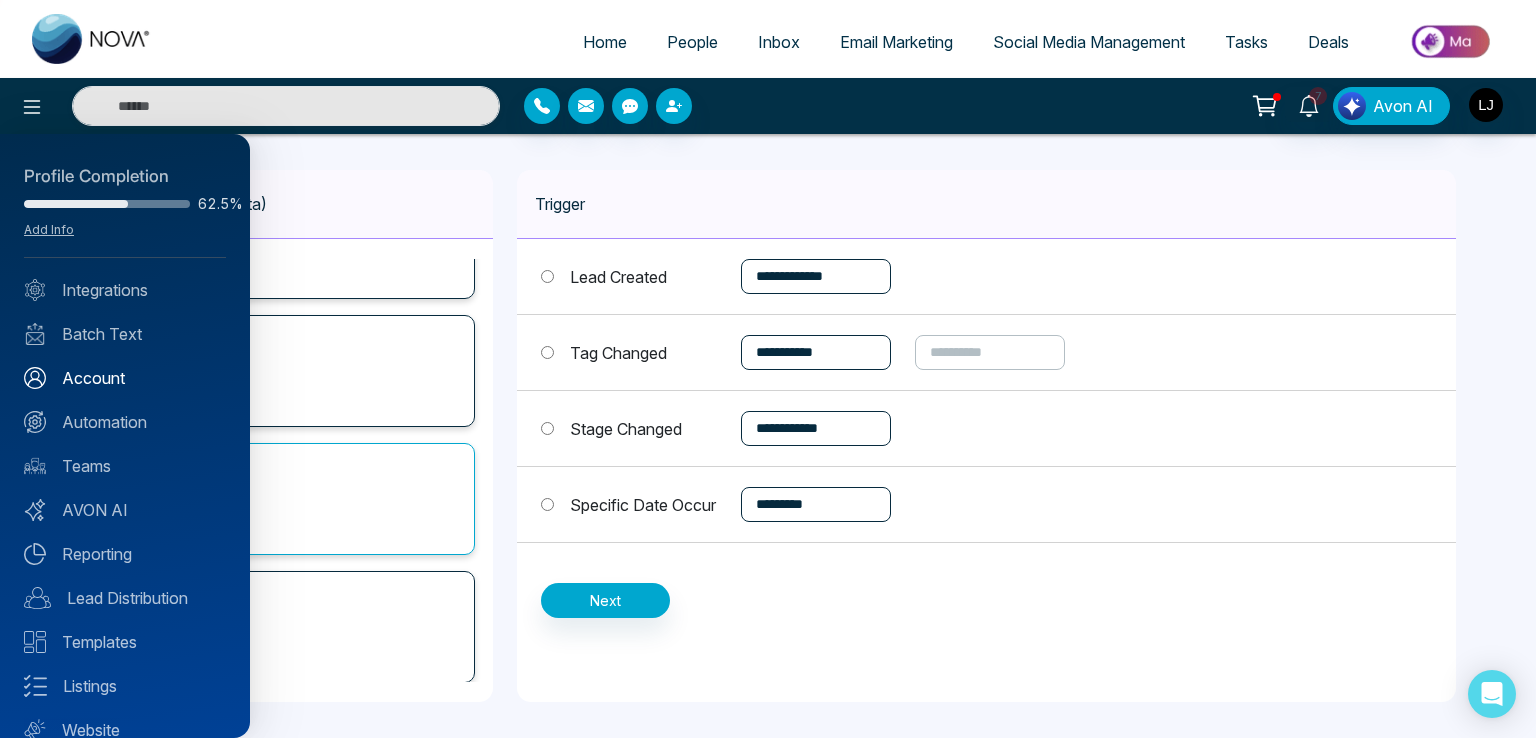 click on "Account" at bounding box center [125, 378] 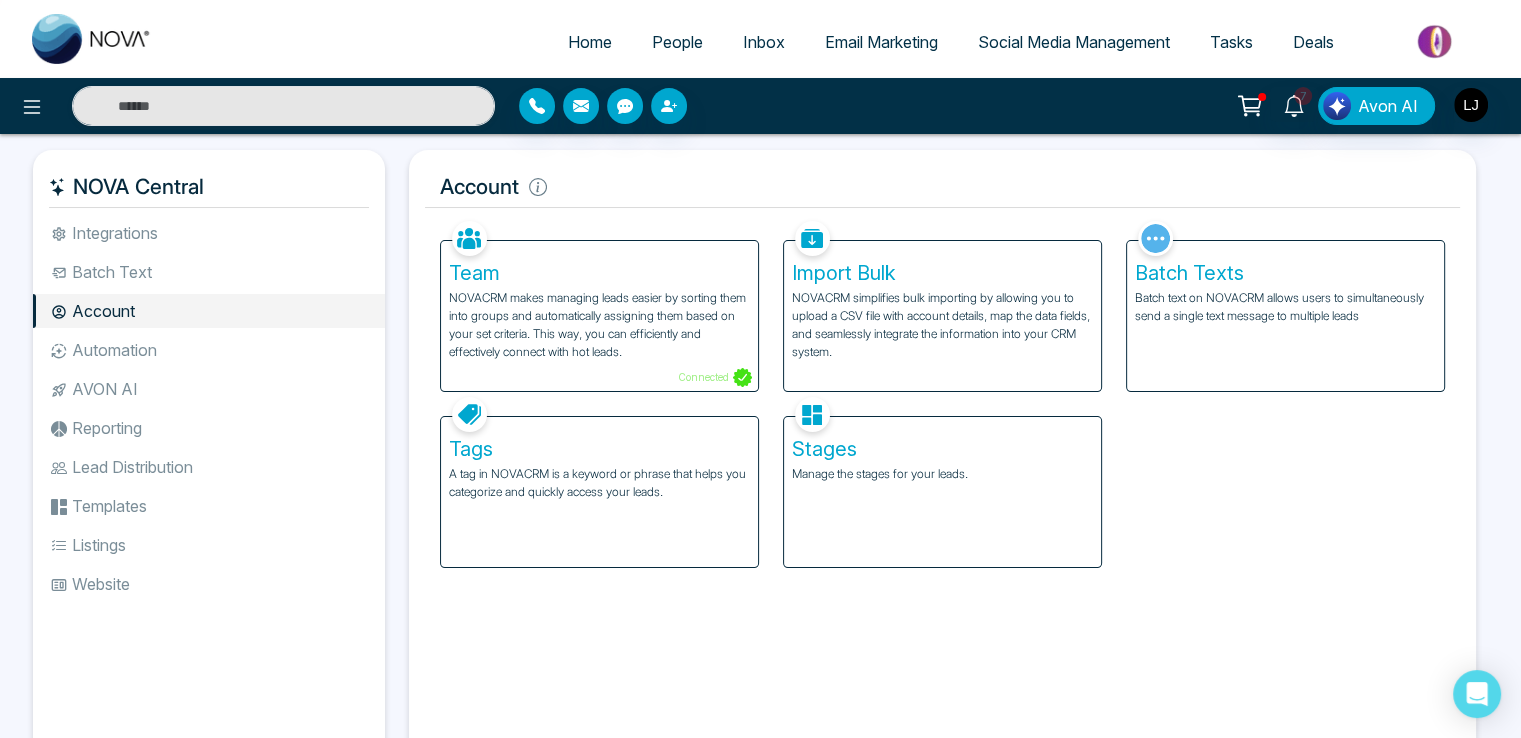 click on "Stages" at bounding box center [942, 449] 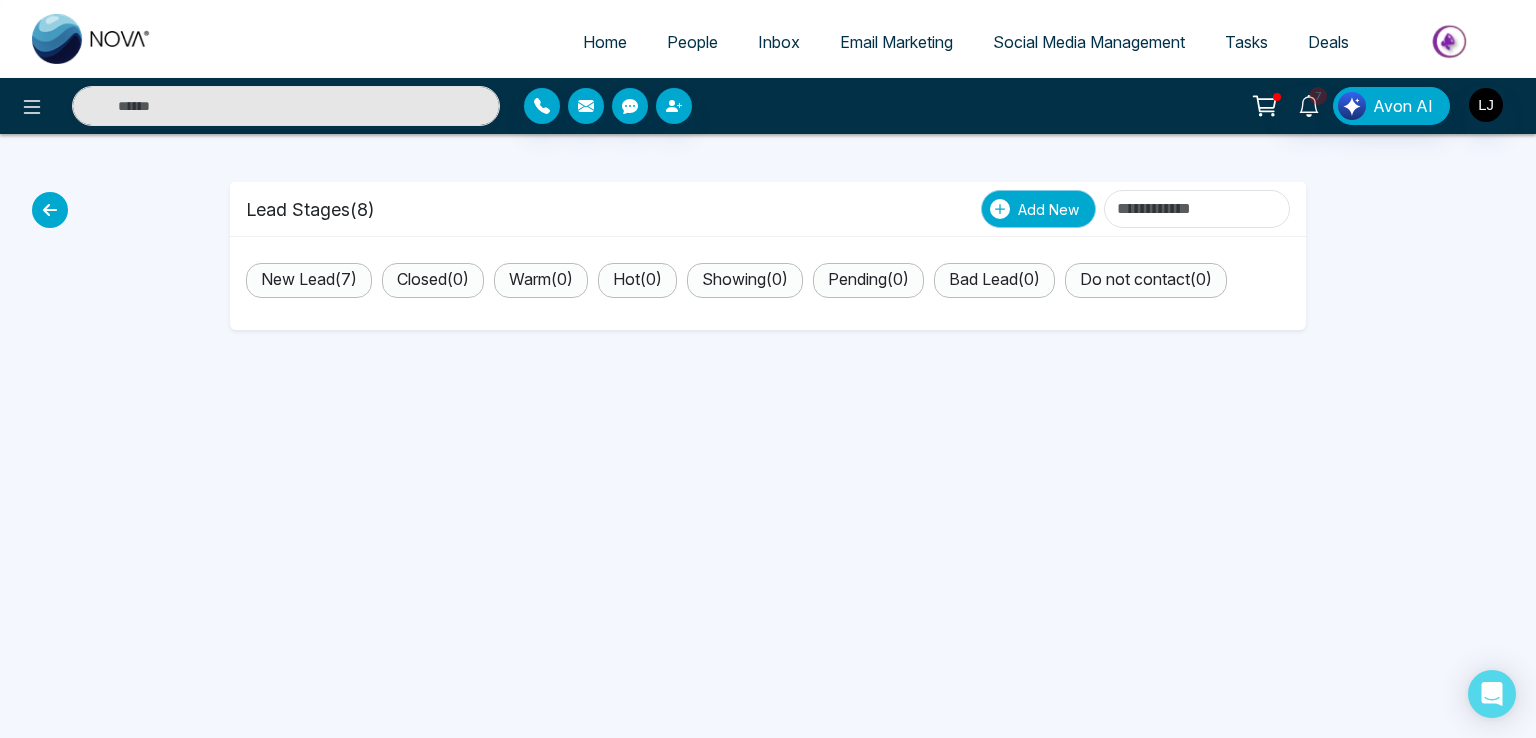 click on "Add New" at bounding box center (1038, 209) 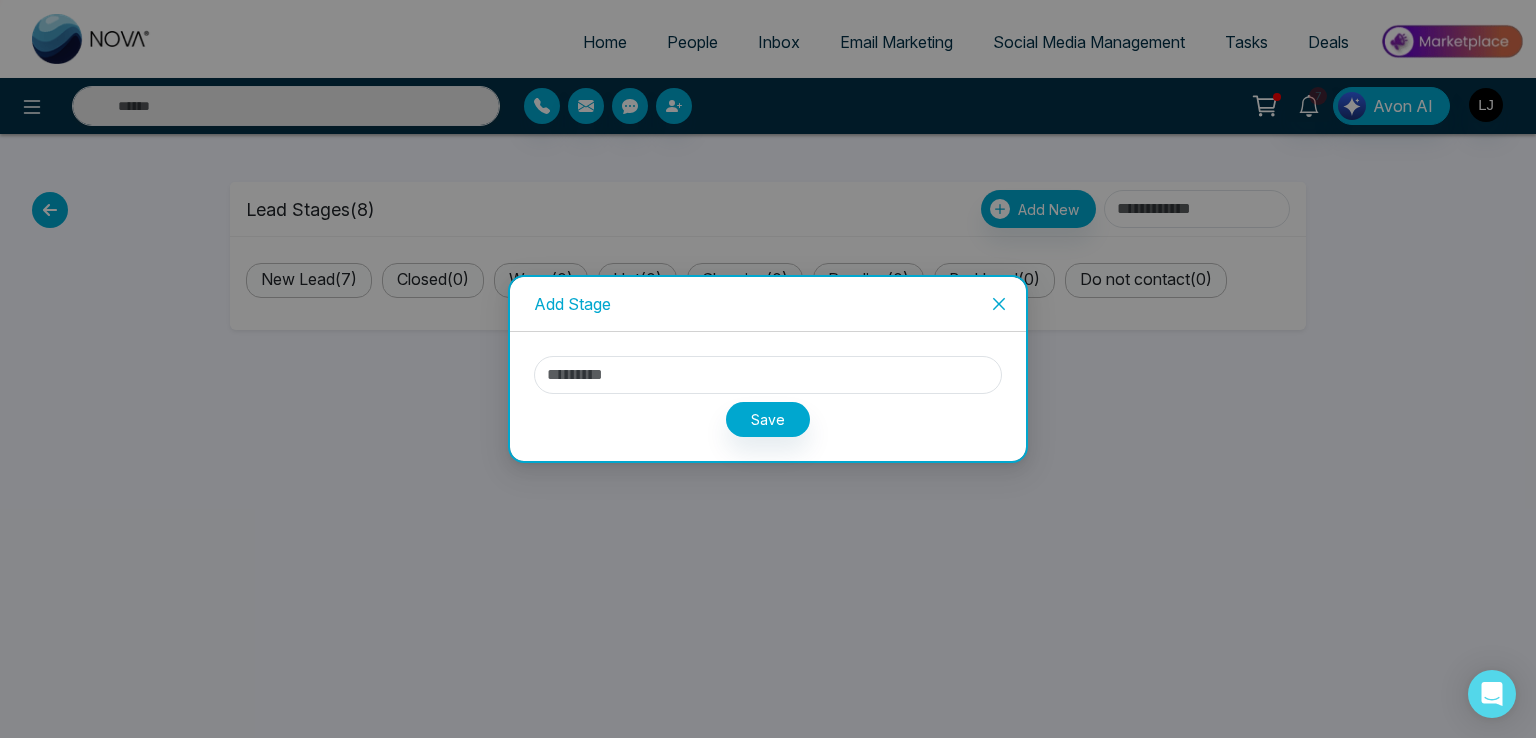 click on "Add Stage Save" at bounding box center (768, 369) 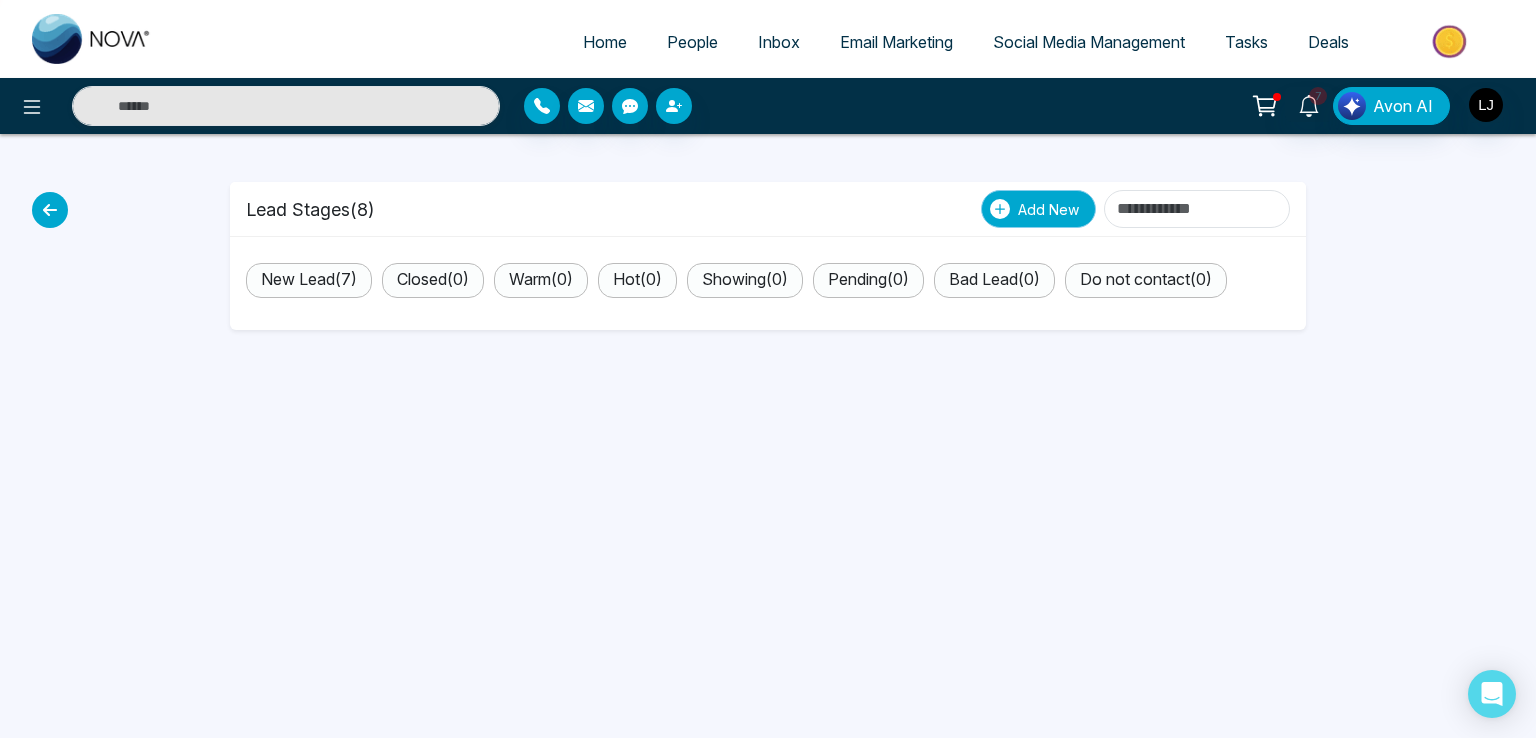 click on "Add New" at bounding box center (1038, 209) 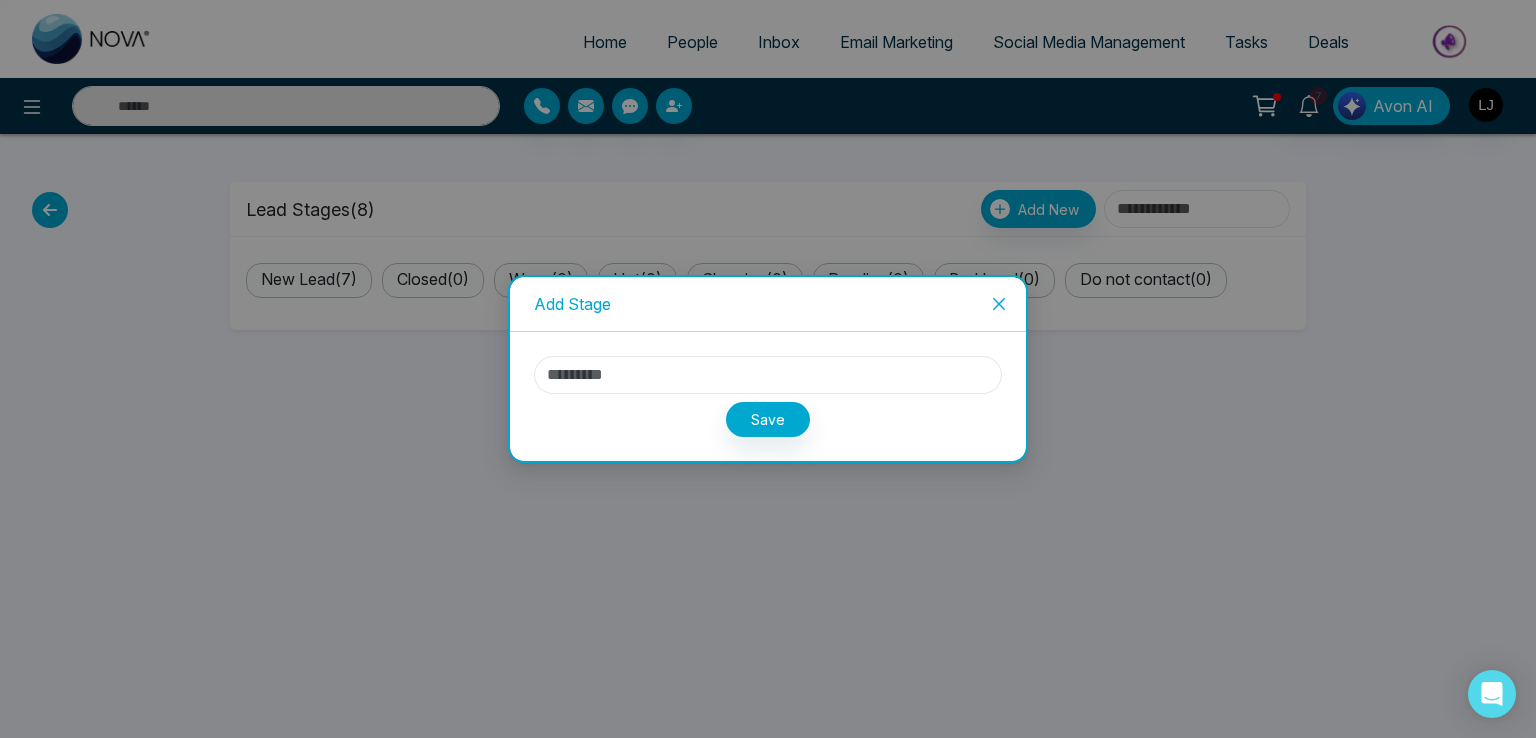 click at bounding box center [768, 375] 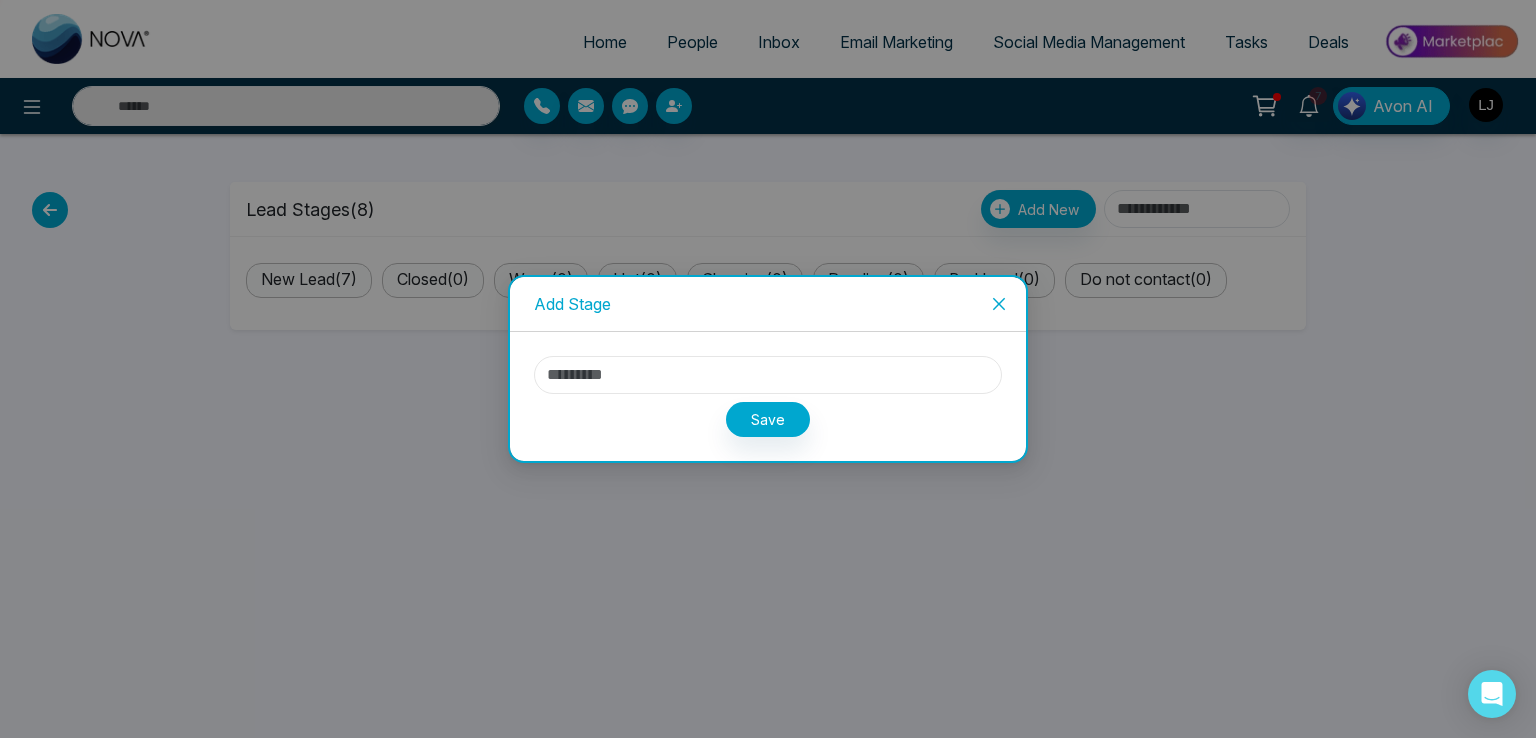 type on "********" 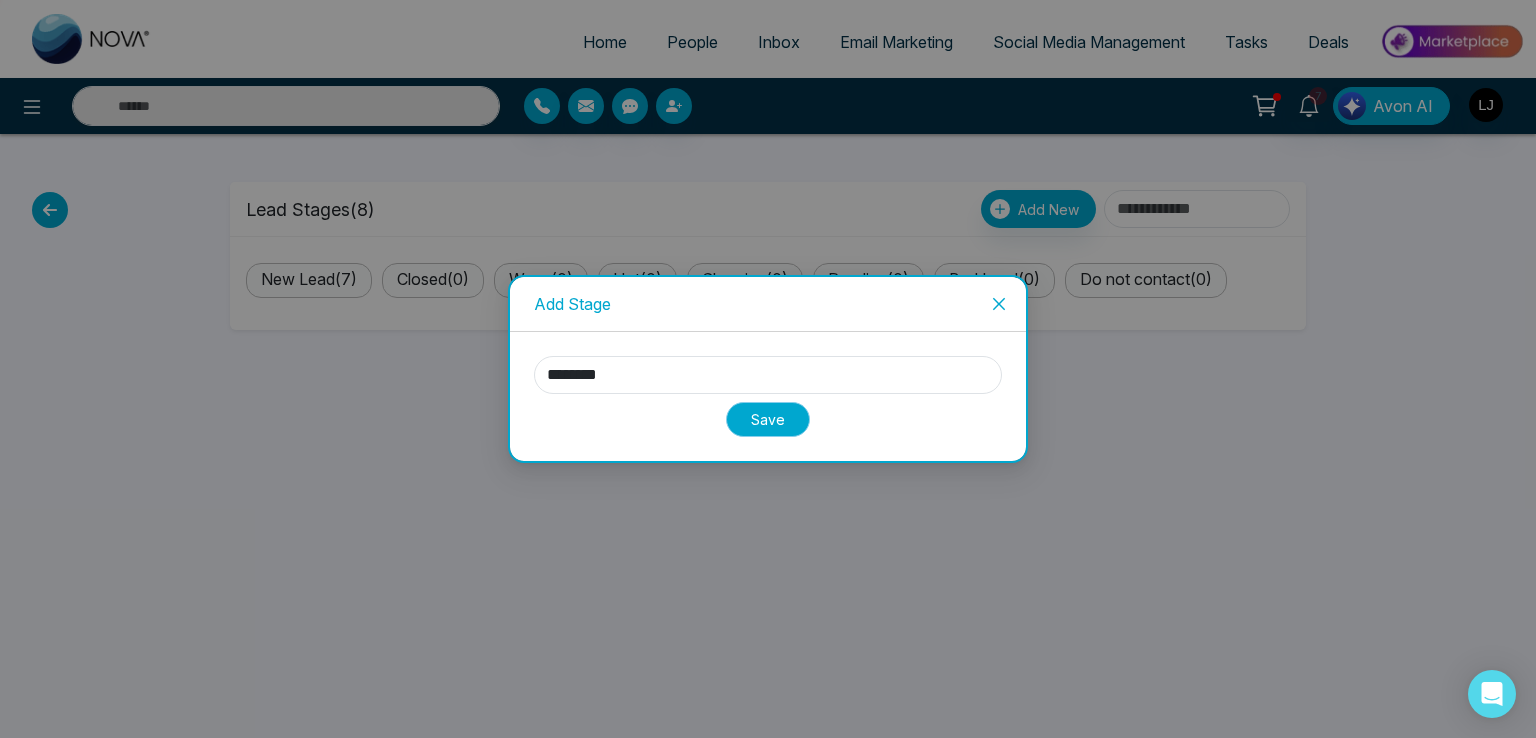 click on "Save" at bounding box center [768, 419] 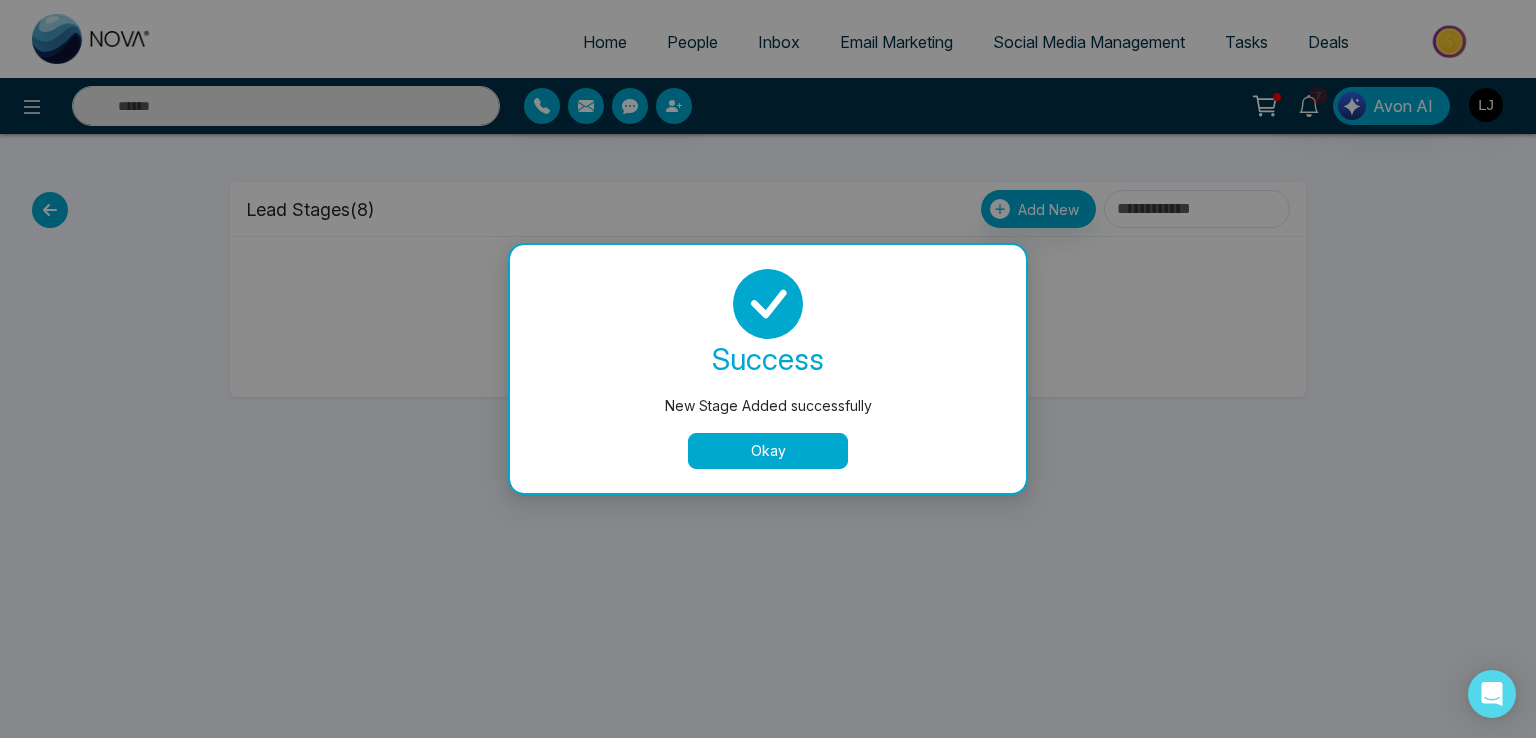 click on "Okay" at bounding box center [768, 451] 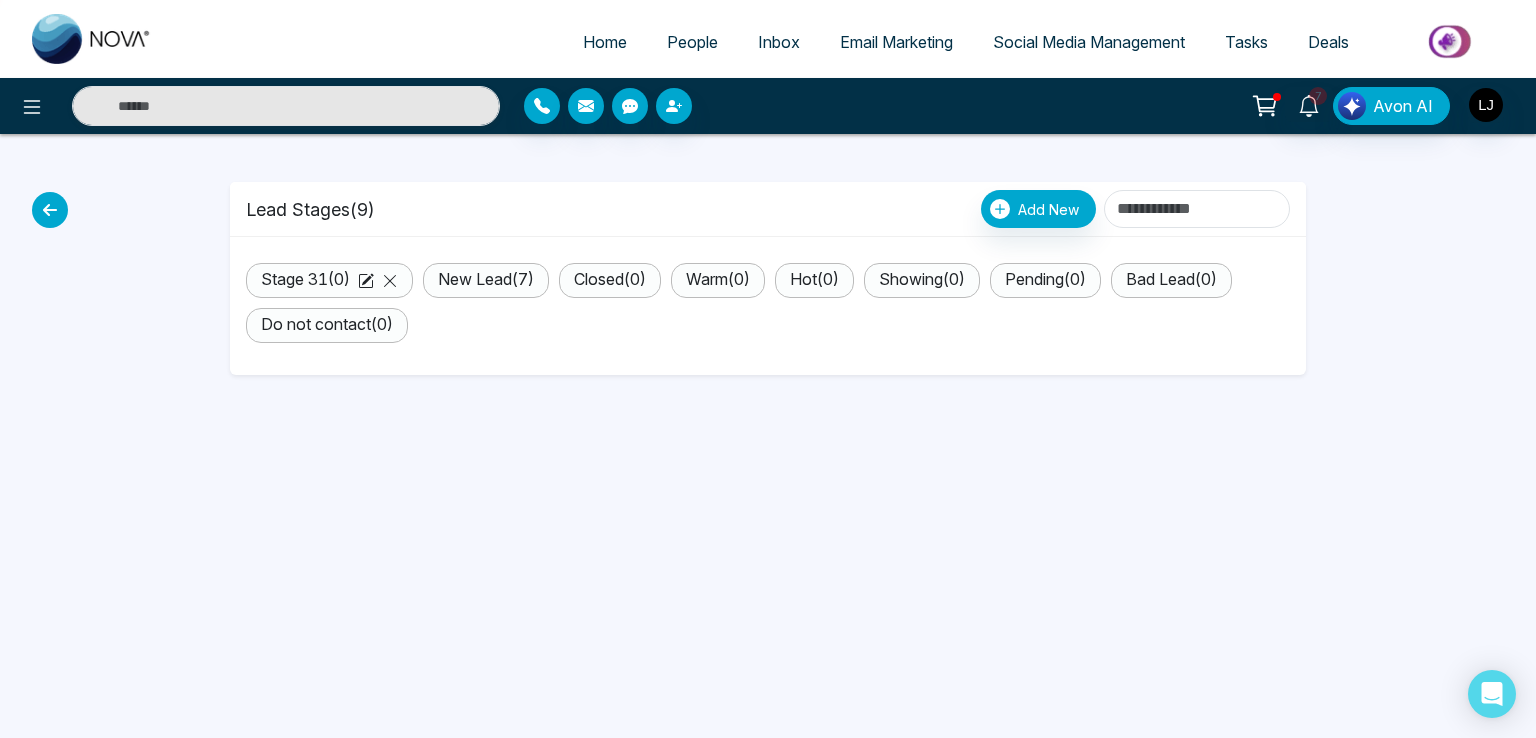 click on "People" at bounding box center [692, 42] 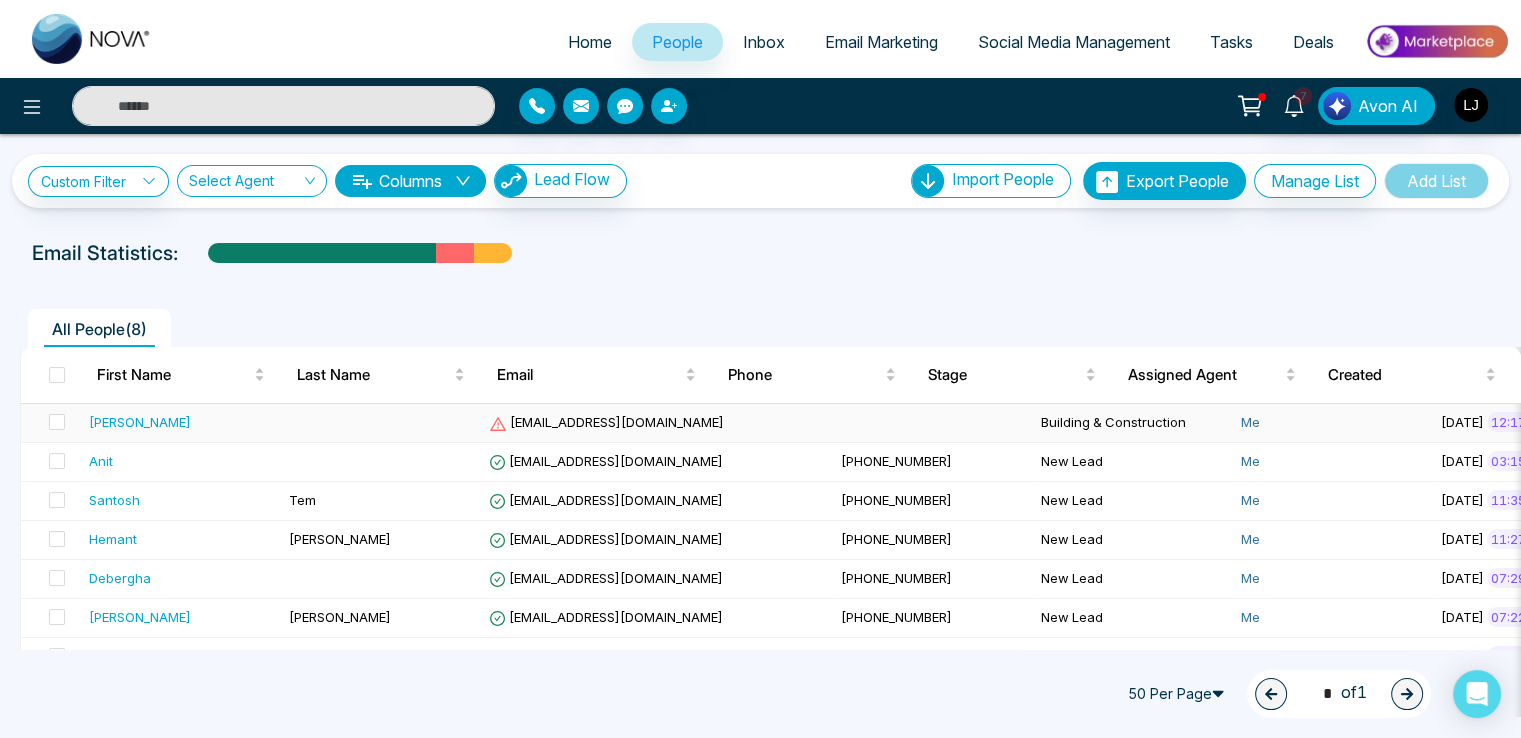 click on "[EMAIL_ADDRESS][DOMAIN_NAME]" at bounding box center (606, 422) 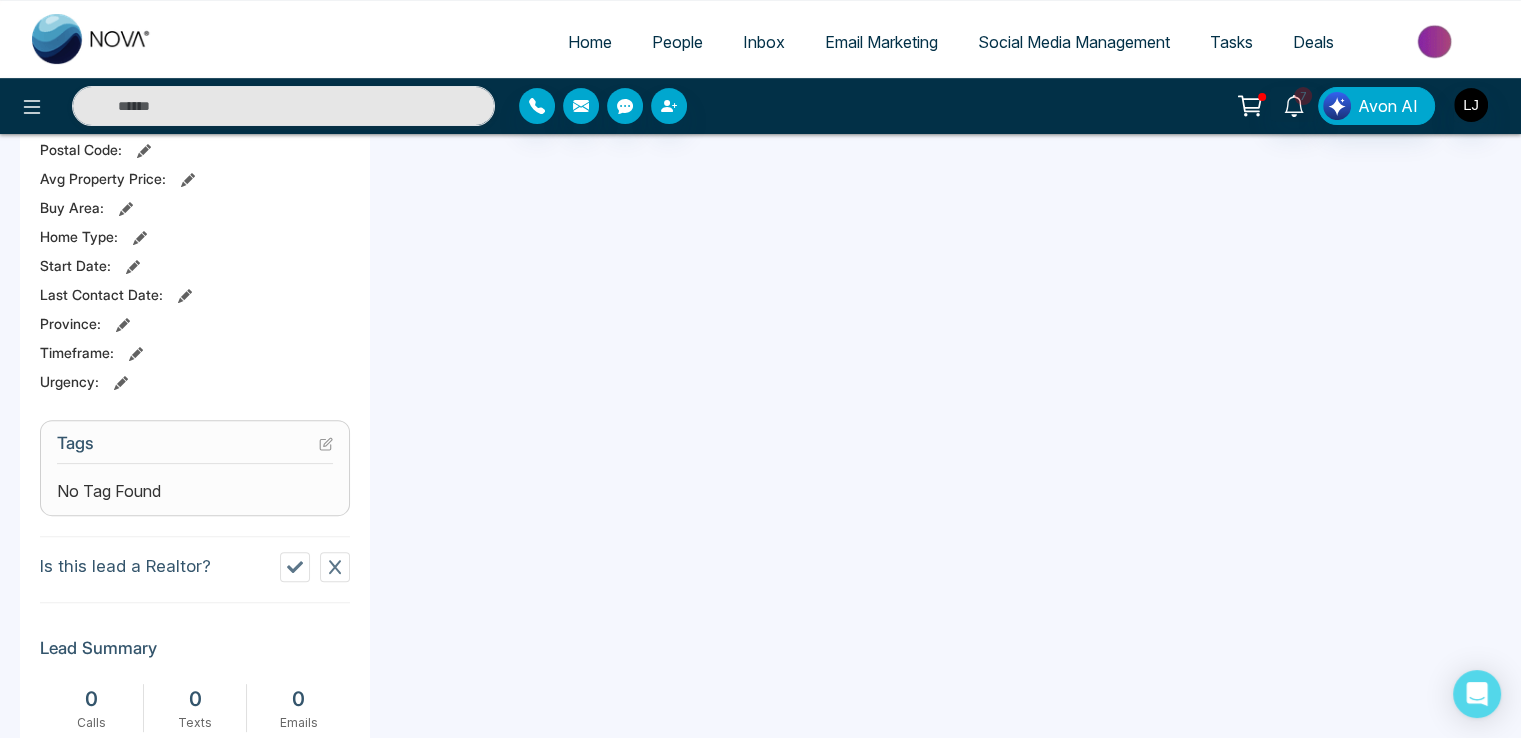 scroll, scrollTop: 600, scrollLeft: 0, axis: vertical 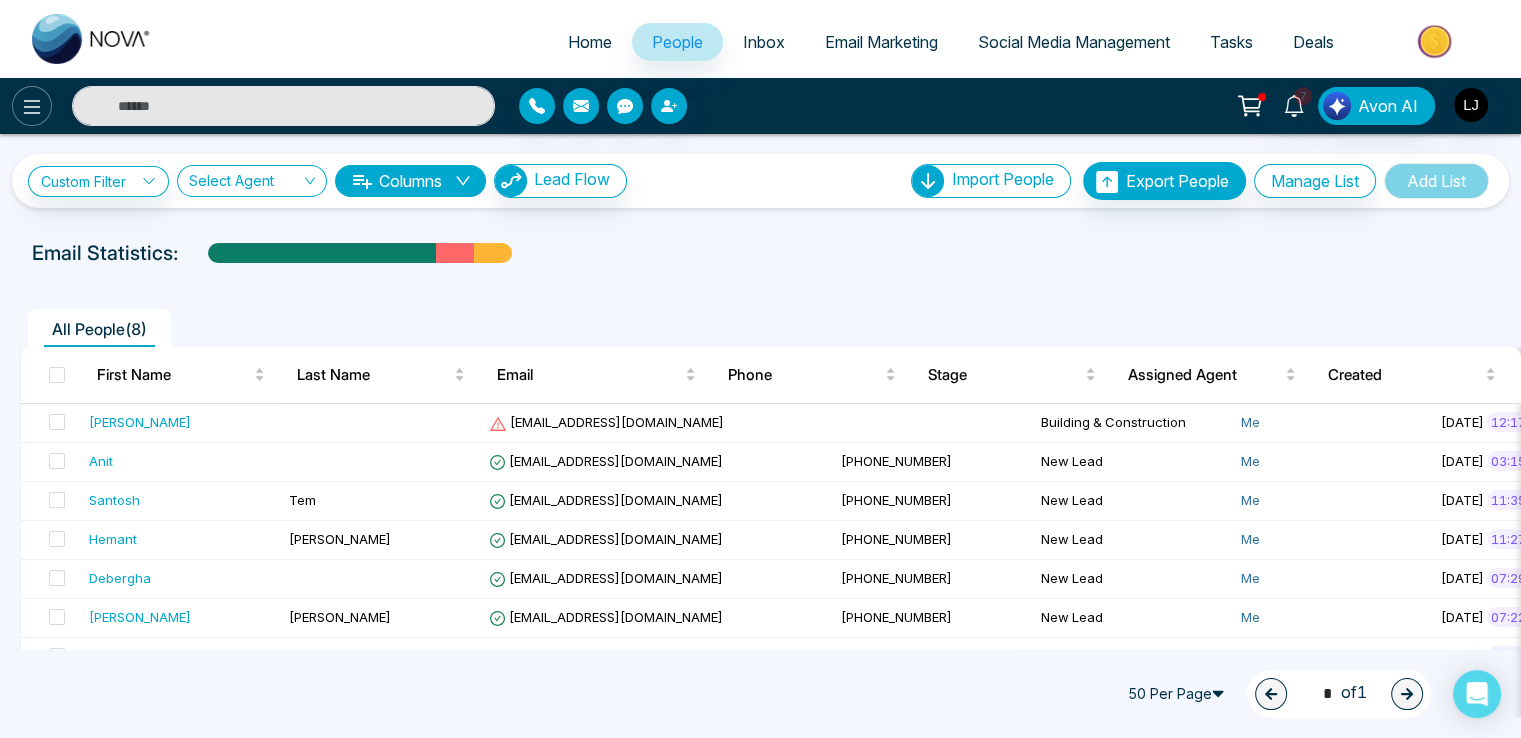 click 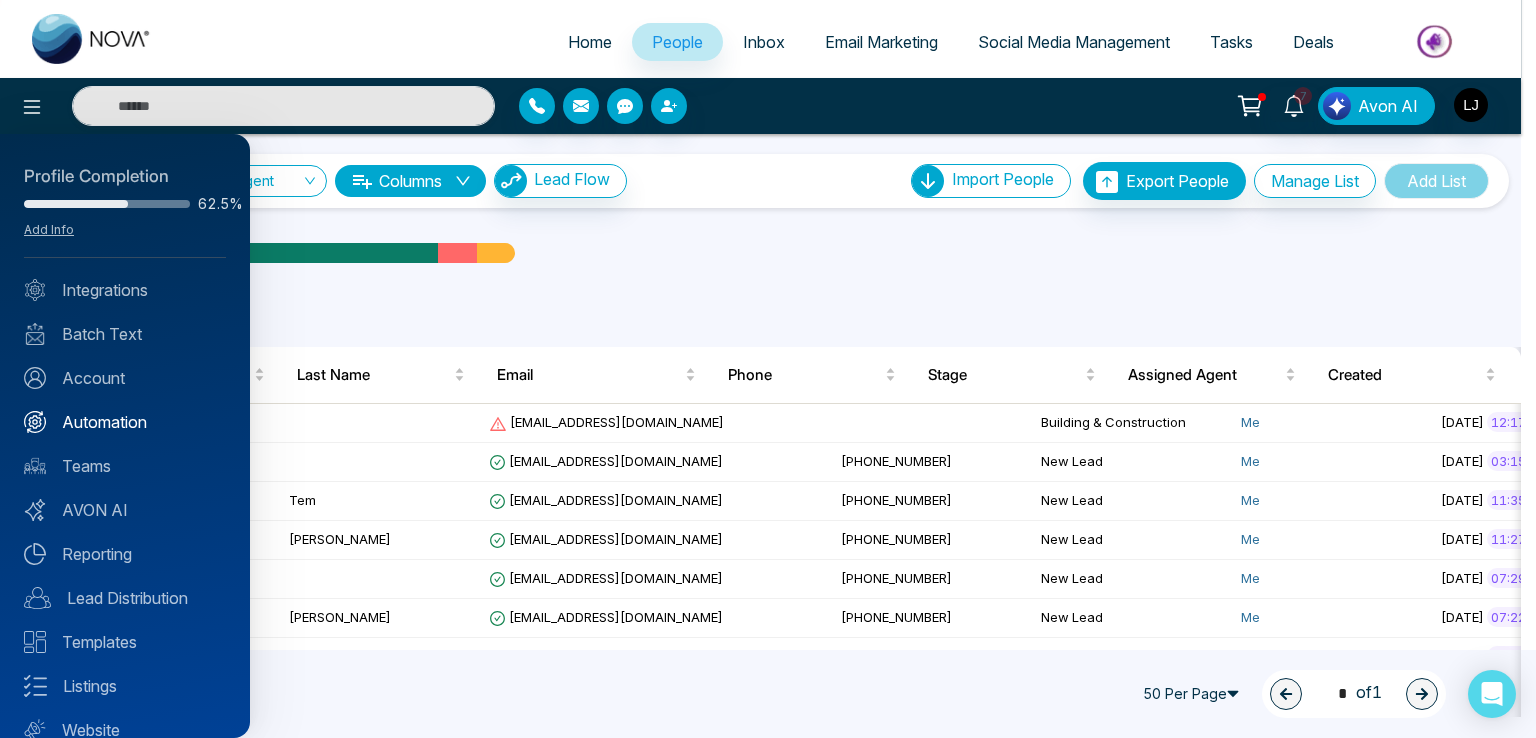 click on "Automation" at bounding box center [125, 422] 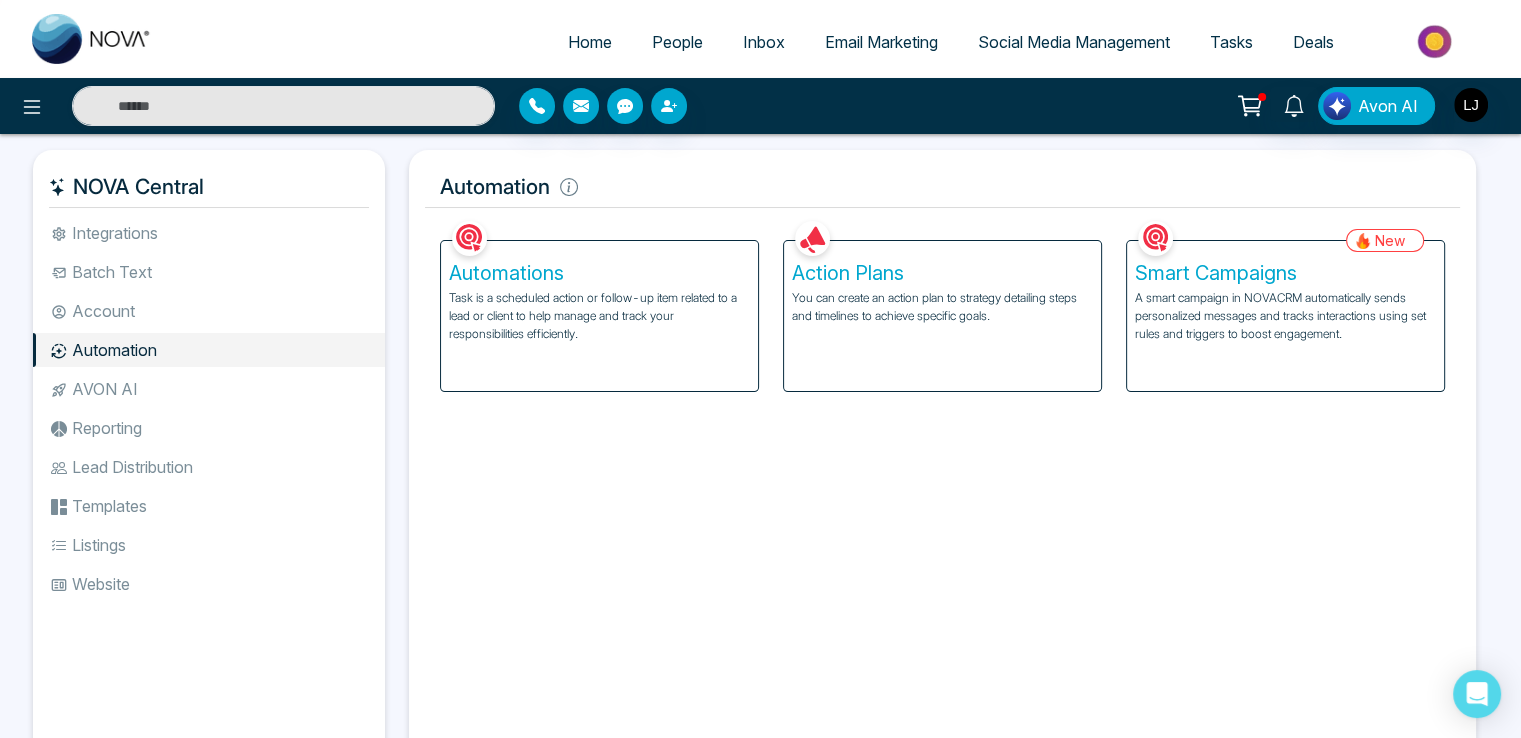 click on "A smart campaign in NOVACRM automatically sends personalized messages and tracks interactions using set rules and triggers to boost engagement." at bounding box center (1285, 316) 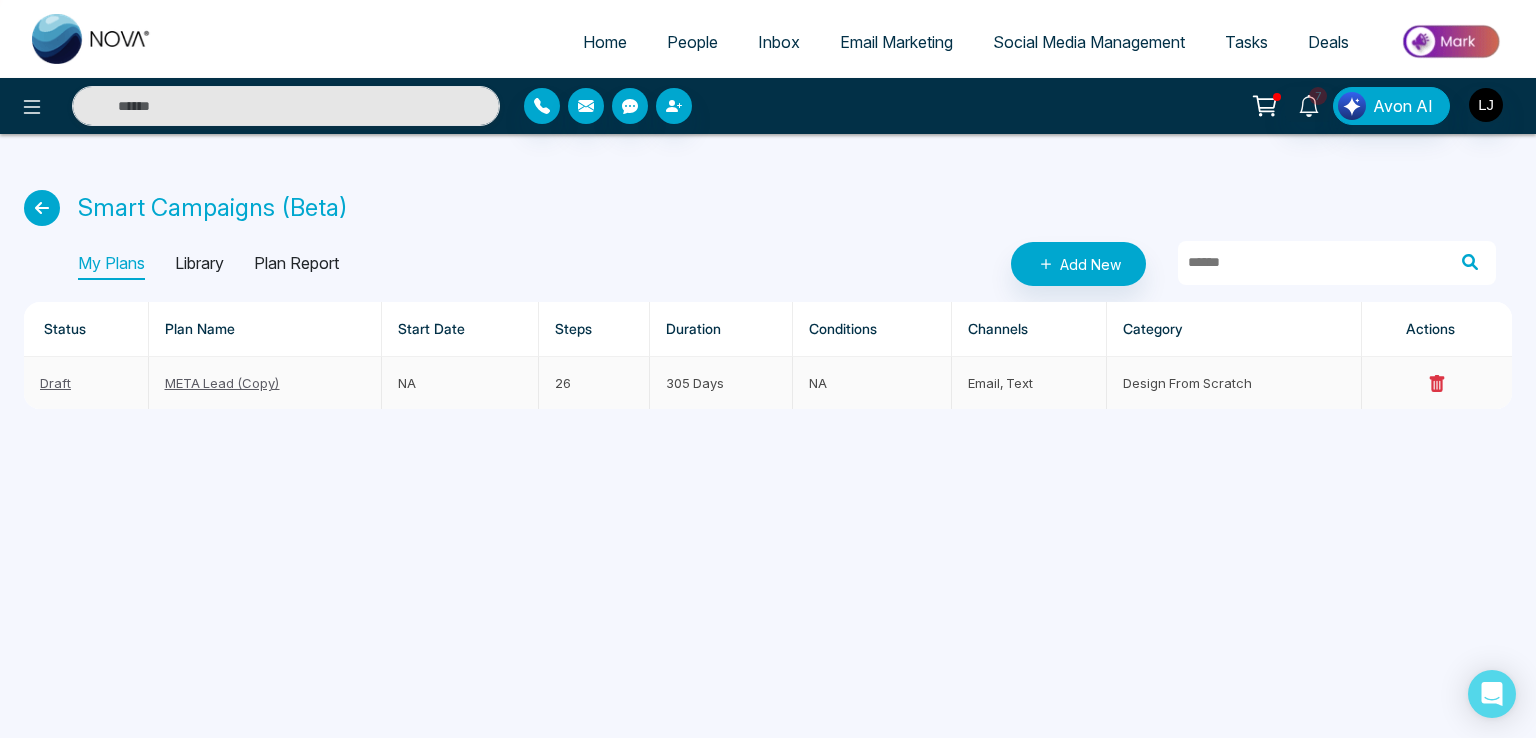 click on "META Lead (Copy)" at bounding box center (222, 383) 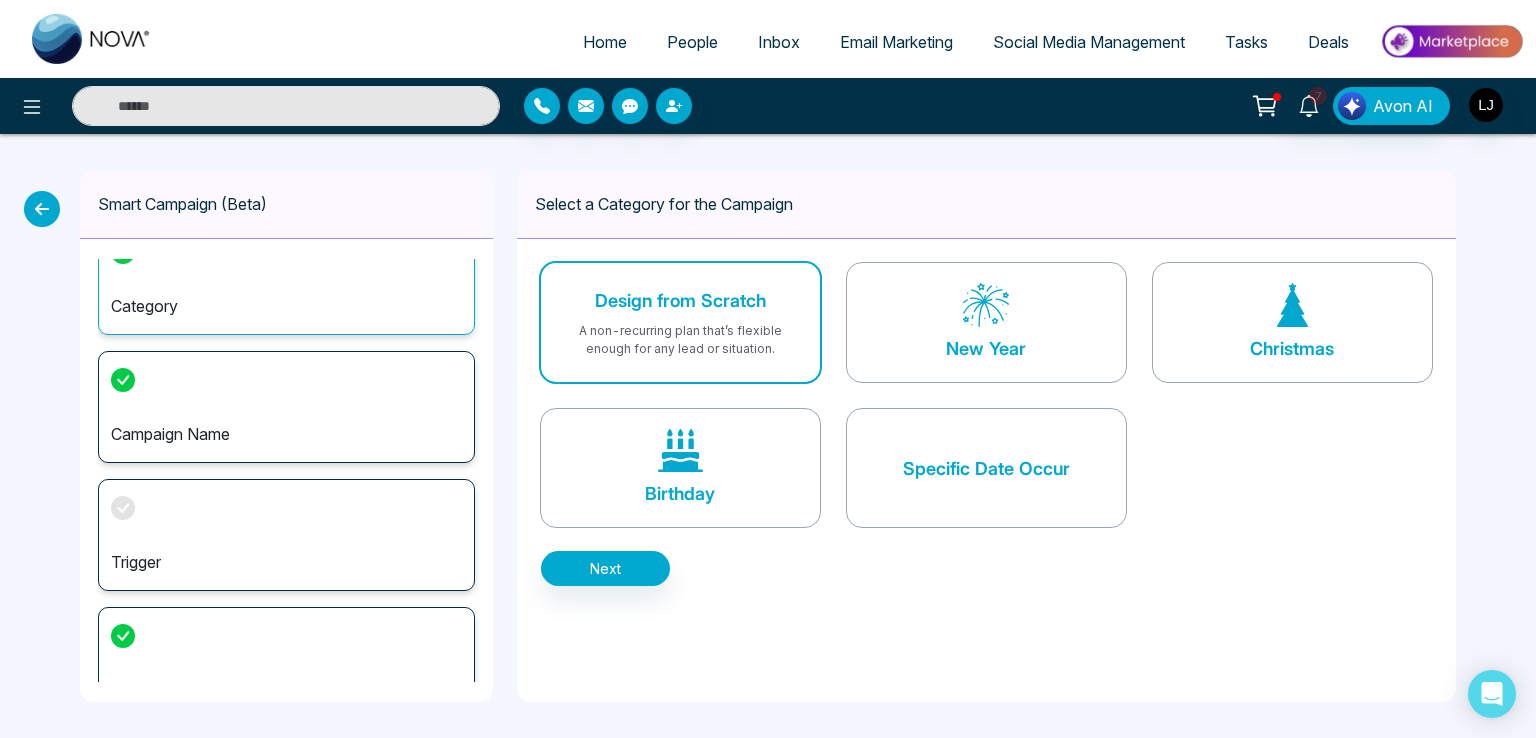 scroll, scrollTop: 72, scrollLeft: 0, axis: vertical 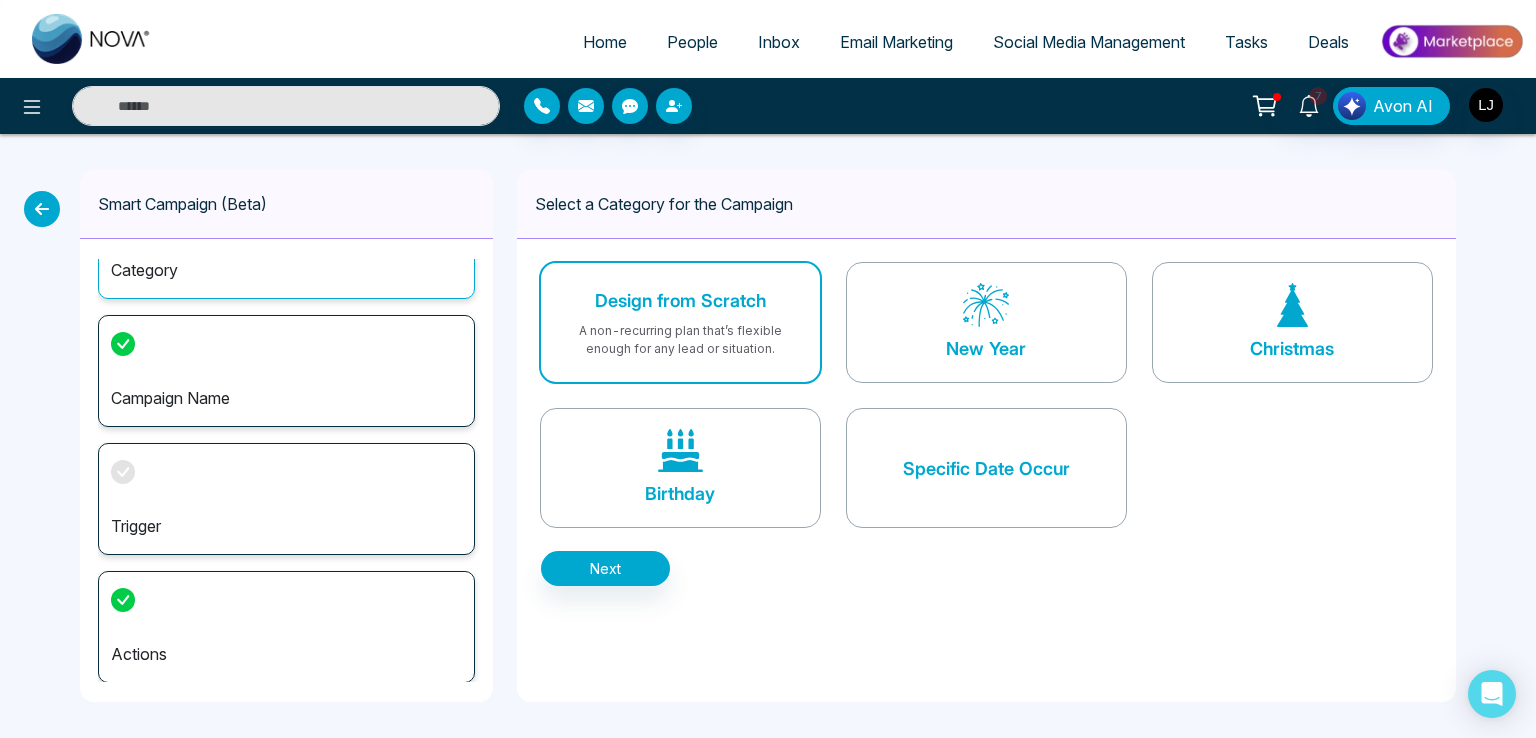 click on "Trigger" at bounding box center [286, 499] 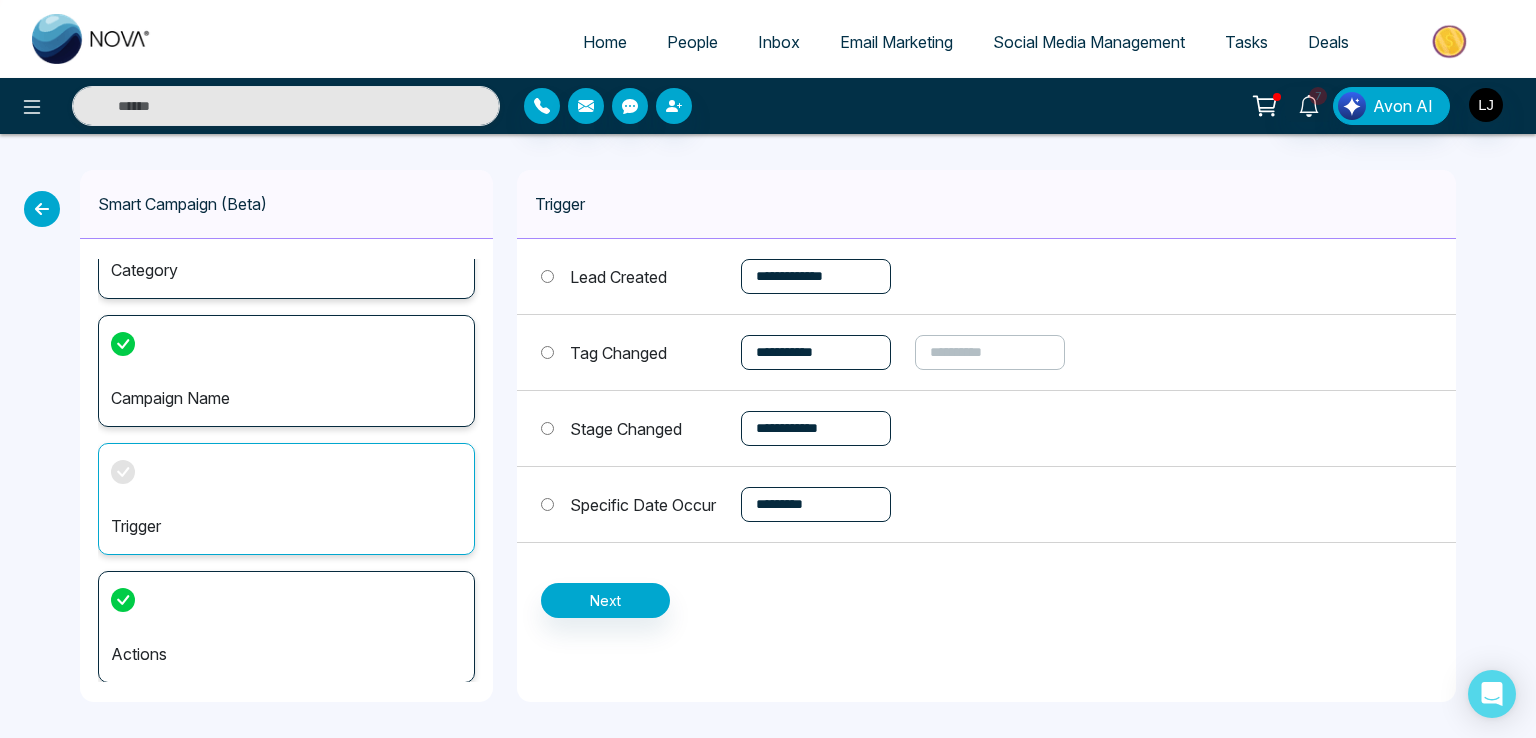 click on "Specific Date Occur" at bounding box center (643, 505) 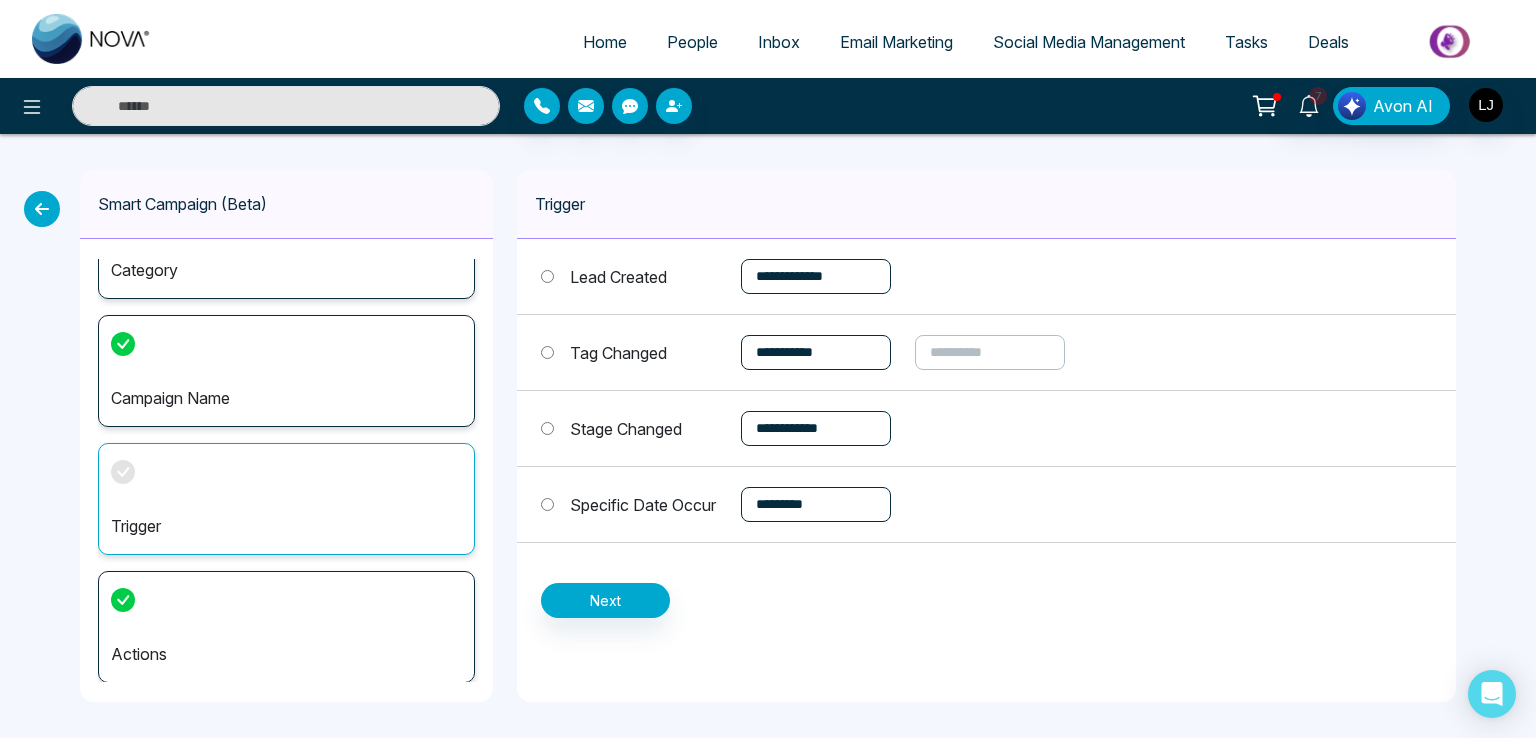 click on "**********" at bounding box center [816, 504] 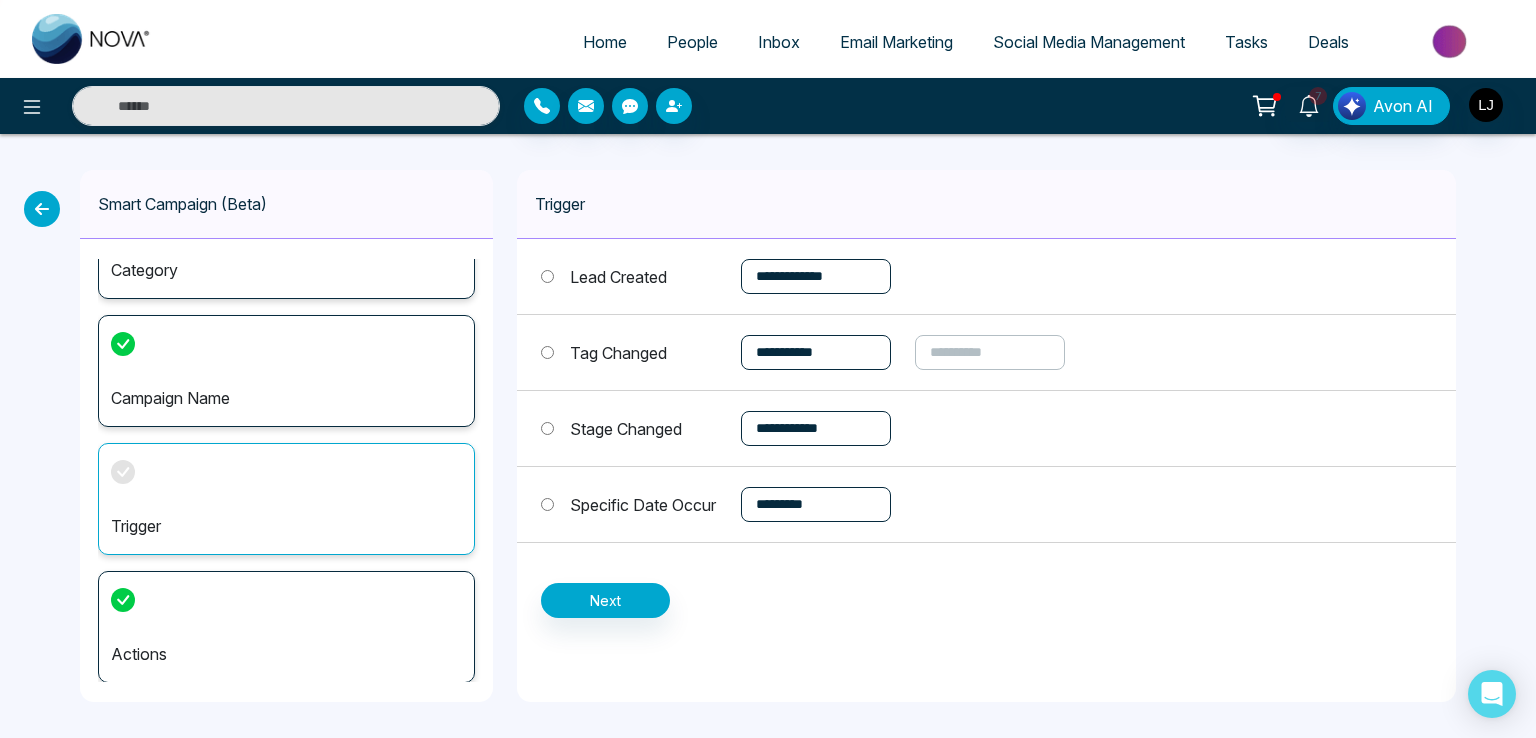 select on "*****" 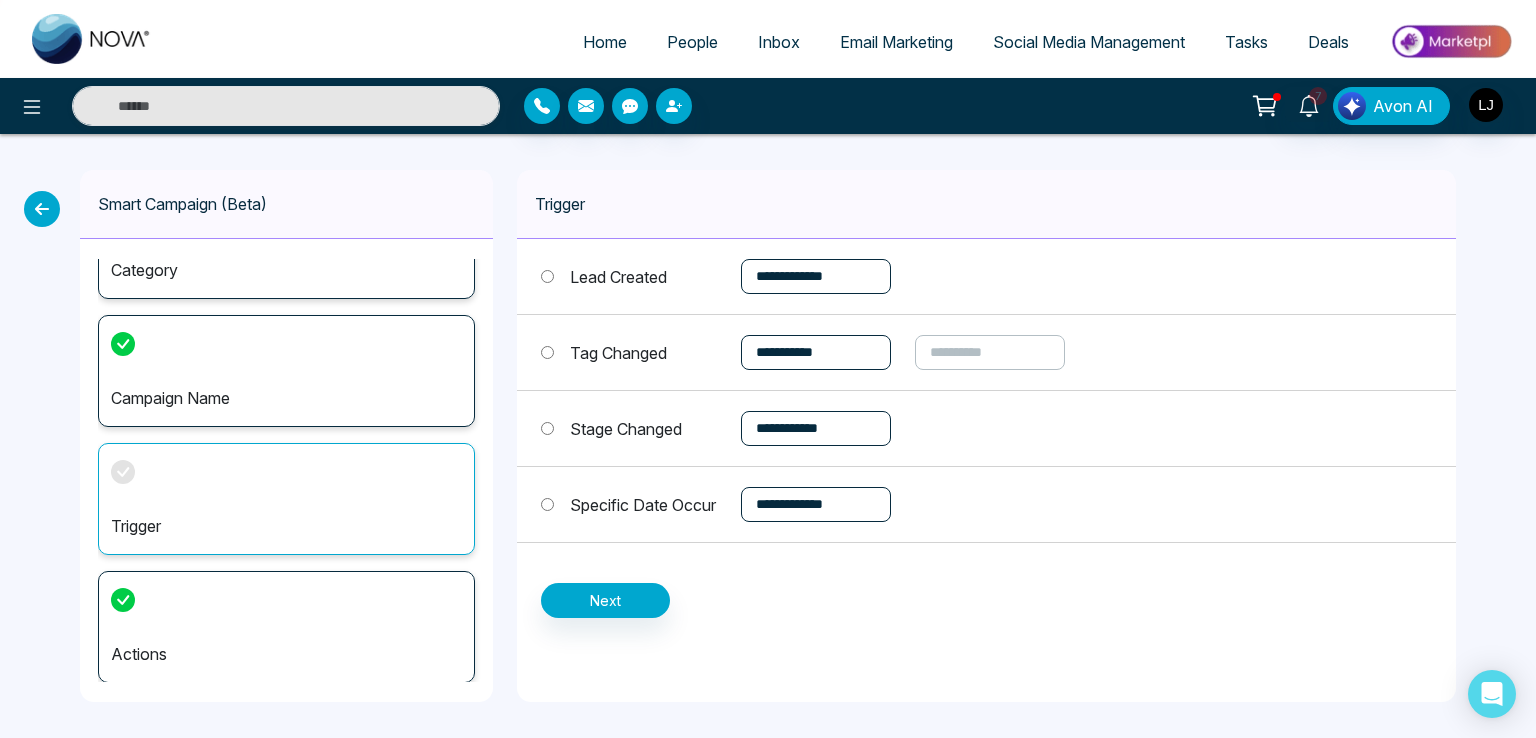 click on "**********" at bounding box center [816, 504] 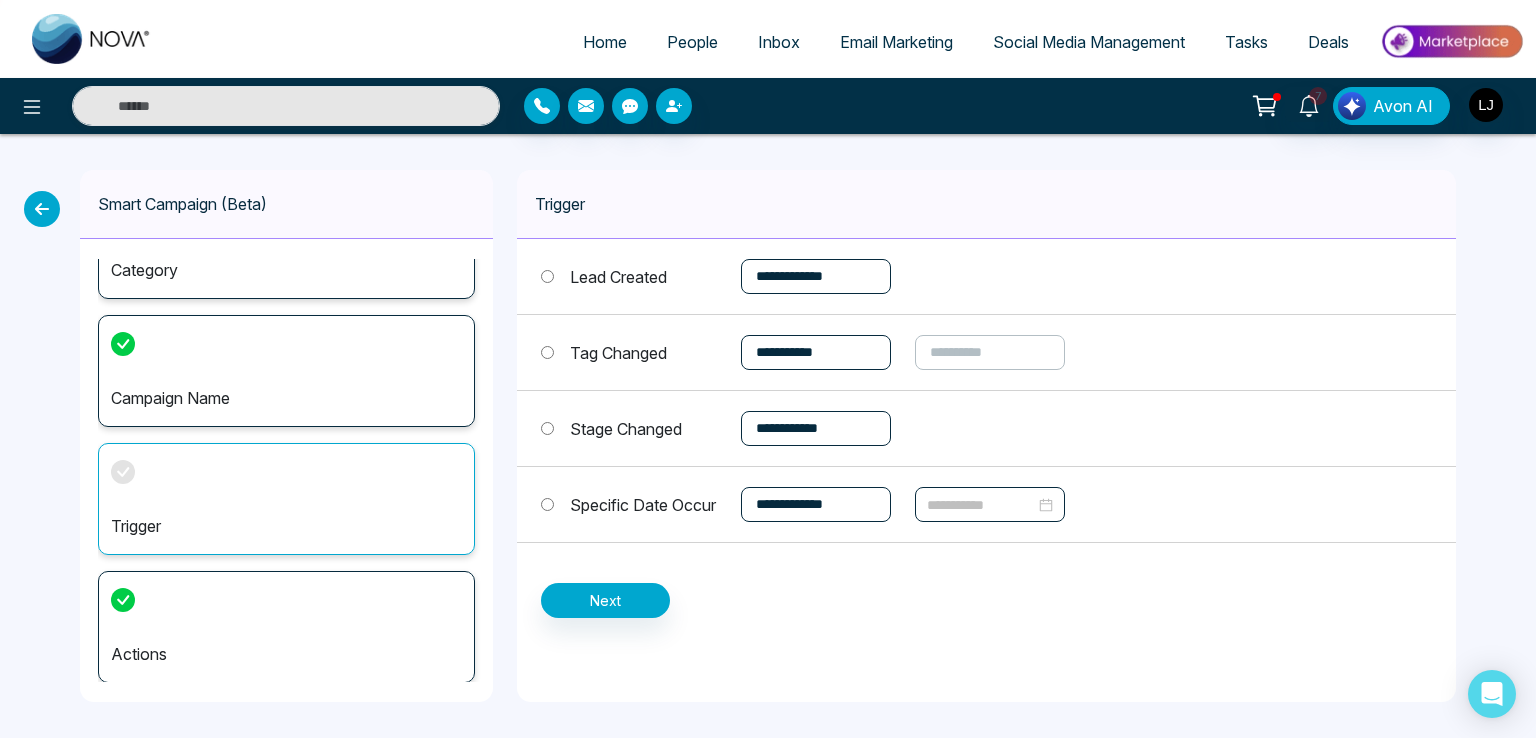 click on "**********" at bounding box center (986, 505) 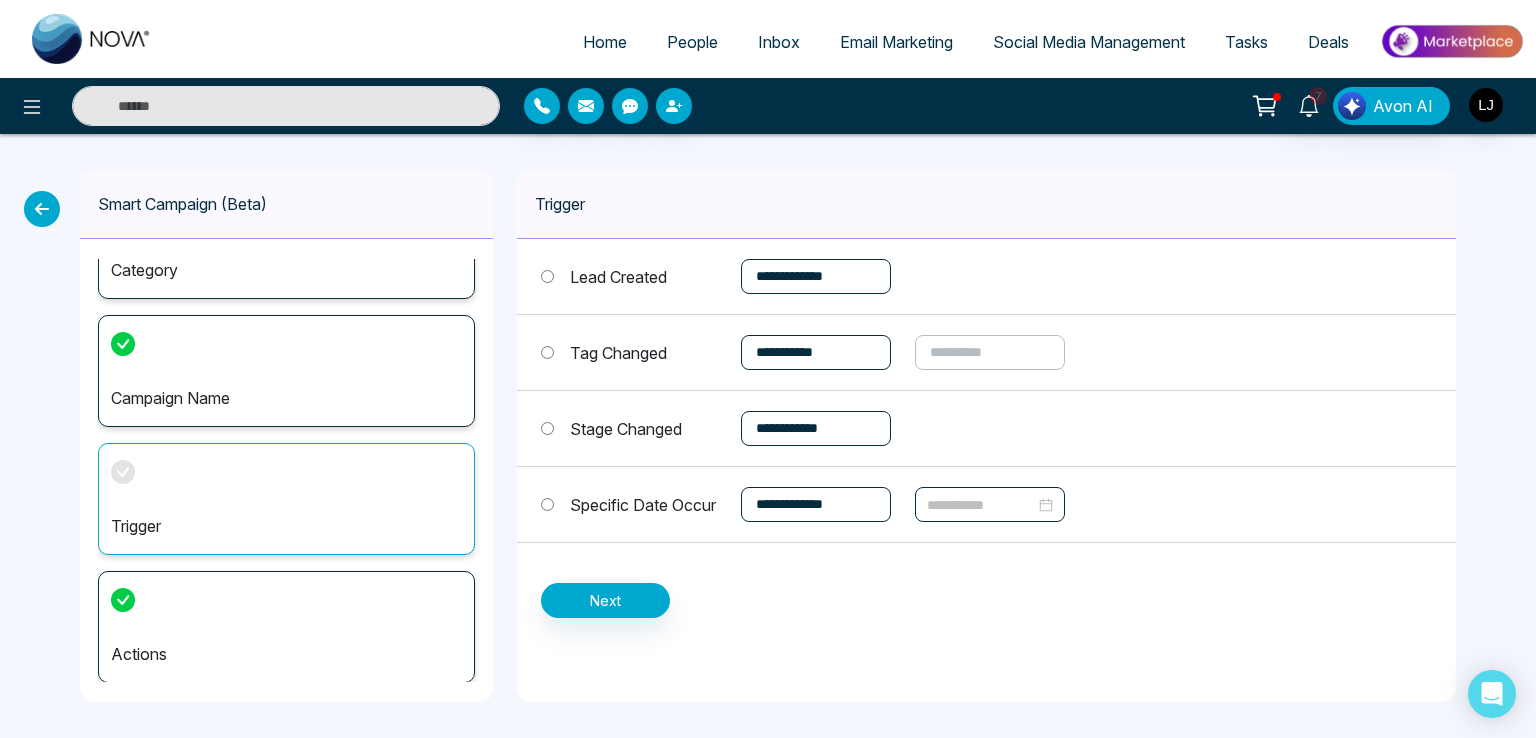 click at bounding box center [981, 505] 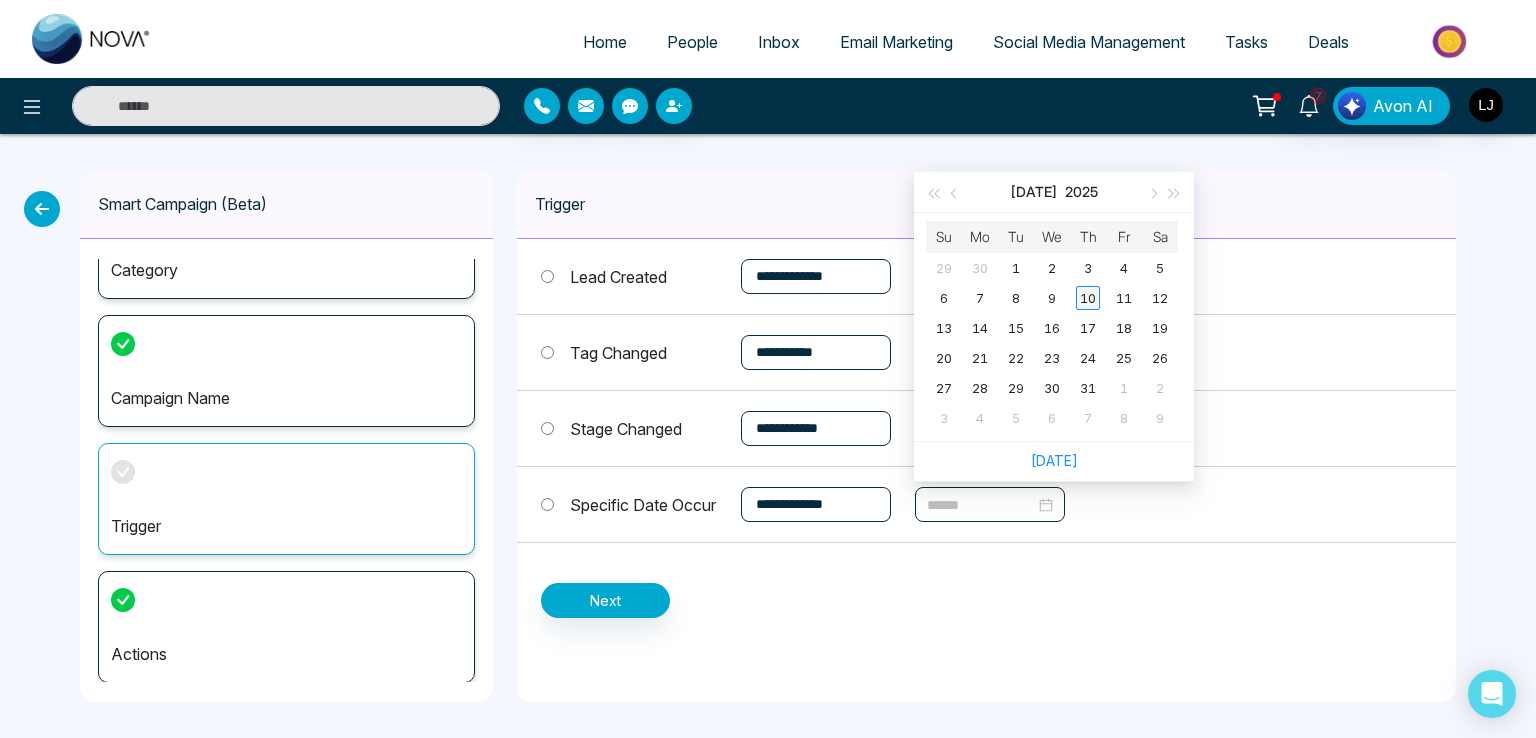 click on "10" at bounding box center [1088, 298] 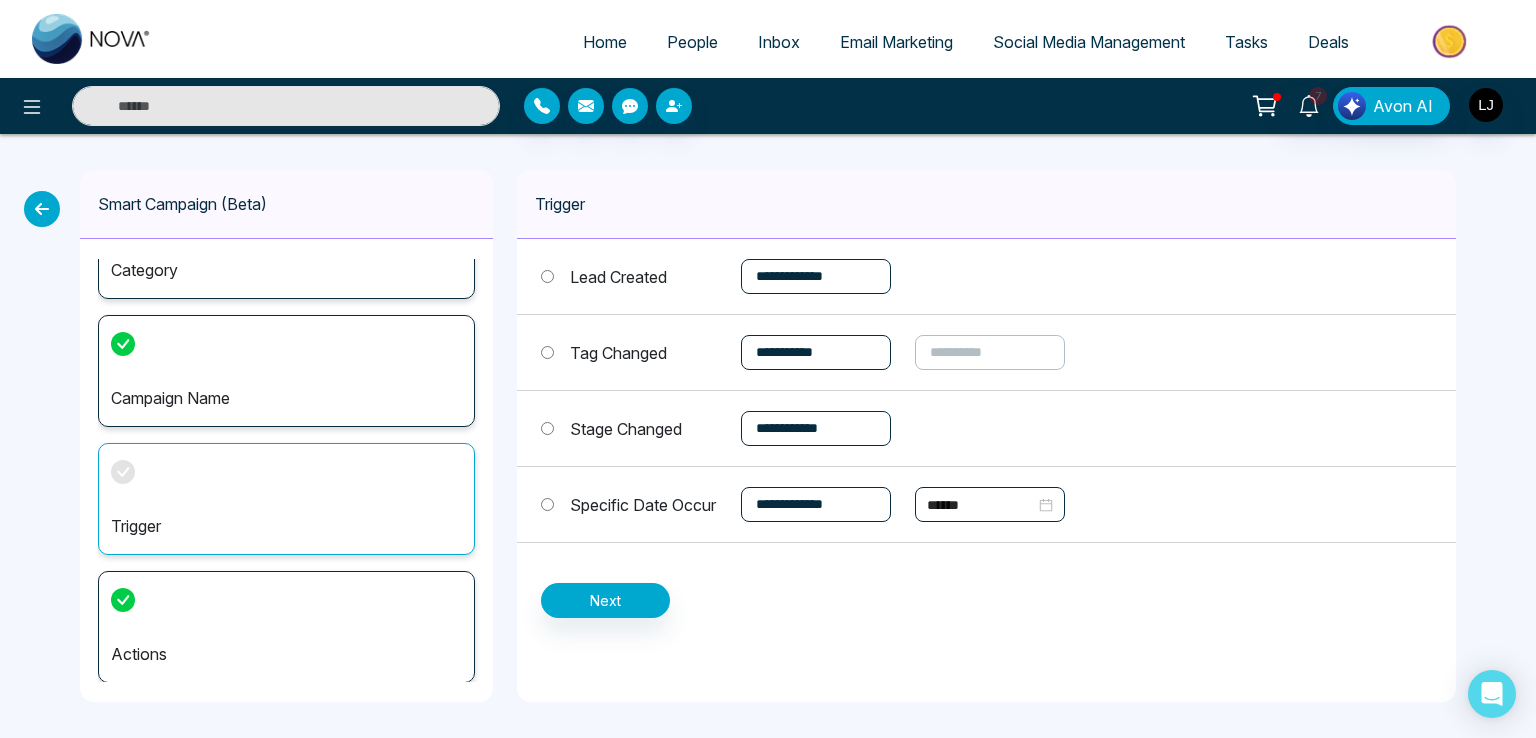 click on "**********" at bounding box center (986, 428) 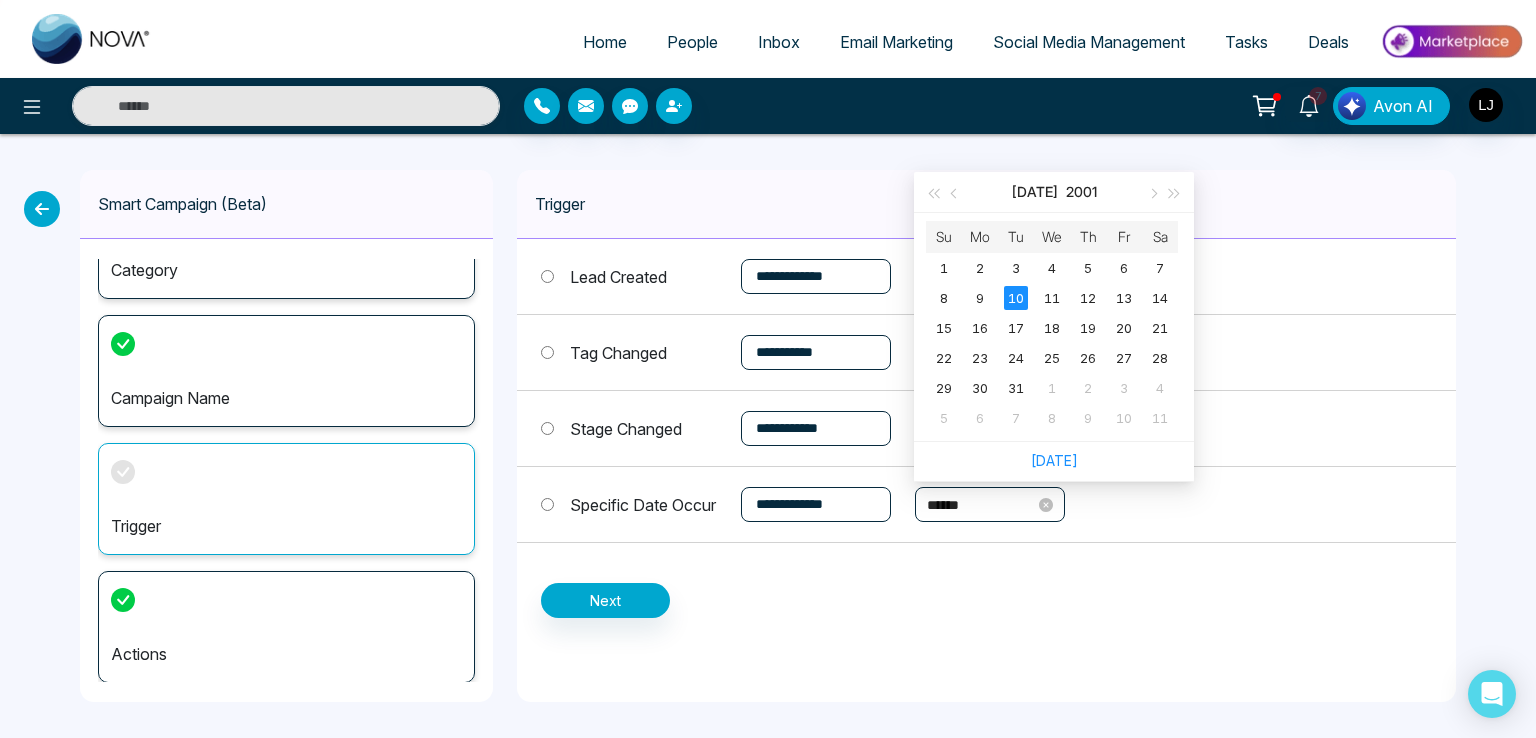 drag, startPoint x: 956, startPoint y: 507, endPoint x: 987, endPoint y: 507, distance: 31 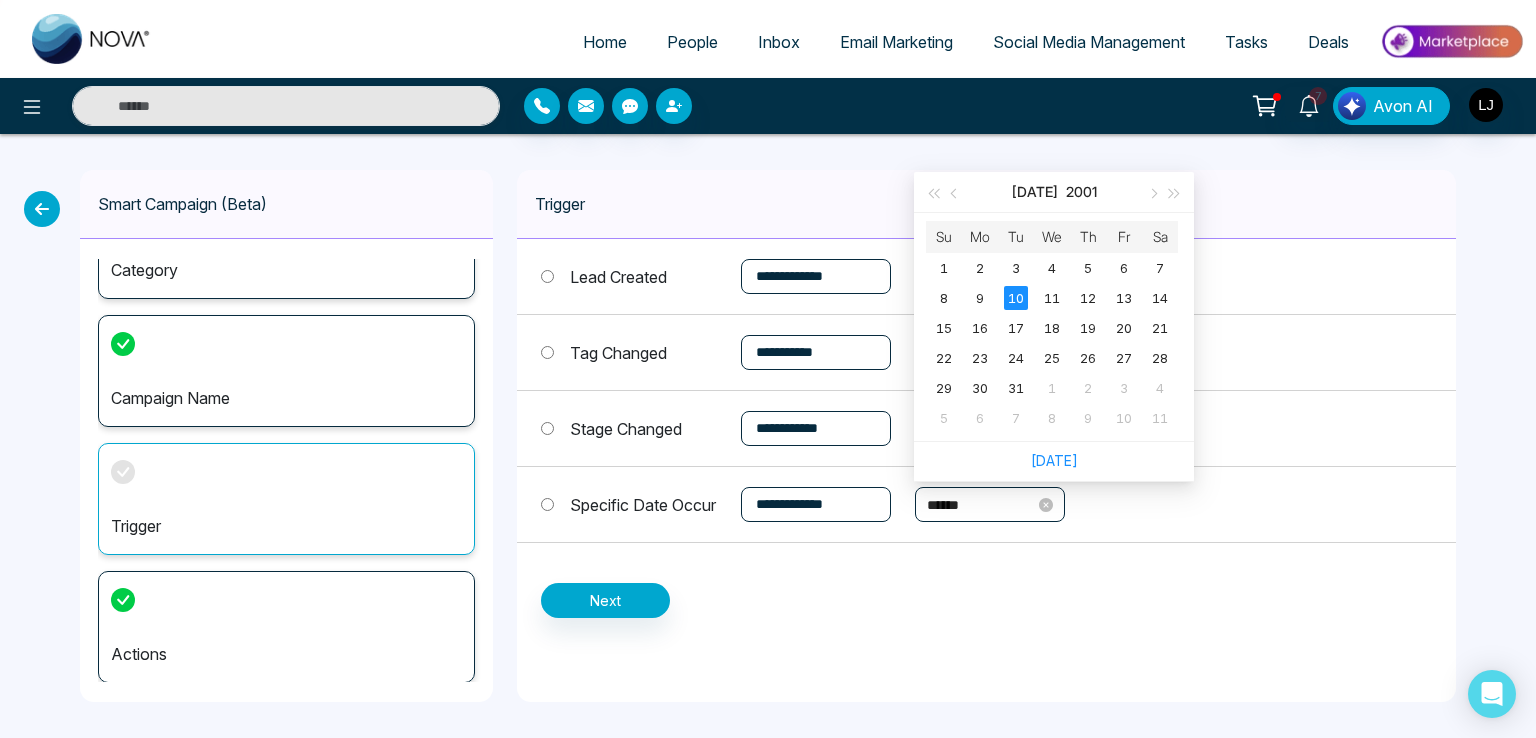 click on "******" at bounding box center [981, 505] 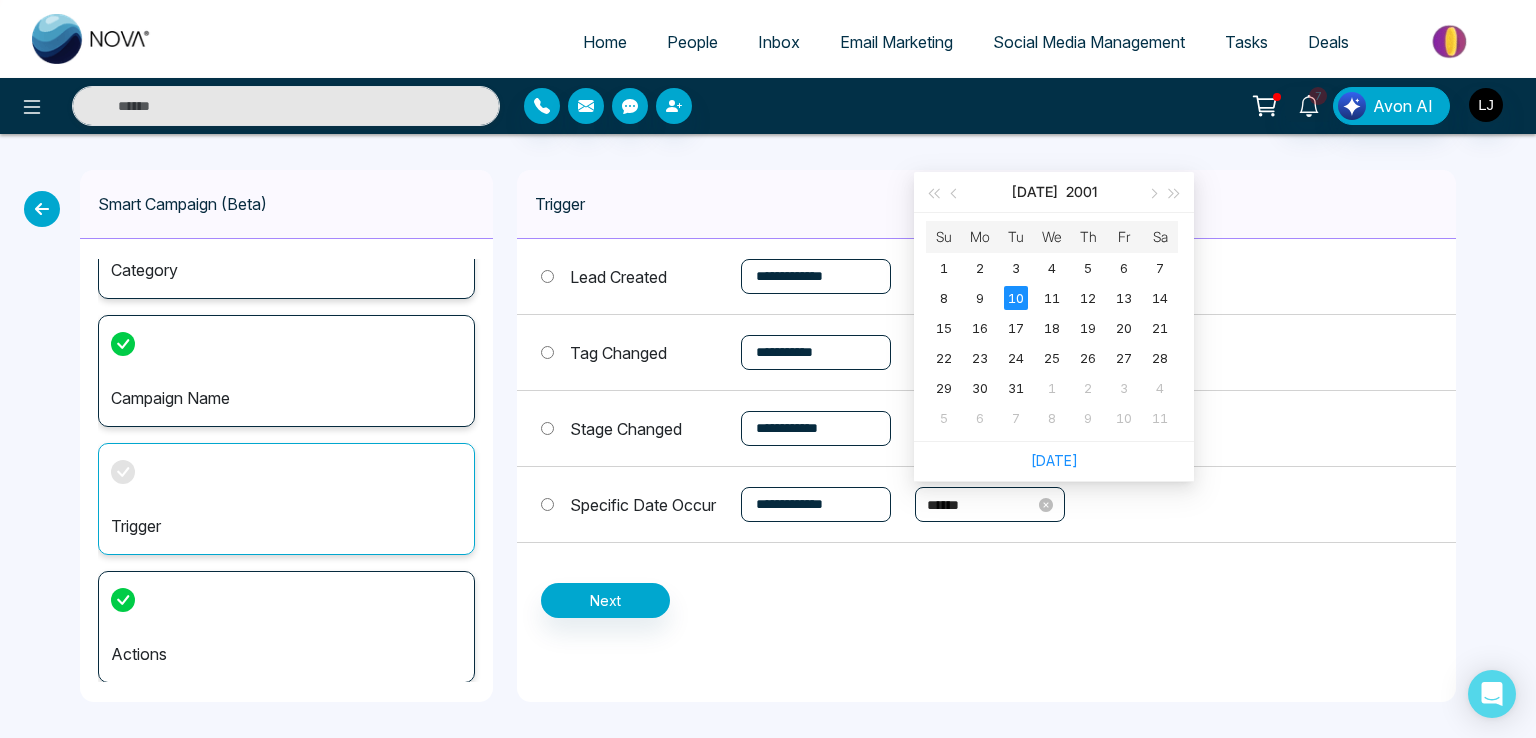 click on "******" at bounding box center [981, 505] 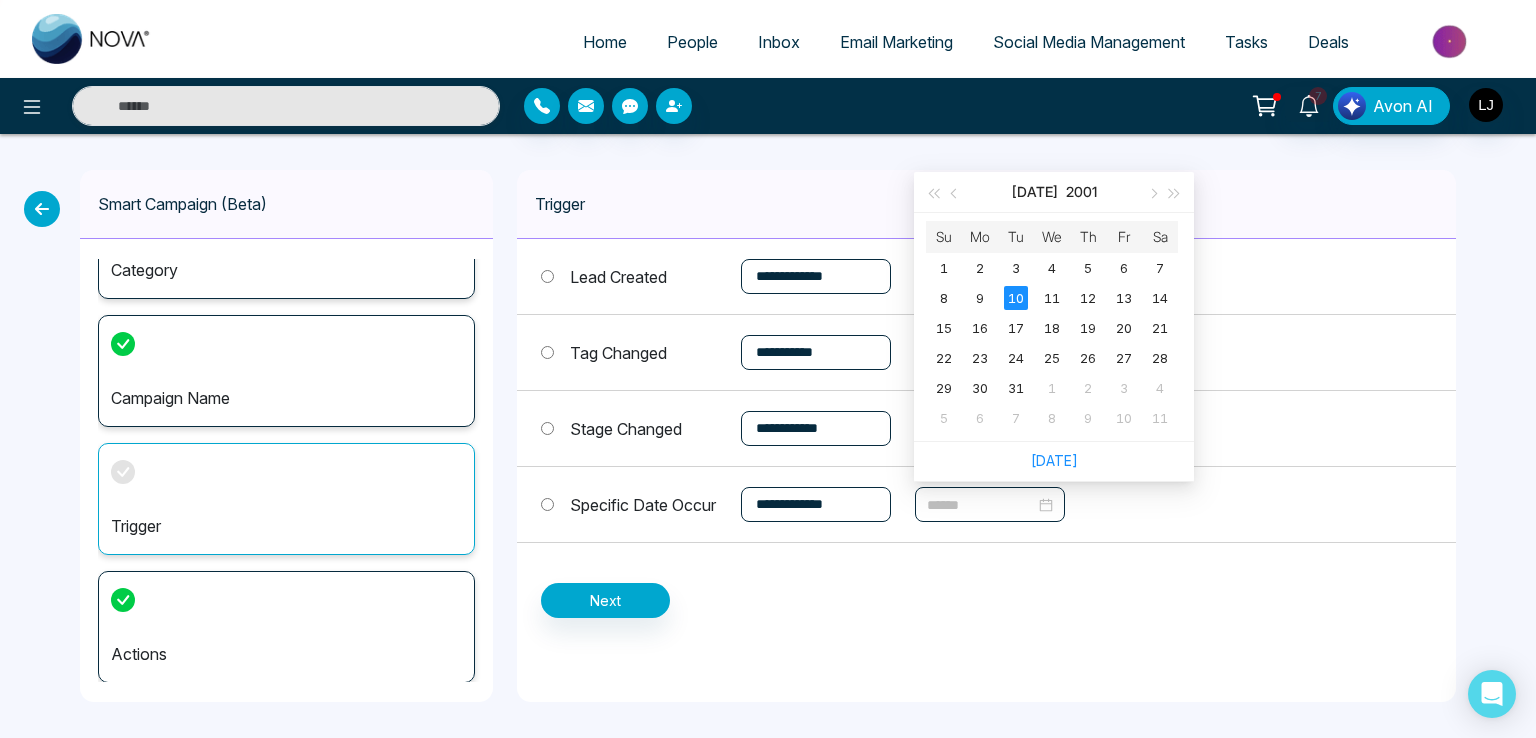 type on "******" 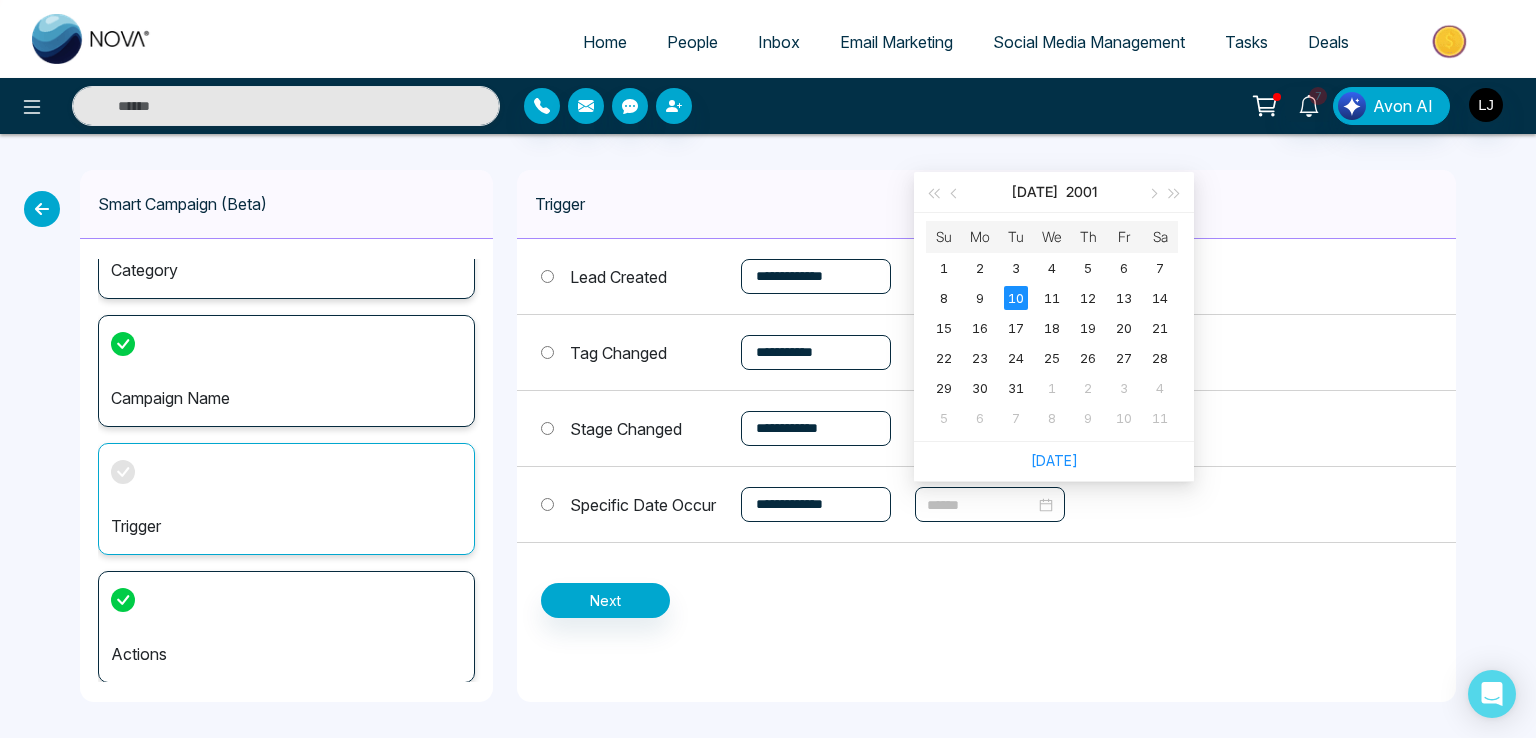 click on "10" at bounding box center (1016, 298) 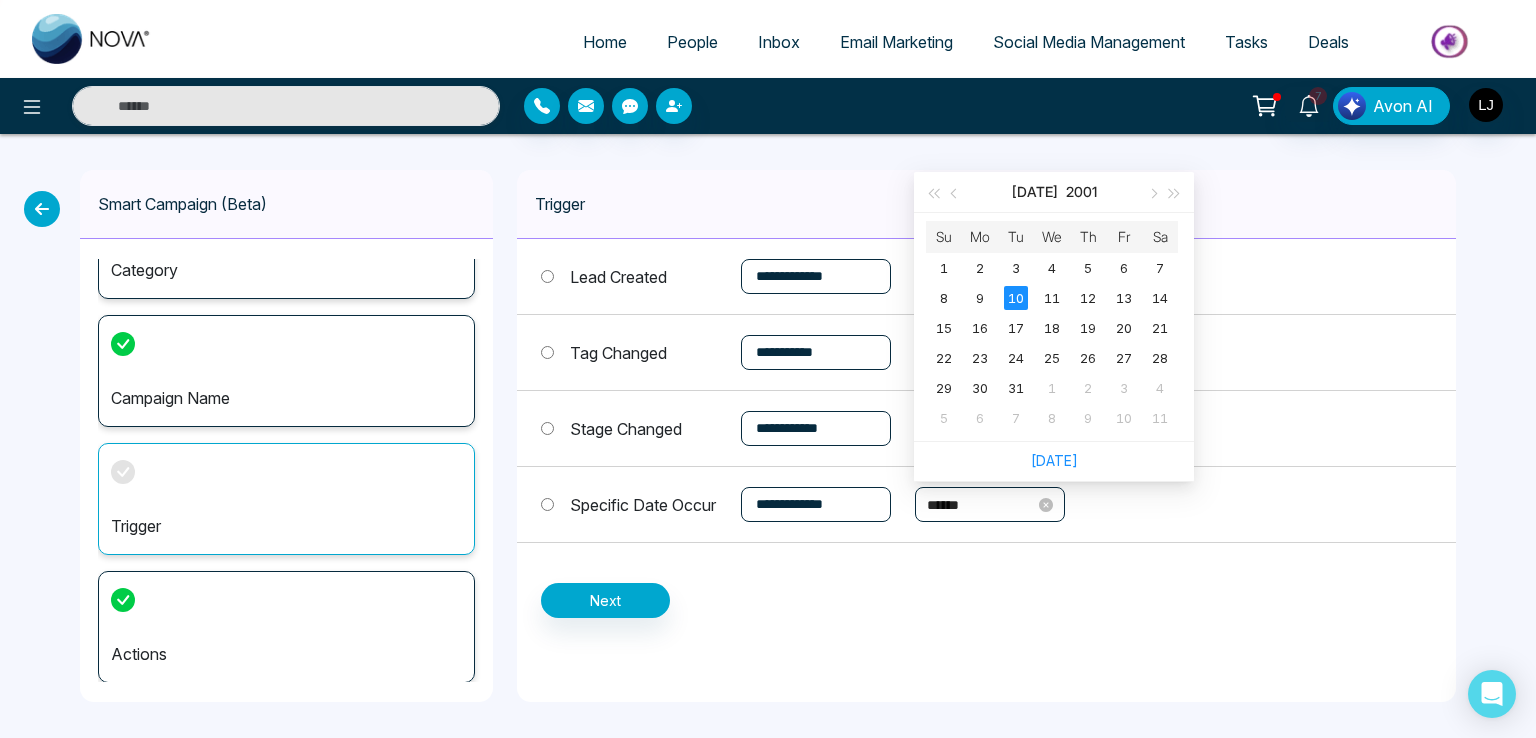 drag, startPoint x: 977, startPoint y: 501, endPoint x: 996, endPoint y: 500, distance: 19.026299 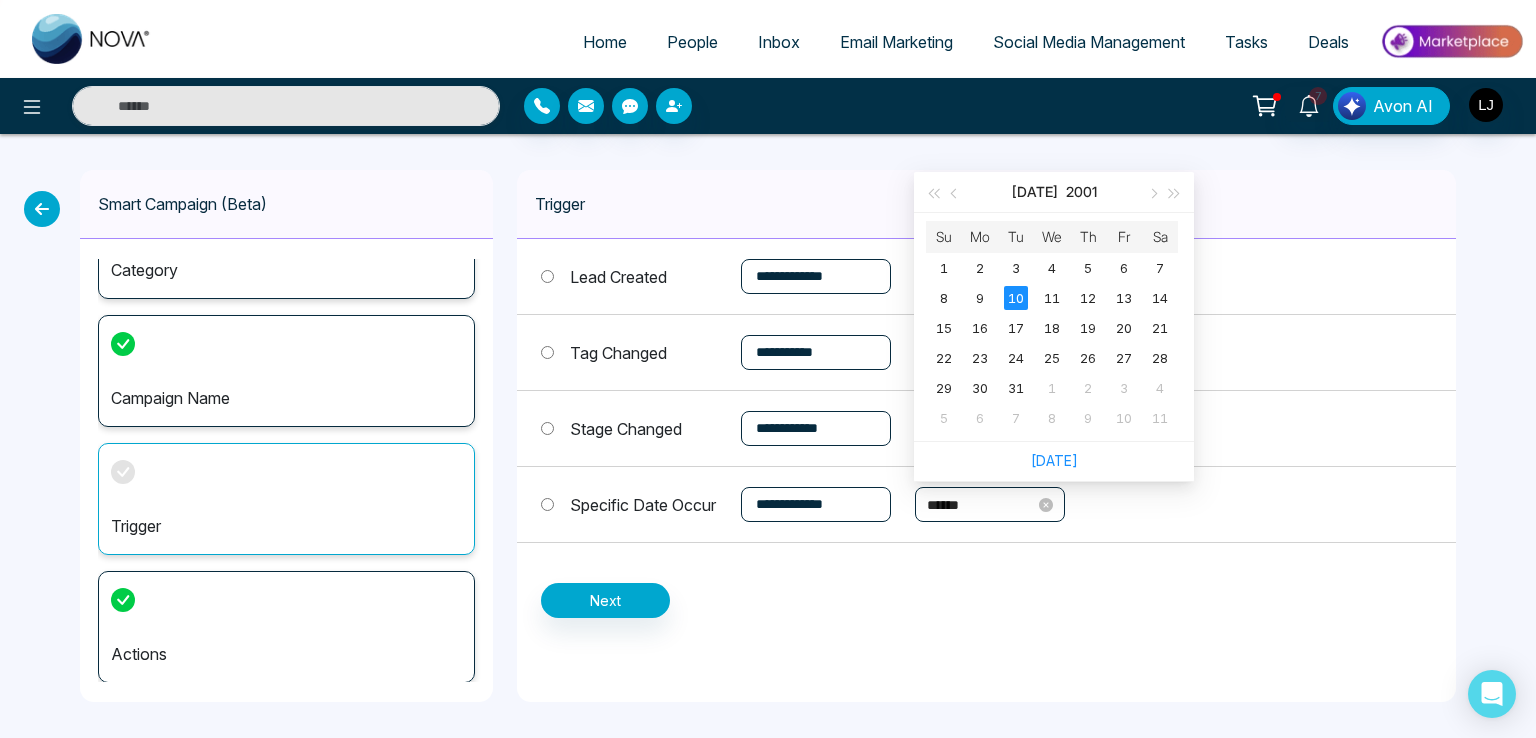 click on "******" at bounding box center [981, 505] 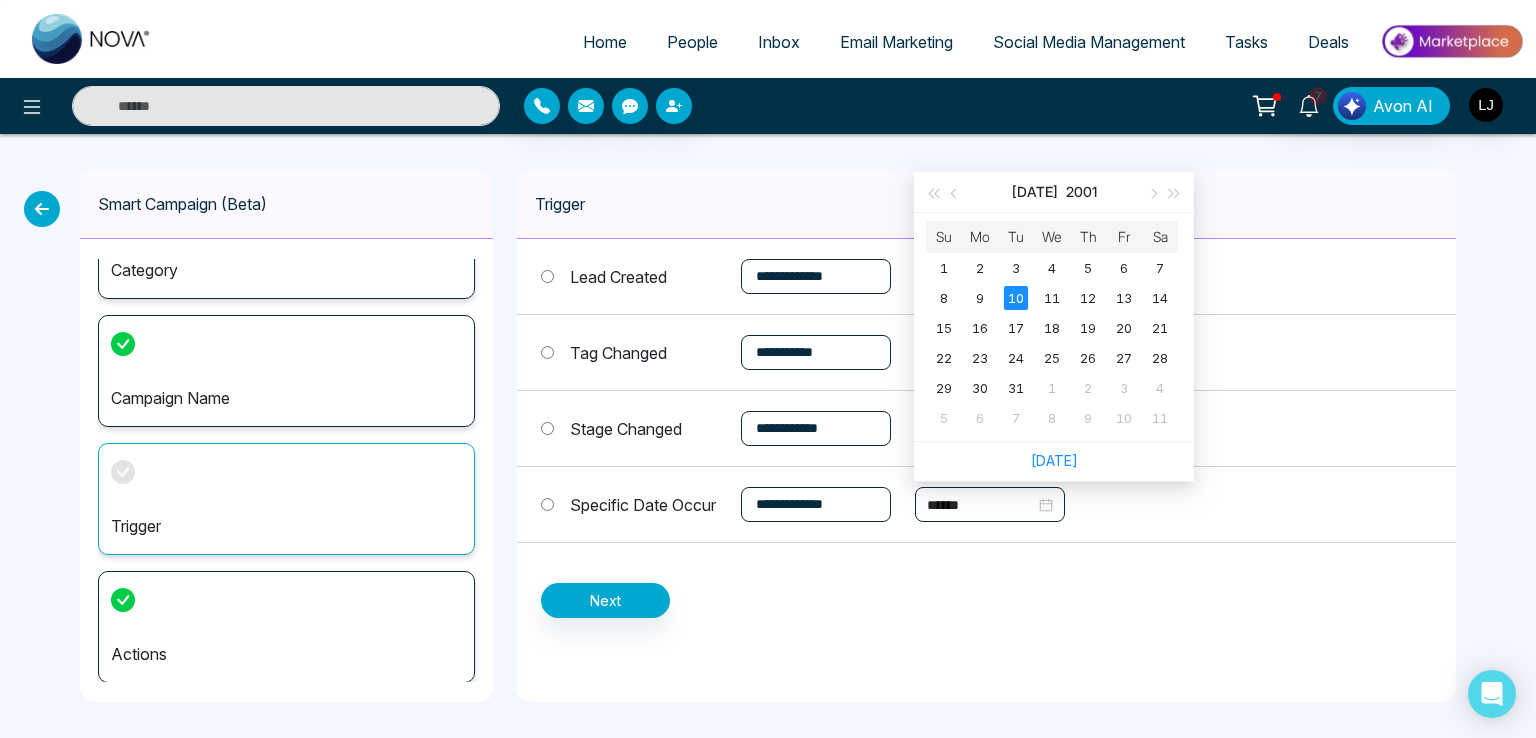click on "**********" at bounding box center (986, 428) 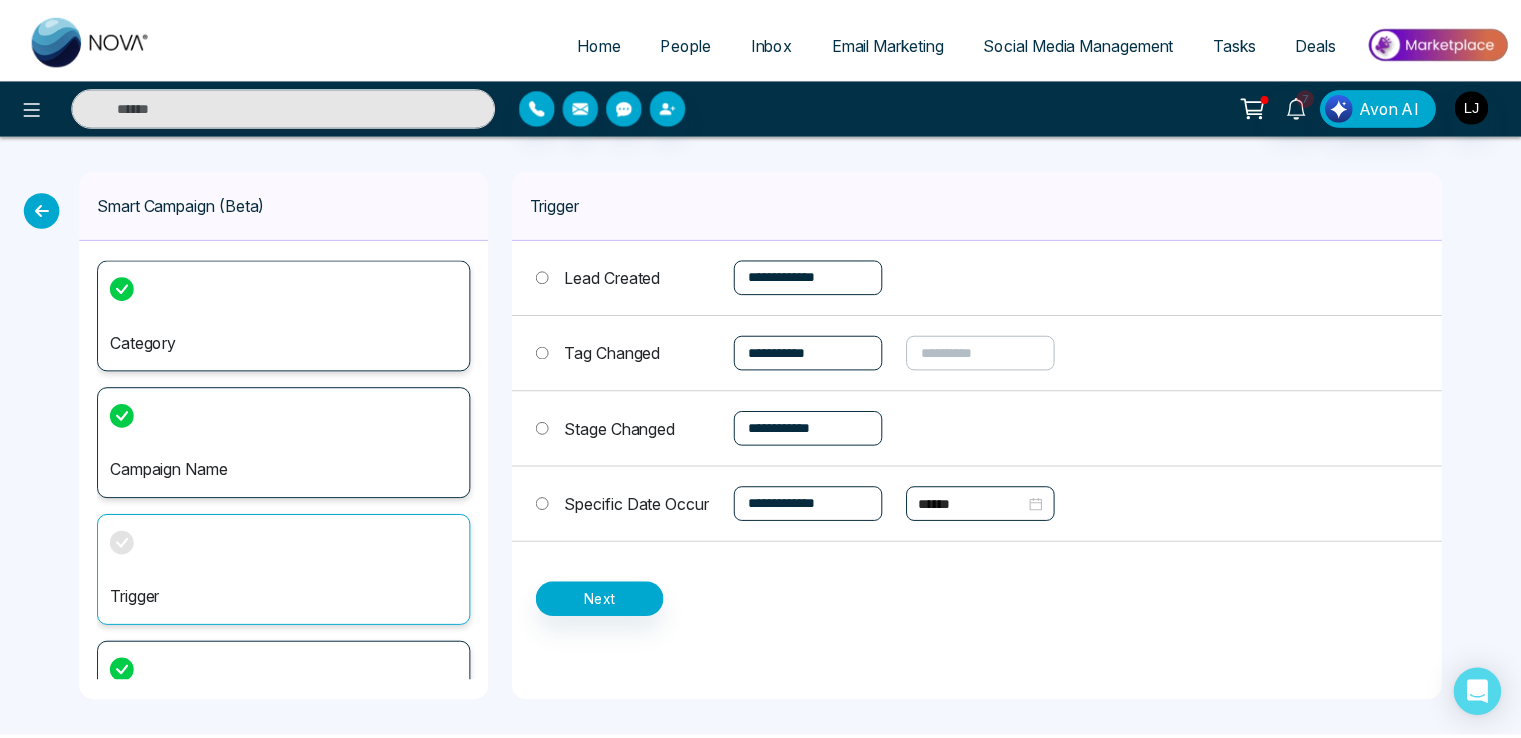 scroll, scrollTop: 72, scrollLeft: 0, axis: vertical 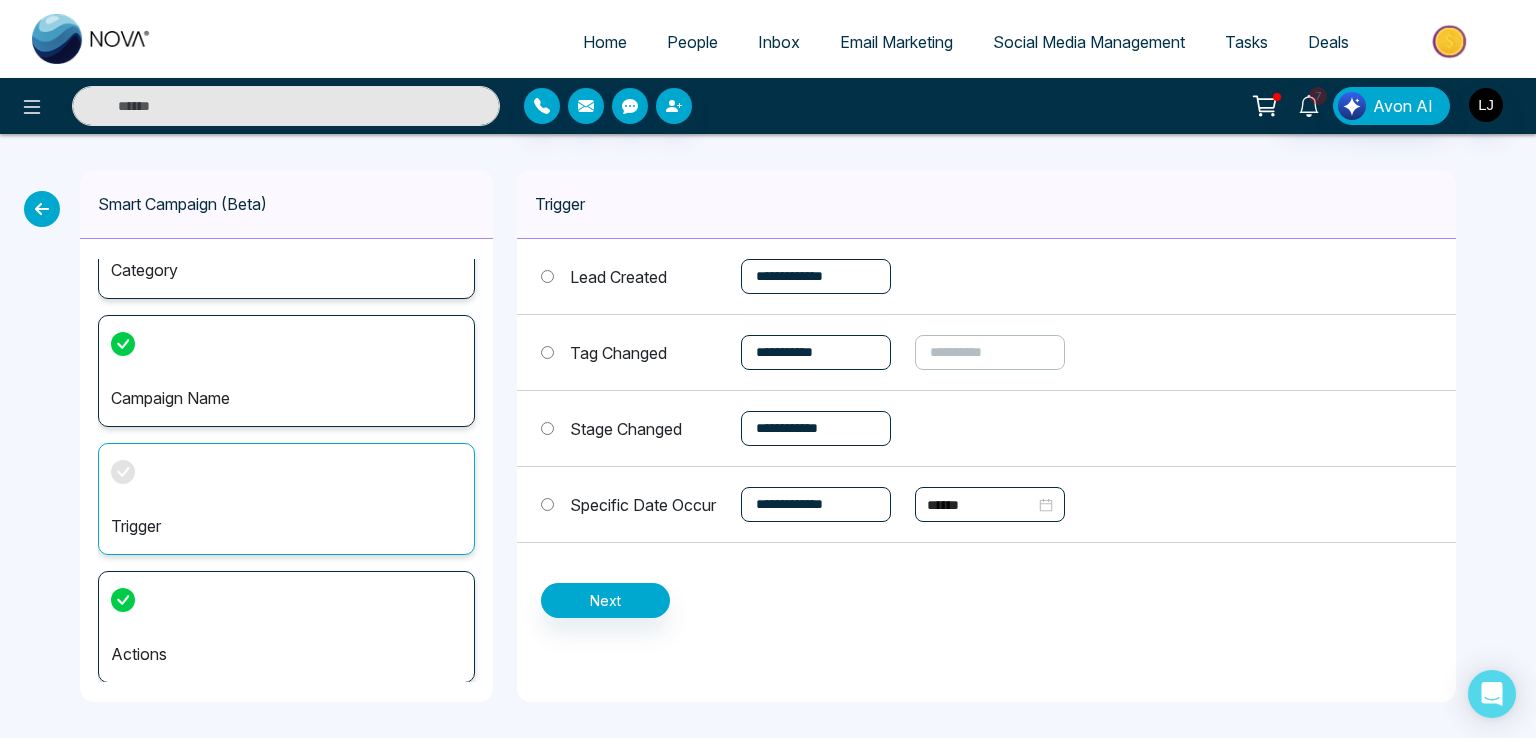 click on "Actions" at bounding box center (286, 627) 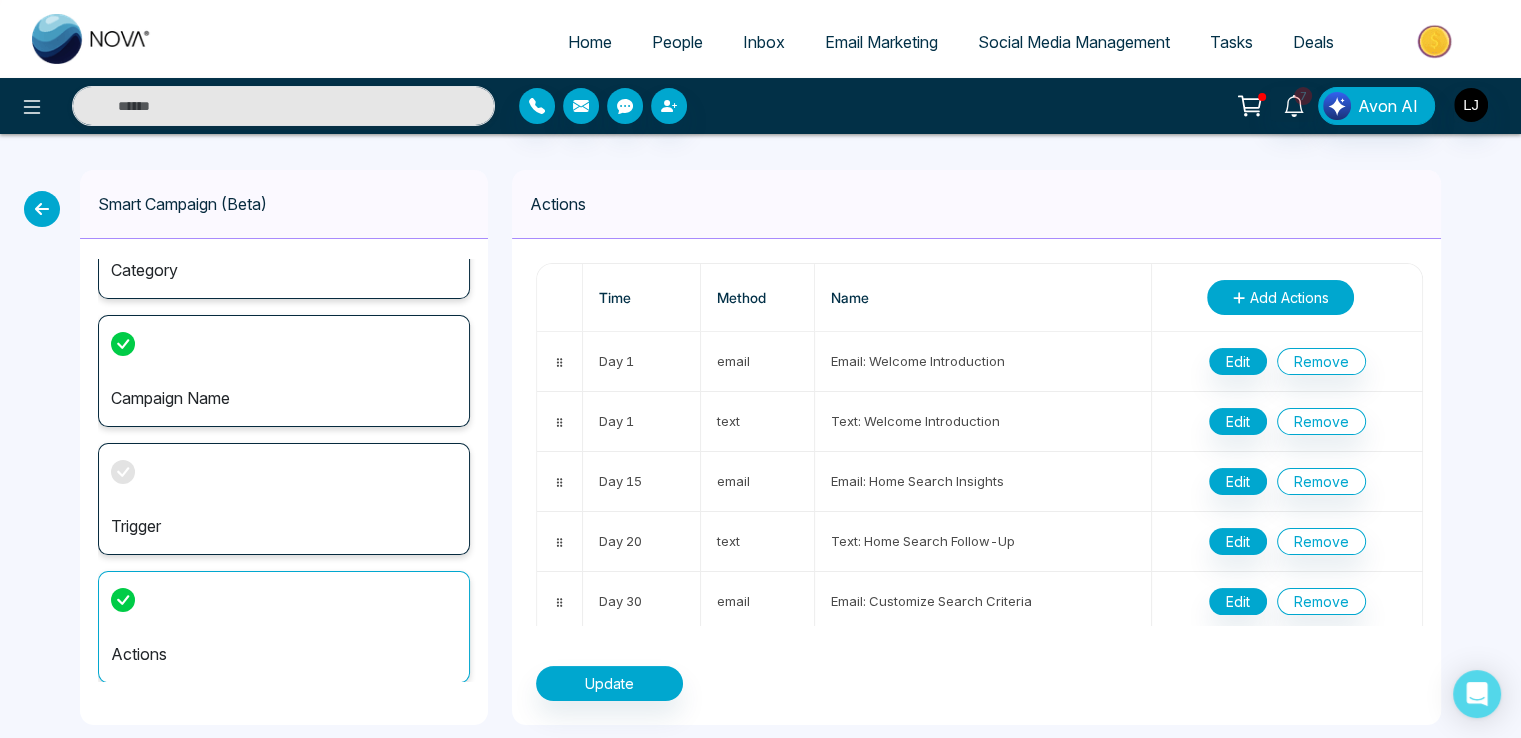 click on "Add Actions" at bounding box center (1289, 297) 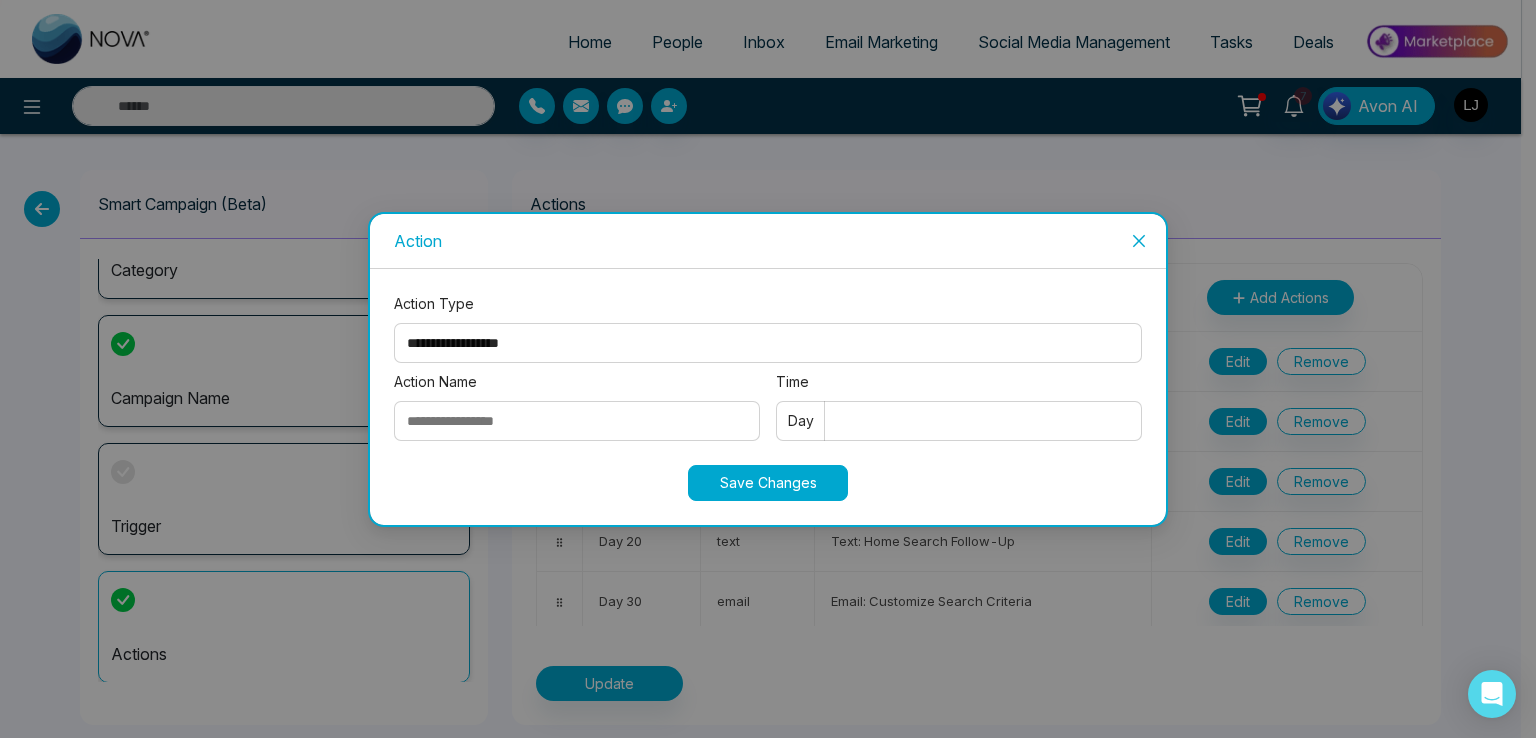click on "**********" at bounding box center (768, 343) 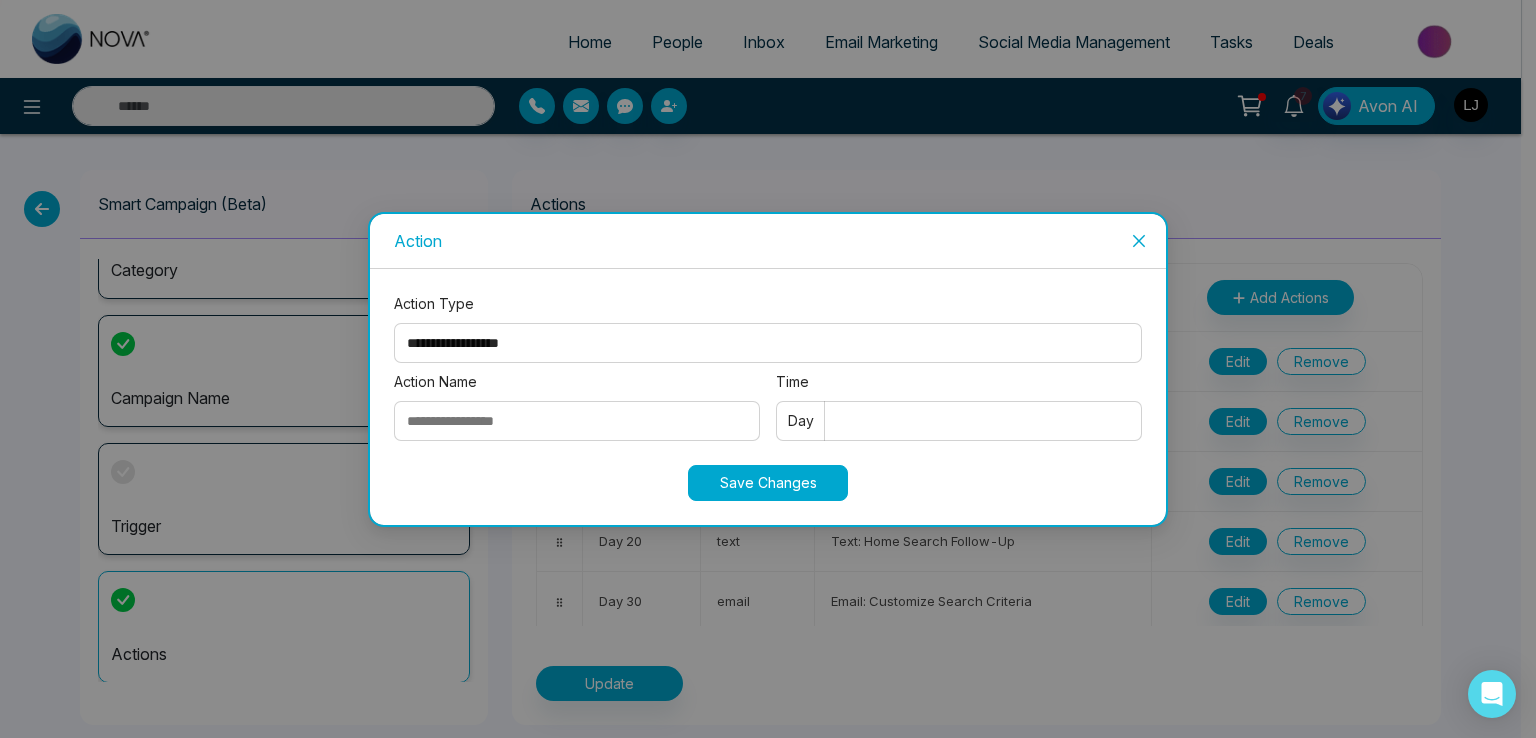 click on "**********" at bounding box center (768, 343) 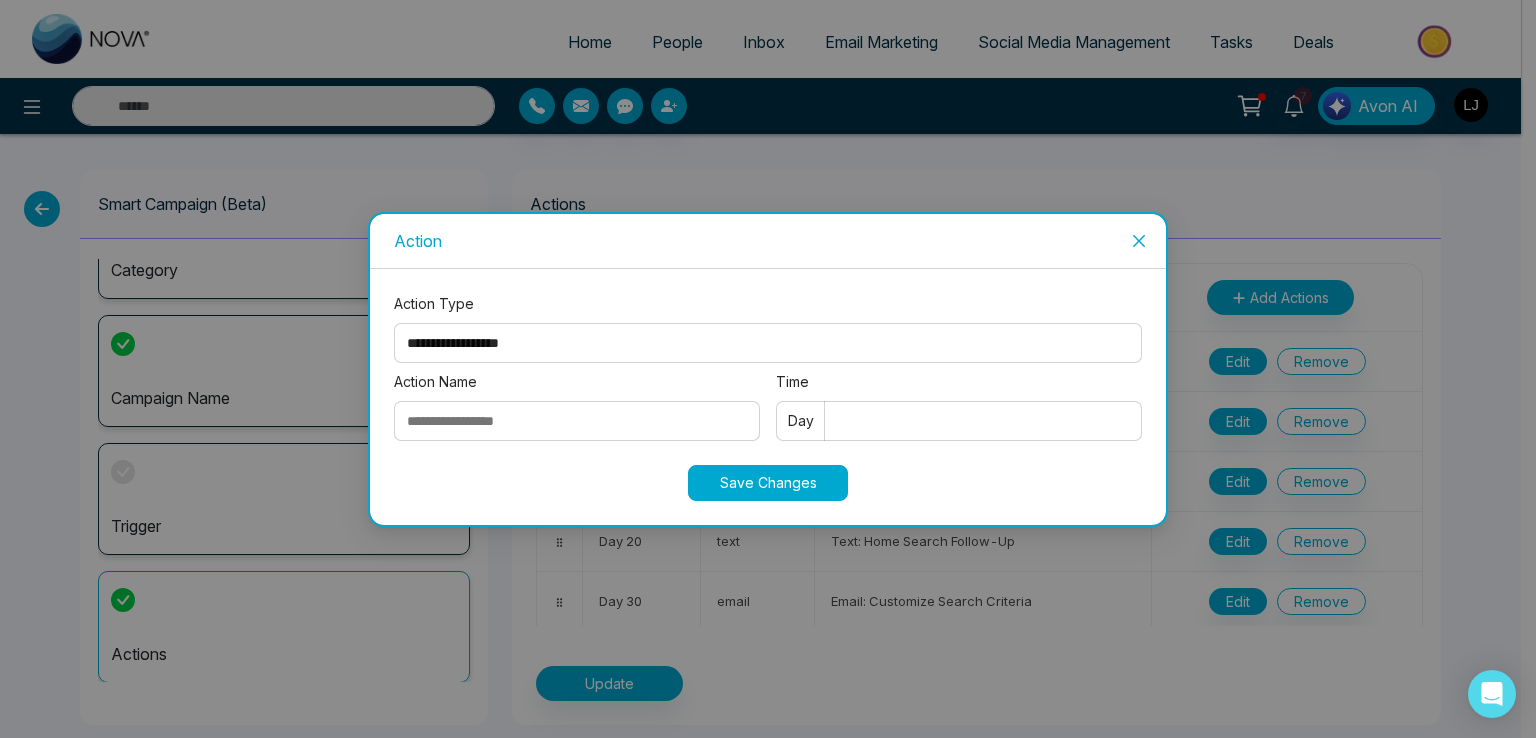 click on "Action Name" at bounding box center [577, 421] 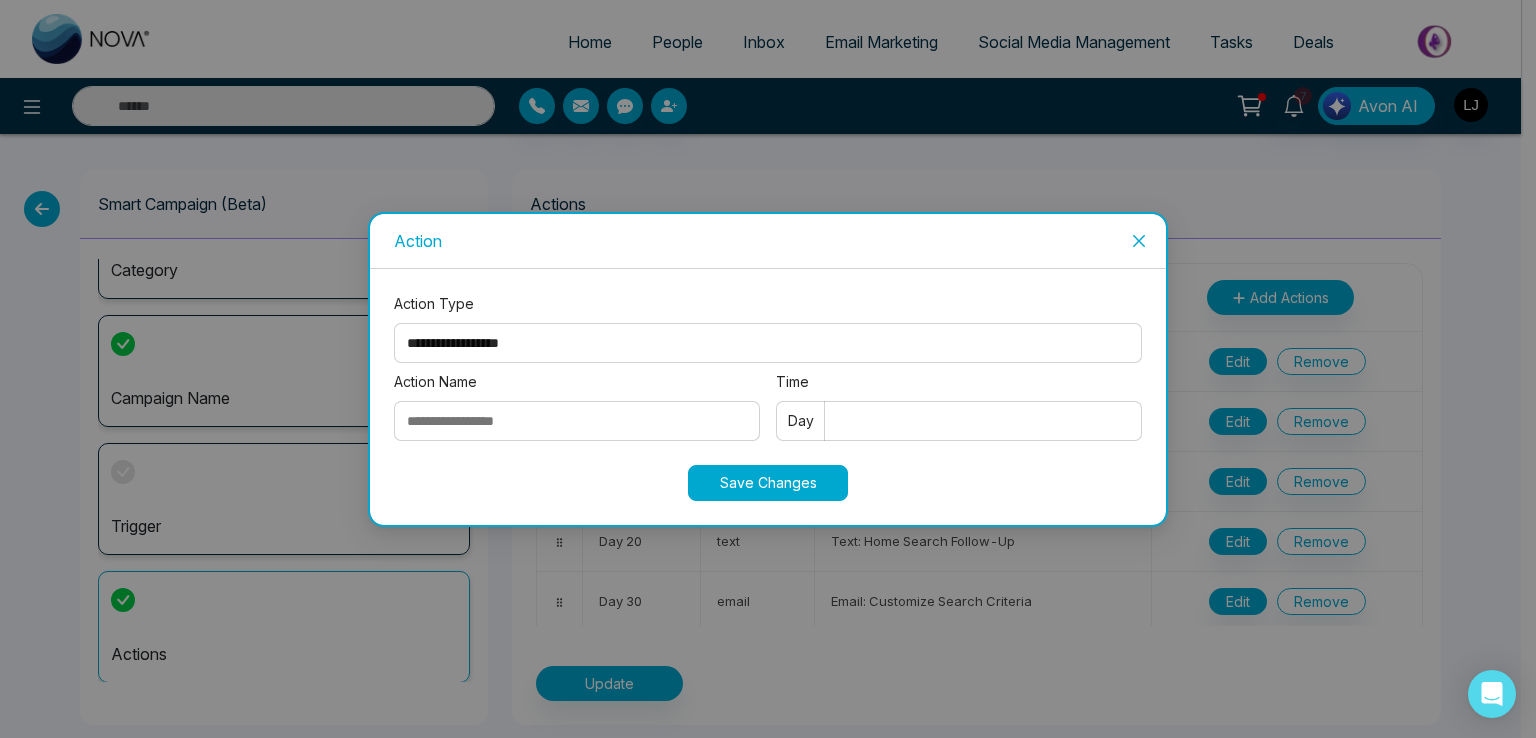 type on "******" 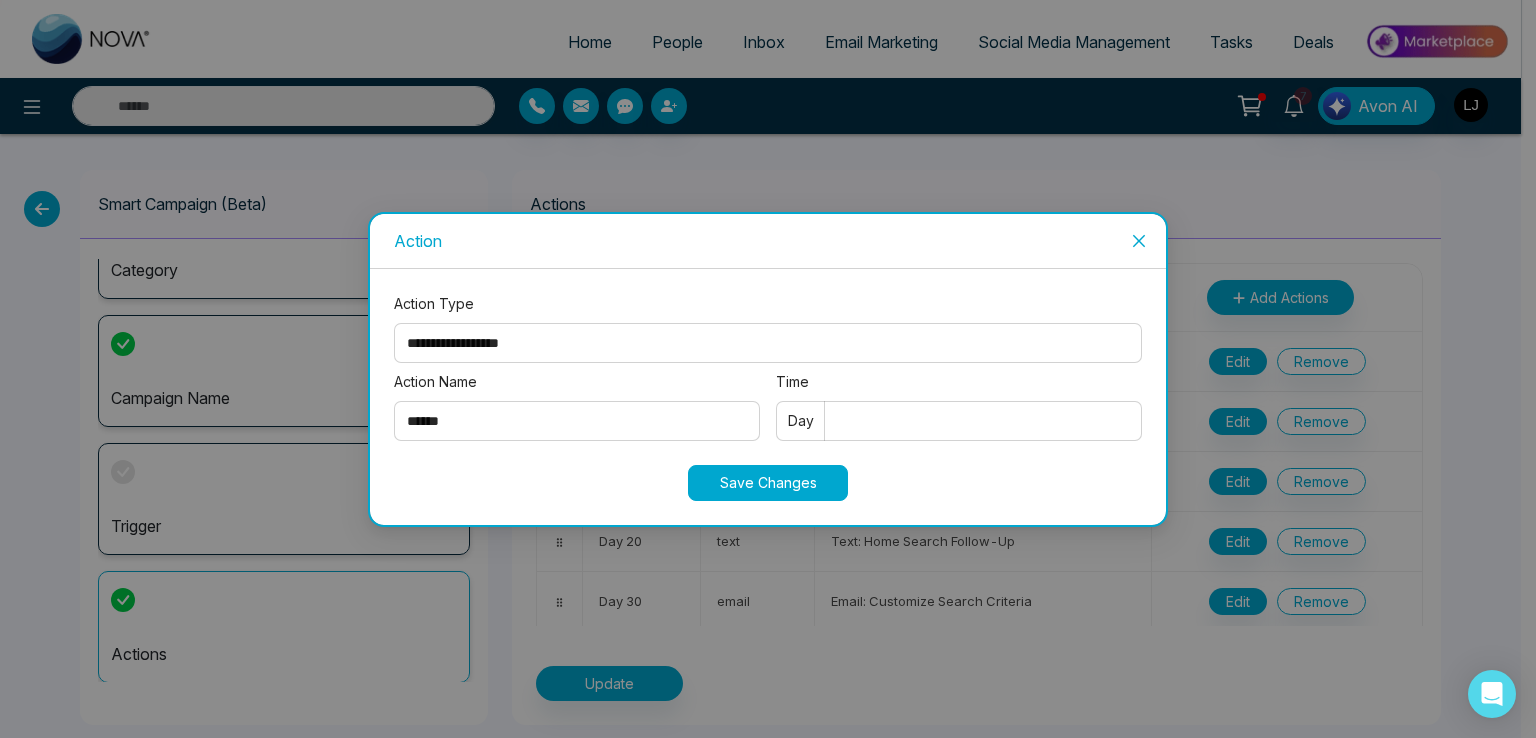 click on "Time" at bounding box center [959, 421] 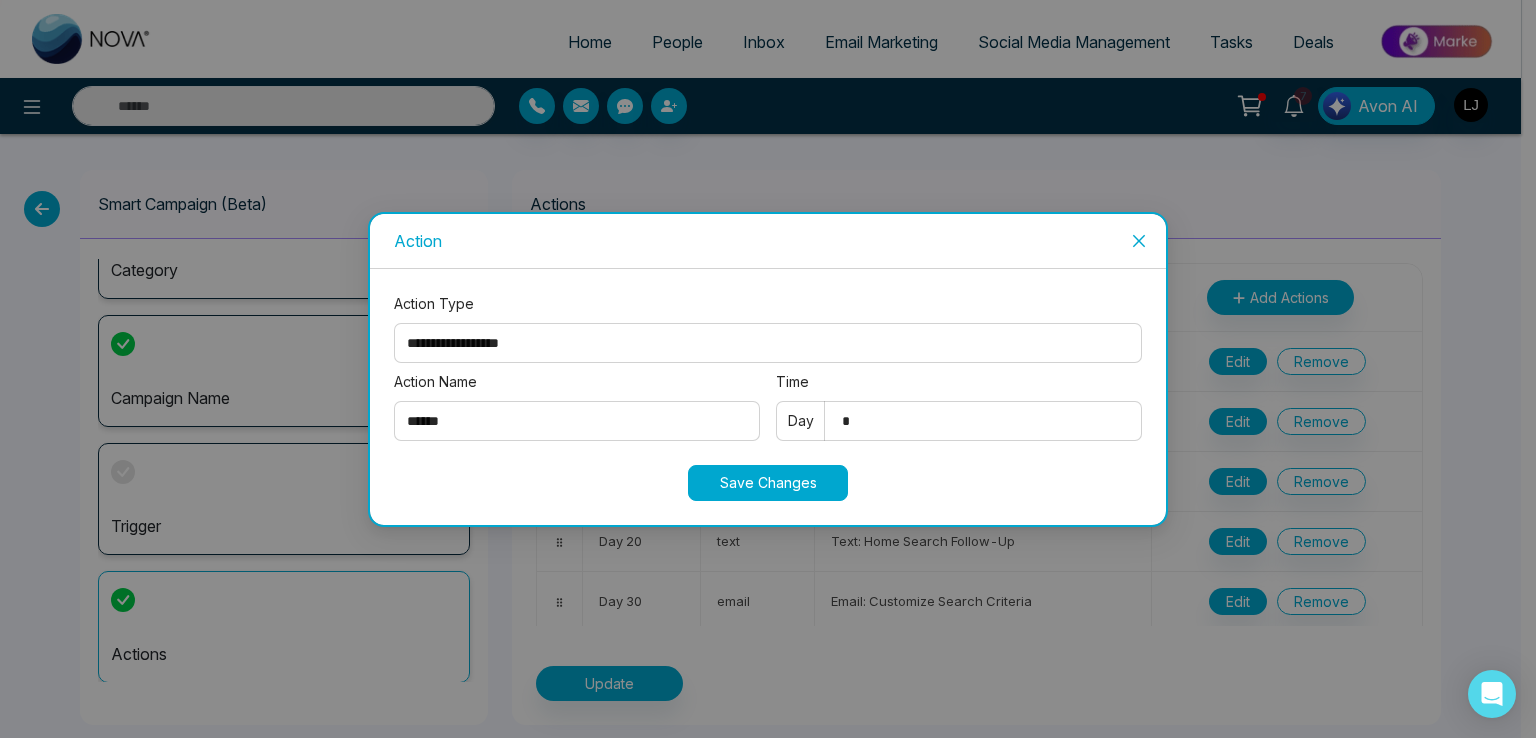 click on "Time" at bounding box center [959, 382] 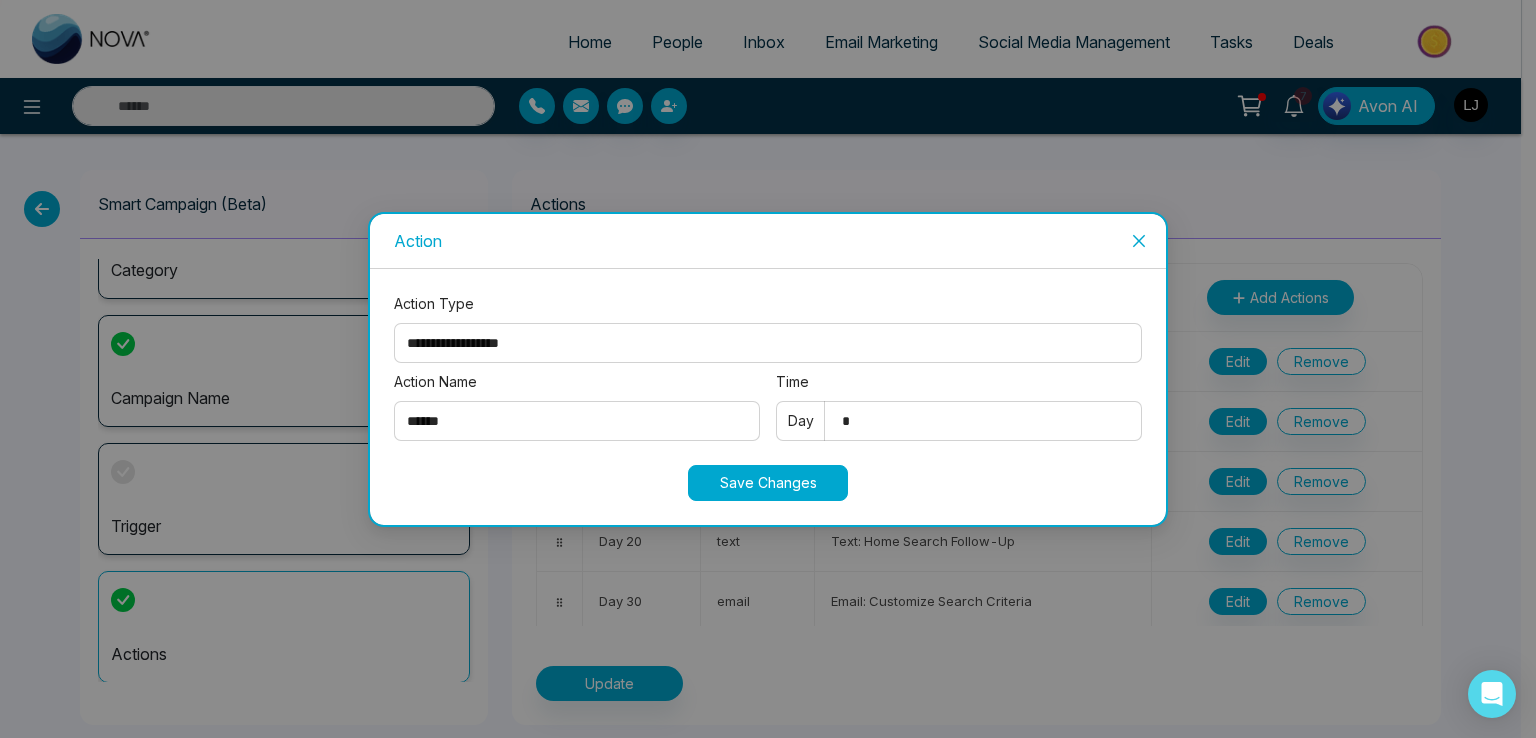 click on "*" at bounding box center [959, 421] 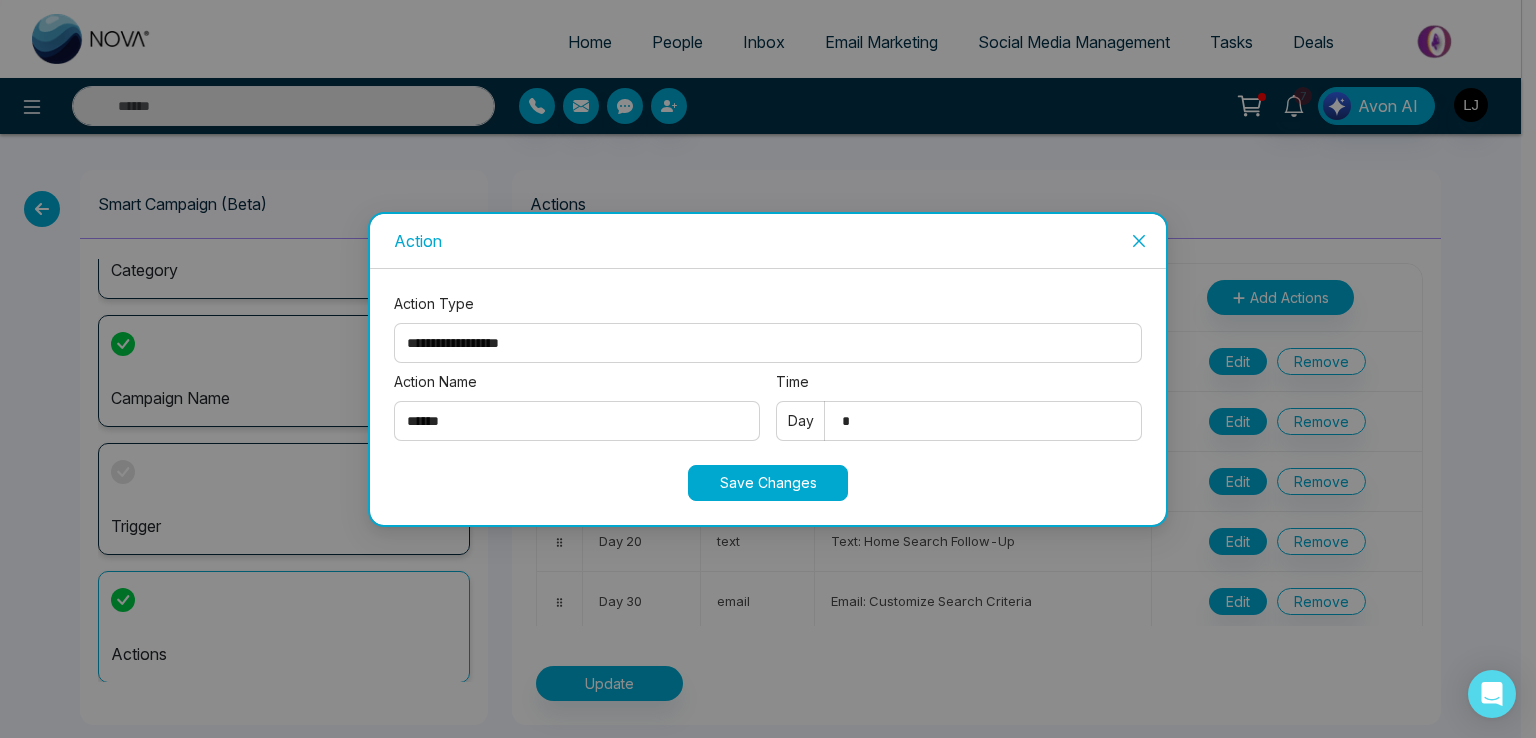 drag, startPoint x: 868, startPoint y: 421, endPoint x: 837, endPoint y: 421, distance: 31 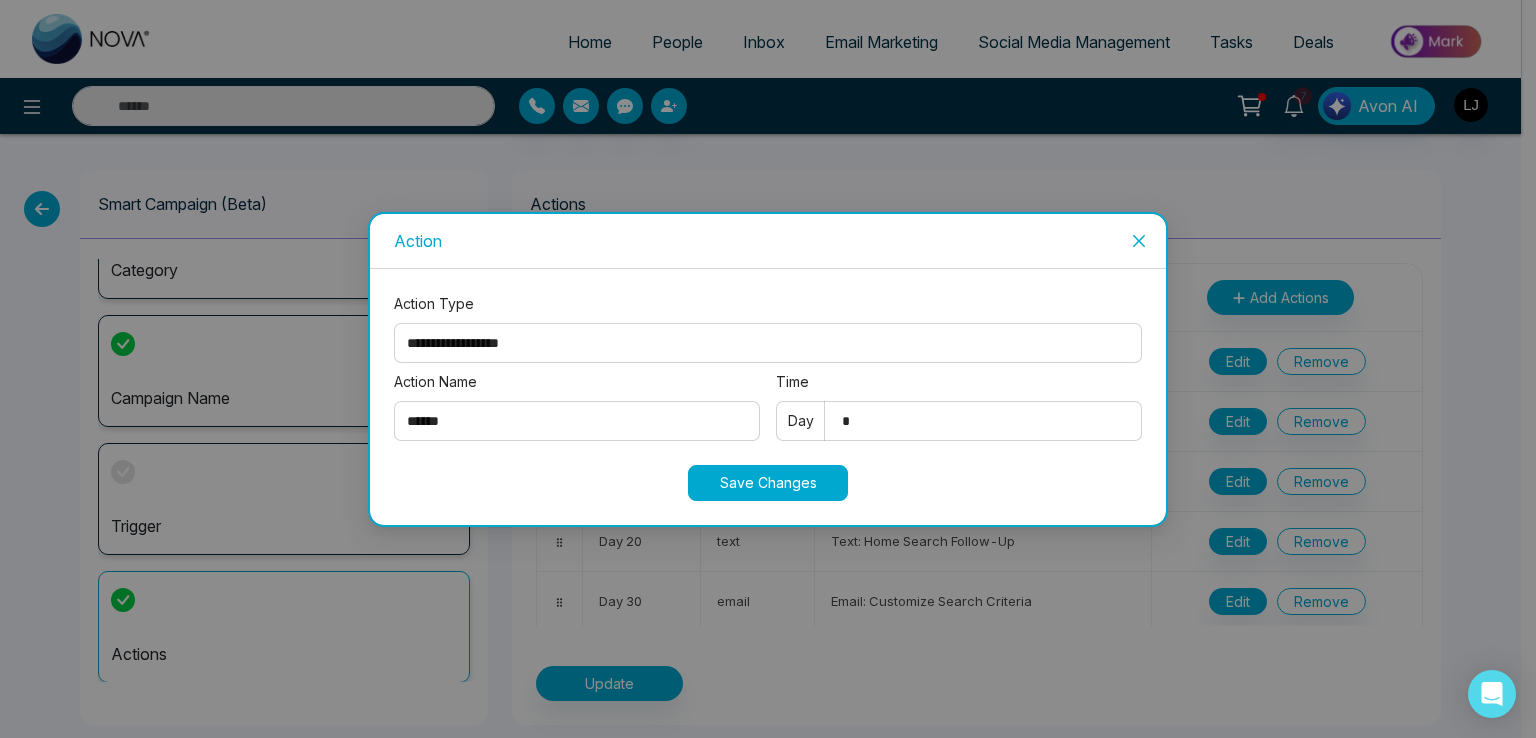 click on "*" at bounding box center [959, 421] 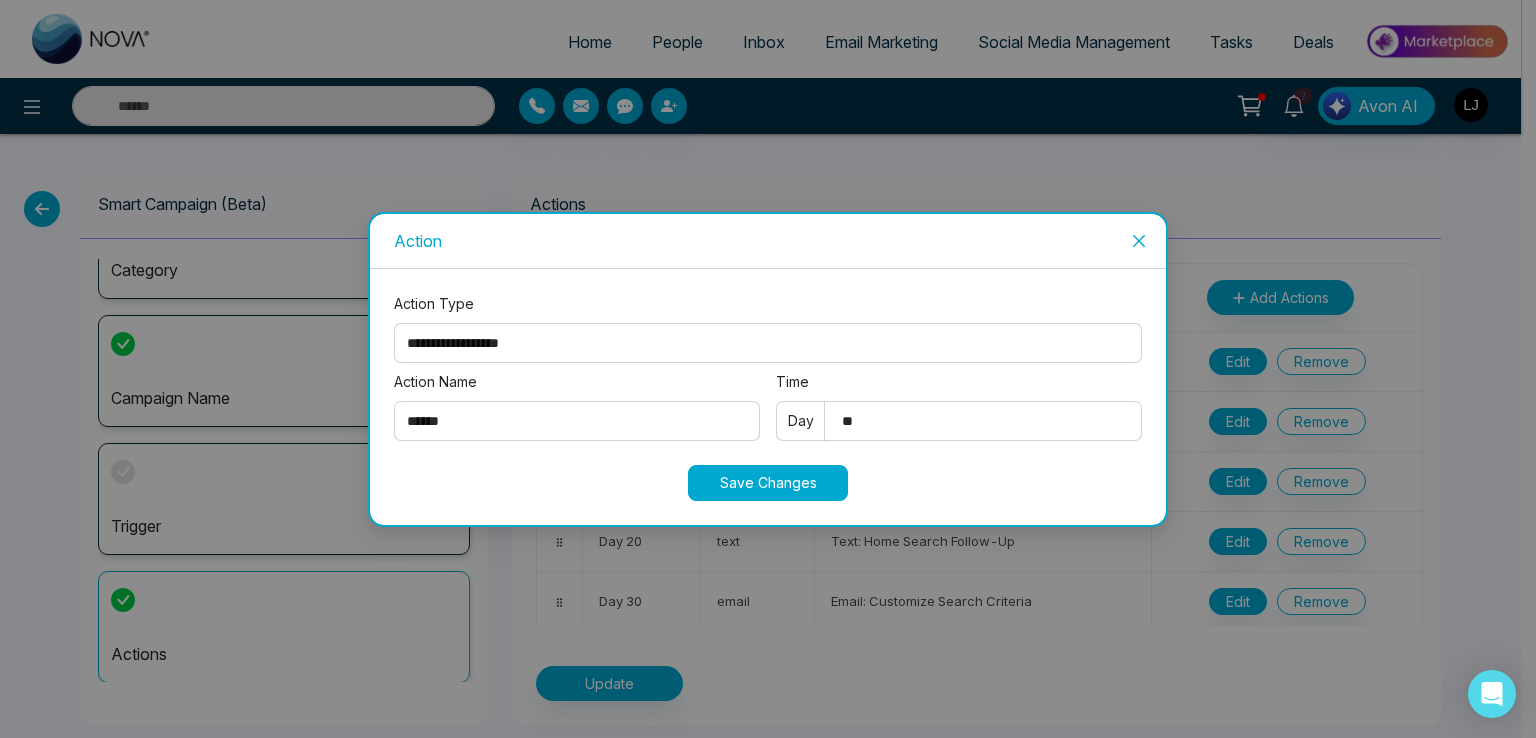 type on "*" 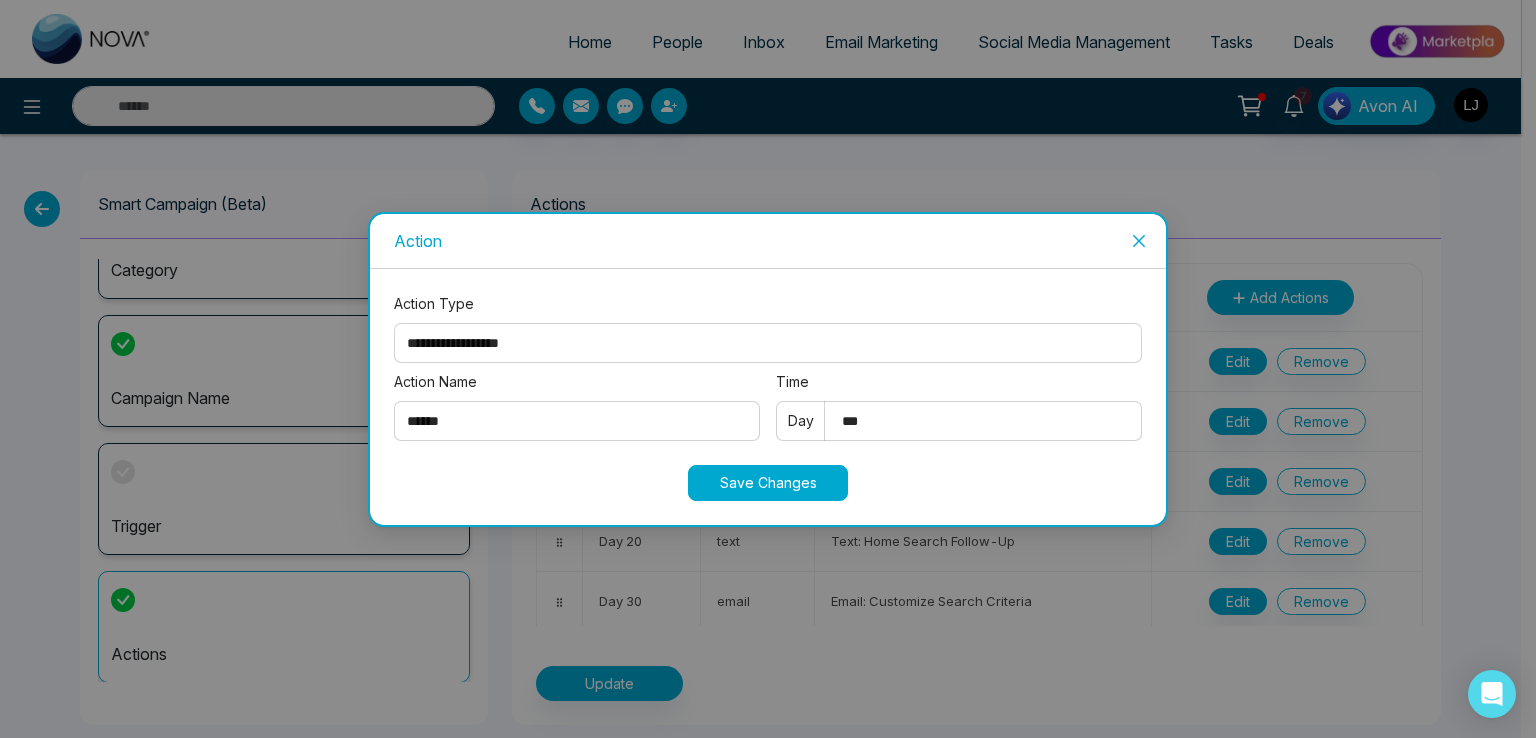 type on "***" 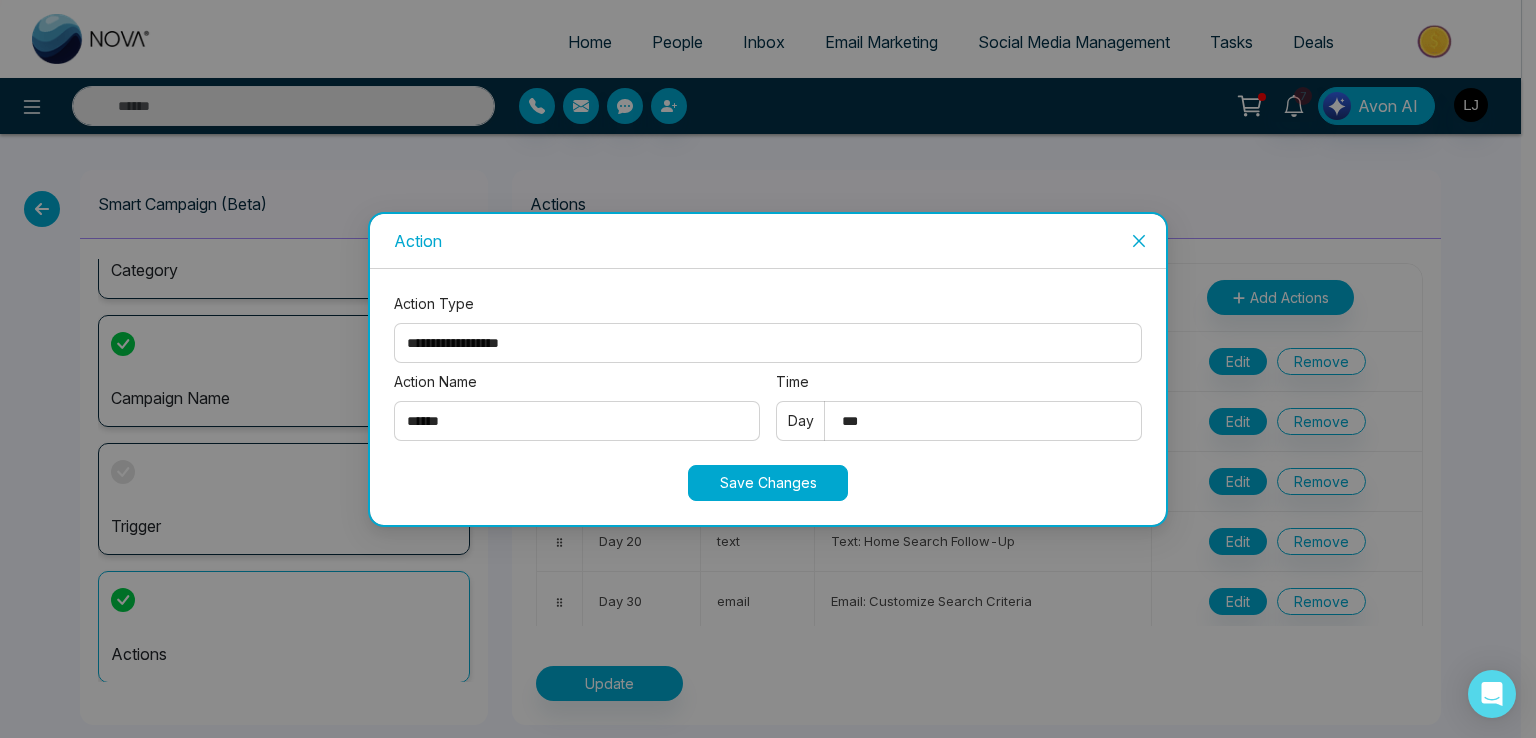 click on "Save Changes" at bounding box center [768, 483] 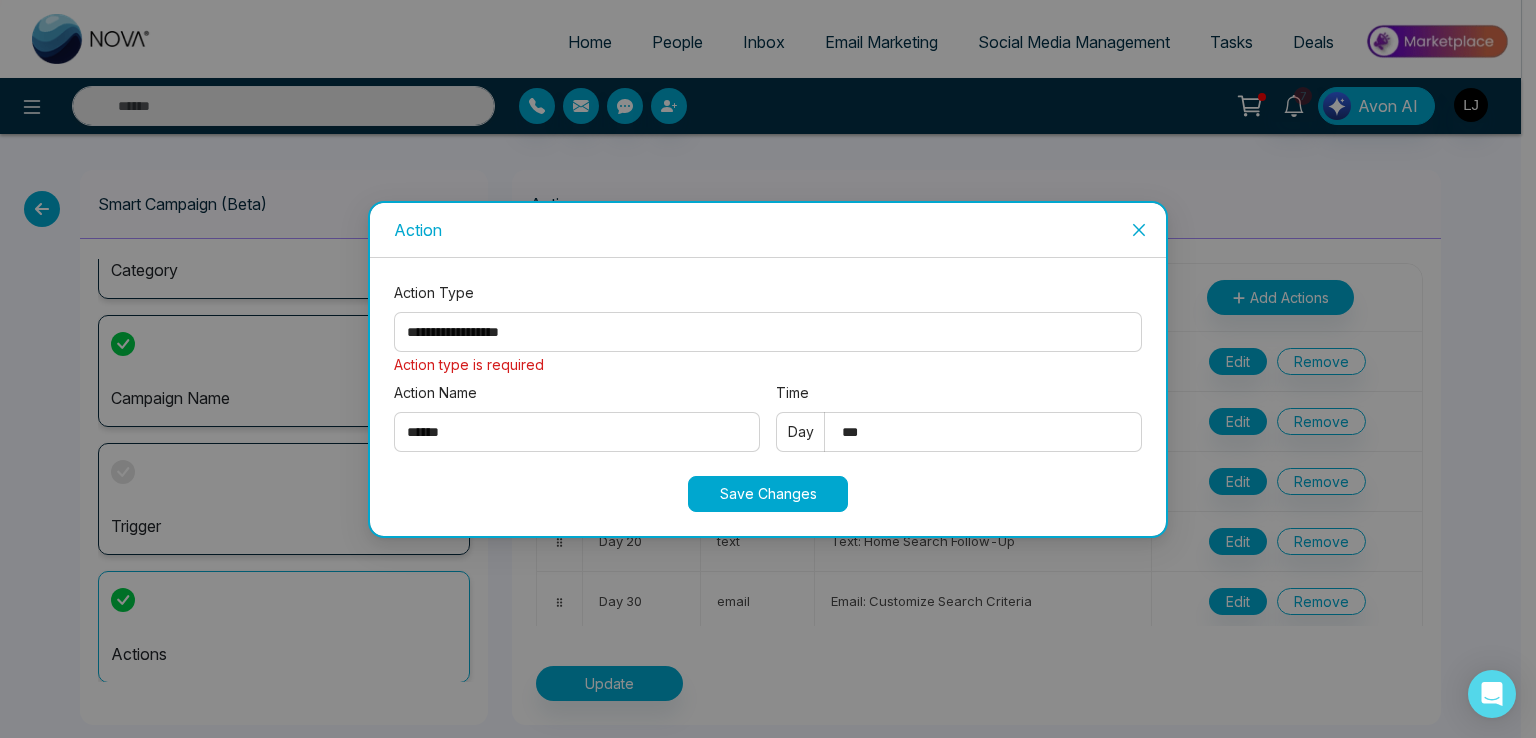 click on "**********" at bounding box center (768, 332) 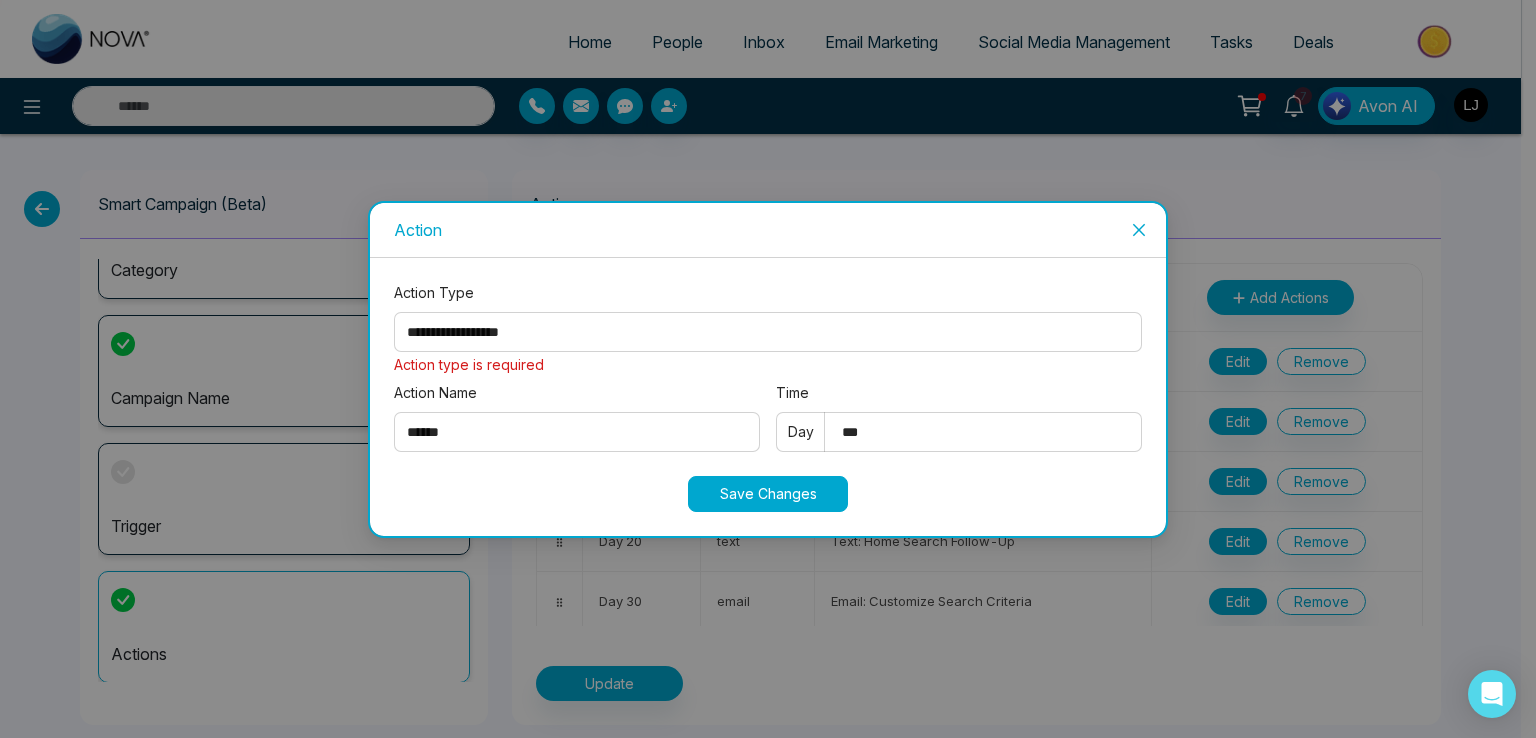 select on "****" 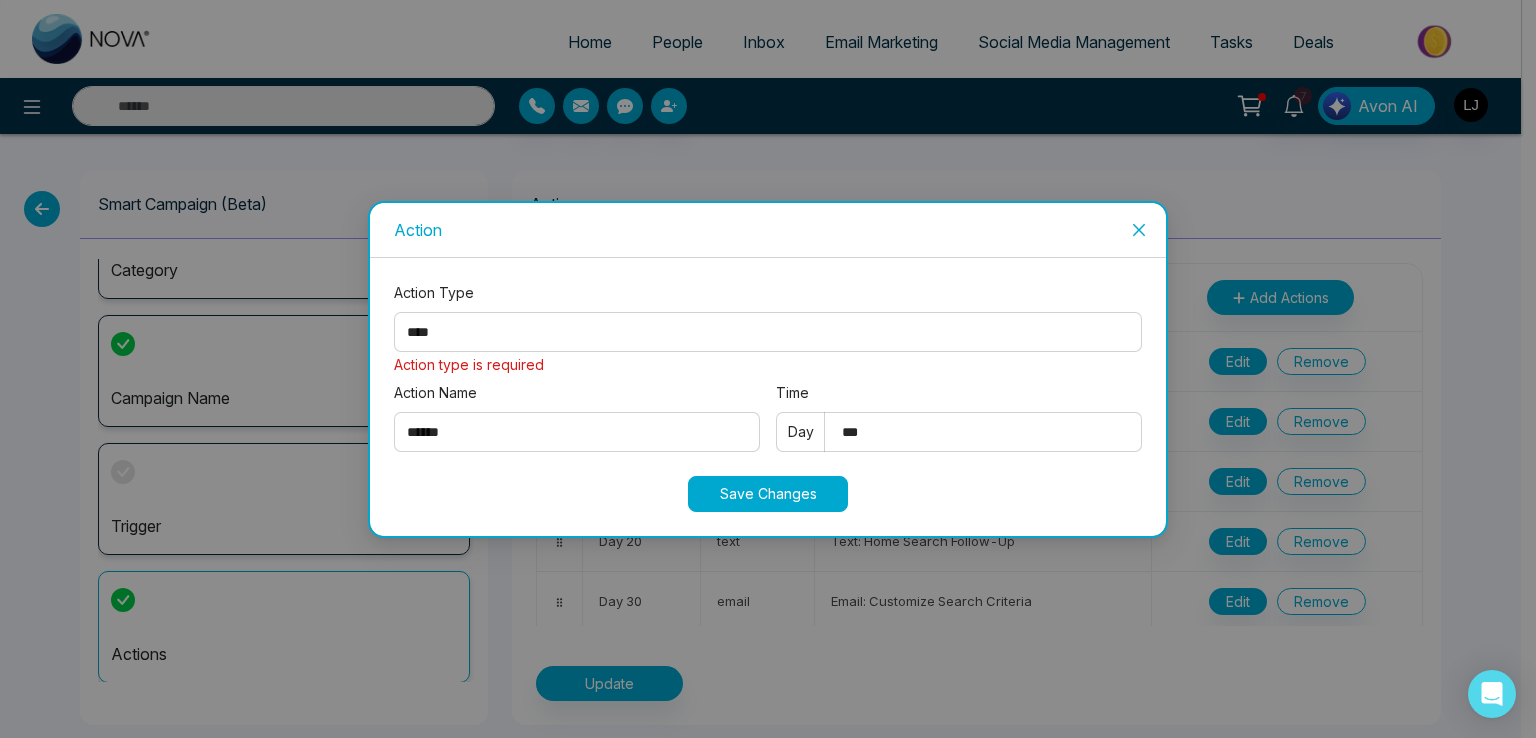 click on "**********" at bounding box center (768, 332) 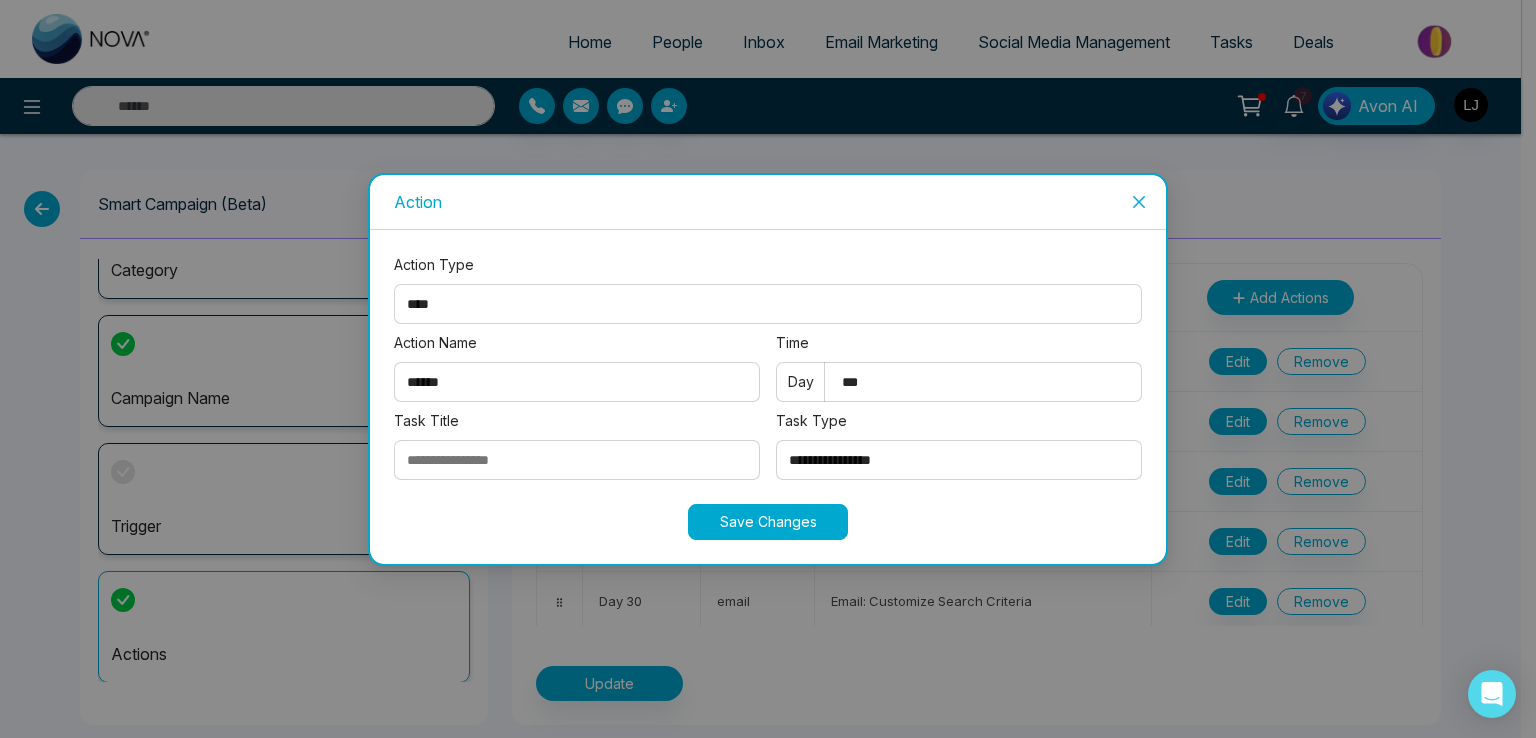 click on "Save Changes" at bounding box center [768, 522] 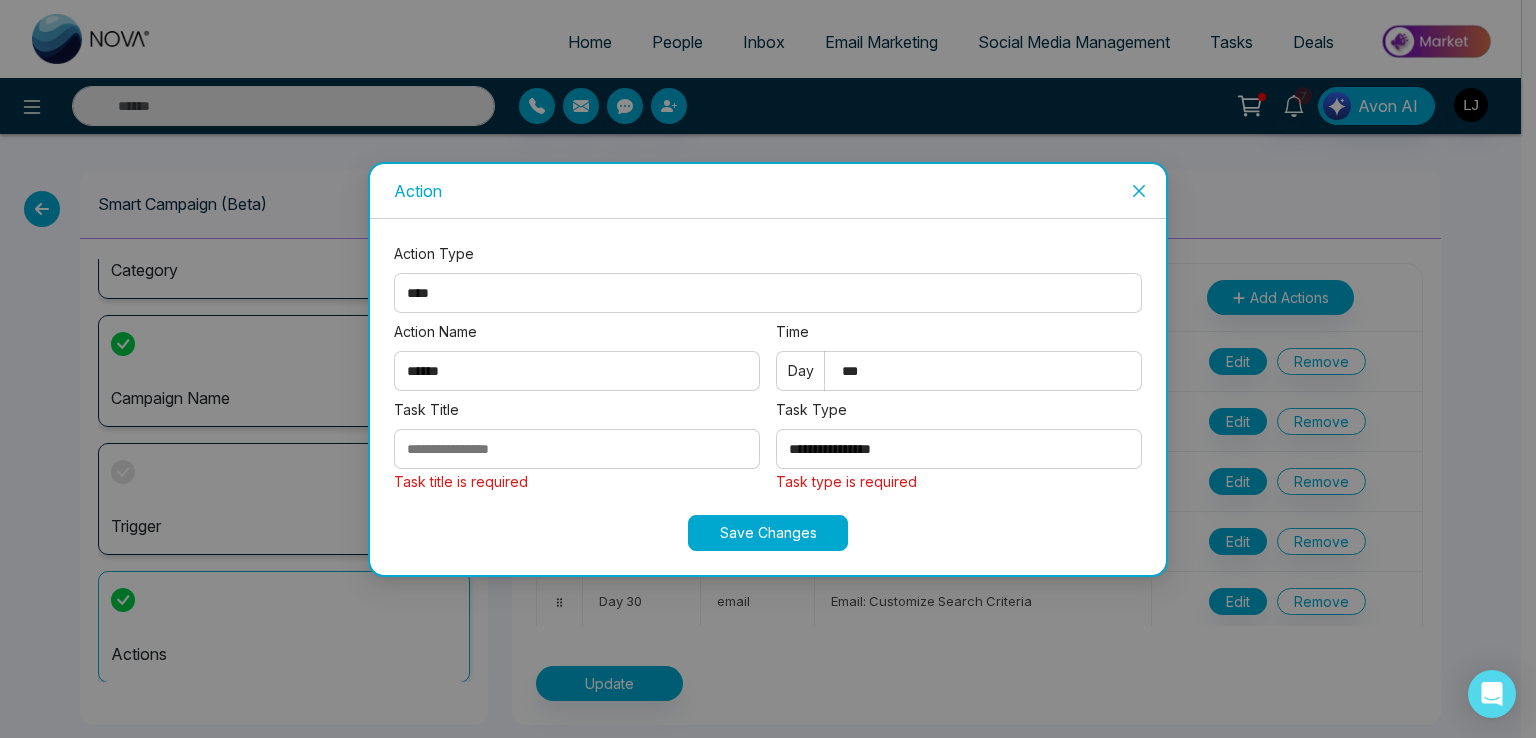 click on "Task Title" at bounding box center [577, 449] 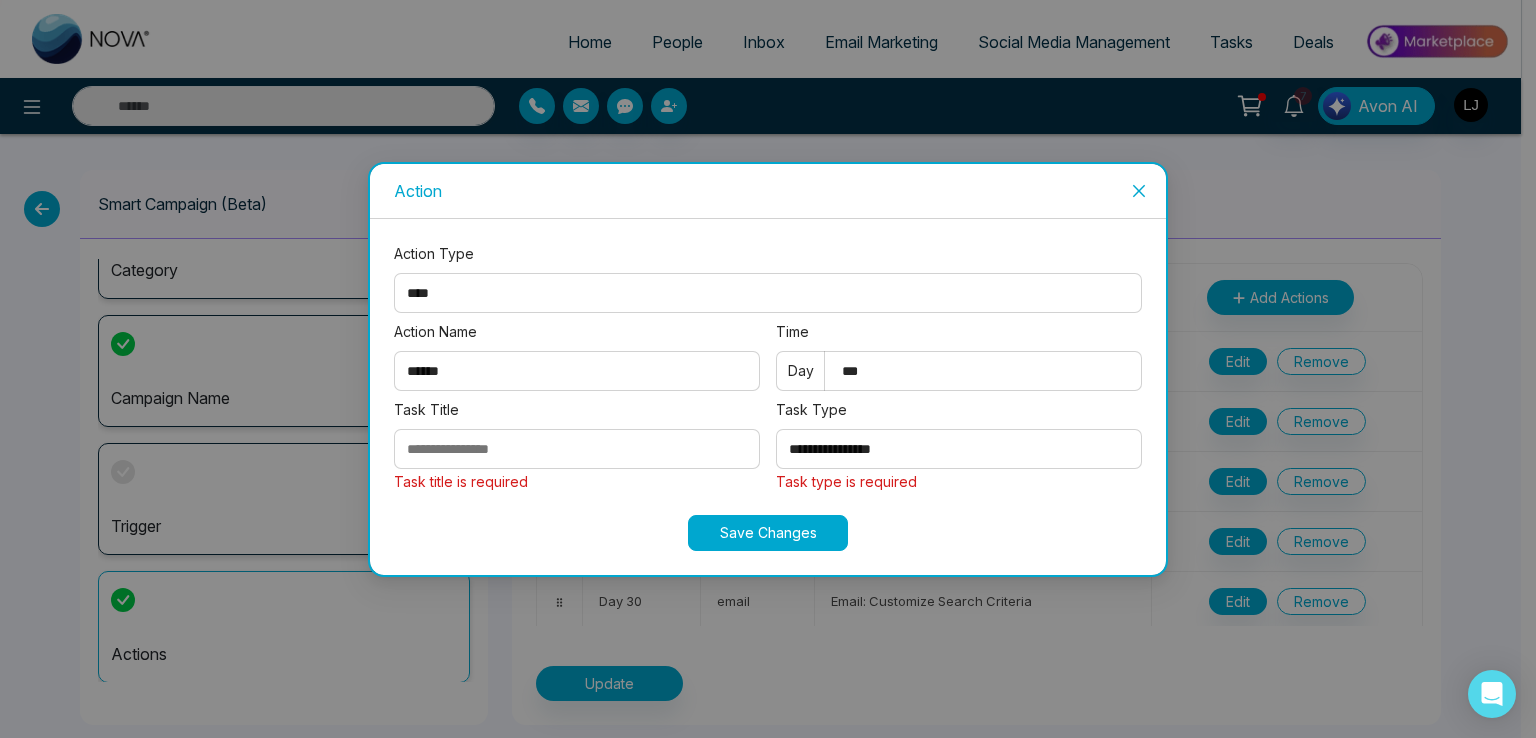 type on "**********" 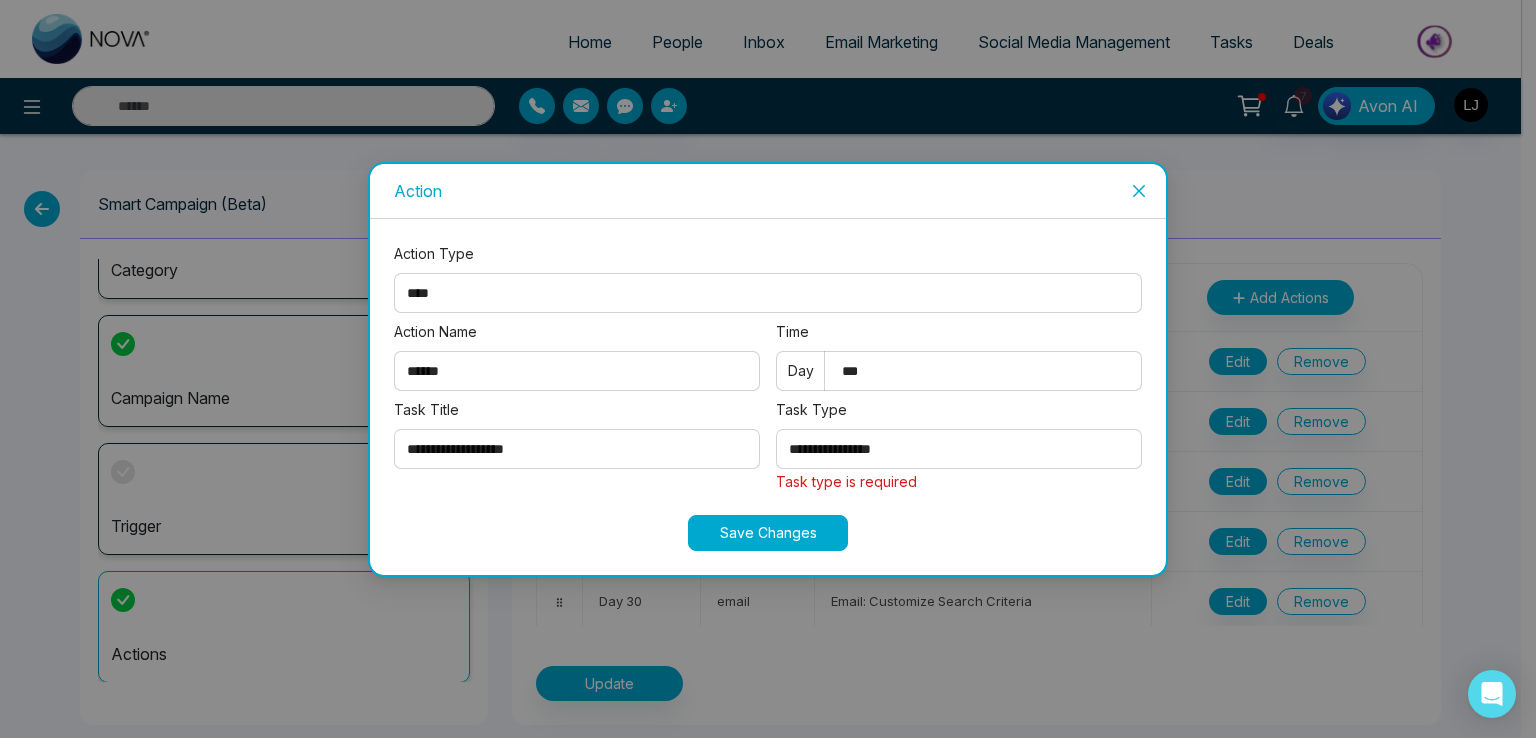 click on "**********" at bounding box center (959, 449) 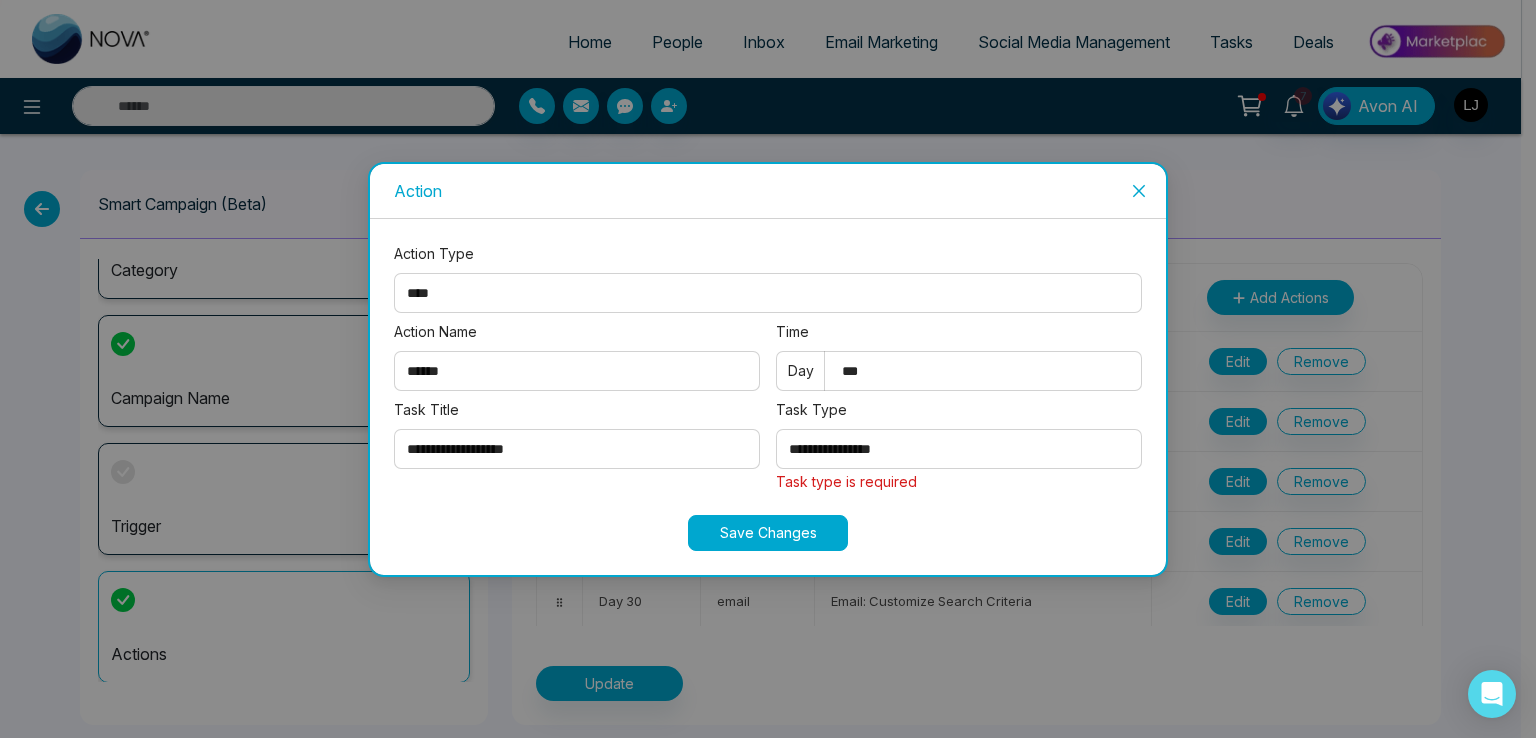 select on "****" 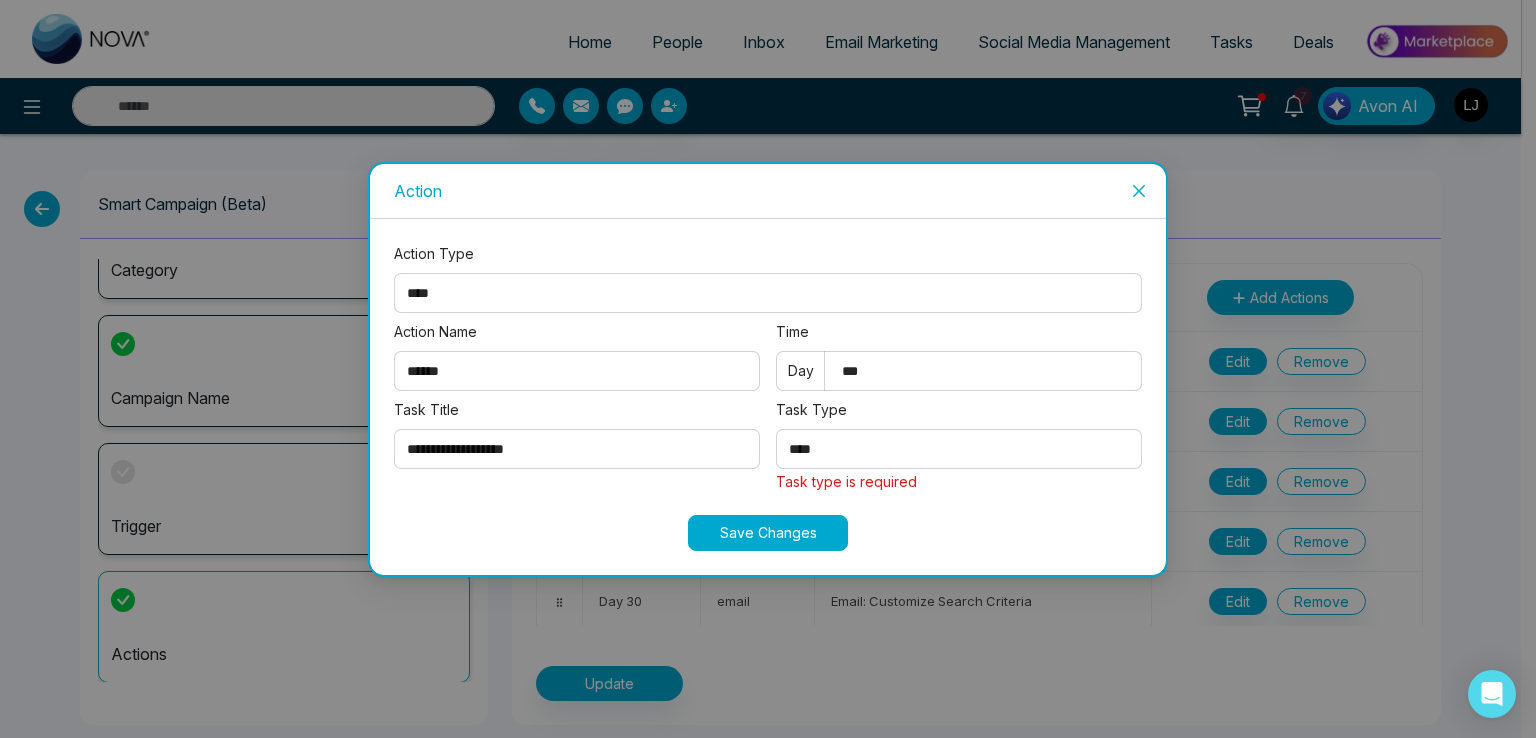 click on "**********" at bounding box center [959, 449] 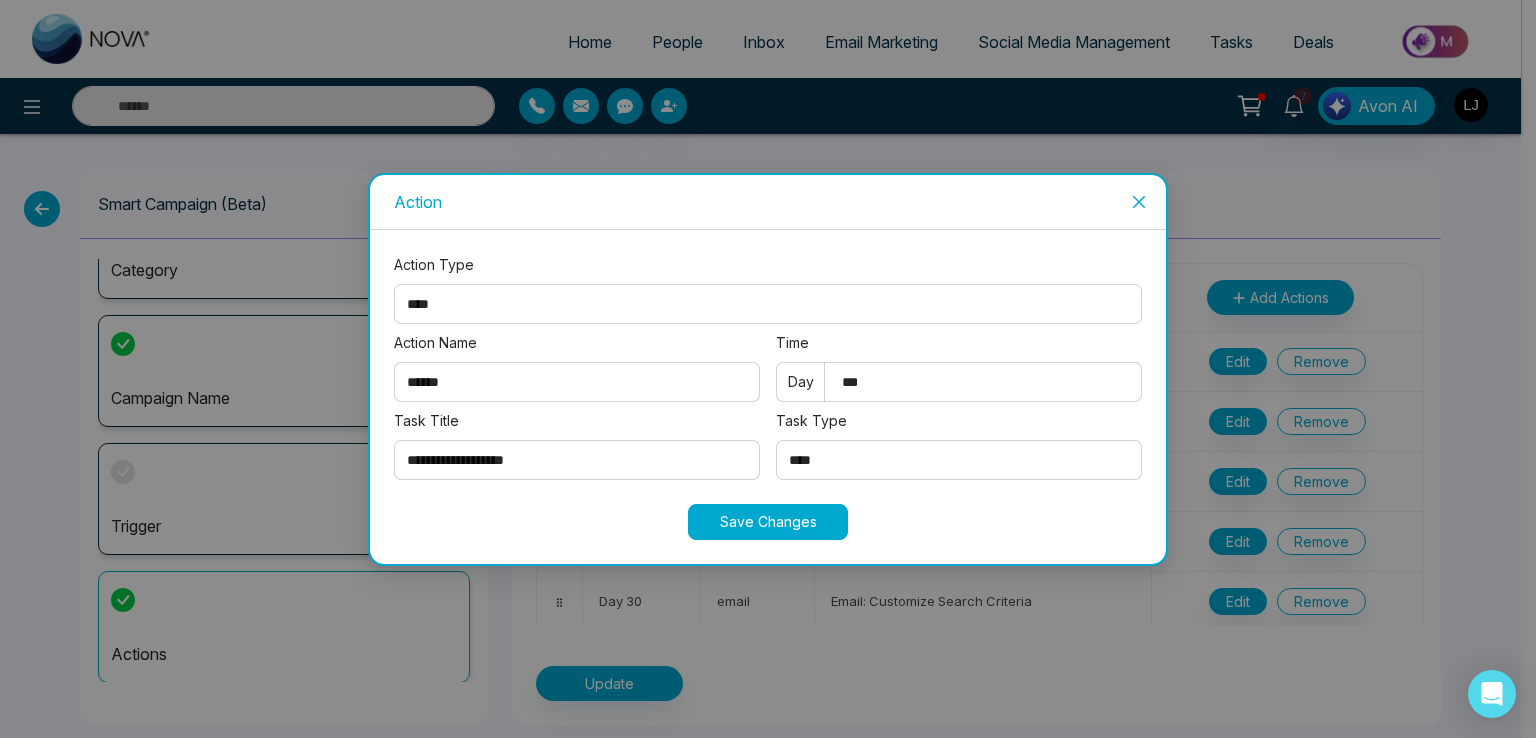 click on "Save Changes" at bounding box center [768, 522] 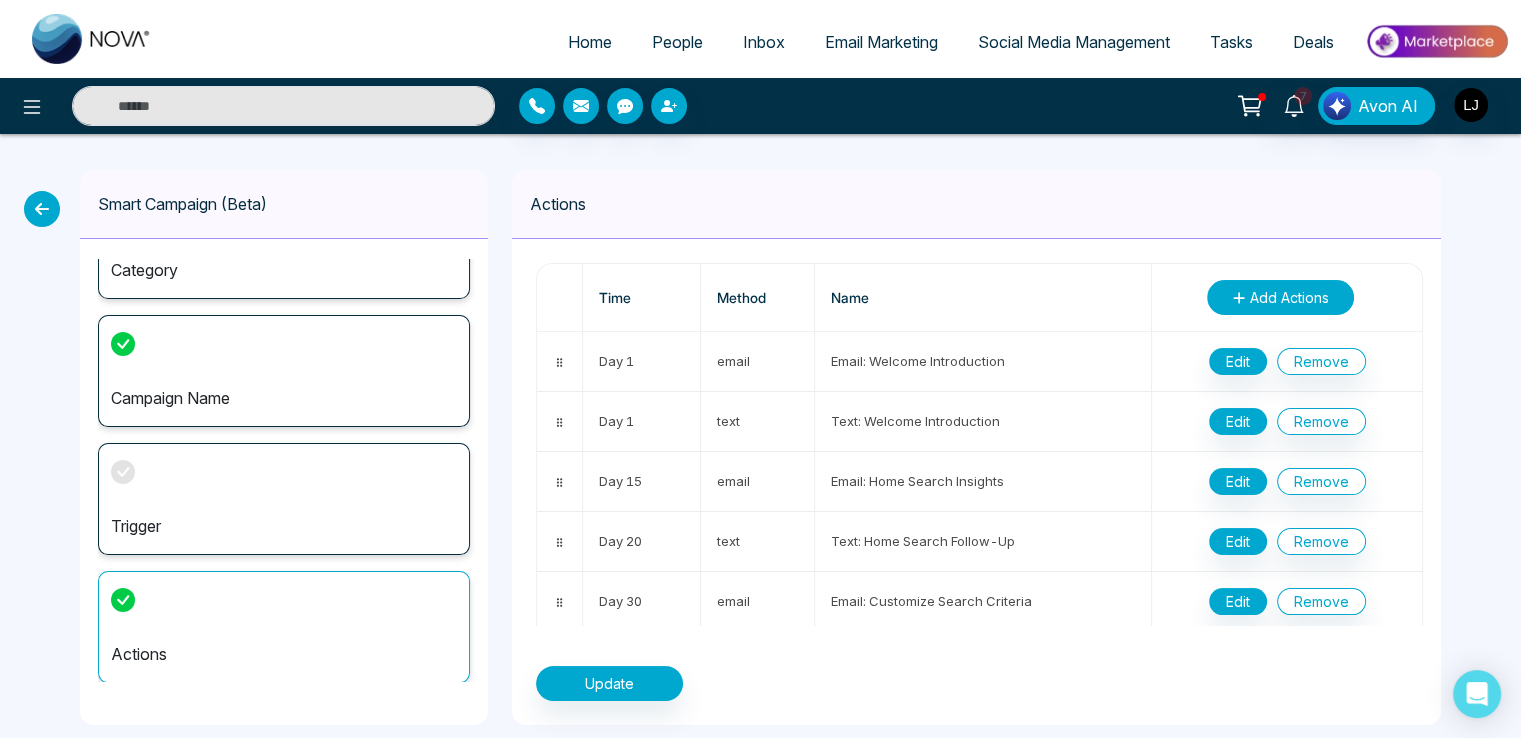 click on "Add Actions" at bounding box center [1289, 297] 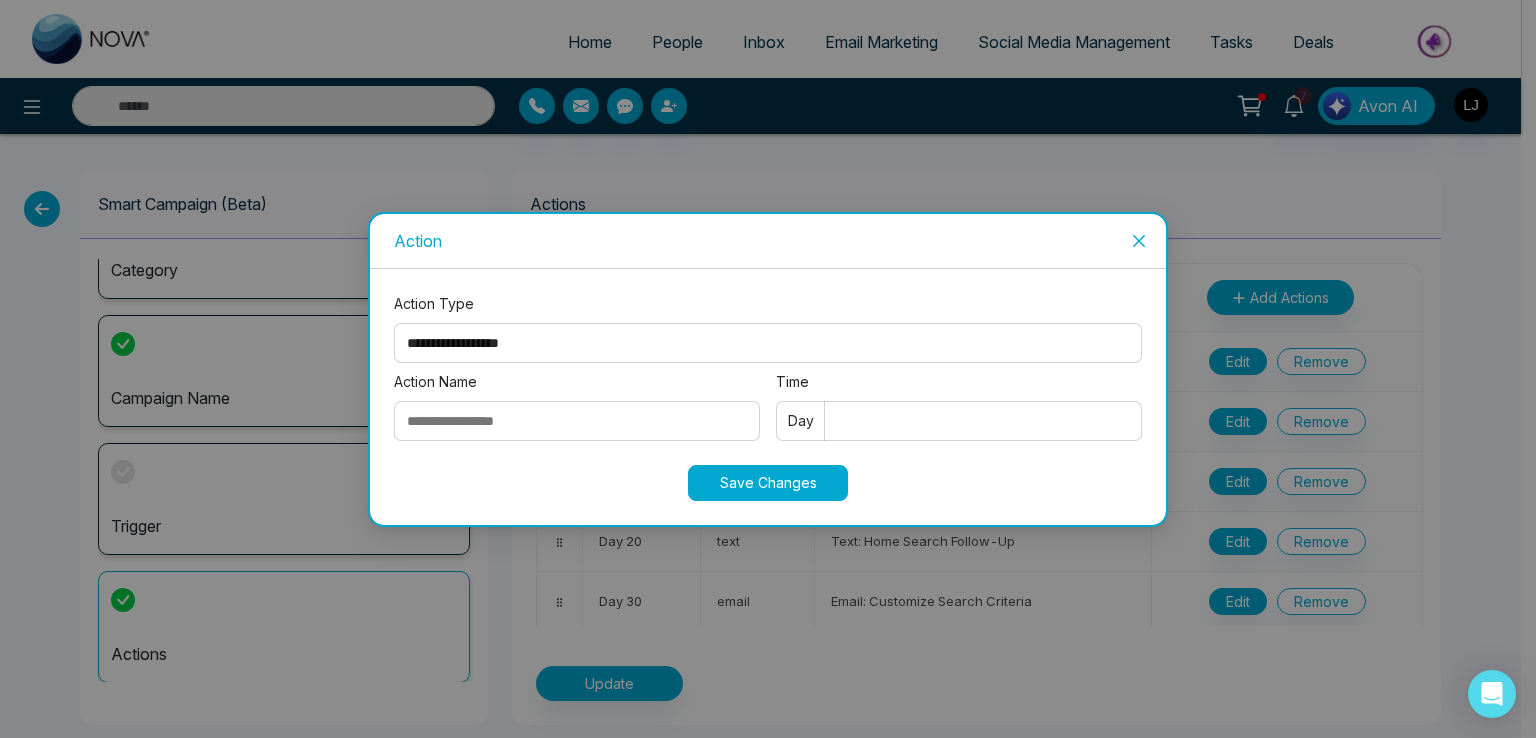 click at bounding box center [1139, 241] 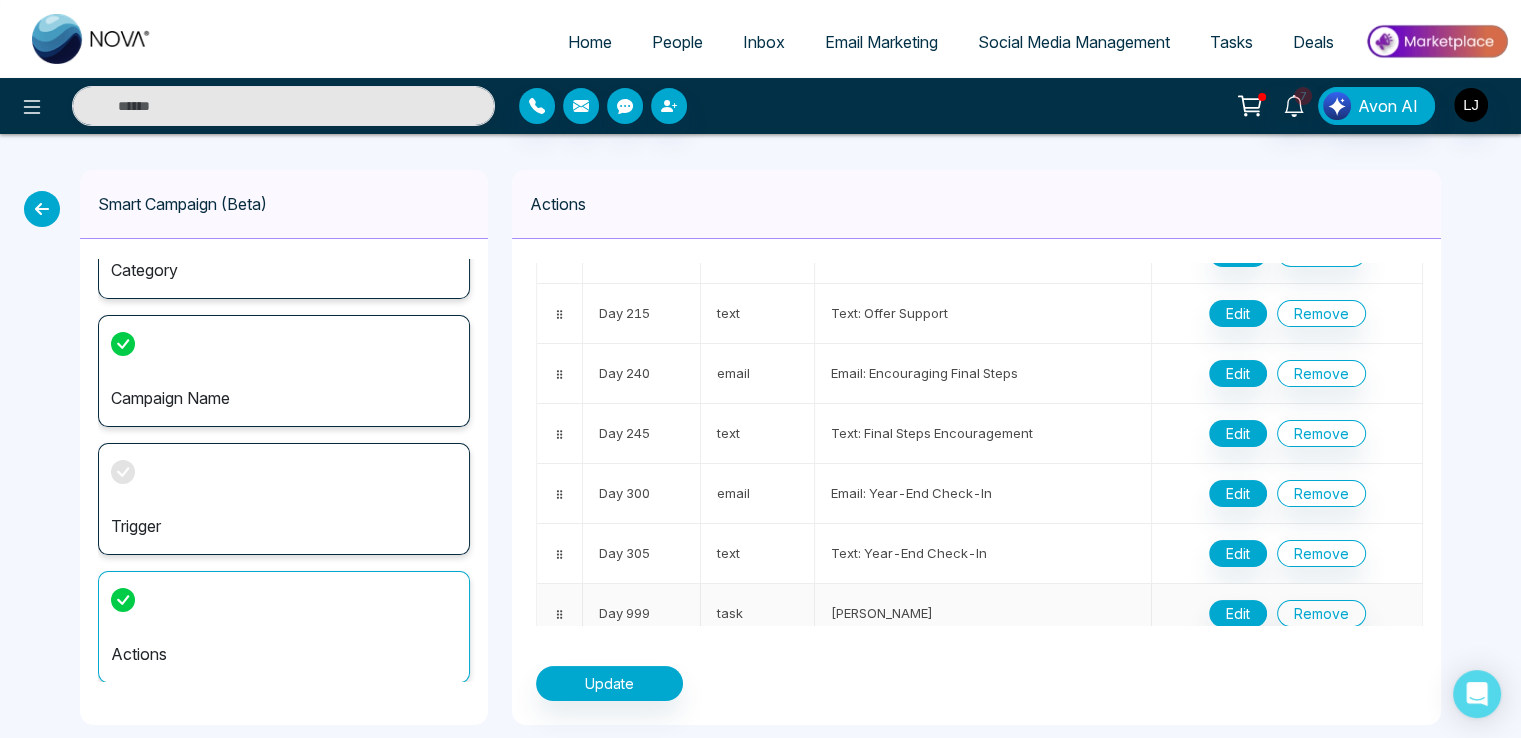 scroll, scrollTop: 1309, scrollLeft: 0, axis: vertical 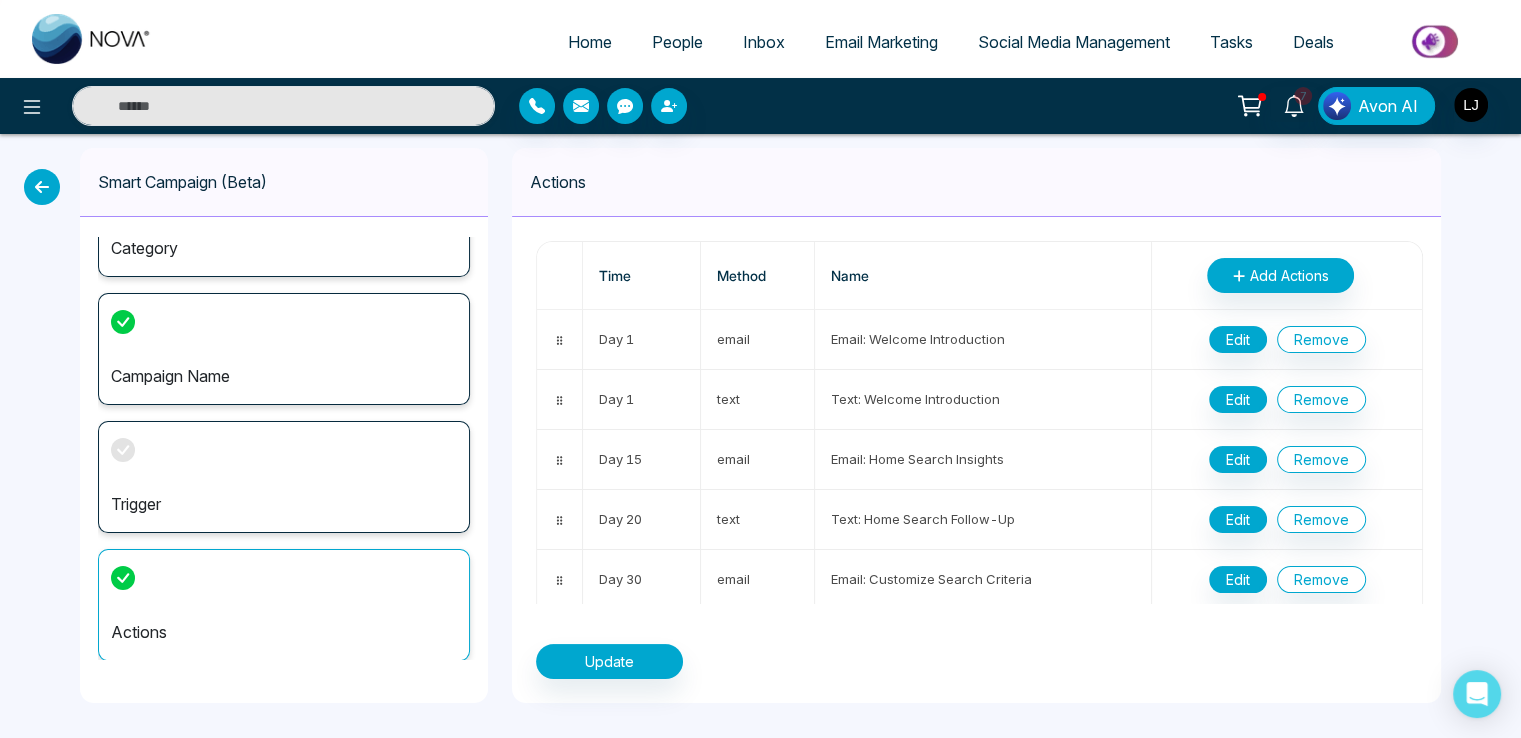 click on "Trigger" at bounding box center [284, 477] 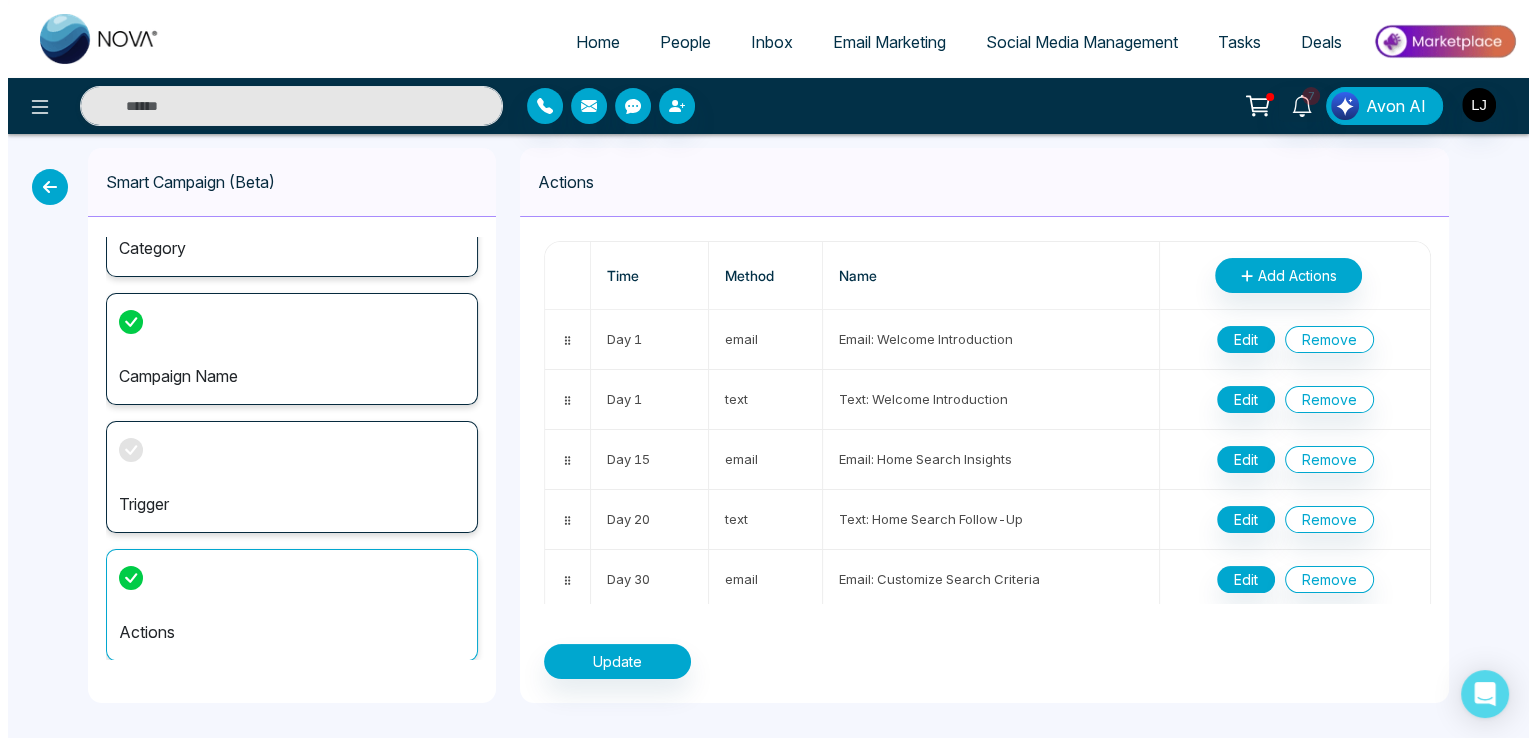 scroll, scrollTop: 0, scrollLeft: 0, axis: both 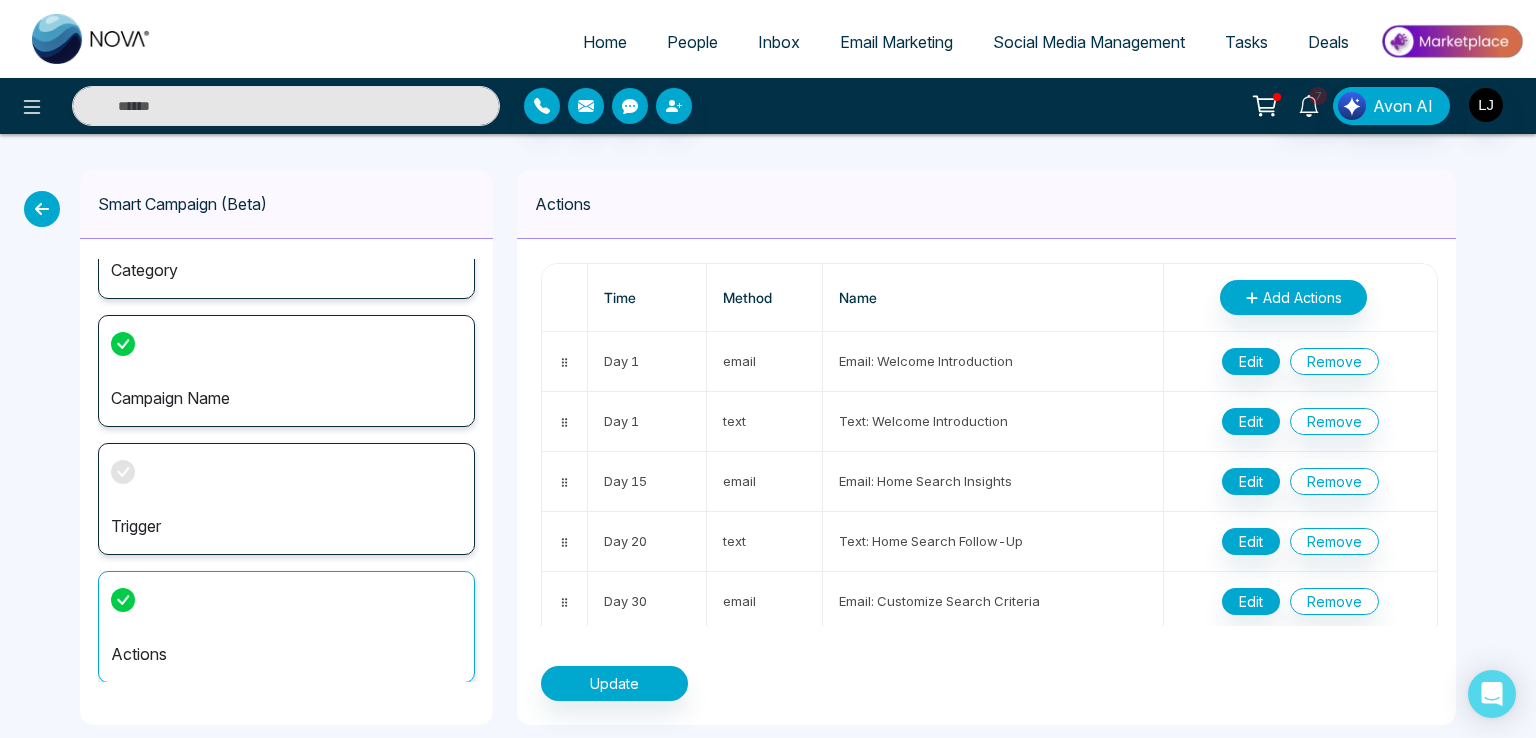 select on "*****" 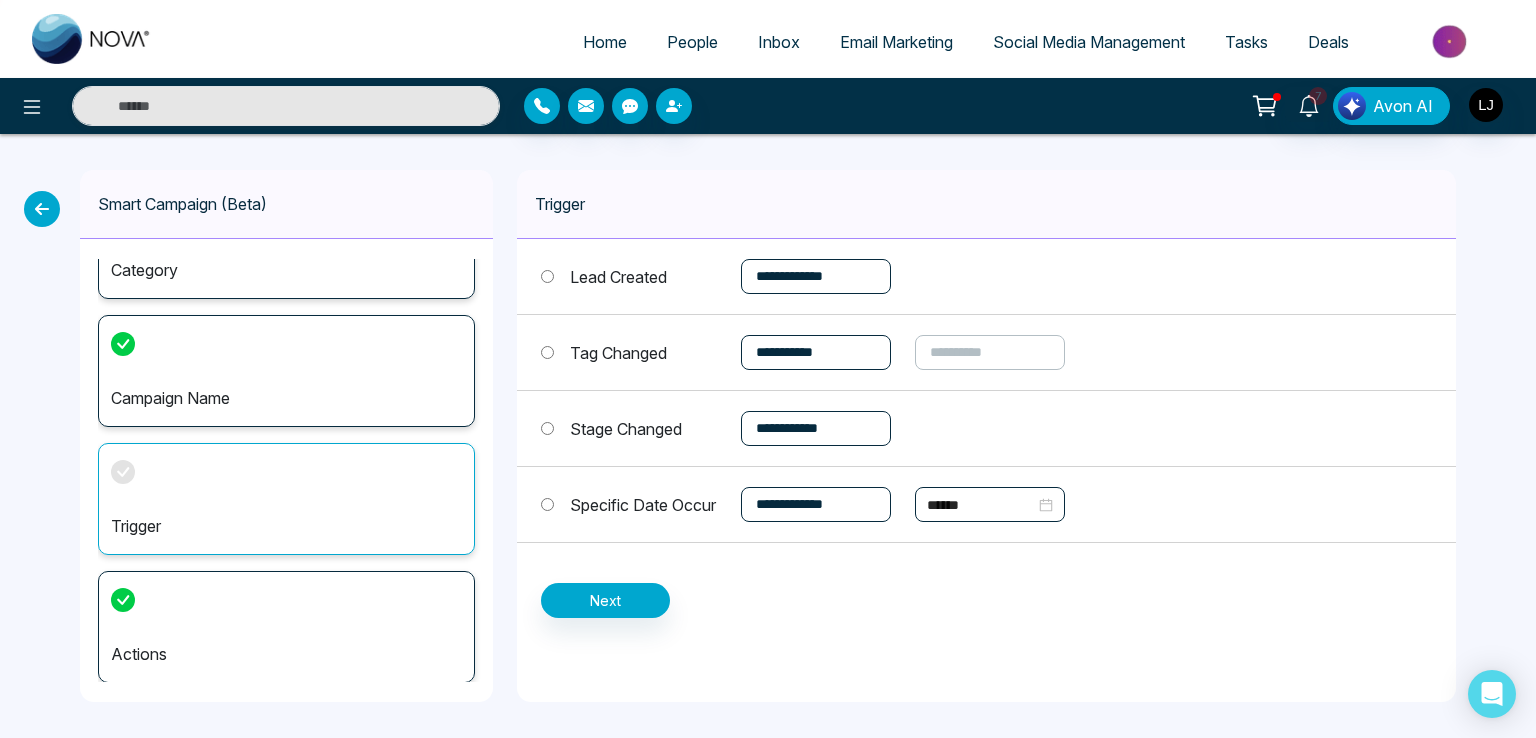 click on "Stage Changed" at bounding box center [626, 429] 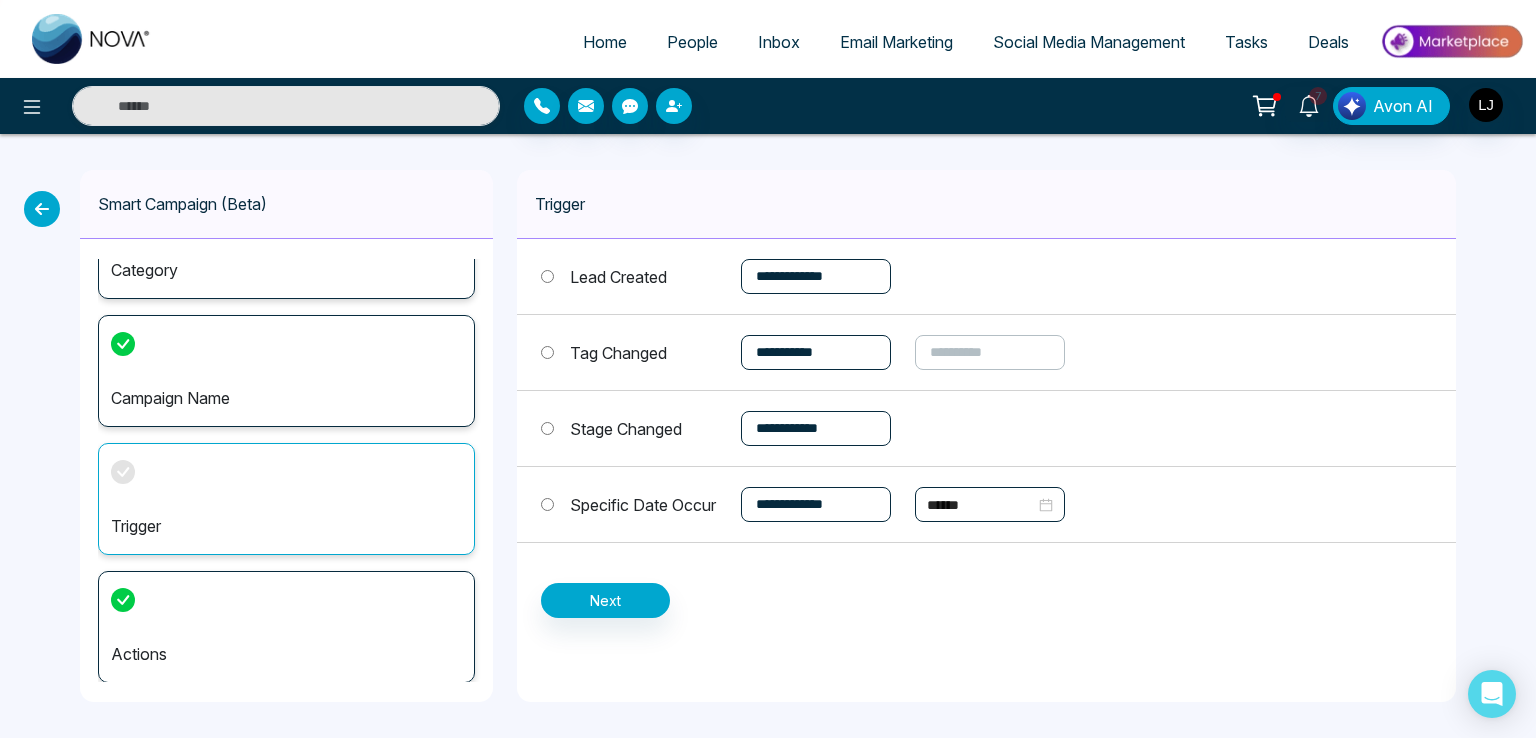 click on "Tag Changed" at bounding box center (618, 353) 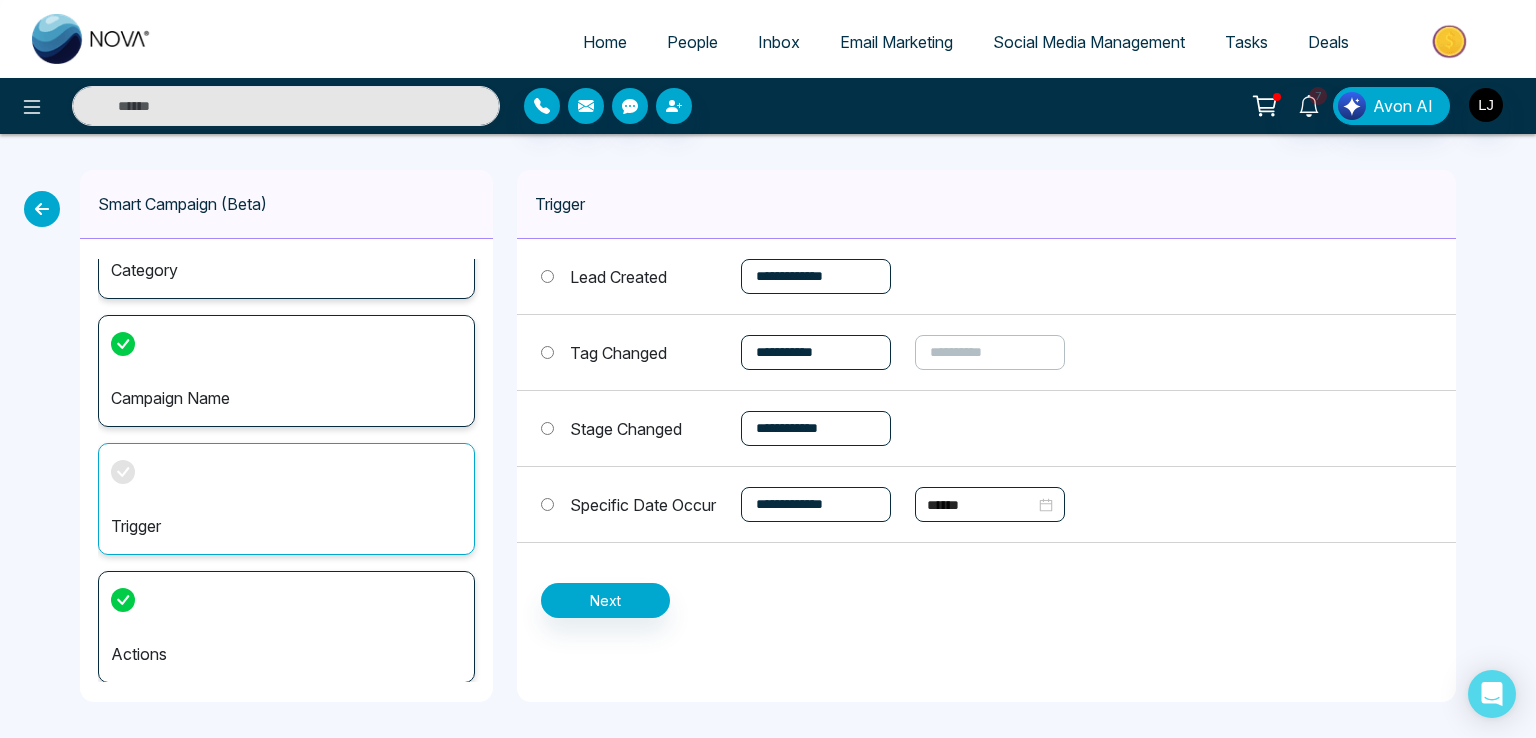 click on "**********" at bounding box center (816, 352) 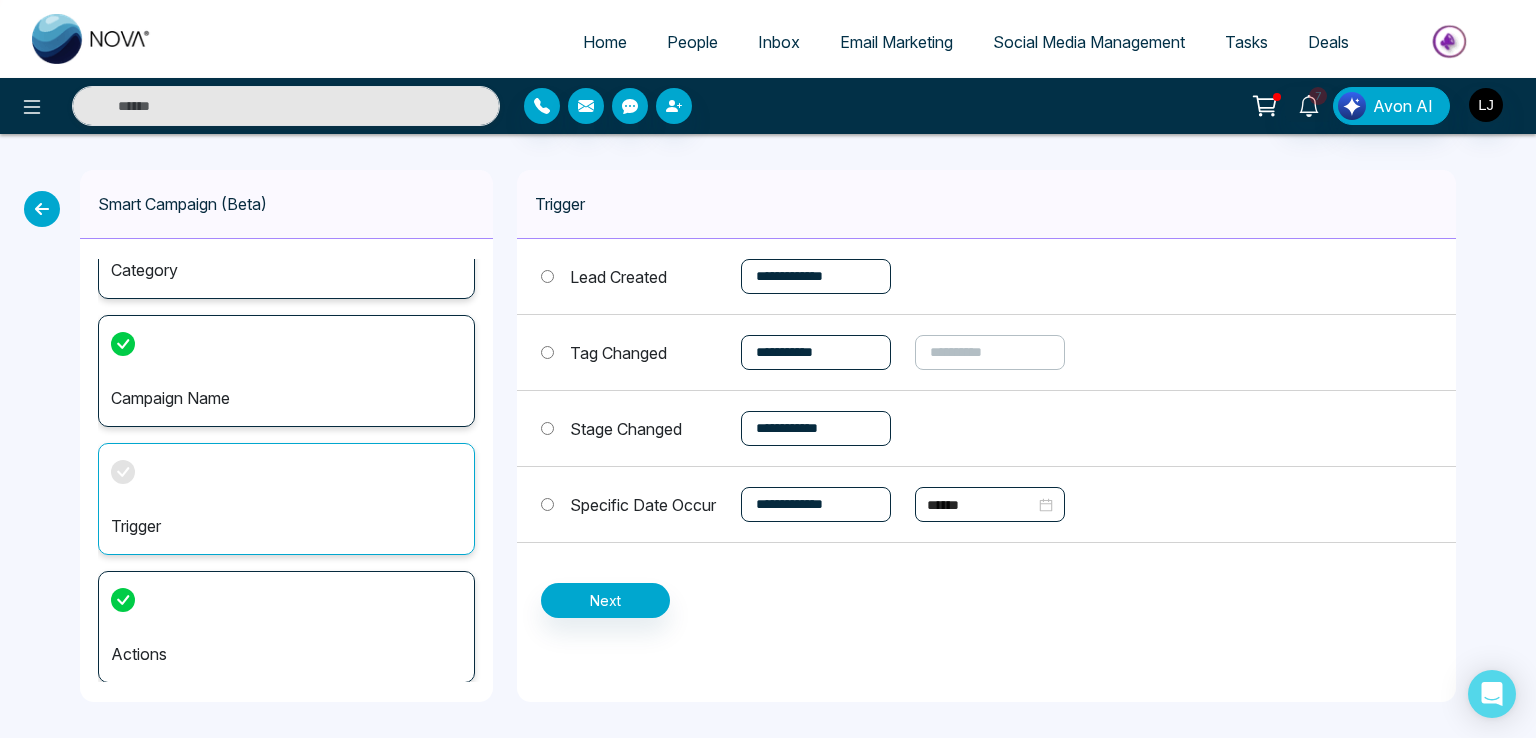 select on "*****" 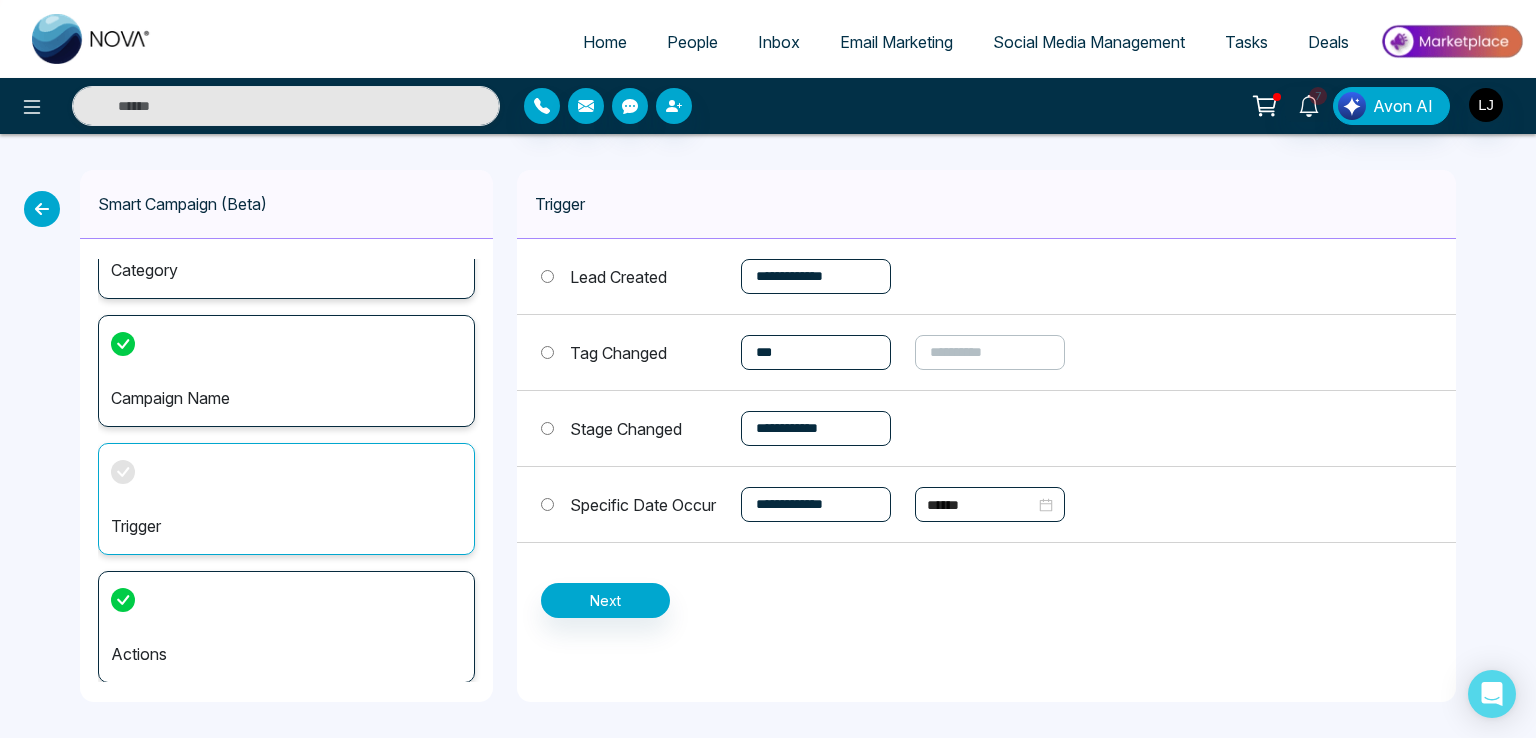 click on "**********" at bounding box center (816, 352) 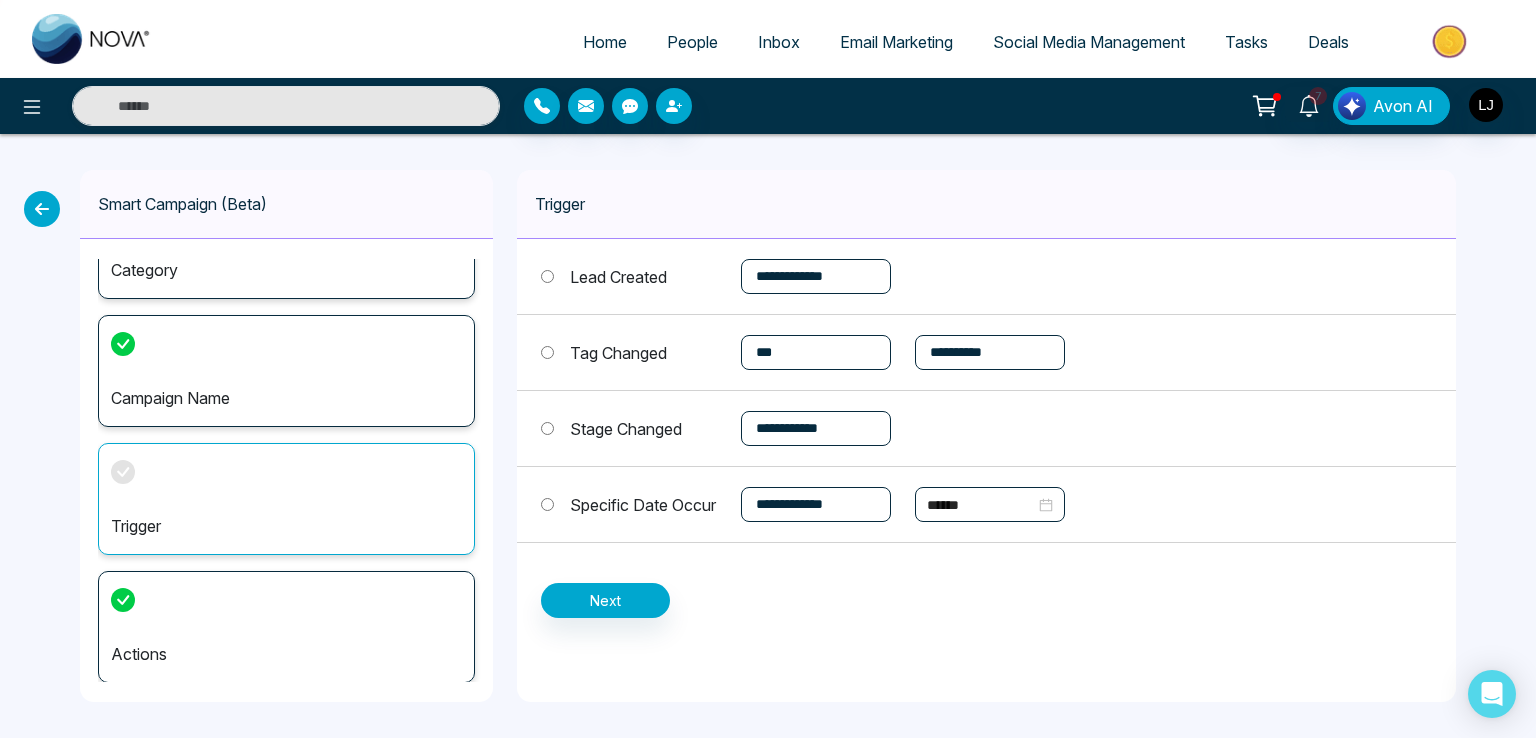 click on "**********" at bounding box center [990, 352] 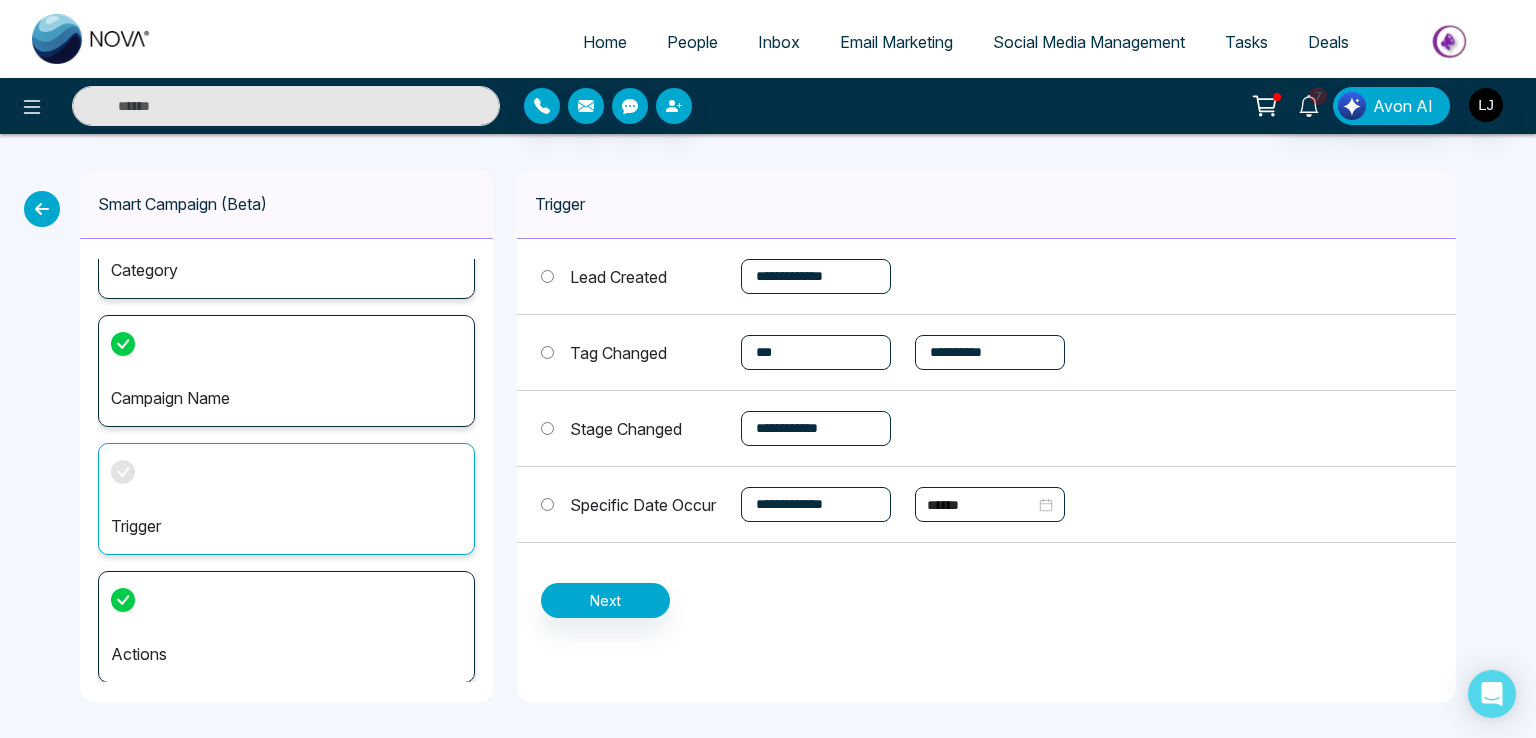 select on "*****" 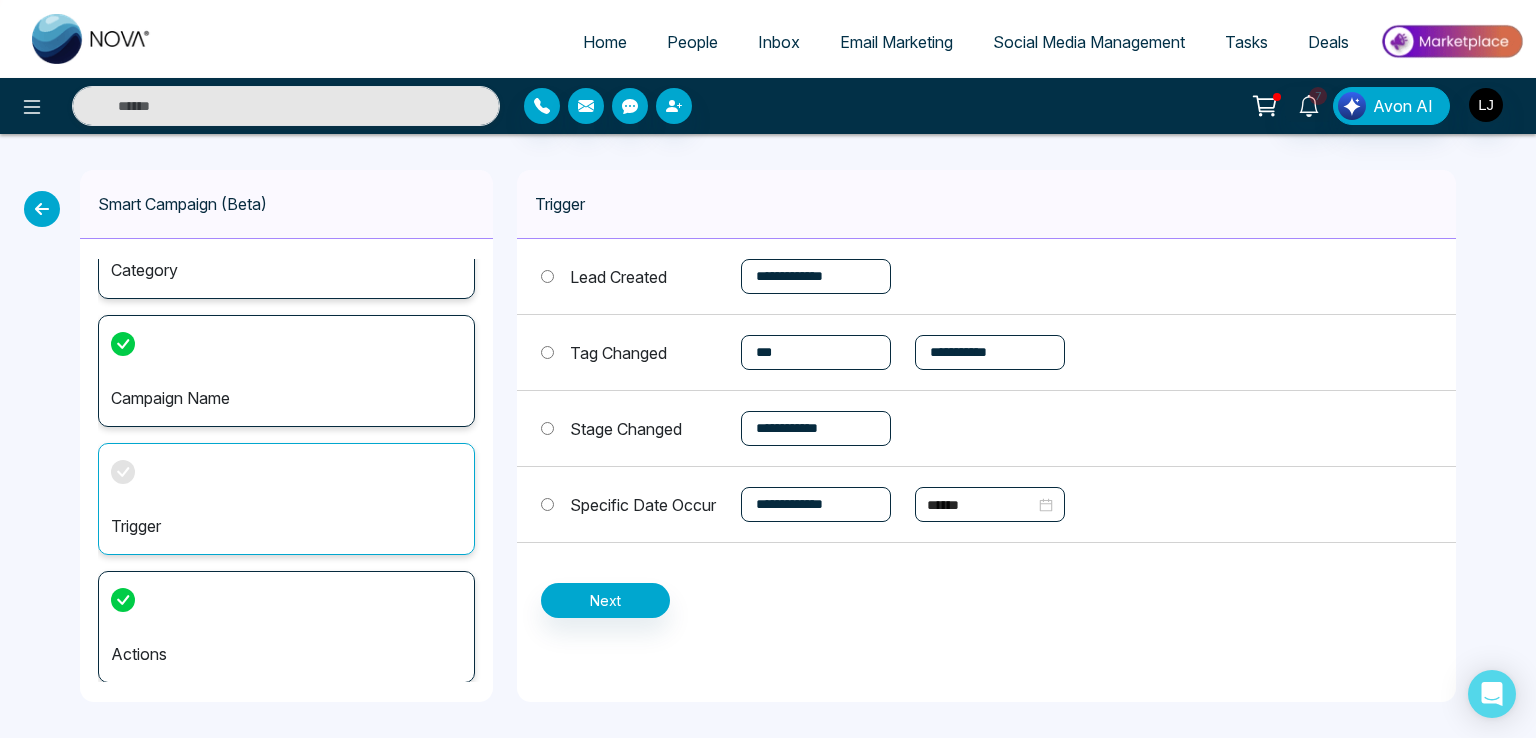 click on "**********" at bounding box center [990, 352] 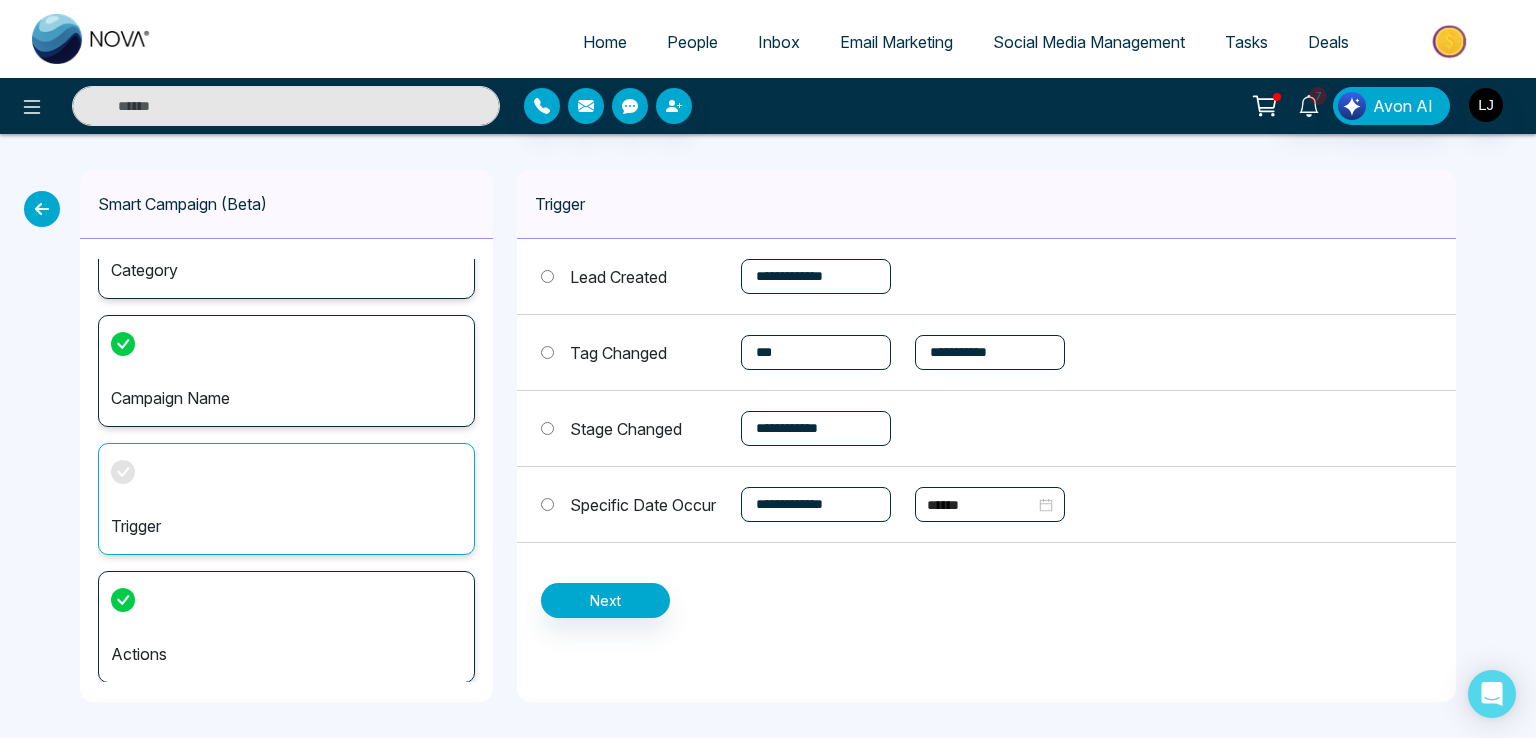 click on "**********" at bounding box center (986, 277) 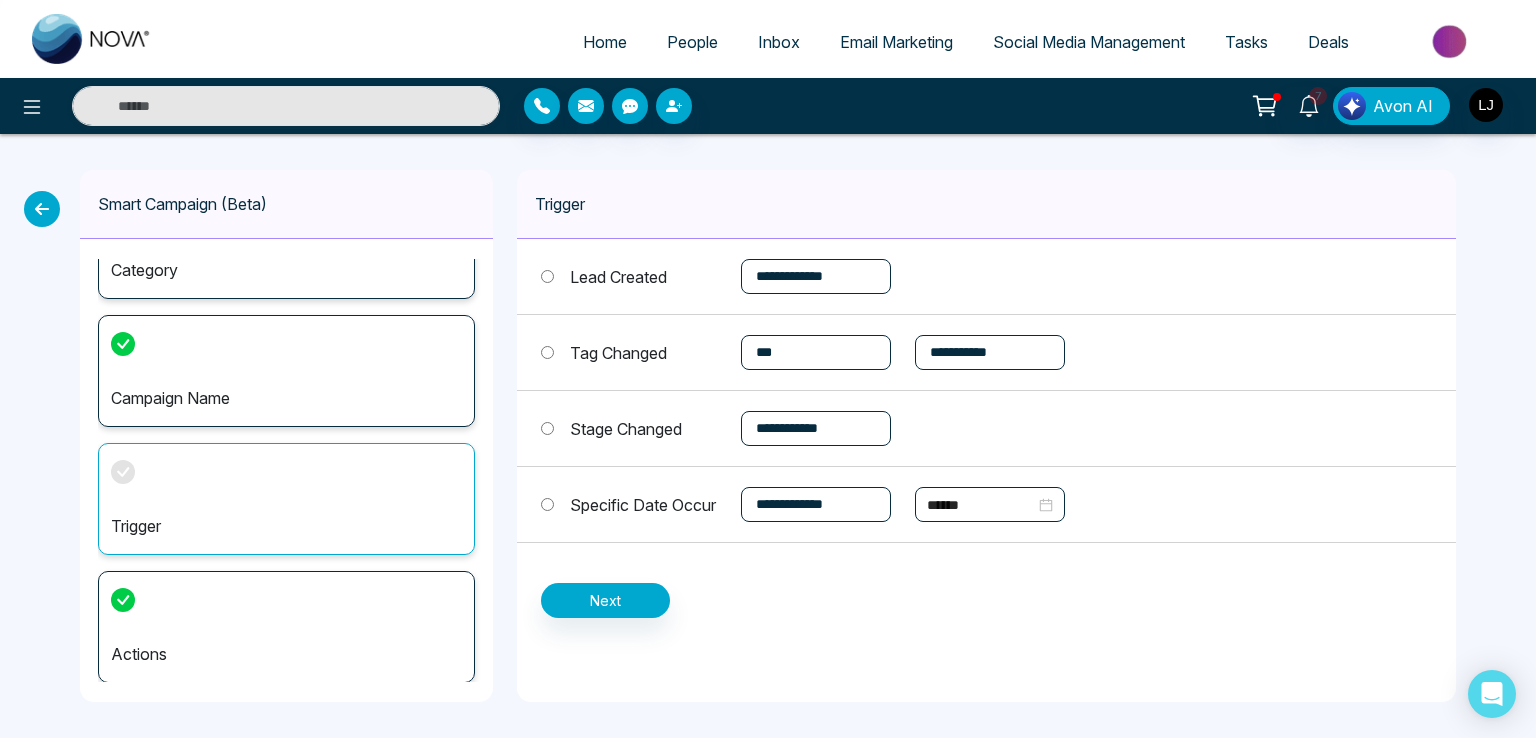 click on "Lead Created" at bounding box center [618, 277] 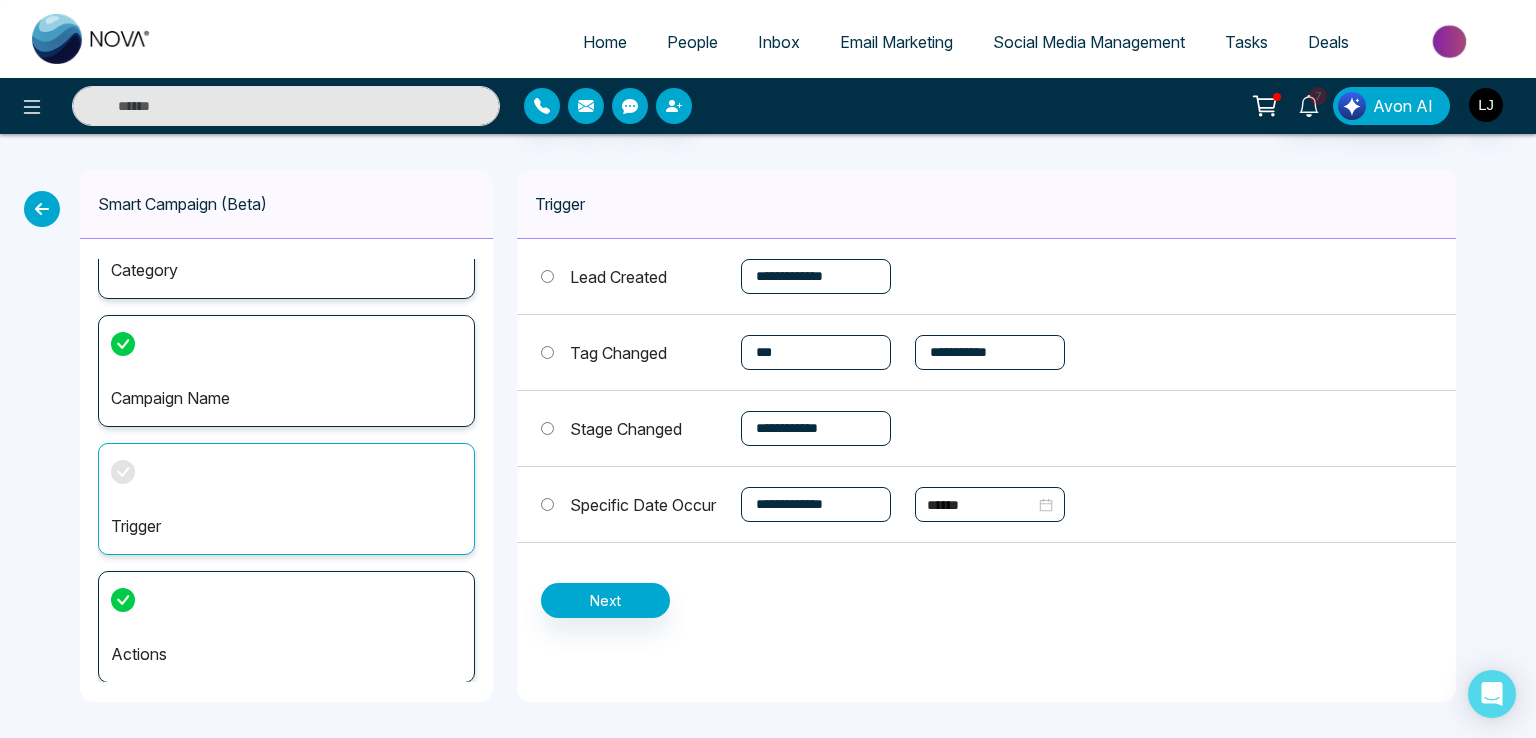 click on "**********" at bounding box center (816, 276) 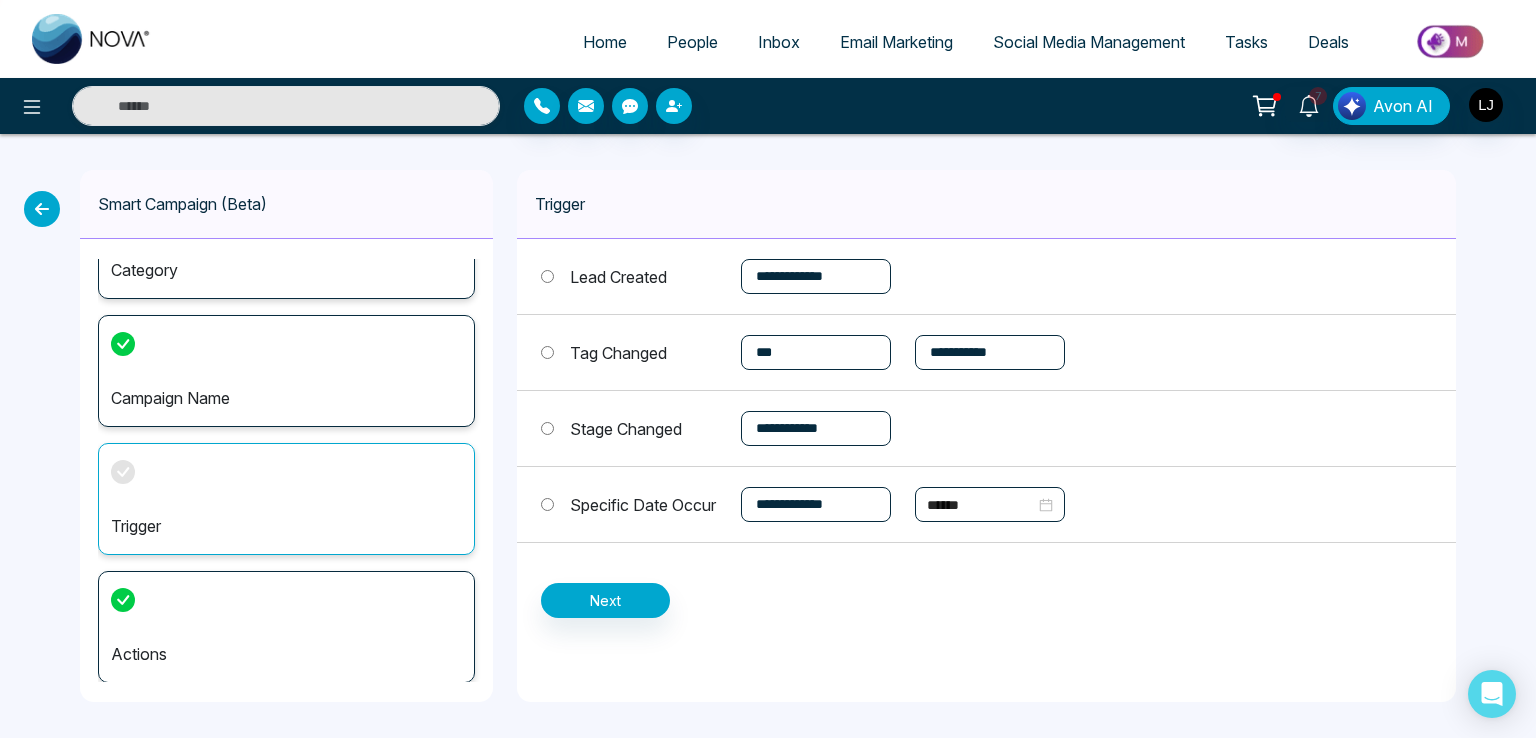 click on "**********" at bounding box center (986, 277) 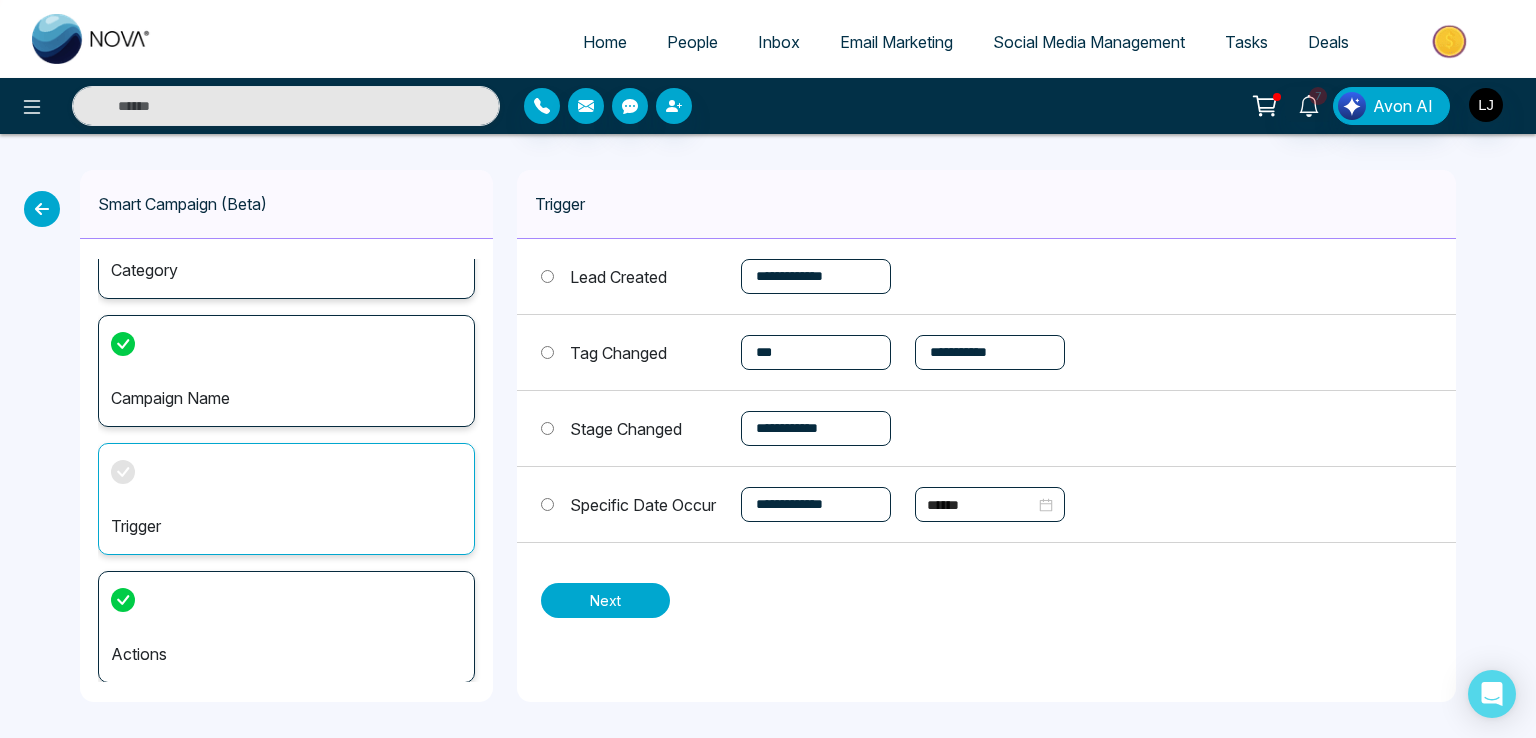 click on "Next" at bounding box center (605, 600) 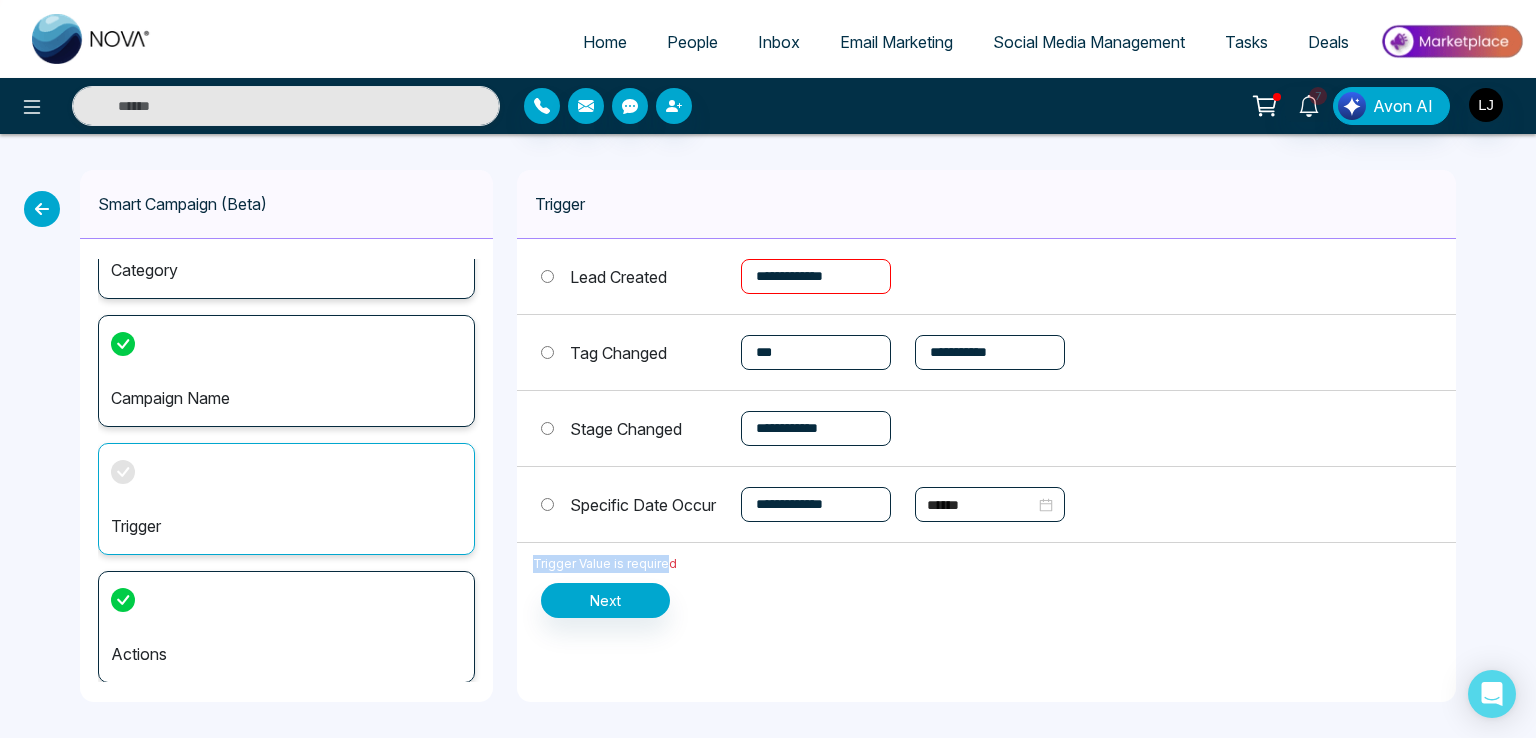 drag, startPoint x: 532, startPoint y: 557, endPoint x: 664, endPoint y: 555, distance: 132.01515 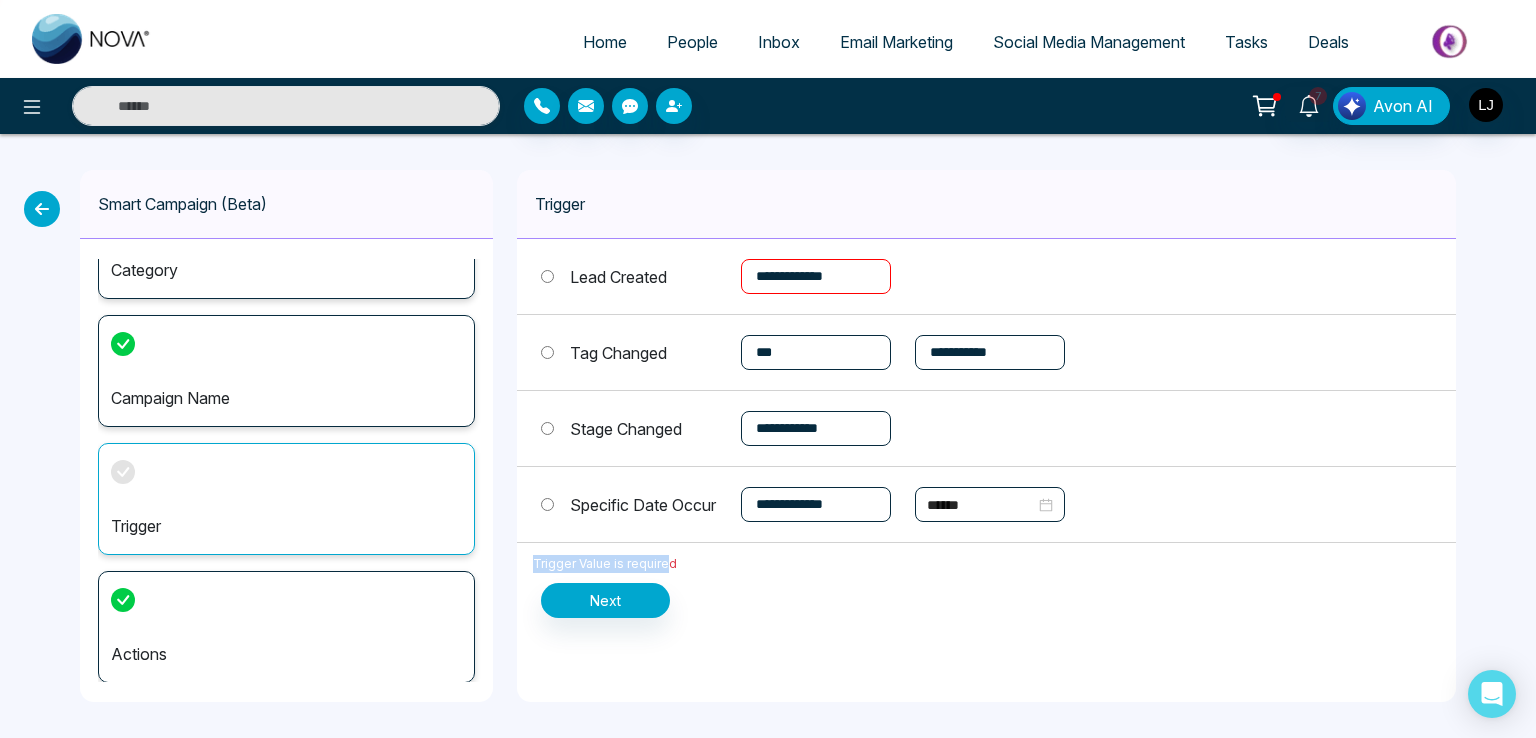 click on "**********" at bounding box center [986, 399] 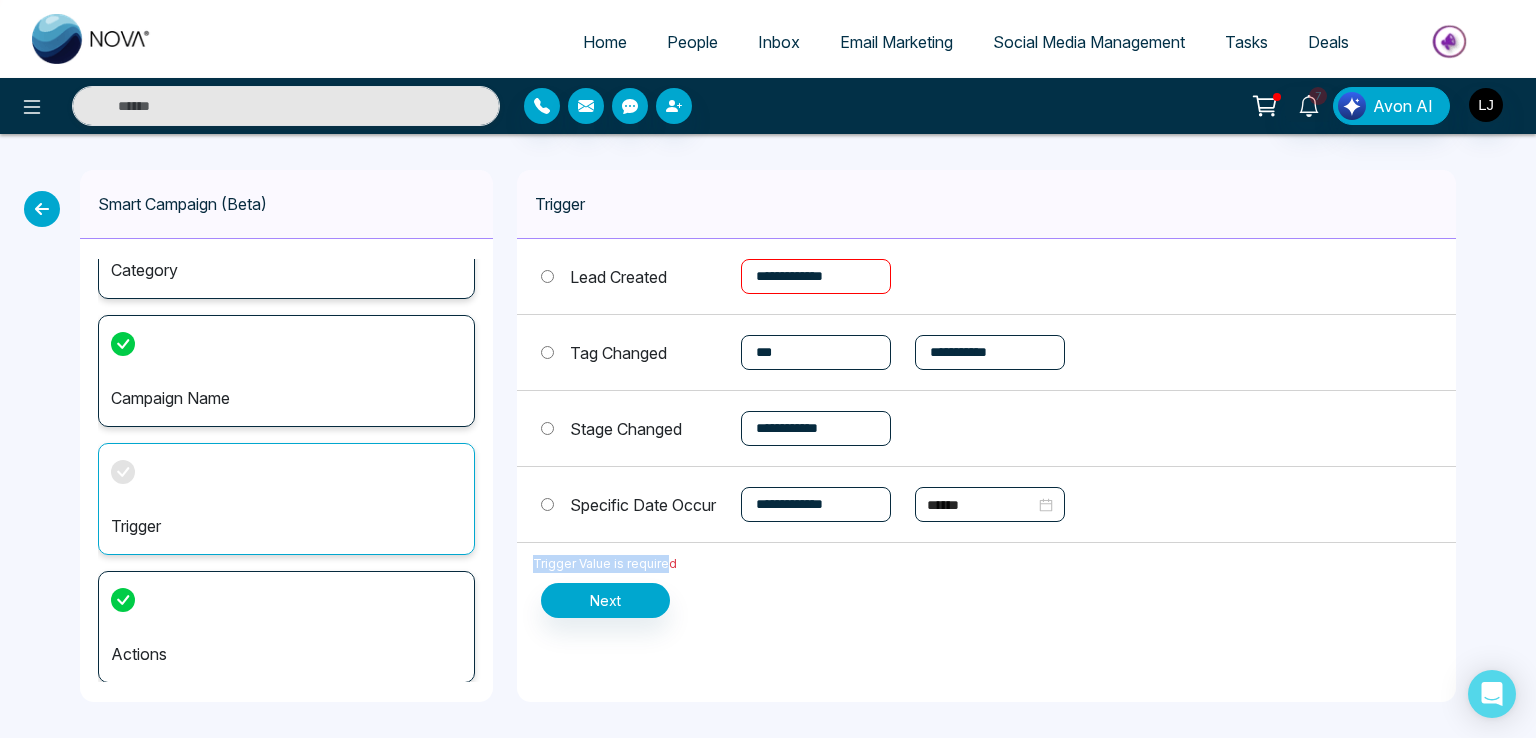 click on "**********" at bounding box center [816, 276] 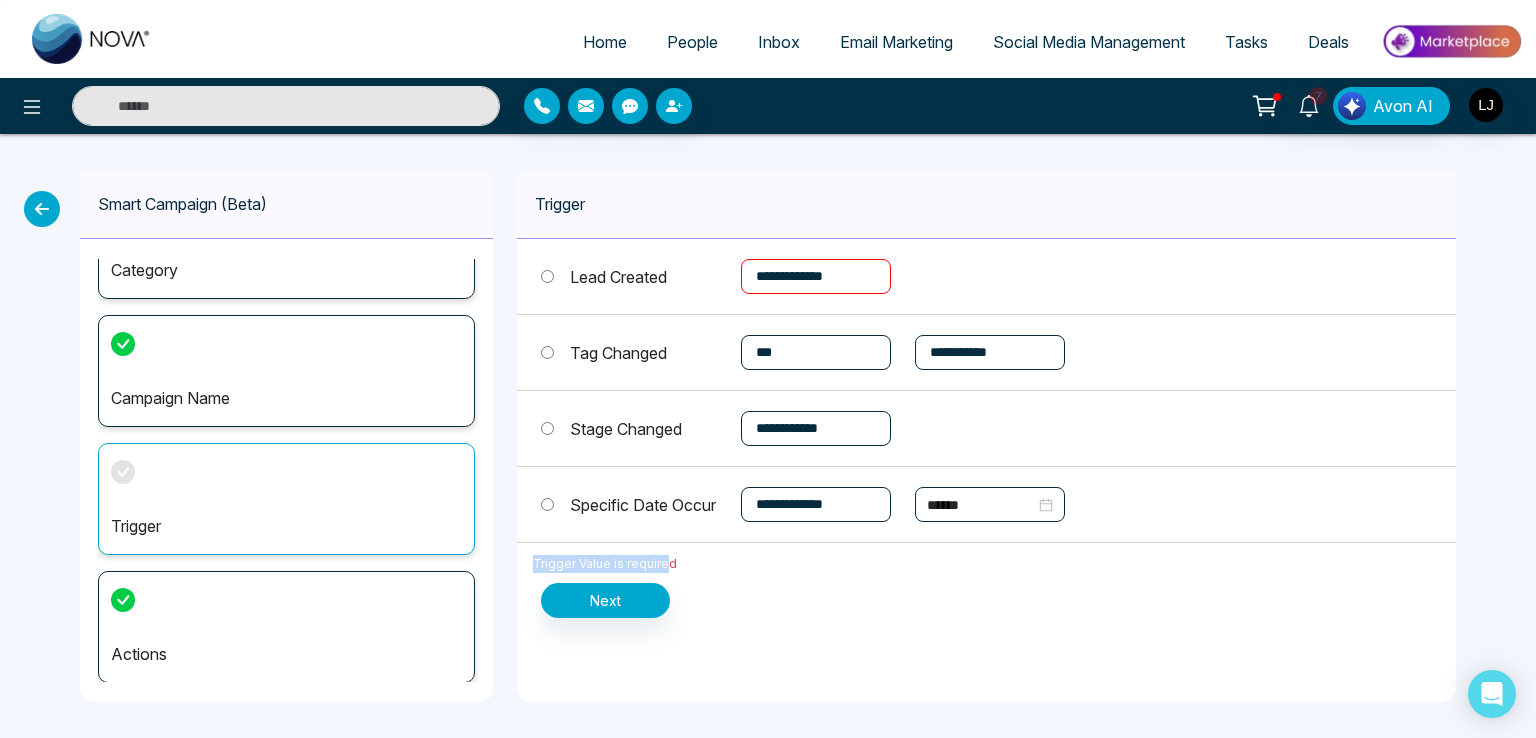 select on "*" 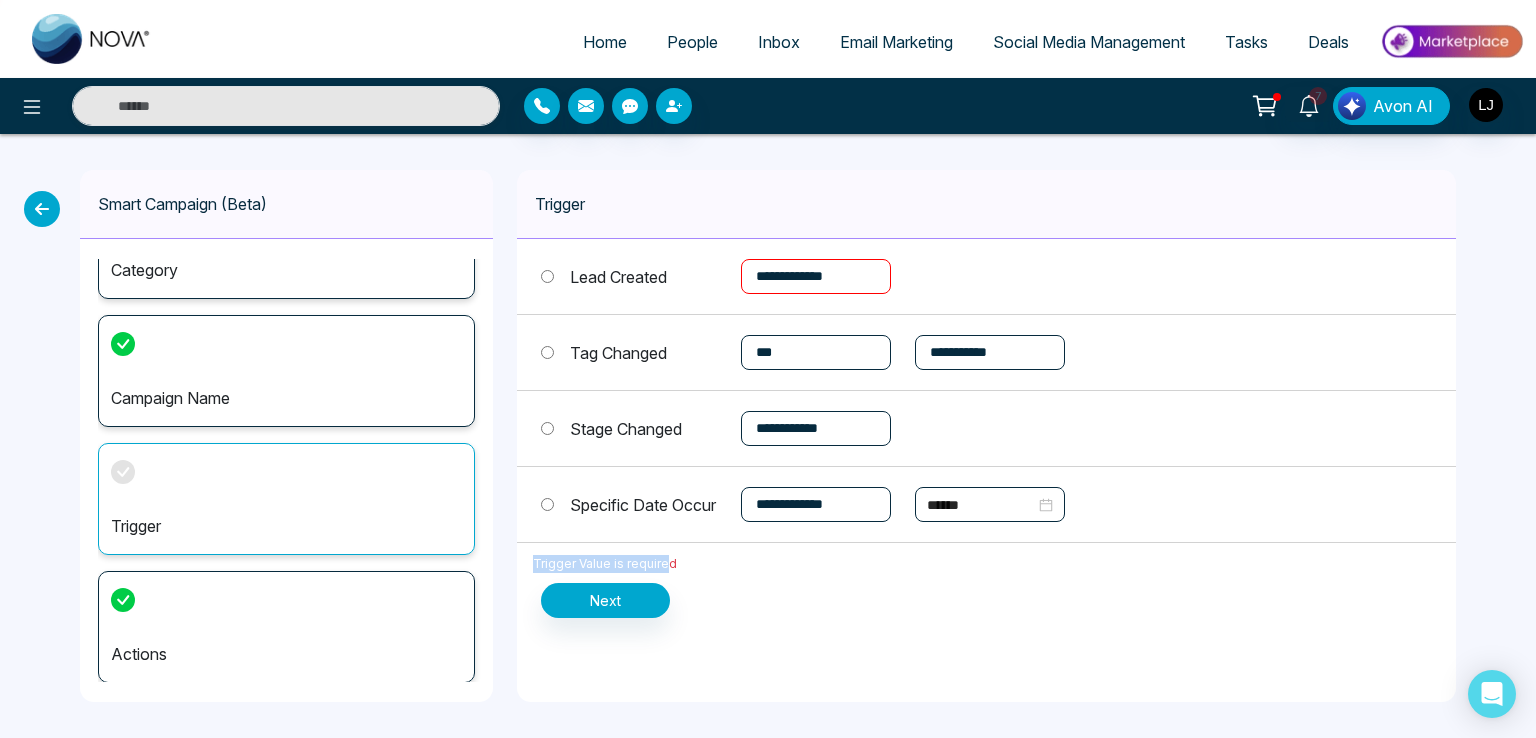 click on "**********" at bounding box center (816, 276) 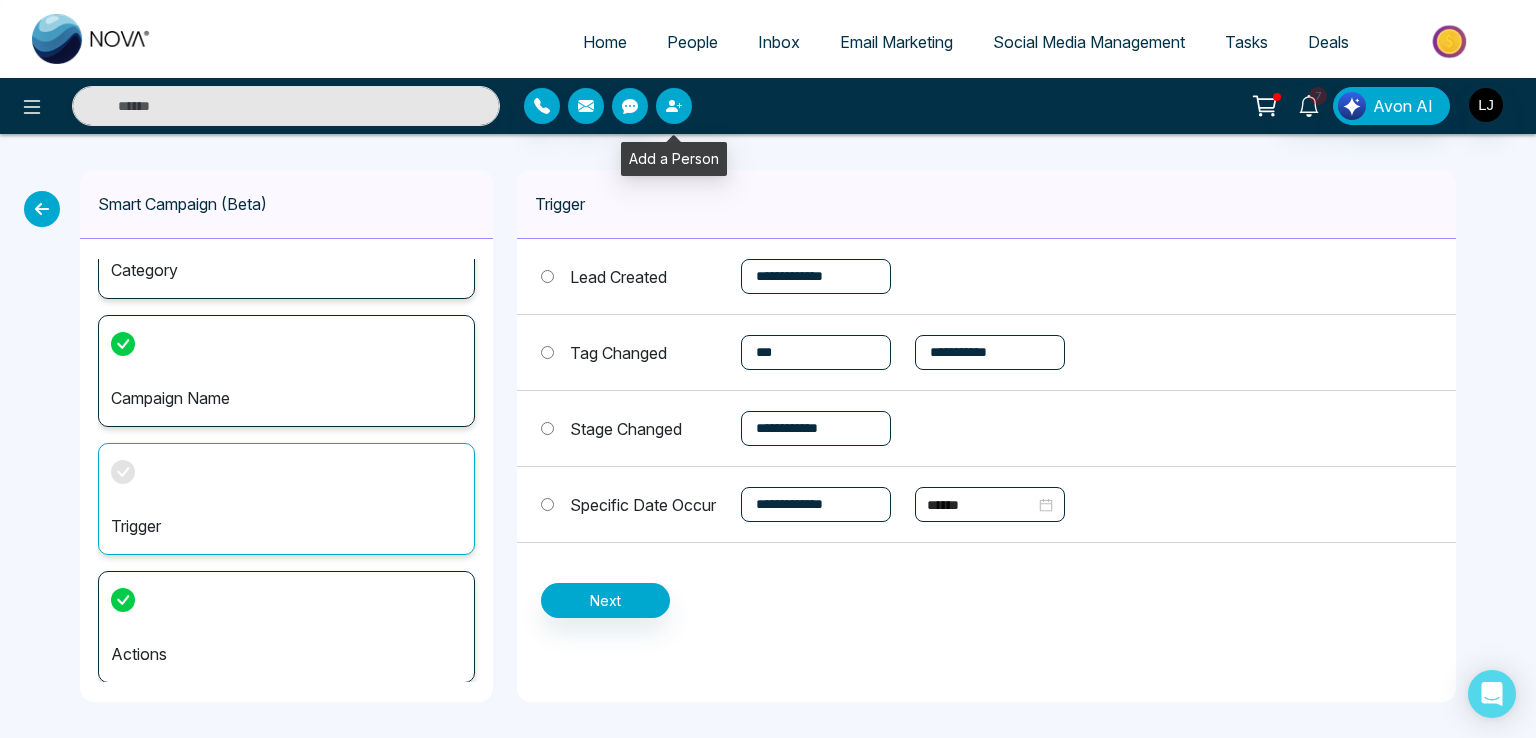click 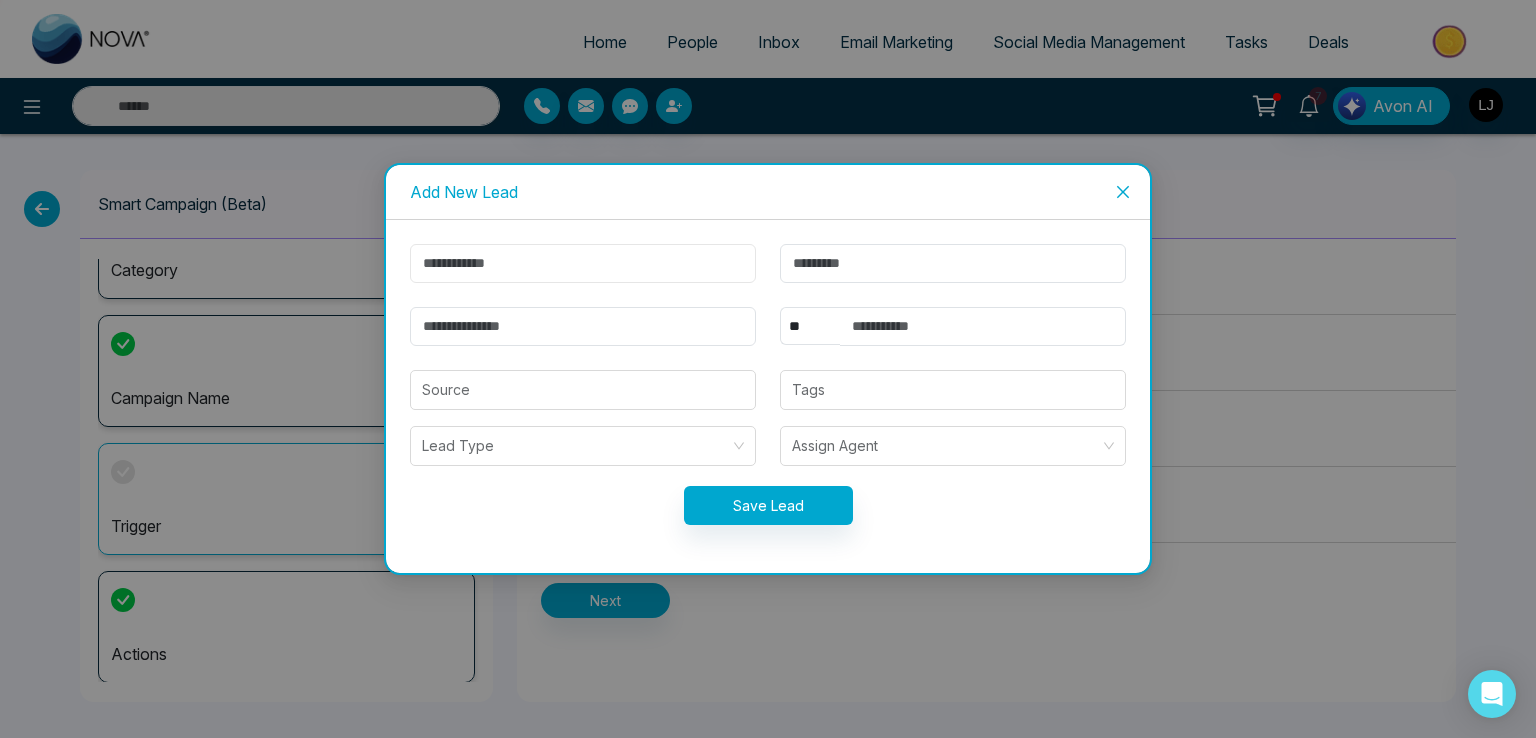 click at bounding box center (583, 263) 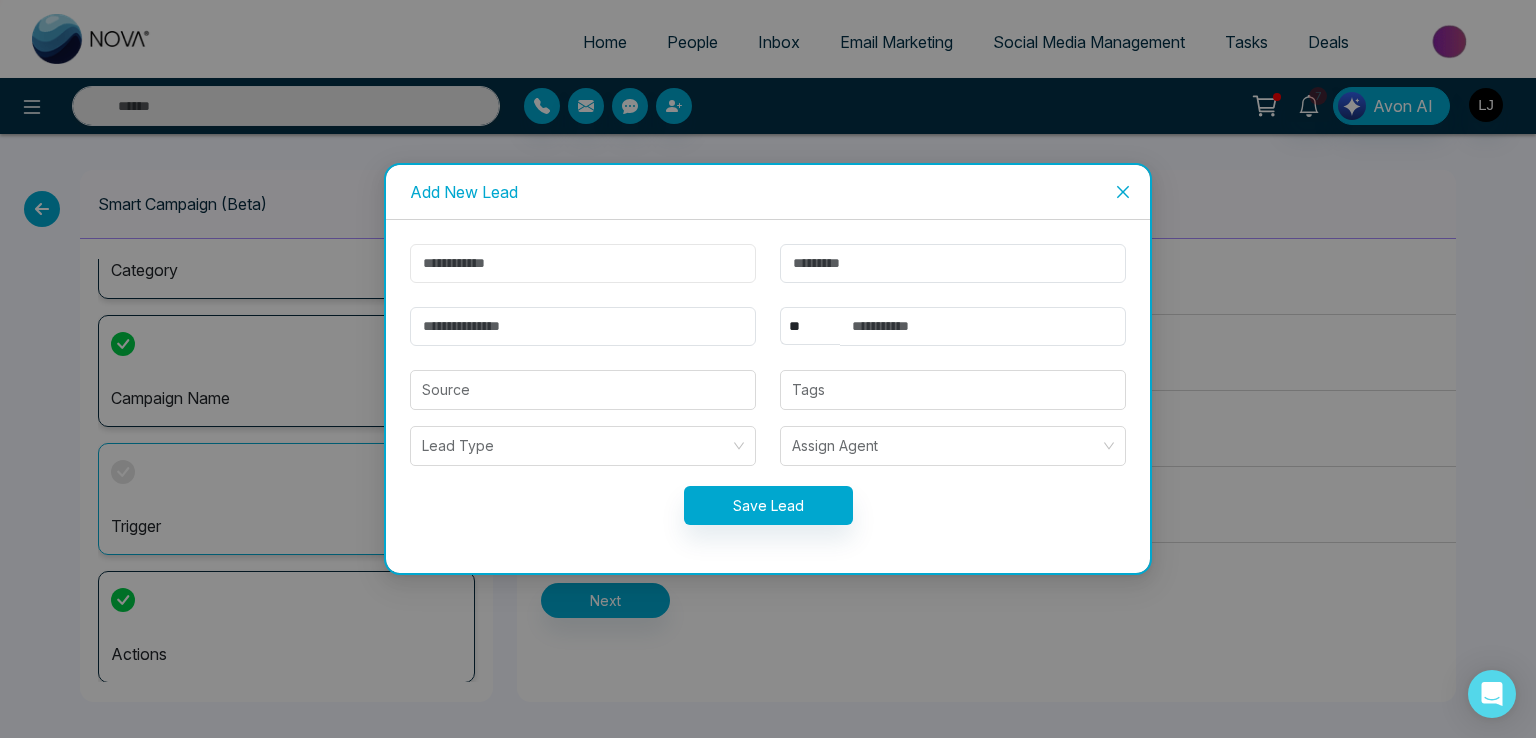 type on "******" 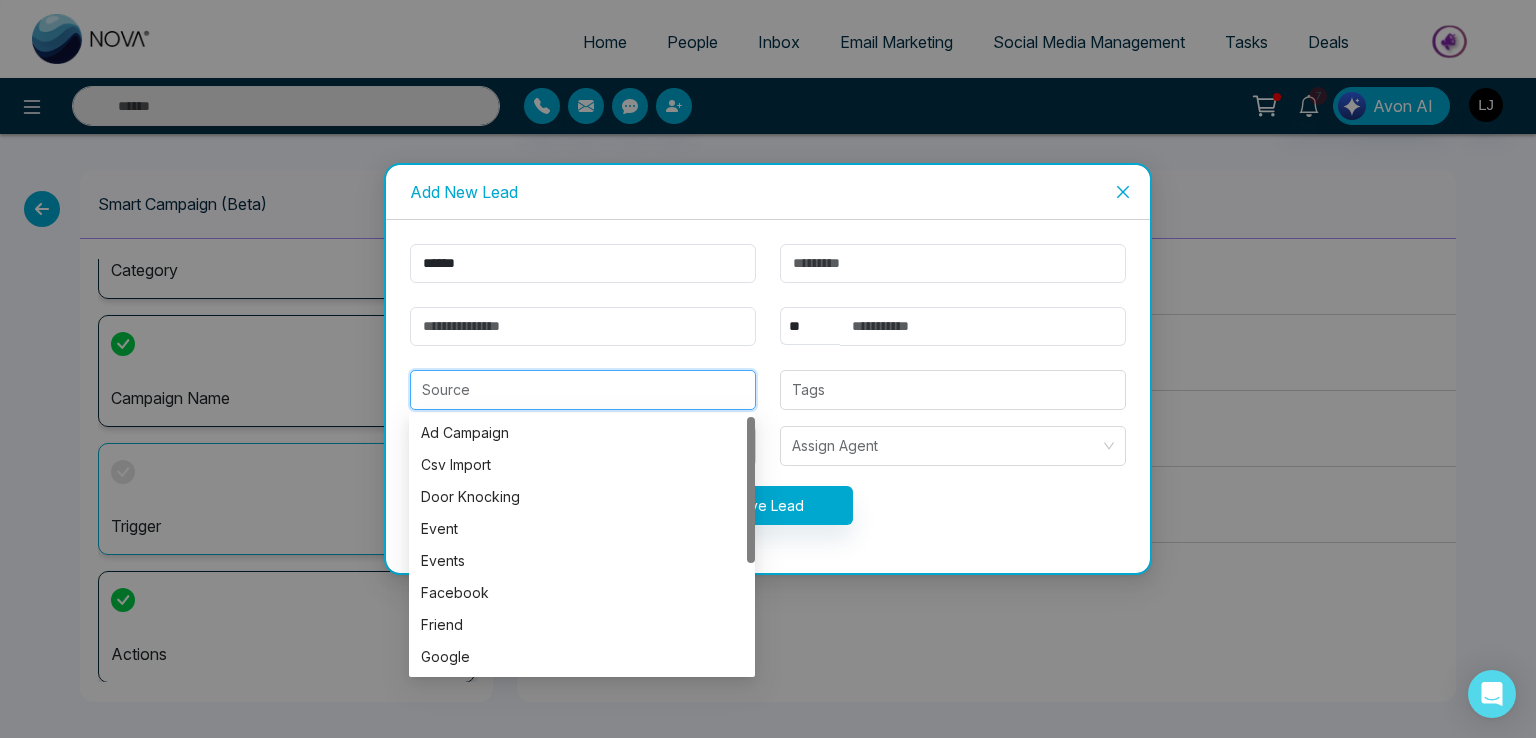 click at bounding box center (583, 390) 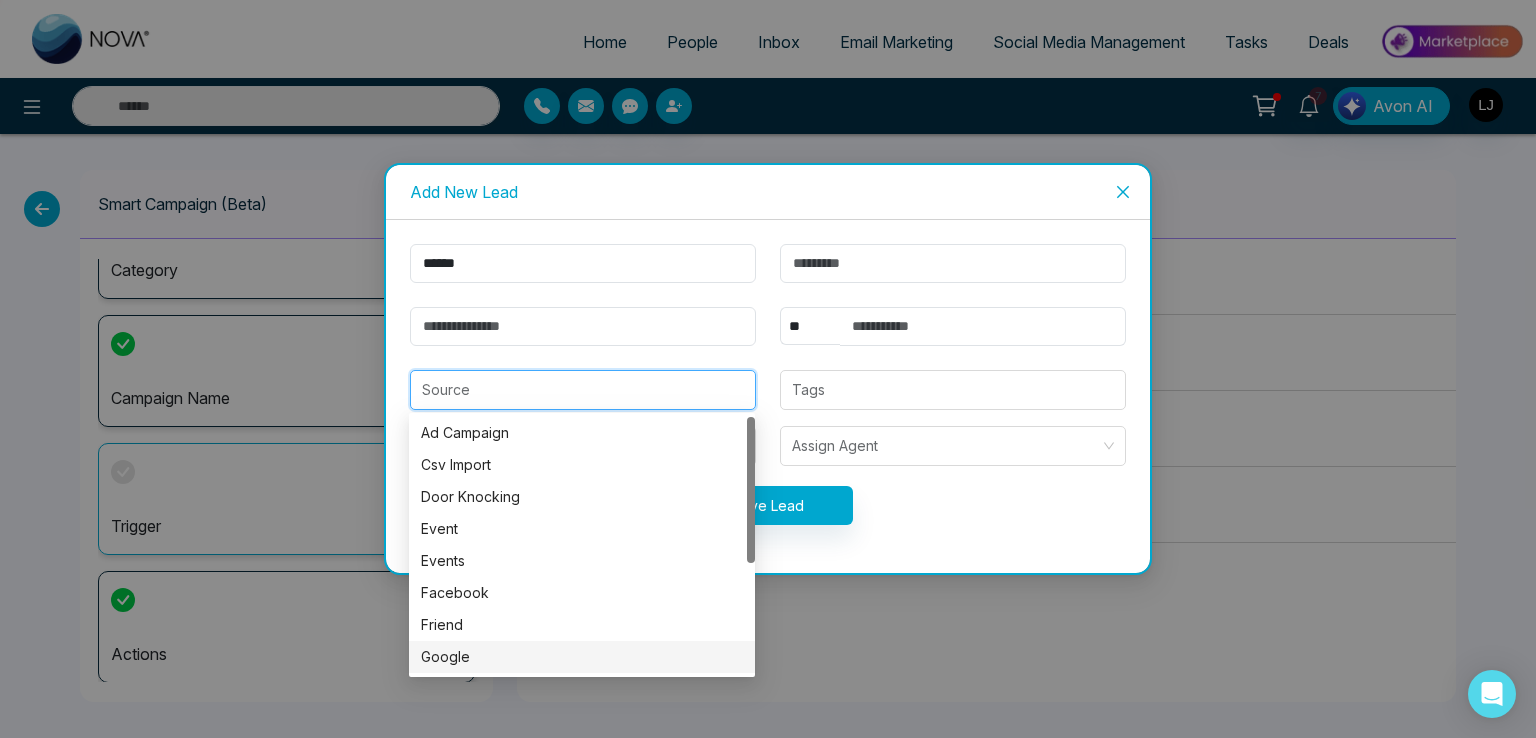 click on "Google" at bounding box center (582, 657) 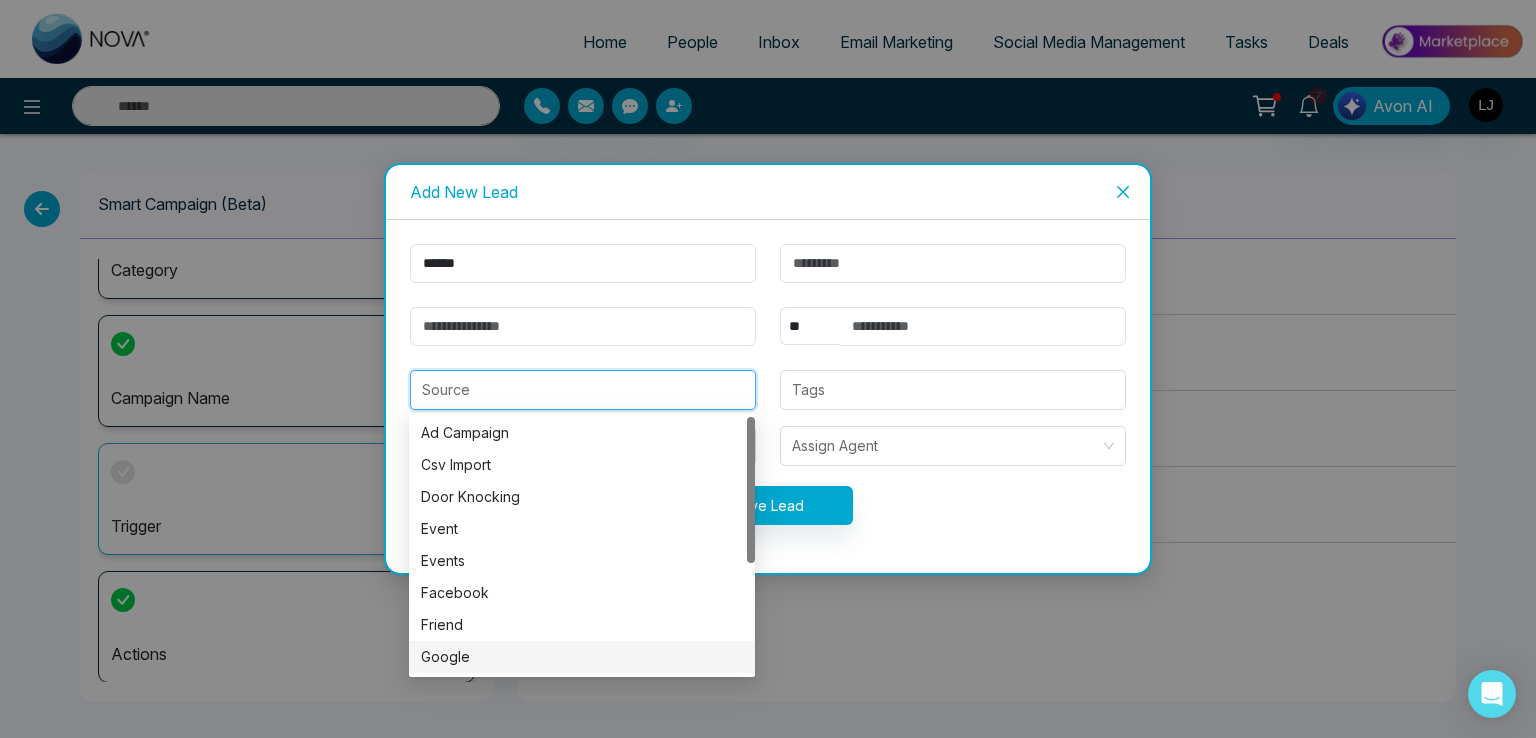 type on "******" 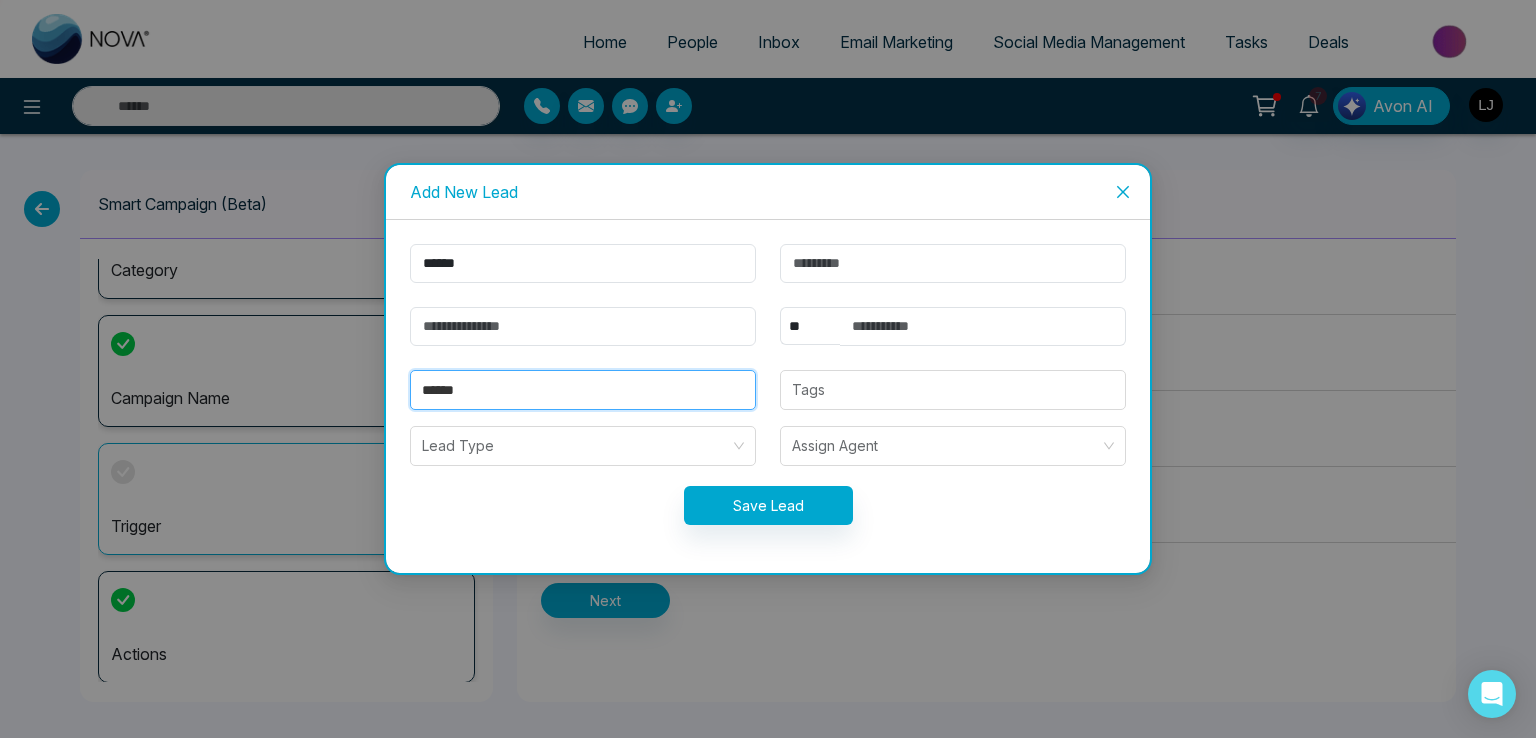 click at bounding box center (1123, 192) 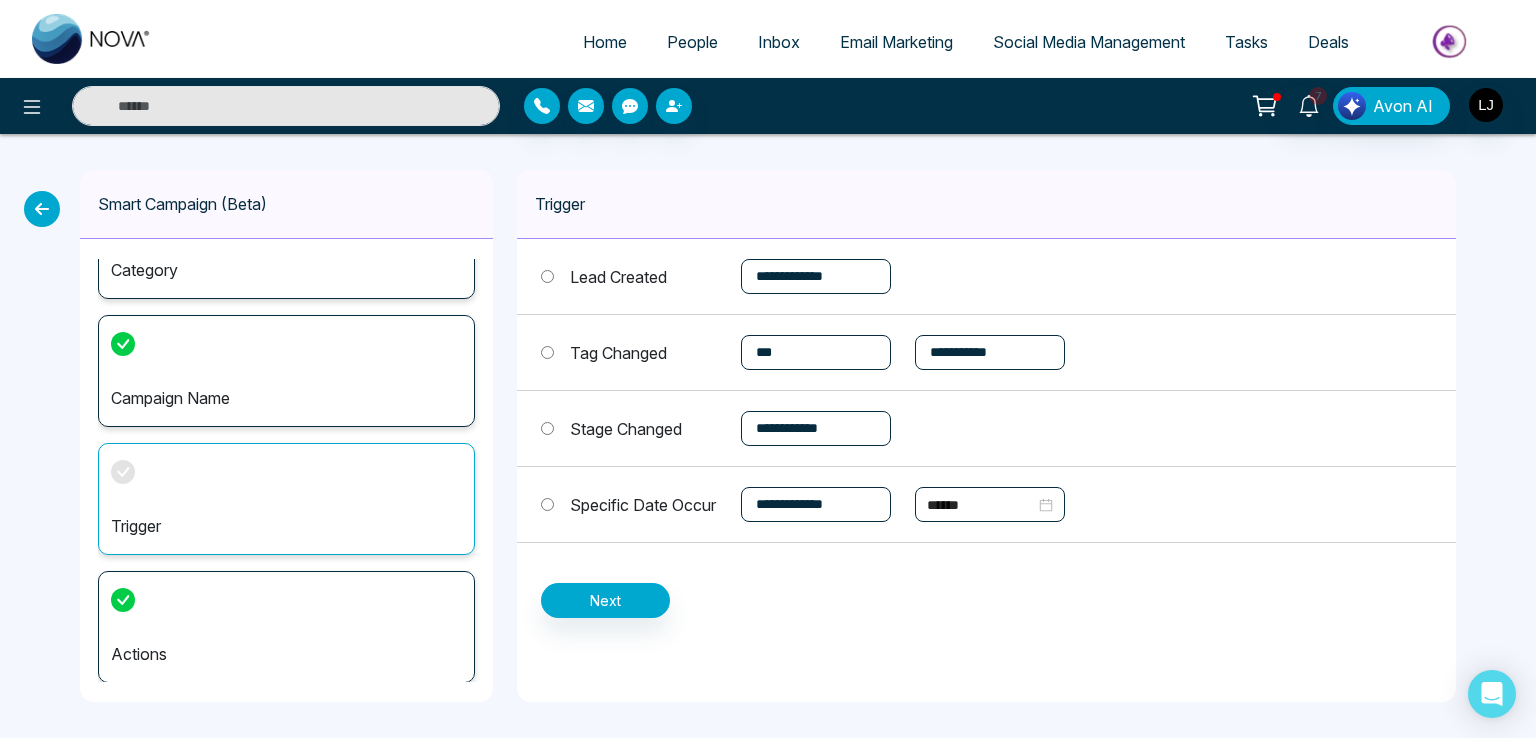 click at bounding box center (42, 209) 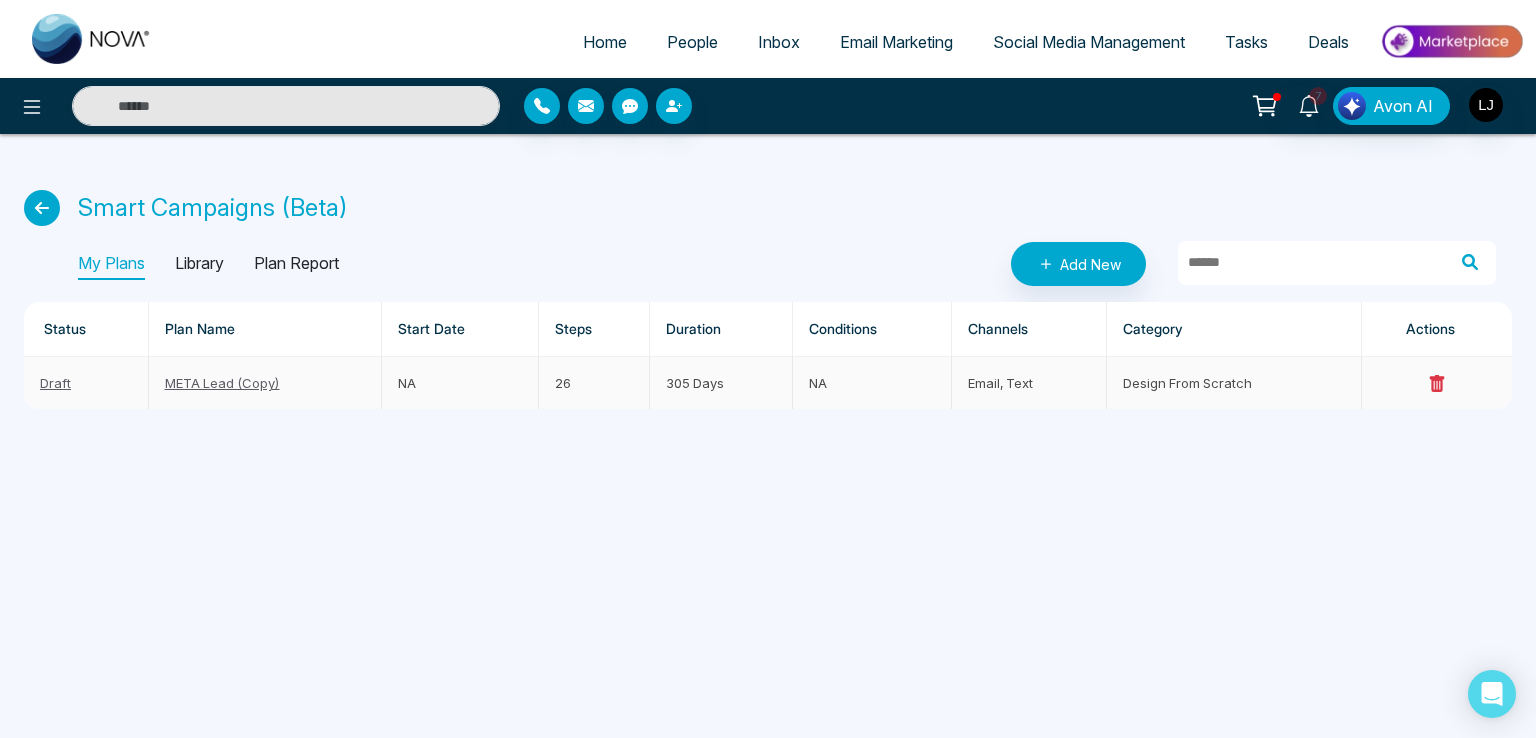 click on "META Lead (Copy)" at bounding box center (222, 383) 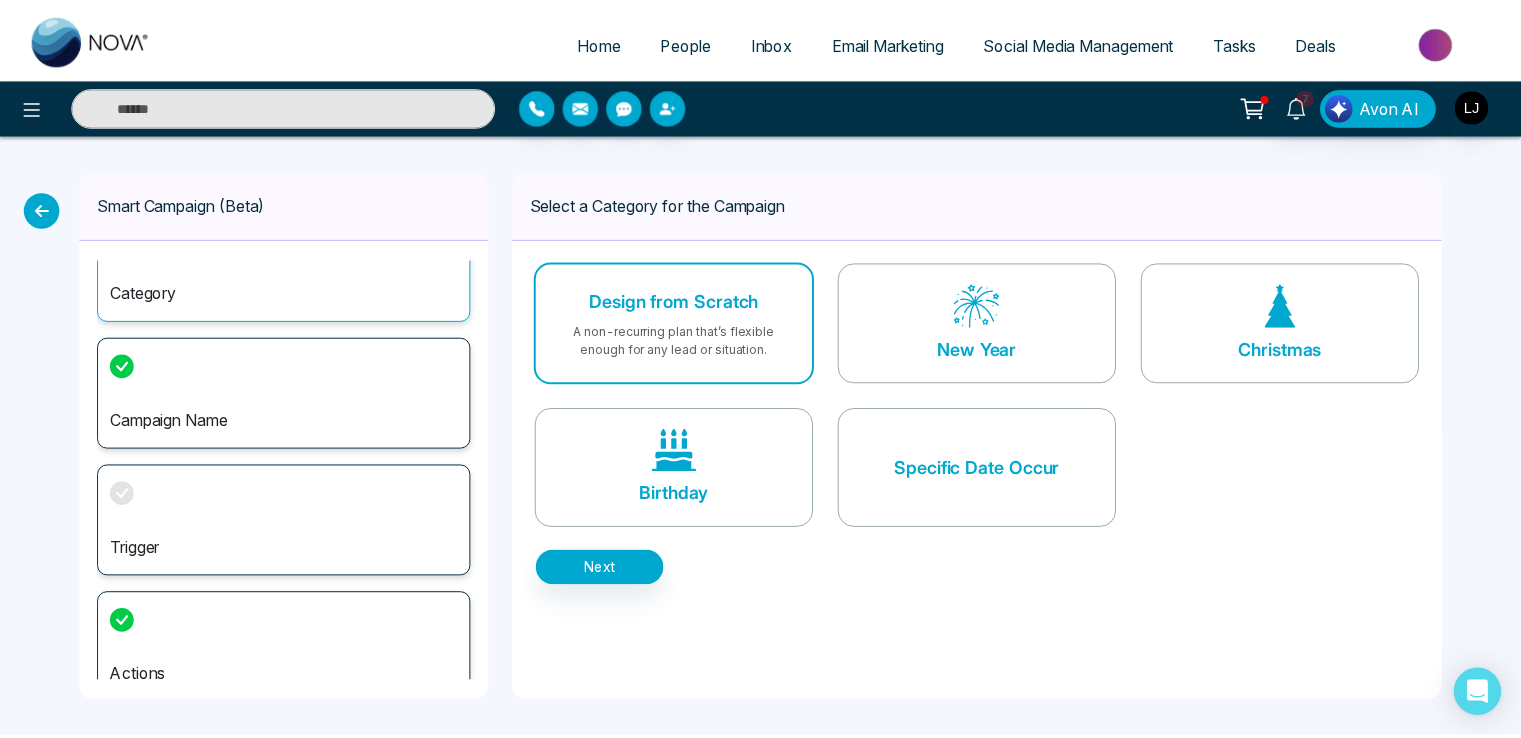 scroll, scrollTop: 72, scrollLeft: 0, axis: vertical 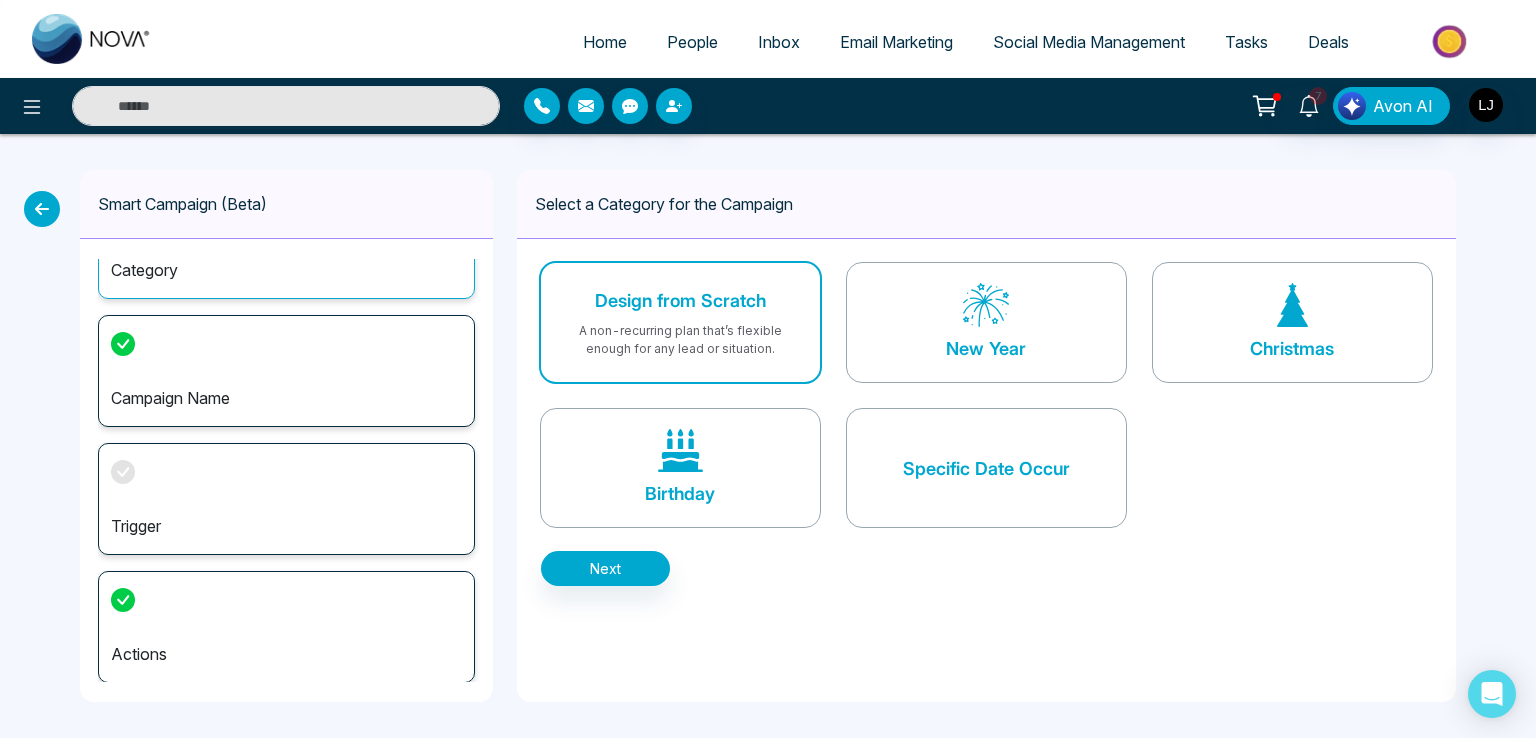 click on "Actions" at bounding box center (286, 627) 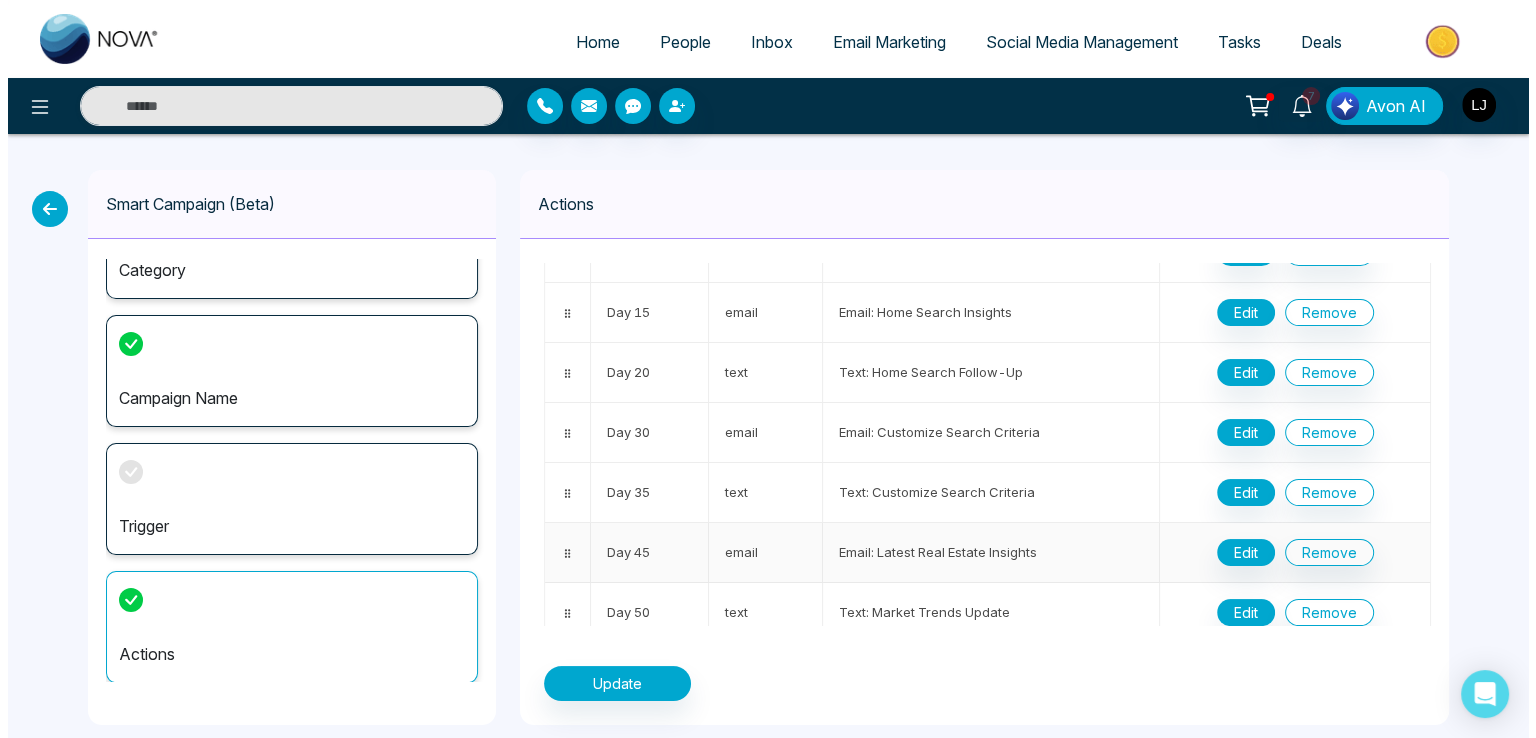 scroll, scrollTop: 0, scrollLeft: 0, axis: both 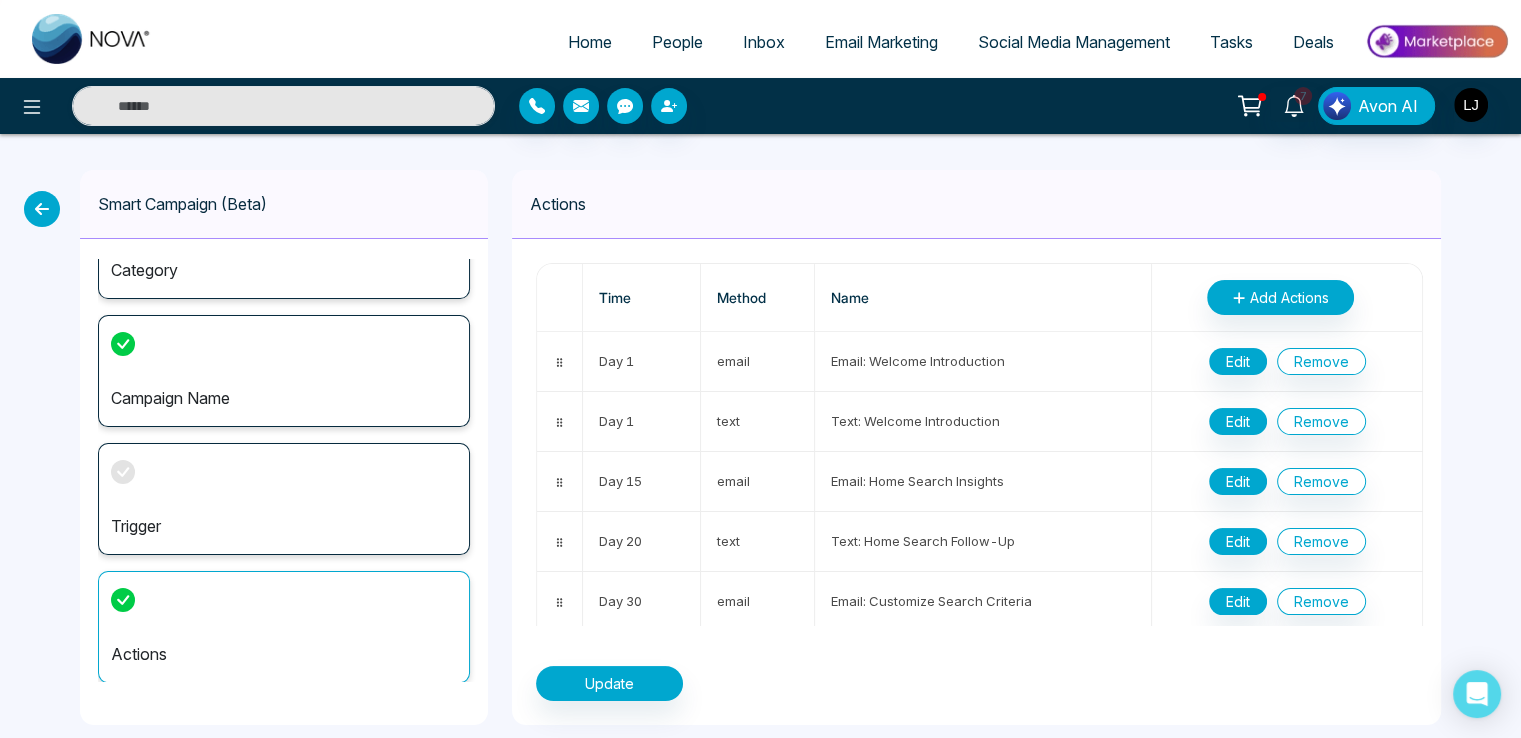 click at bounding box center (42, 209) 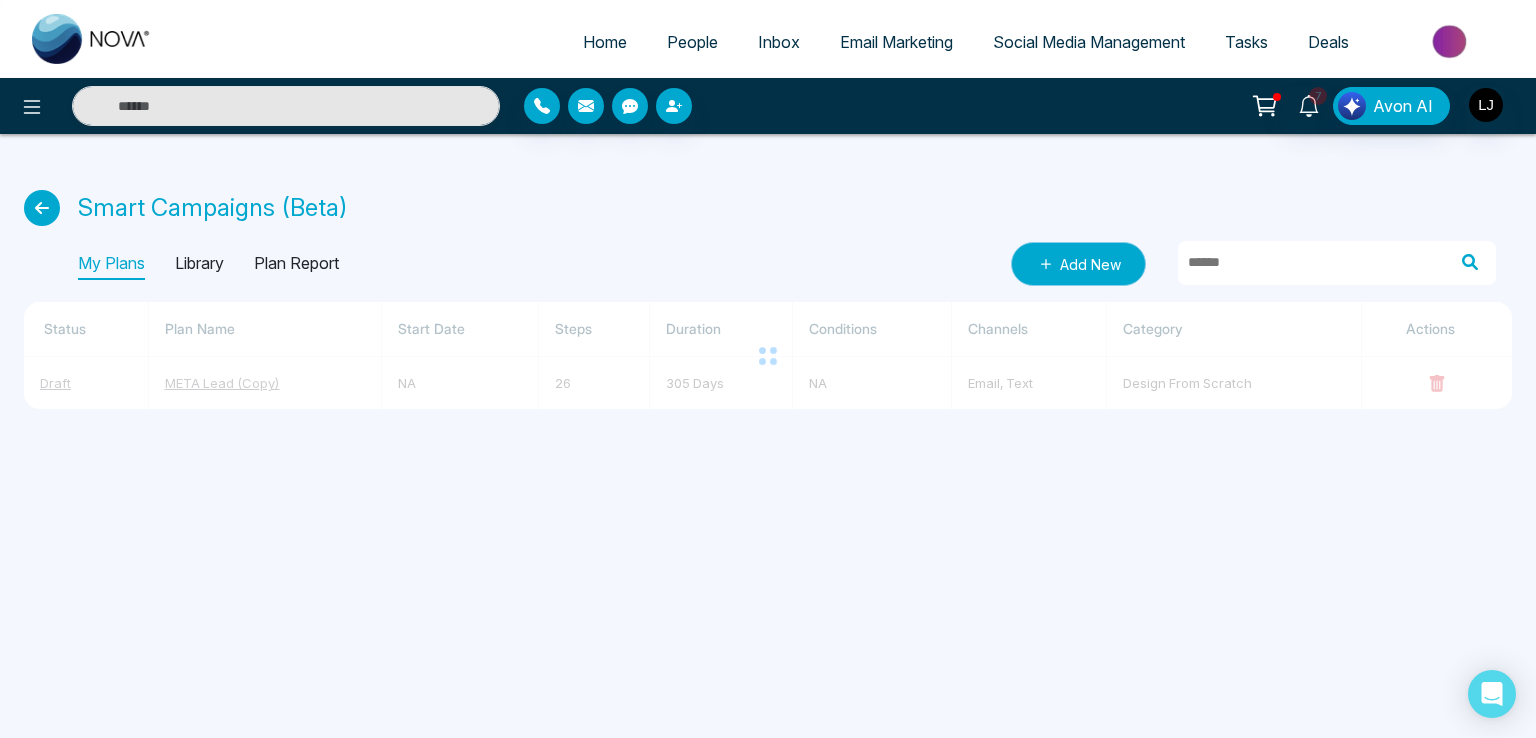 click on "Add New" at bounding box center [1078, 264] 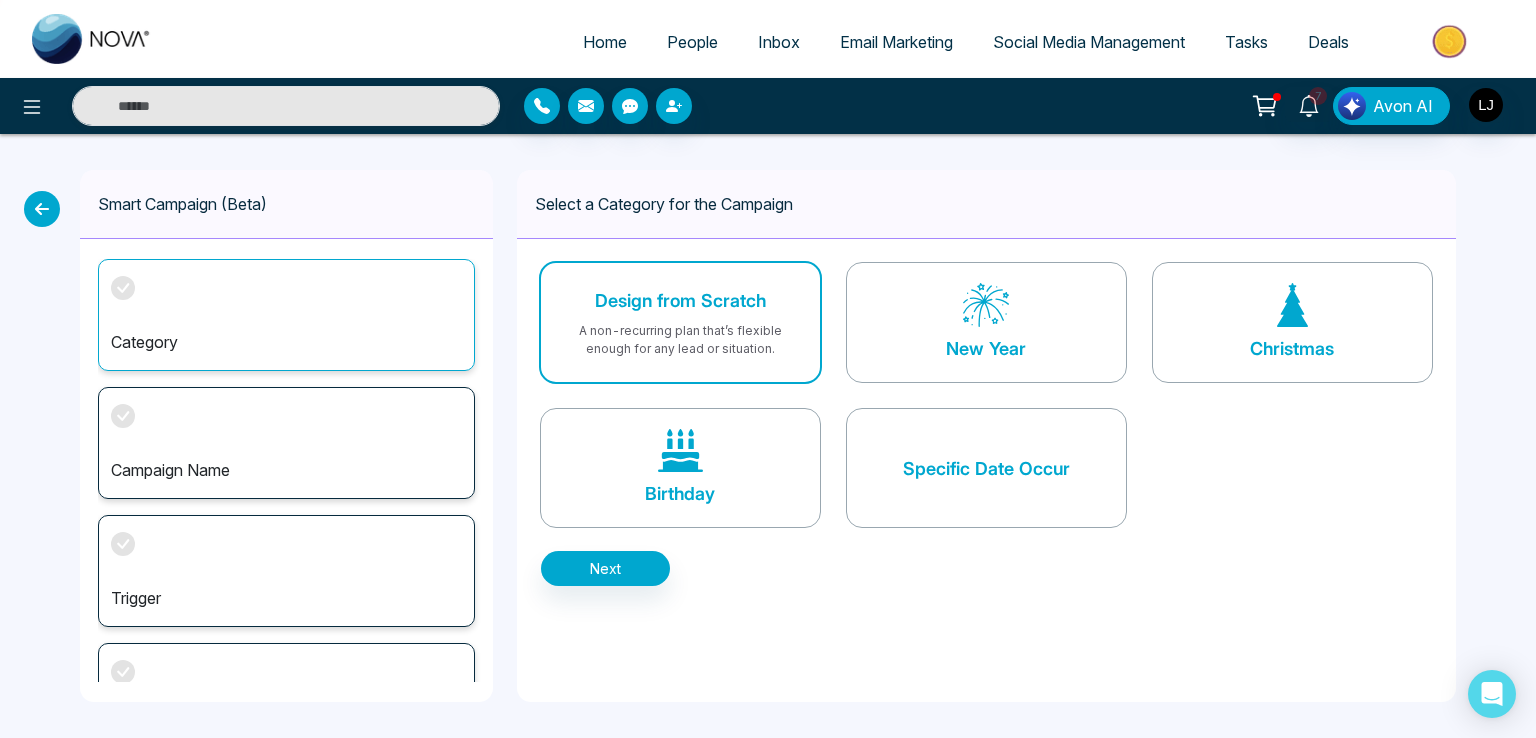 drag, startPoint x: 972, startPoint y: 336, endPoint x: 834, endPoint y: 394, distance: 149.69302 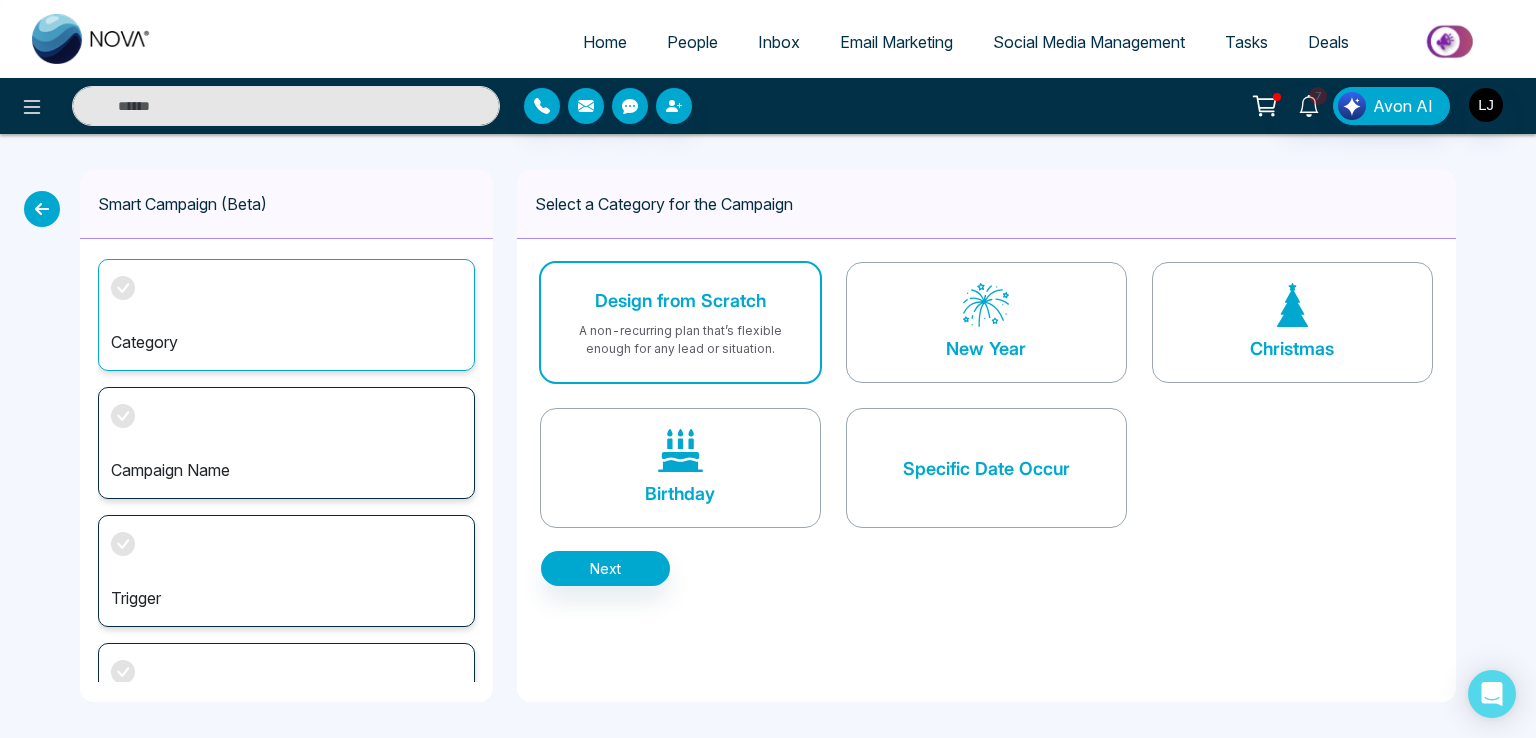 click on "New Year" at bounding box center (986, 348) 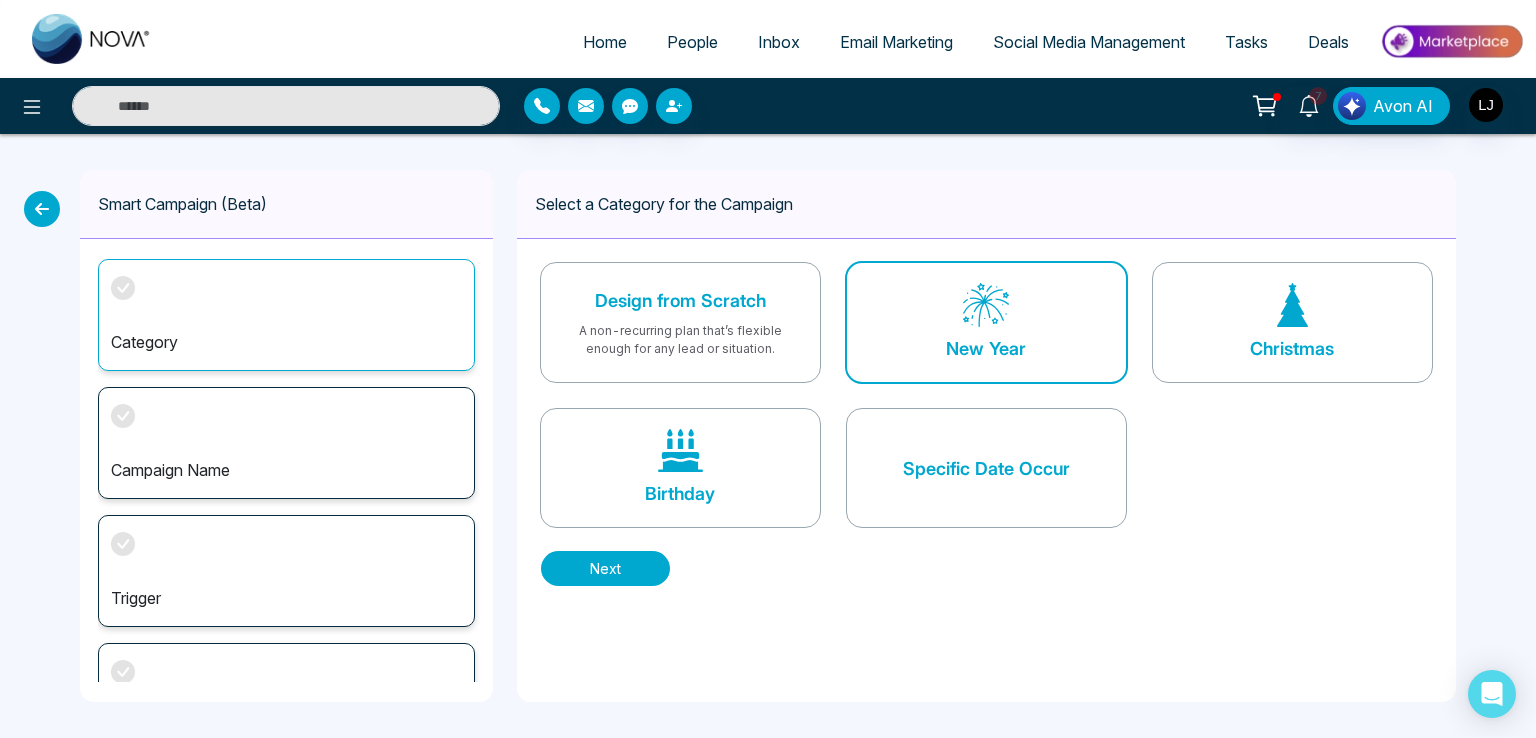 click on "Next" at bounding box center [605, 568] 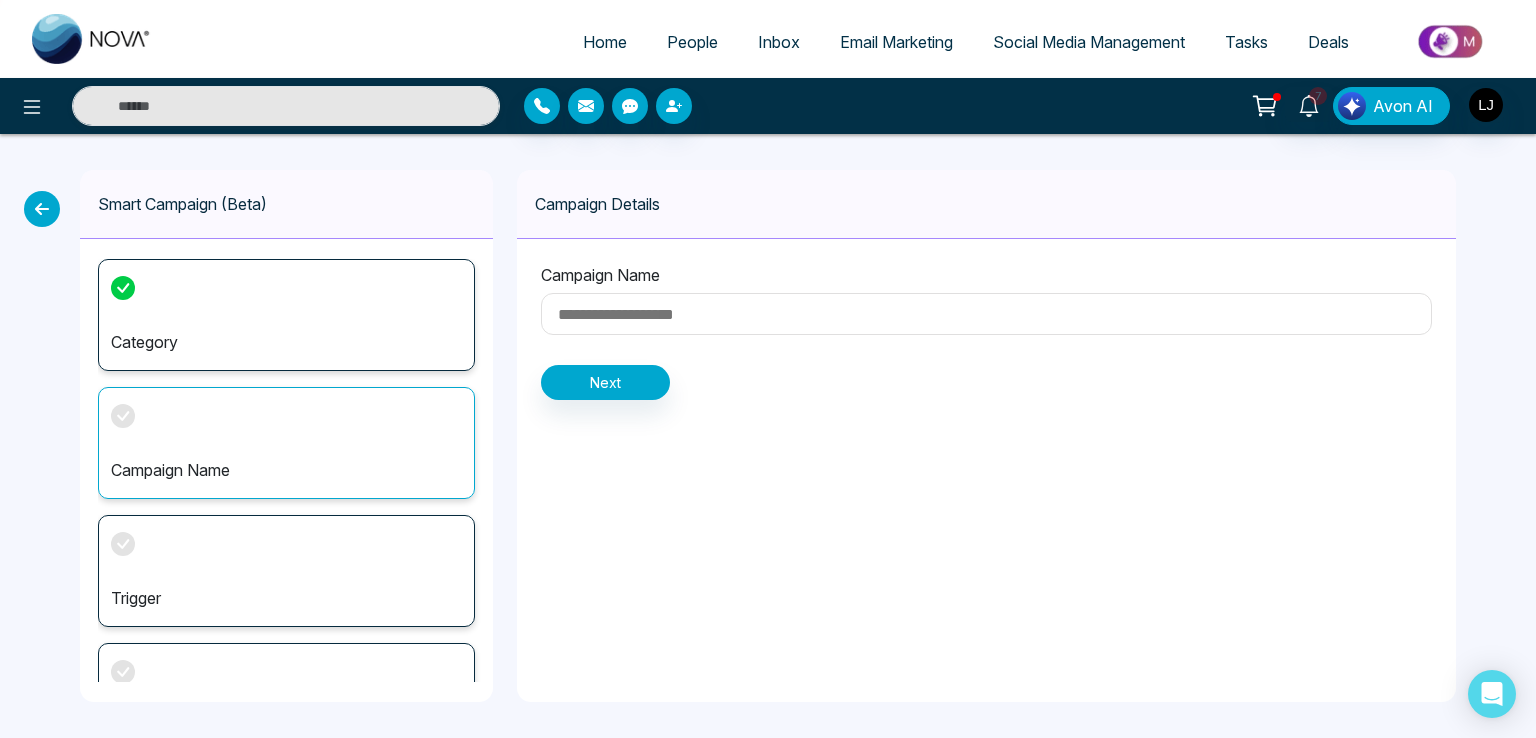 click at bounding box center (986, 314) 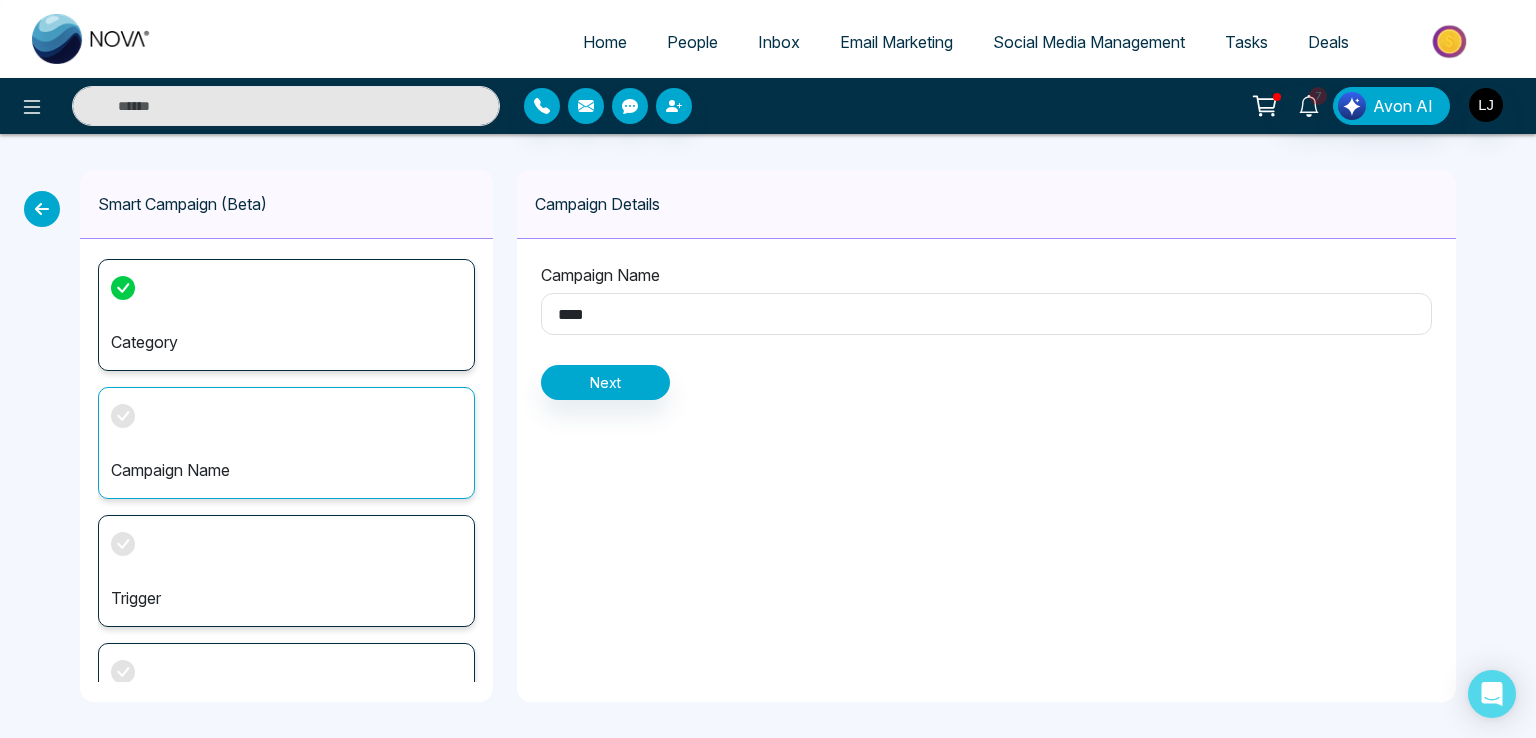 type on "****" 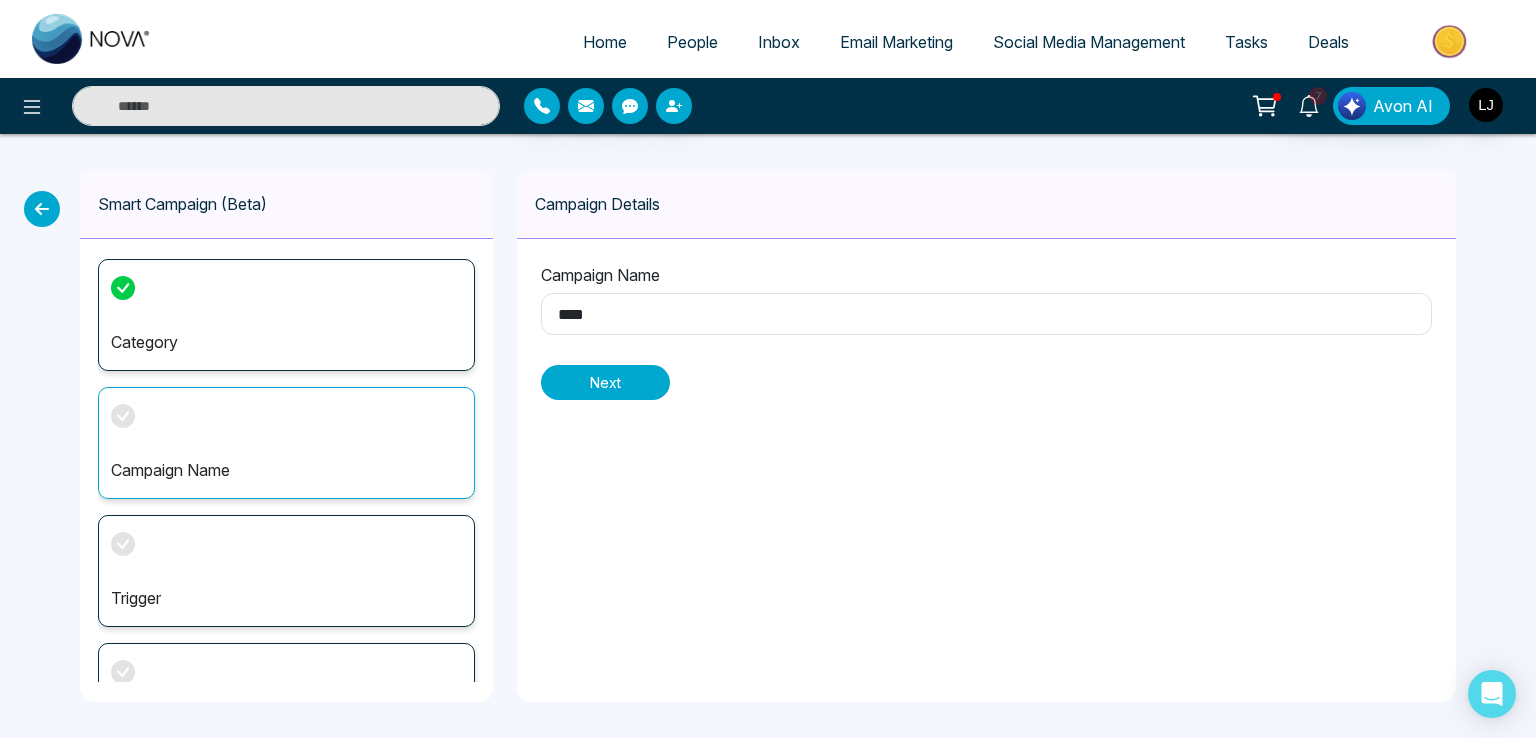 click on "Next" at bounding box center [605, 382] 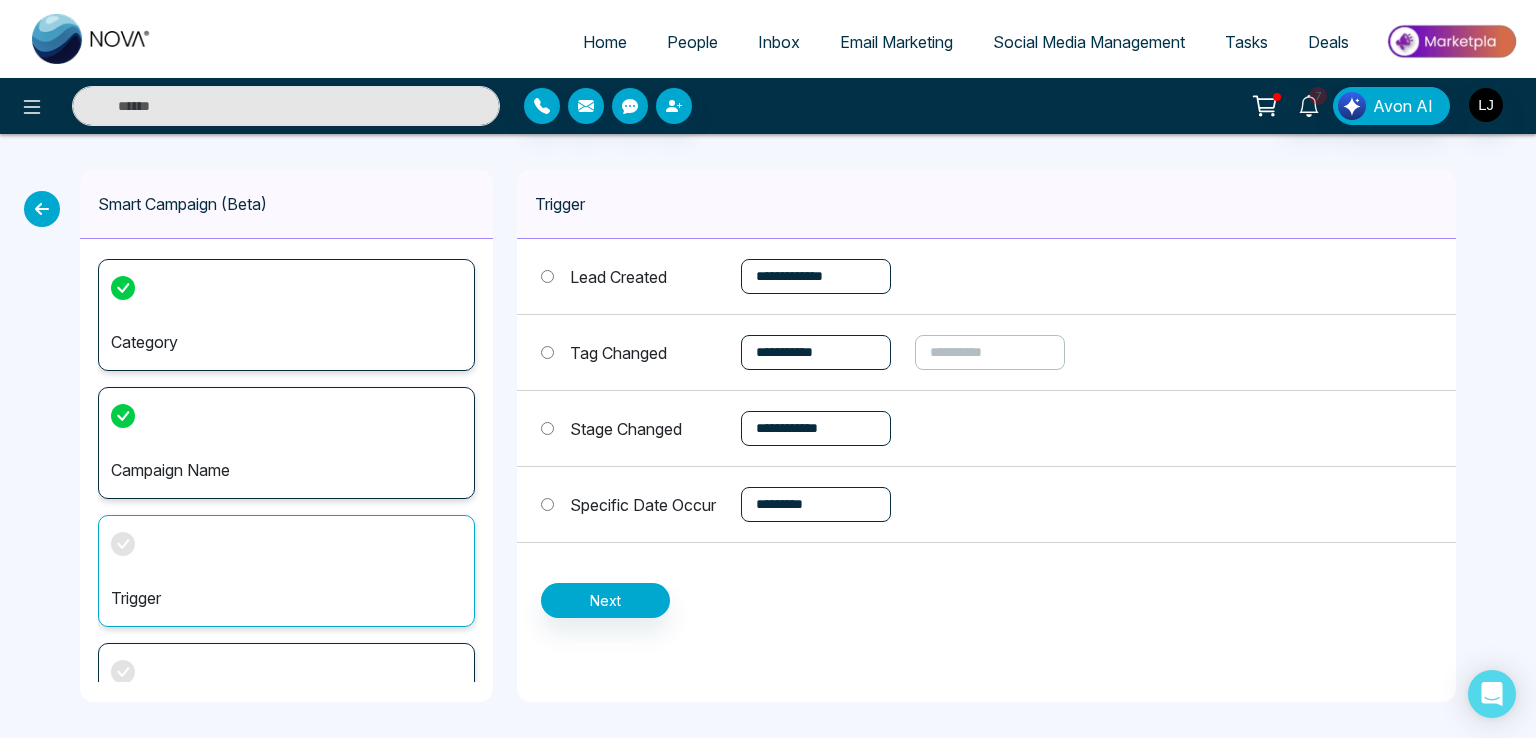 click on "**********" at bounding box center [816, 276] 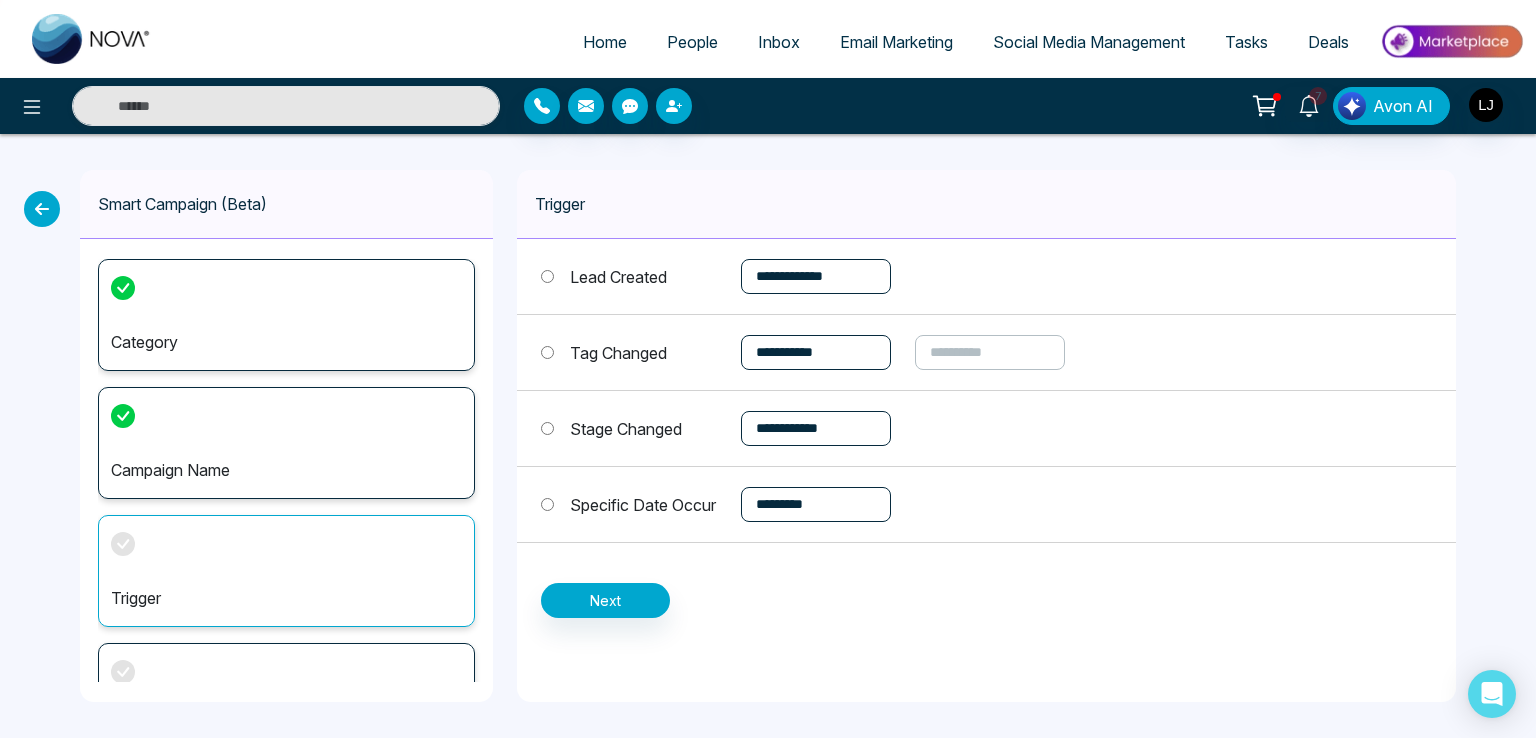 click on "**********" at bounding box center (816, 276) 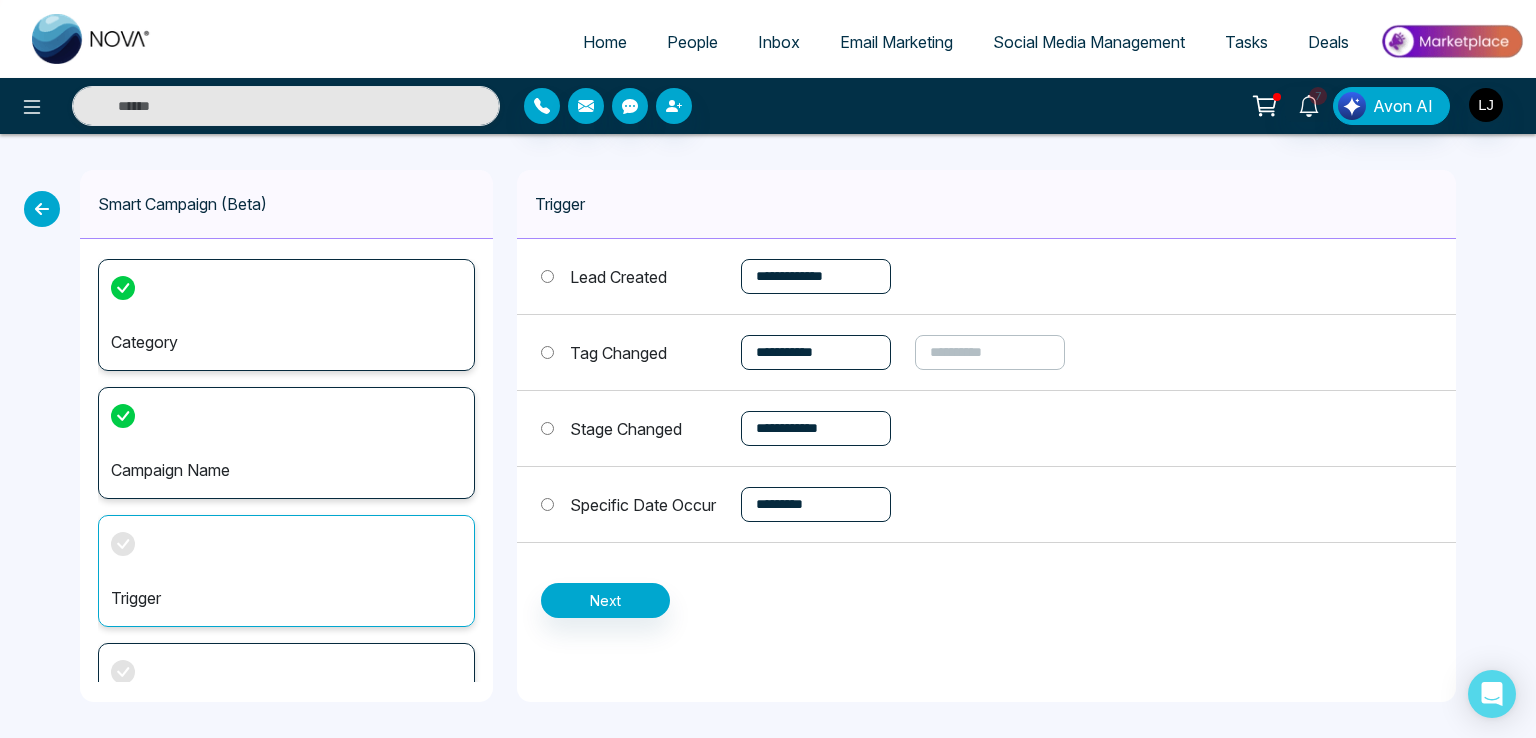 click on "**********" at bounding box center (816, 276) 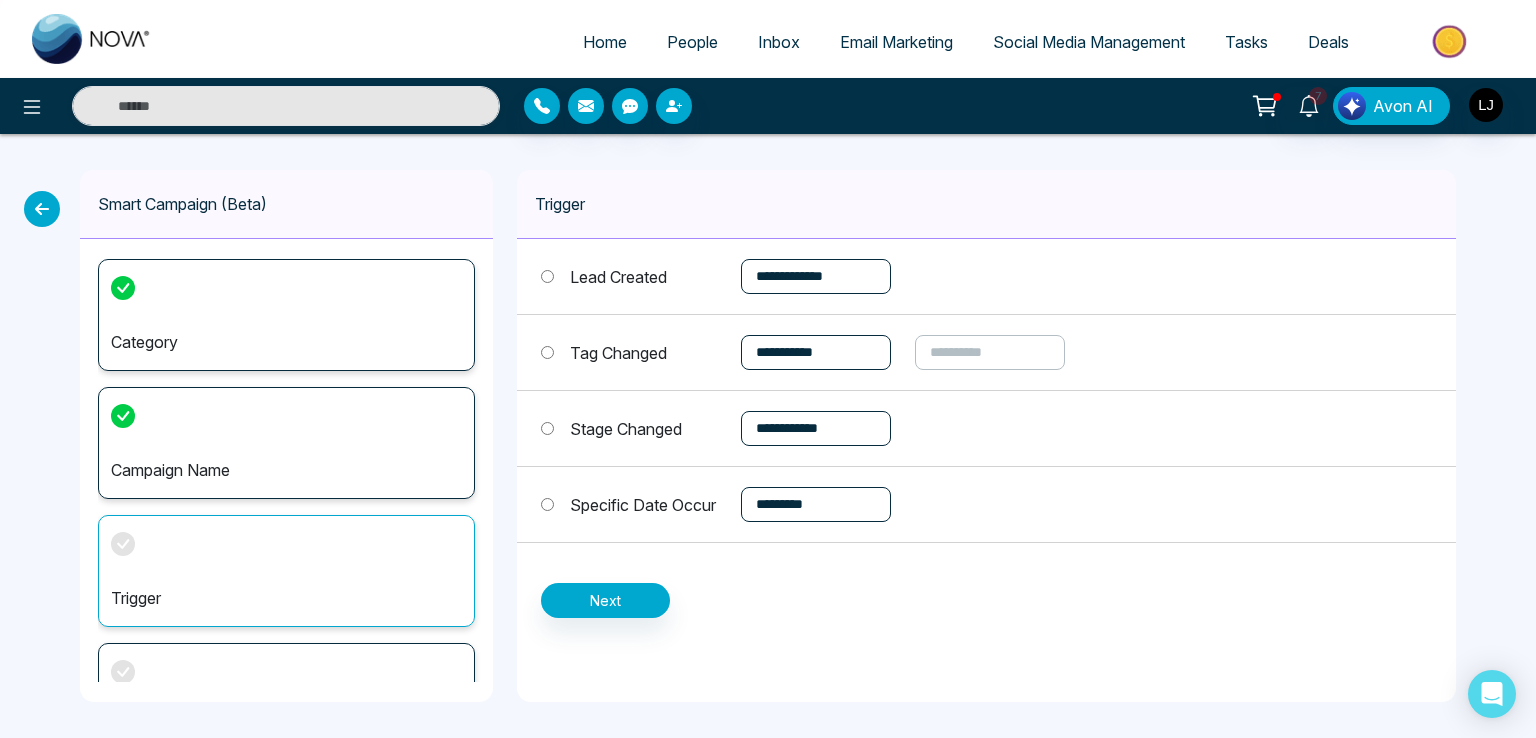 select on "*" 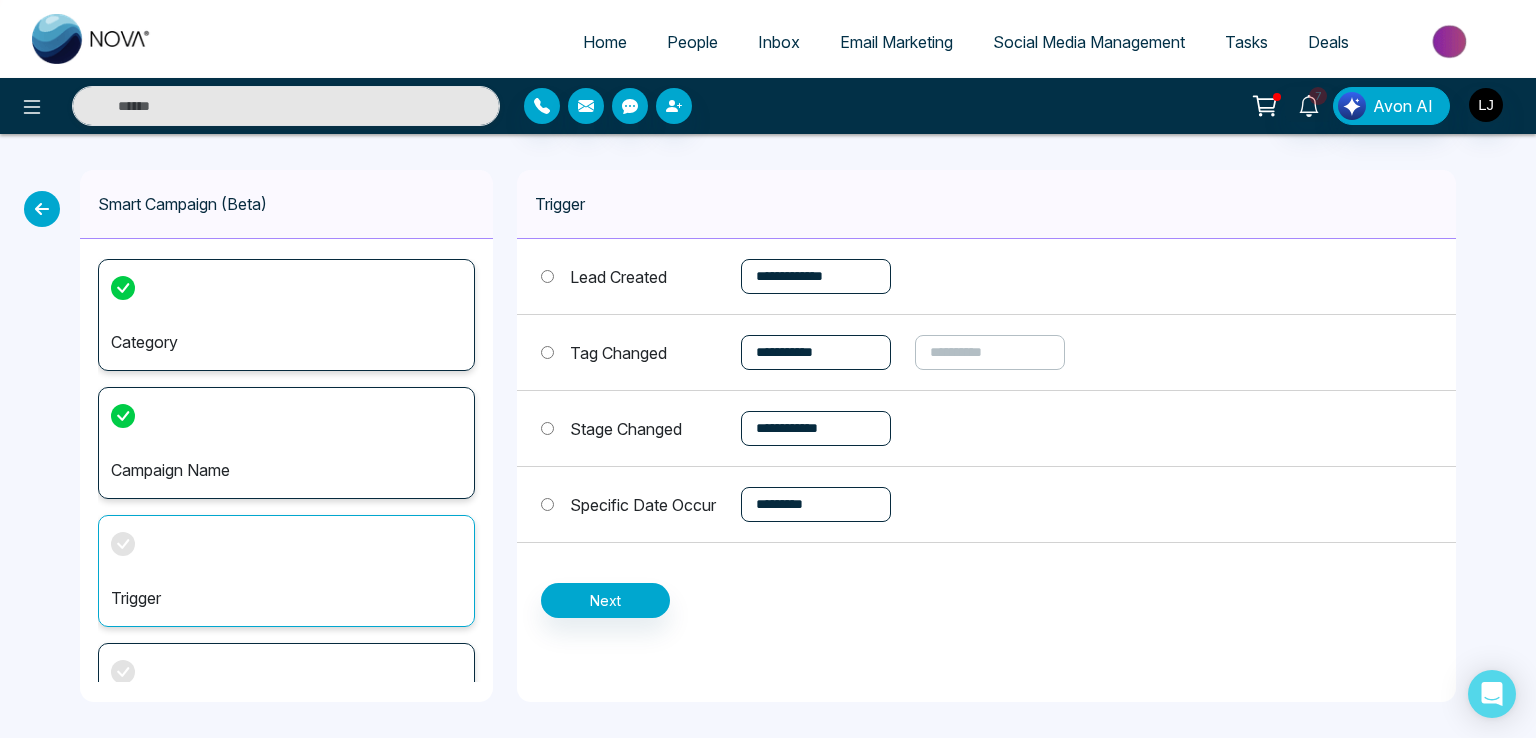 click on "**********" at bounding box center (816, 276) 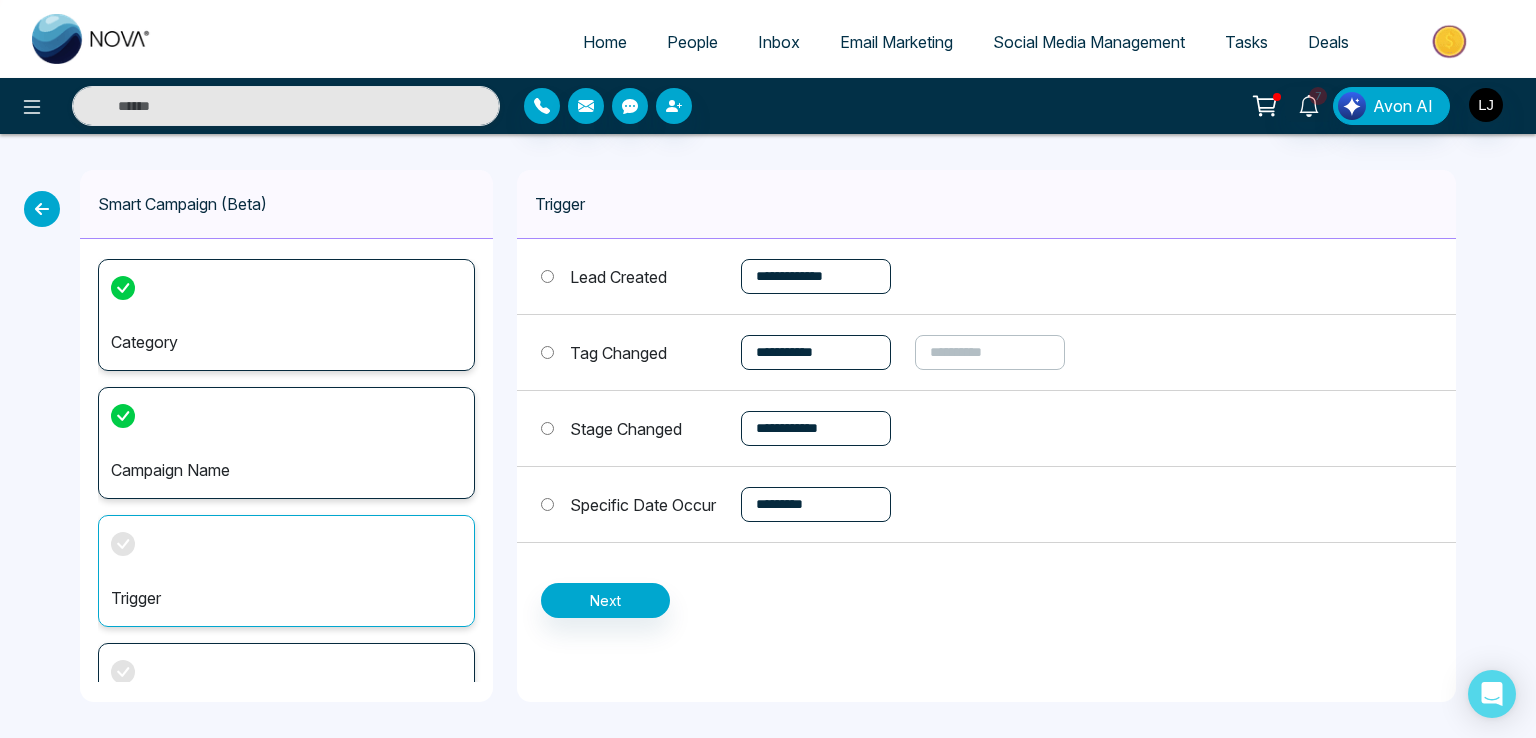 drag, startPoint x: 636, startPoint y: 571, endPoint x: 626, endPoint y: 589, distance: 20.59126 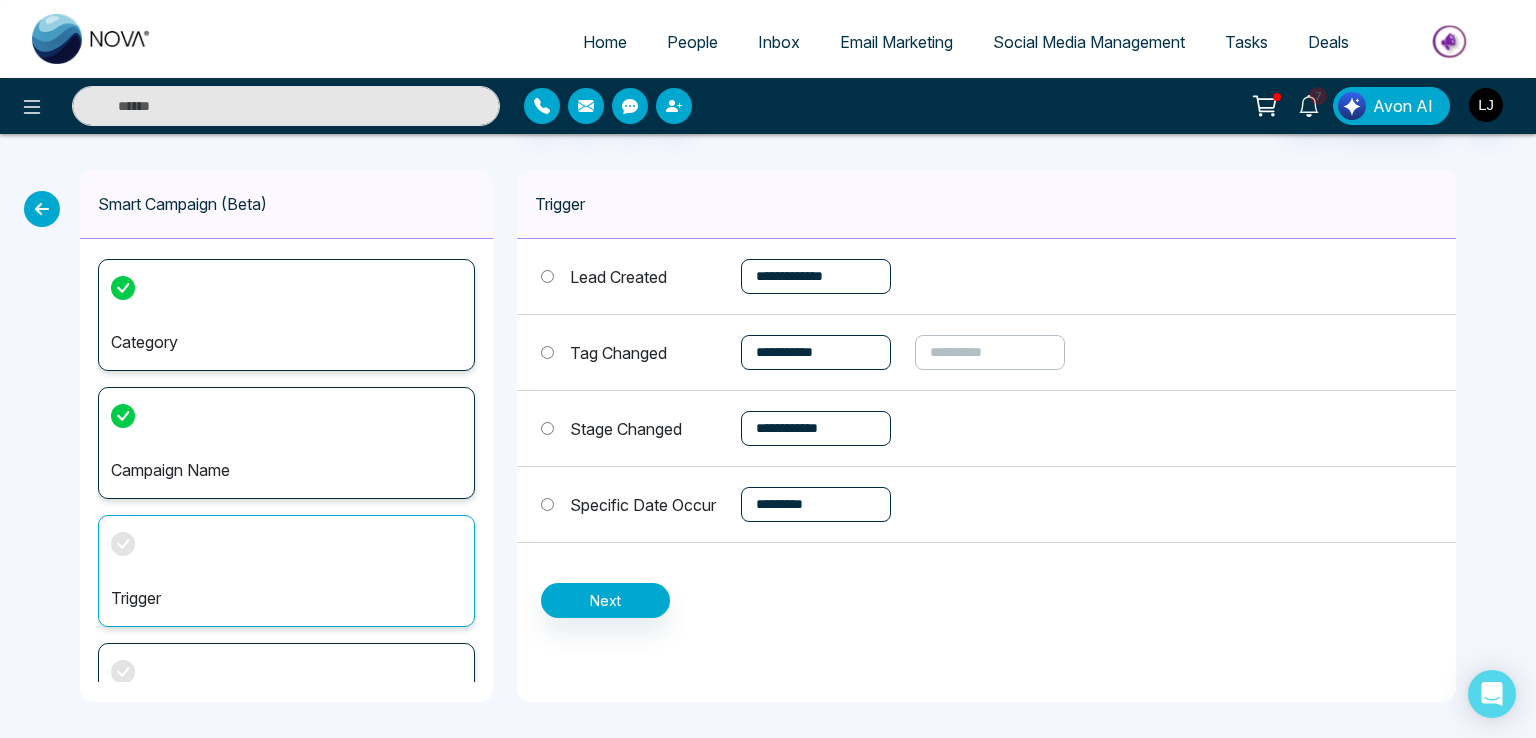 click on "**********" at bounding box center [986, 428] 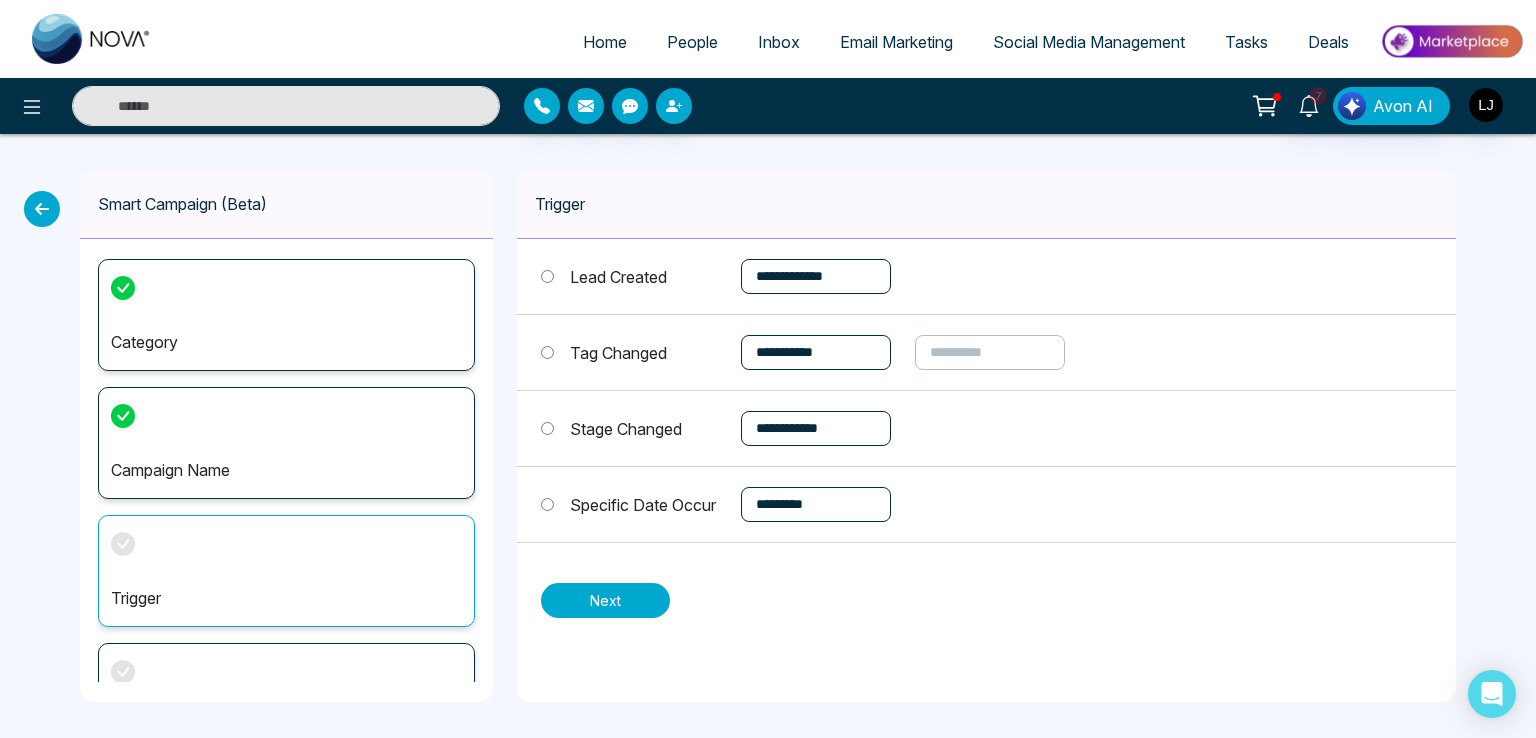 click on "Next" at bounding box center [605, 600] 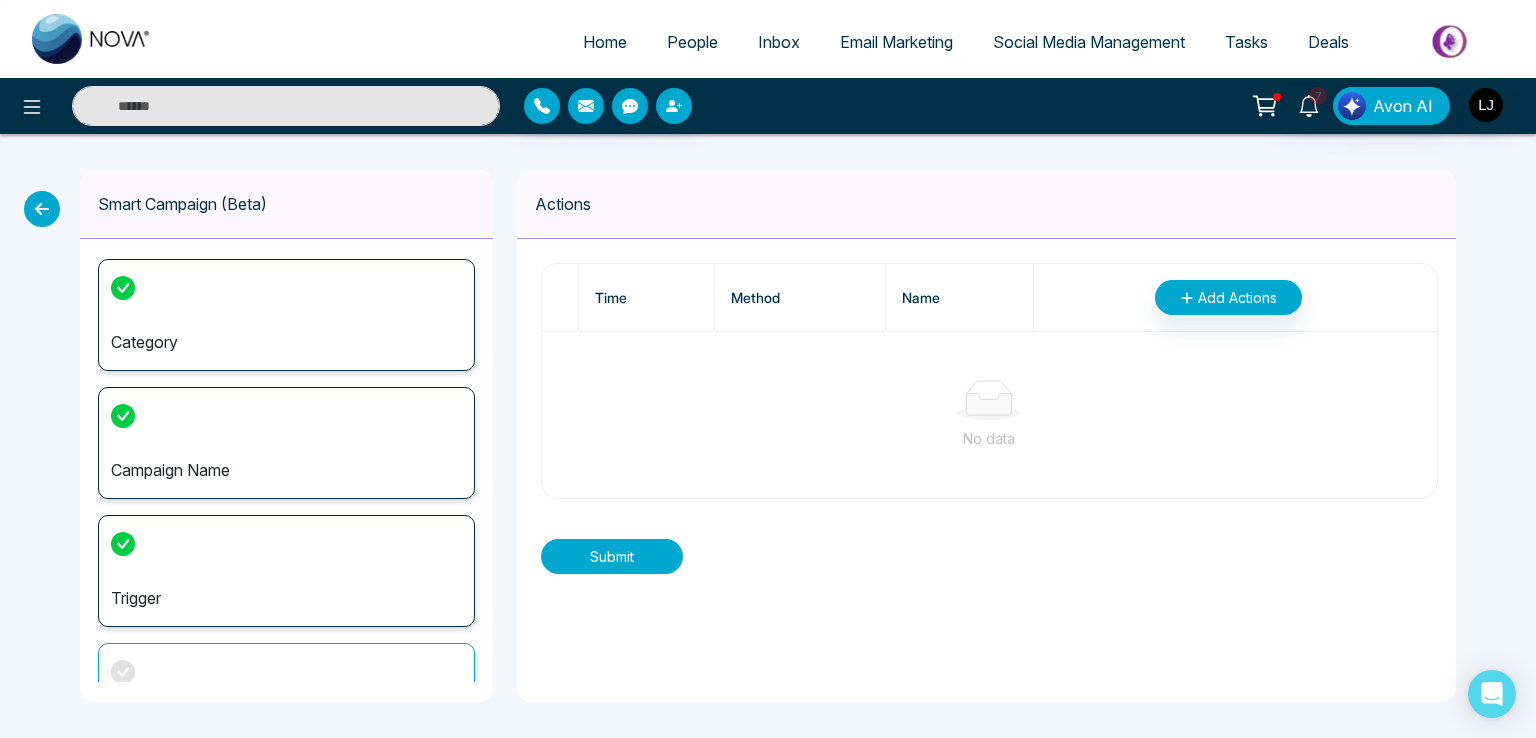 scroll, scrollTop: 72, scrollLeft: 0, axis: vertical 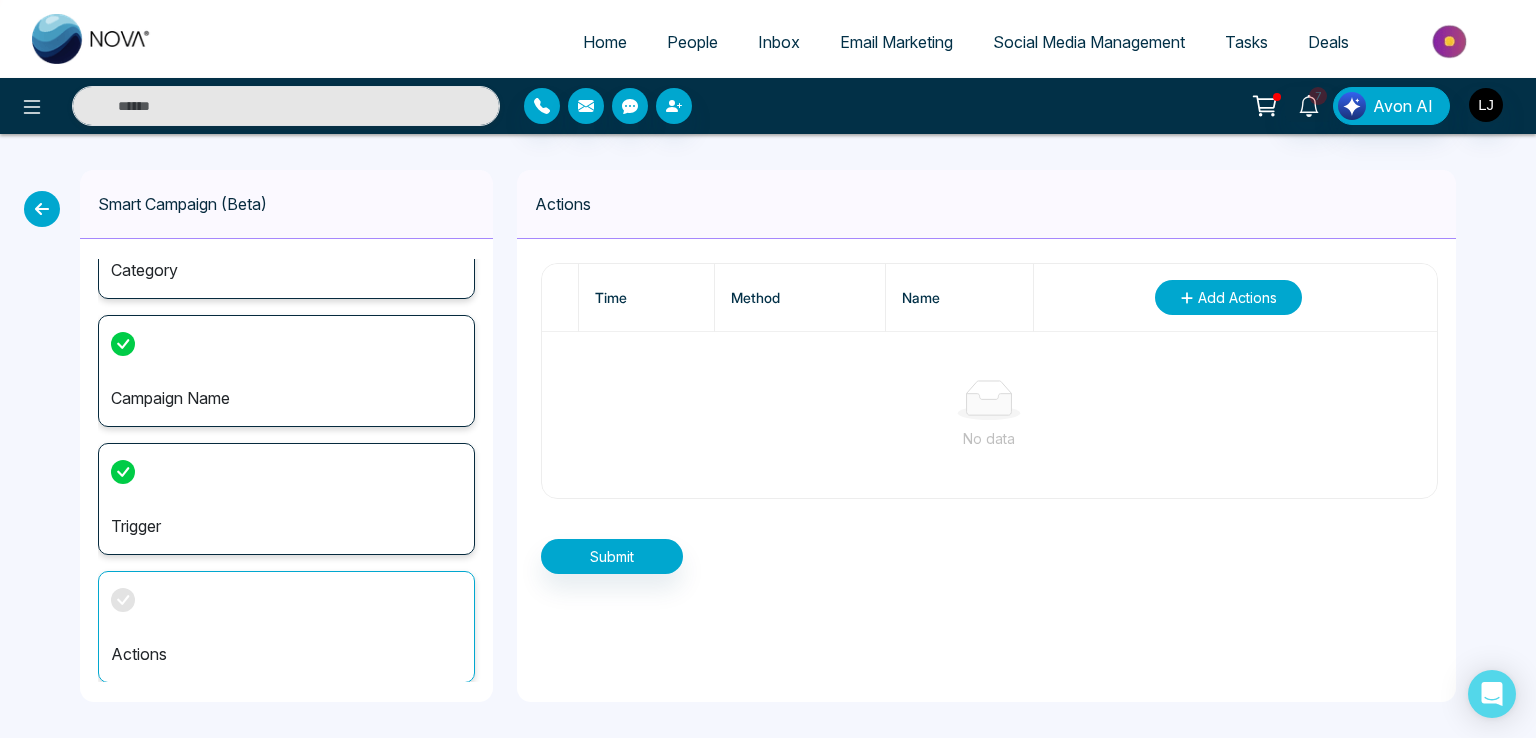 click on "Add Actions" at bounding box center (1237, 297) 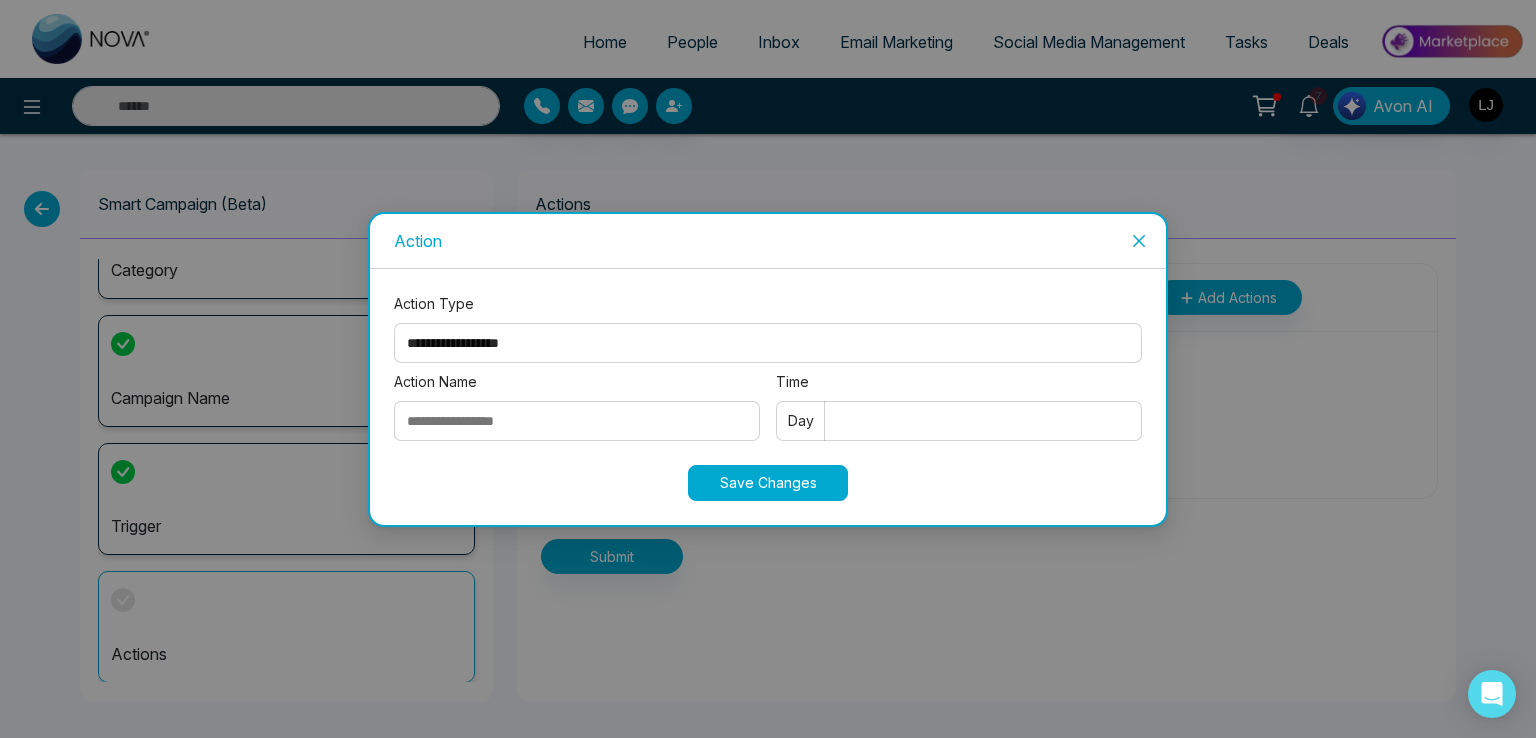 click on "**********" at bounding box center [768, 343] 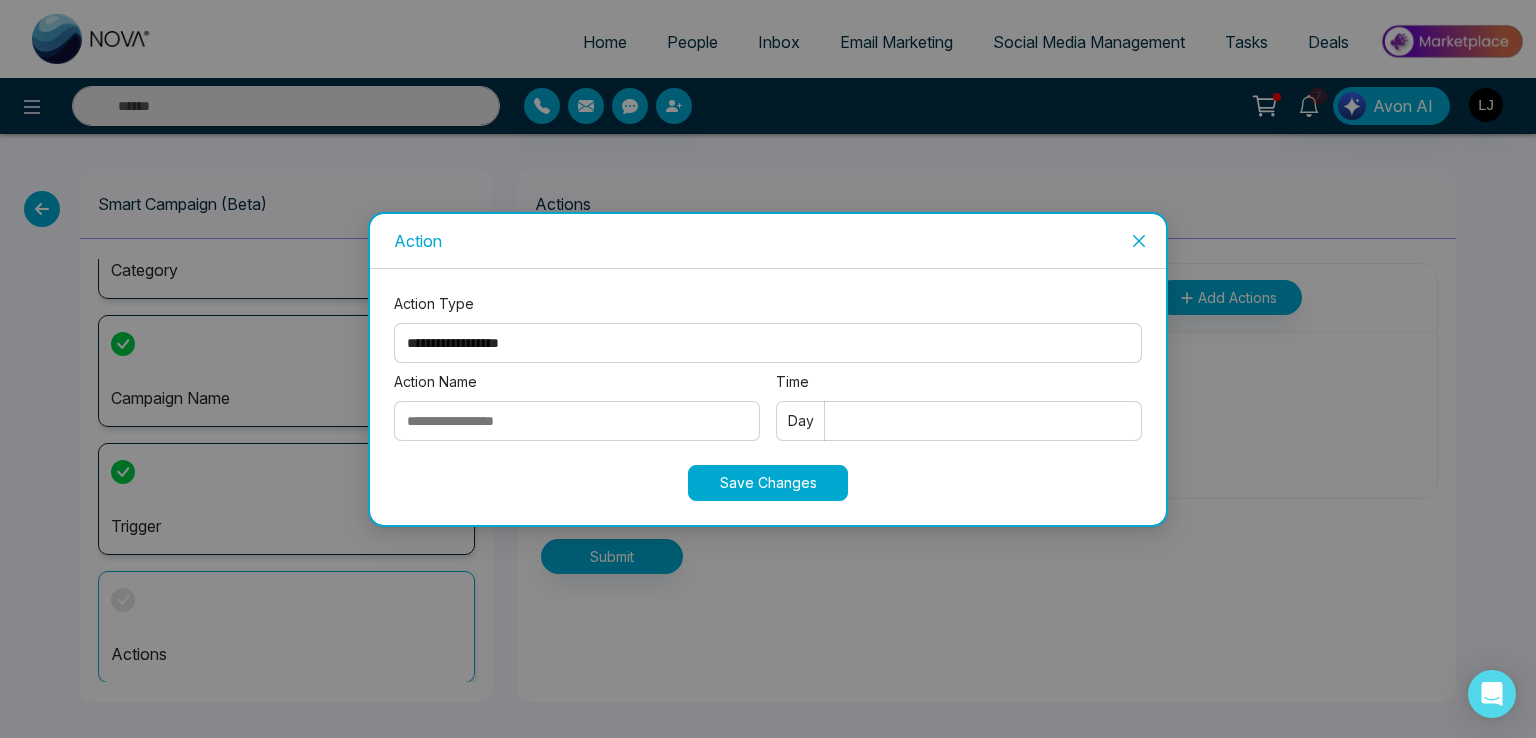 select on "*****" 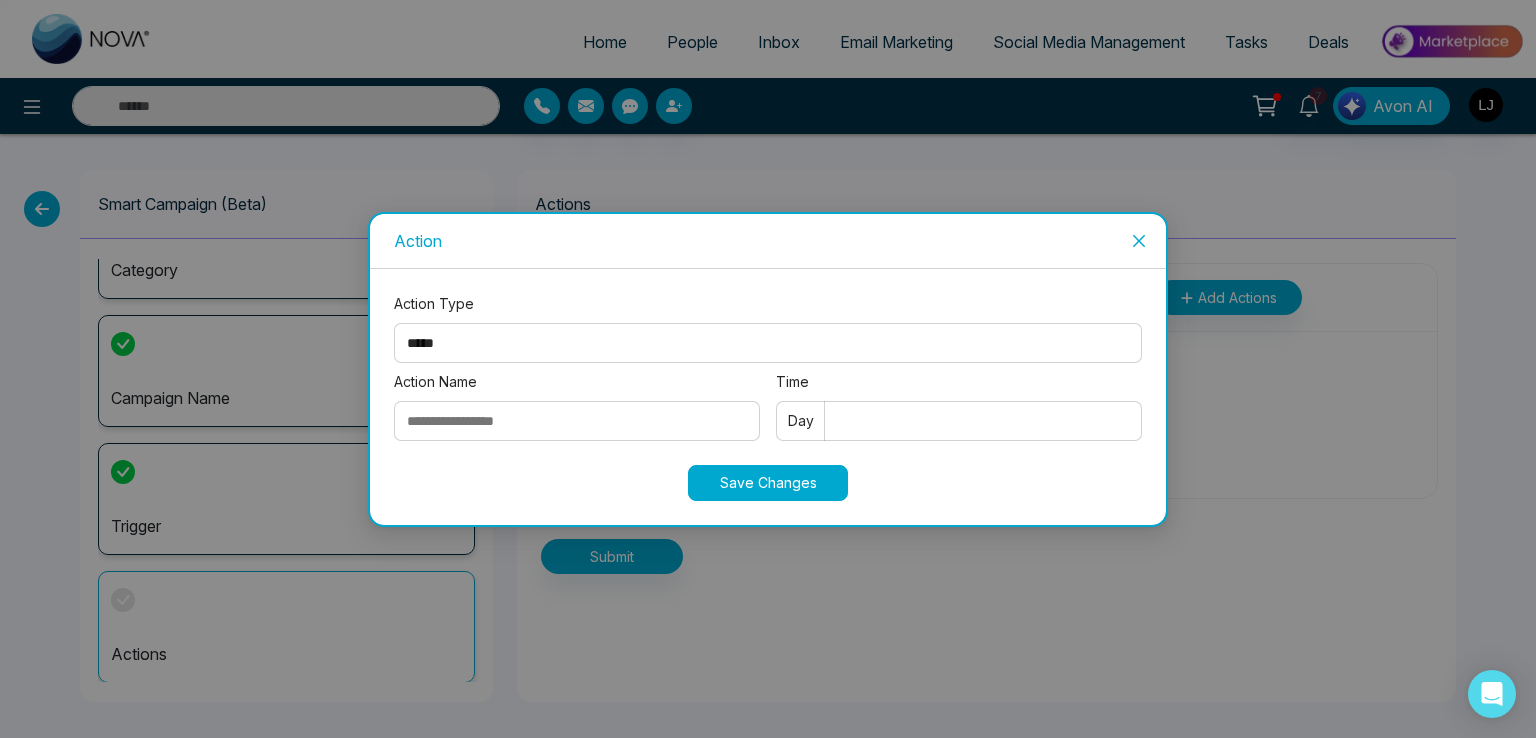 click on "**********" at bounding box center [768, 343] 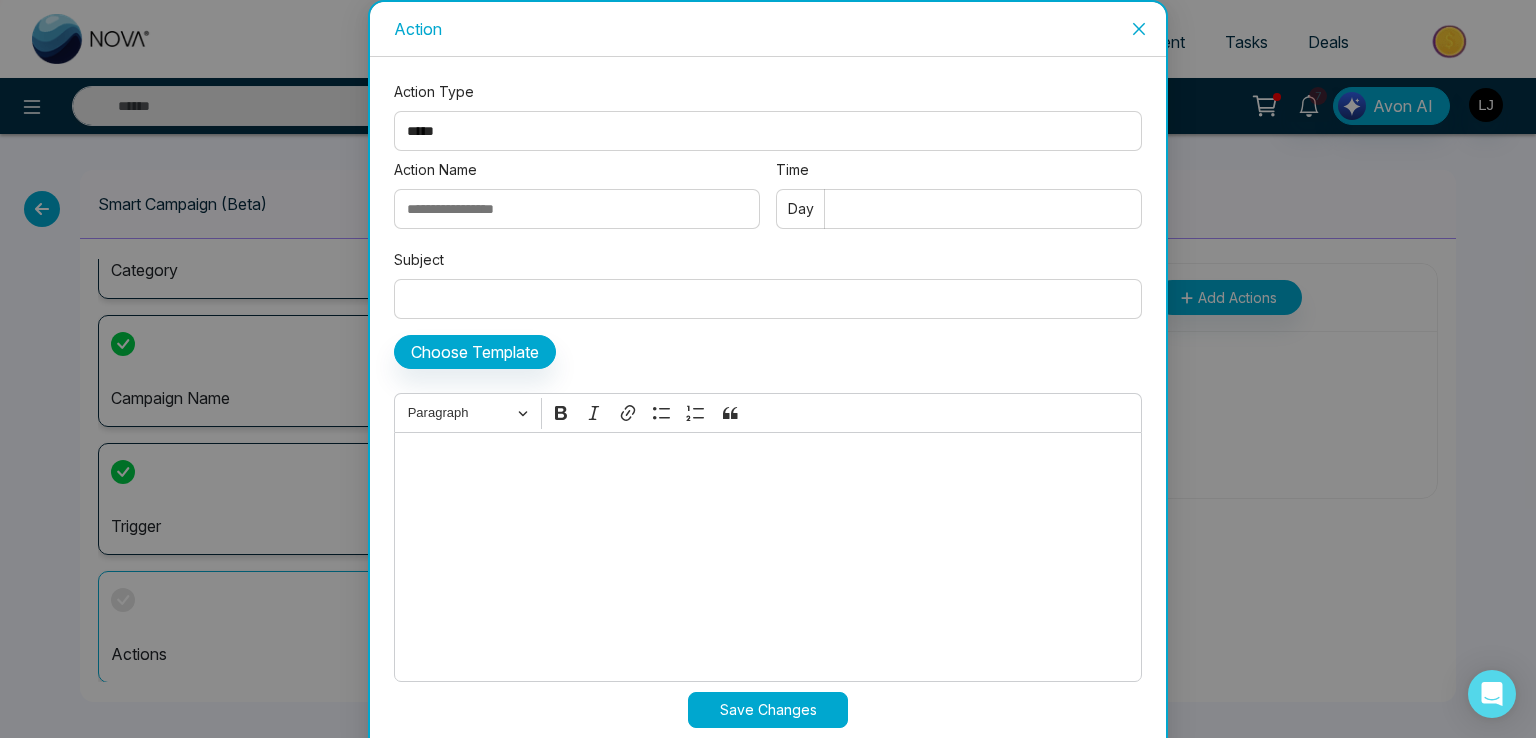 click on "Paragraph Bold Italic Link Bulleted List Numbered List Block quote" at bounding box center (768, 412) 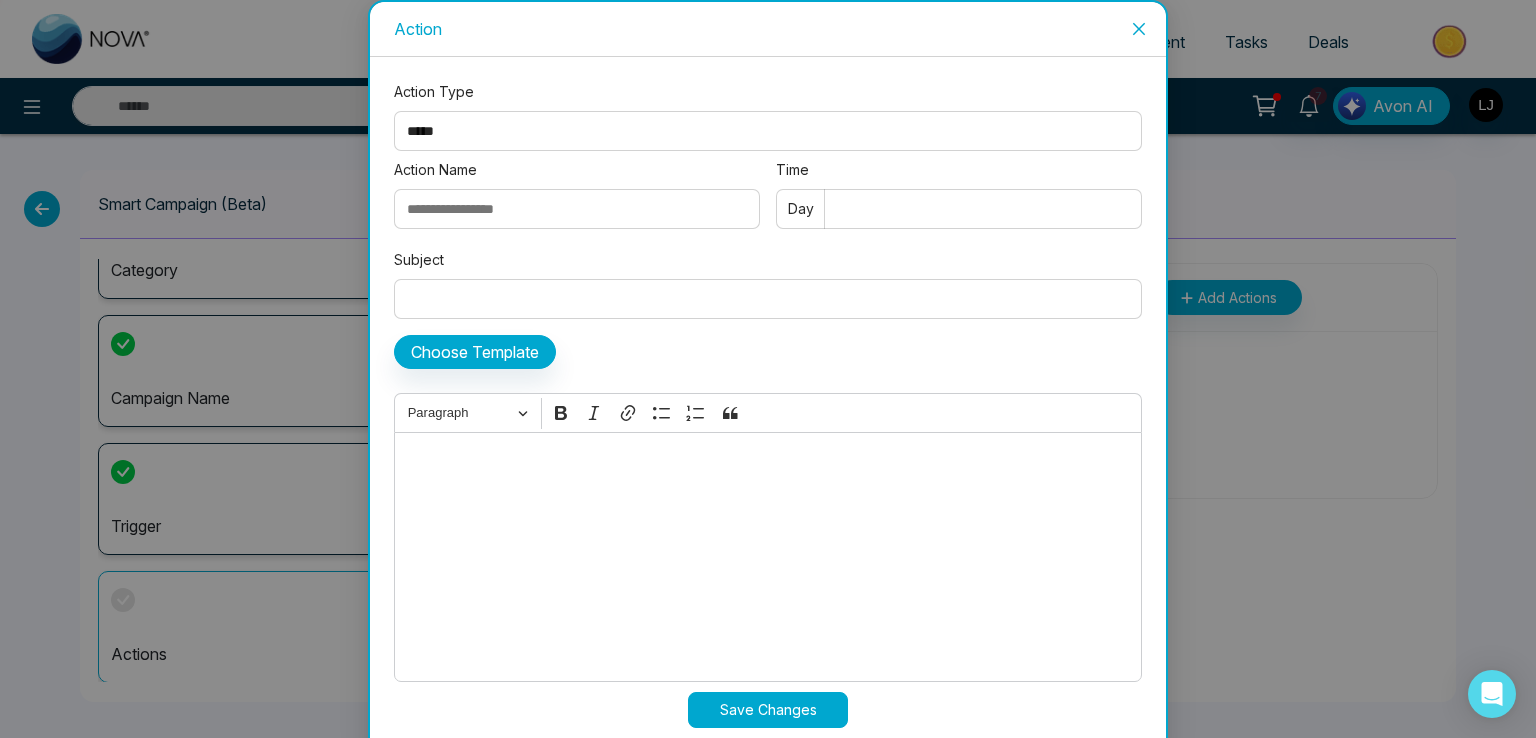 click on "Action Name" at bounding box center [577, 209] 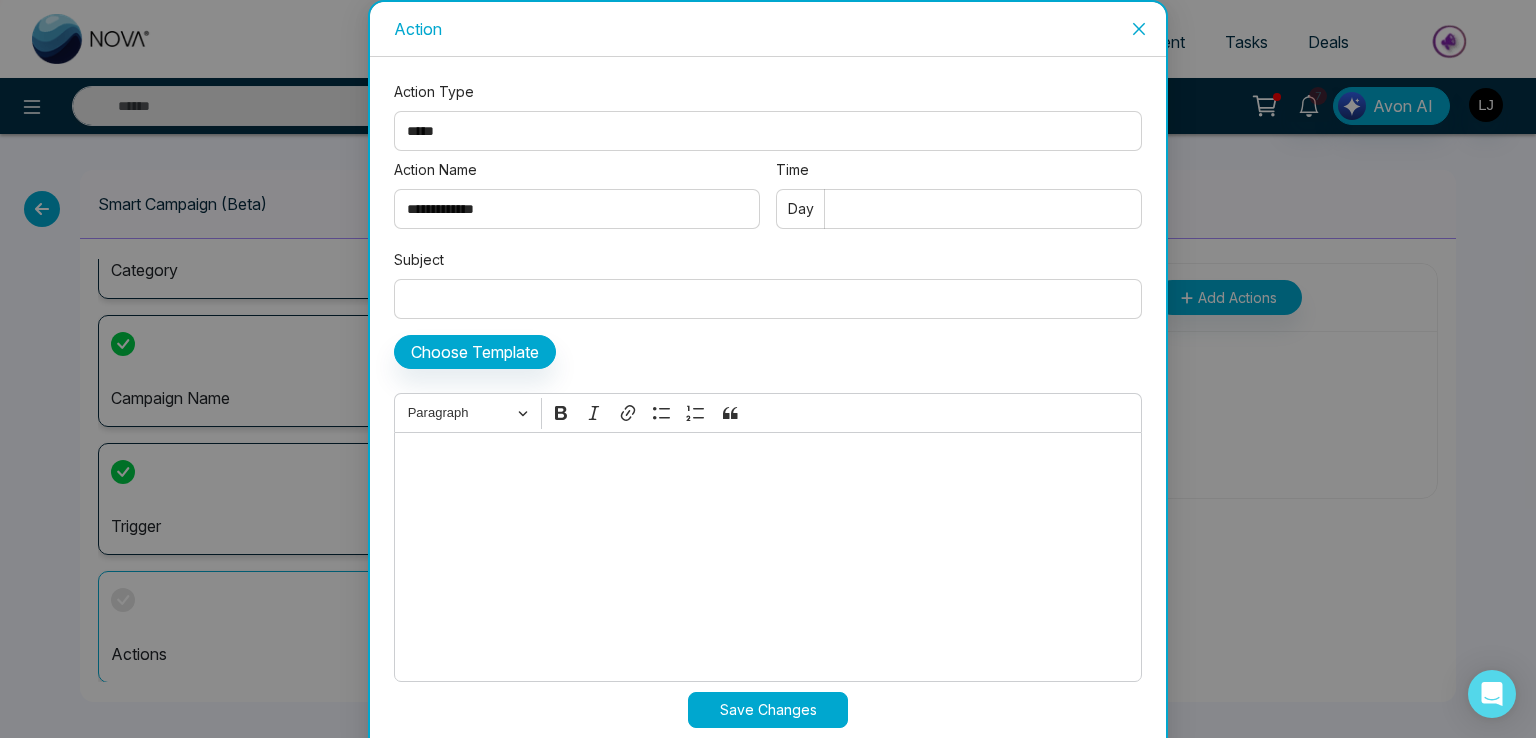 type on "**********" 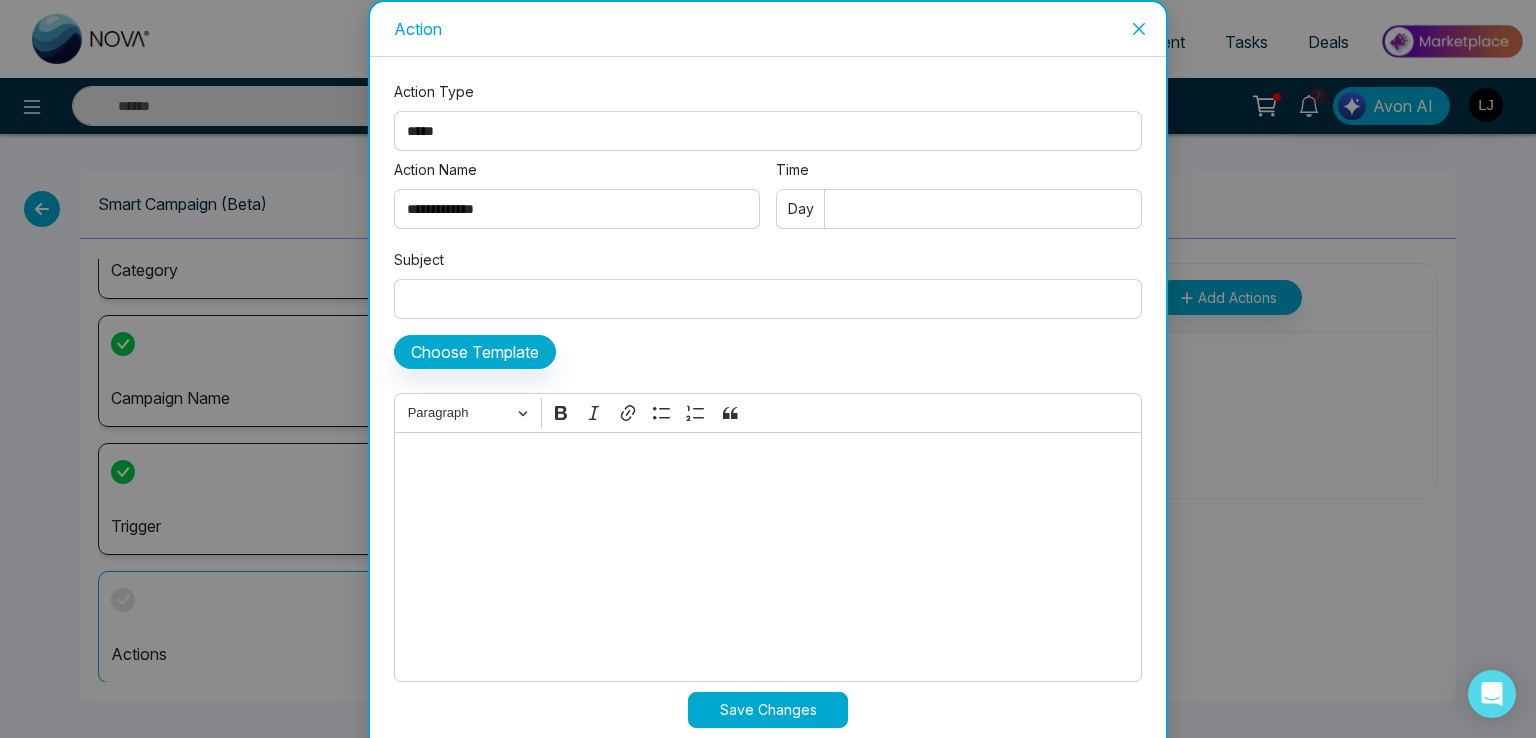 click on "Time" at bounding box center [959, 209] 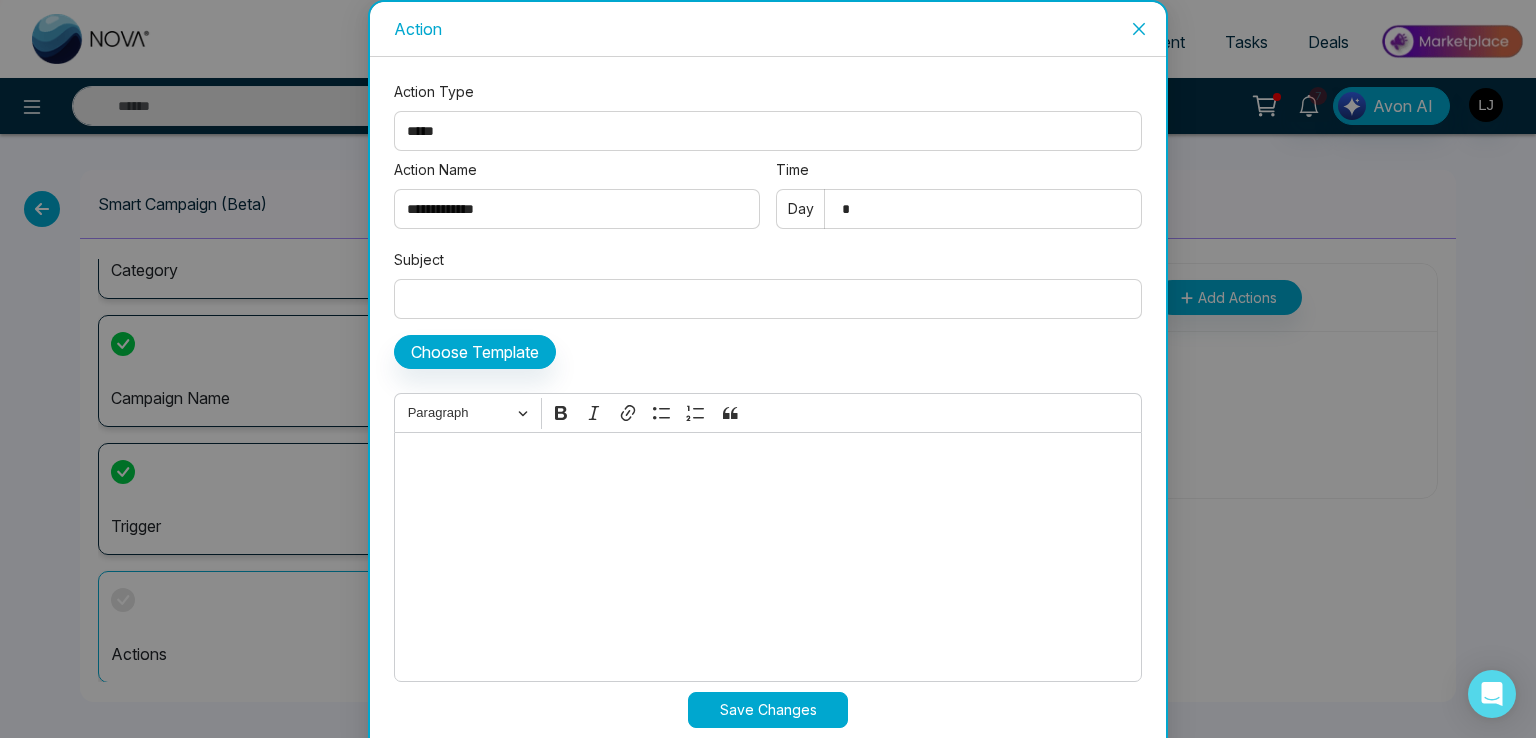 type on "*" 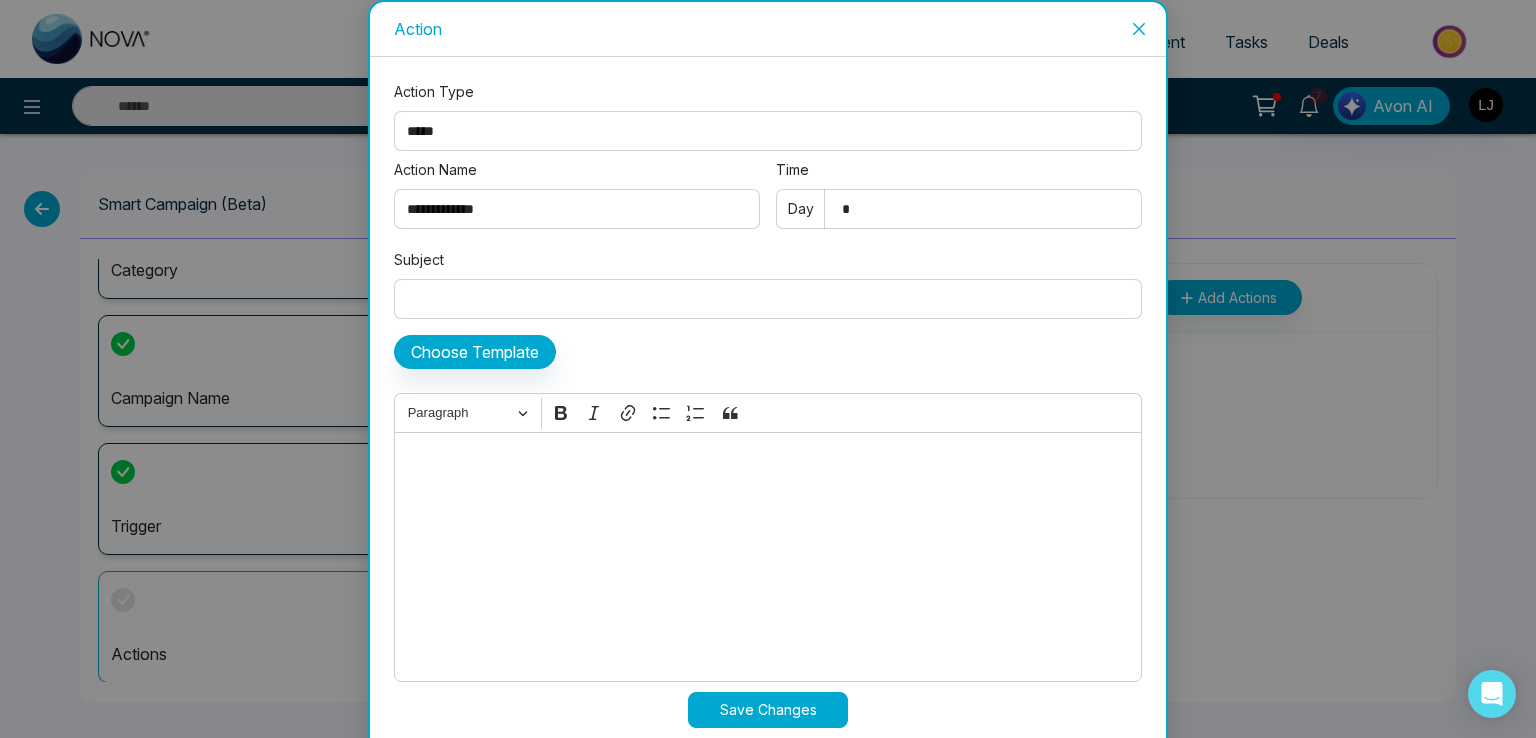 click on "Subject" at bounding box center (768, 299) 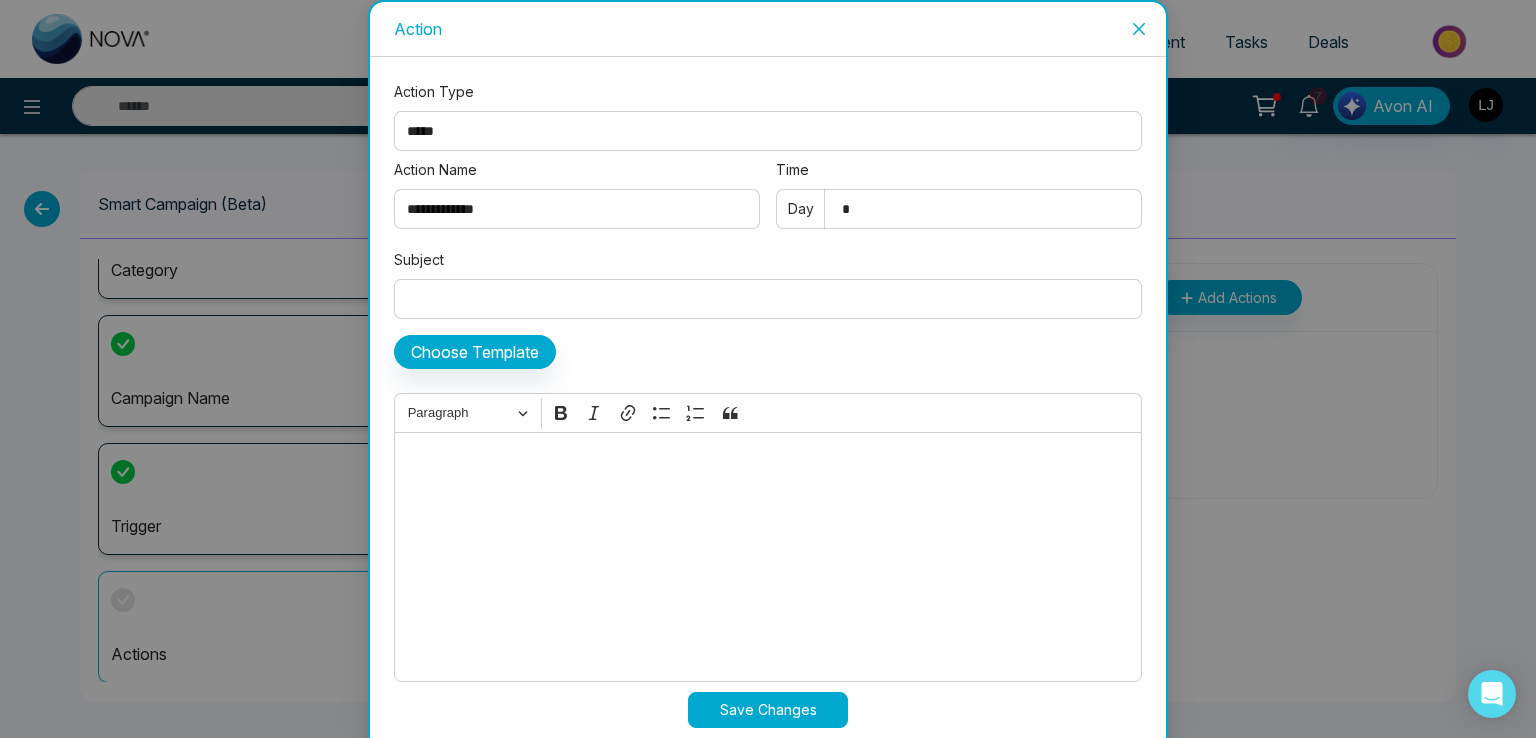 type on "**********" 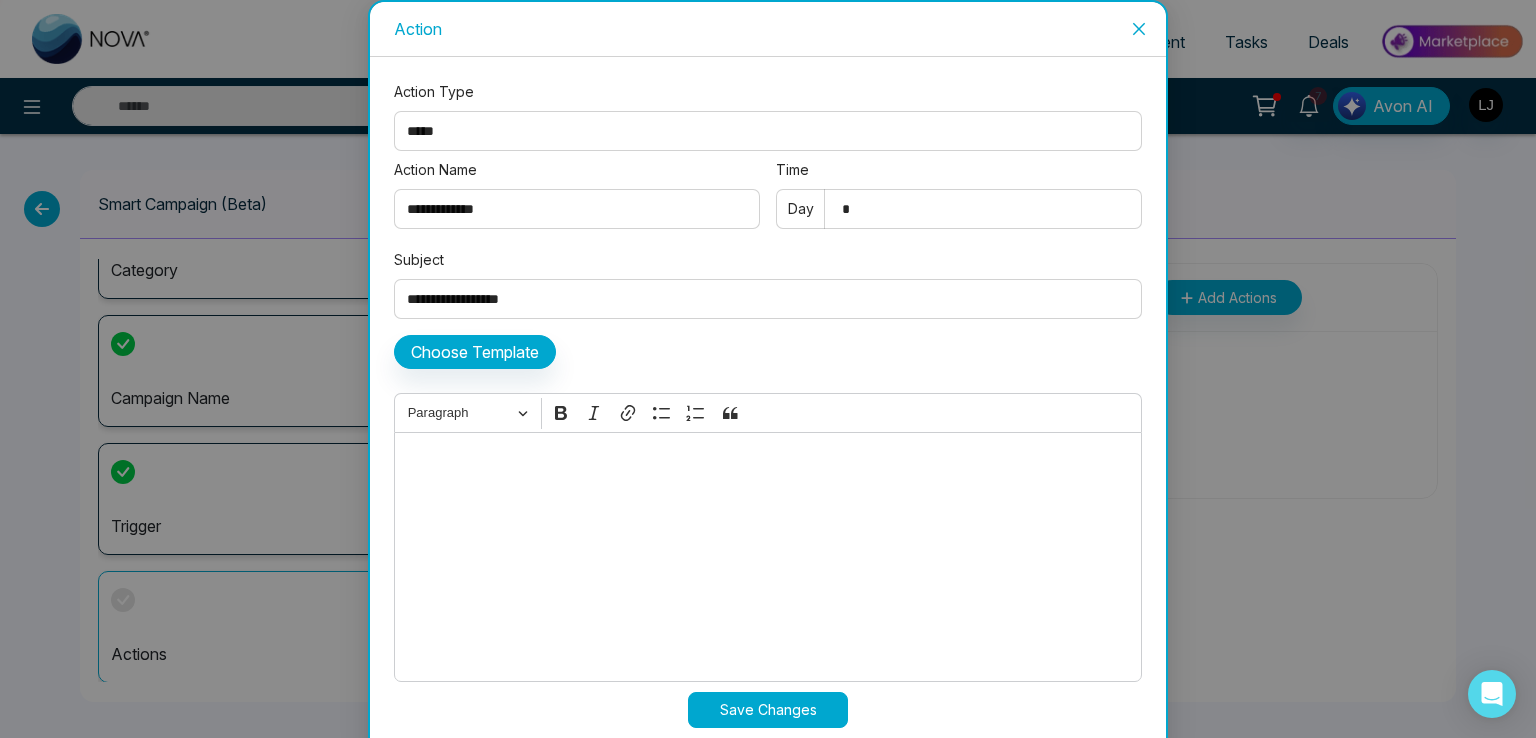 click at bounding box center (768, 557) 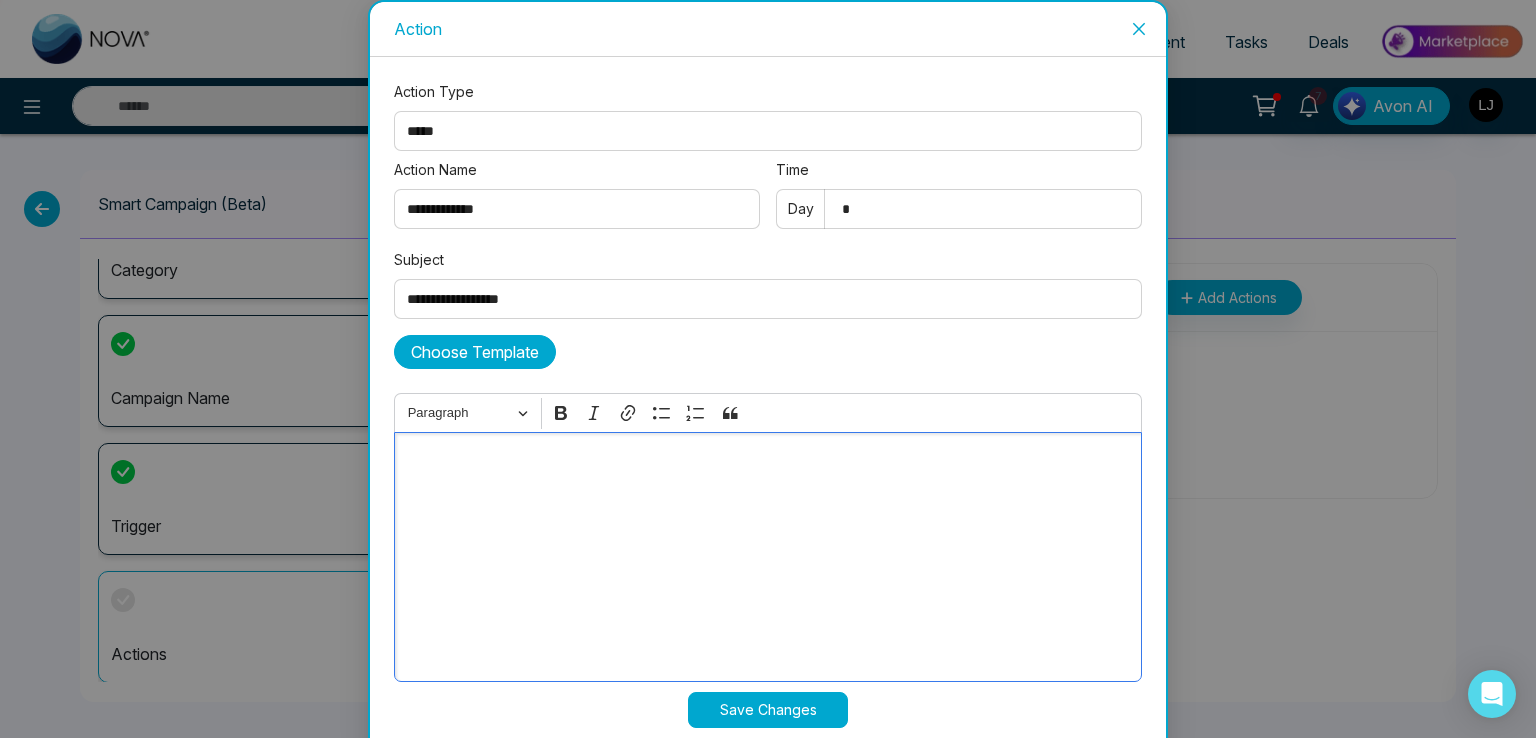 click on "Choose Template" at bounding box center [475, 352] 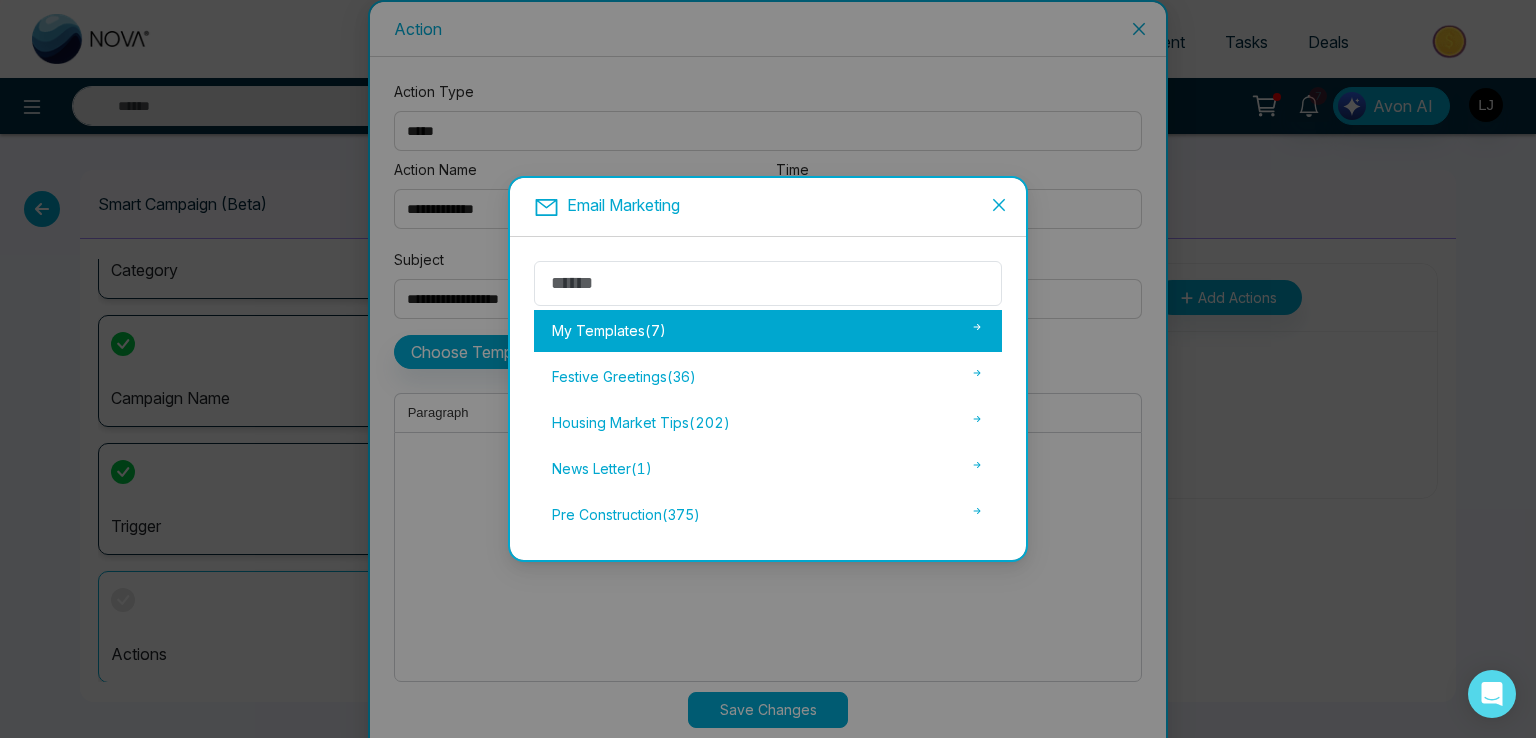 click on "My Templates  ( 7 )" at bounding box center [768, 331] 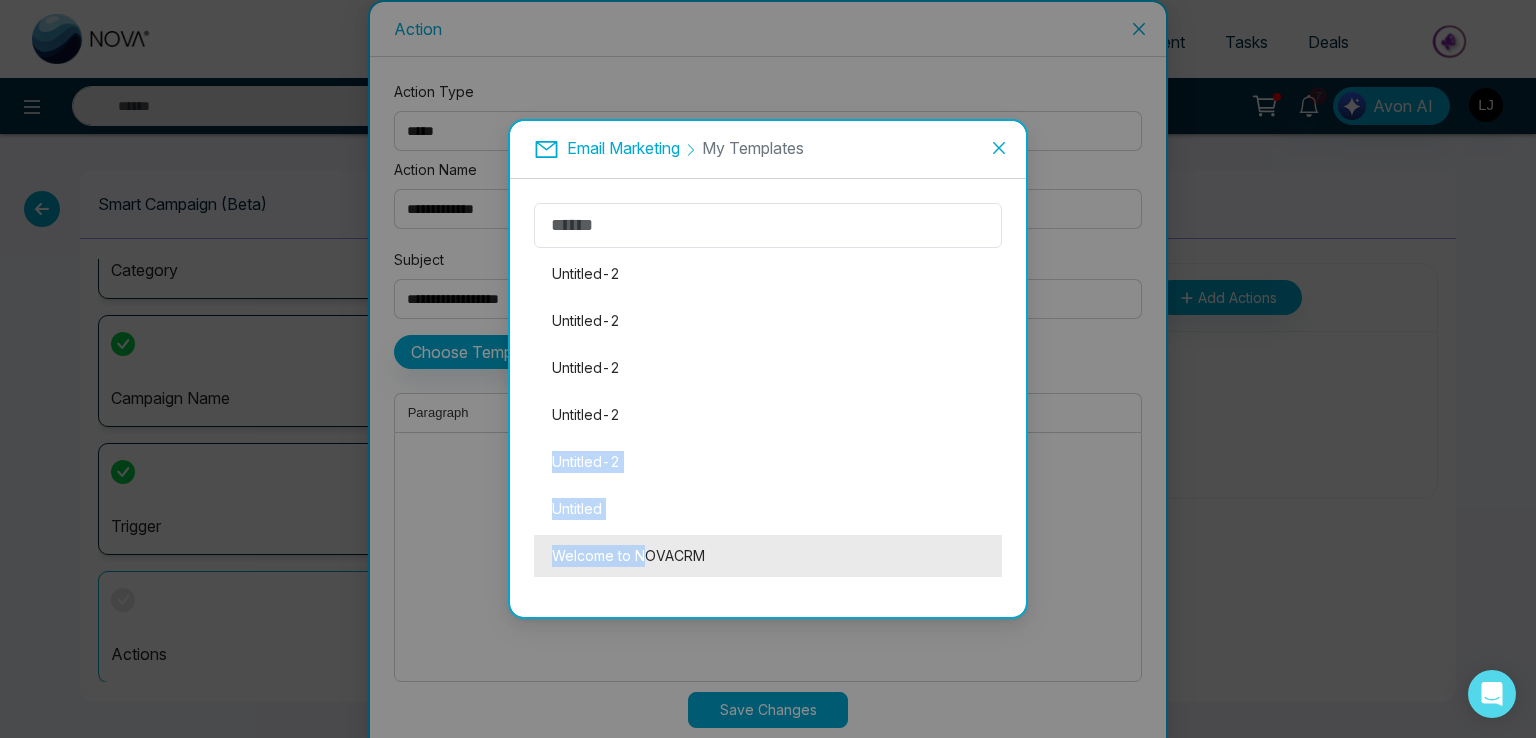 drag, startPoint x: 638, startPoint y: 400, endPoint x: 644, endPoint y: 558, distance: 158.11388 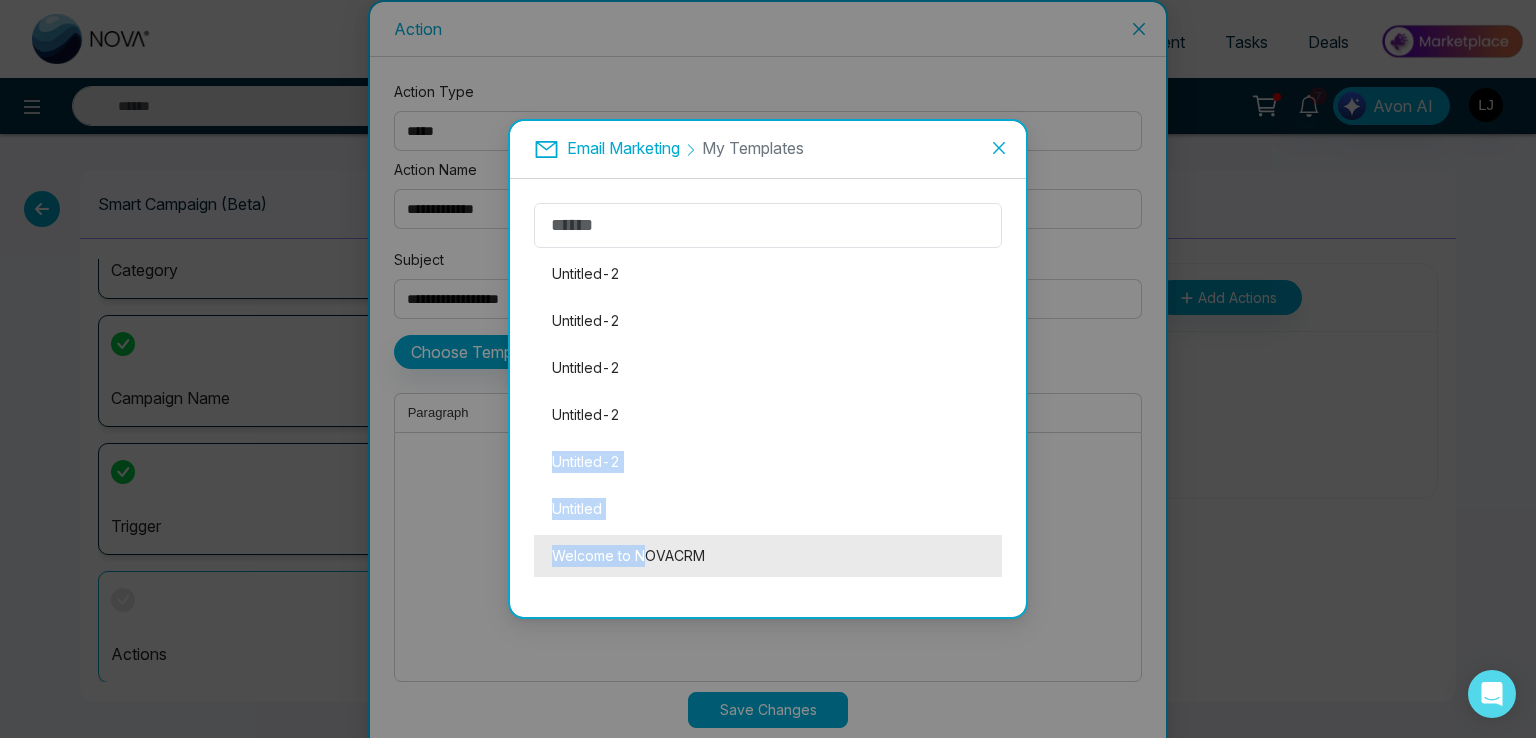 click on "Untitled-2 Untitled-2 Untitled-2 Untitled-2 Untitled-2 Untitled Welcome to NOVACRM" at bounding box center (768, 415) 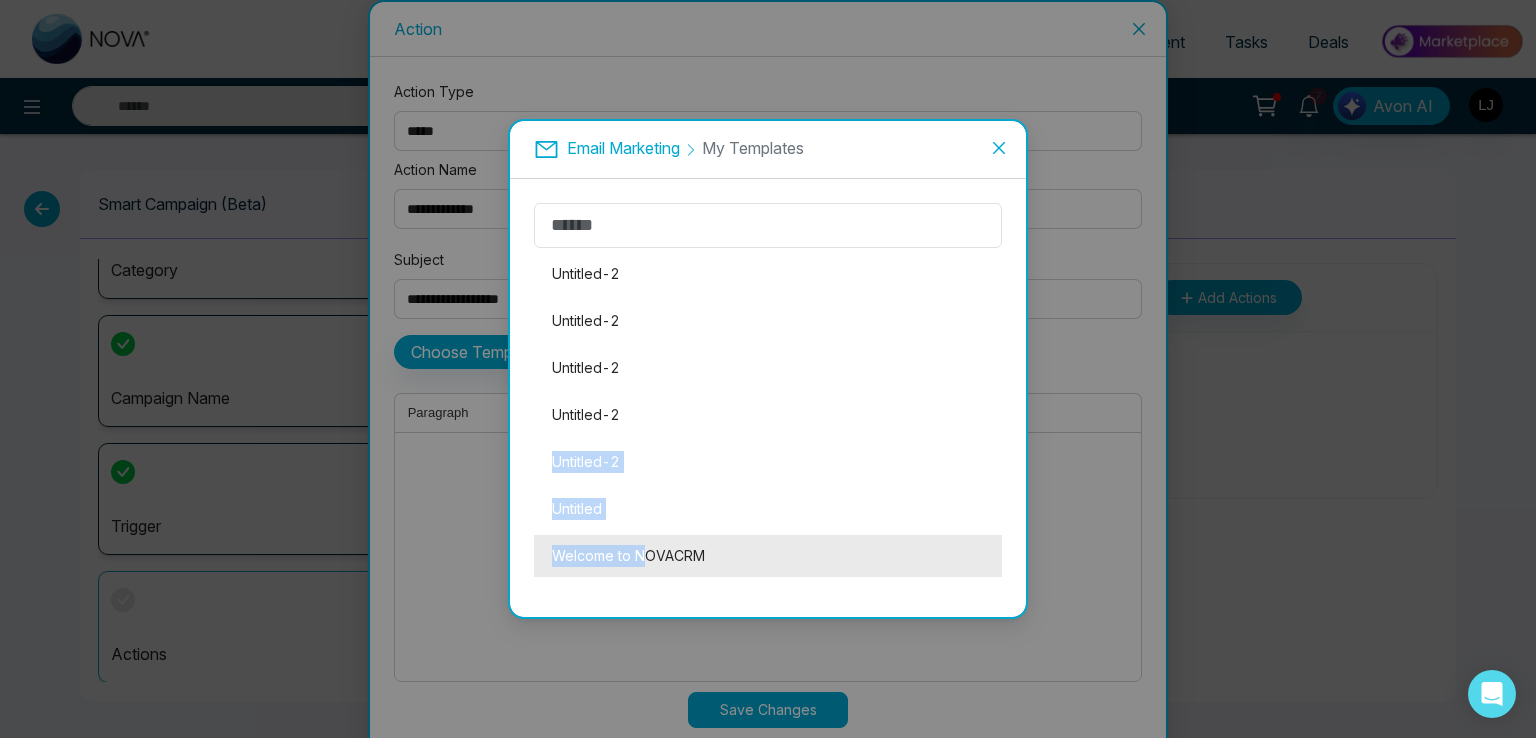 click on "Welcome to NOVACRM" at bounding box center (768, 556) 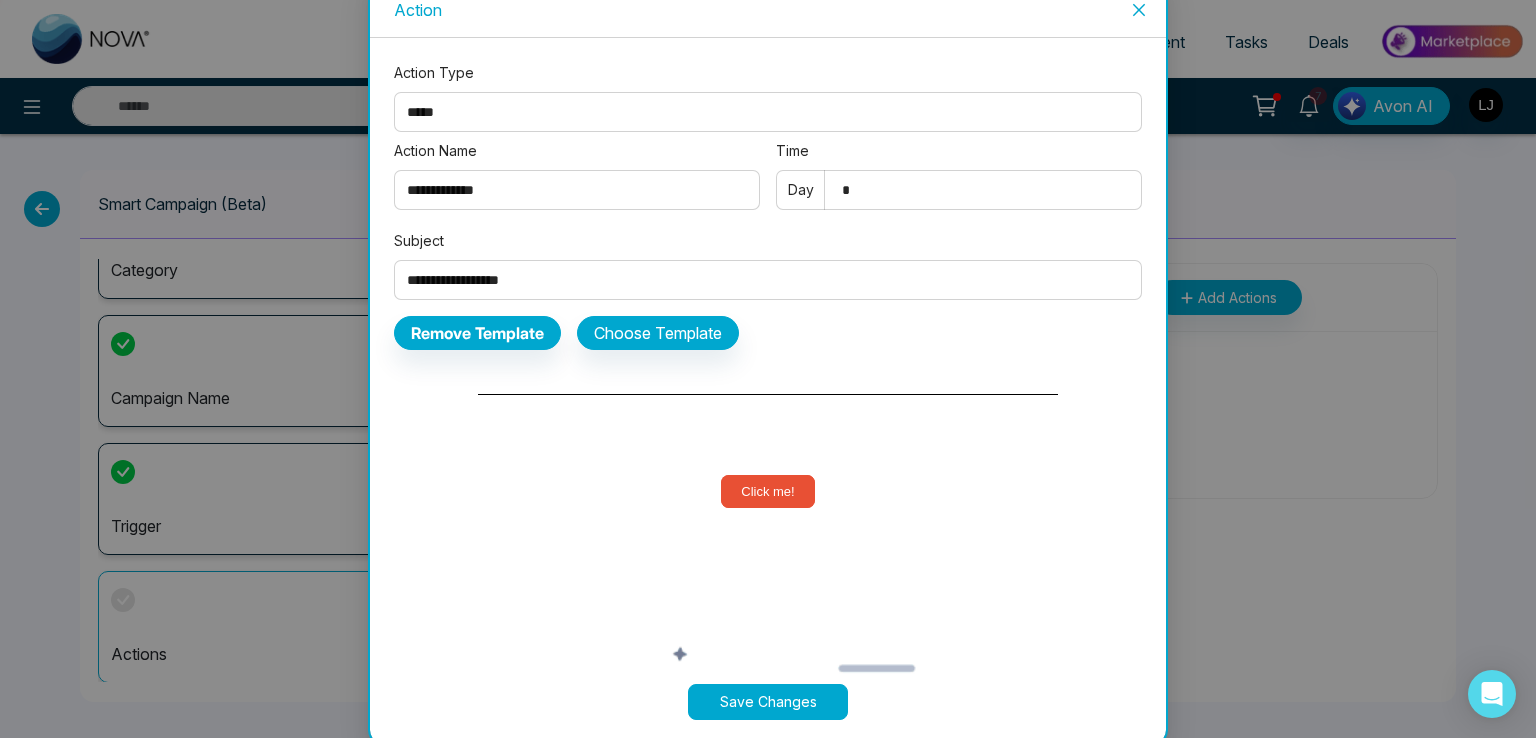 scroll, scrollTop: 24, scrollLeft: 0, axis: vertical 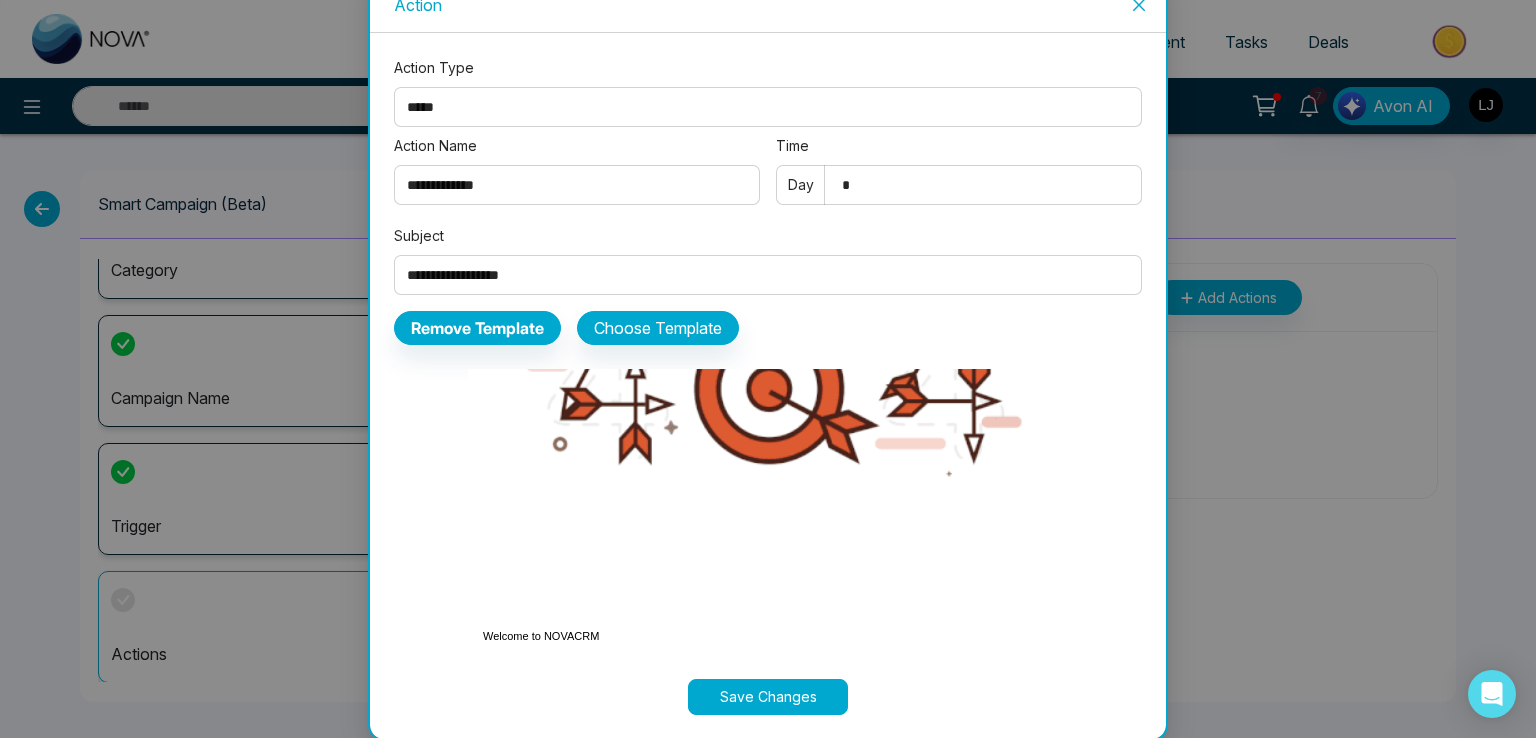 click on "Save Changes" at bounding box center (768, 697) 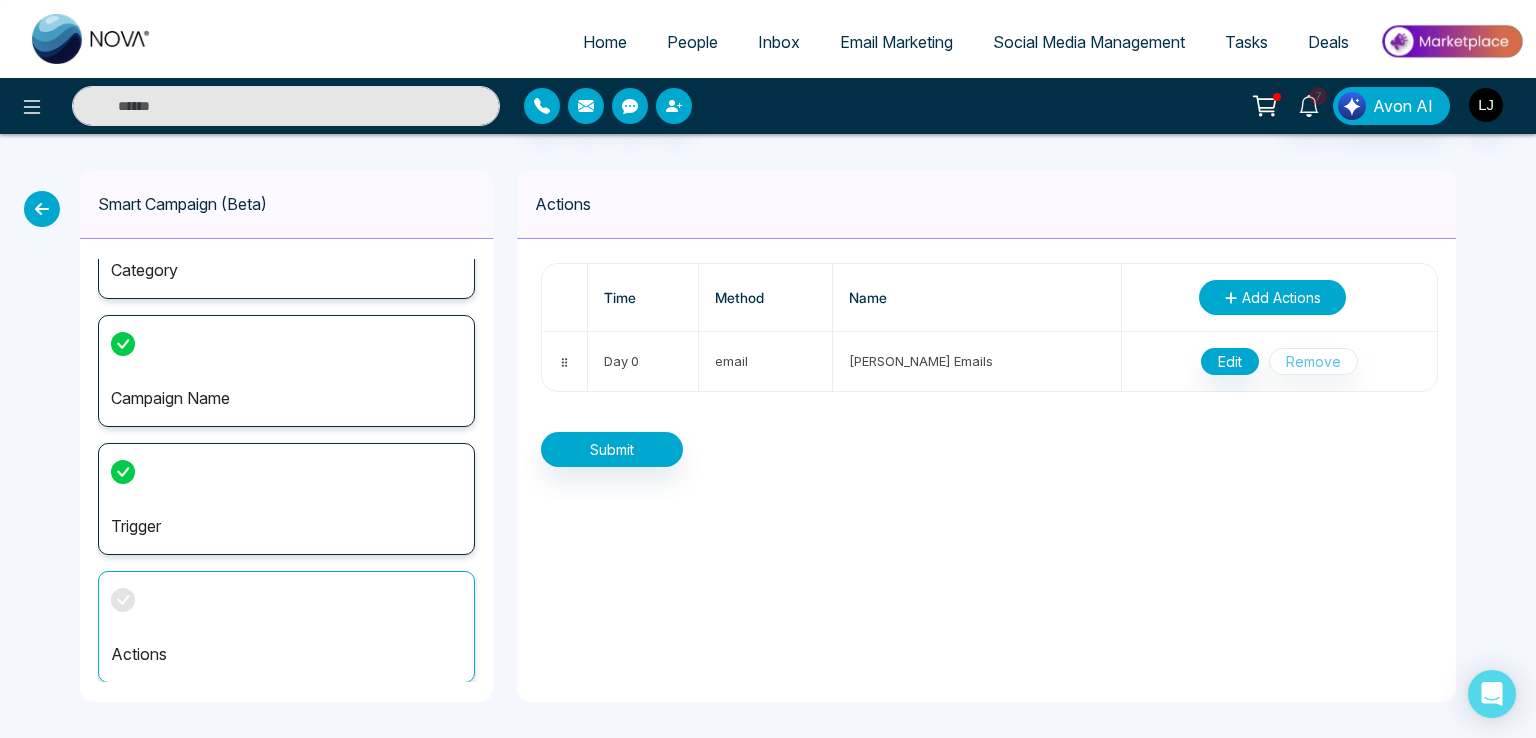 click on "Add Actions" at bounding box center (1281, 297) 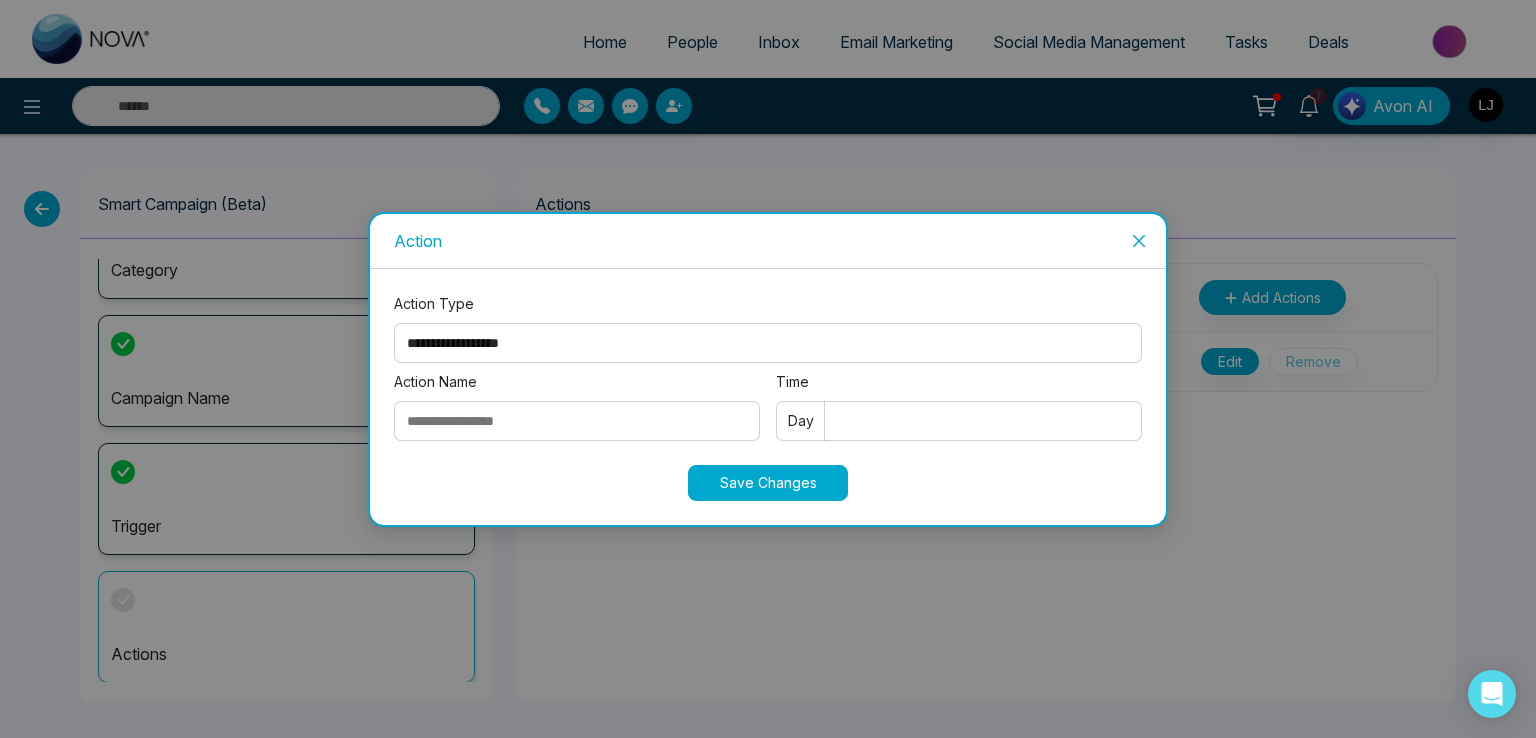 click on "**********" at bounding box center [768, 343] 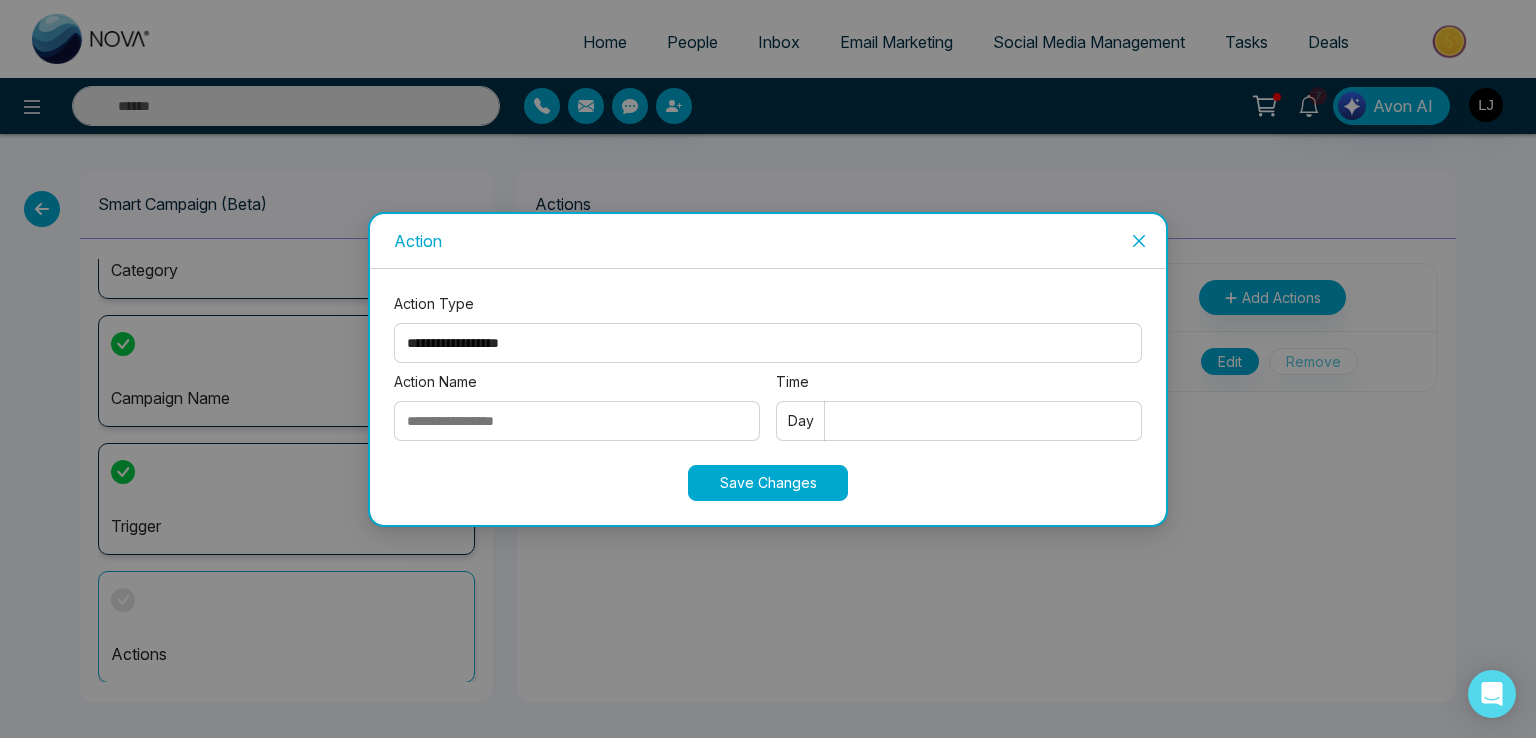 select on "****" 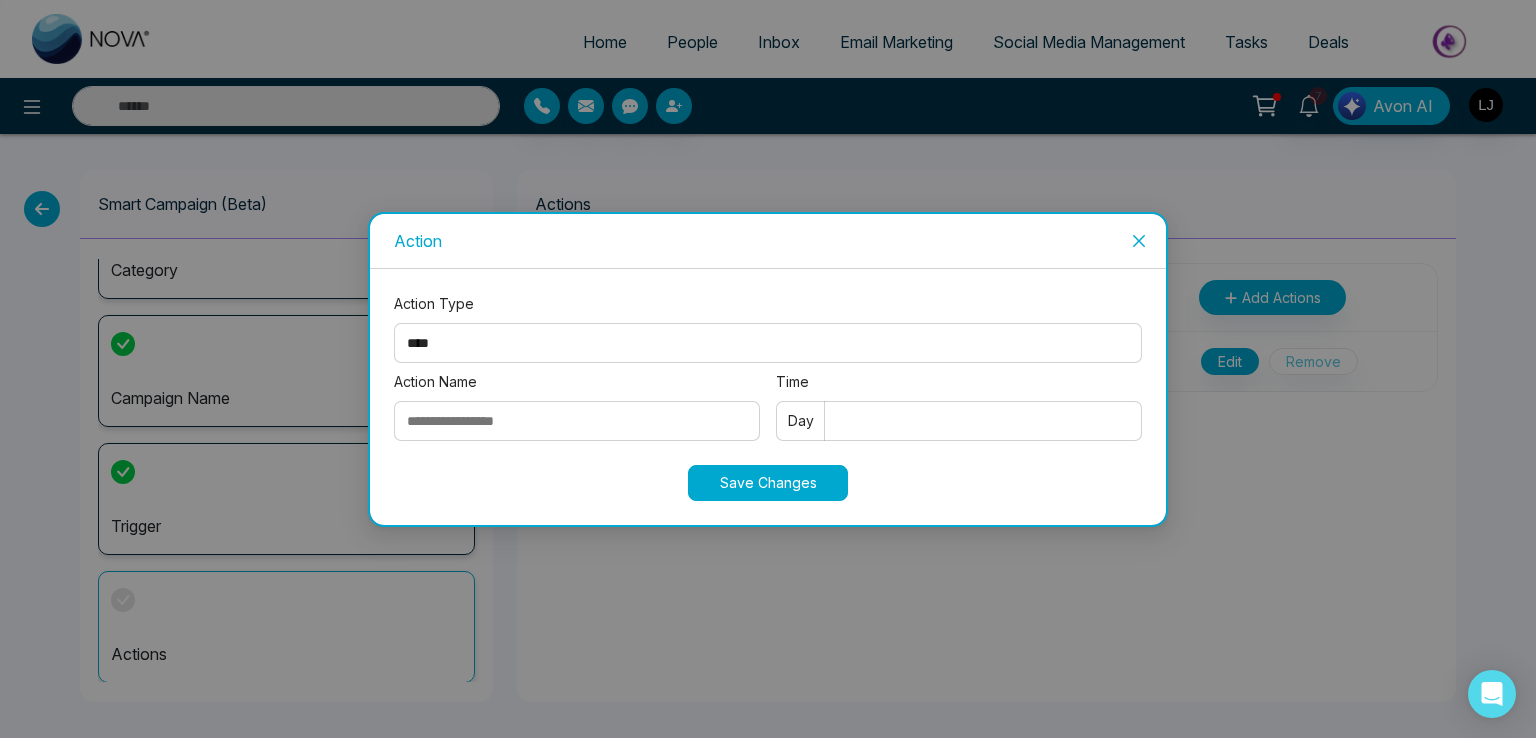 click on "**********" at bounding box center (768, 343) 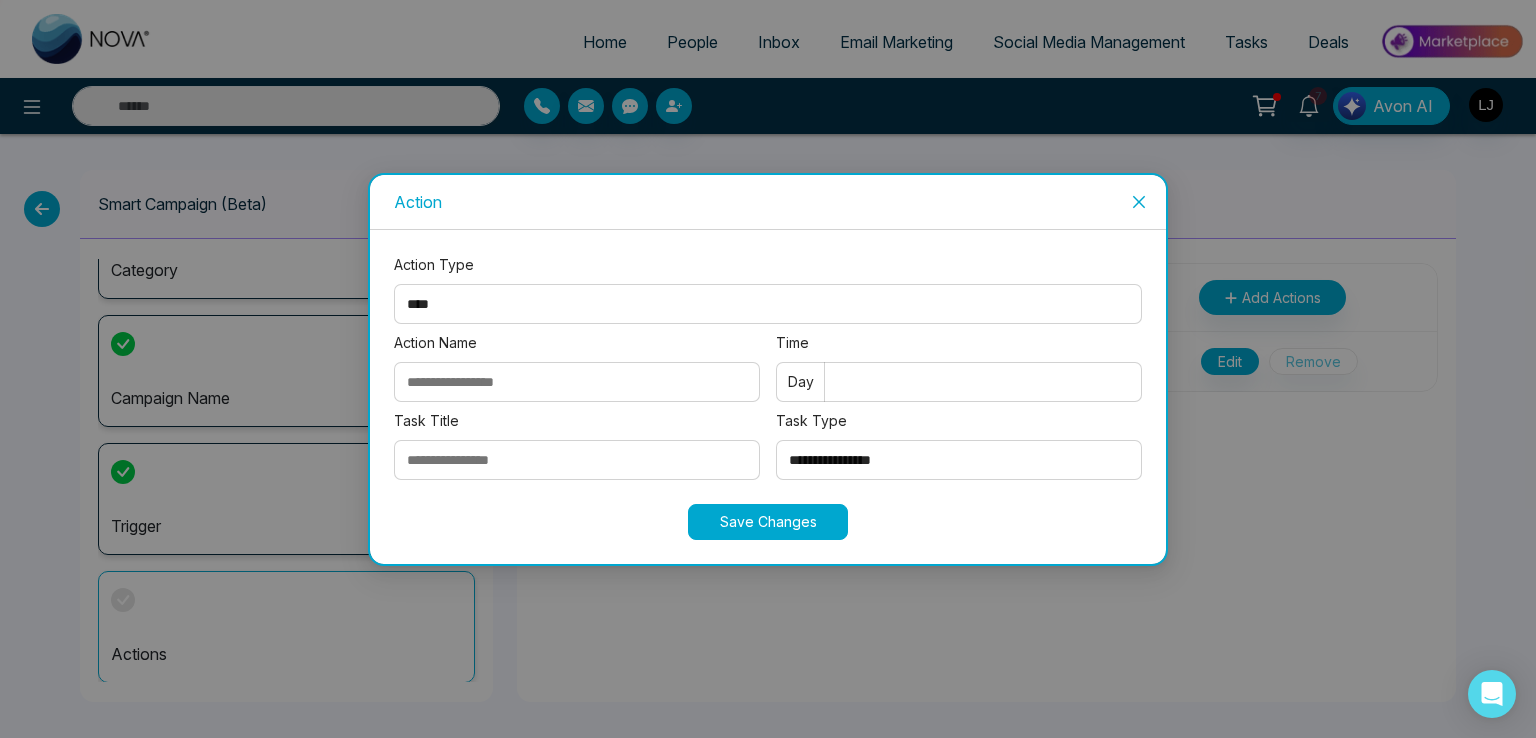 click on "Action Name" at bounding box center [577, 382] 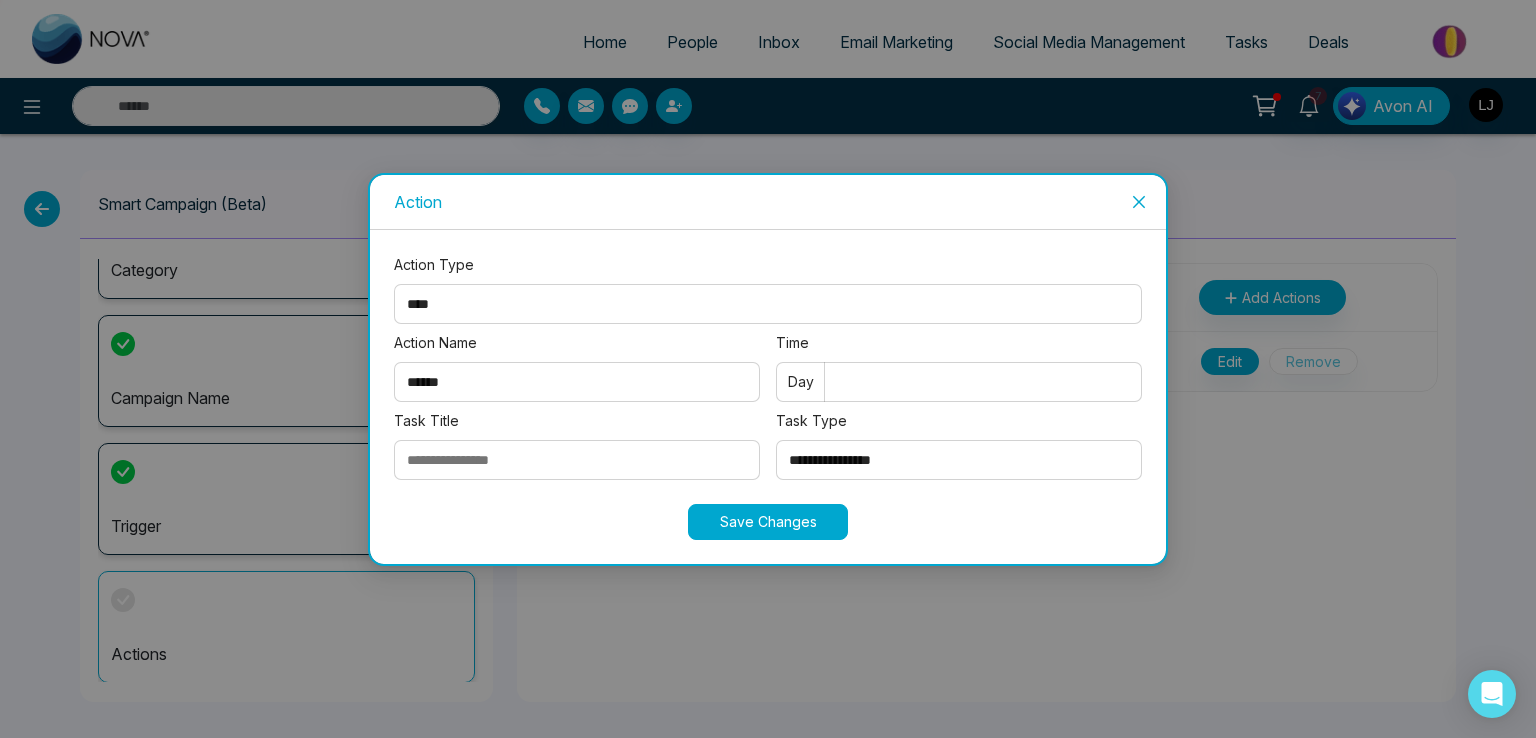 click on "Action Name ******" at bounding box center (577, 371) 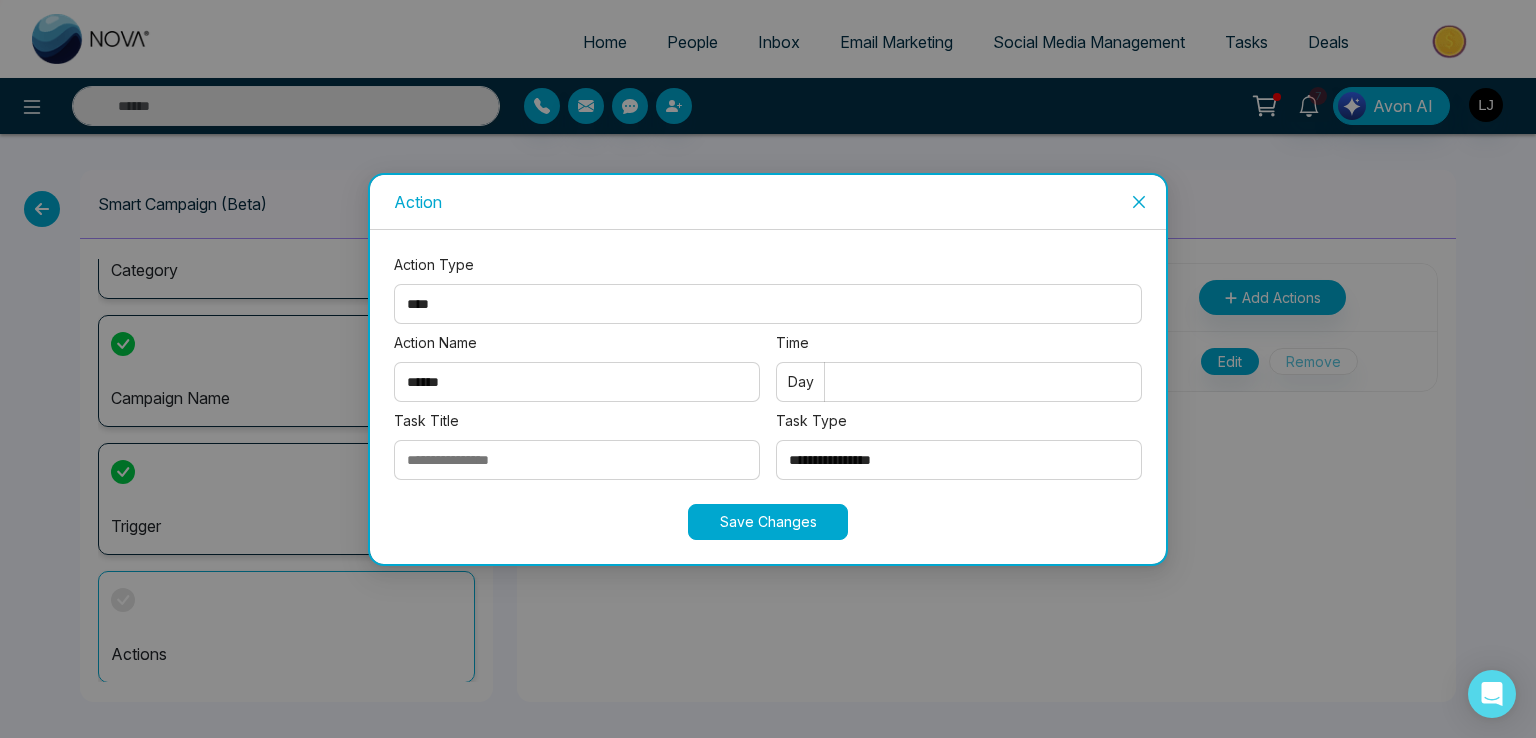 click on "******" at bounding box center [577, 382] 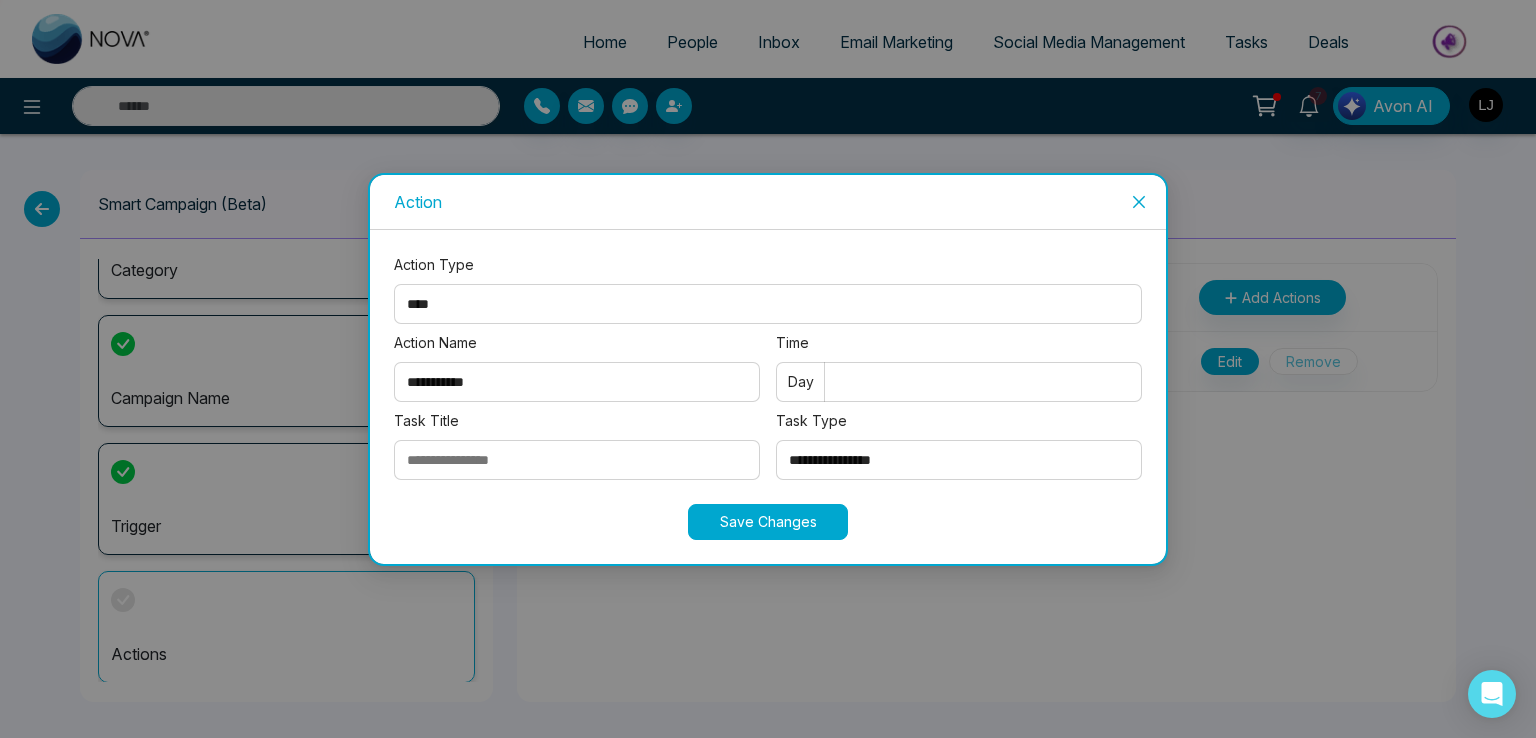 type on "**********" 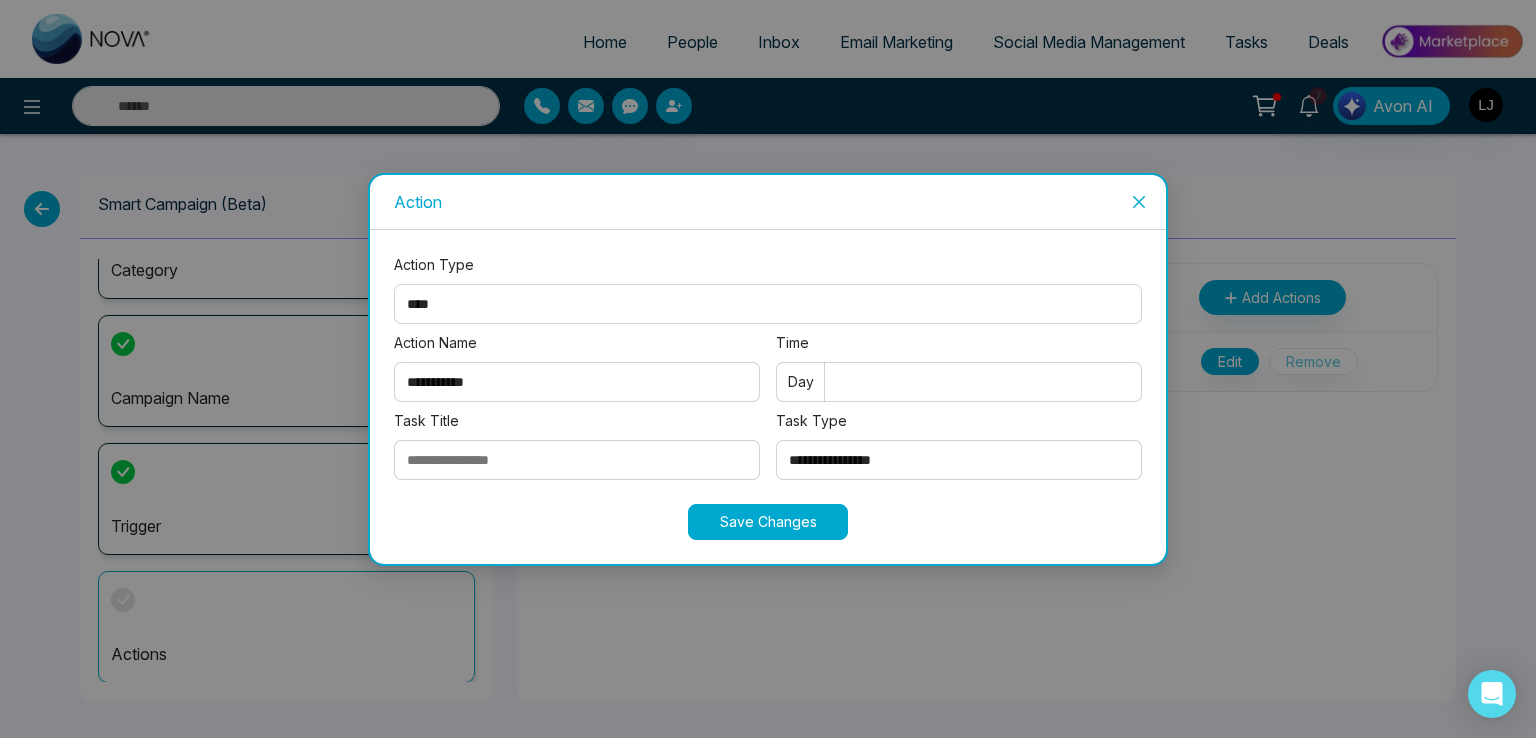 click on "Time" at bounding box center (959, 382) 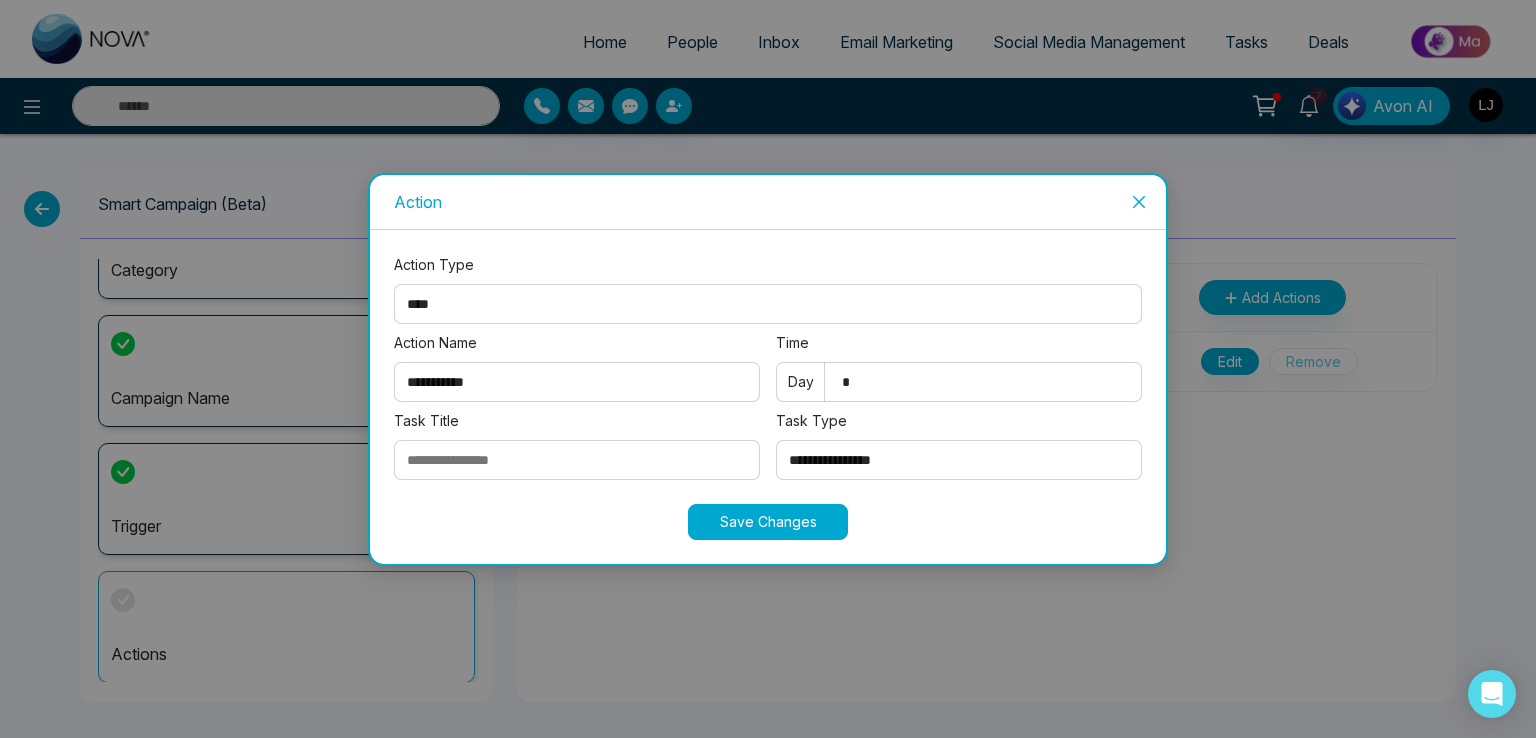 type on "*" 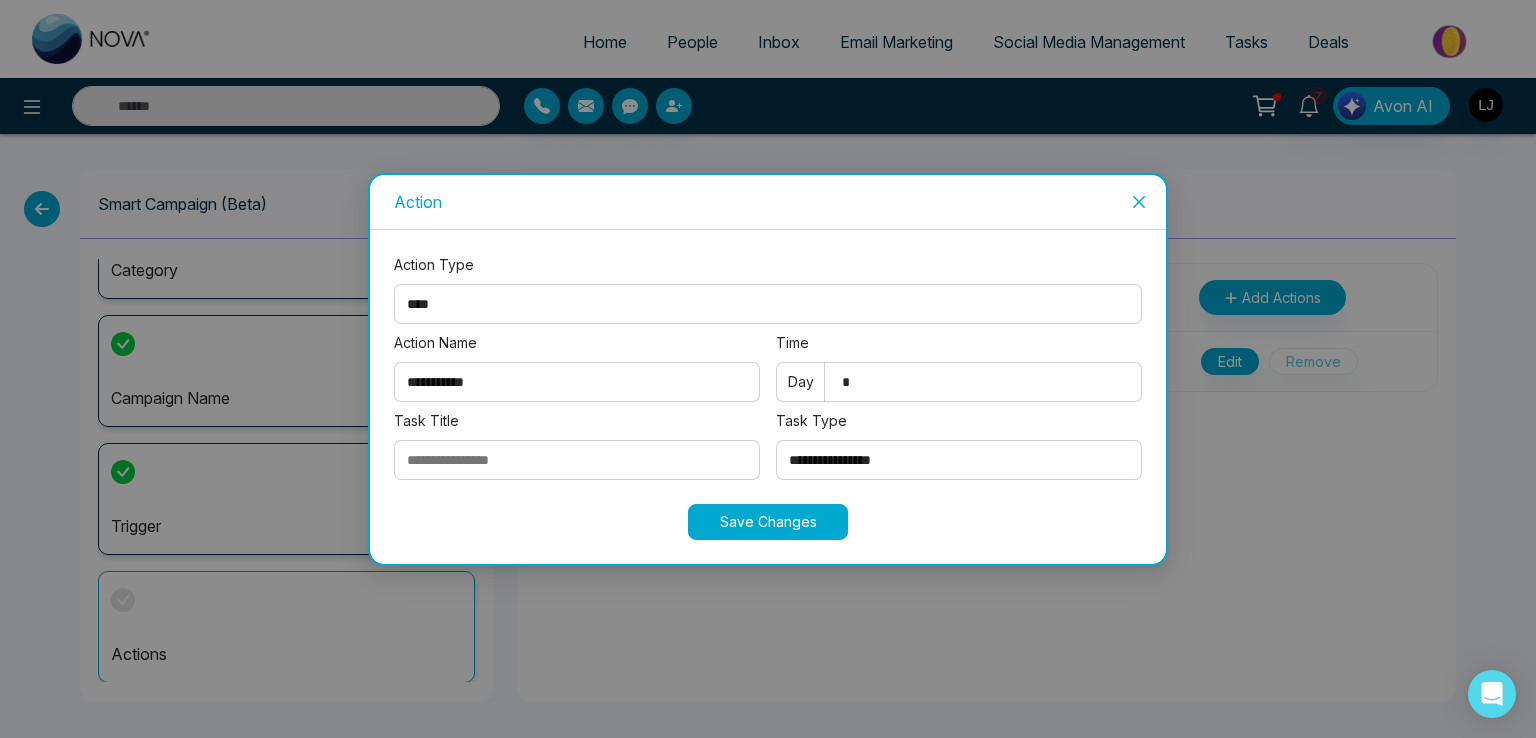 click on "Task Title" at bounding box center (577, 460) 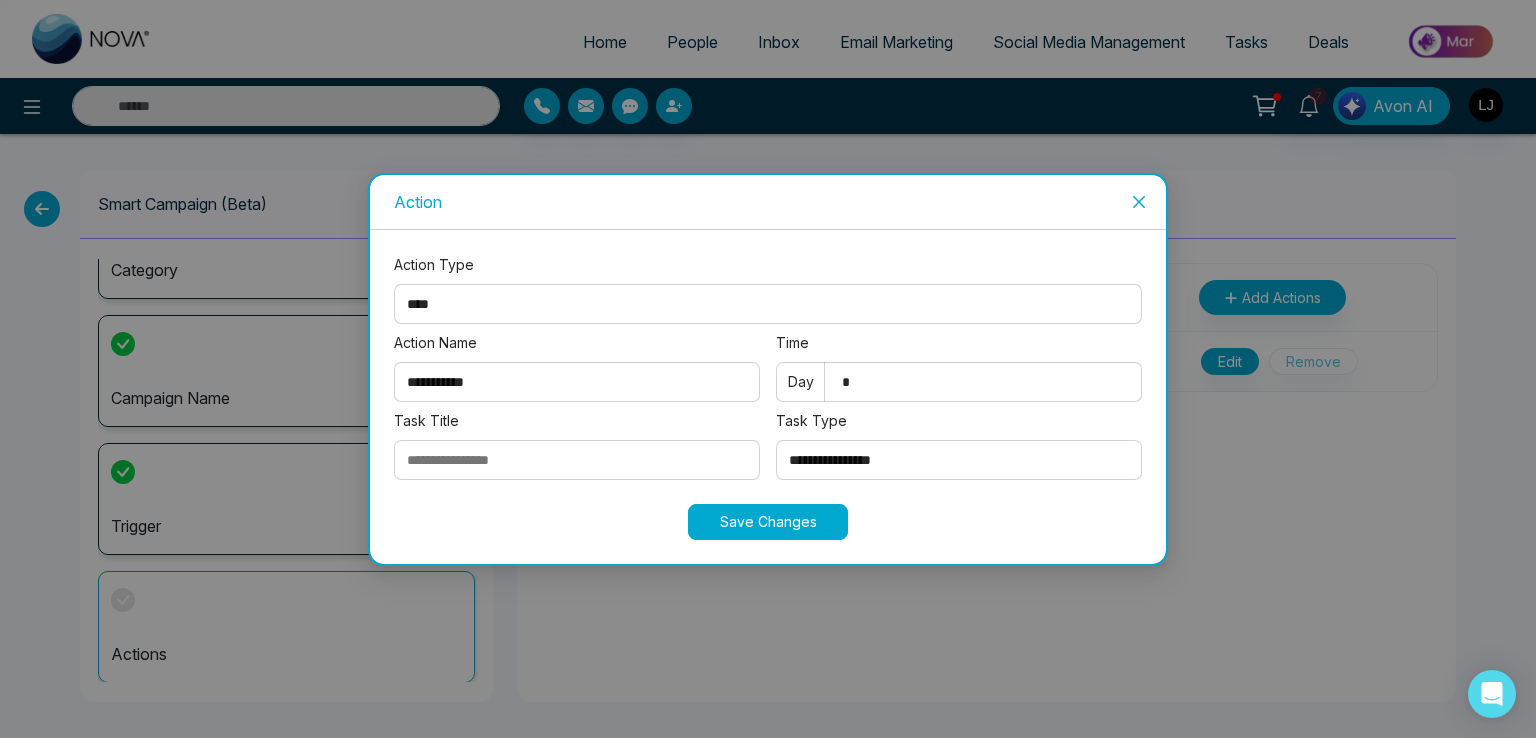 type on "**********" 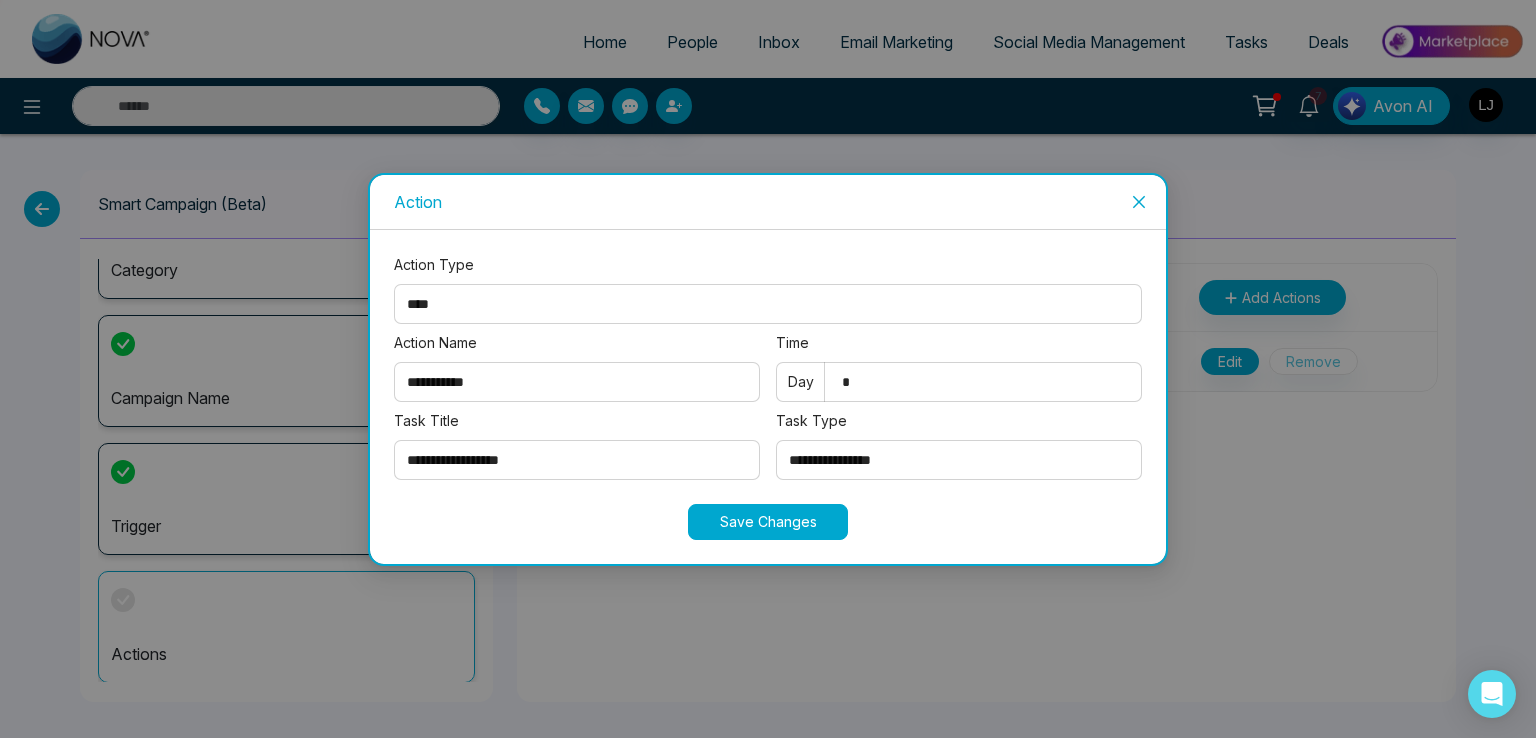 click on "**********" at bounding box center [959, 460] 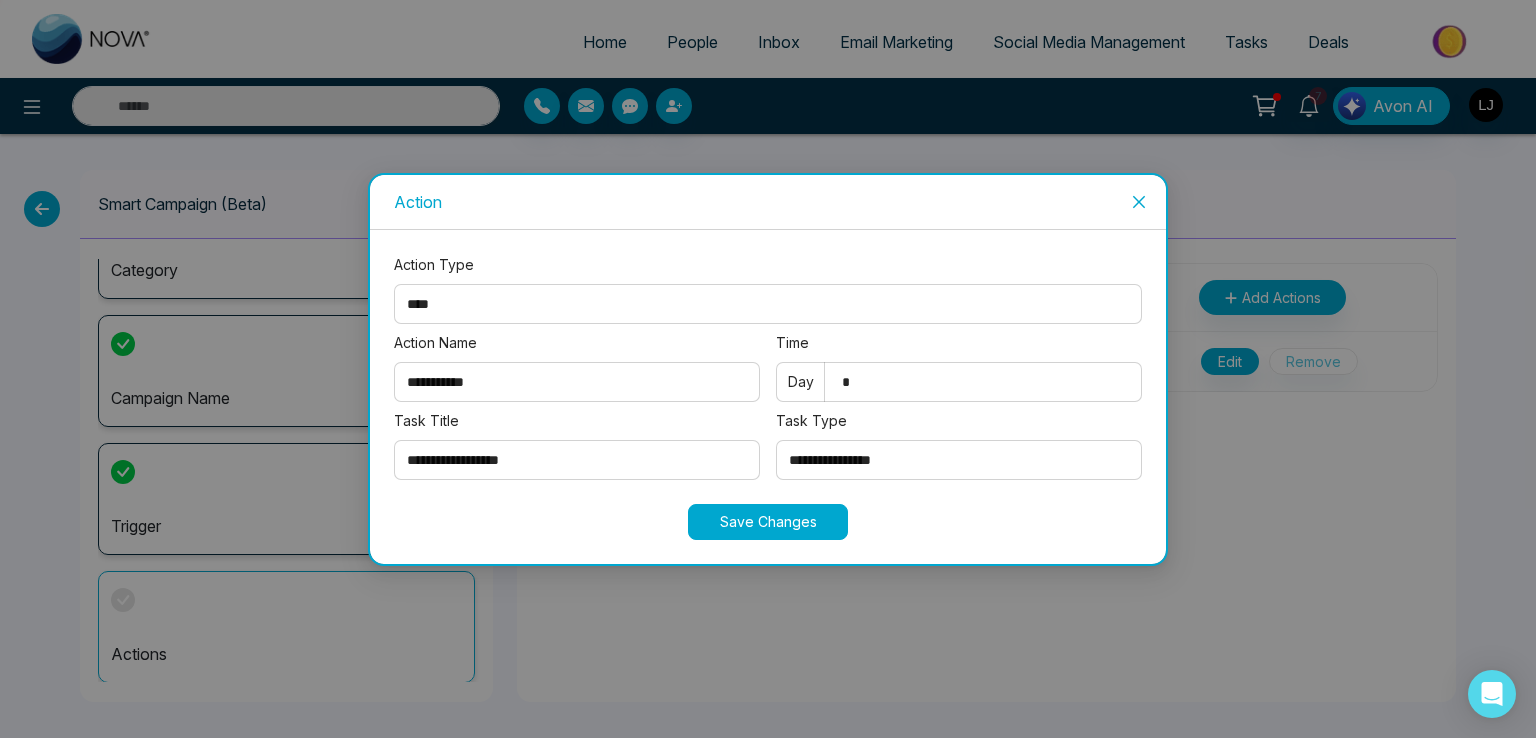 select on "****" 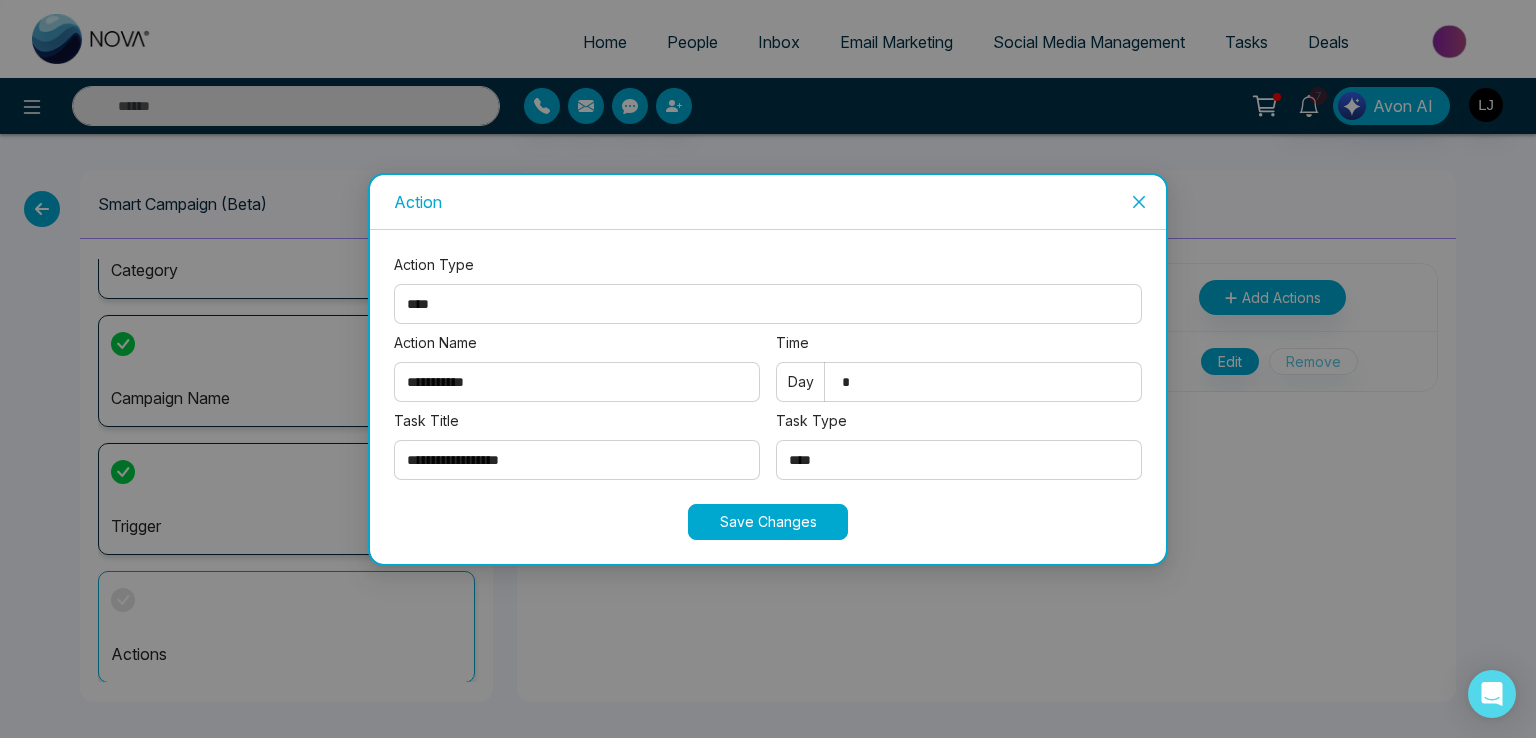click on "**********" at bounding box center [959, 460] 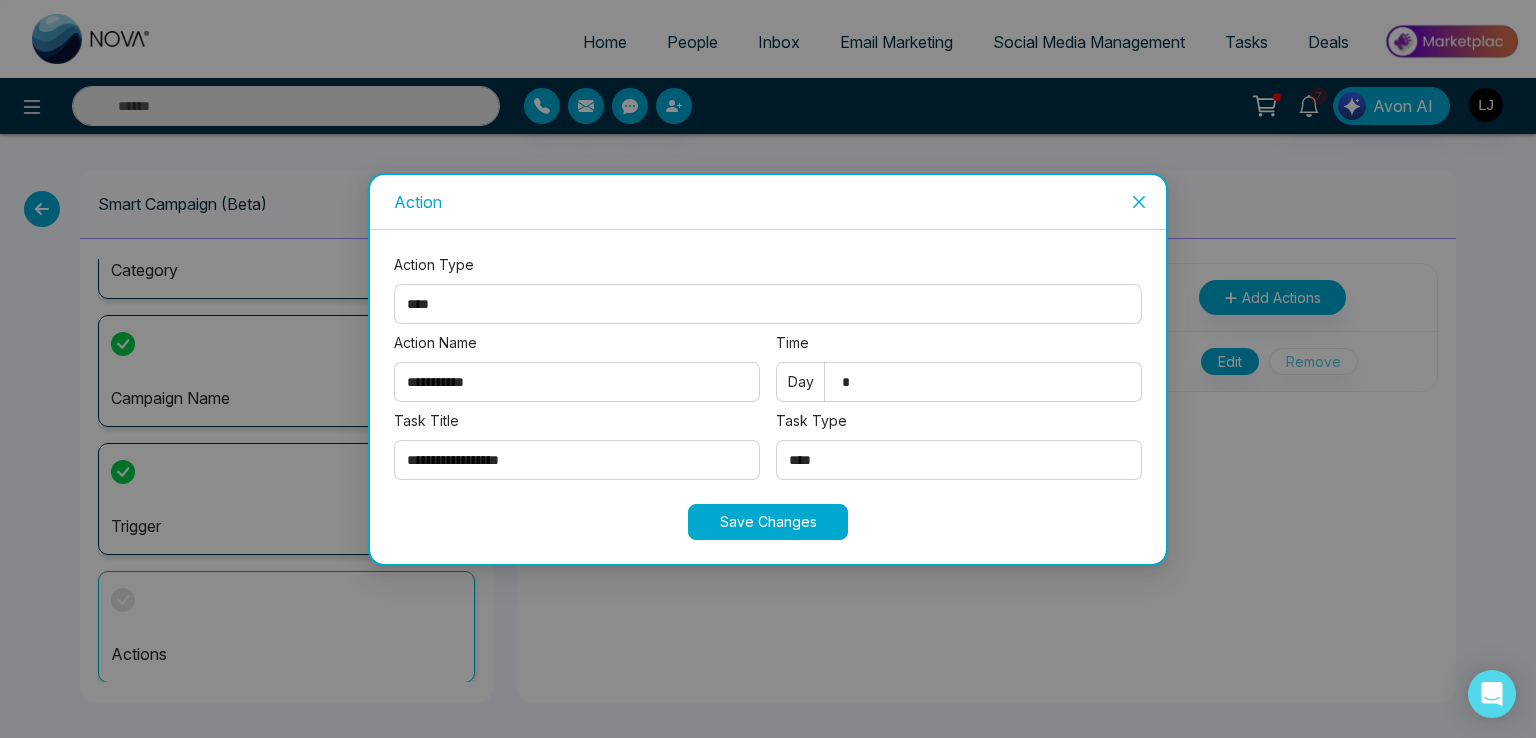 click on "Save Changes" at bounding box center [768, 522] 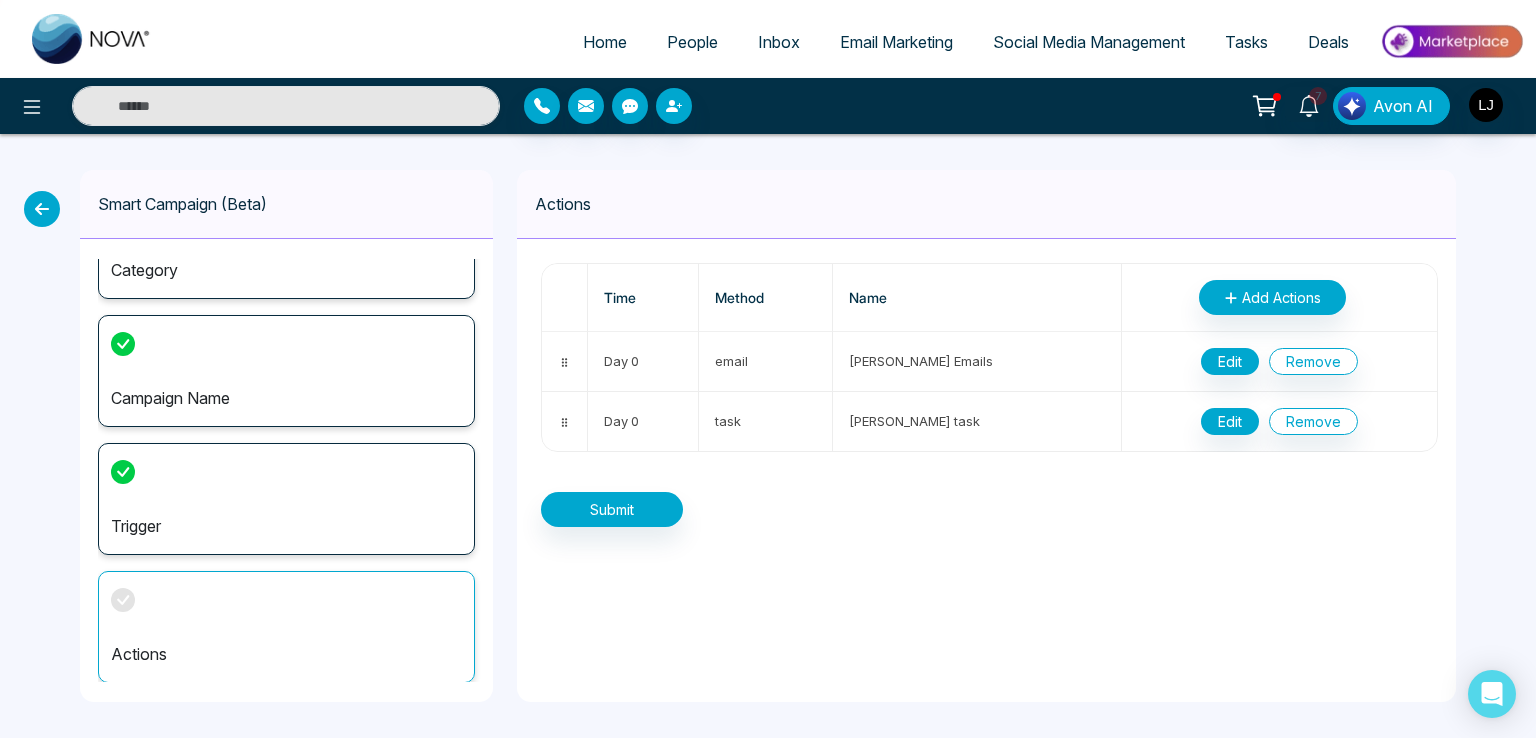 click on "Add Actions" at bounding box center [1279, 298] 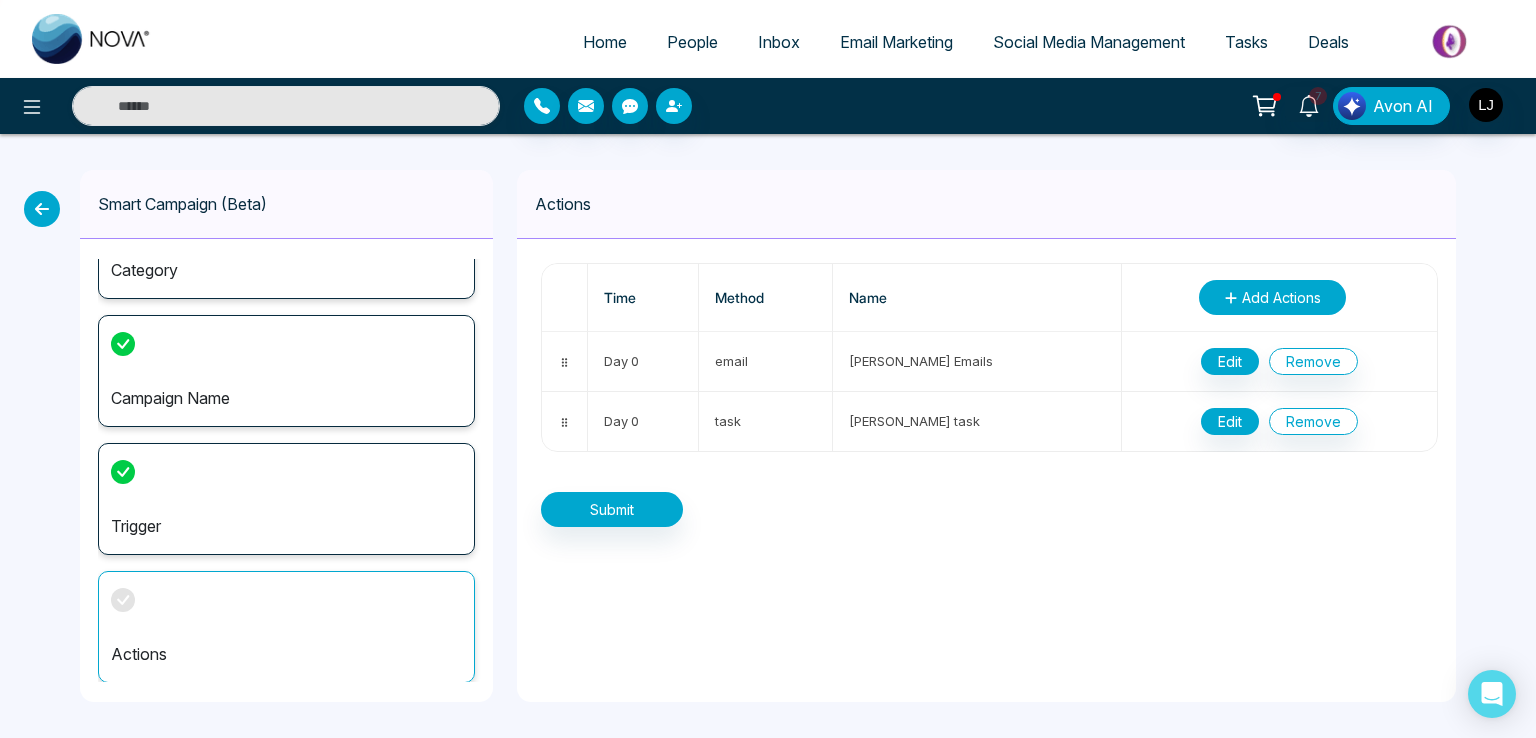 click on "Add Actions" at bounding box center (1281, 297) 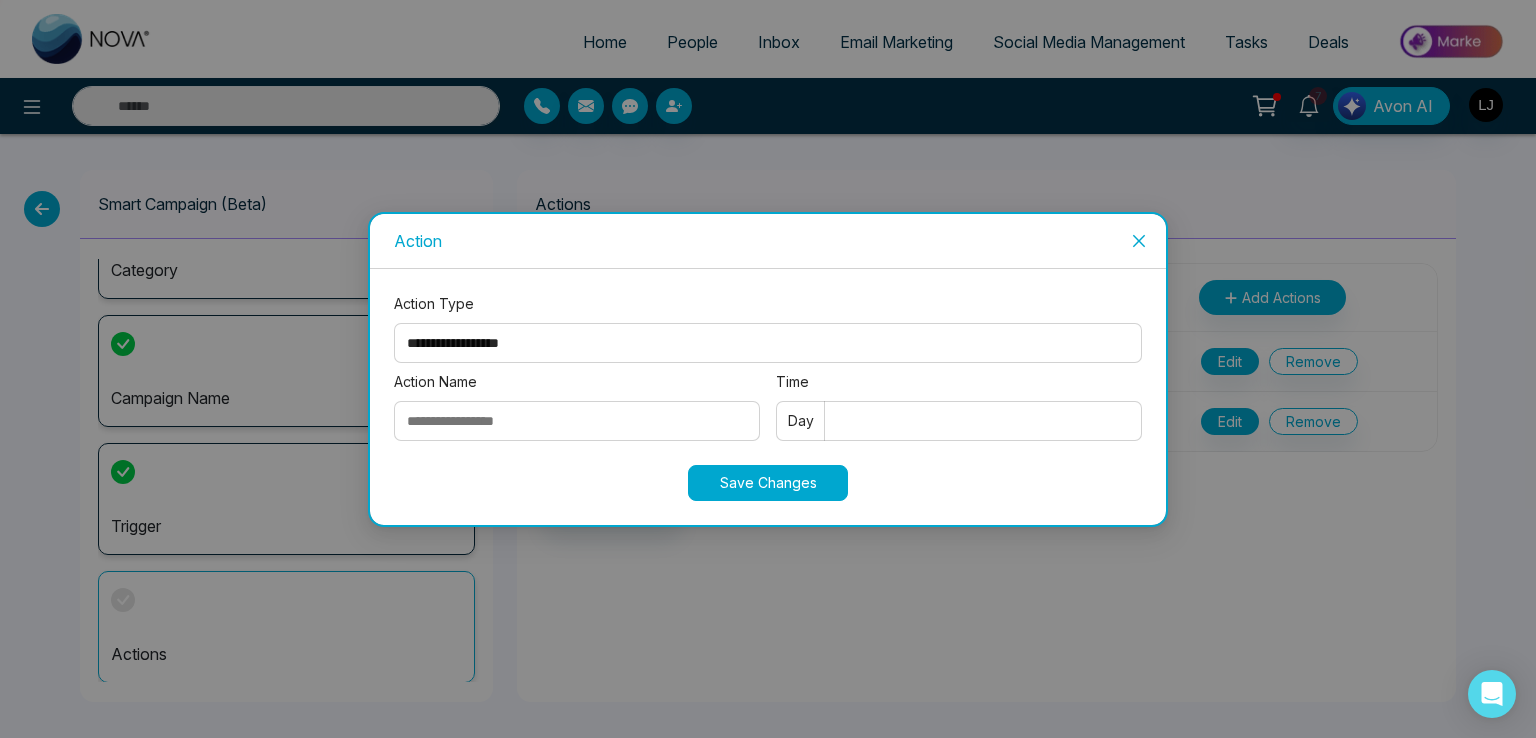 click on "**********" at bounding box center [768, 343] 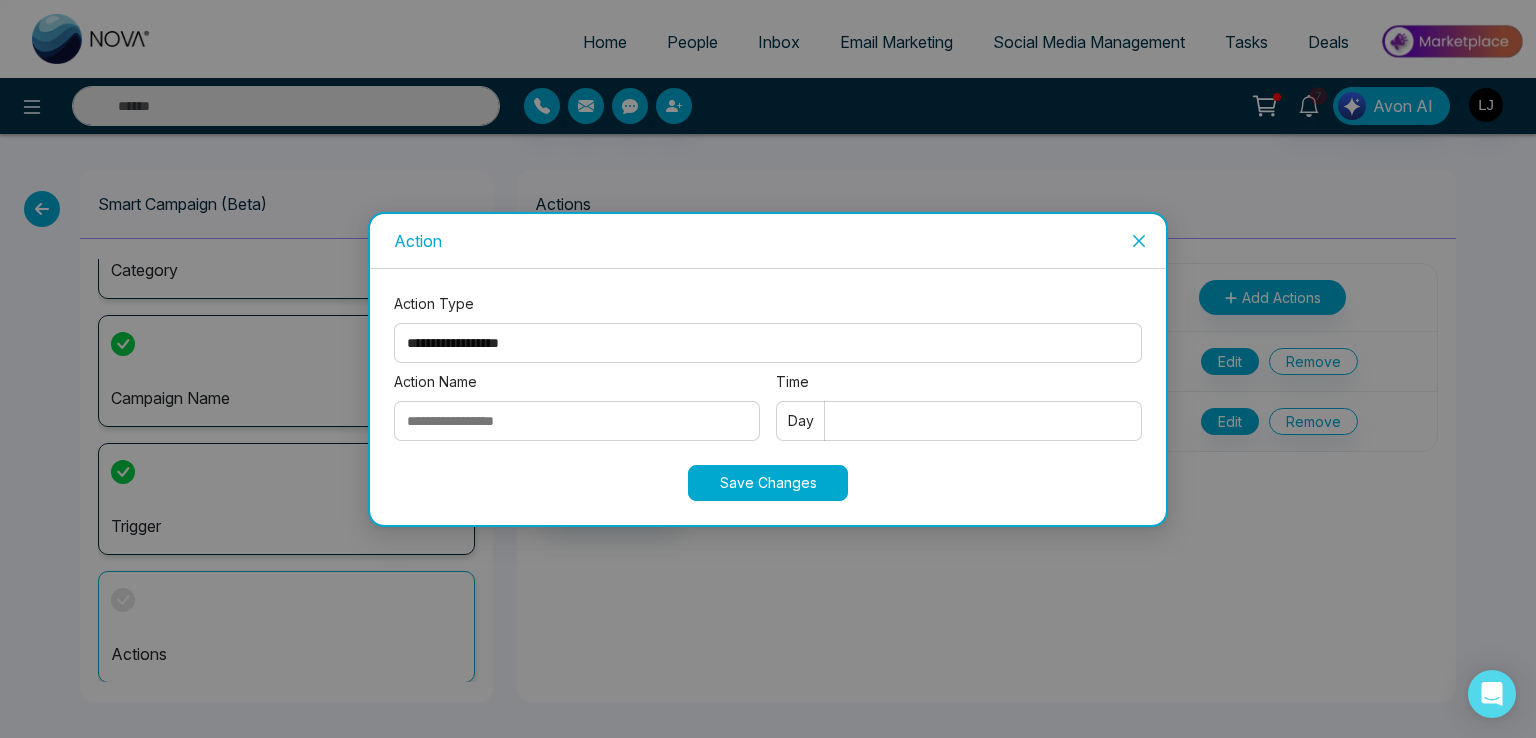 select on "****" 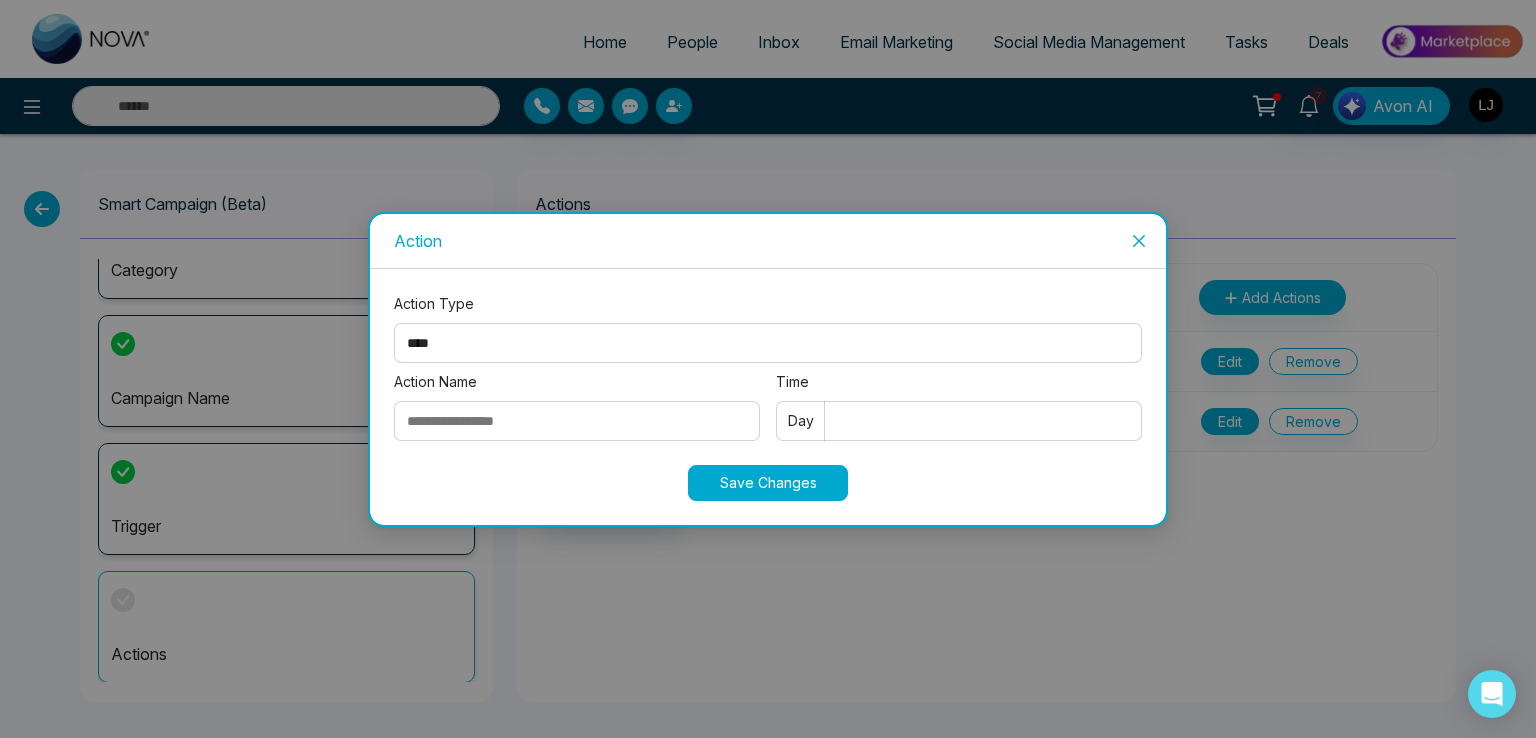 click on "**********" at bounding box center [768, 343] 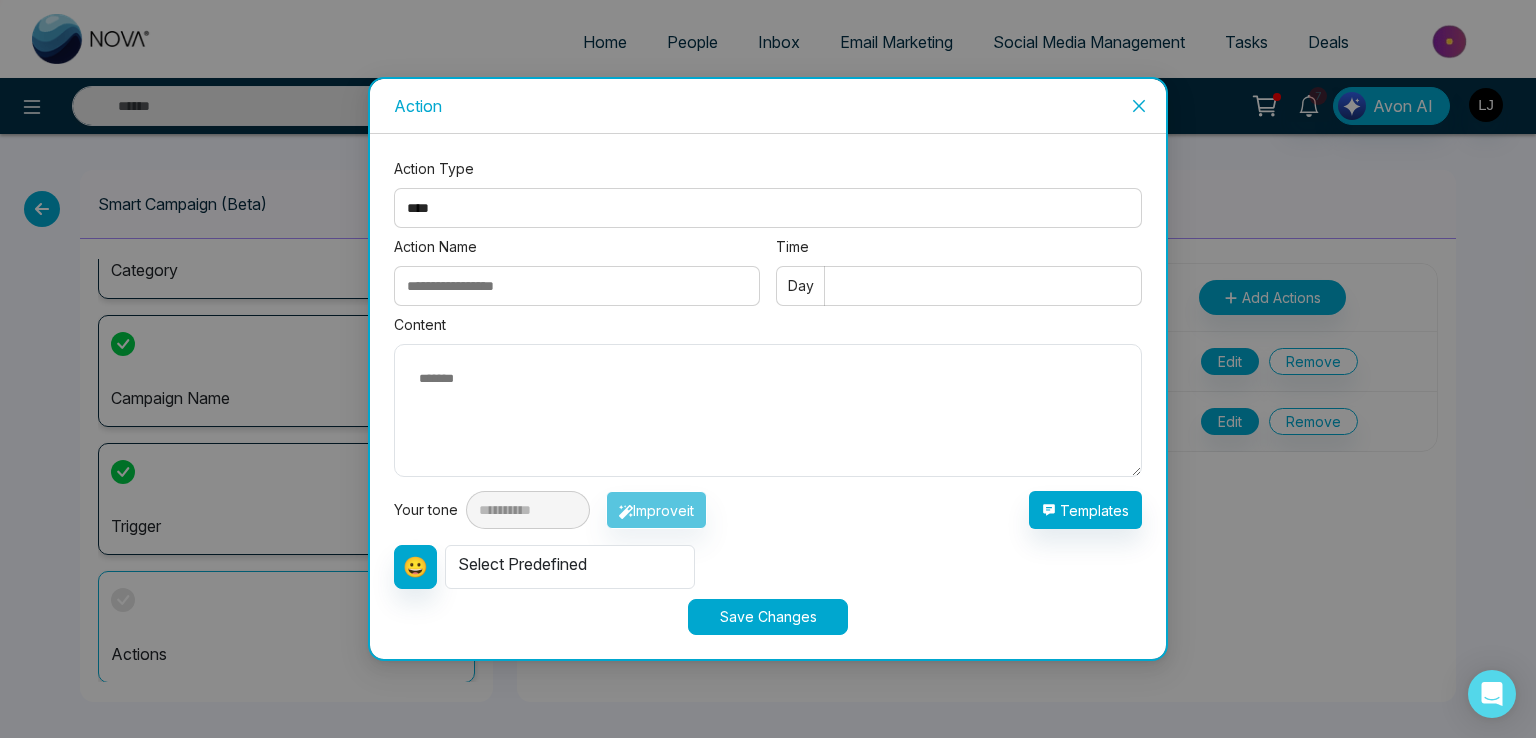 click on "Action Name" at bounding box center (577, 286) 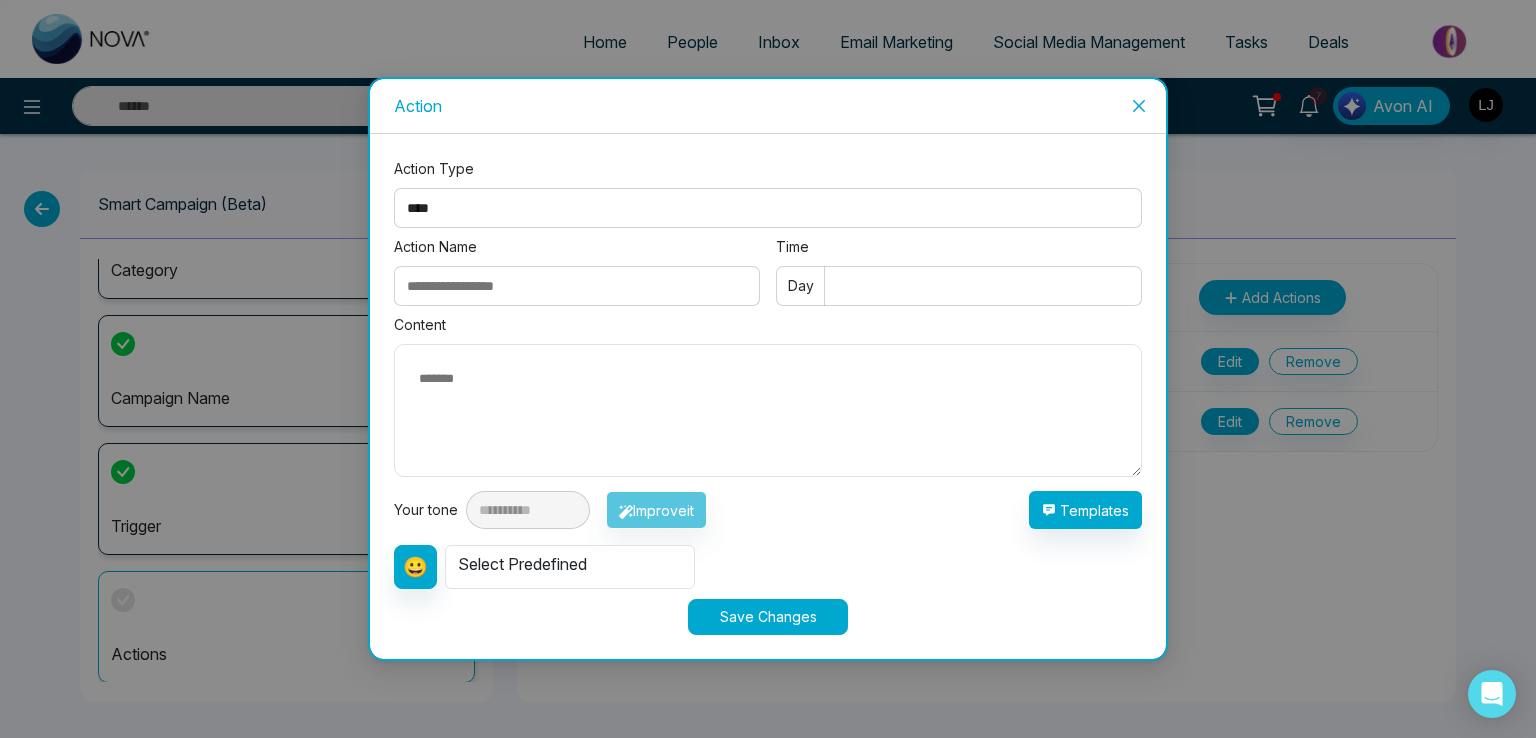 type on "******" 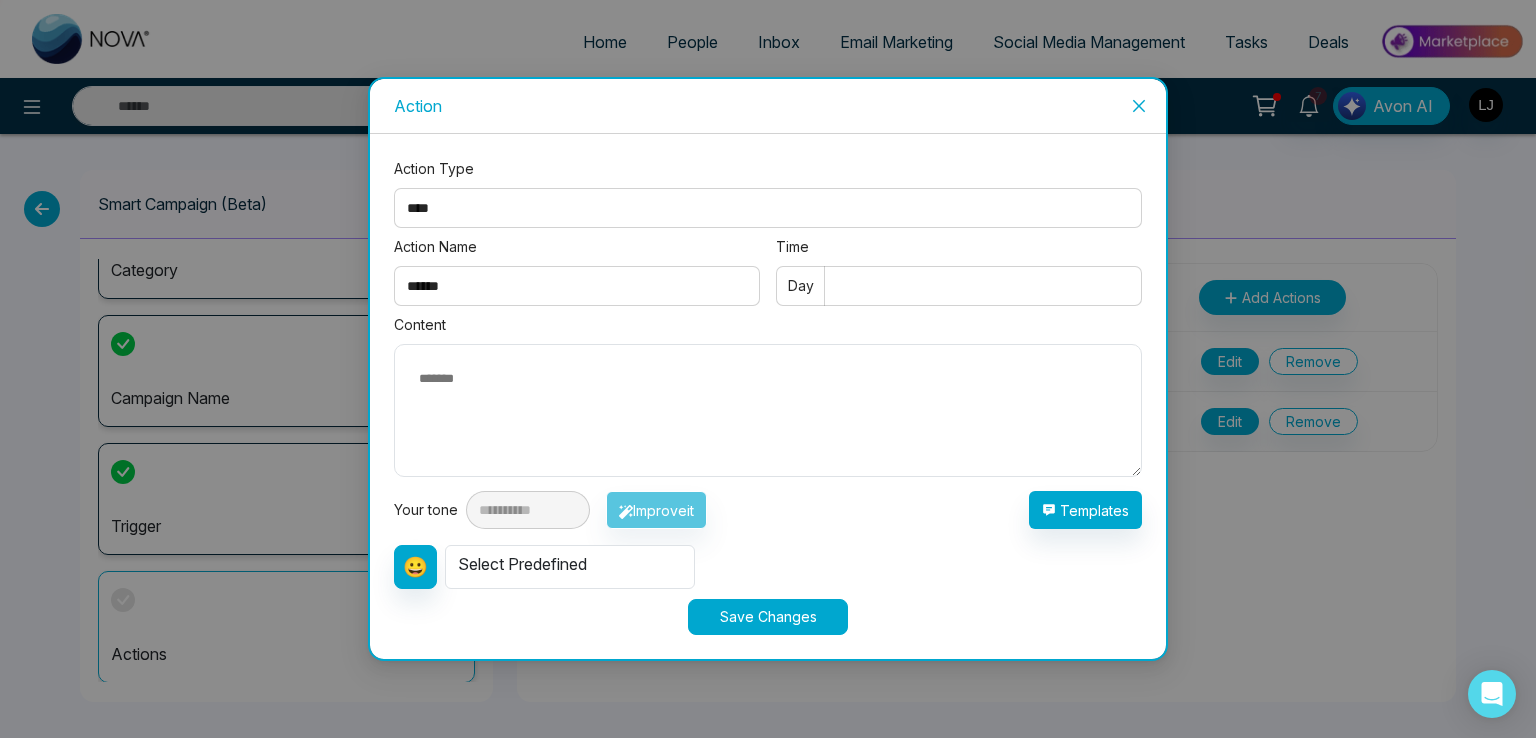 click on "Time" at bounding box center (959, 286) 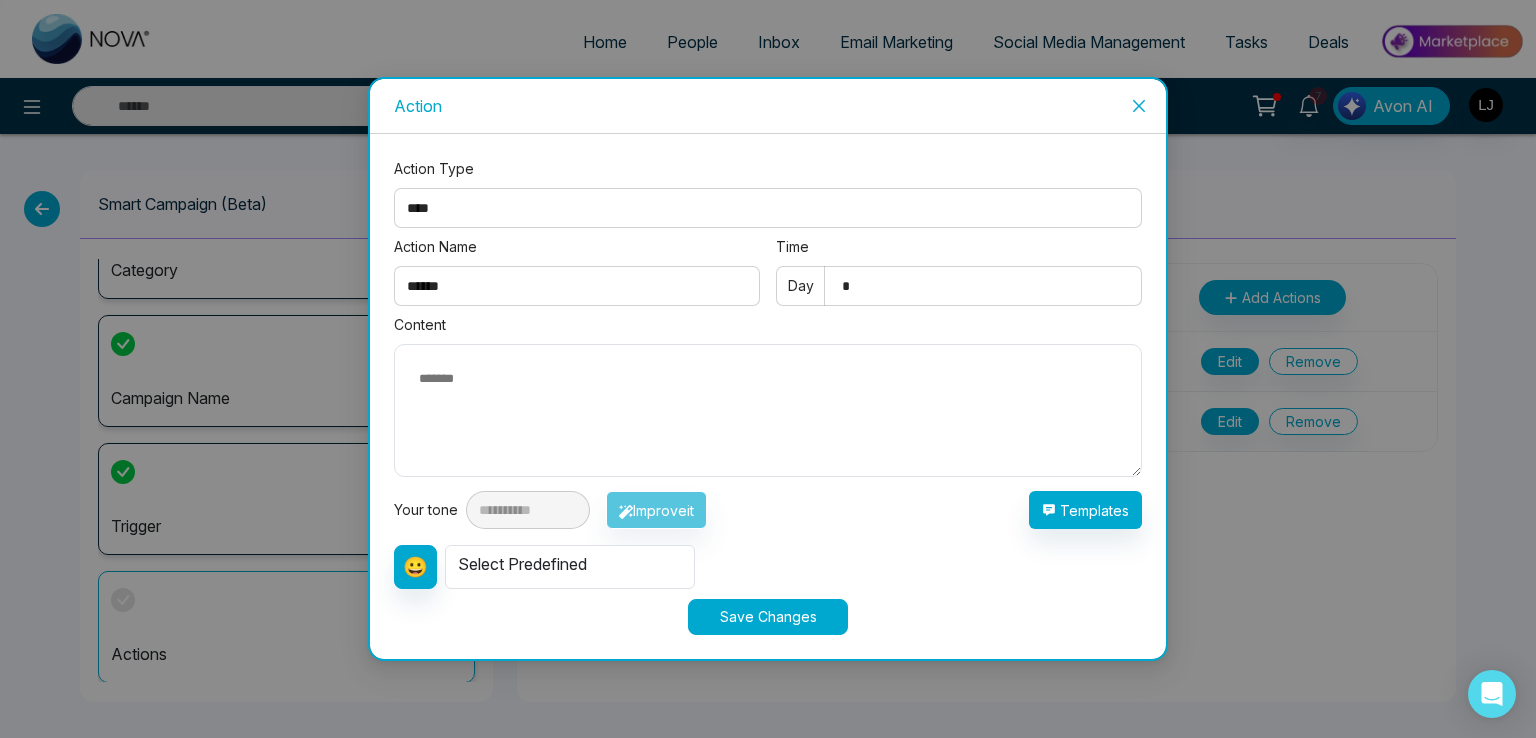 type on "*" 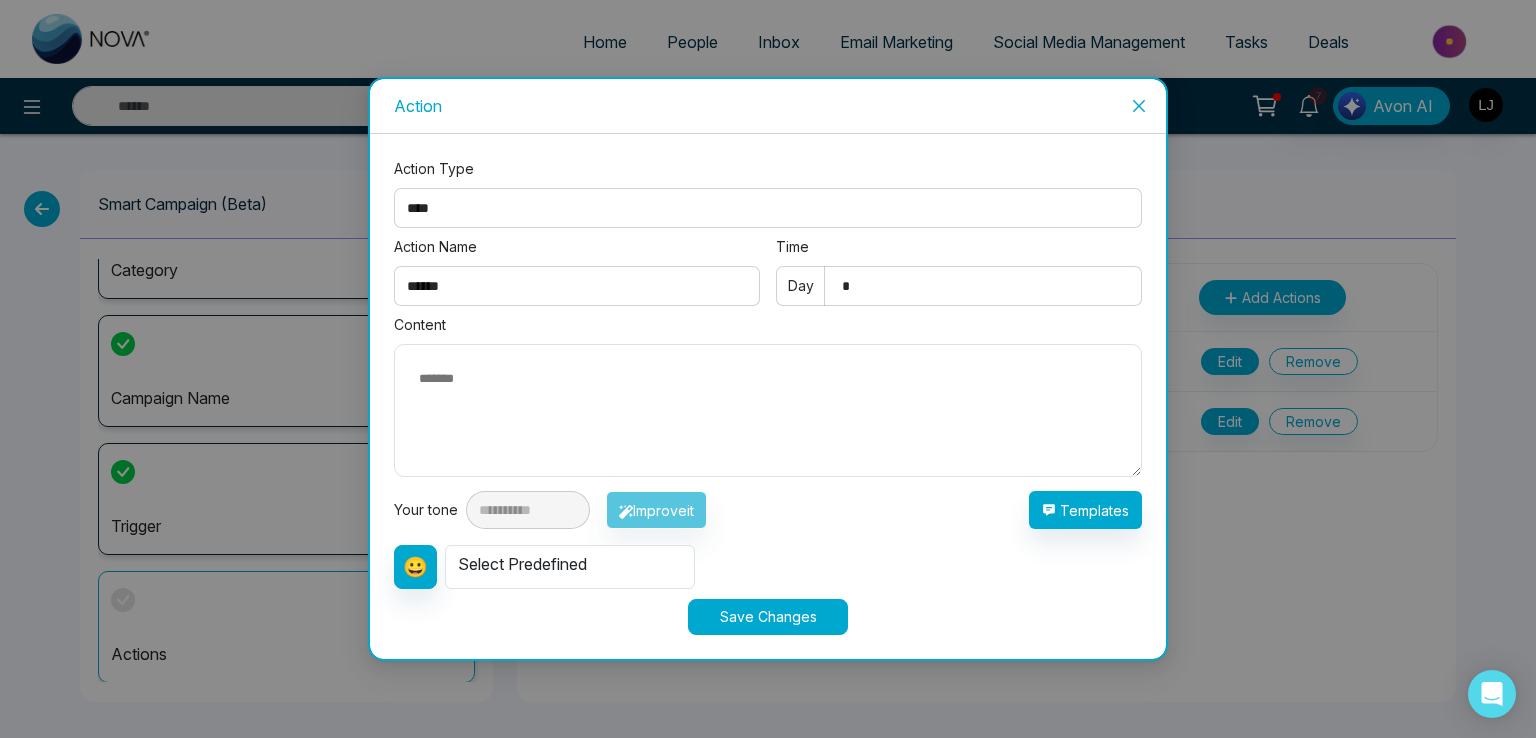click at bounding box center (768, 410) 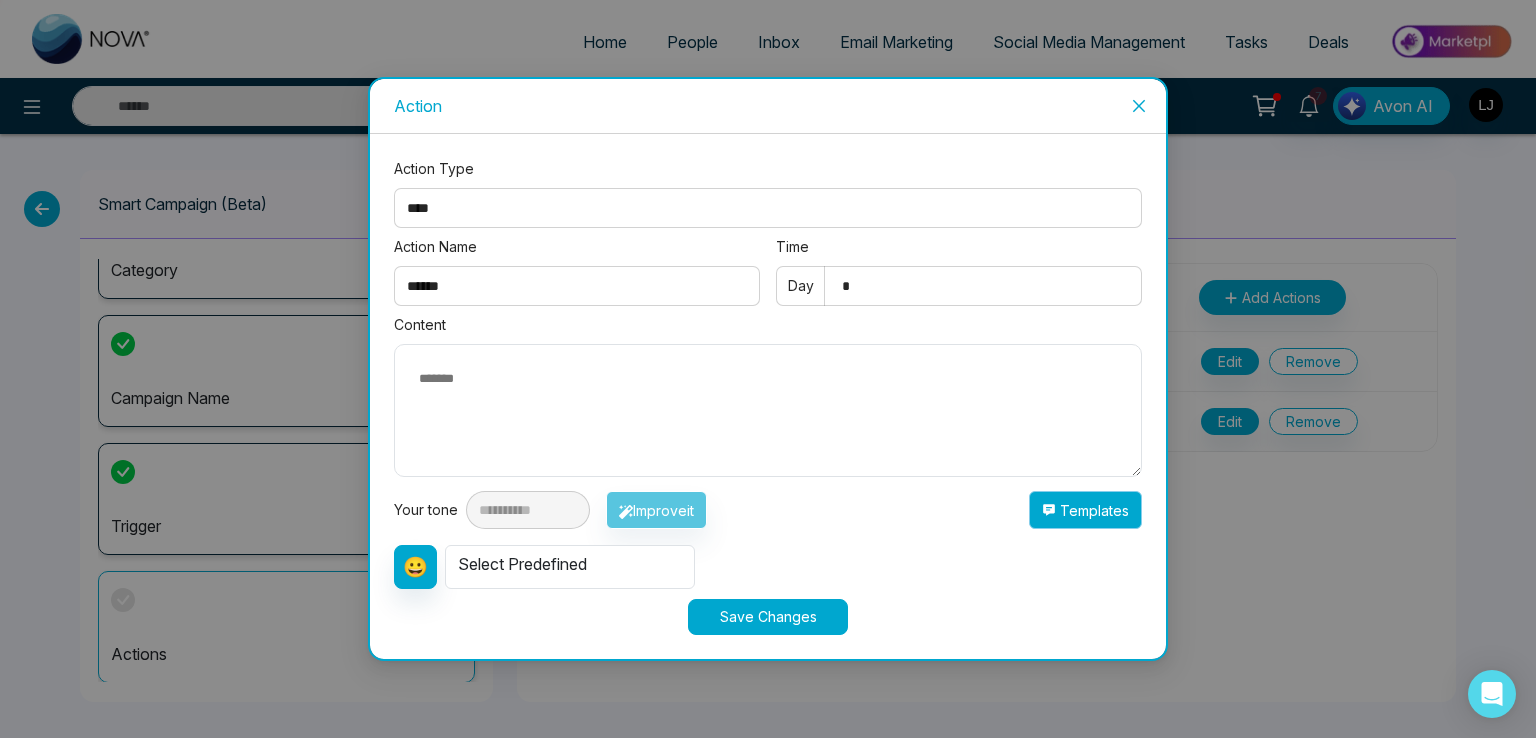 click on "Templates" at bounding box center (1085, 510) 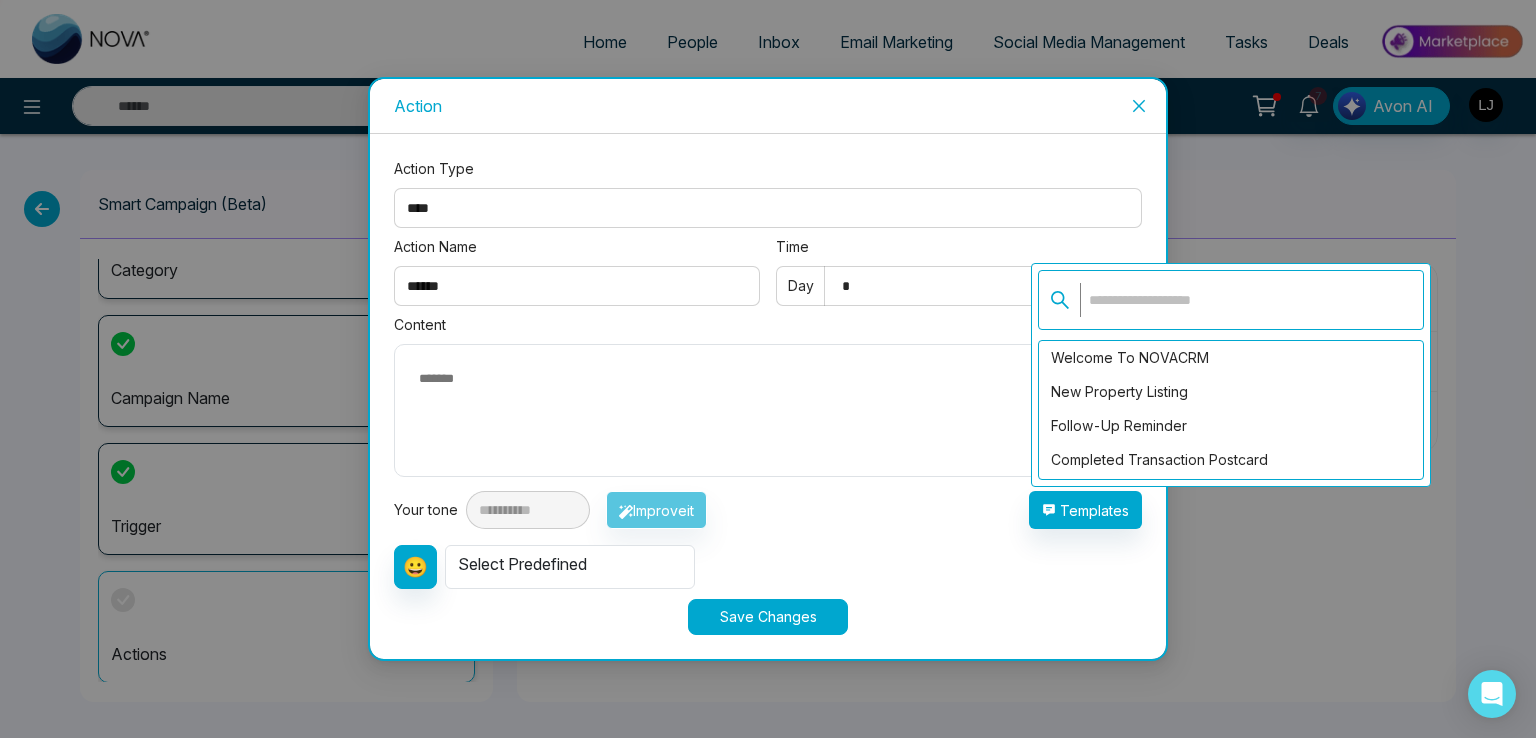 drag, startPoint x: 1119, startPoint y: 380, endPoint x: 1095, endPoint y: 392, distance: 26.832815 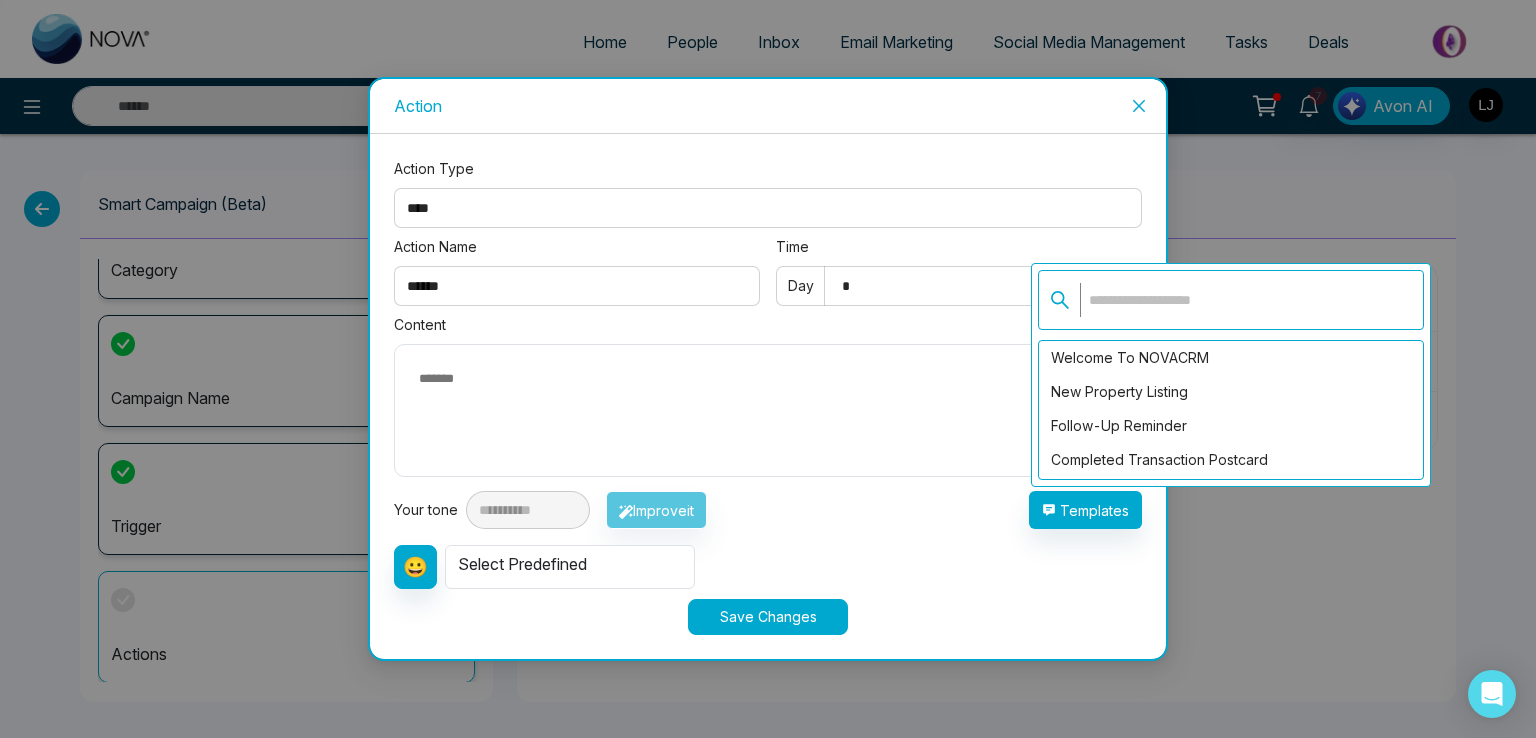 click on "New Property Listing" at bounding box center [1231, 392] 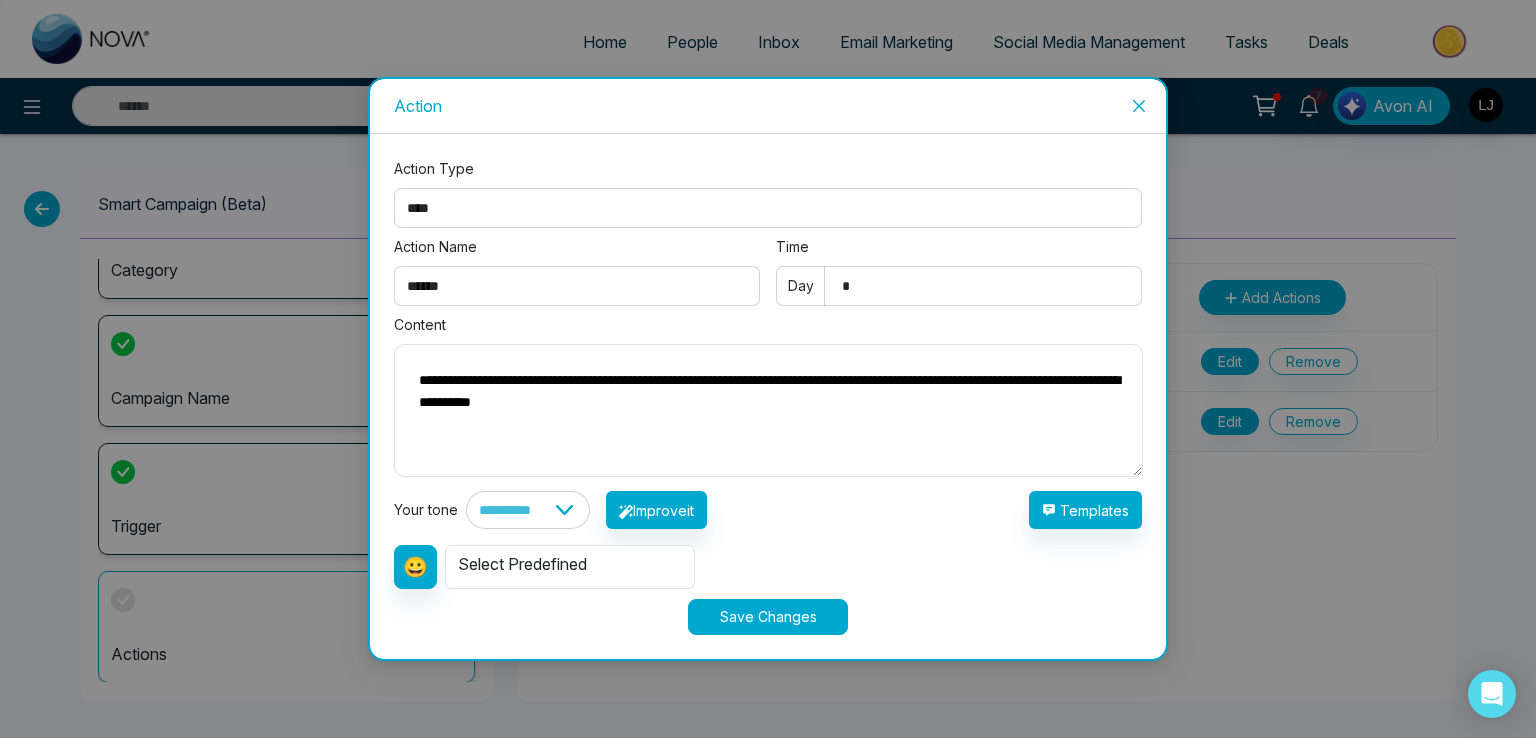 click on "**********" at bounding box center [768, 410] 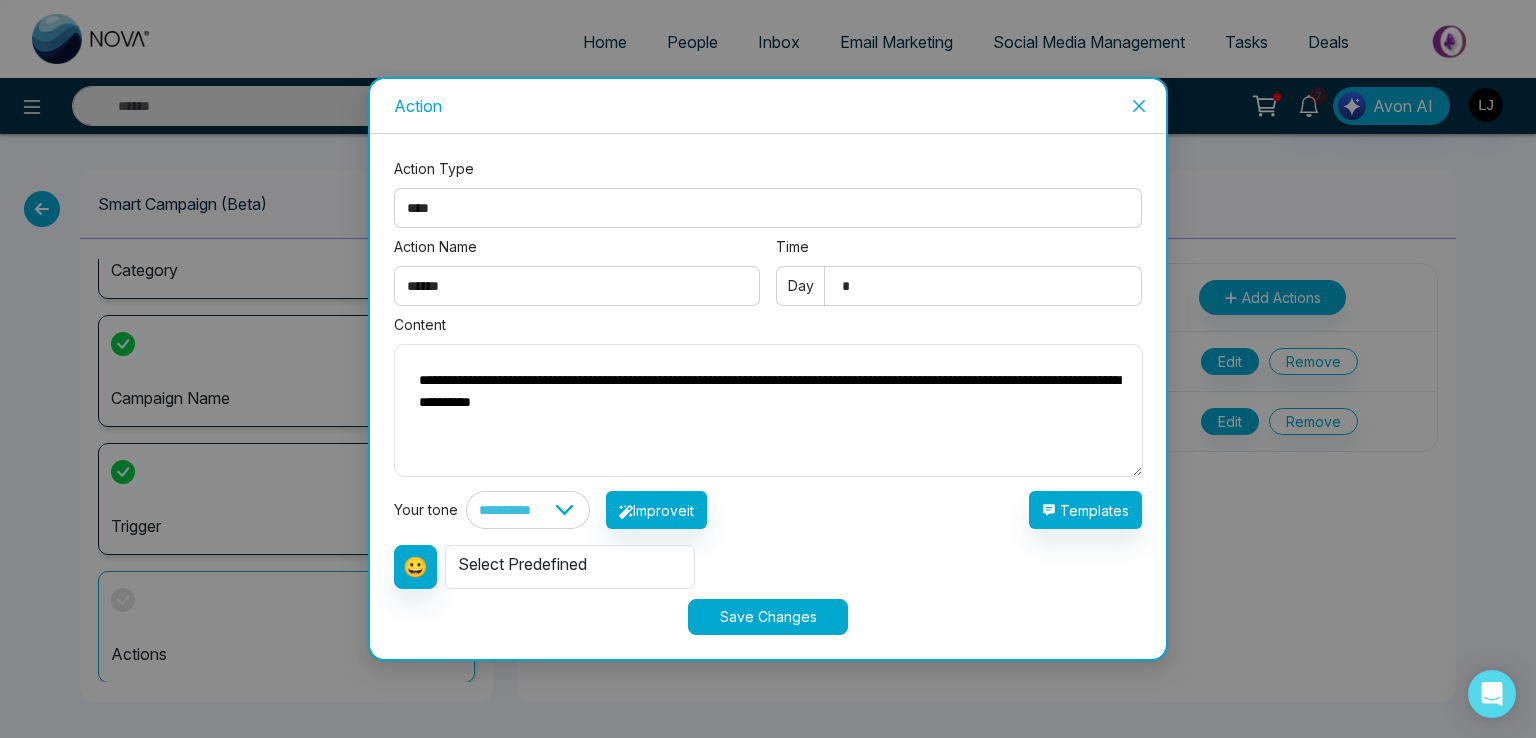 drag, startPoint x: 437, startPoint y: 377, endPoint x: 474, endPoint y: 377, distance: 37 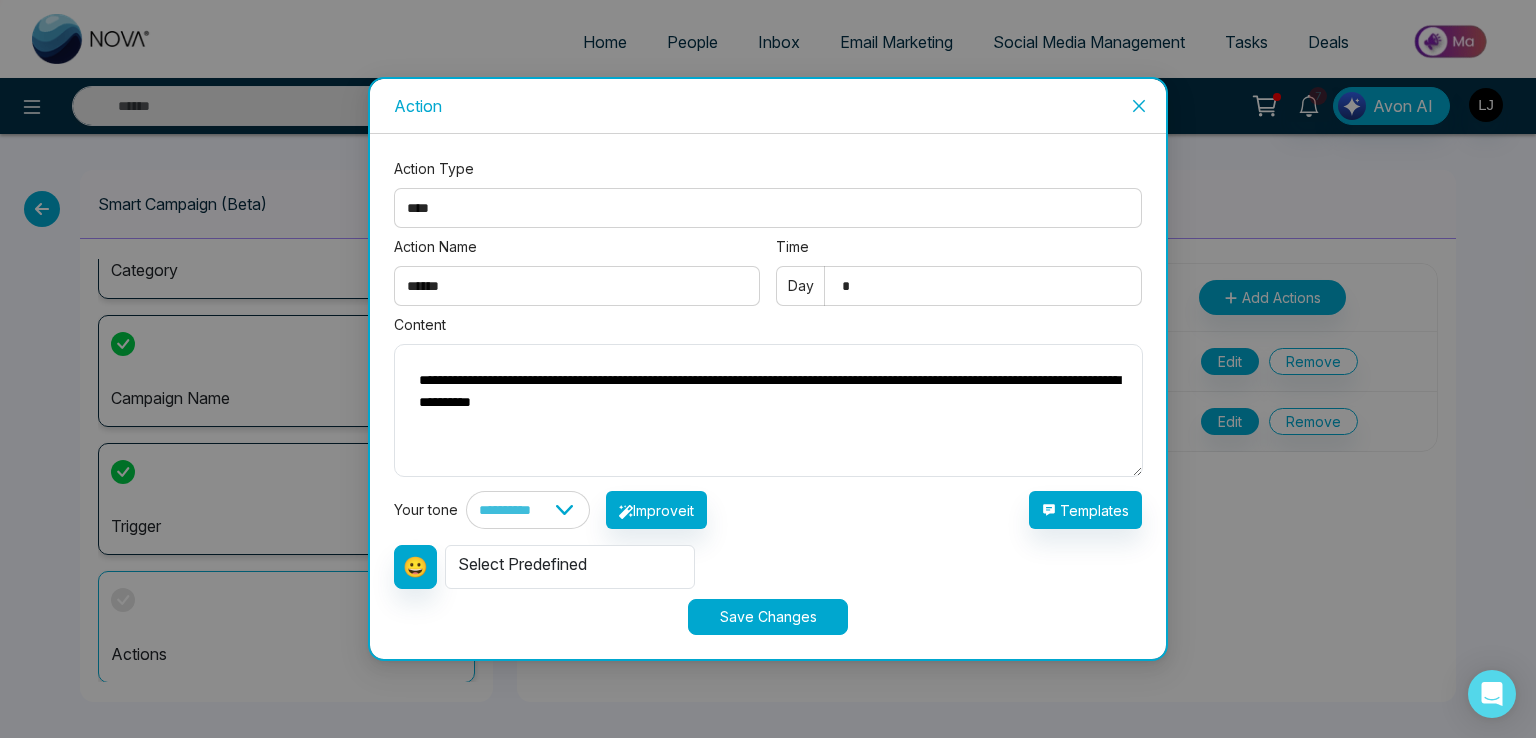 click on "**********" at bounding box center (768, 410) 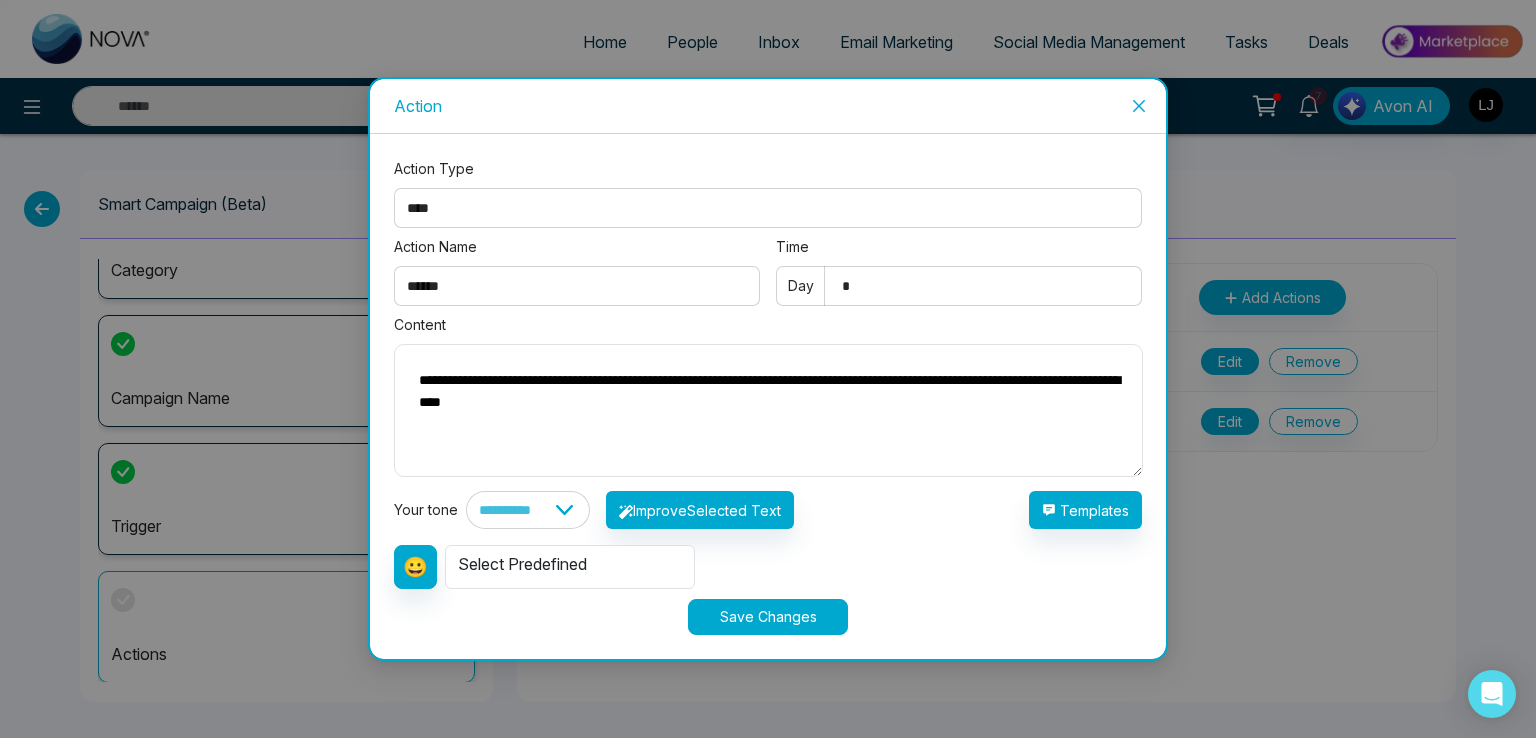 click on "Select Predefined" at bounding box center (570, 567) 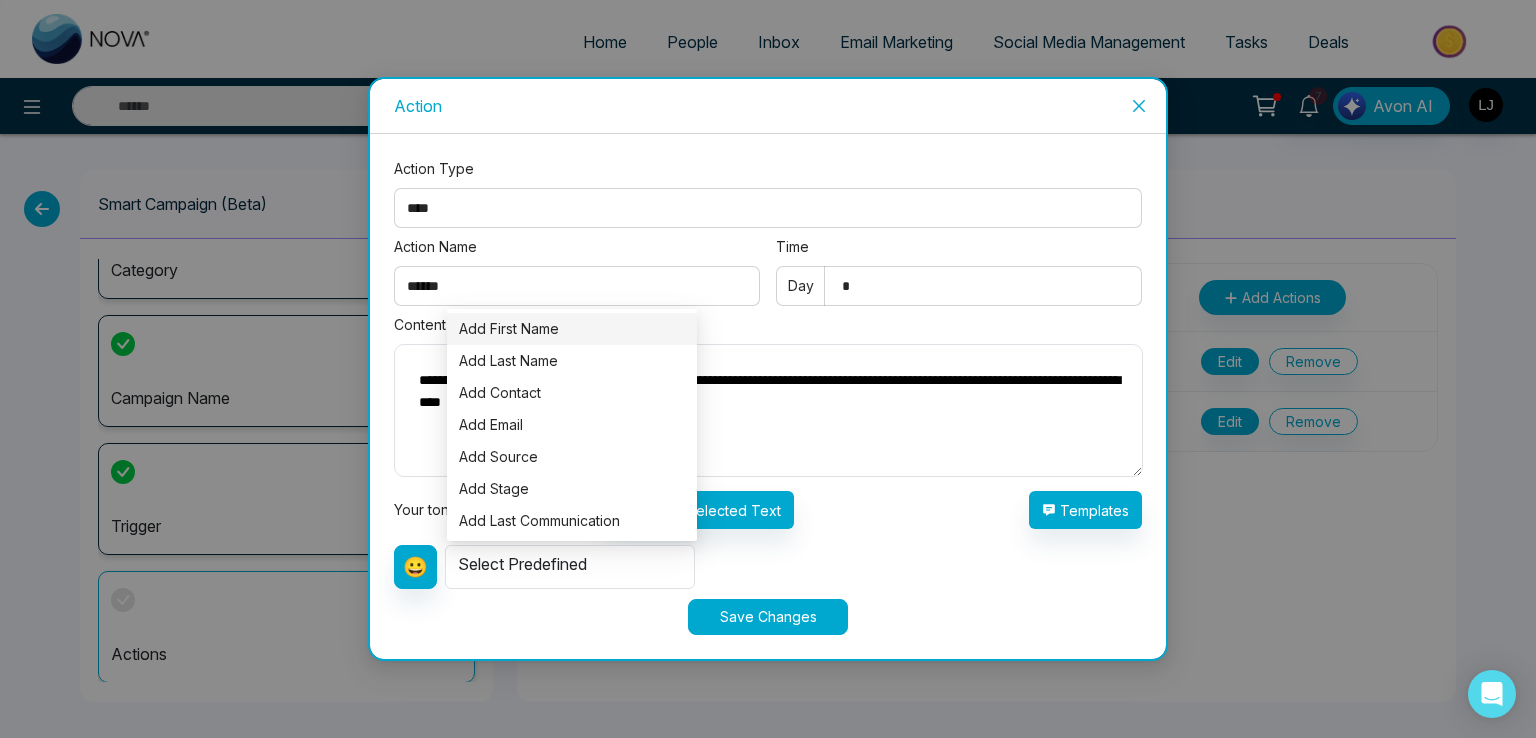 click on "Add First Name" at bounding box center (509, 328) 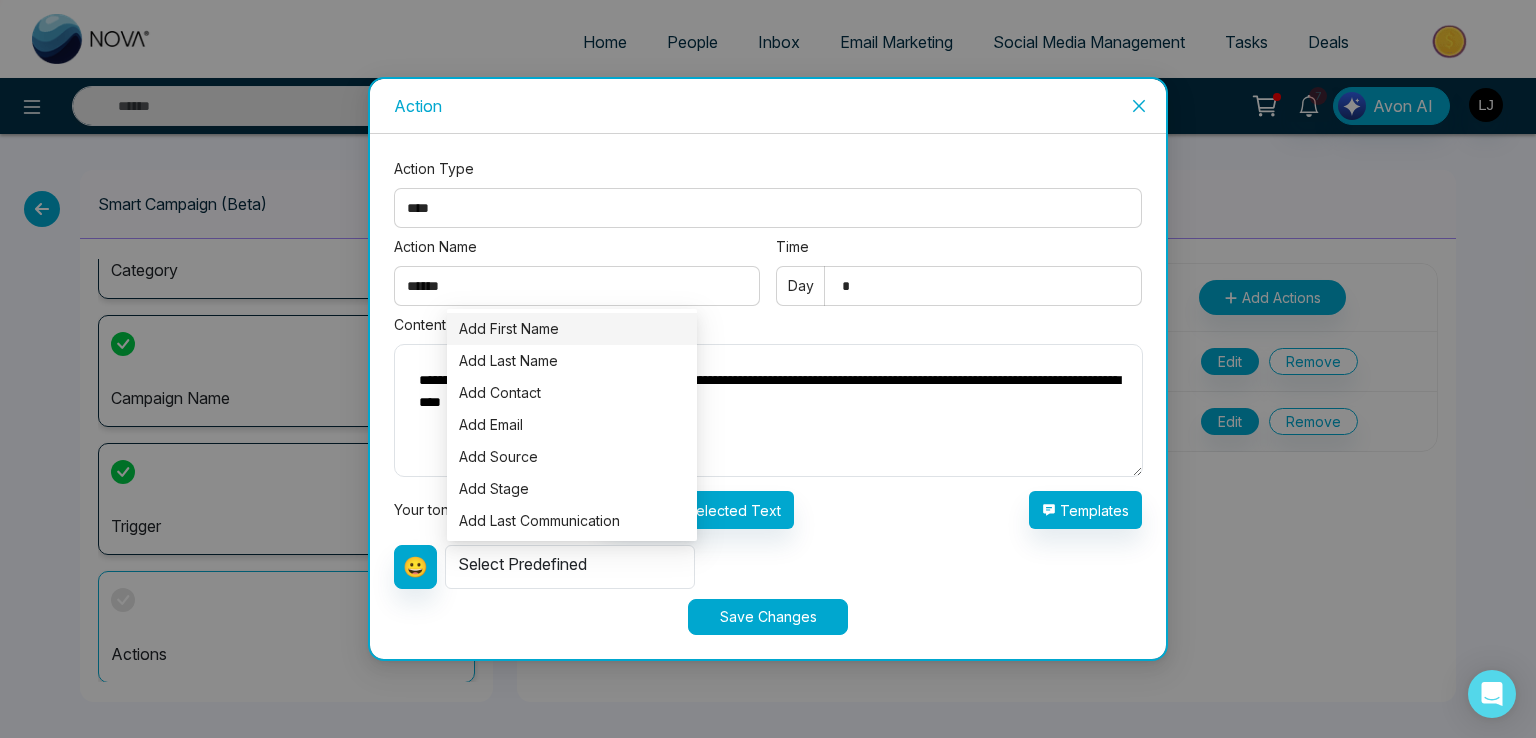 type on "**********" 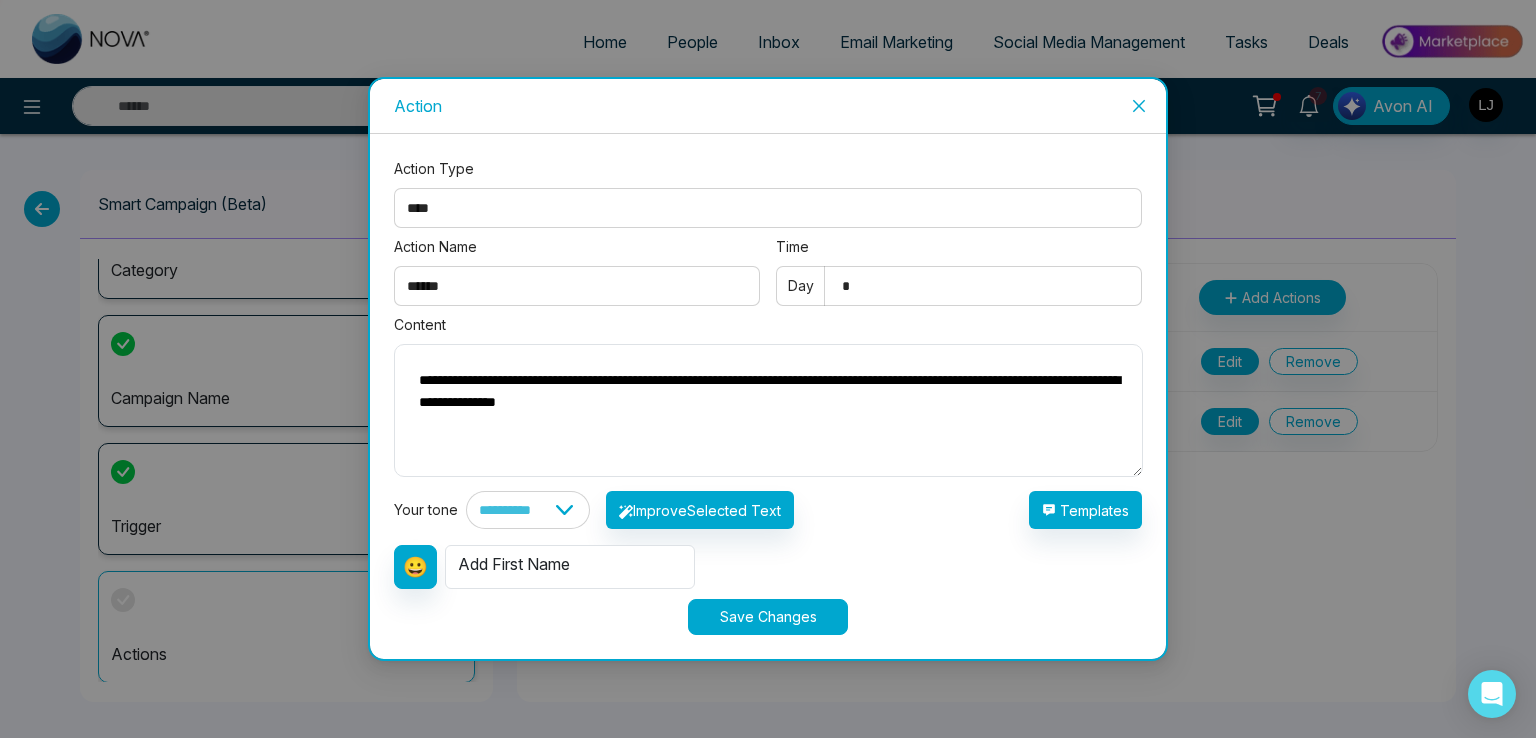 click on "Save Changes" at bounding box center (768, 617) 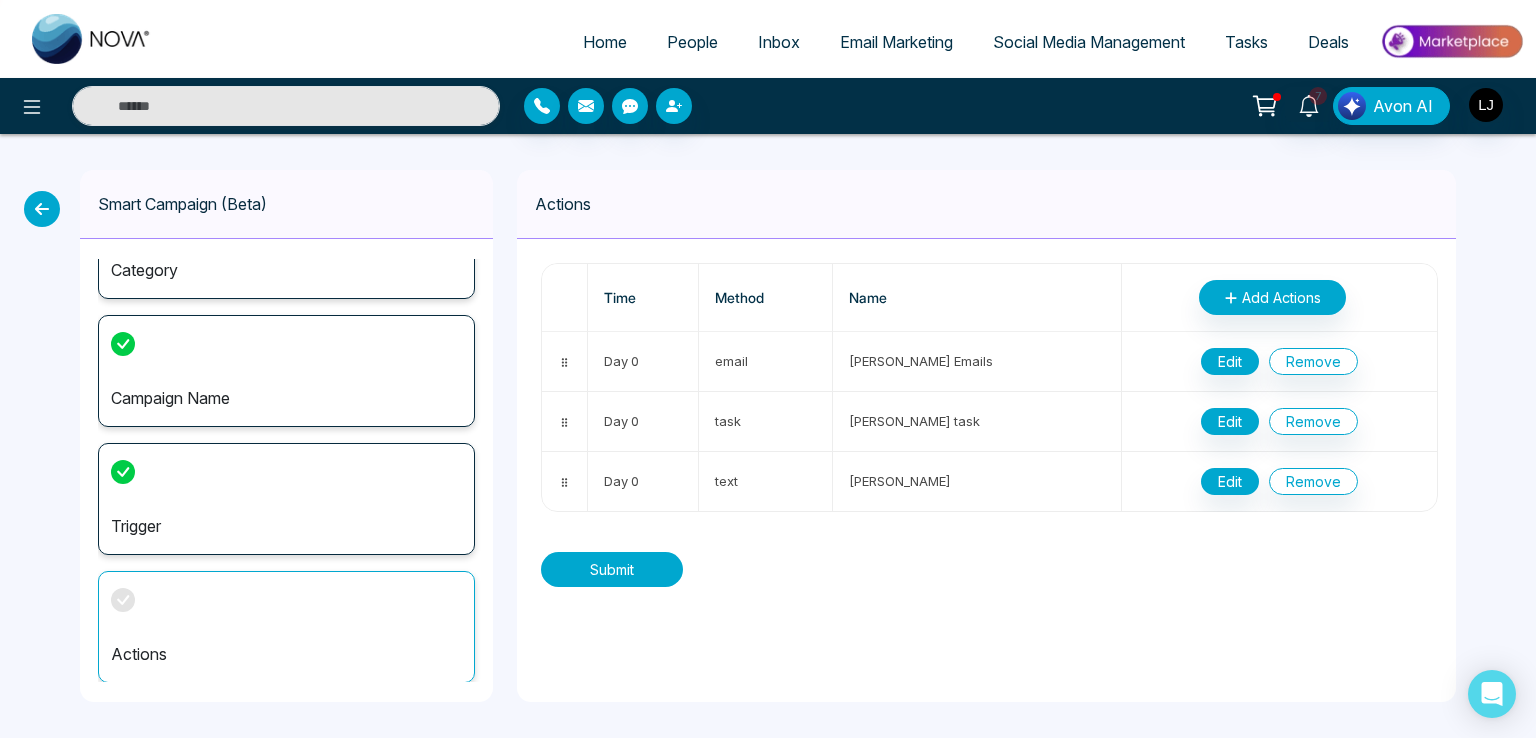 click on "Submit" at bounding box center (612, 569) 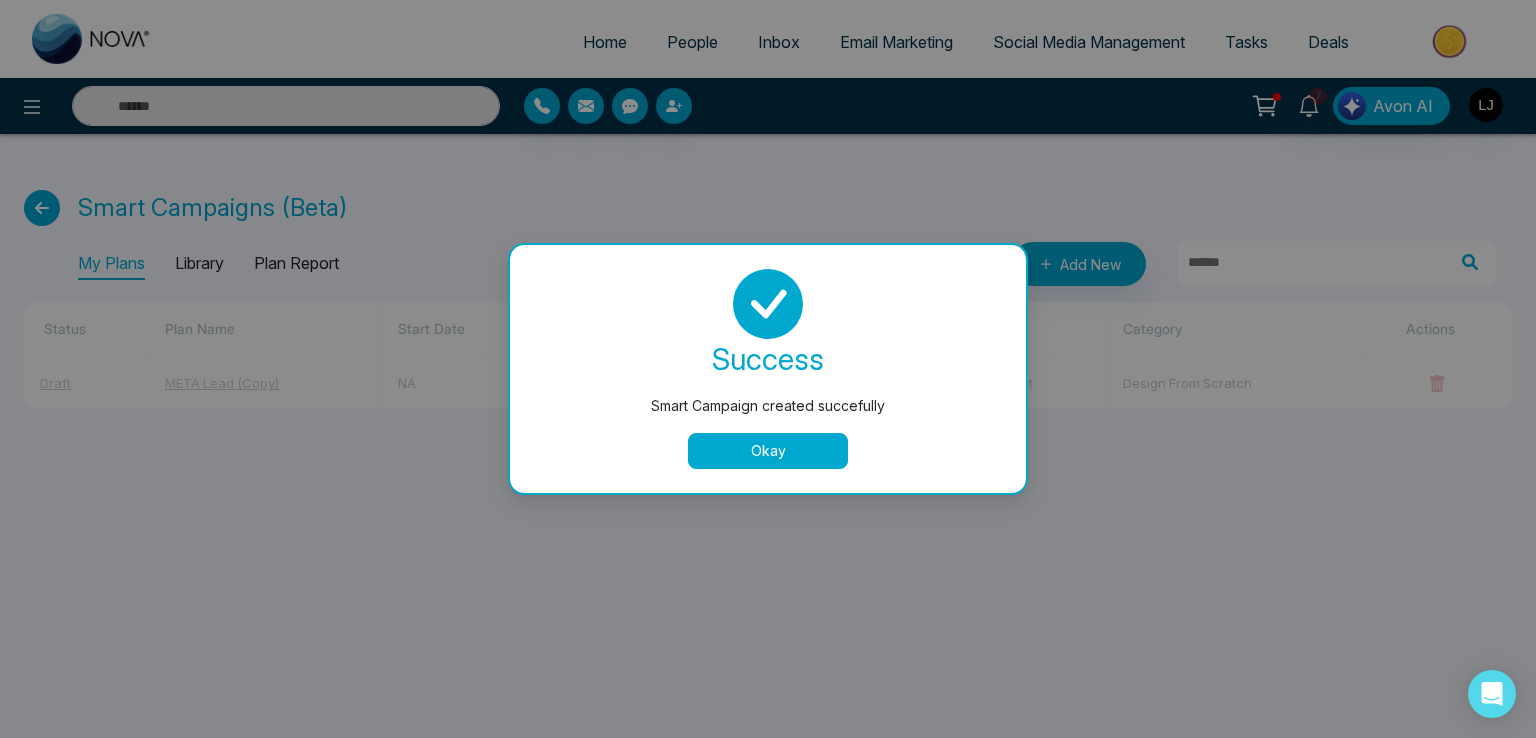 click on "Okay" at bounding box center (768, 451) 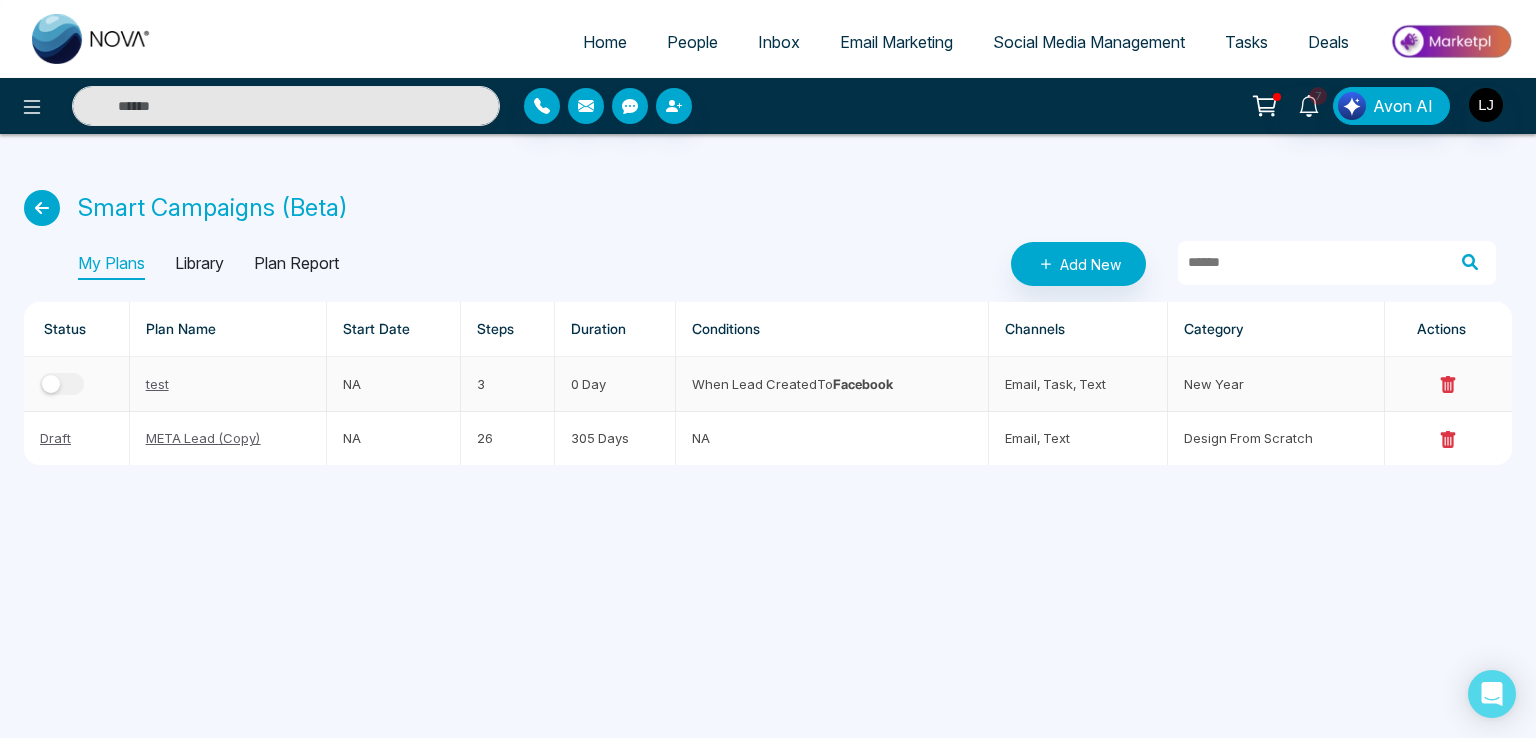 click at bounding box center [51, 384] 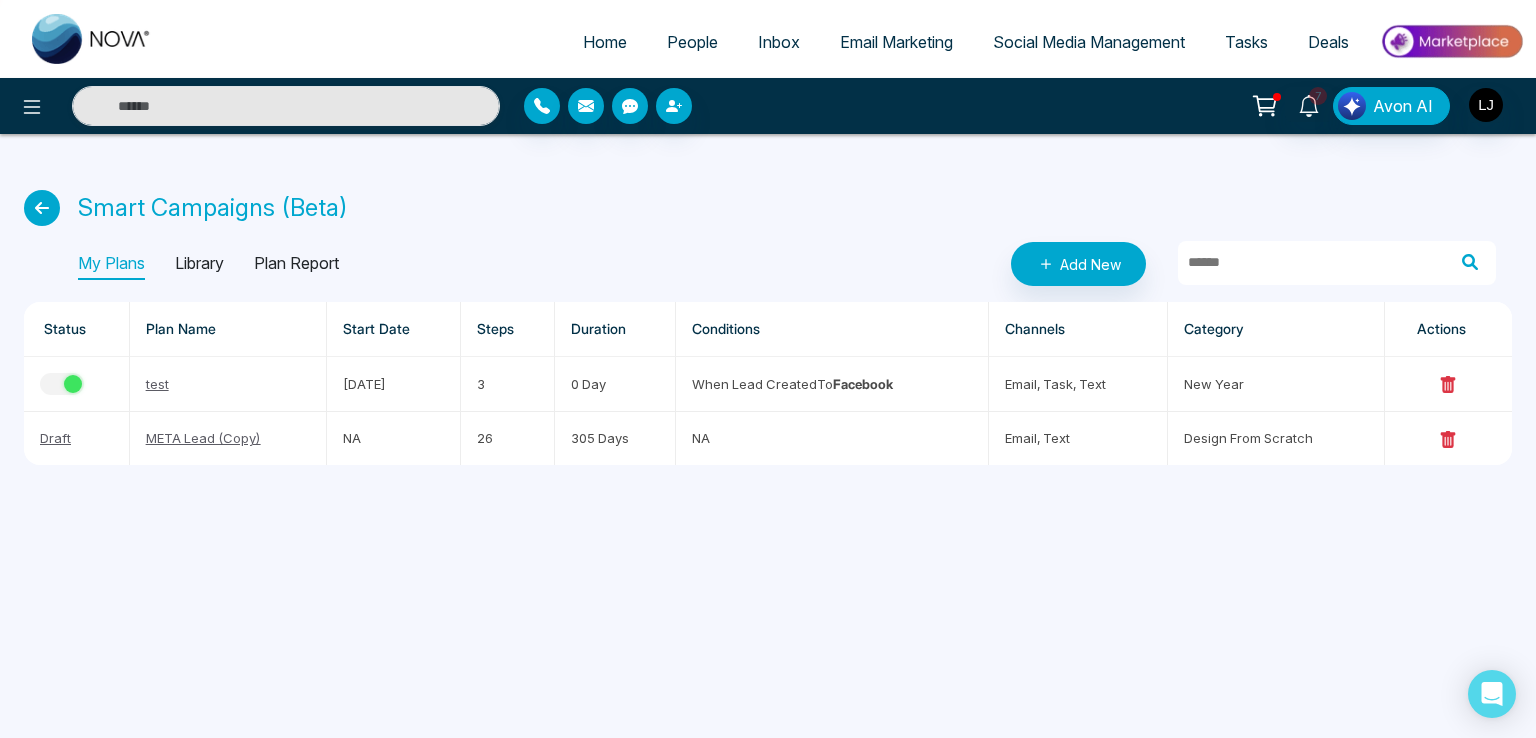 click on "People" at bounding box center [692, 42] 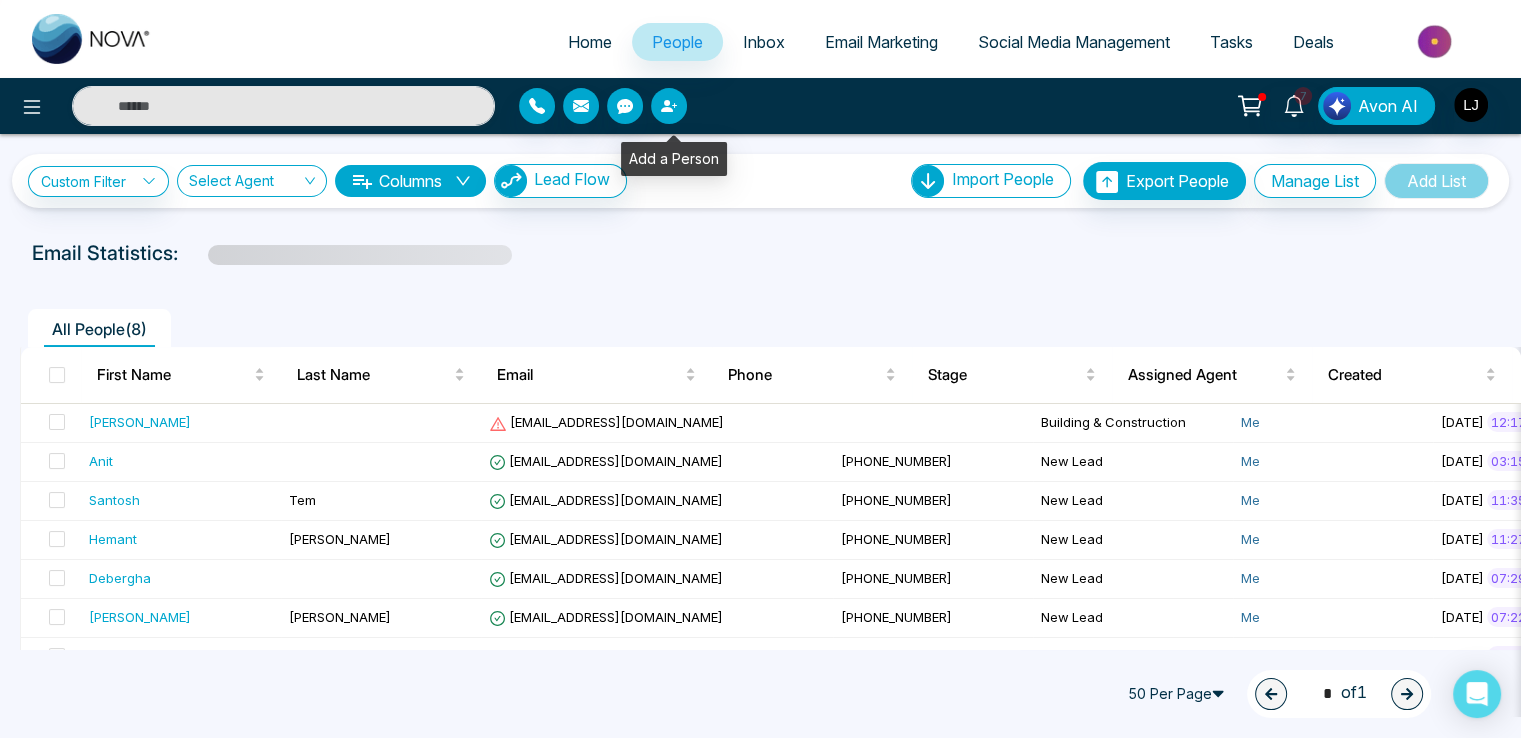 click 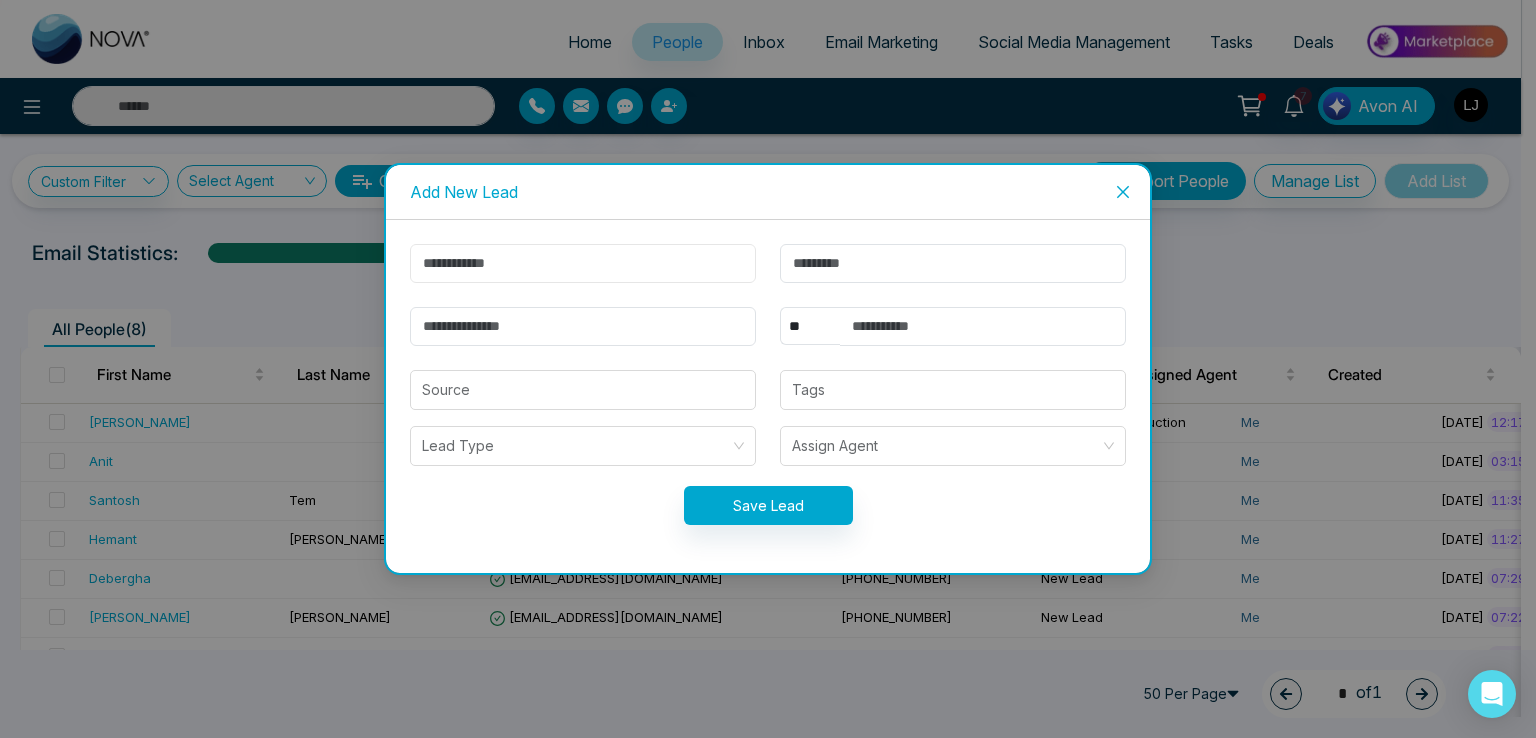 click at bounding box center [583, 263] 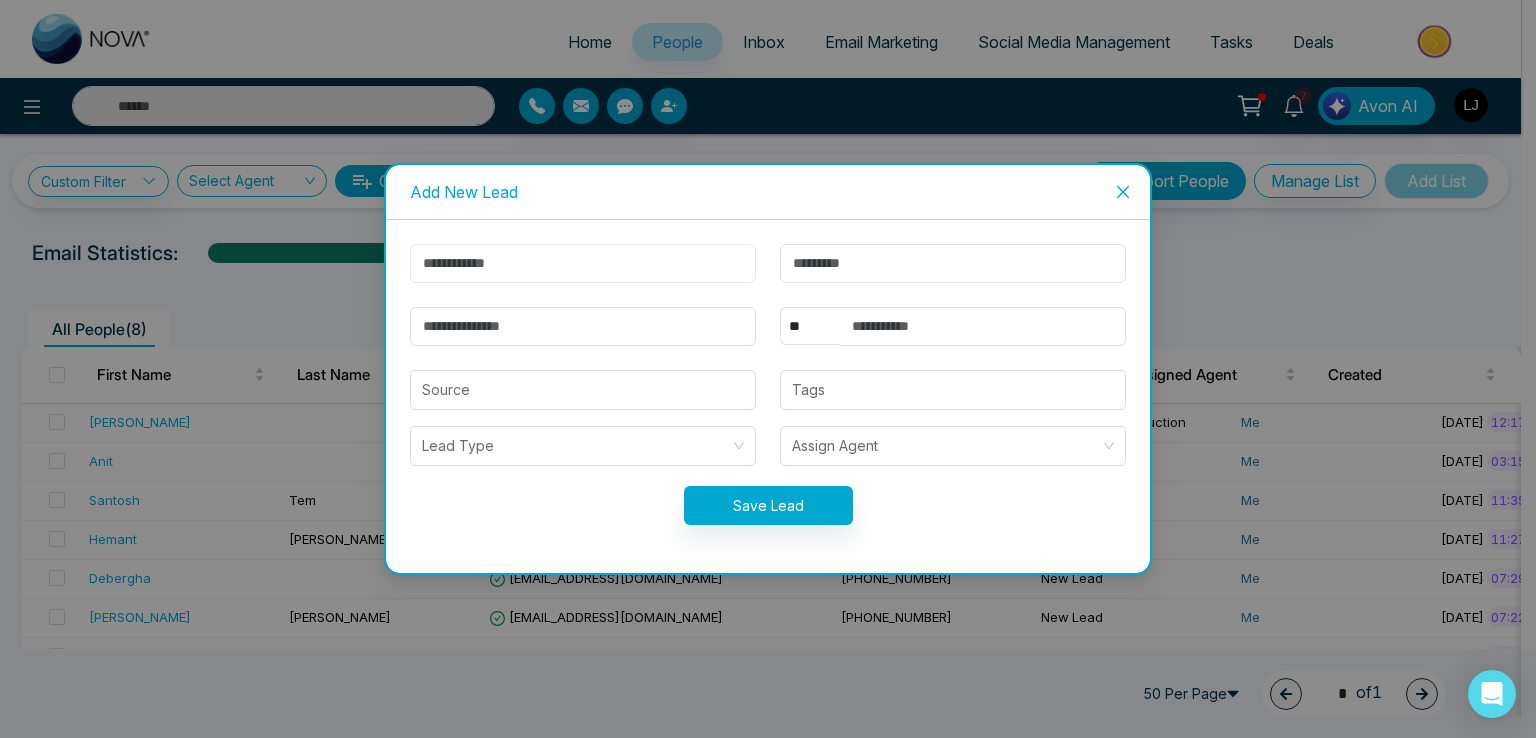 type on "*****" 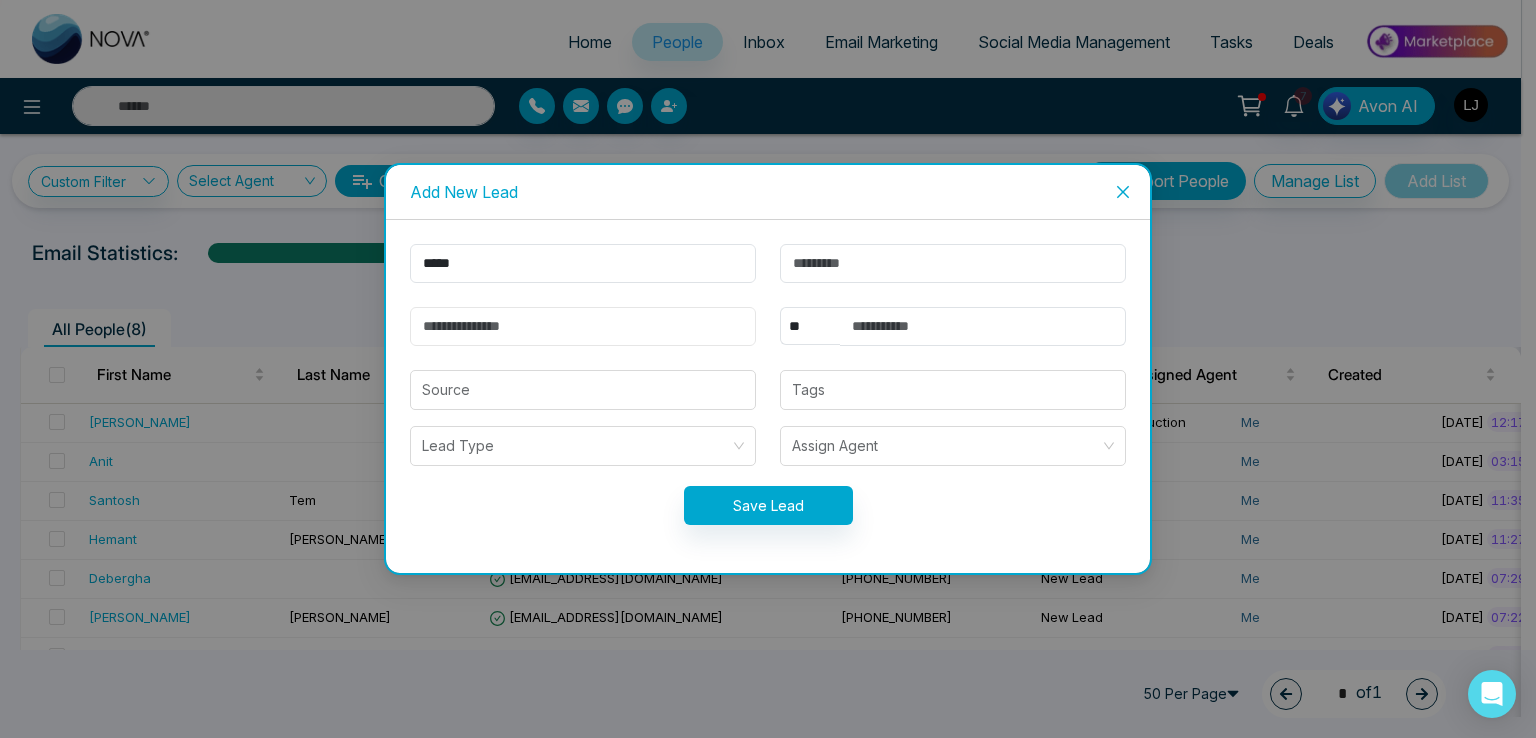 click at bounding box center (583, 326) 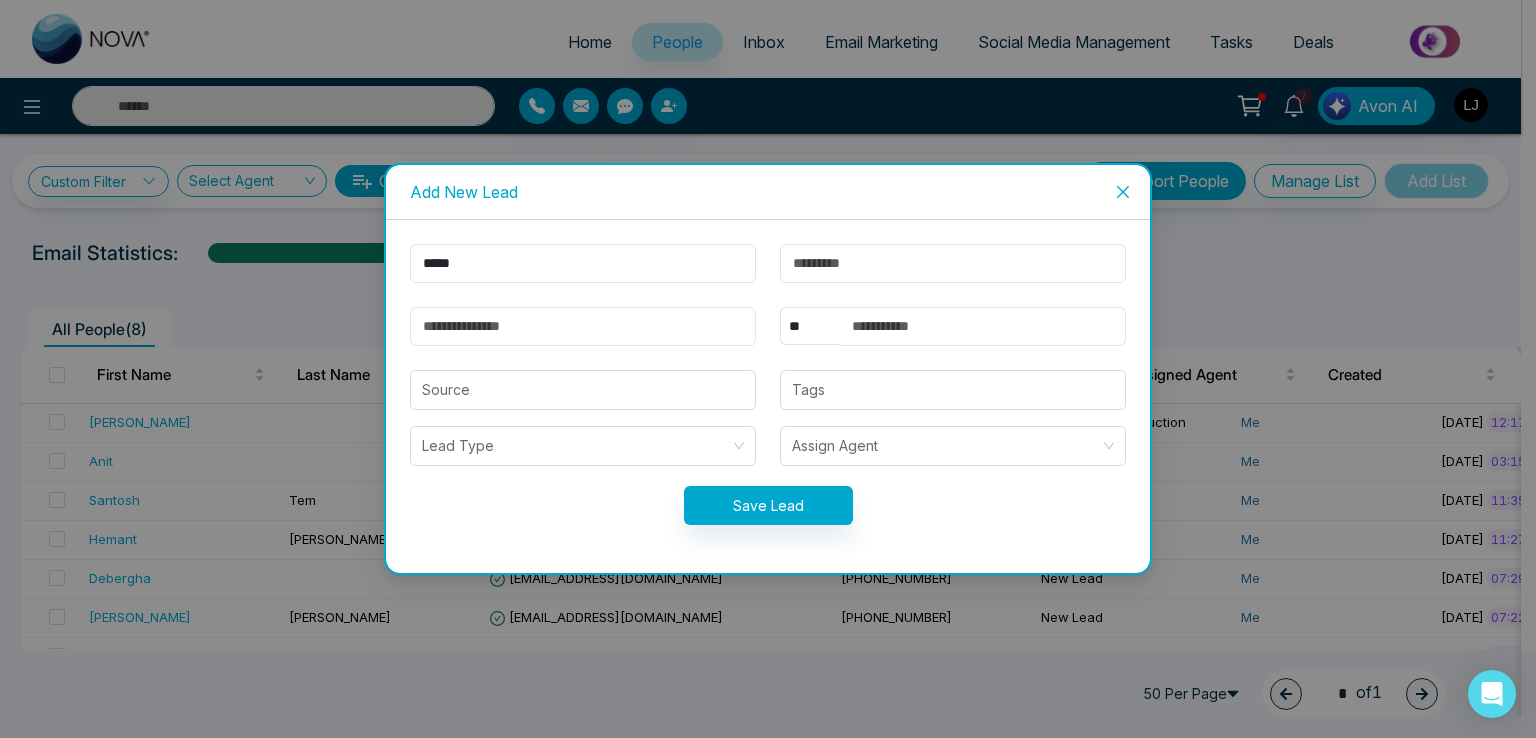 type on "**********" 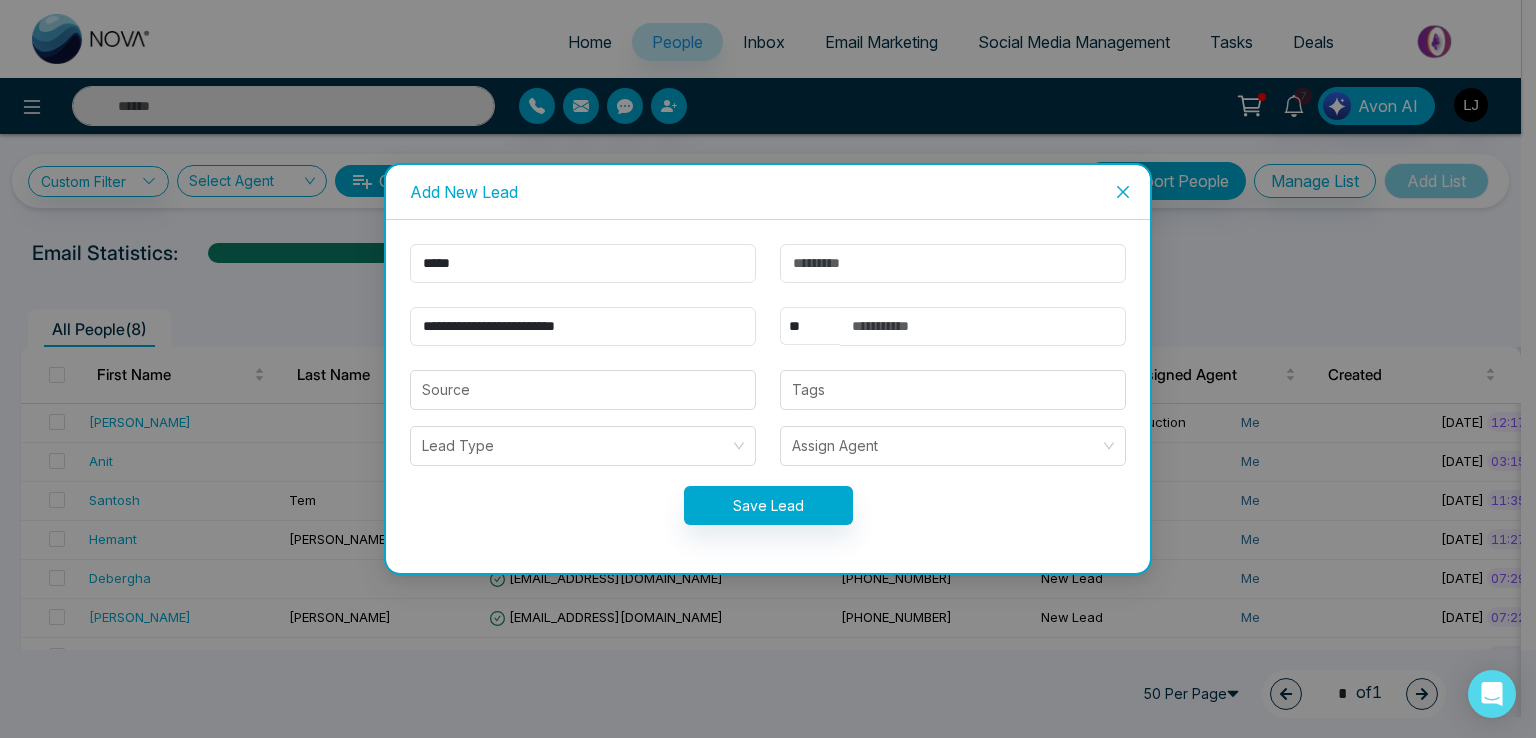 click on "** **** *** *** *** **** ***" at bounding box center (810, 326) 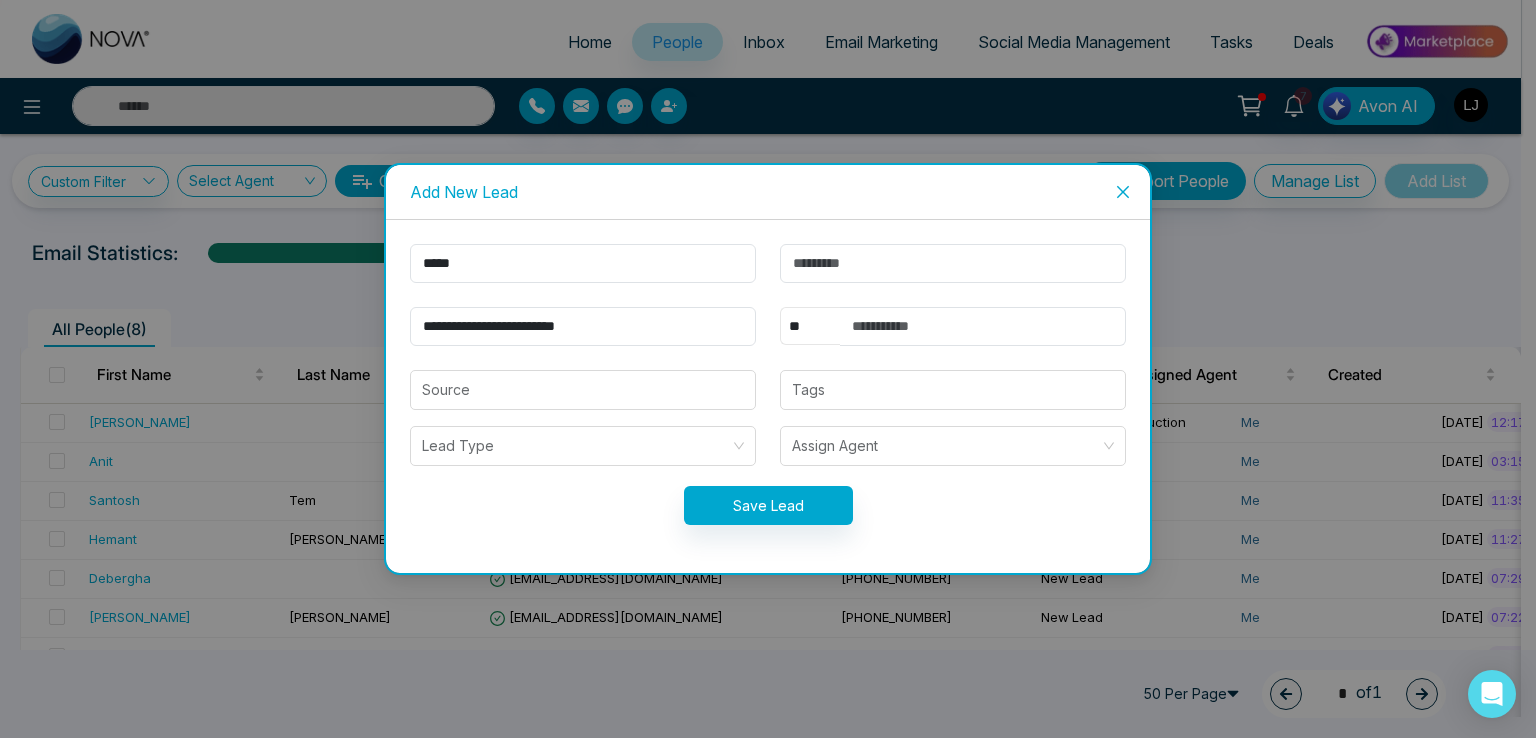 select on "***" 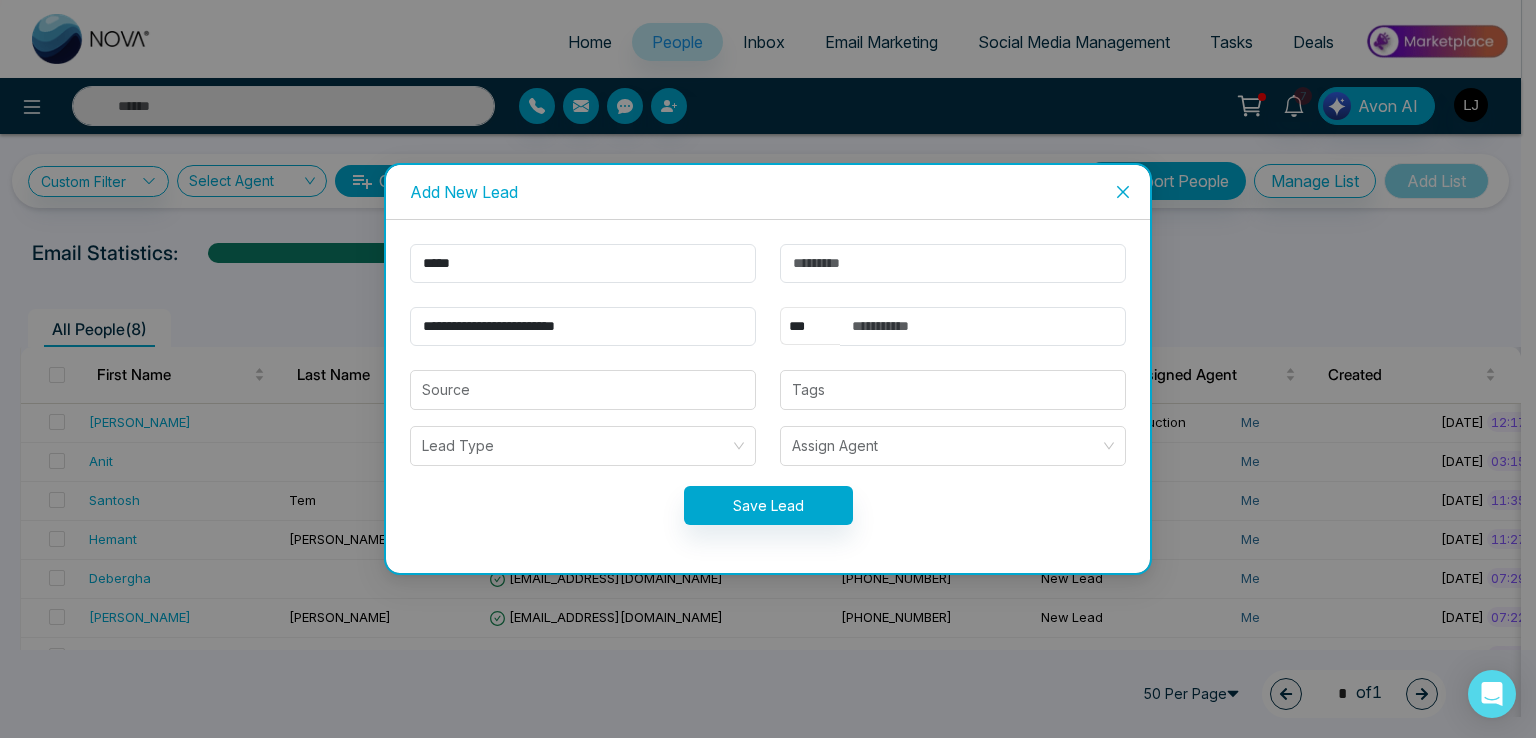 click on "** **** *** *** *** **** ***" at bounding box center [810, 326] 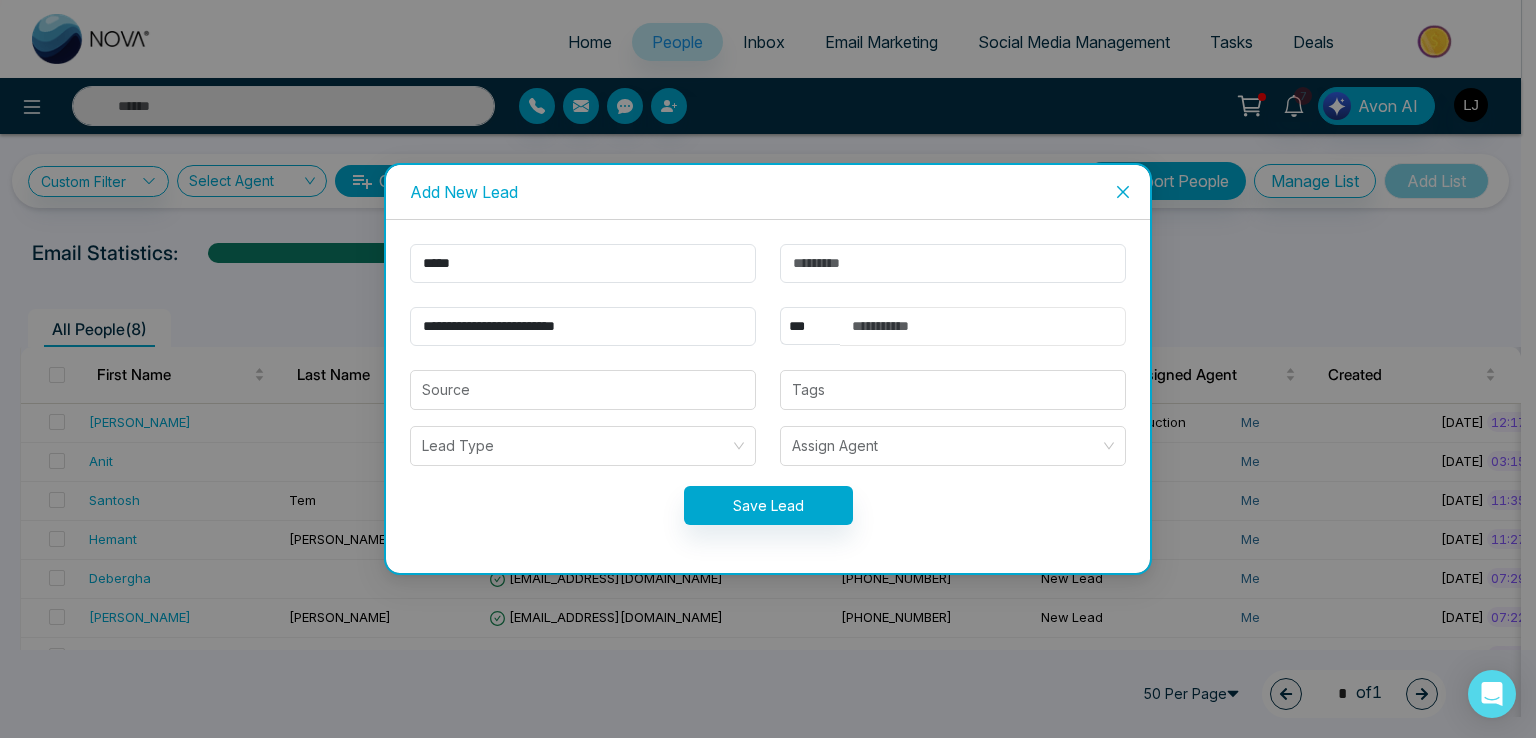click at bounding box center [983, 326] 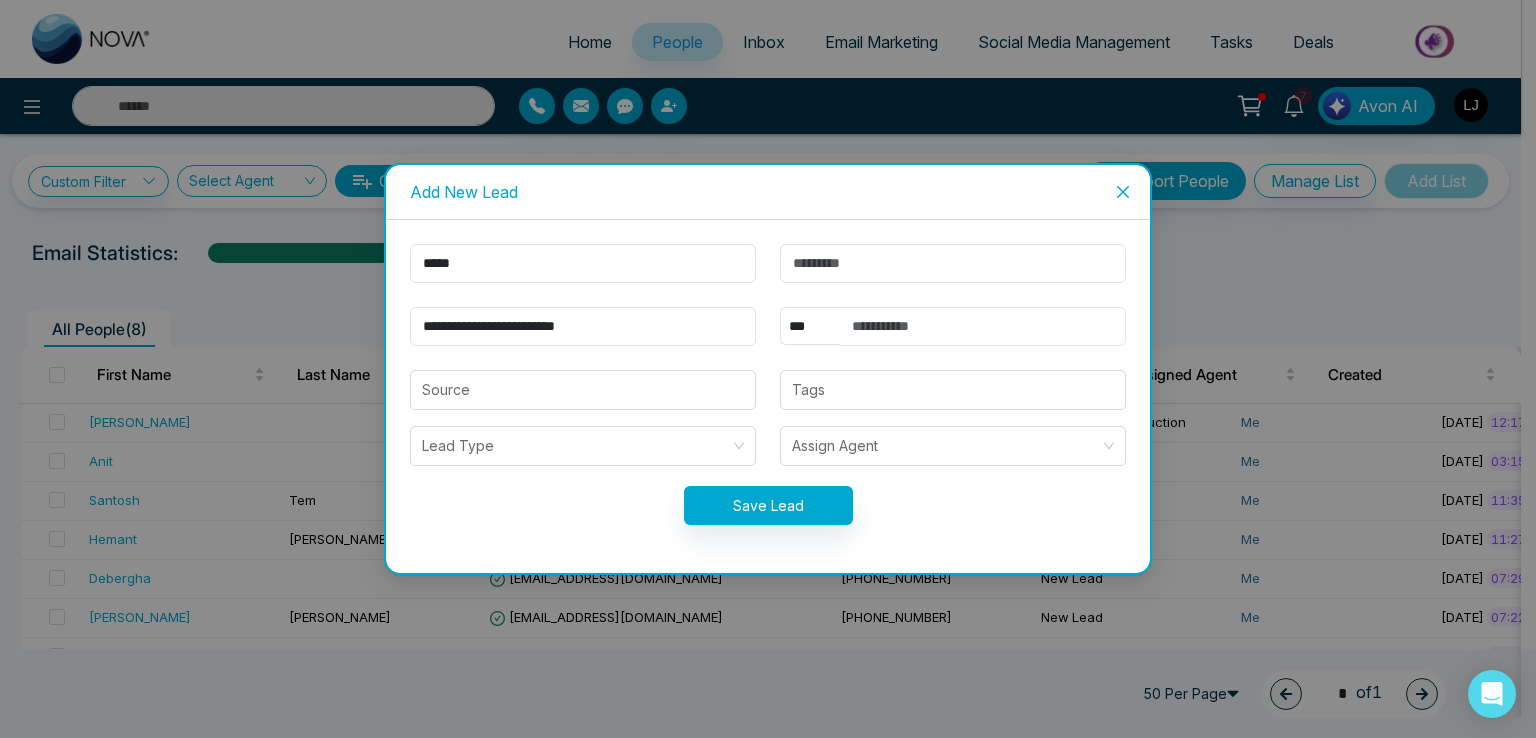 type on "**********" 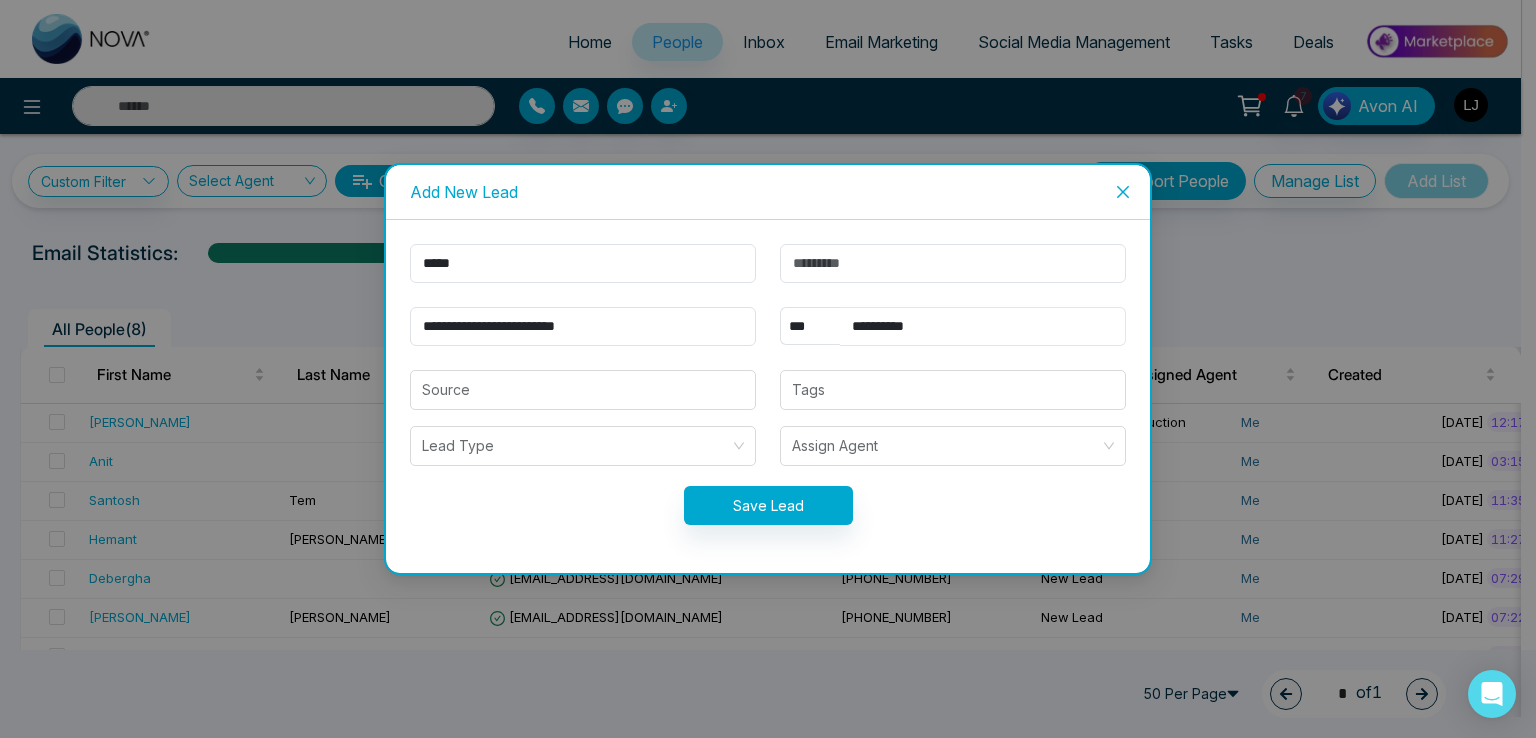 drag, startPoint x: 855, startPoint y: 329, endPoint x: 868, endPoint y: 327, distance: 13.152946 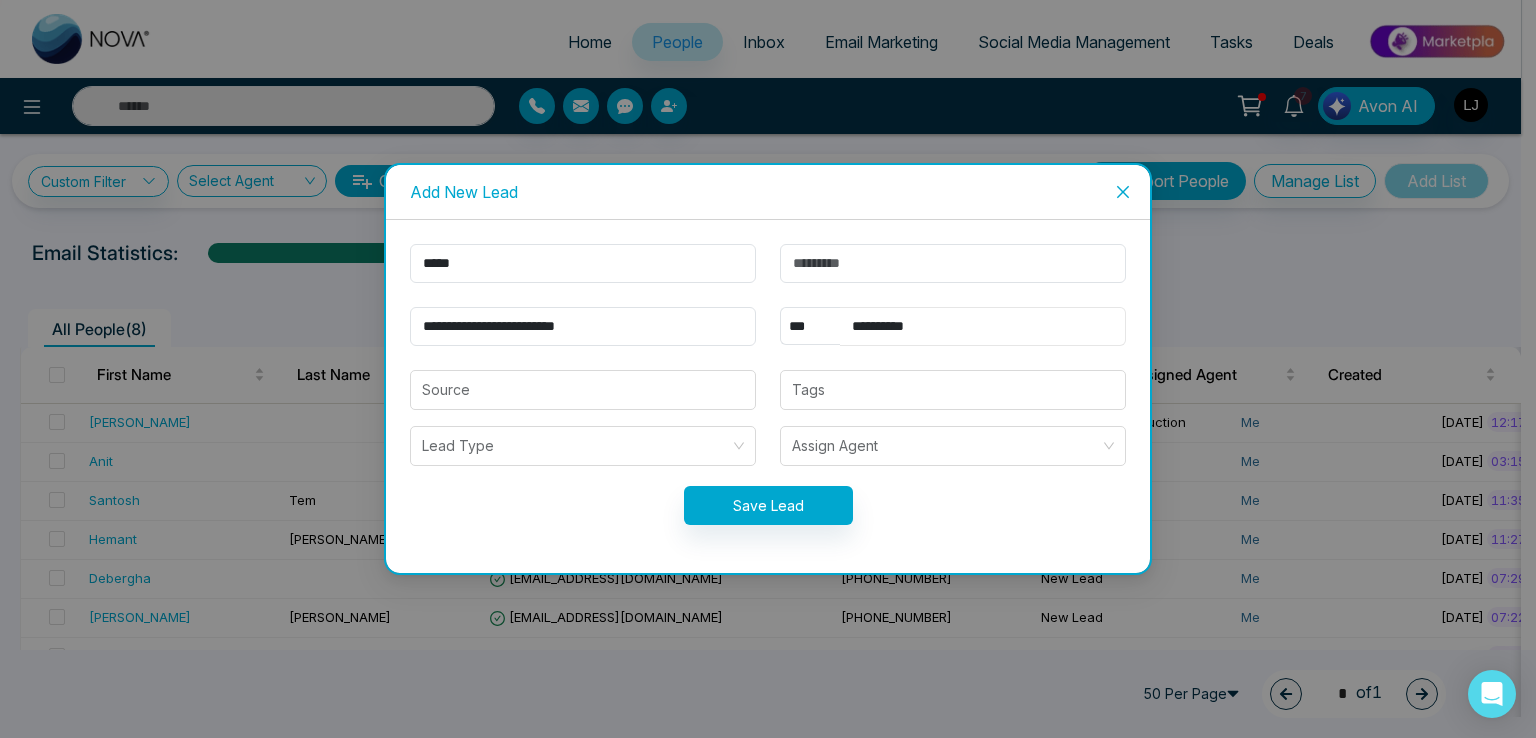 click on "**********" at bounding box center (983, 326) 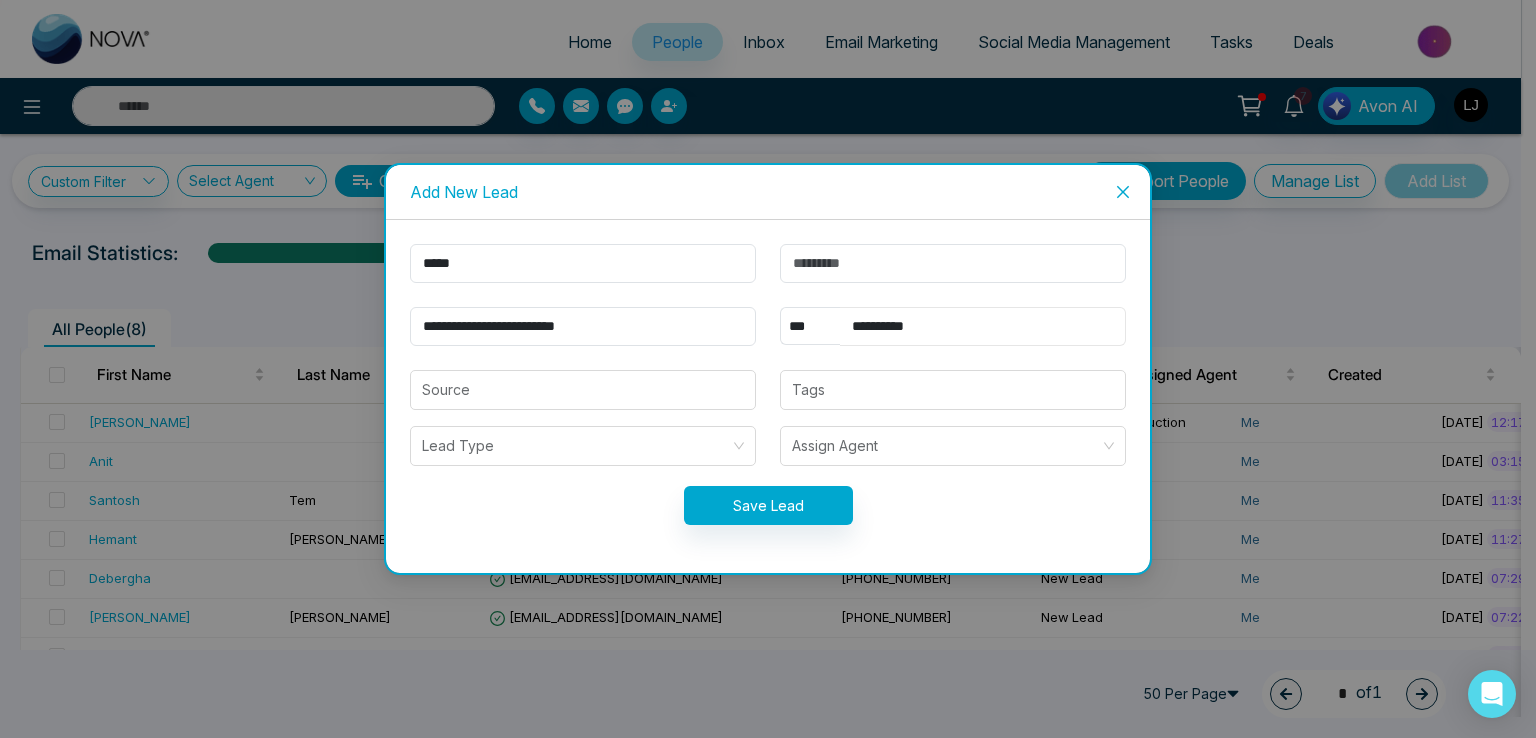 click on "**********" at bounding box center [983, 326] 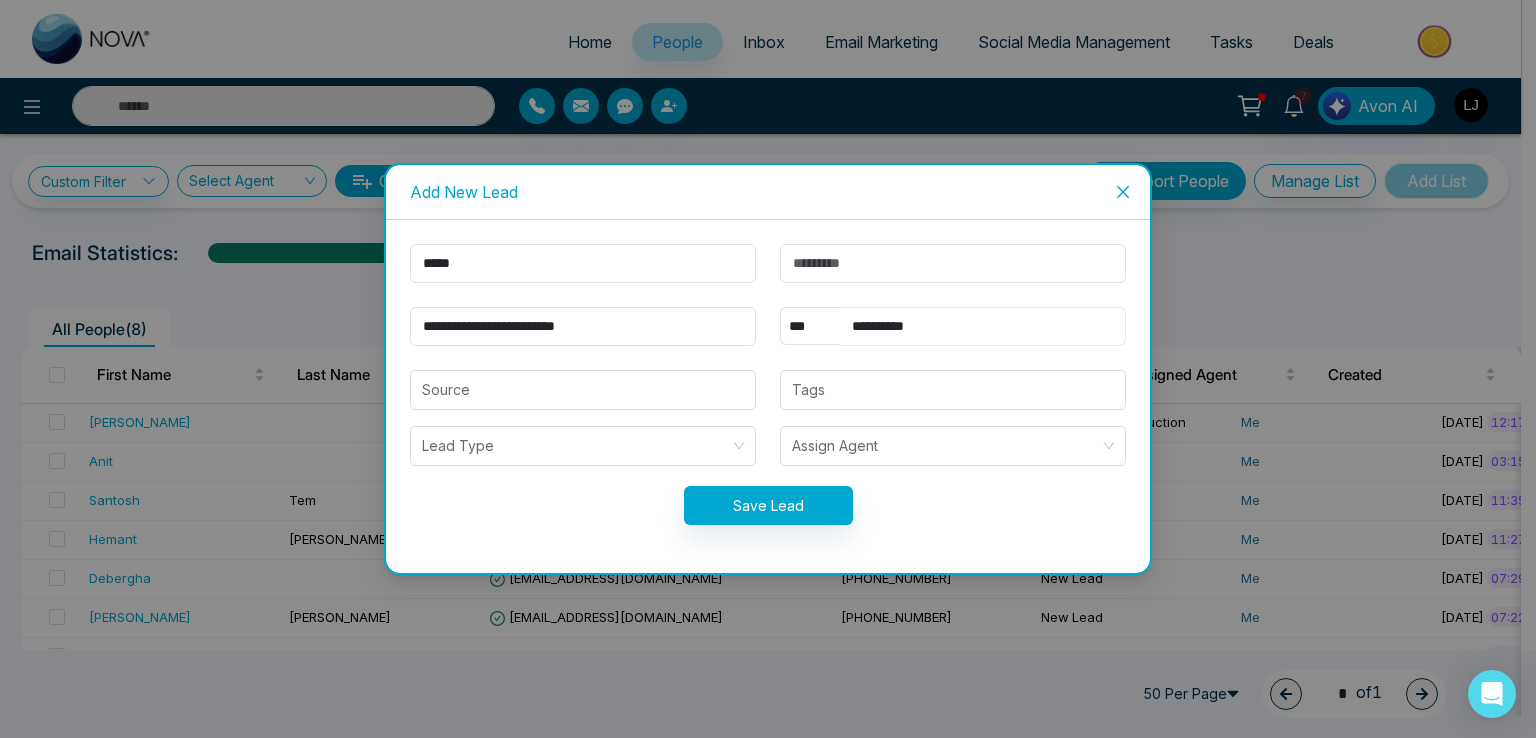 click on "**********" at bounding box center [983, 326] 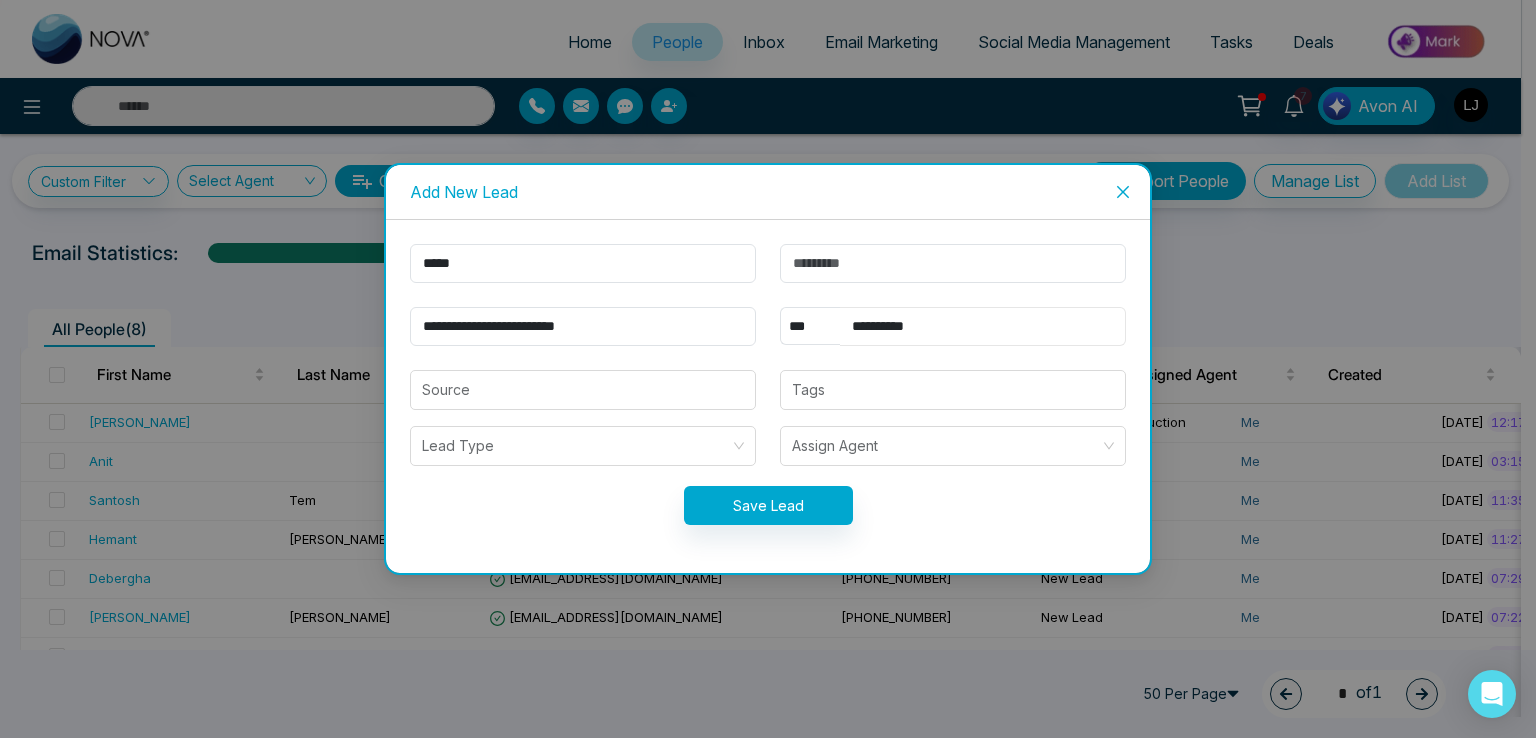 click on "**********" at bounding box center (983, 326) 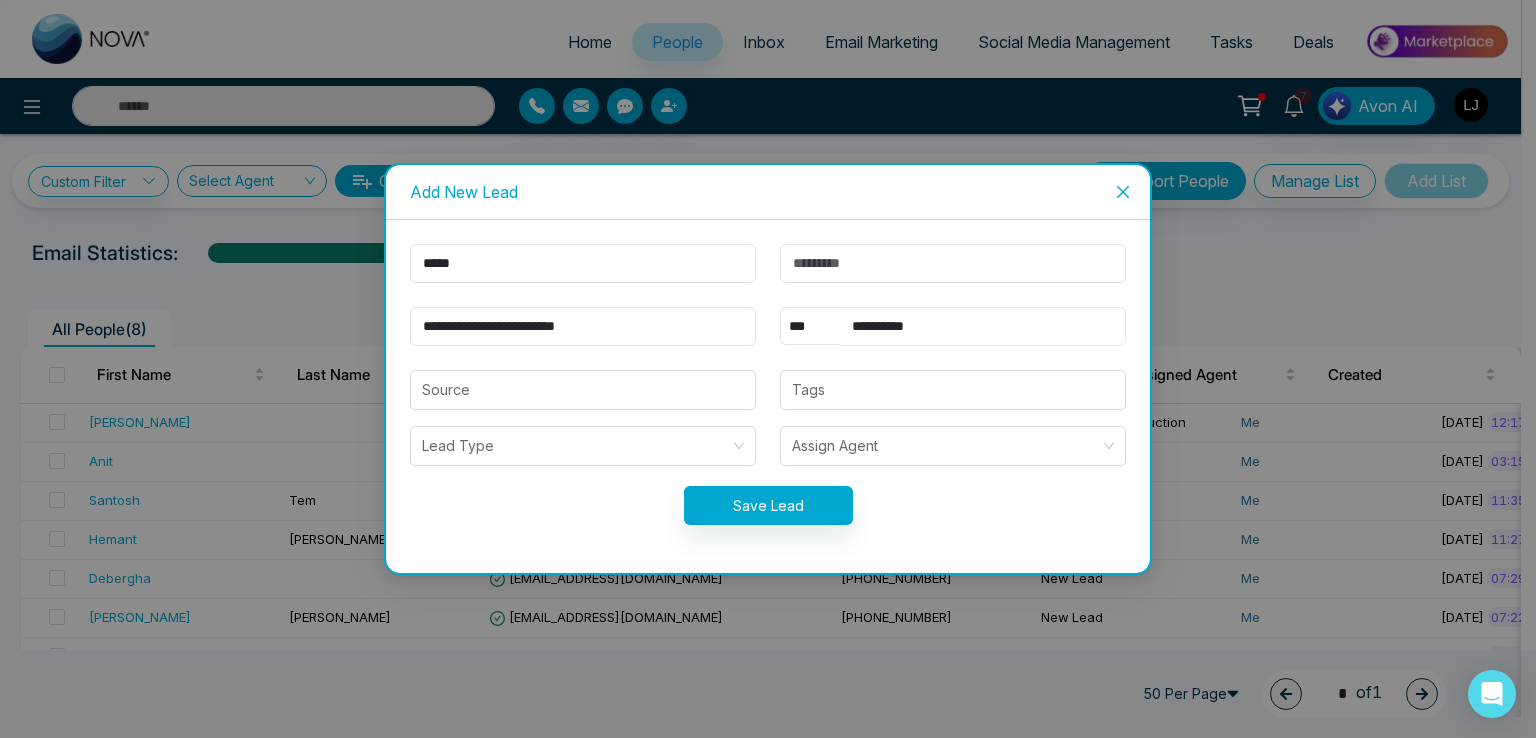 click on "**********" at bounding box center [983, 326] 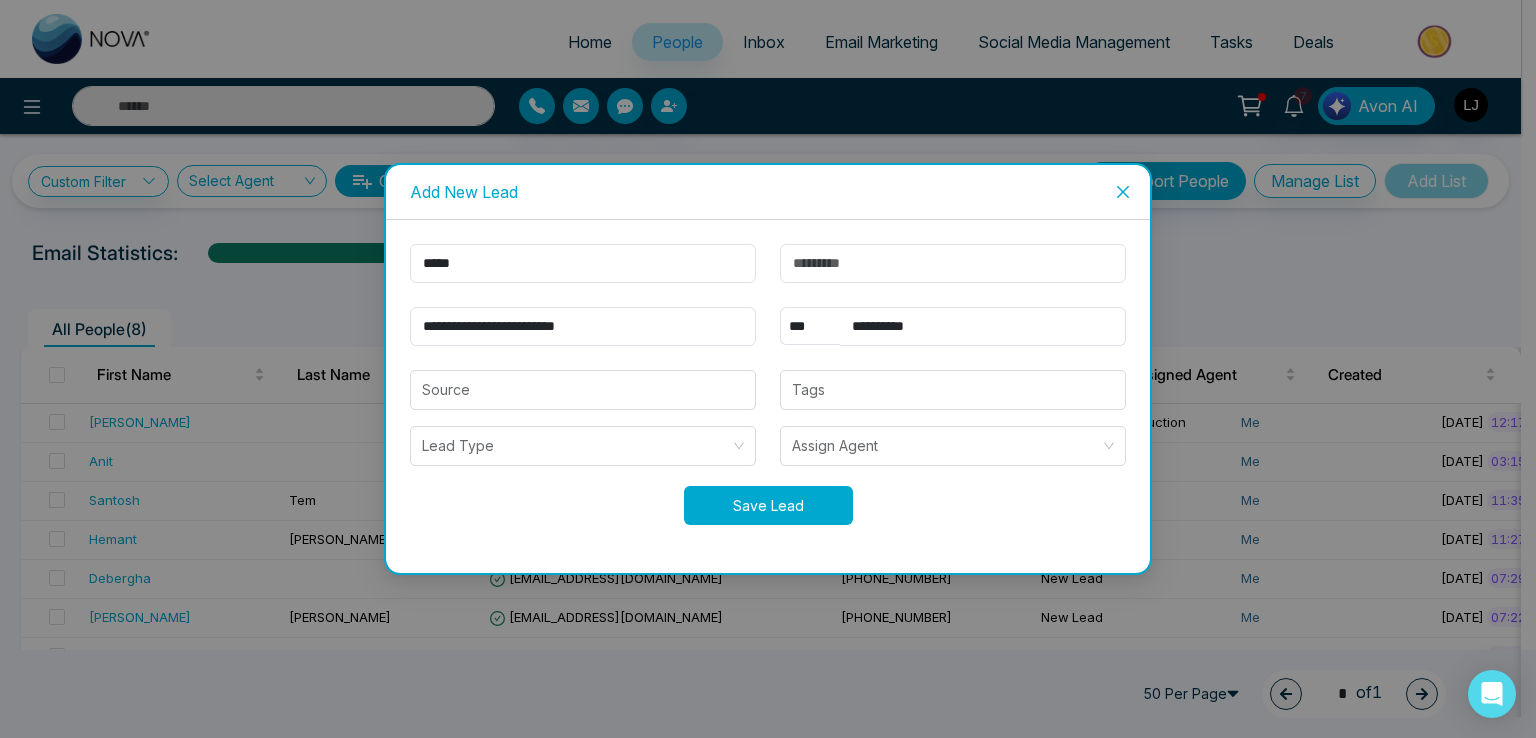 click on "Save Lead" at bounding box center (768, 505) 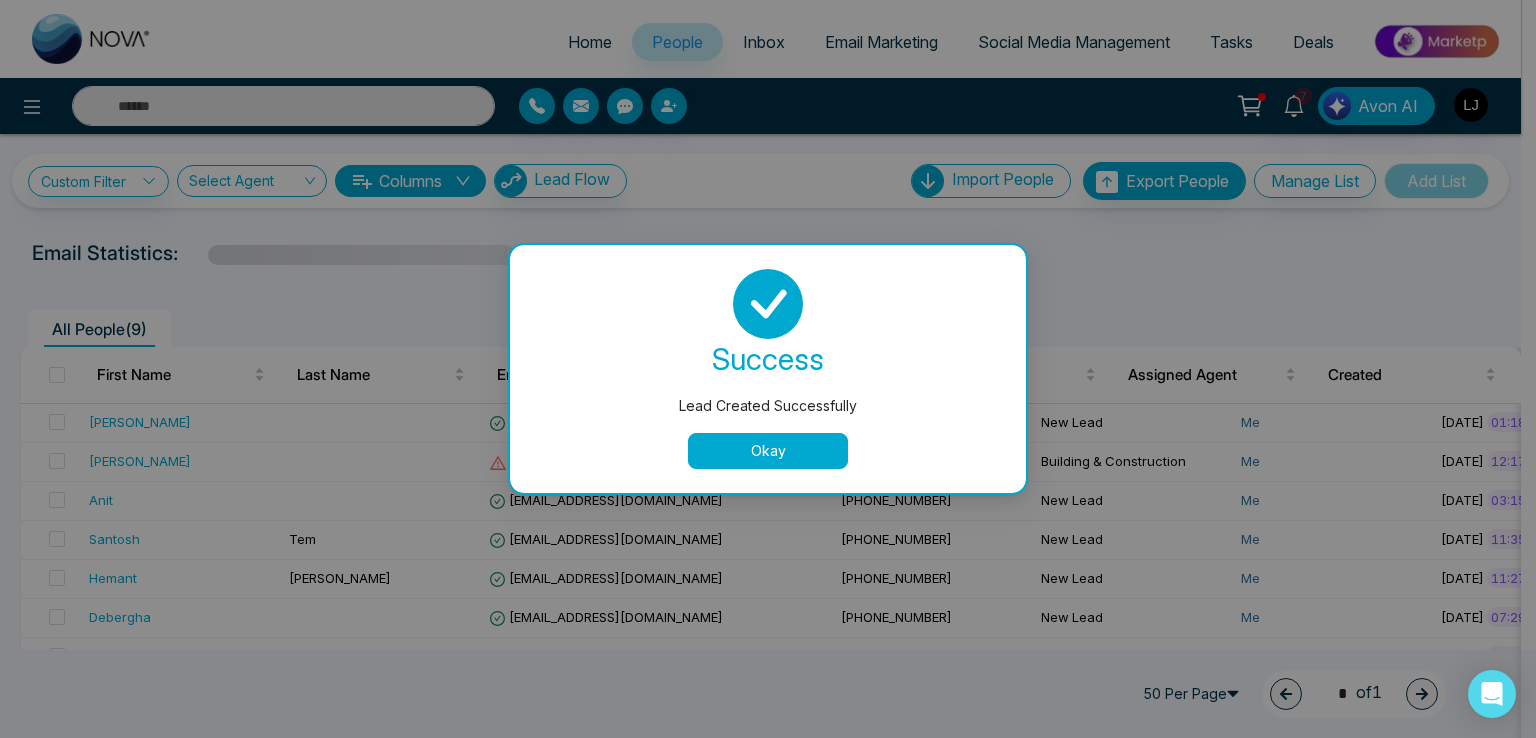 click on "Okay" at bounding box center [768, 451] 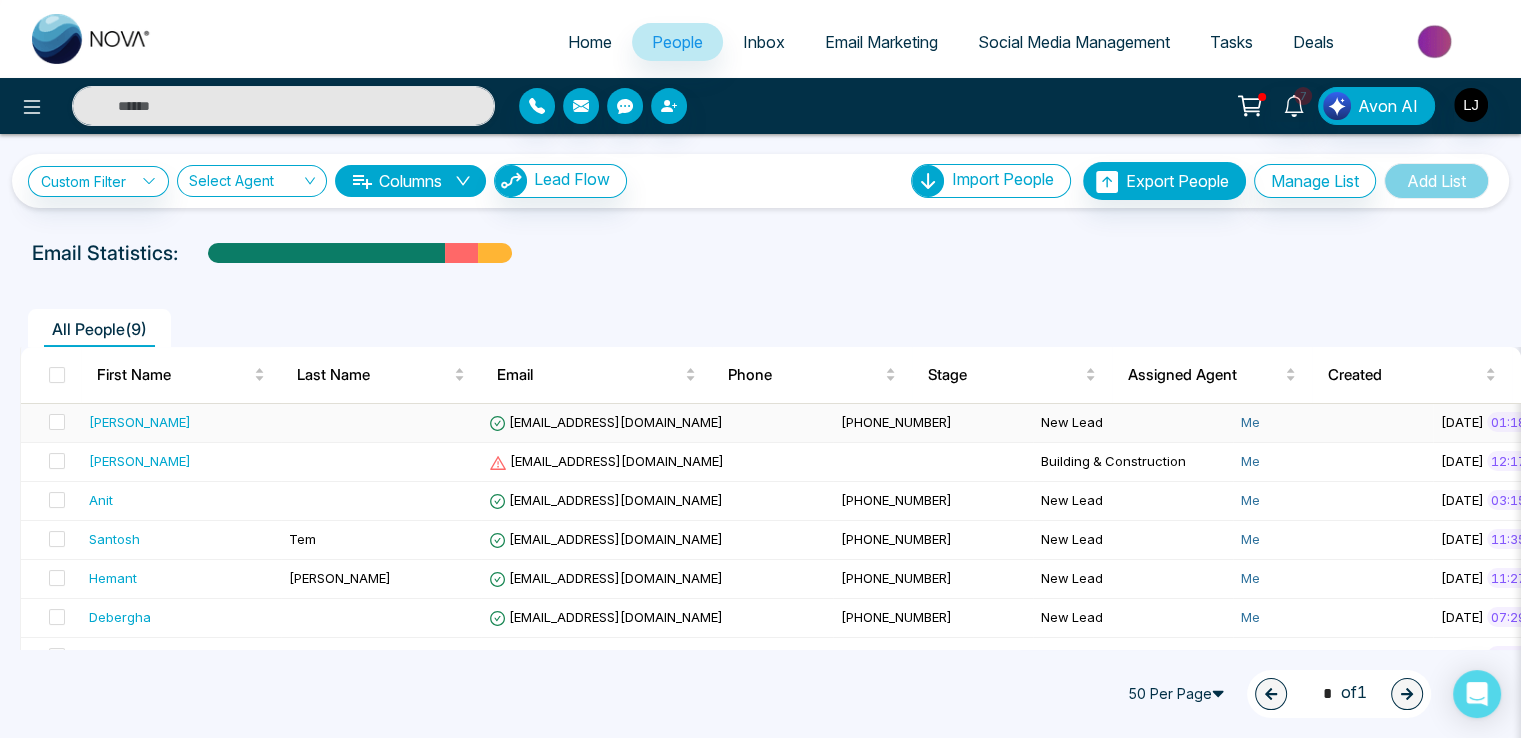 click on "[EMAIL_ADDRESS][DOMAIN_NAME]" at bounding box center (606, 422) 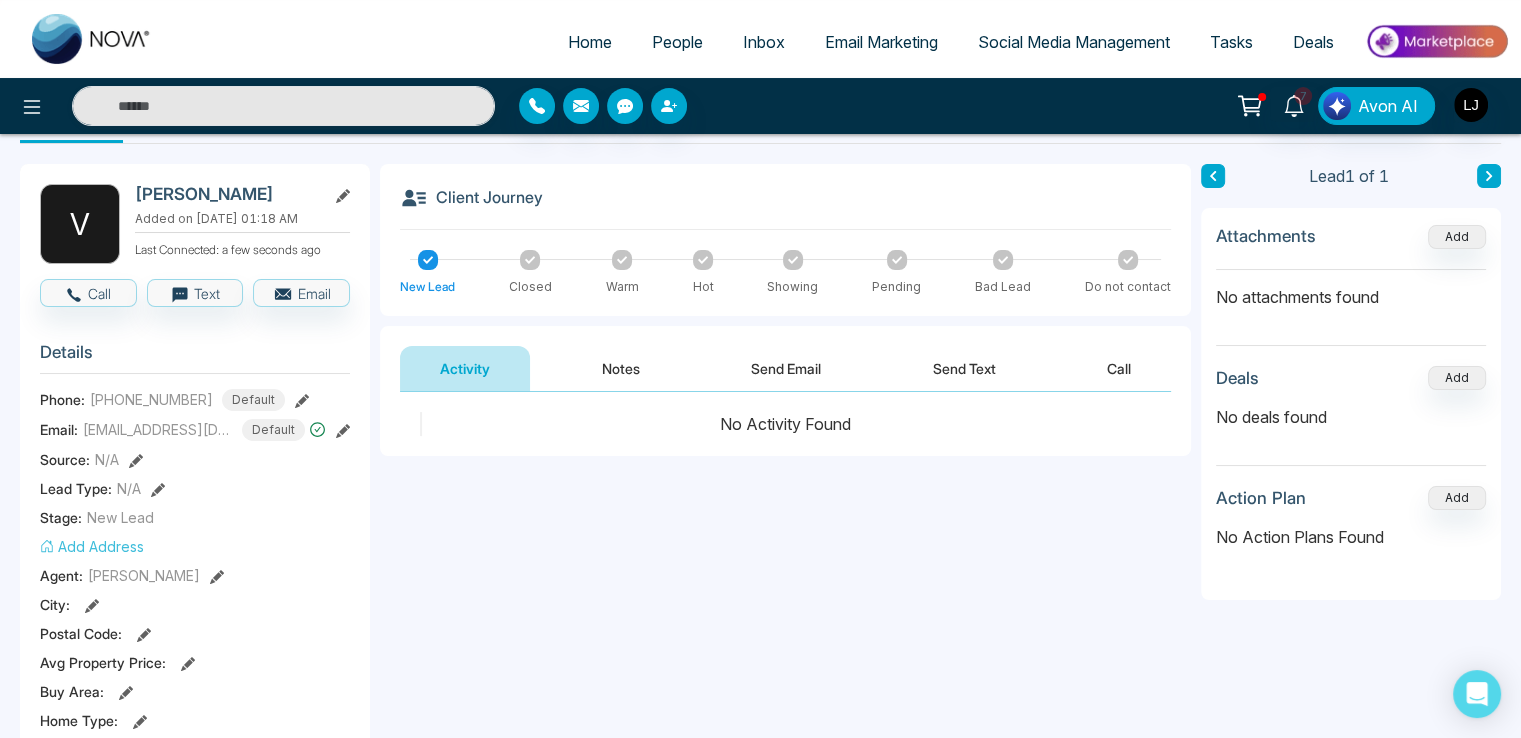 scroll, scrollTop: 100, scrollLeft: 0, axis: vertical 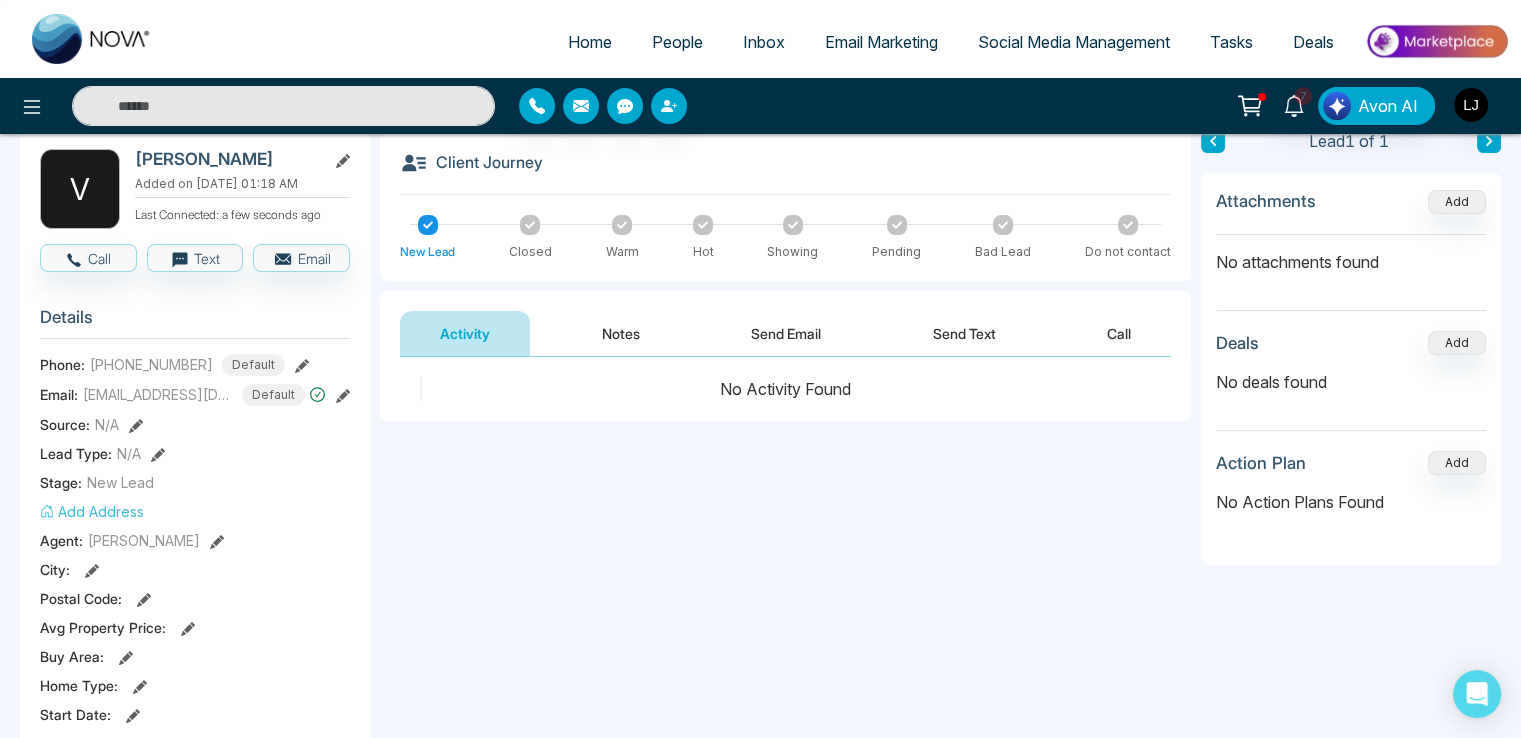 click 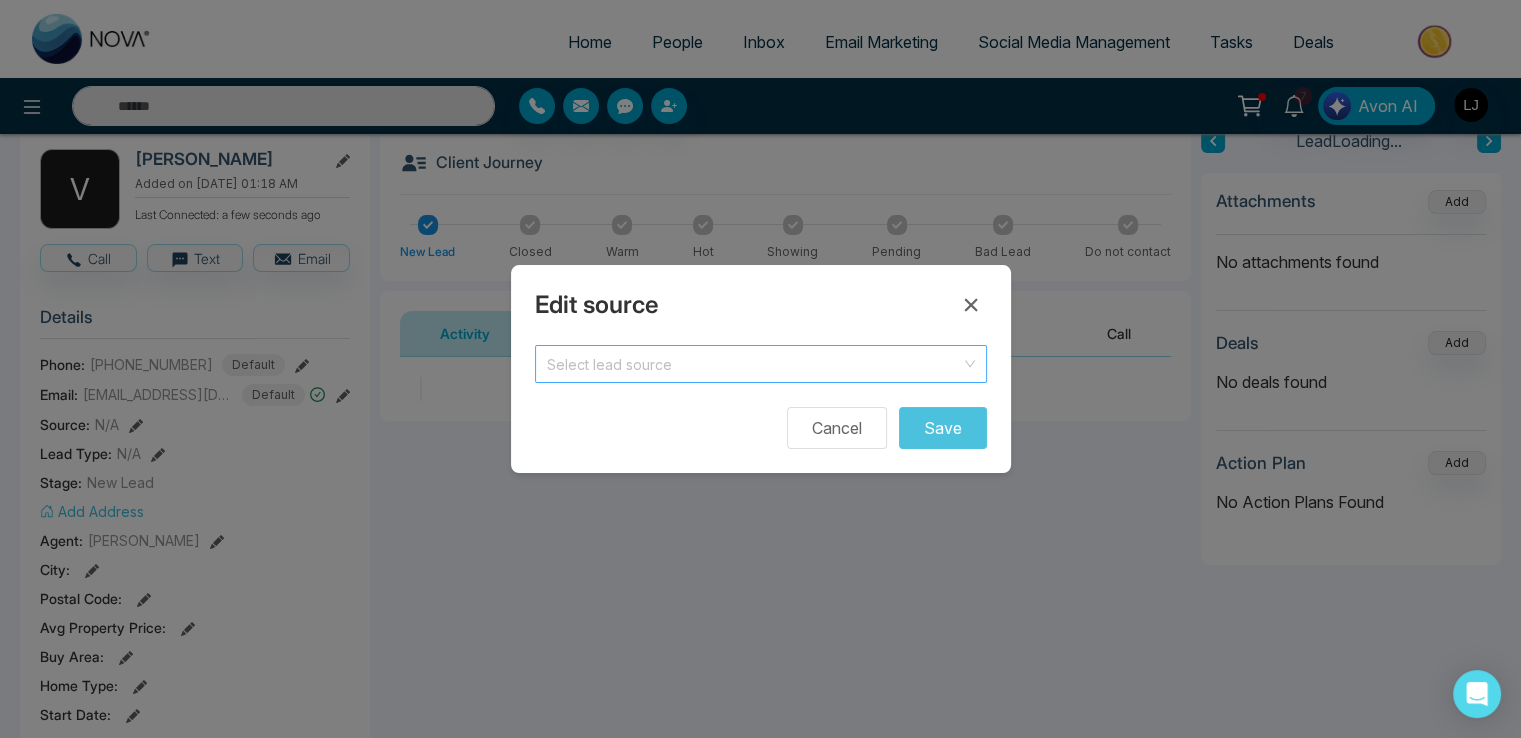 click at bounding box center (754, 361) 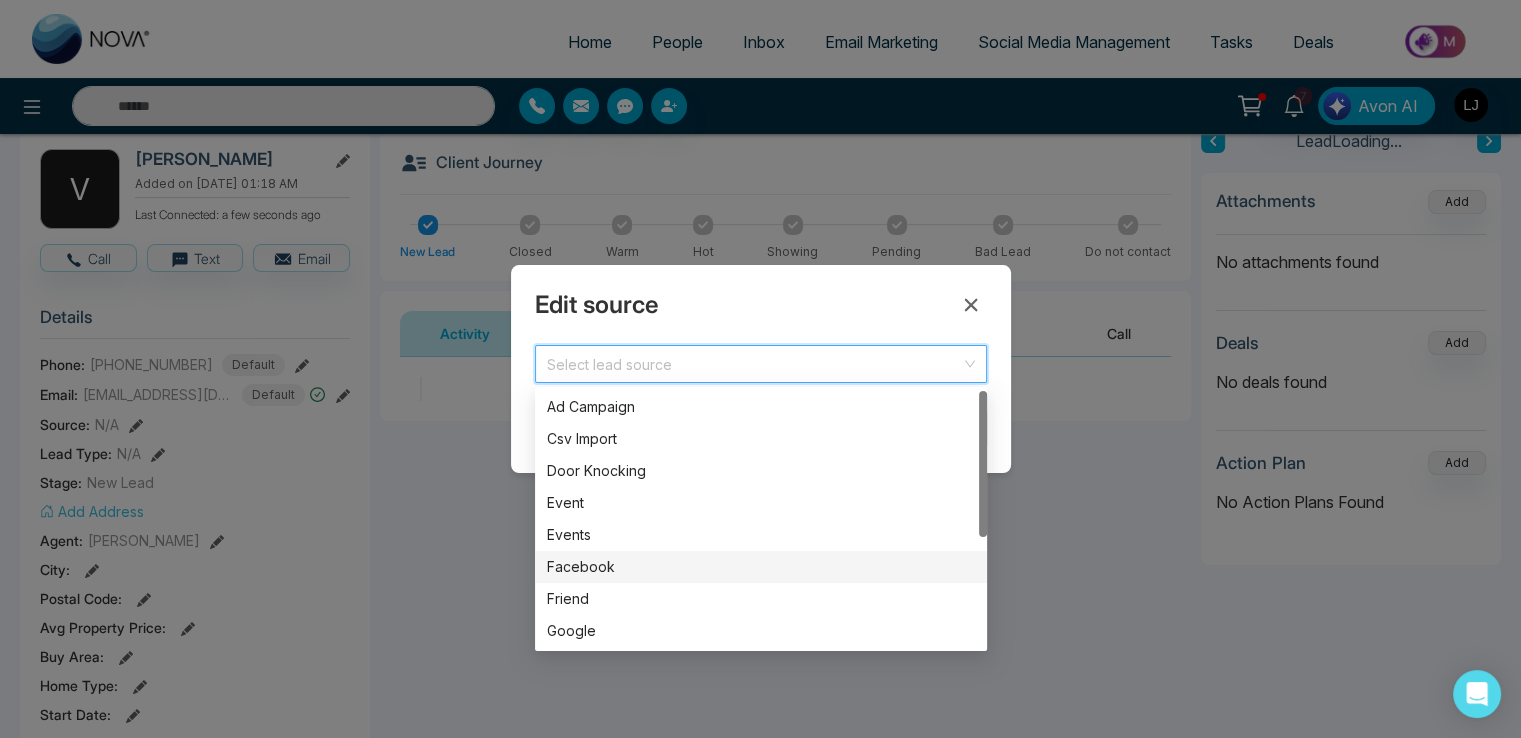 click on "Facebook" at bounding box center [761, 567] 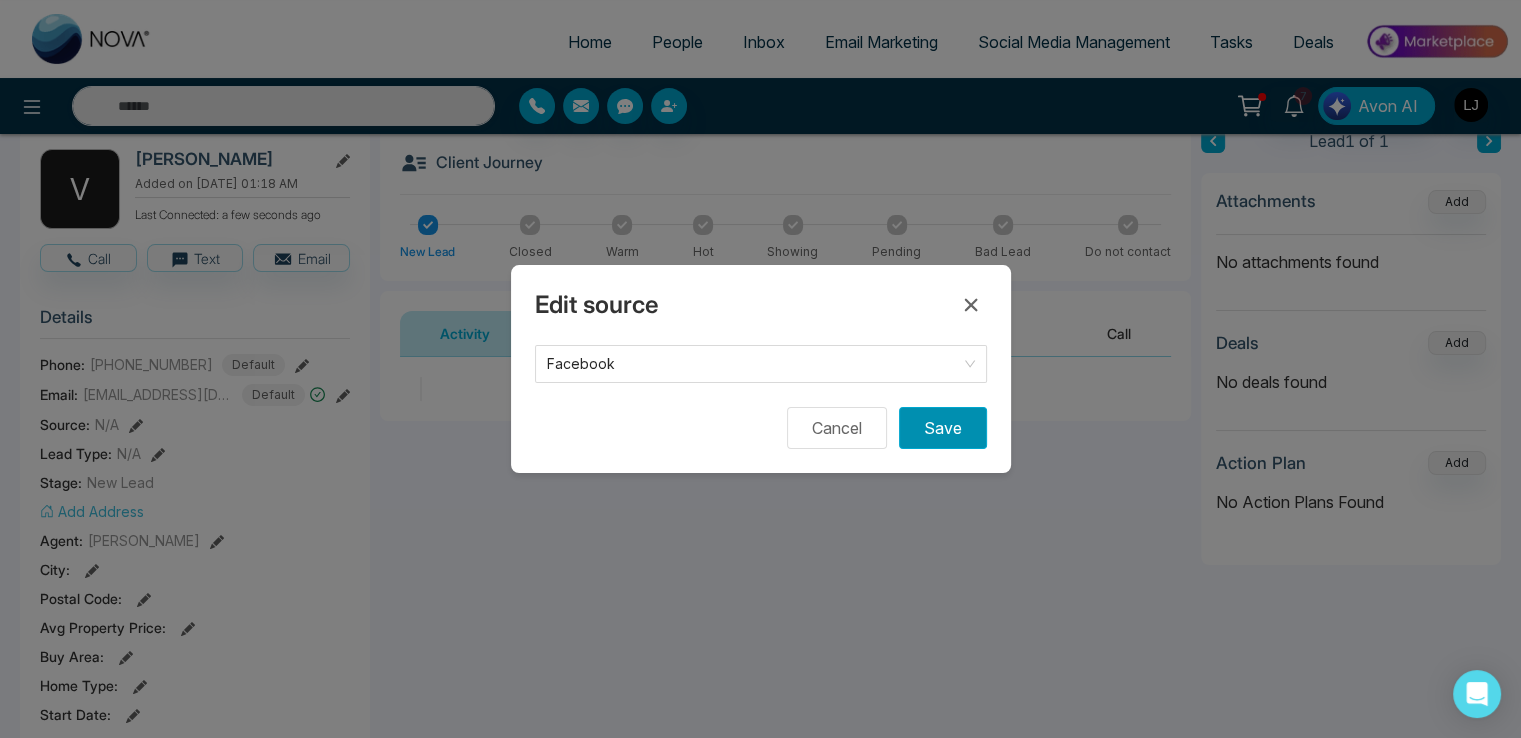 click on "Save" at bounding box center (943, 428) 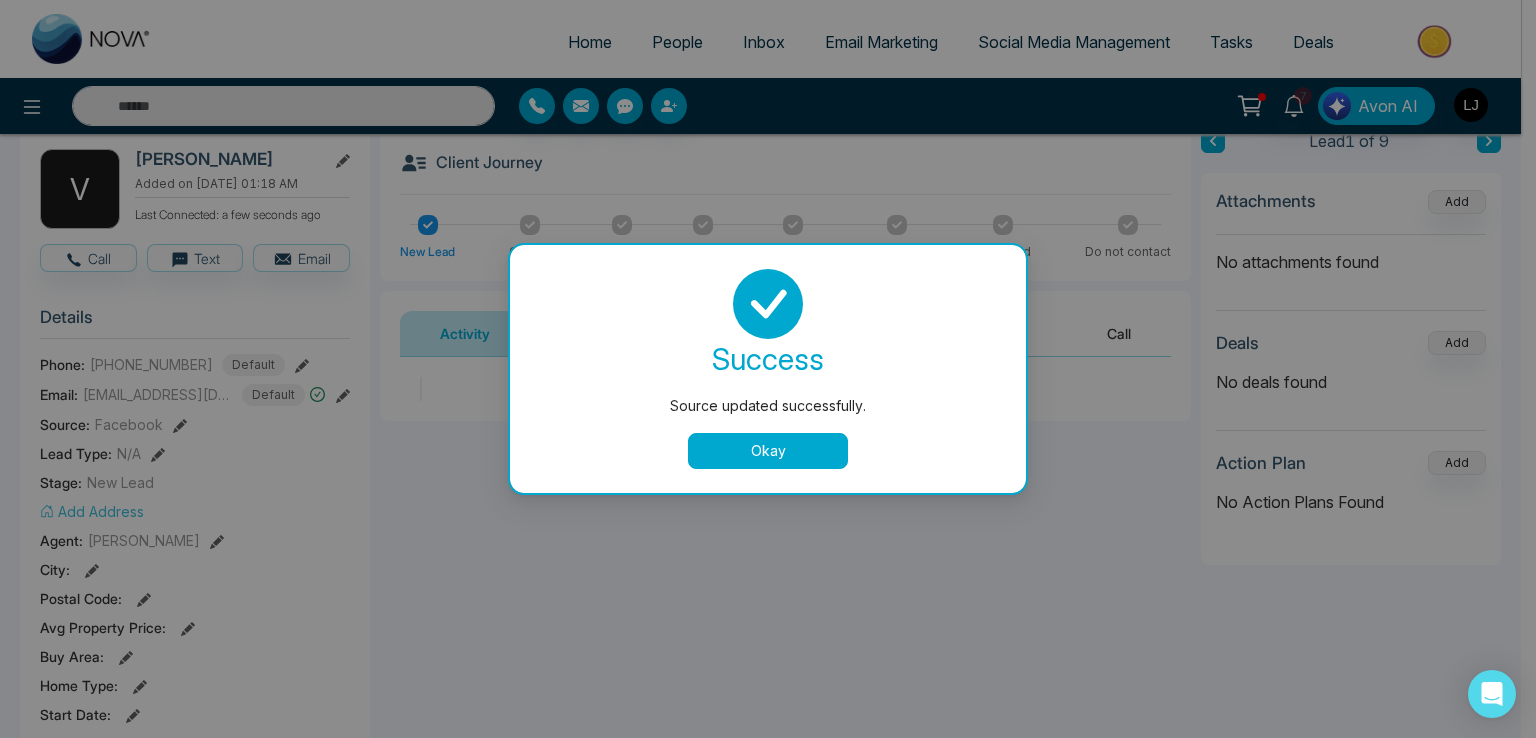 click on "Okay" at bounding box center [768, 451] 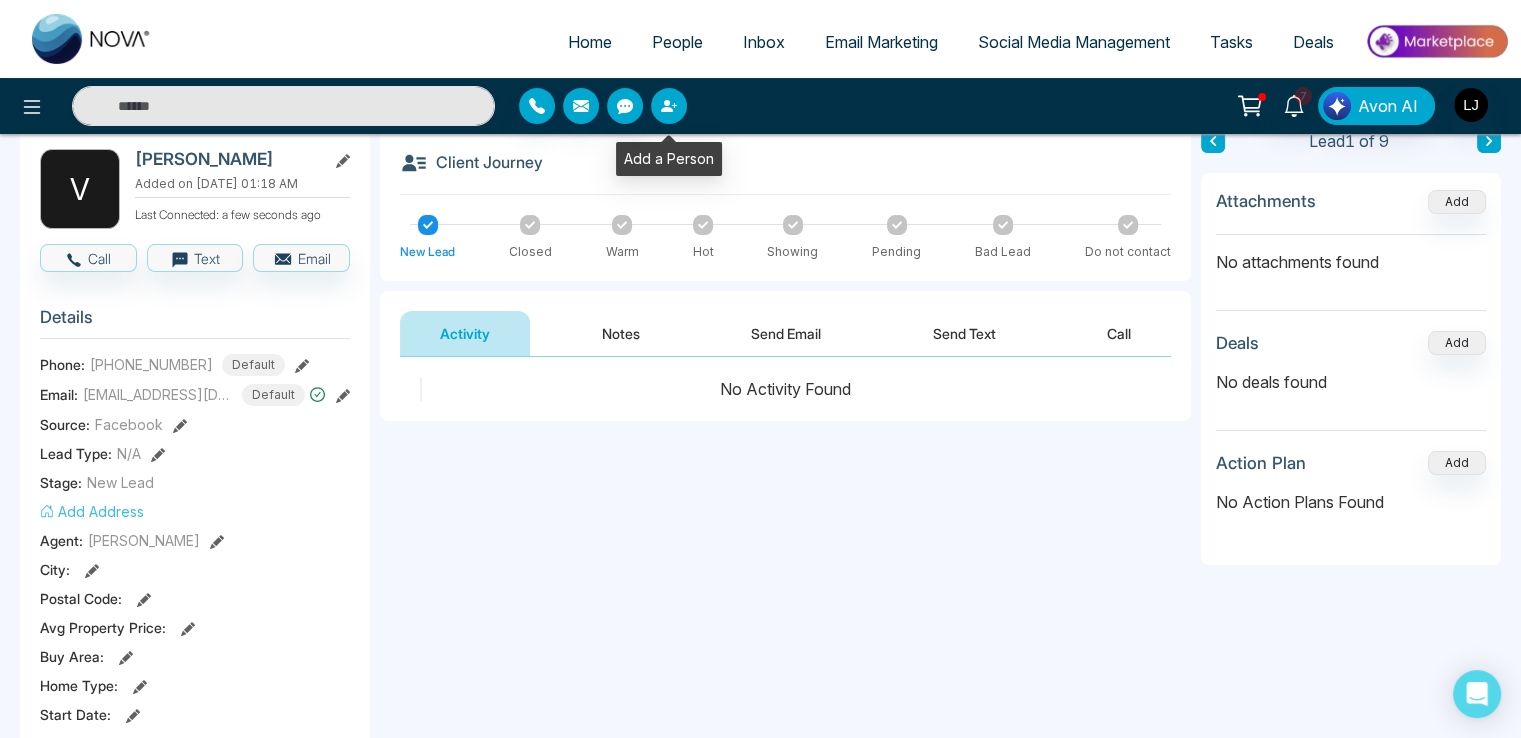 click 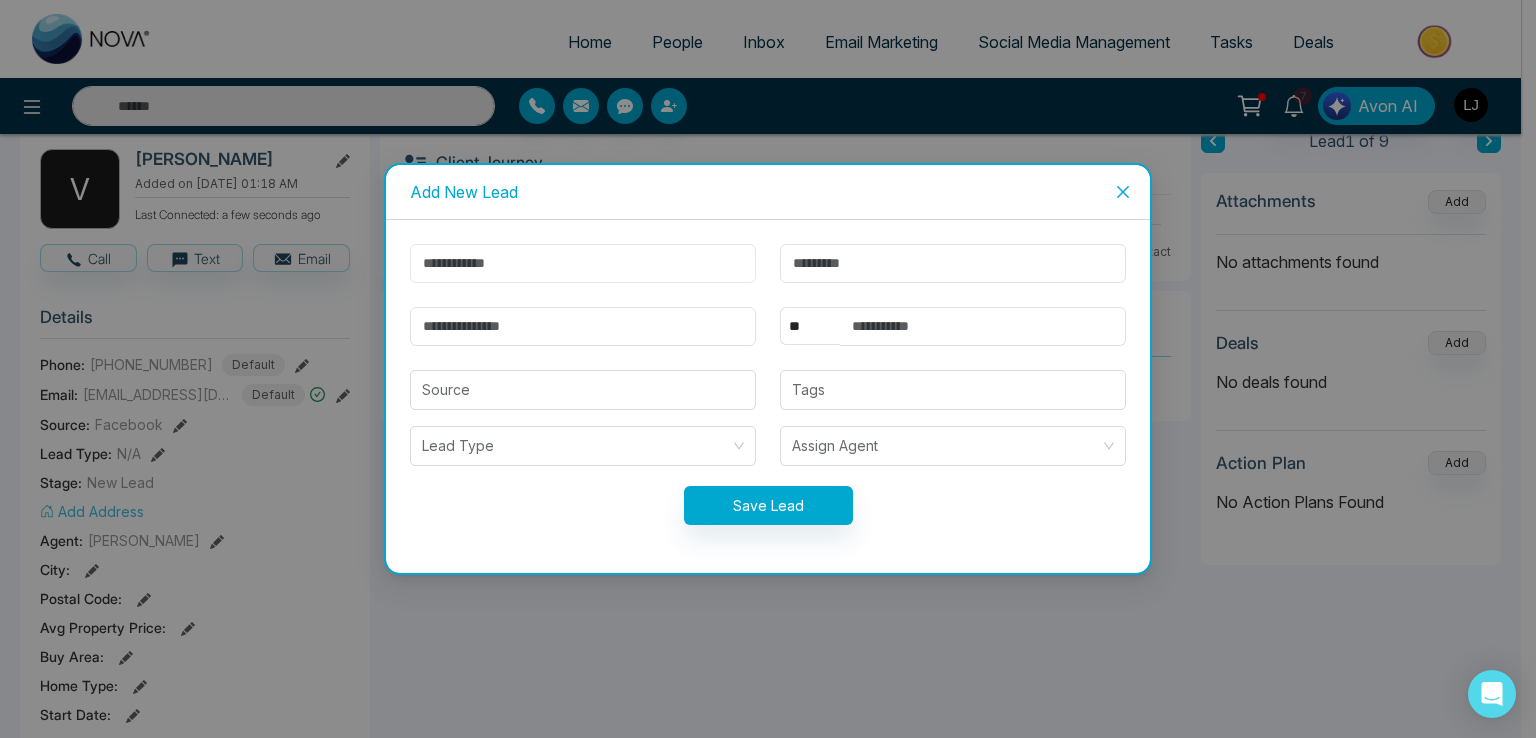 click at bounding box center (583, 263) 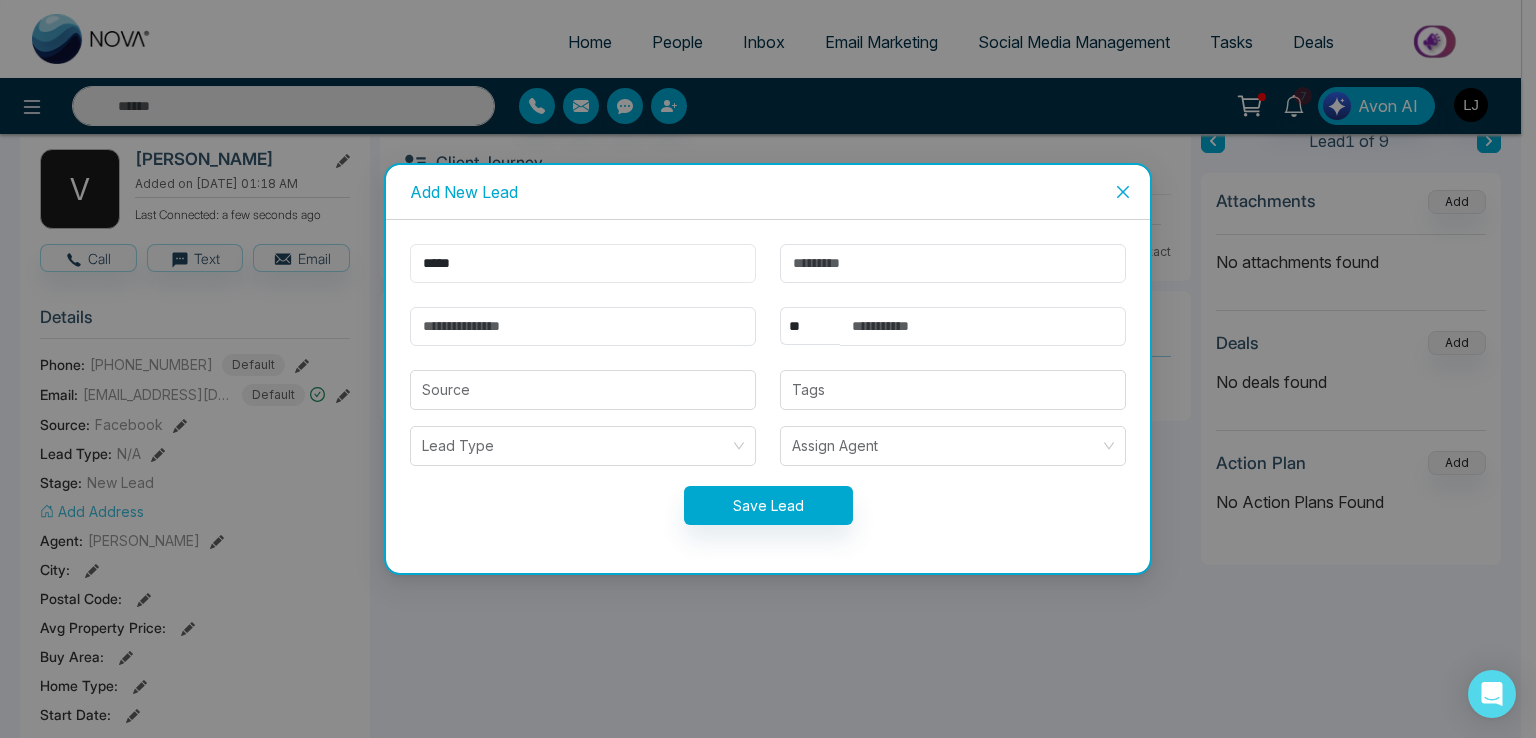 type on "*****" 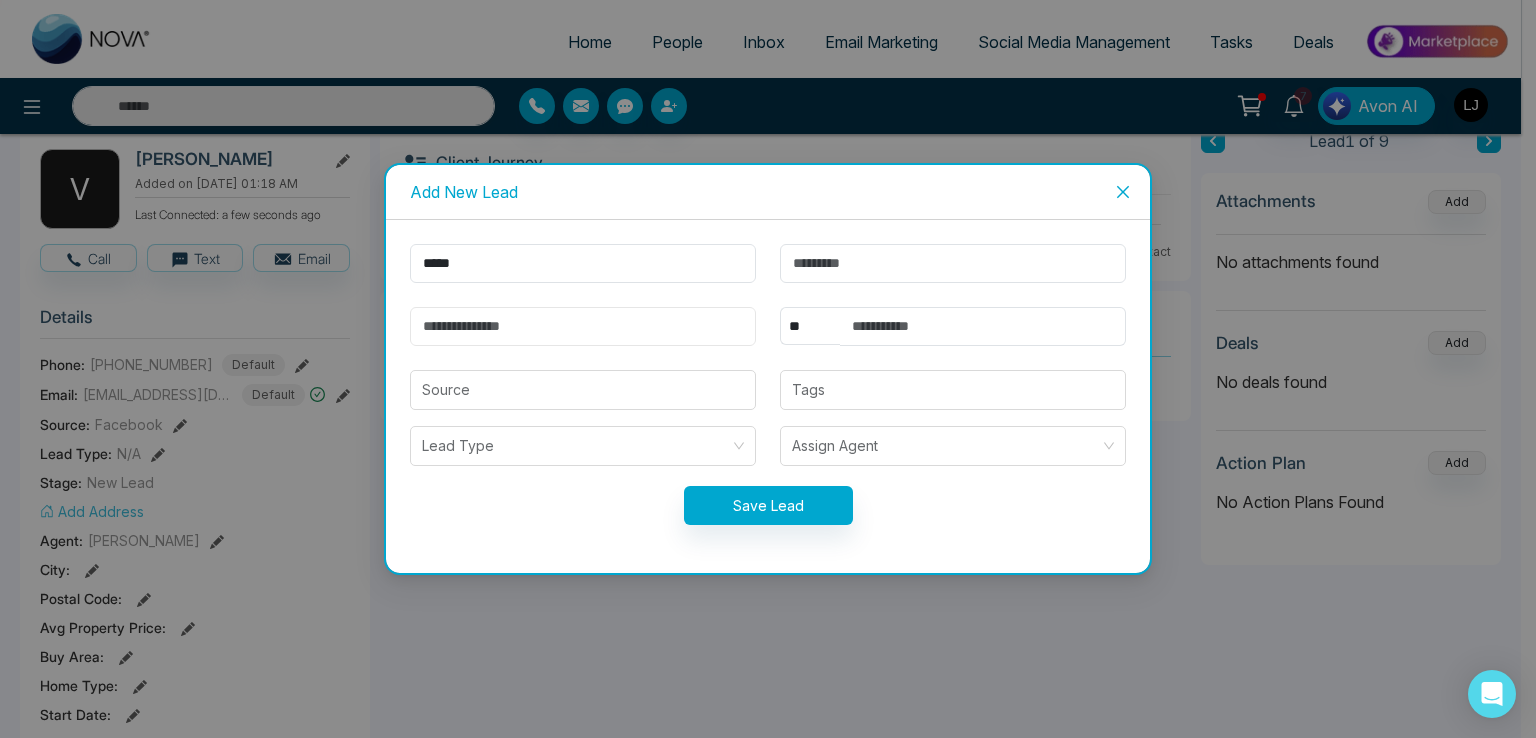 click at bounding box center [583, 326] 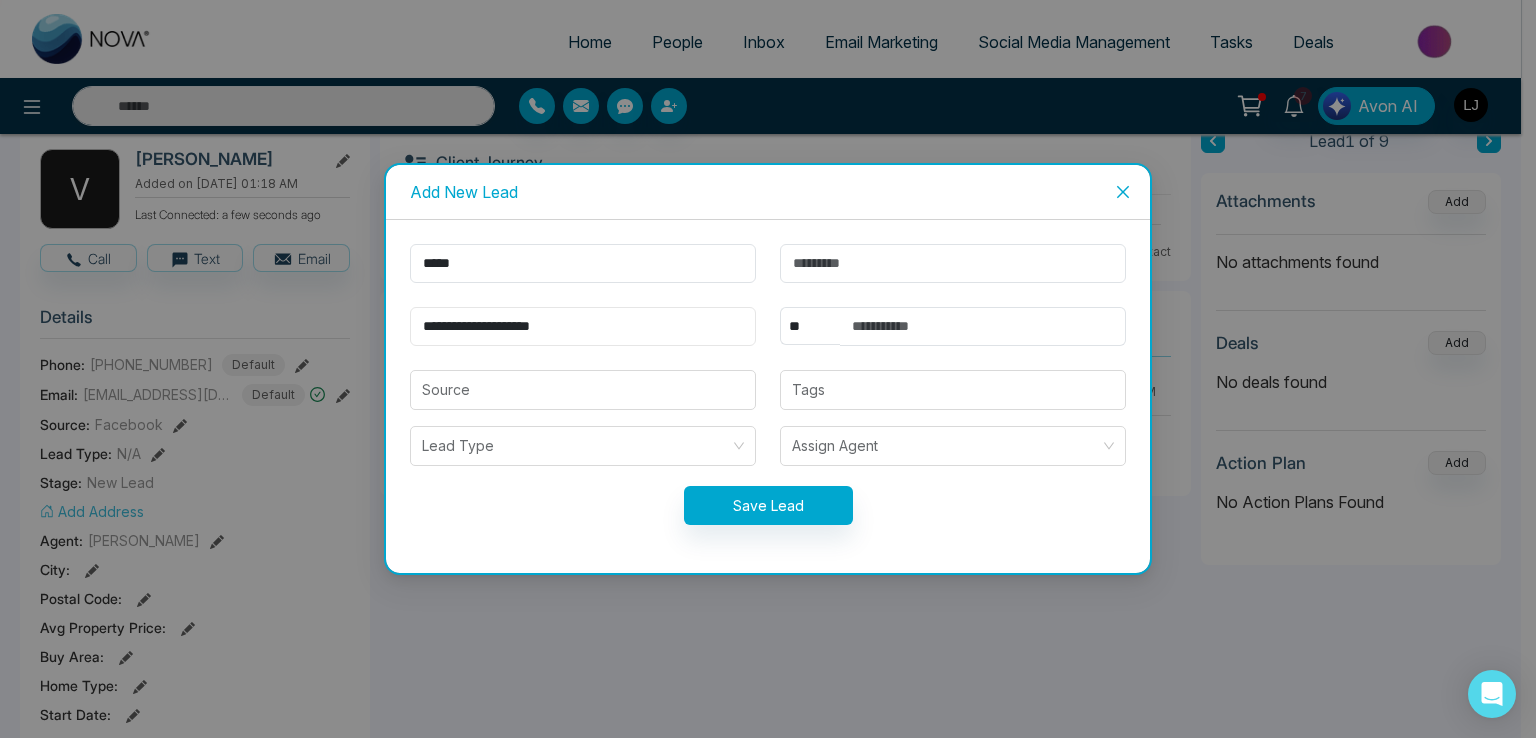 drag, startPoint x: 466, startPoint y: 325, endPoint x: 352, endPoint y: 298, distance: 117.15375 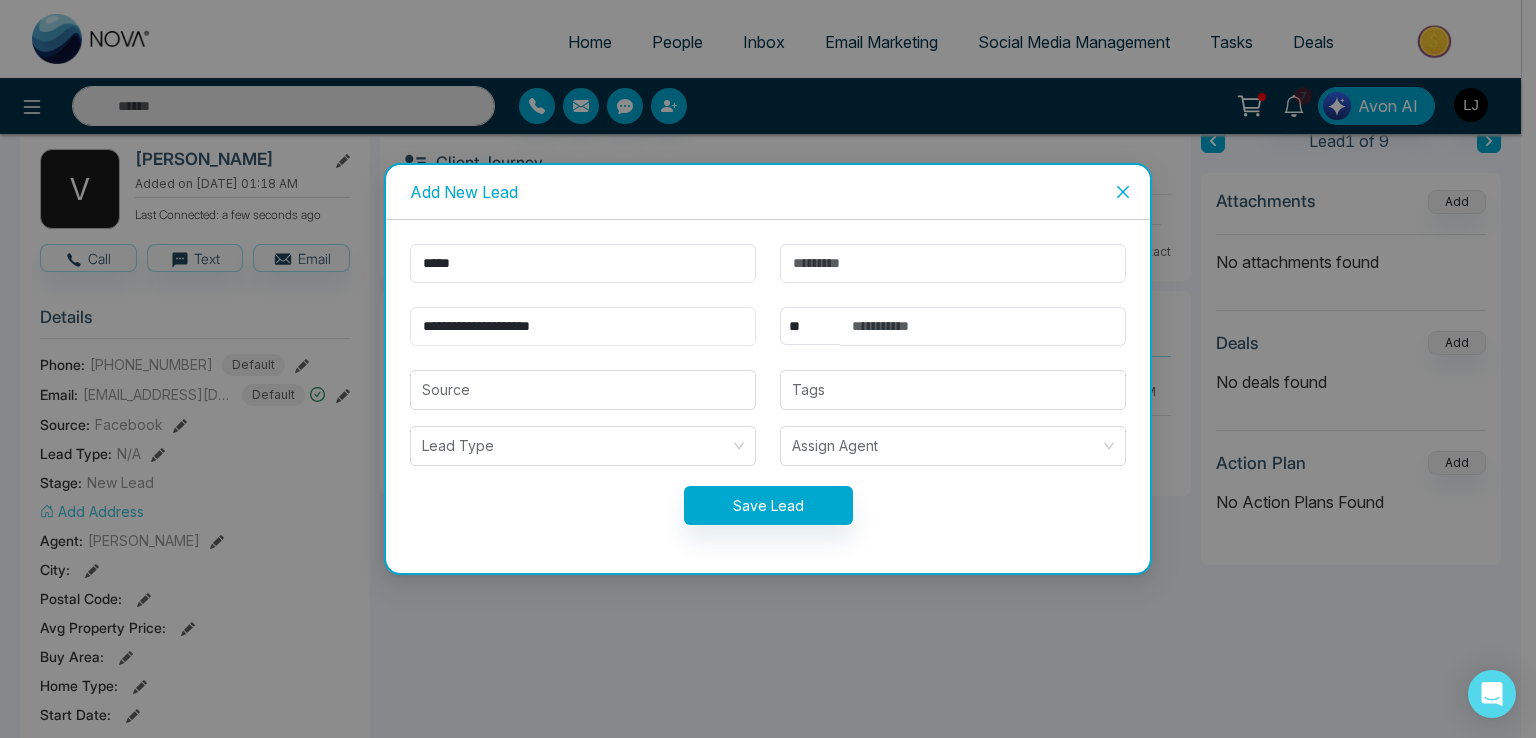 click on "**********" at bounding box center (768, 369) 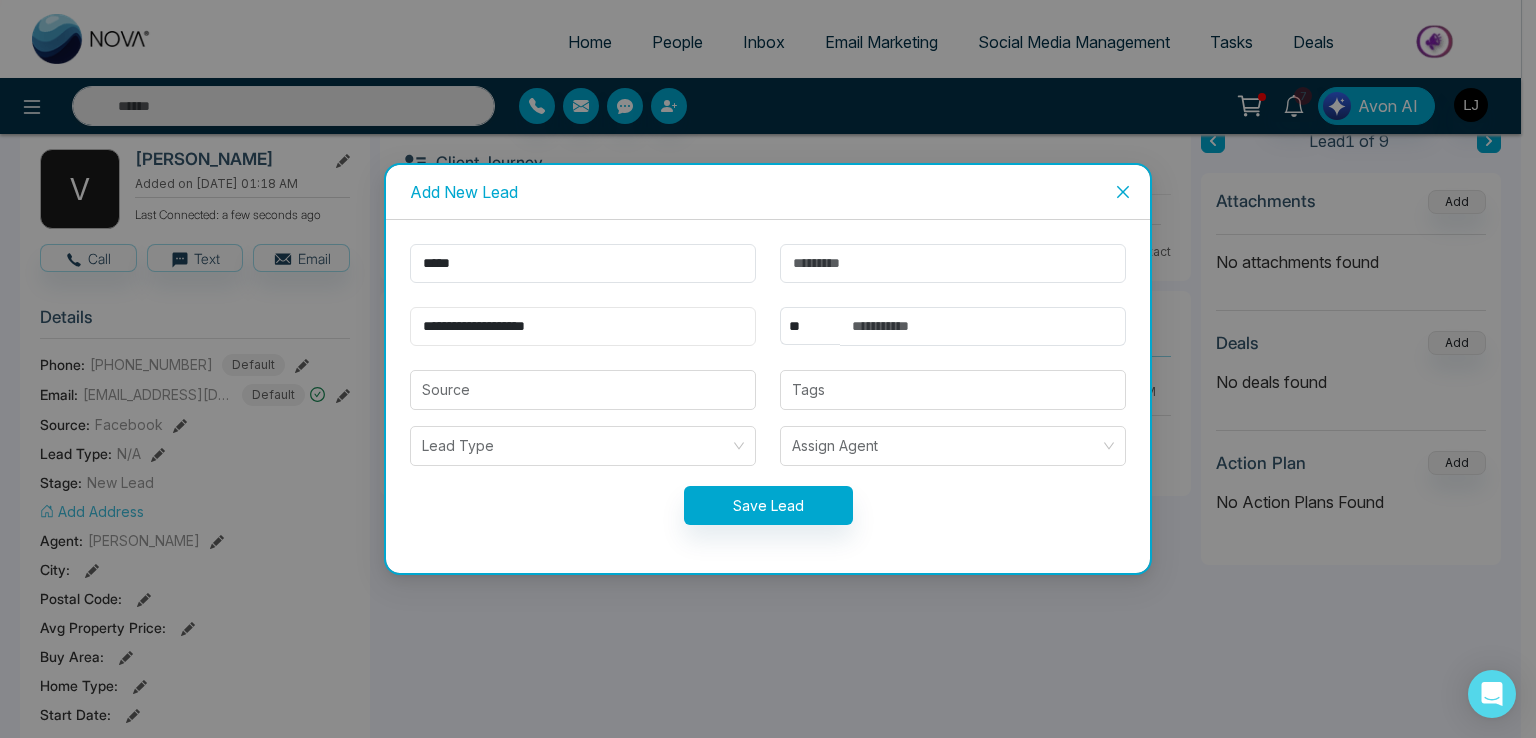 type on "**********" 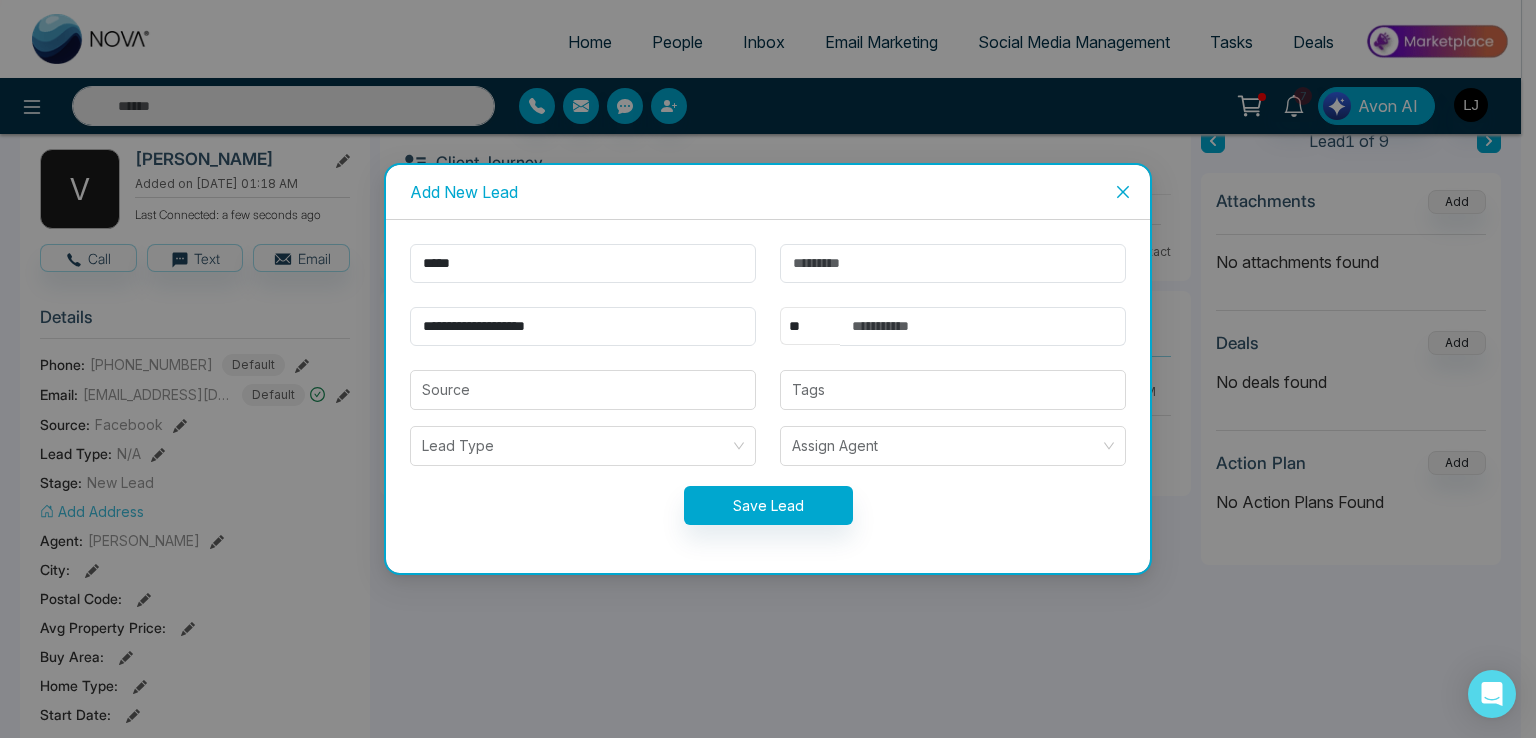click on "** **** *** *** *** **** ***" at bounding box center (810, 326) 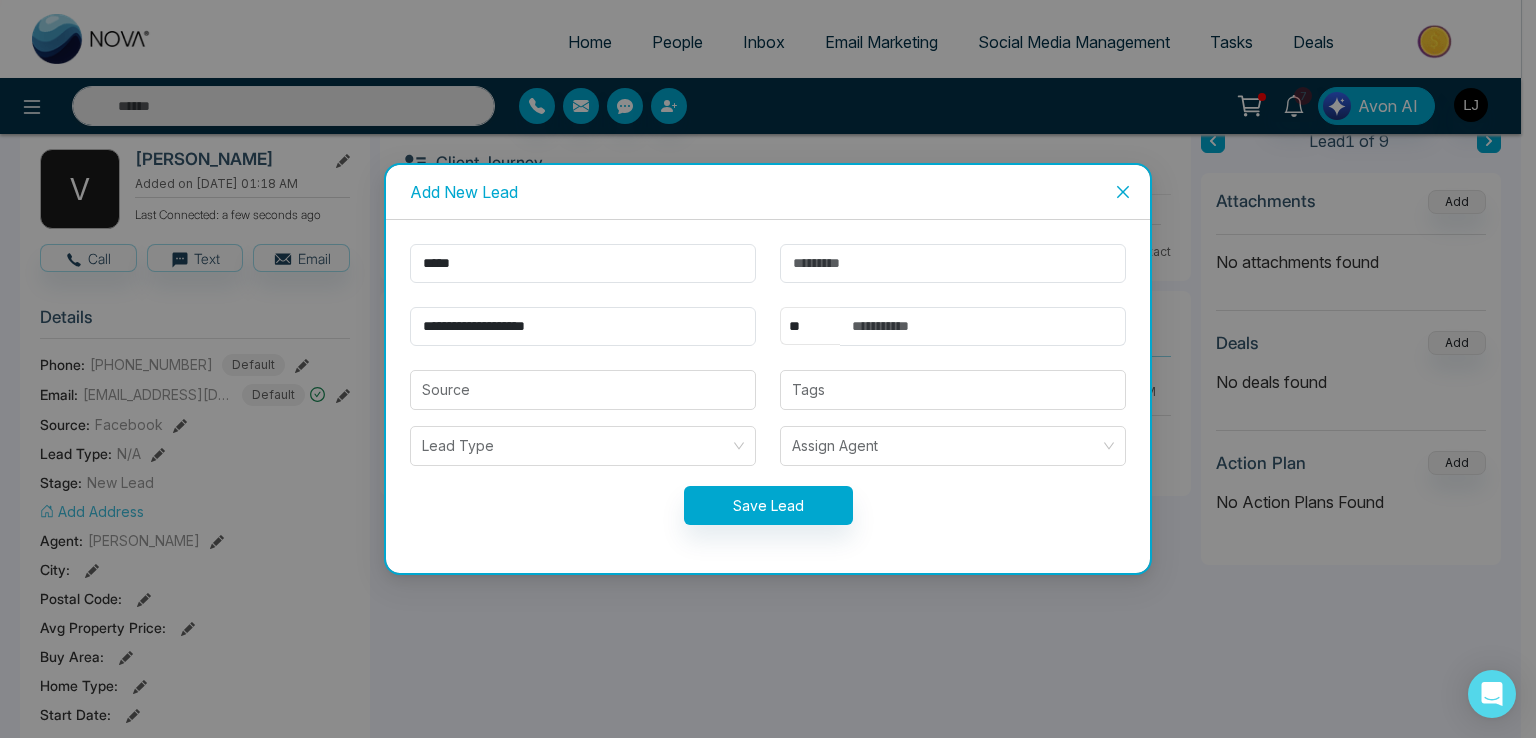 select on "***" 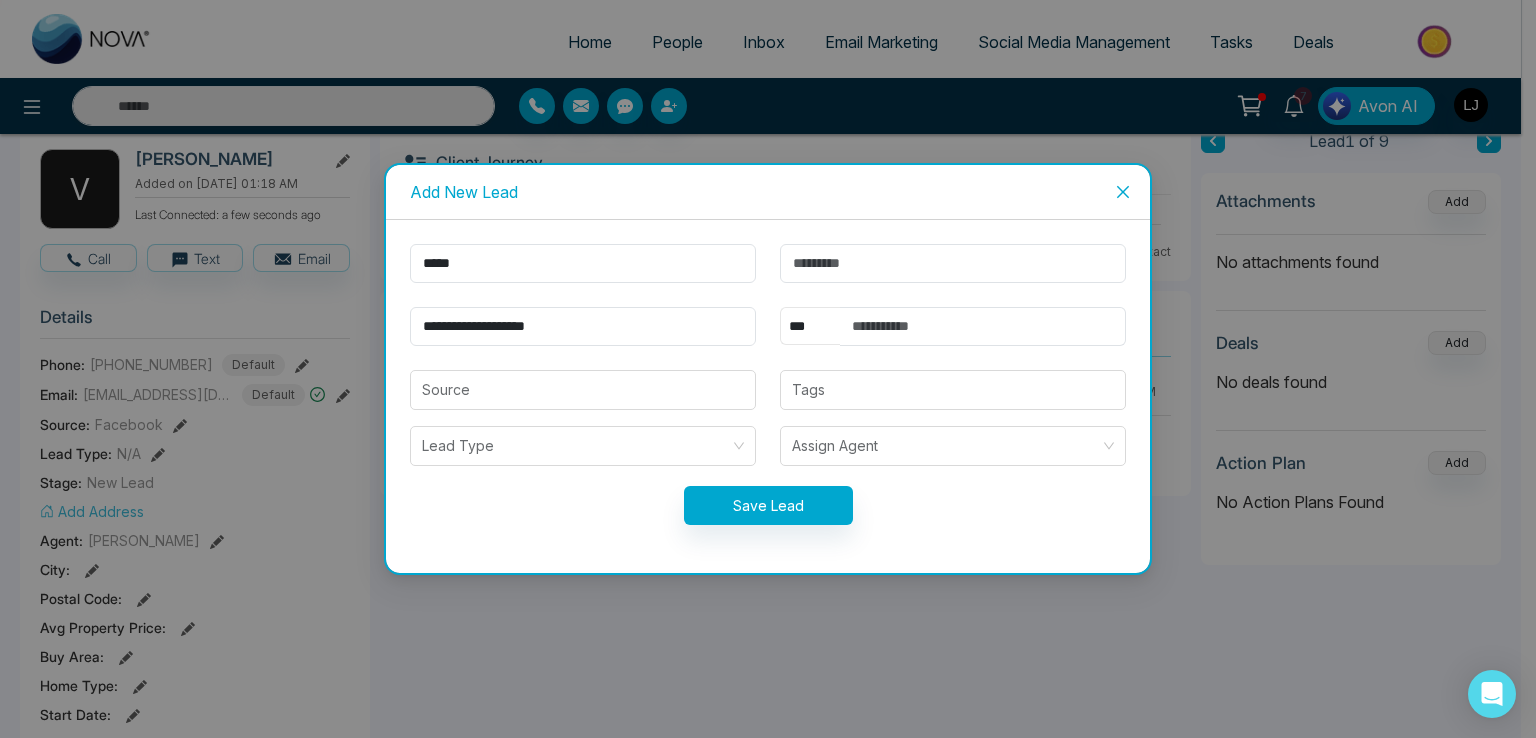 click on "** **** *** *** *** **** ***" at bounding box center (810, 326) 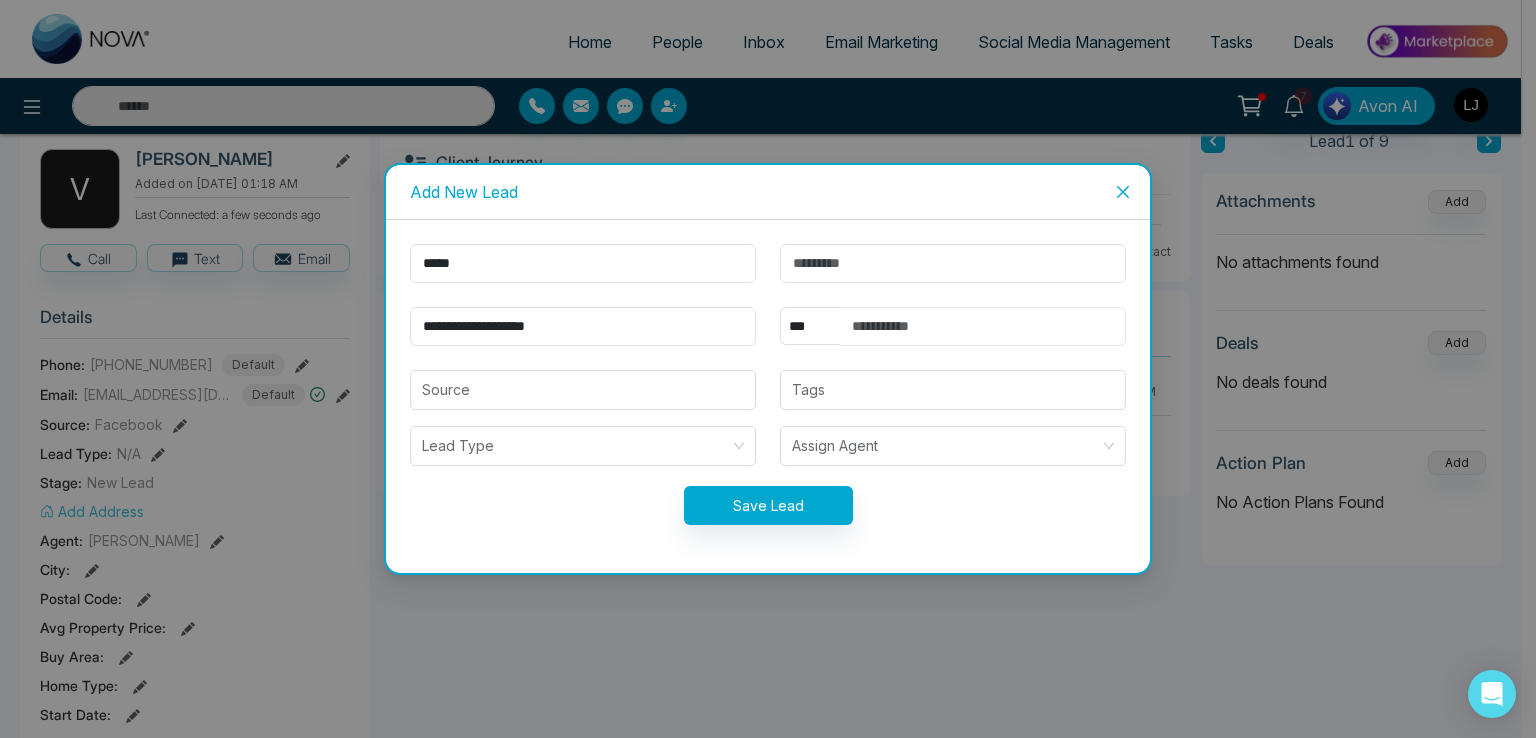 click at bounding box center [983, 326] 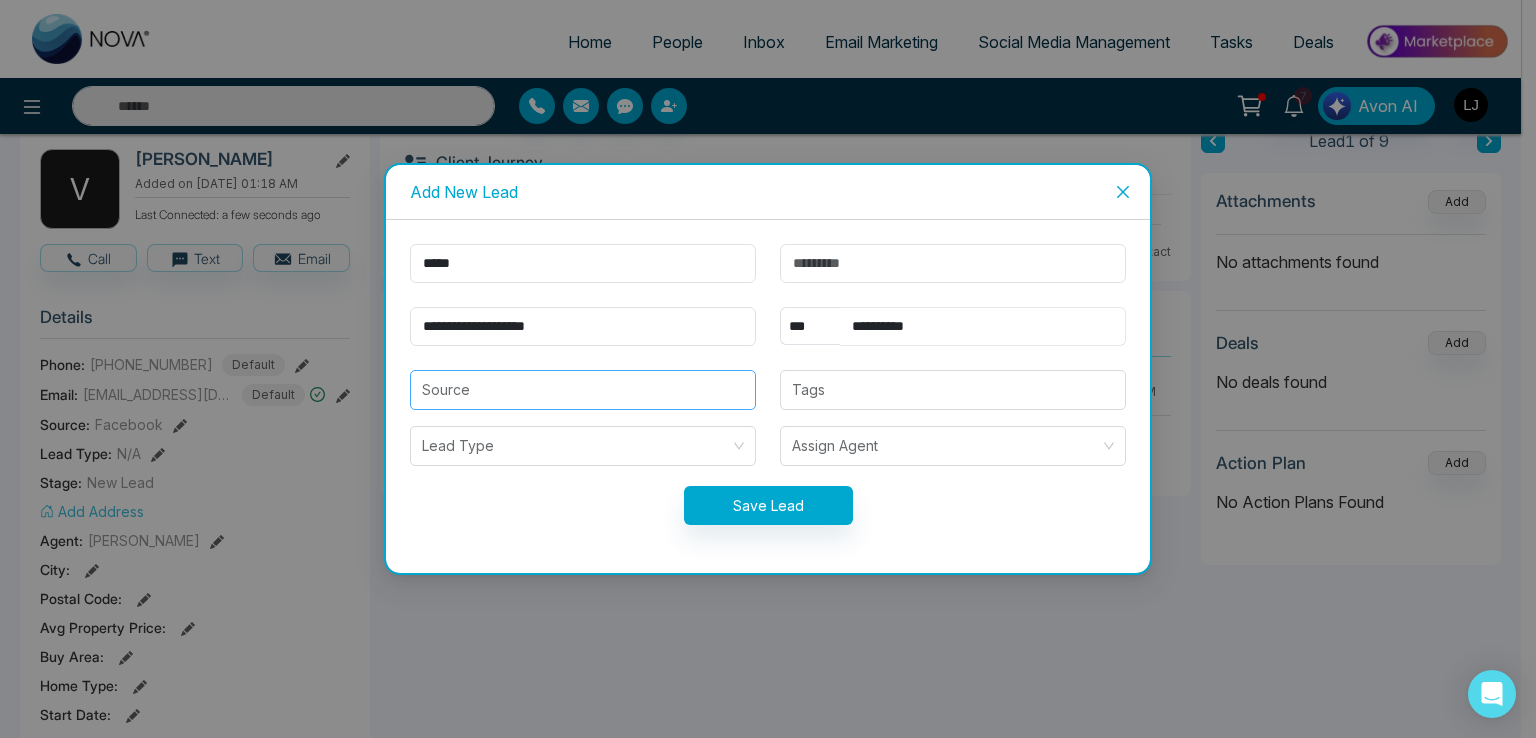 type on "**********" 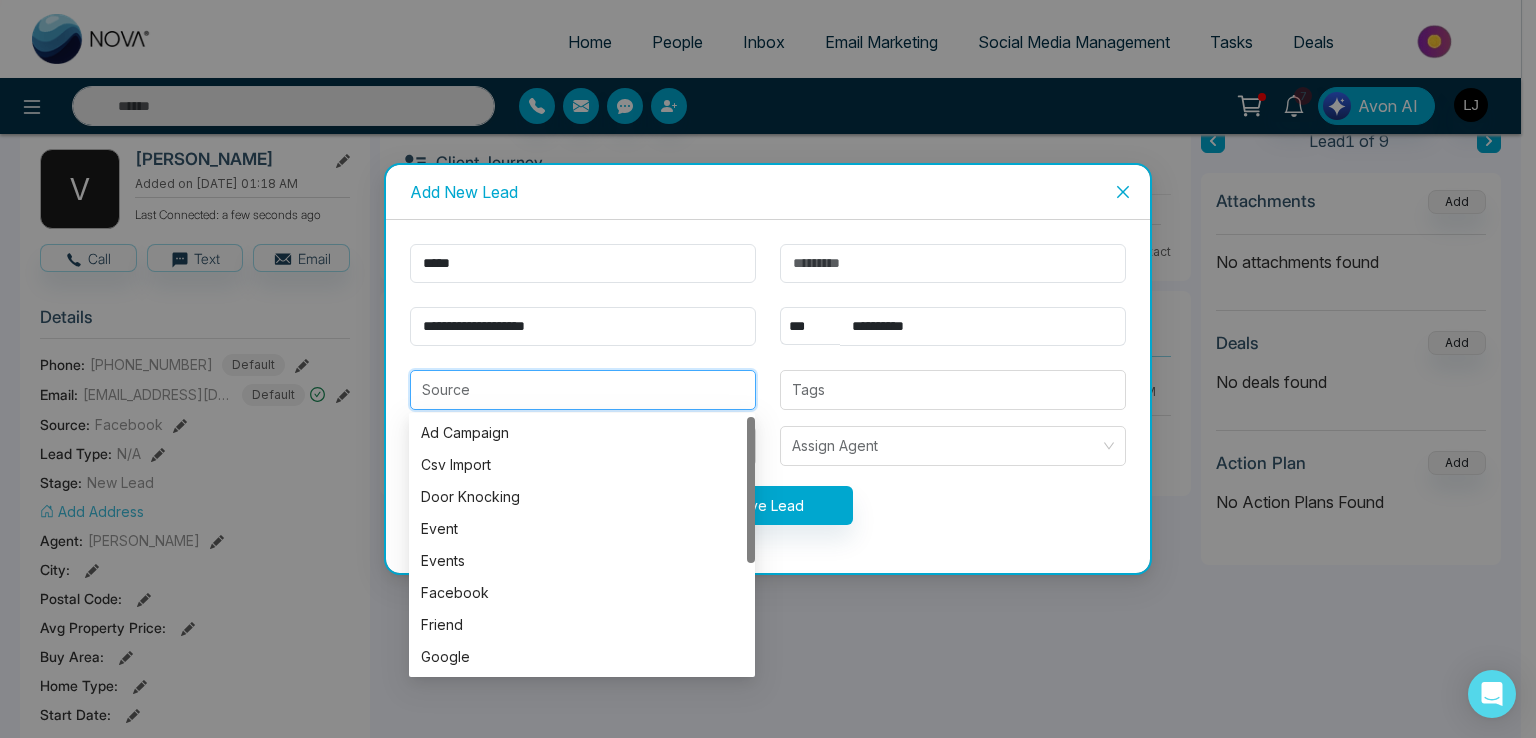 click at bounding box center (583, 390) 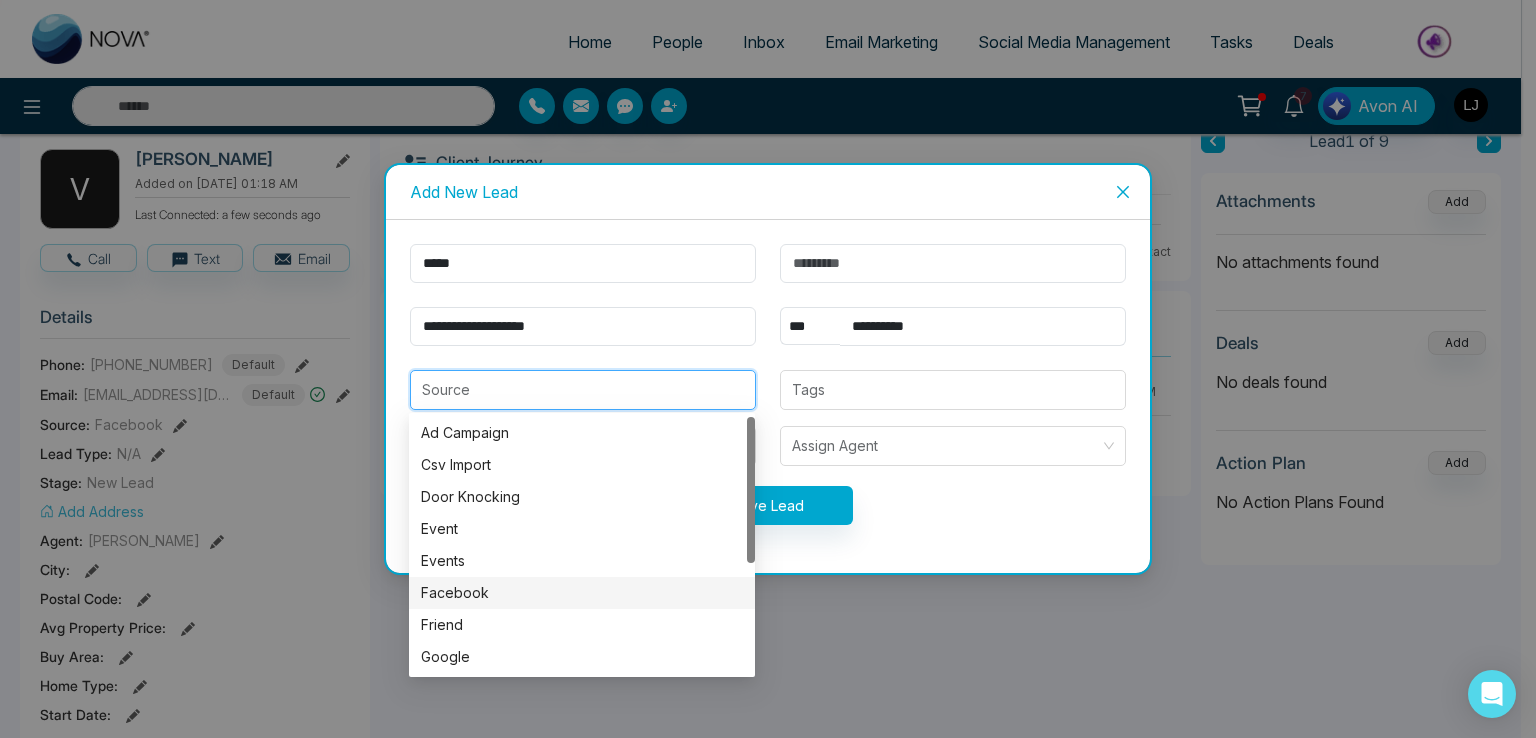 click on "Facebook" at bounding box center (582, 593) 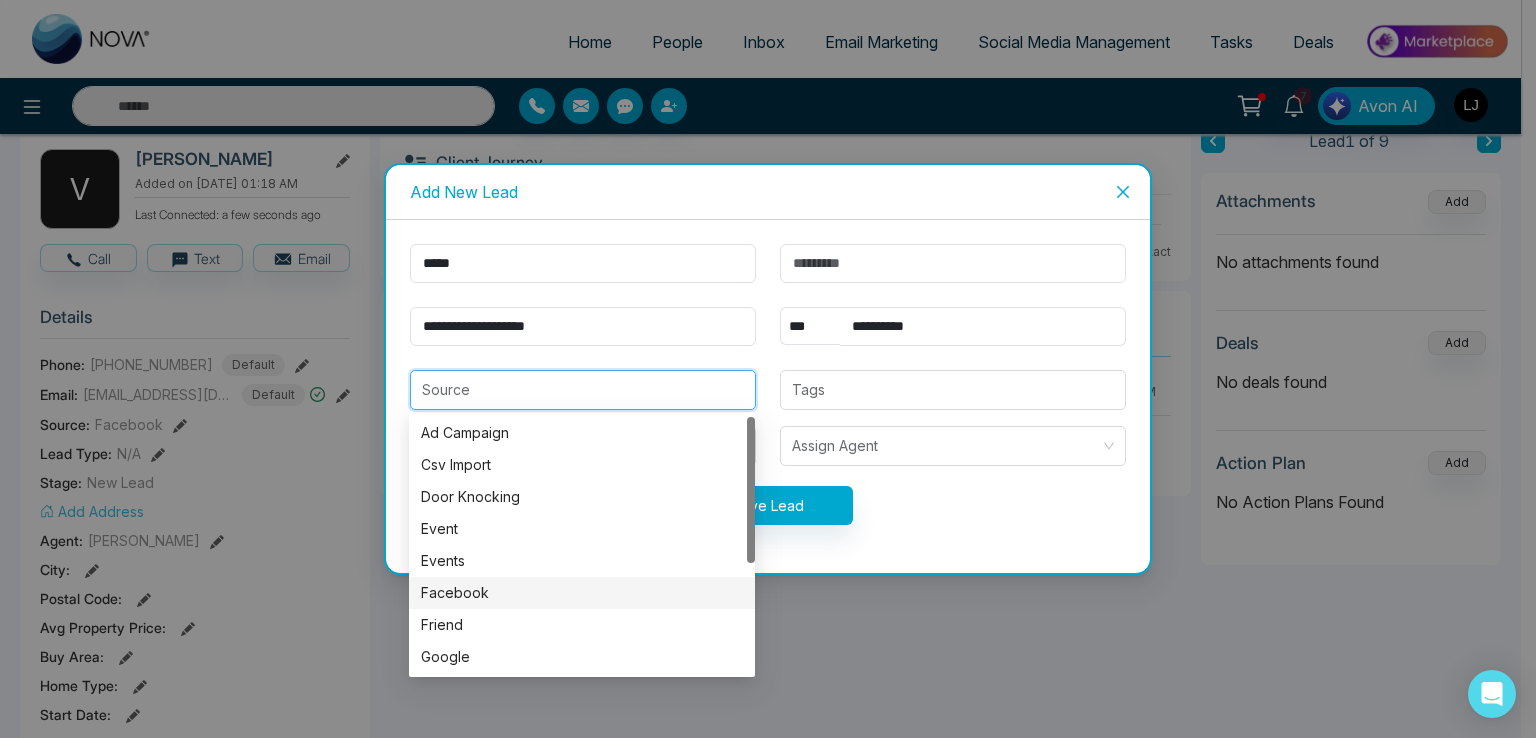 type on "********" 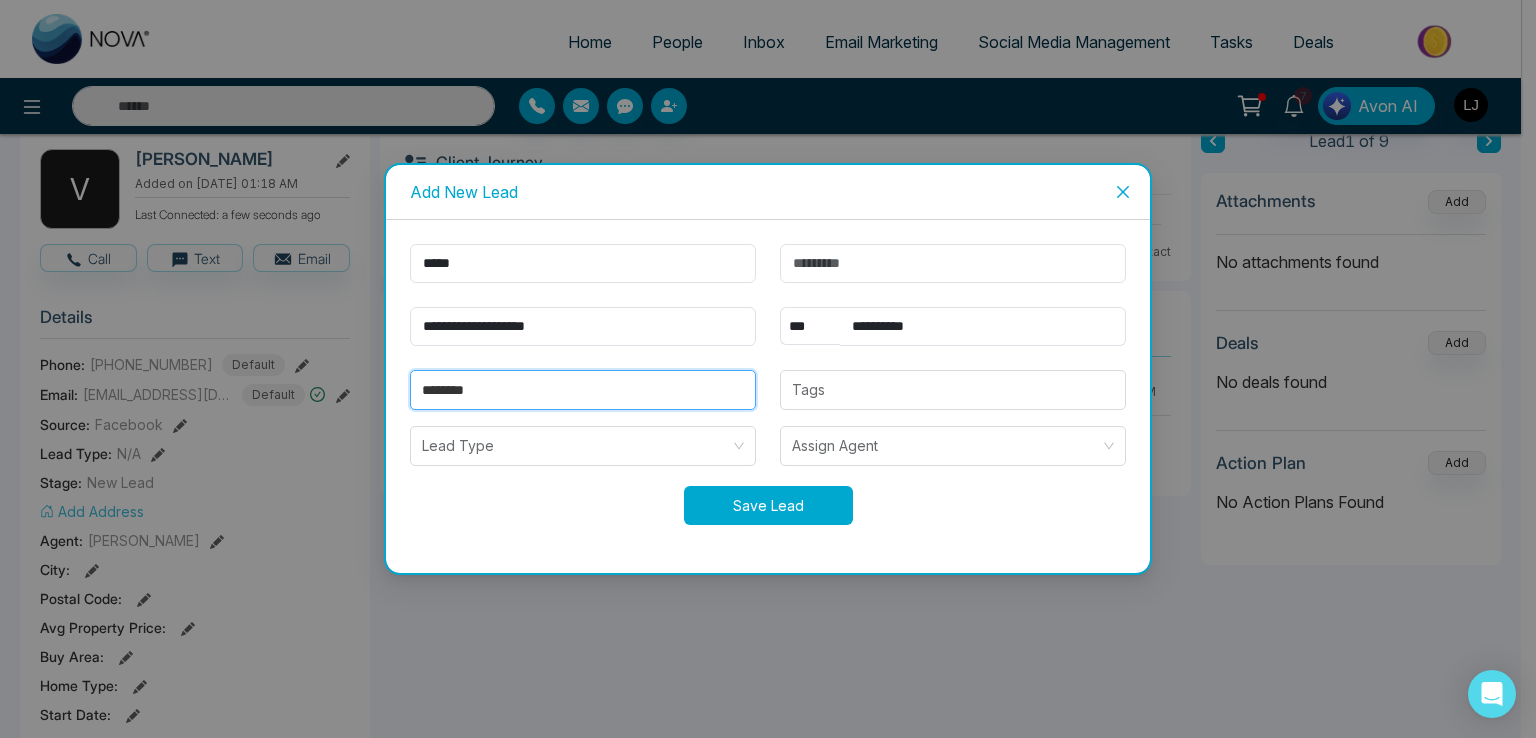 click on "Save Lead" at bounding box center [768, 505] 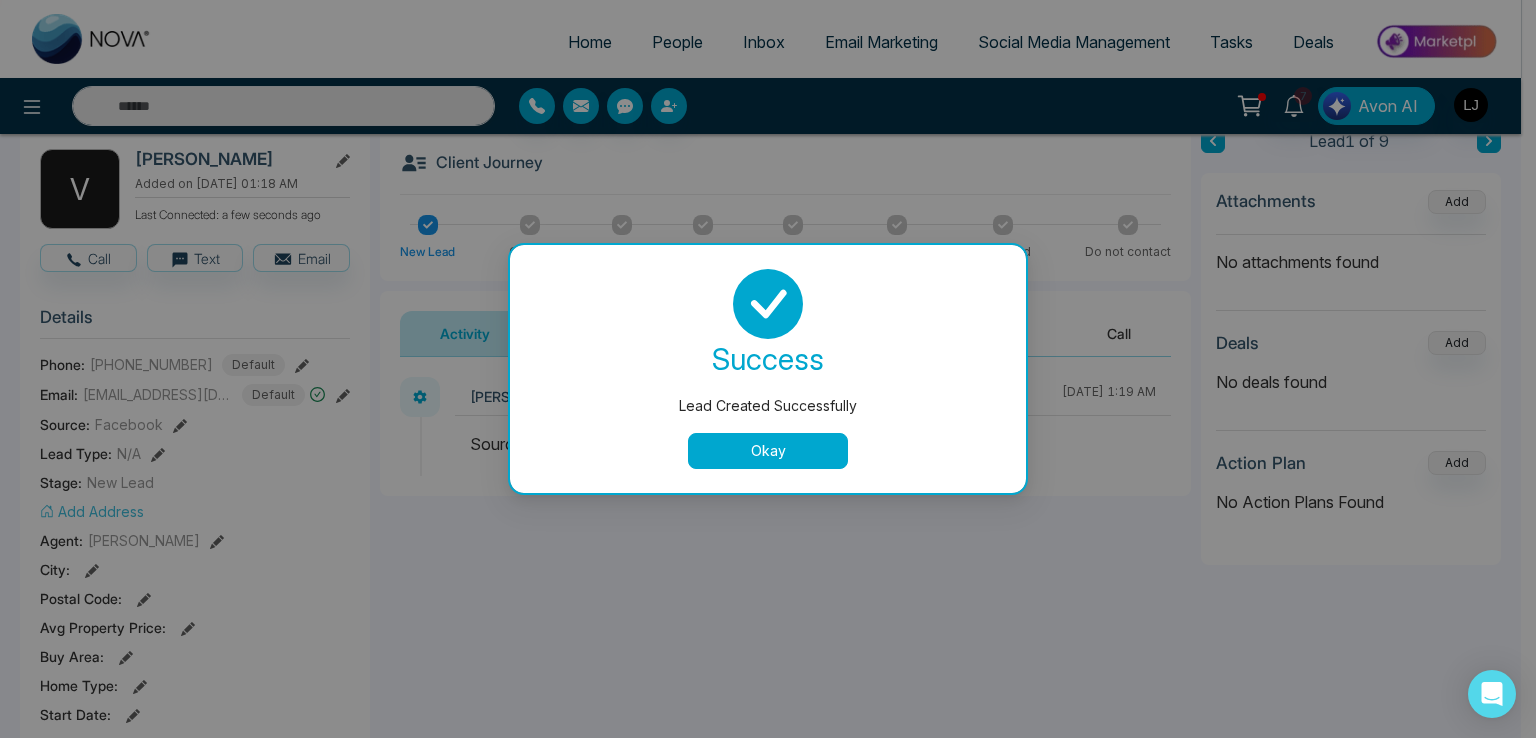click on "Okay" at bounding box center [768, 451] 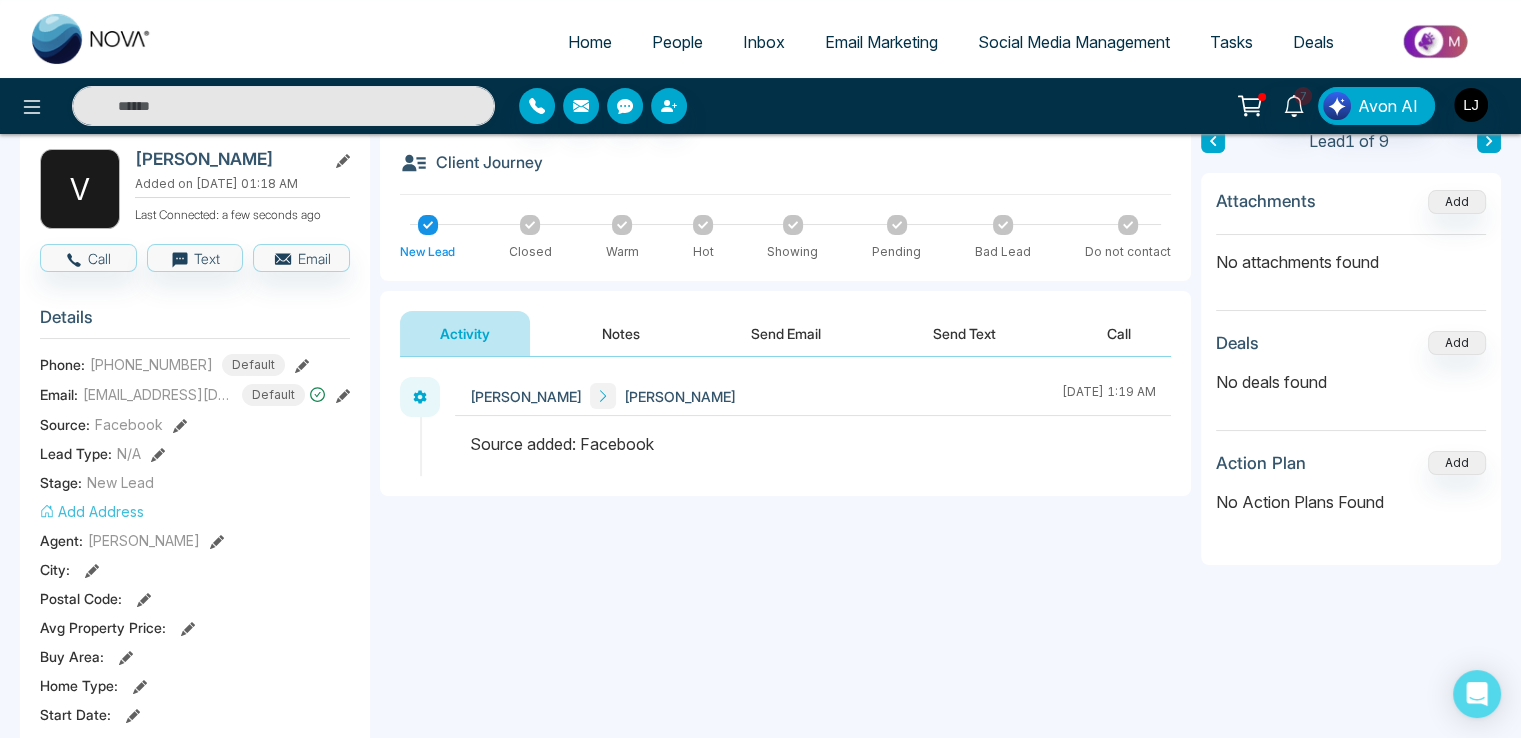 click on "People" at bounding box center [677, 42] 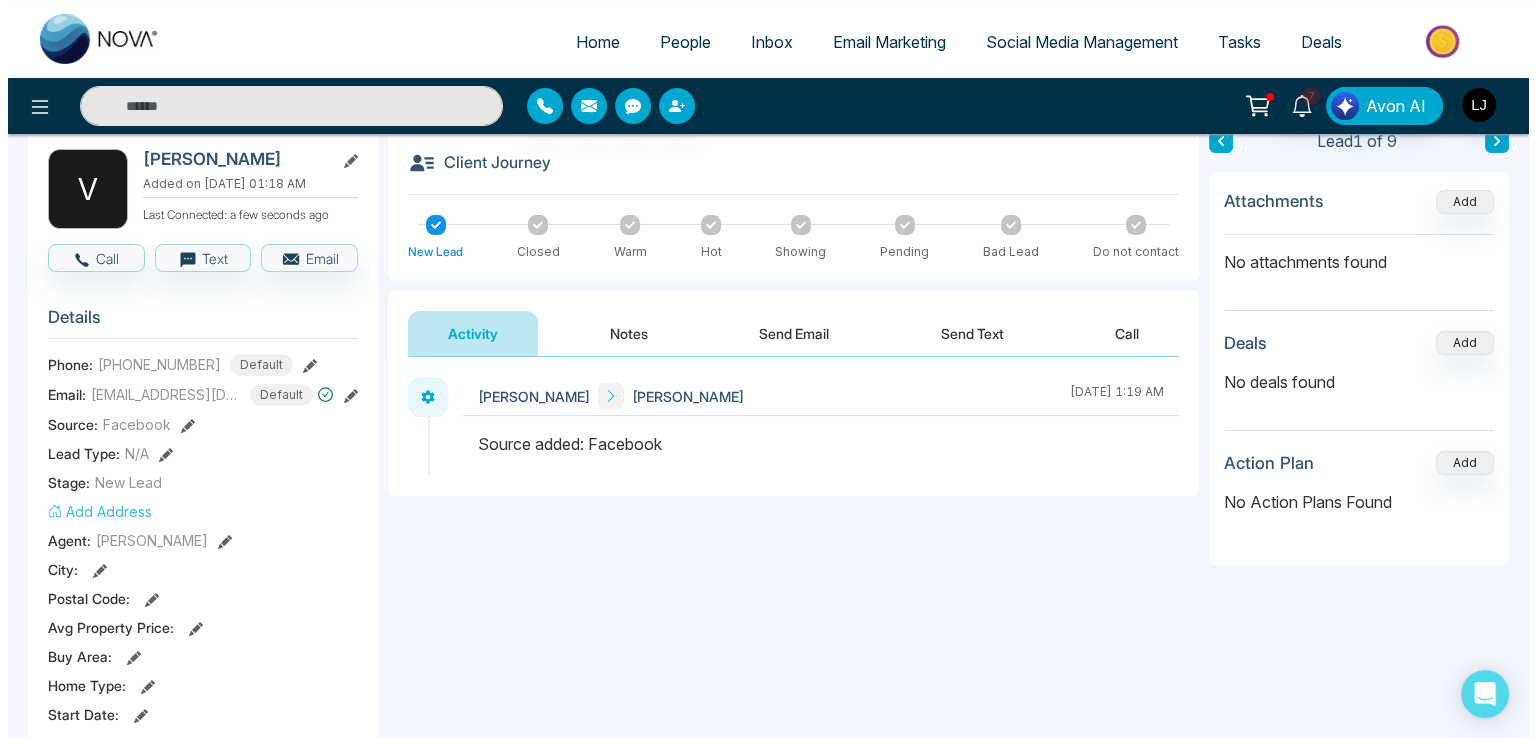 scroll, scrollTop: 0, scrollLeft: 0, axis: both 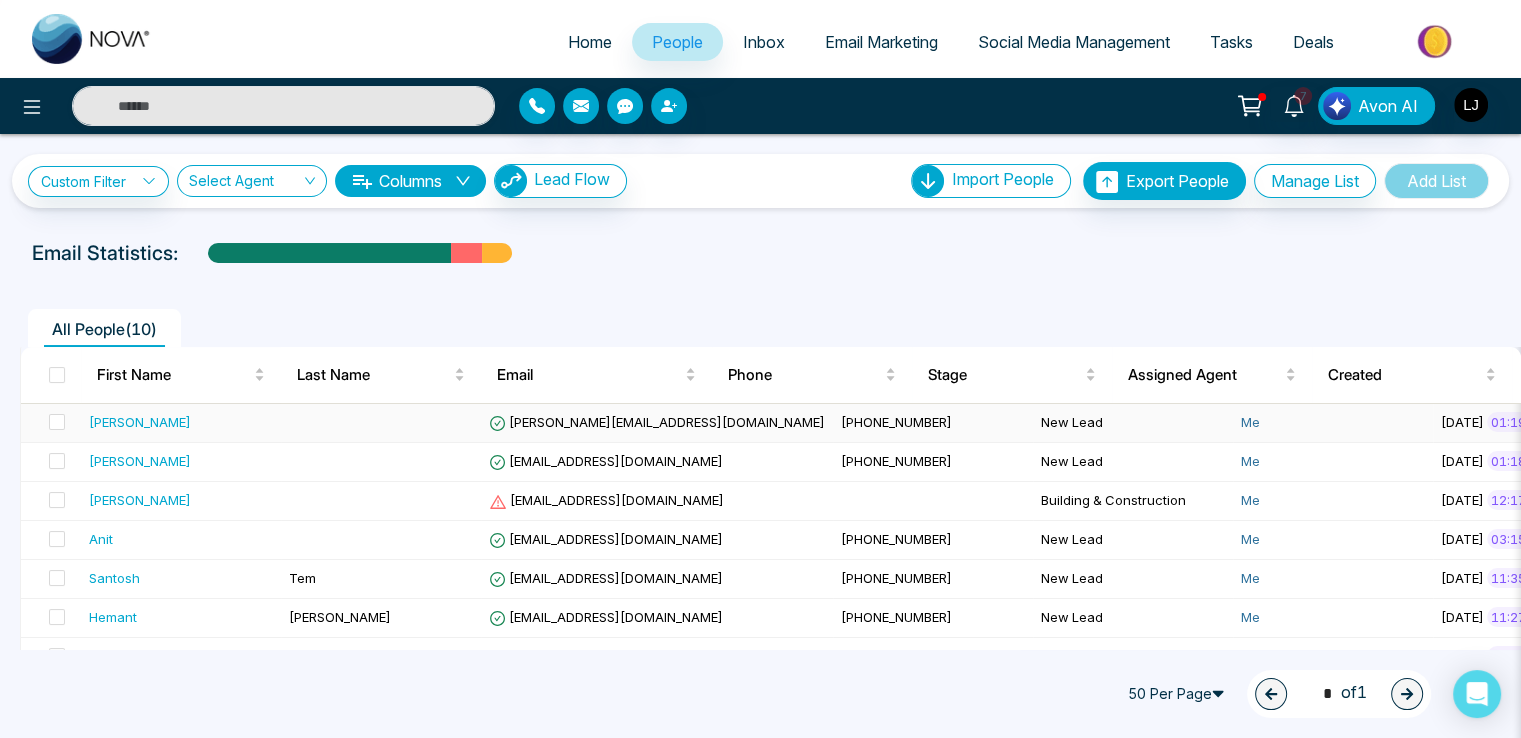 click on "[PERSON_NAME][EMAIL_ADDRESS][DOMAIN_NAME]" at bounding box center (657, 422) 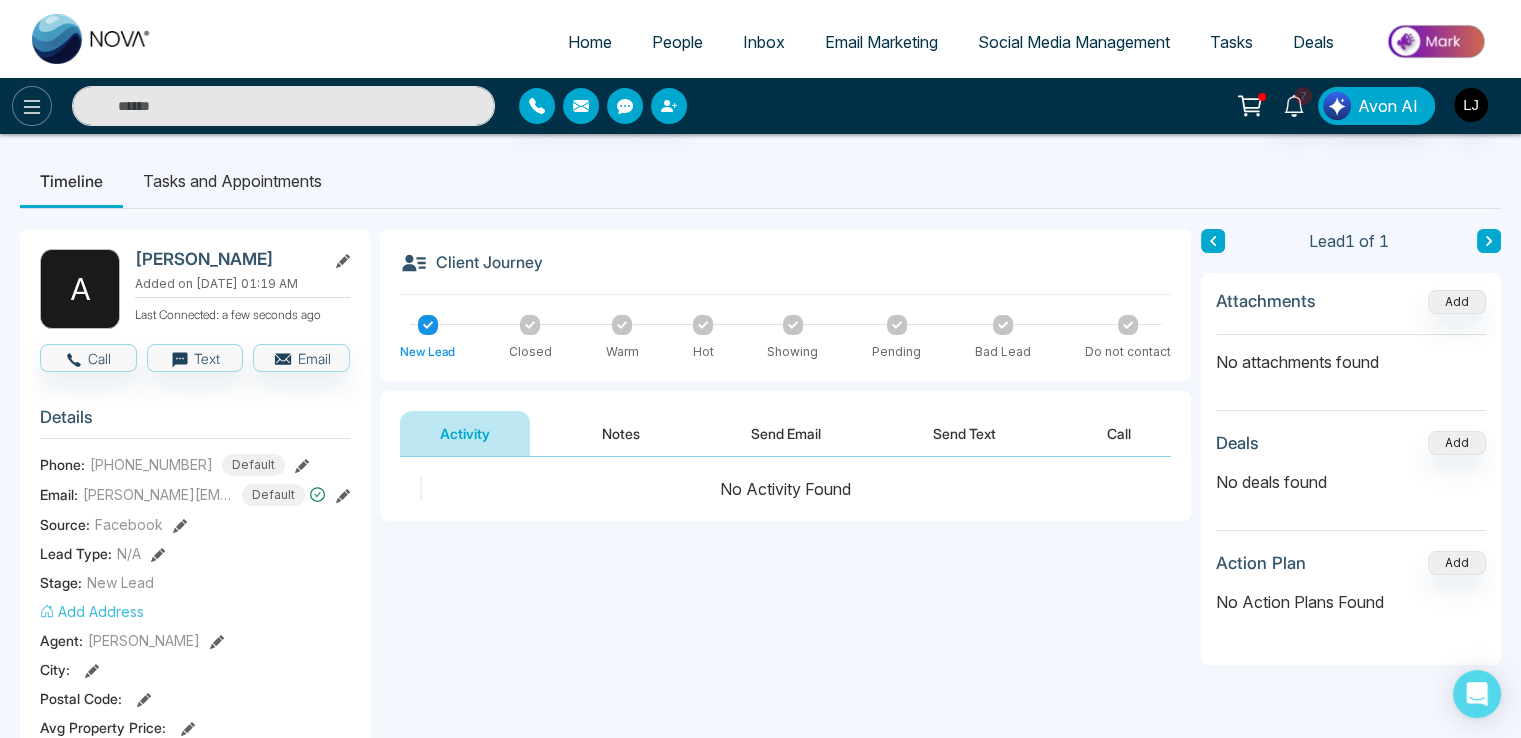 click 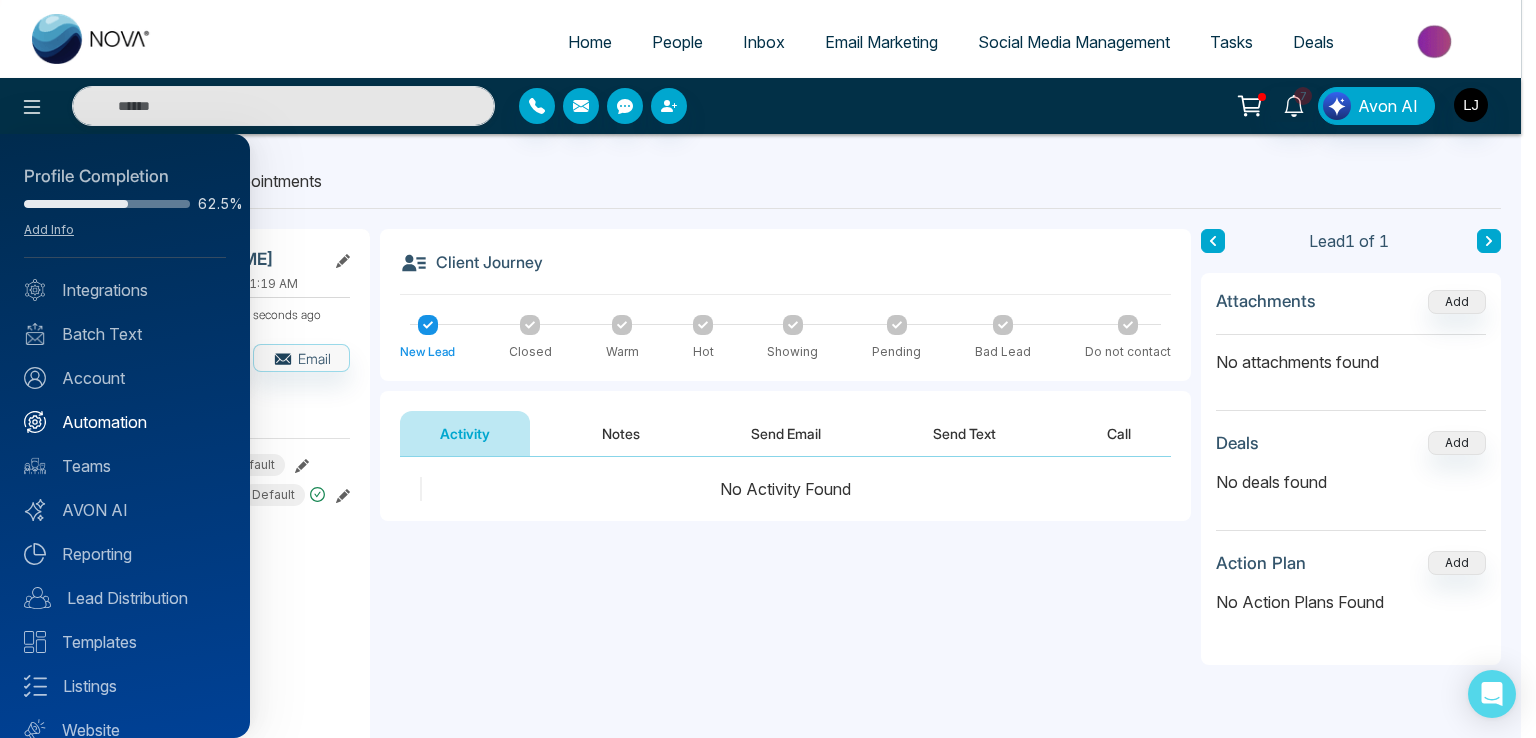 click on "Automation" at bounding box center (125, 422) 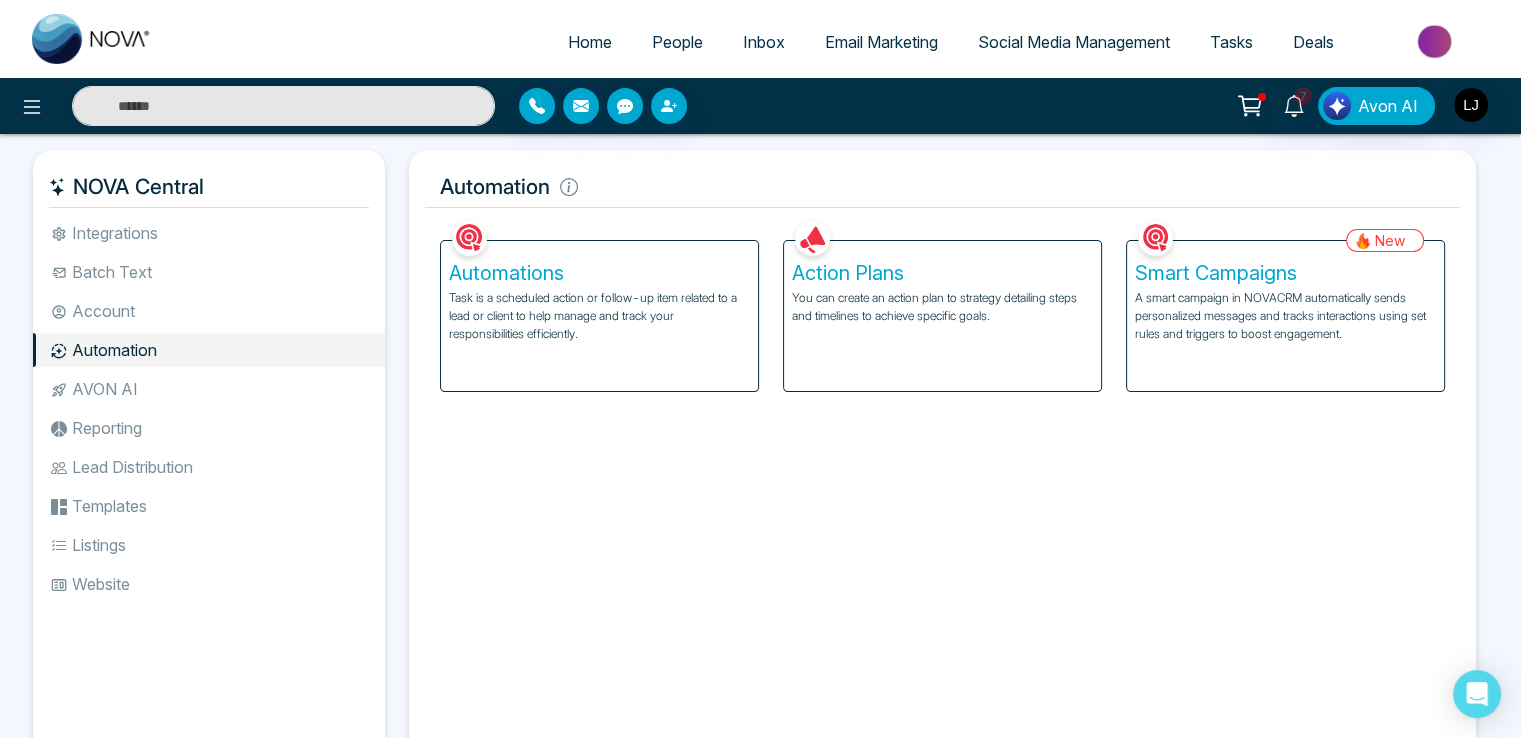 click on "A smart campaign in NOVACRM automatically sends personalized messages and tracks interactions using set rules and triggers to boost engagement." at bounding box center [1285, 316] 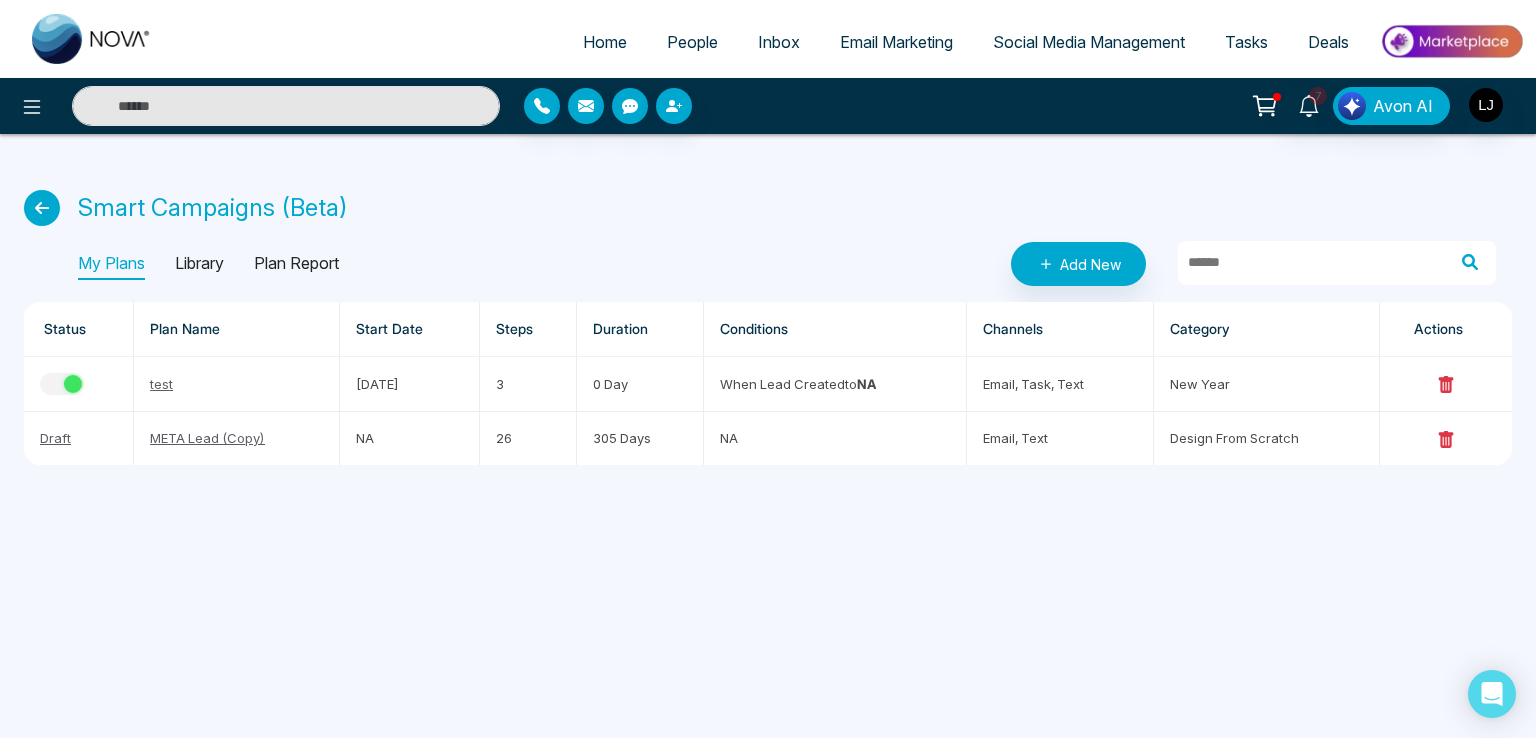 click on "Plan Report" at bounding box center [296, 264] 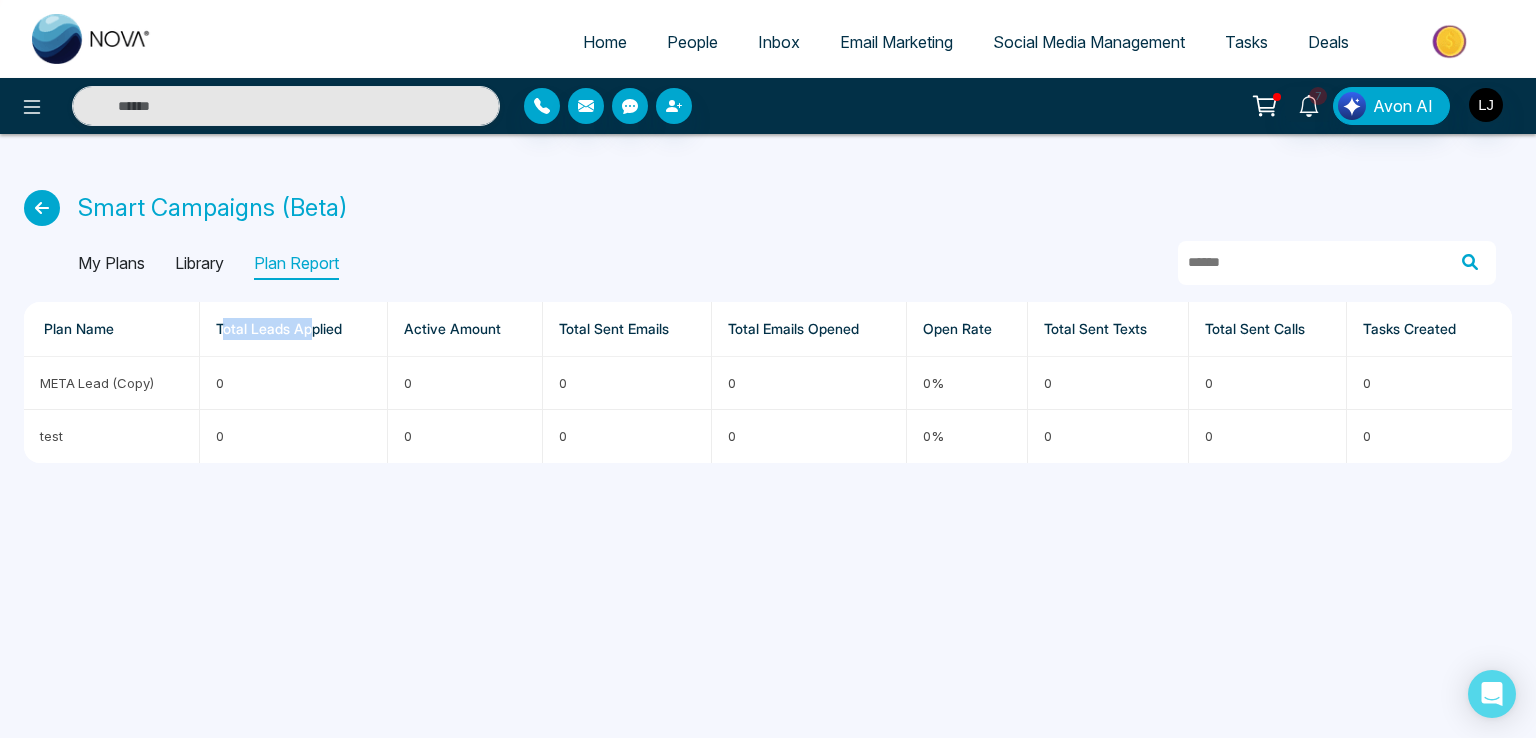 drag, startPoint x: 224, startPoint y: 327, endPoint x: 312, endPoint y: 338, distance: 88.68484 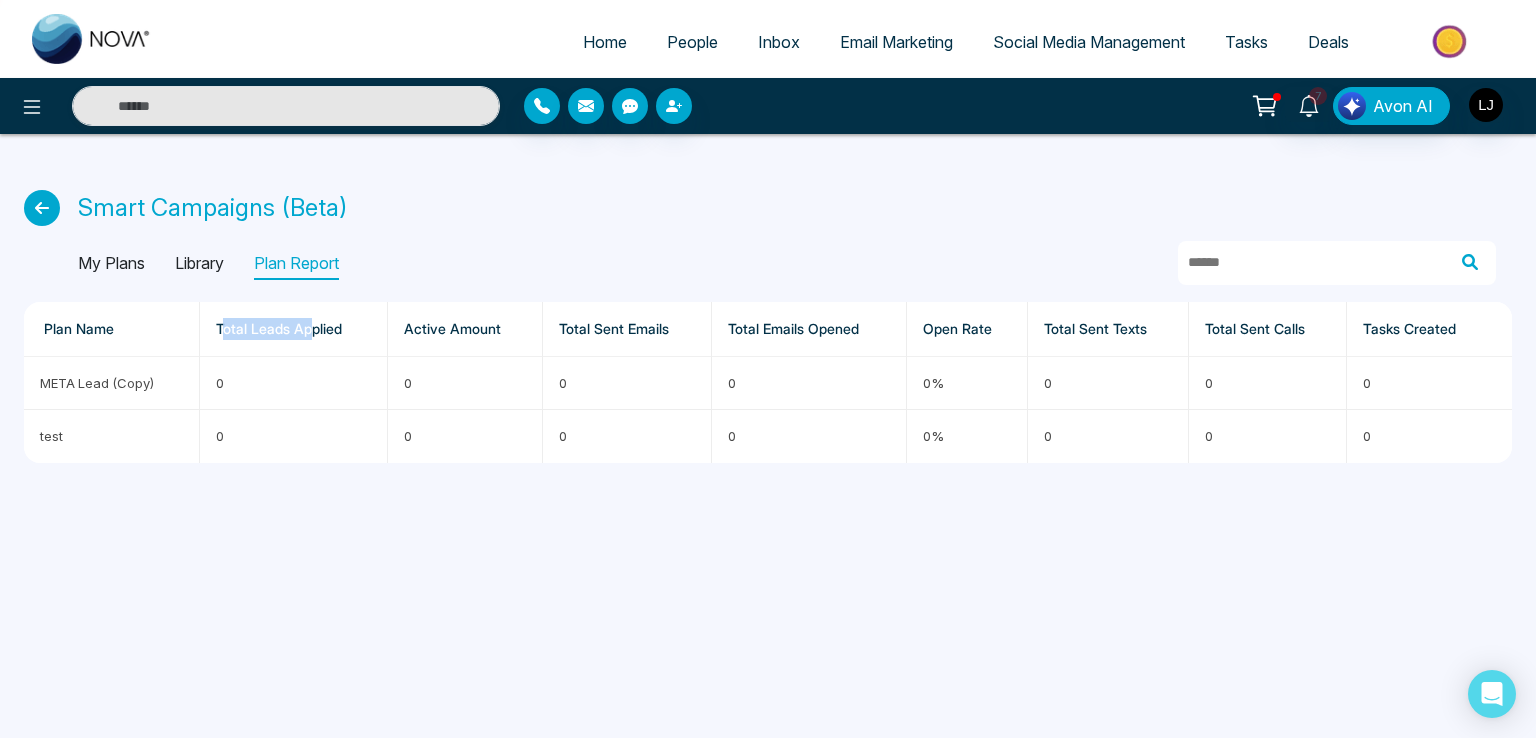 click on "Total Leads Applied" at bounding box center (294, 329) 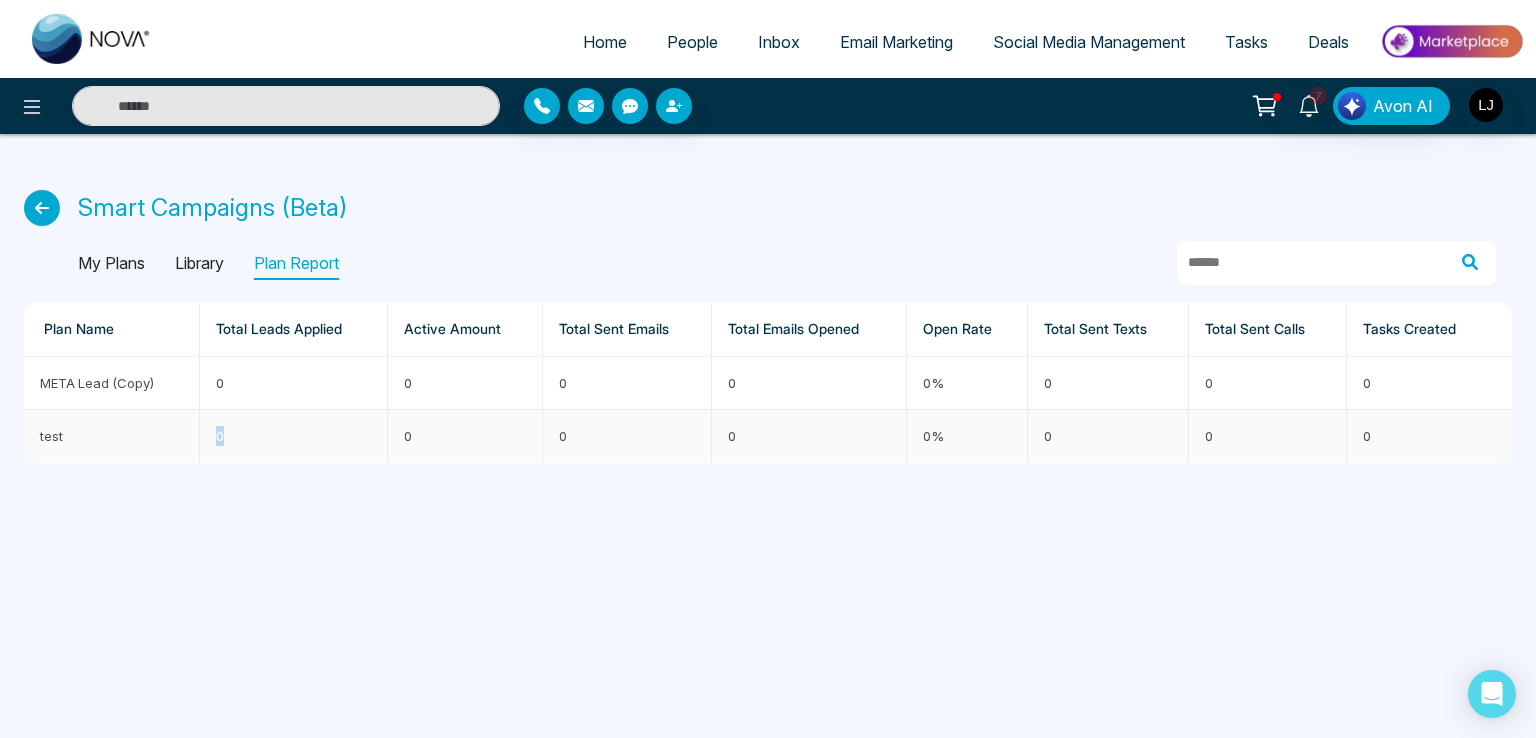 drag, startPoint x: 212, startPoint y: 432, endPoint x: 241, endPoint y: 433, distance: 29.017237 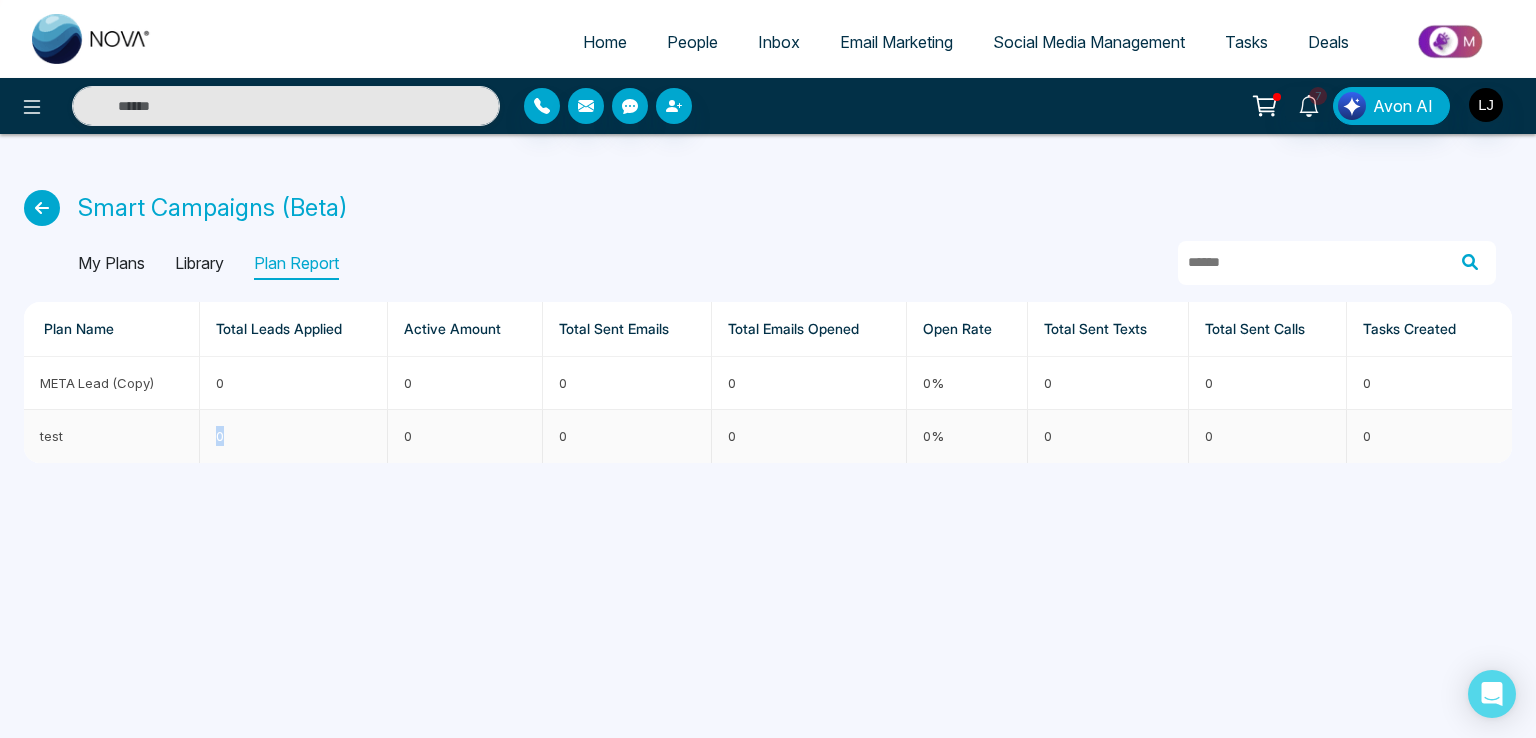 click on "0" at bounding box center [294, 436] 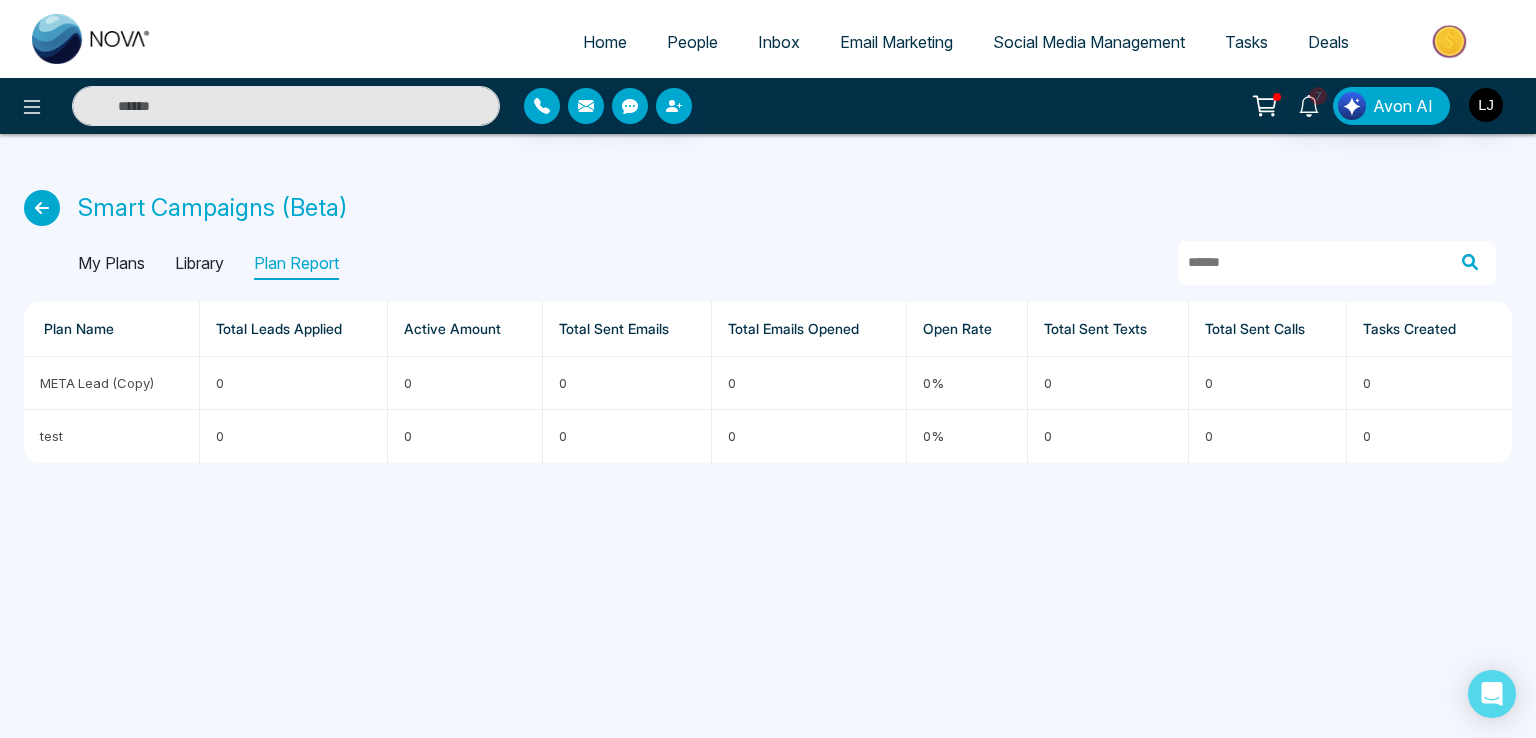 click on "Library" at bounding box center [199, 264] 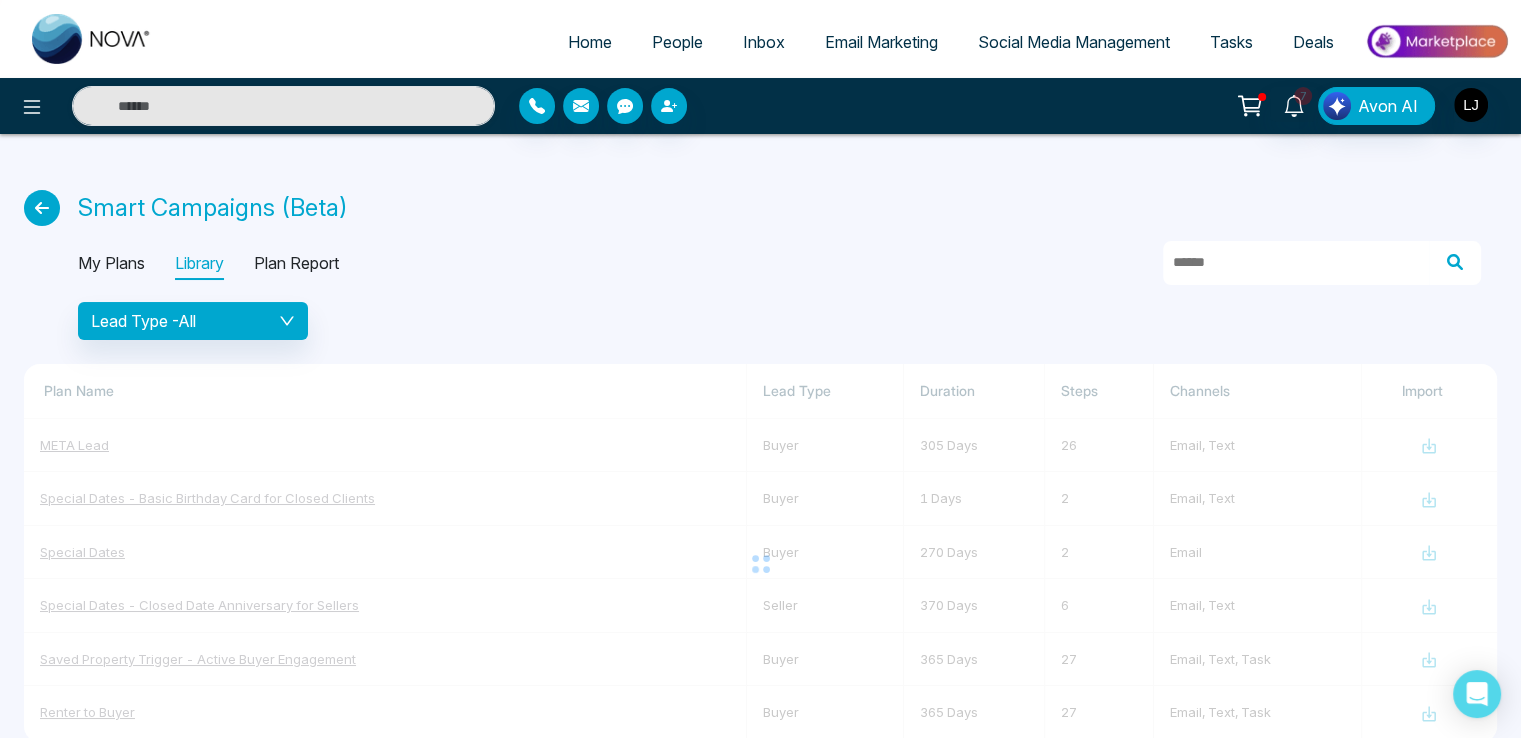 click on "Plan Report" at bounding box center [296, 264] 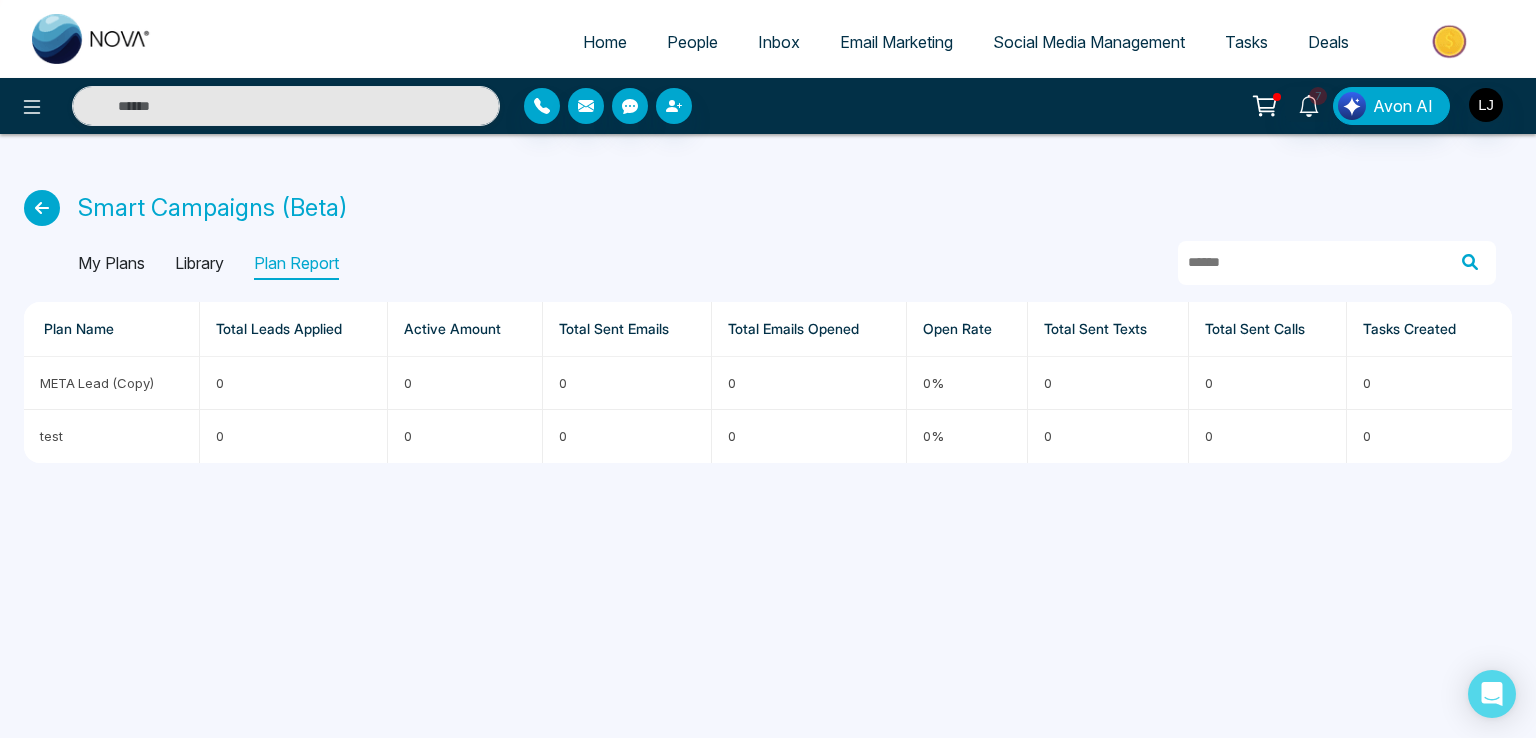 click on "Library" at bounding box center (199, 264) 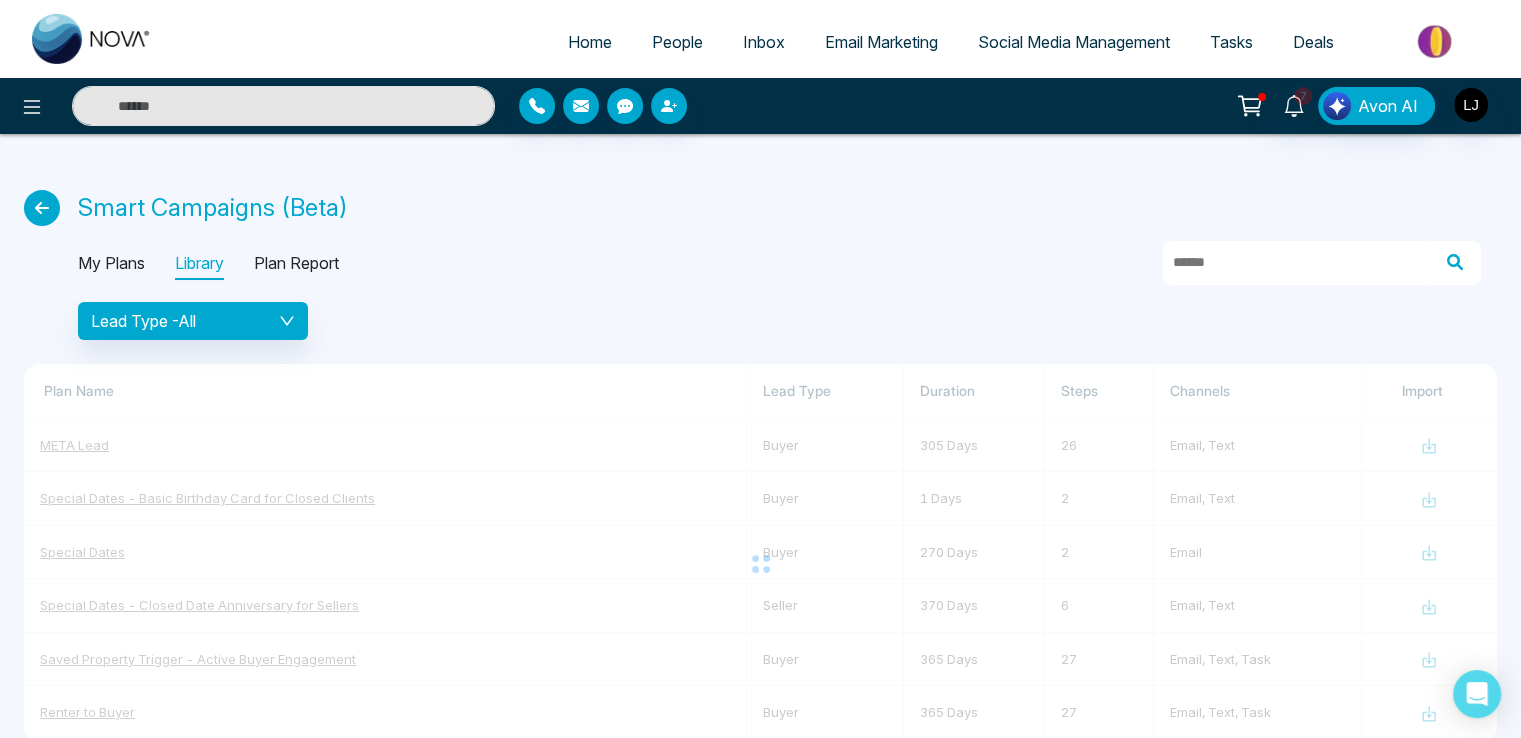 click on "Plan Report" at bounding box center [296, 264] 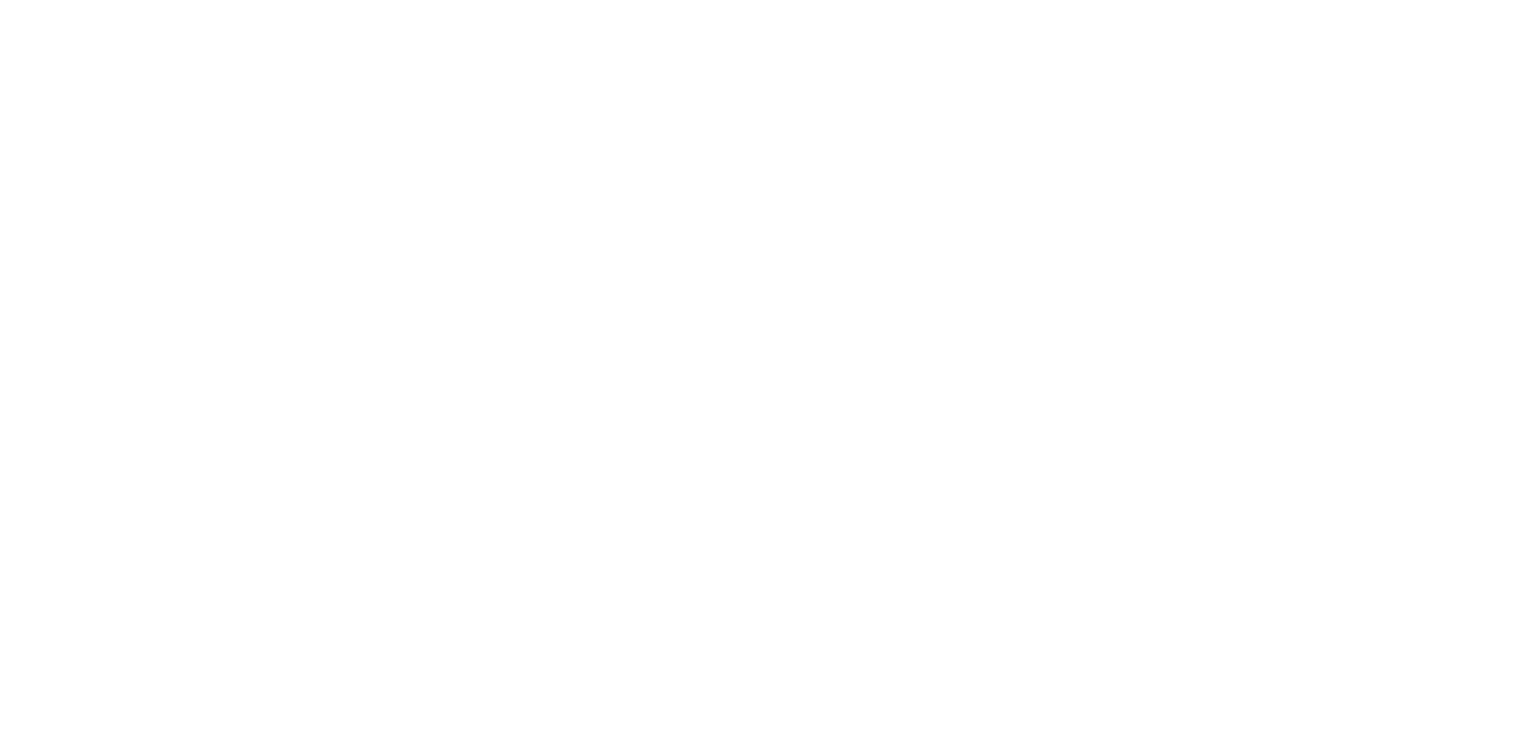 scroll, scrollTop: 0, scrollLeft: 0, axis: both 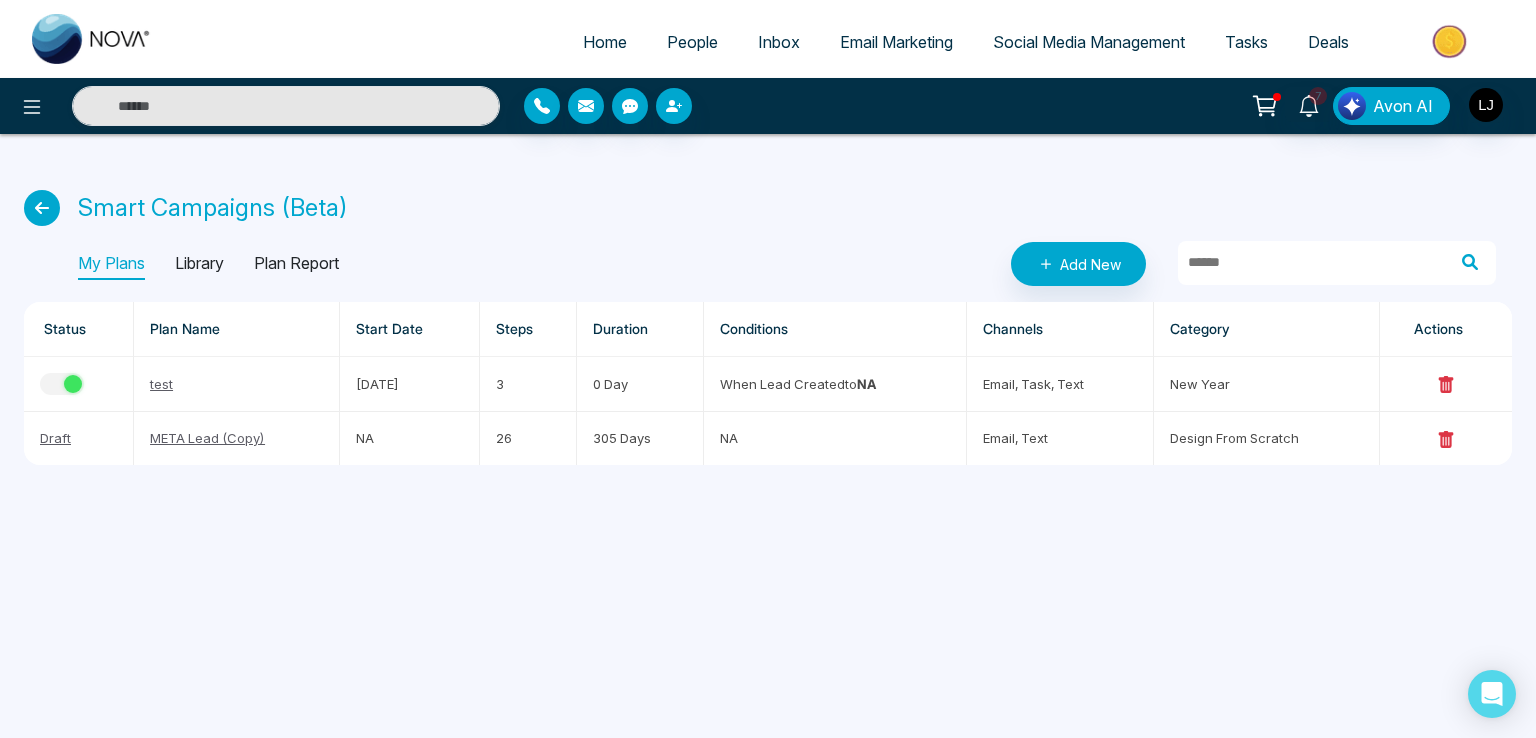 click on "Plan Report" at bounding box center [296, 264] 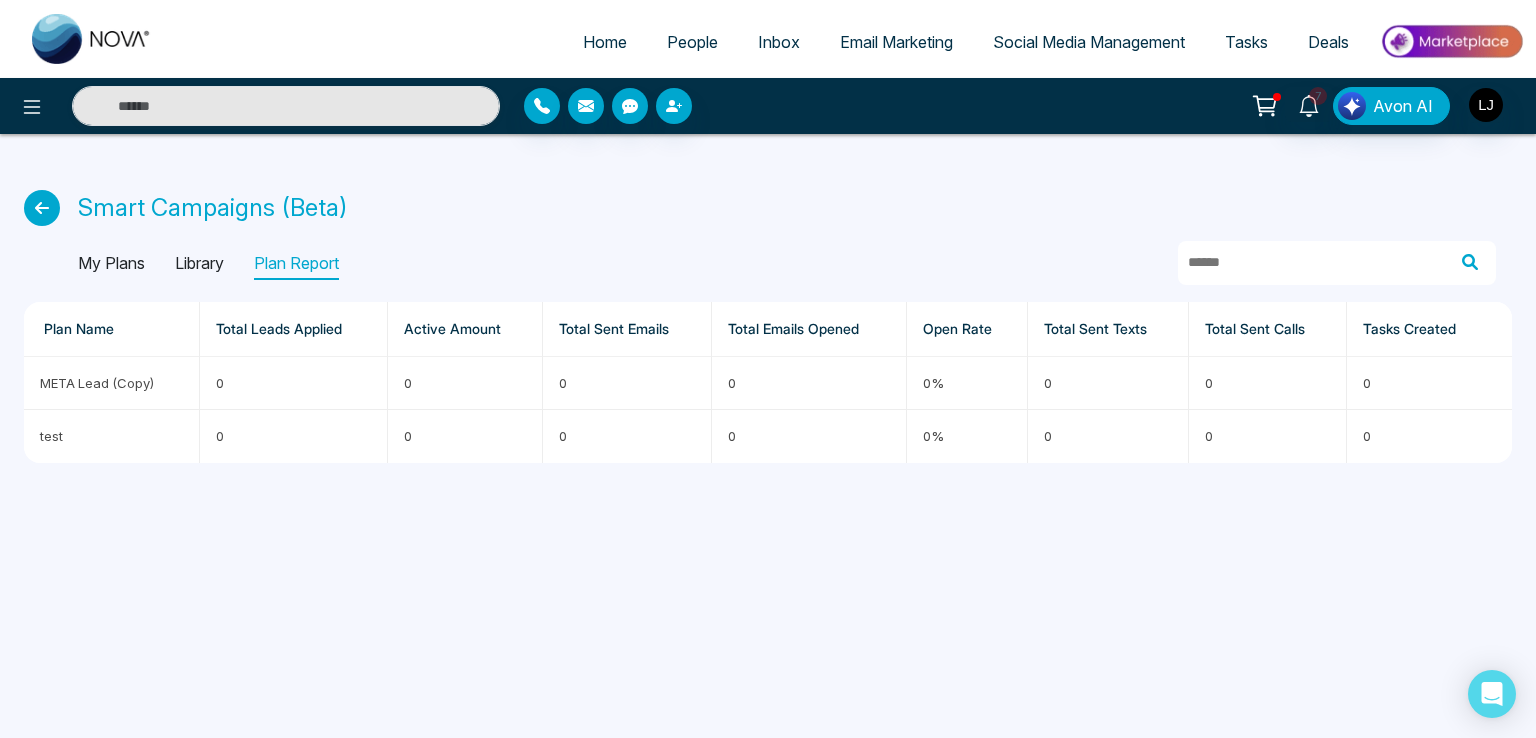 click on "My Plans" at bounding box center [111, 264] 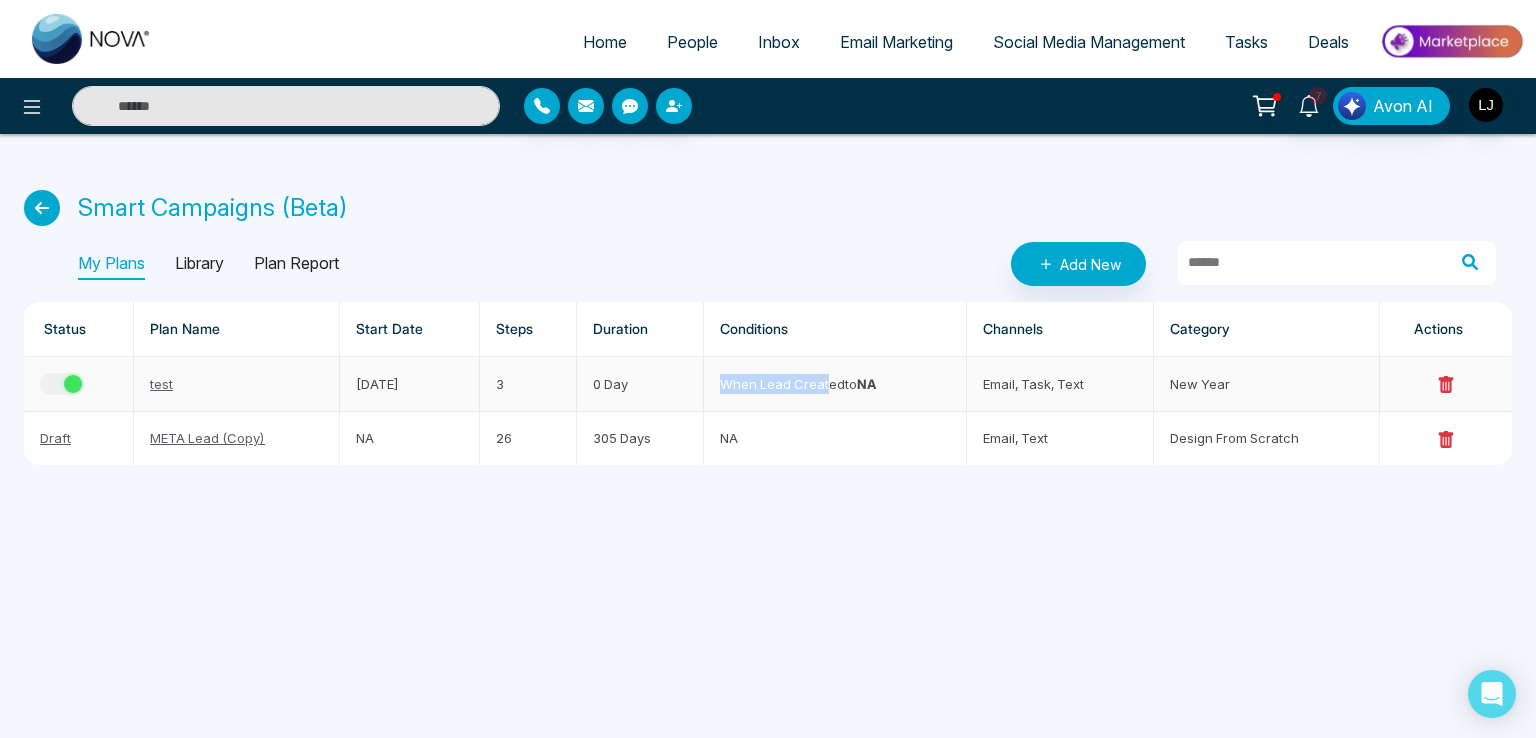 drag, startPoint x: 720, startPoint y: 381, endPoint x: 831, endPoint y: 381, distance: 111 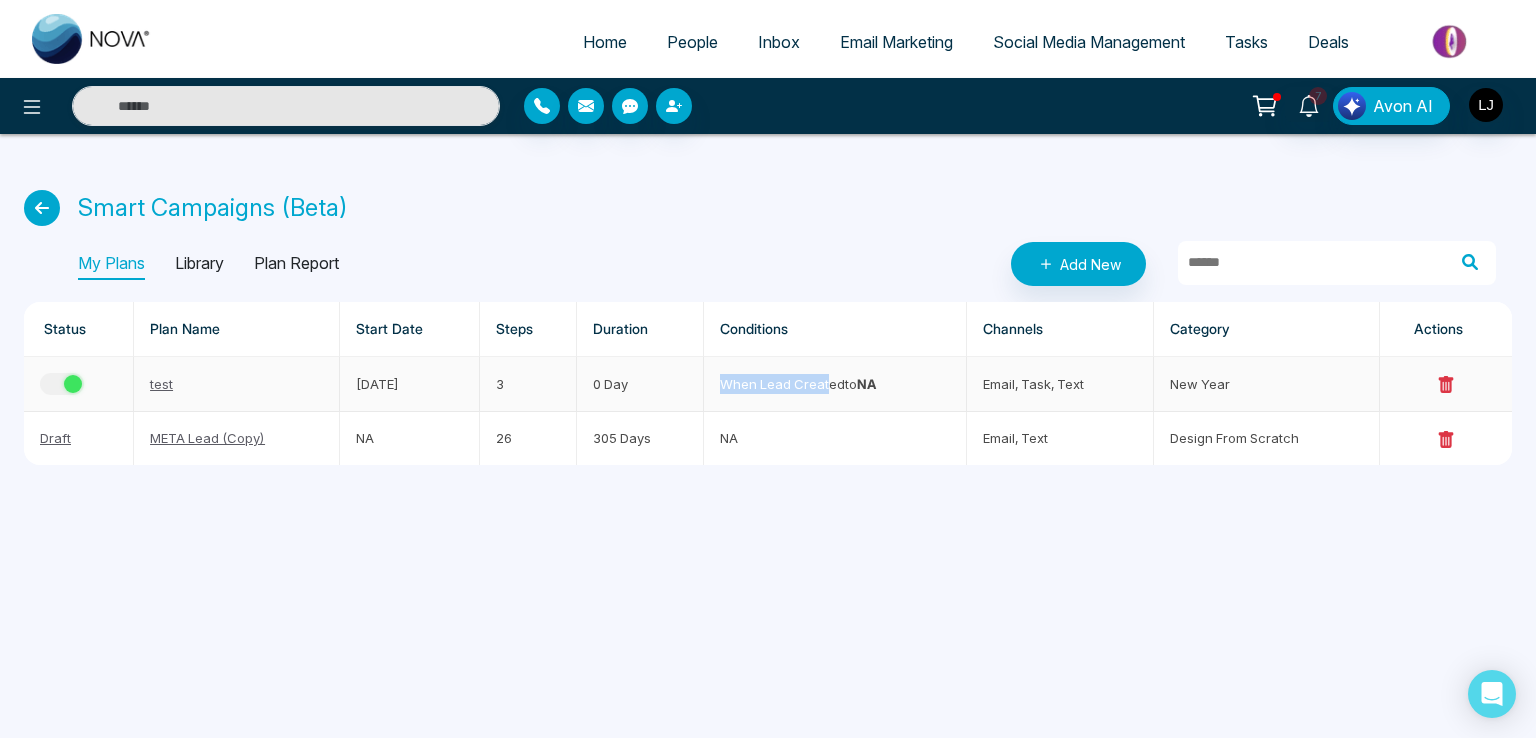 click on "When lead created  to  NA" at bounding box center [835, 384] 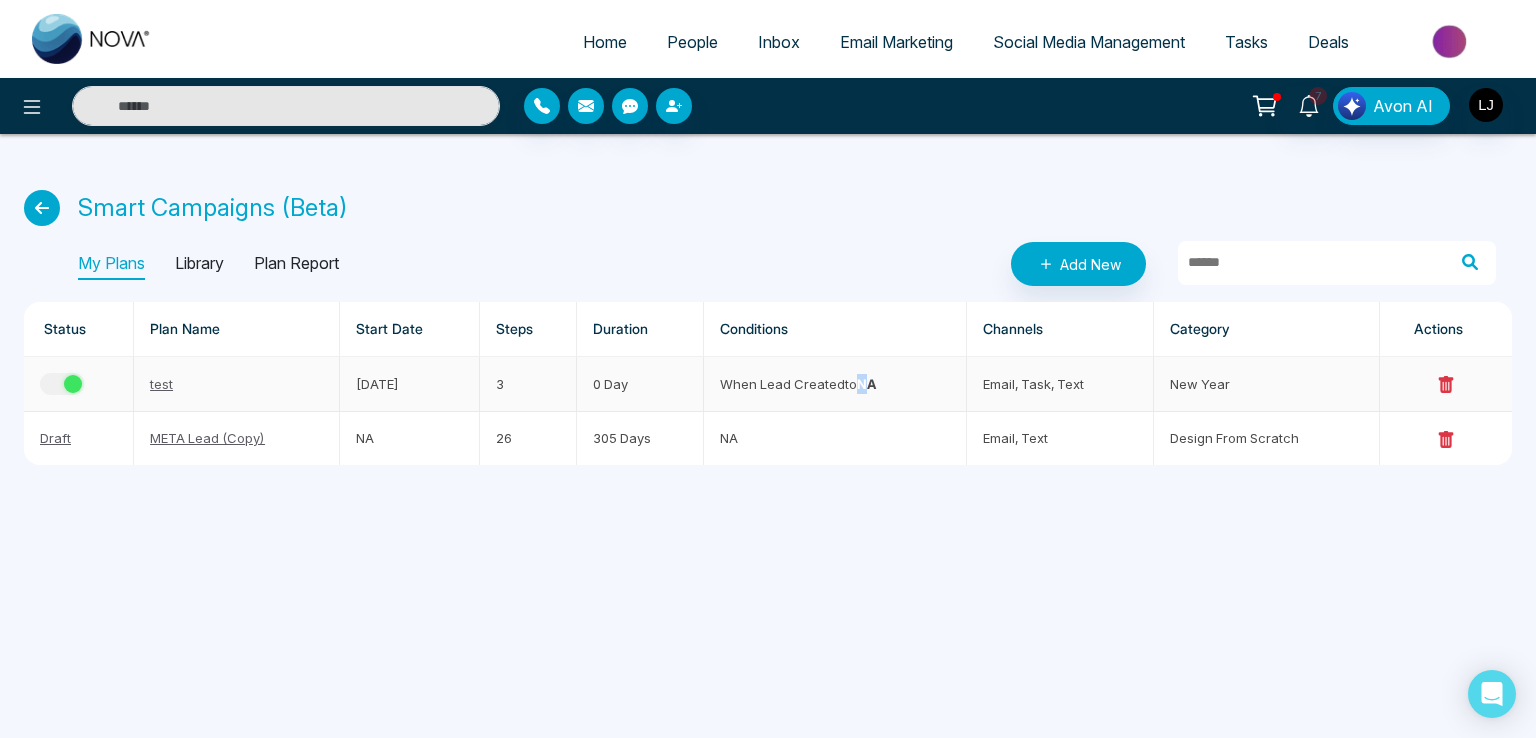 drag, startPoint x: 866, startPoint y: 381, endPoint x: 879, endPoint y: 381, distance: 13 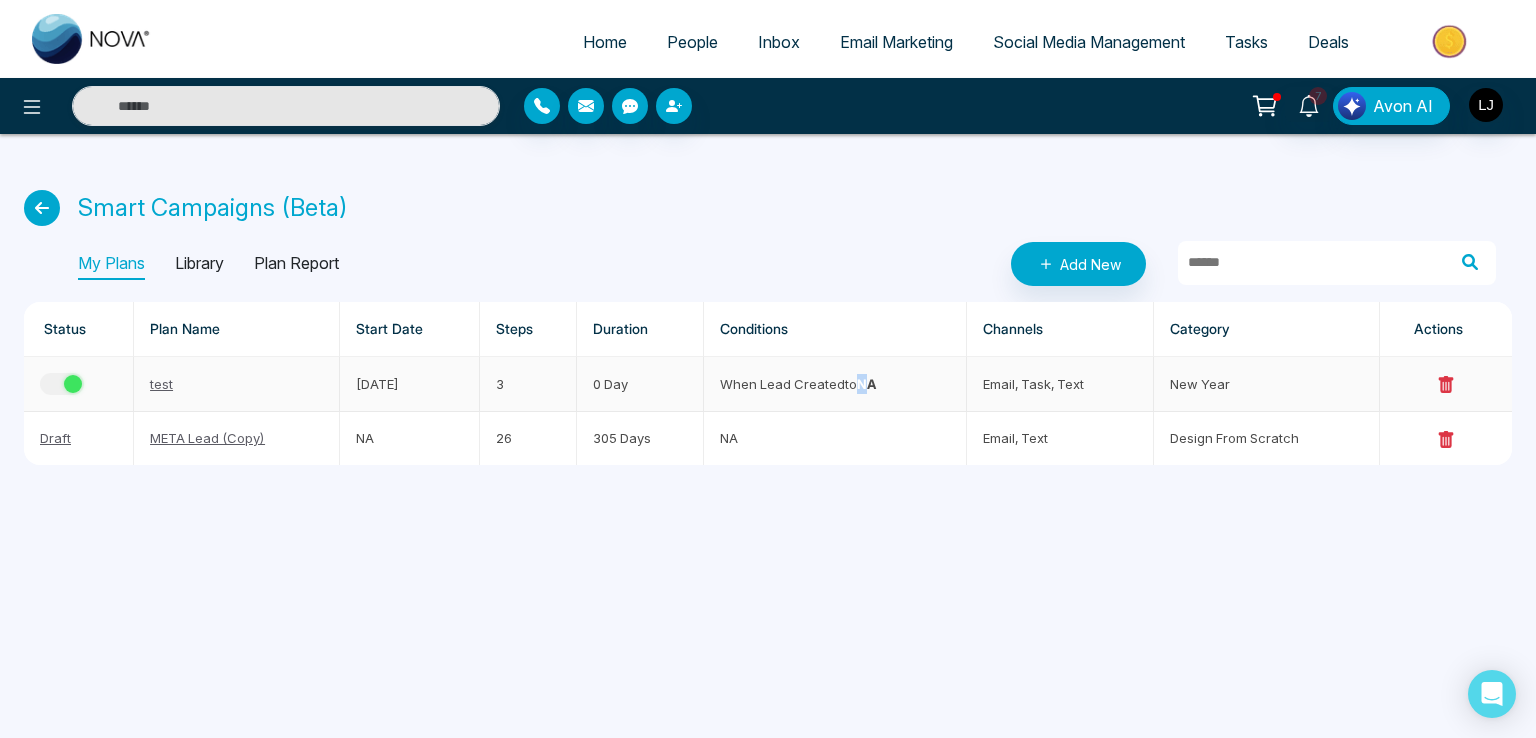 click on "NA" at bounding box center (866, 384) 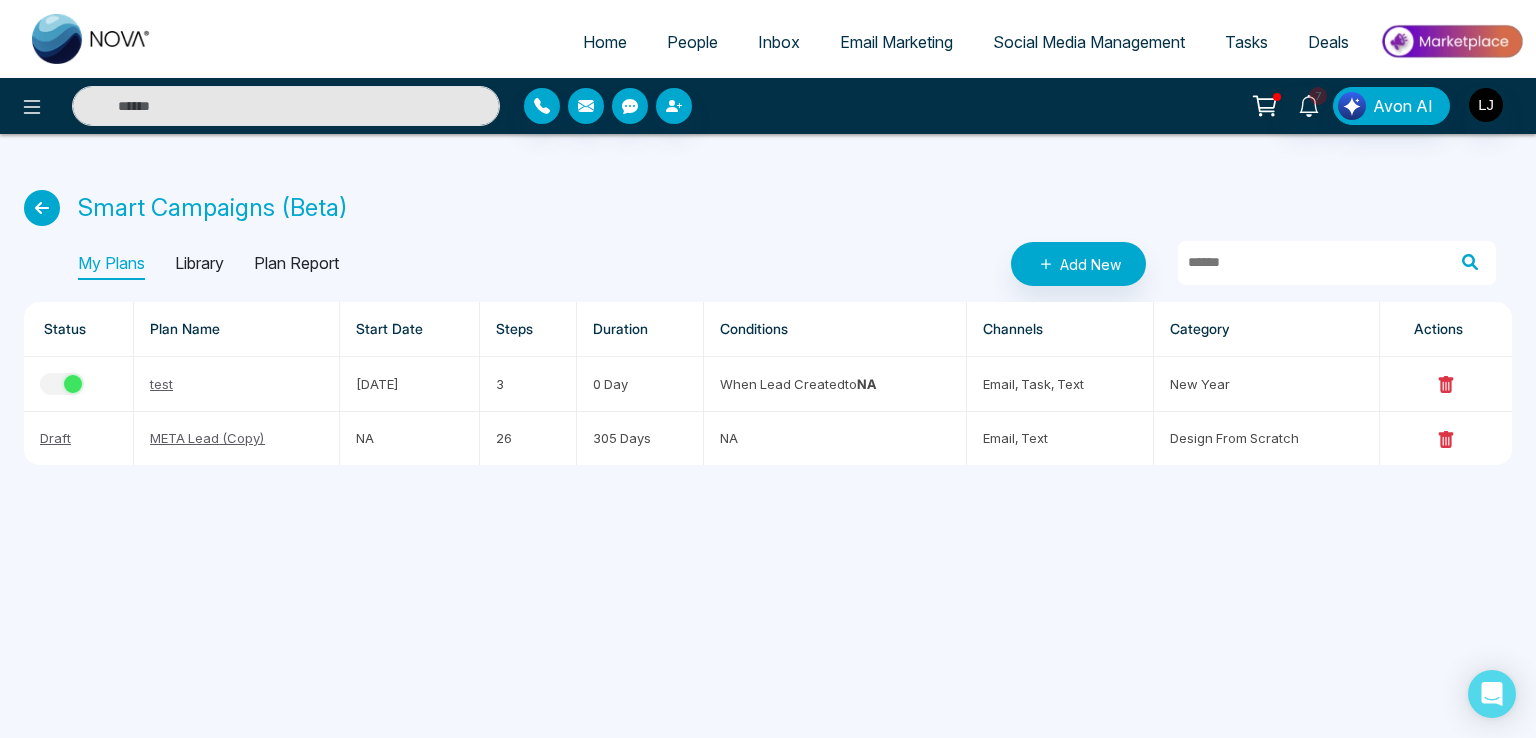 click on "My Plans Library Plan Report  Add New" at bounding box center (787, 264) 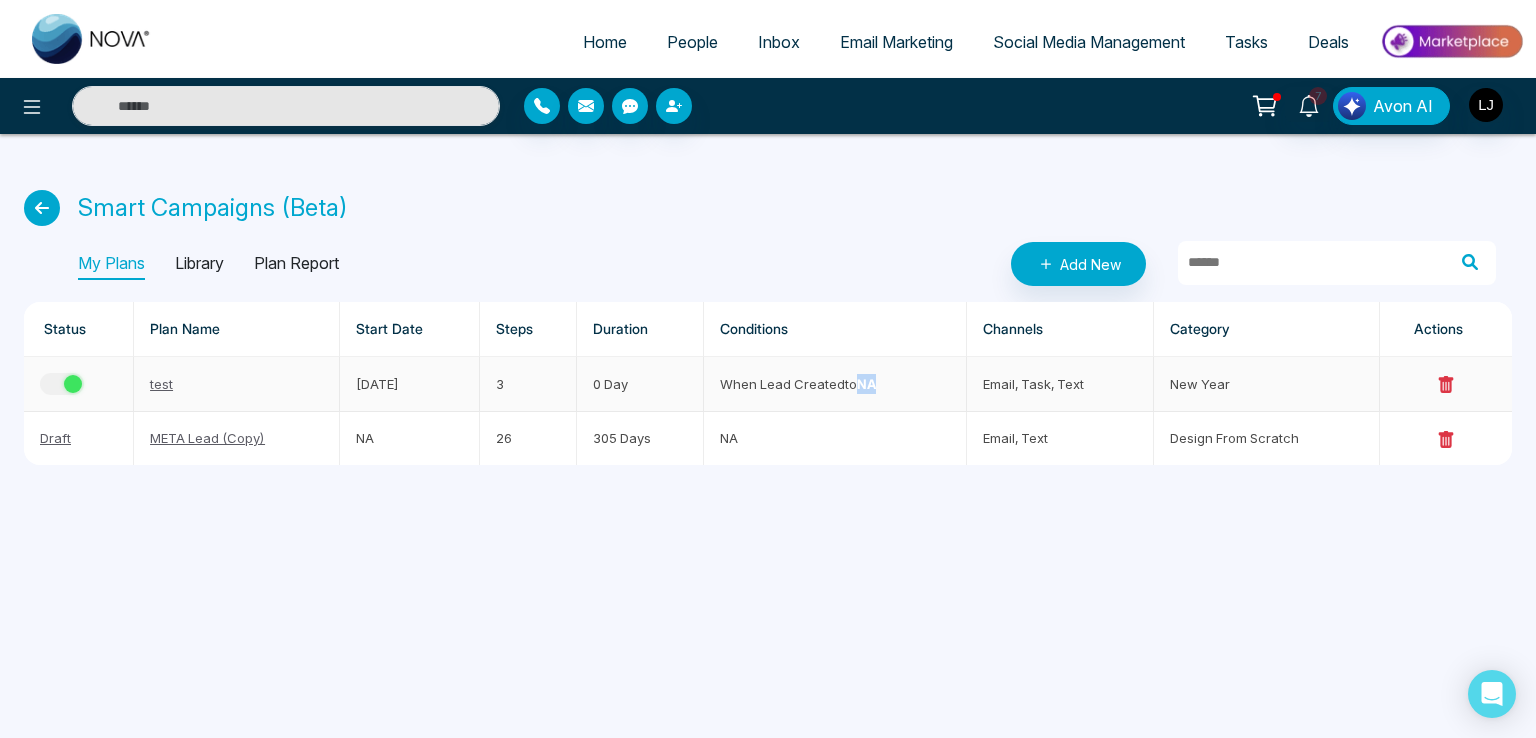 drag, startPoint x: 866, startPoint y: 385, endPoint x: 883, endPoint y: 386, distance: 17.029387 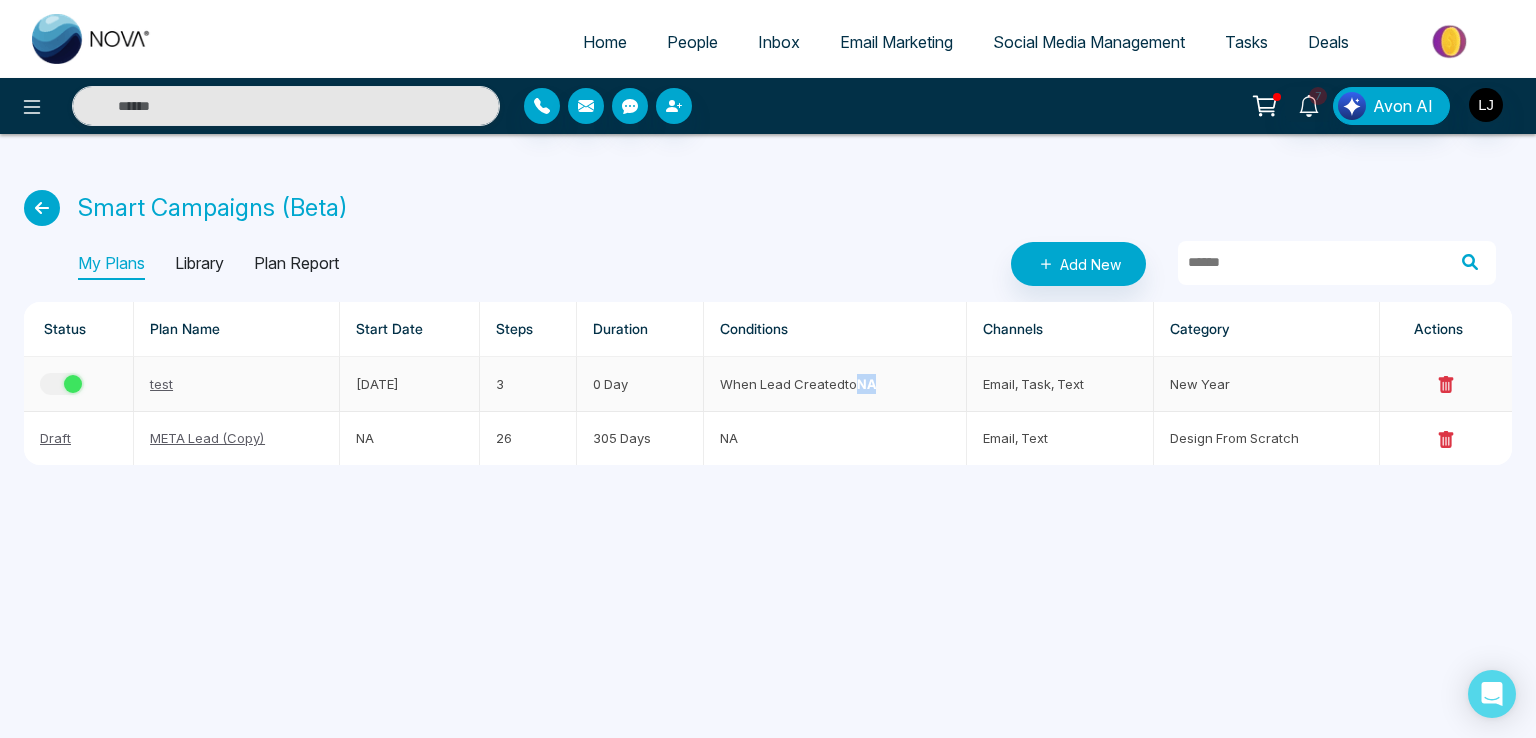 click on "NA" at bounding box center (866, 384) 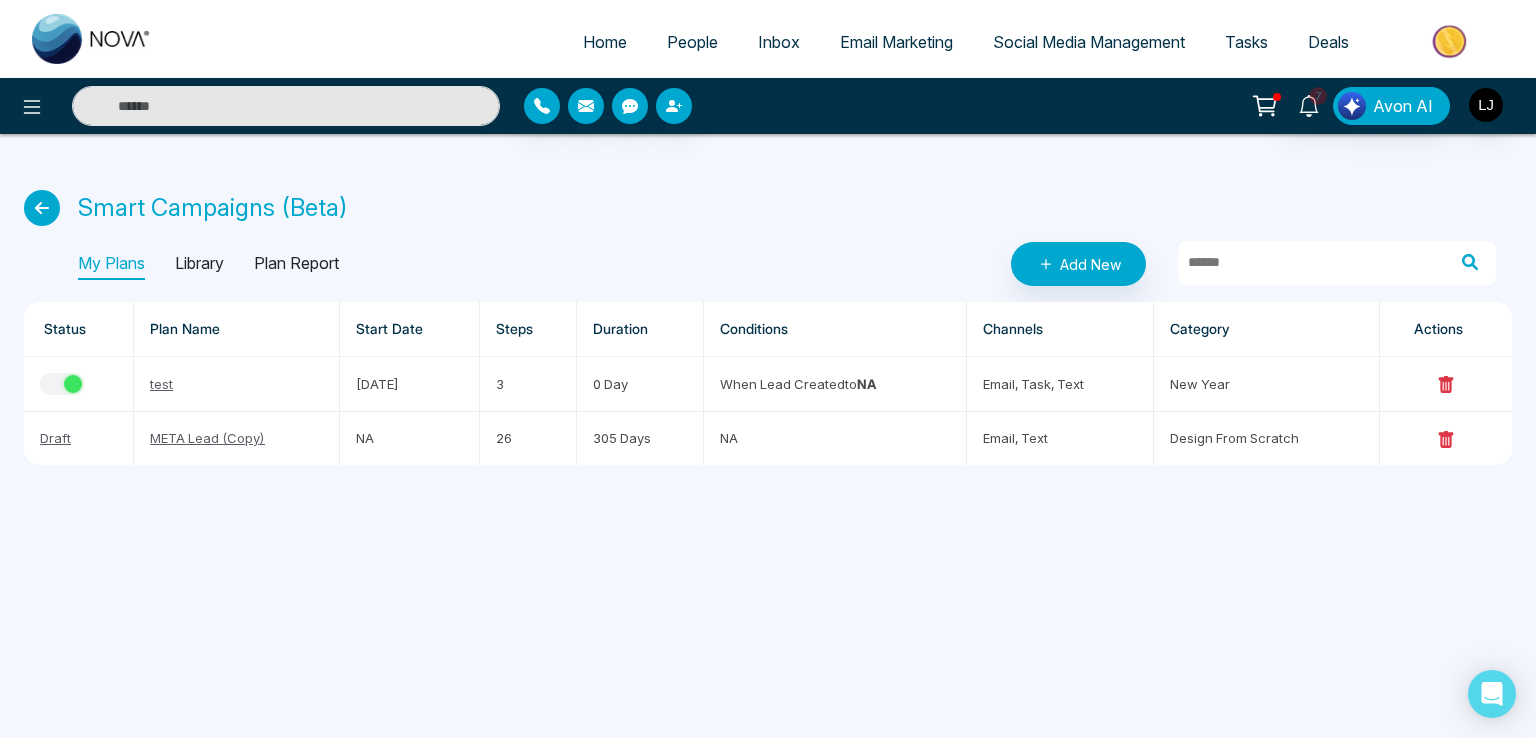 click on "Smart Campaigns (Beta) My Plans Library Plan Report  Add New Status Plan Name Start Date Steps Duration Conditions Channels Category Actions test 09 Jul 2025 3 0 Day When lead created  to  NA email, task, text New Year Draft META Lead (Copy) NA 26 305 Days NA email, text Design from scratch" at bounding box center (768, 327) 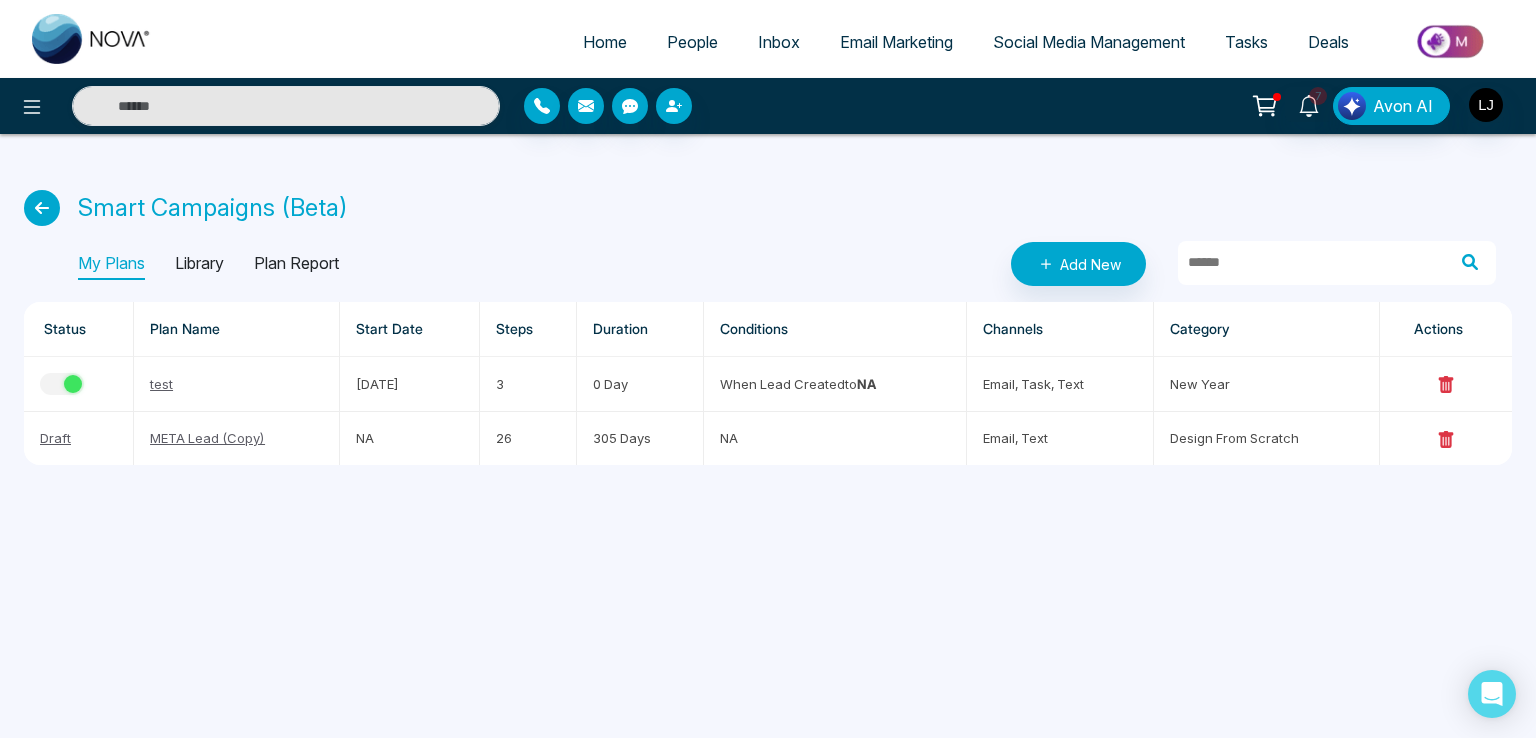 click on "Plan Report" at bounding box center [296, 264] 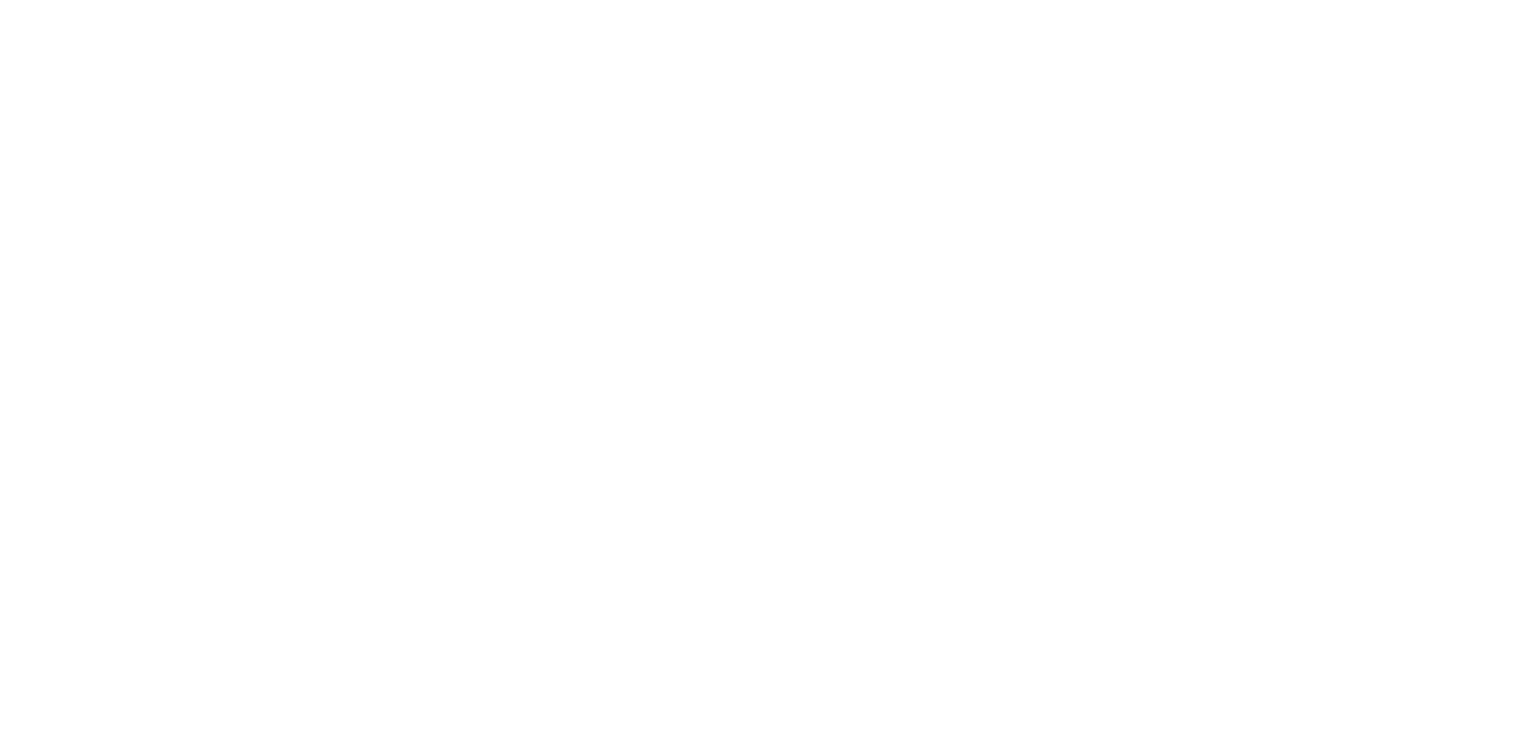 scroll, scrollTop: 0, scrollLeft: 0, axis: both 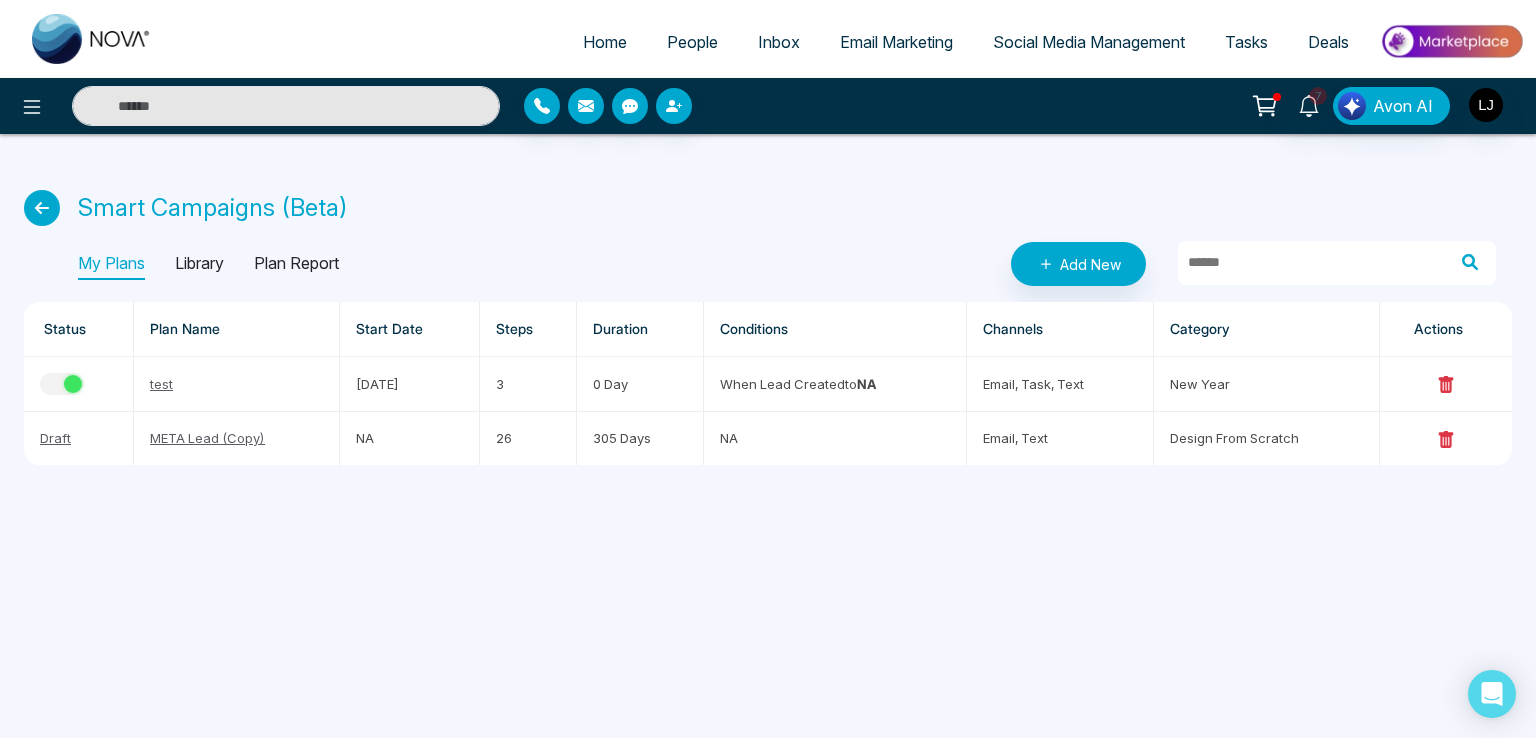 click on "Plan Report" at bounding box center [296, 264] 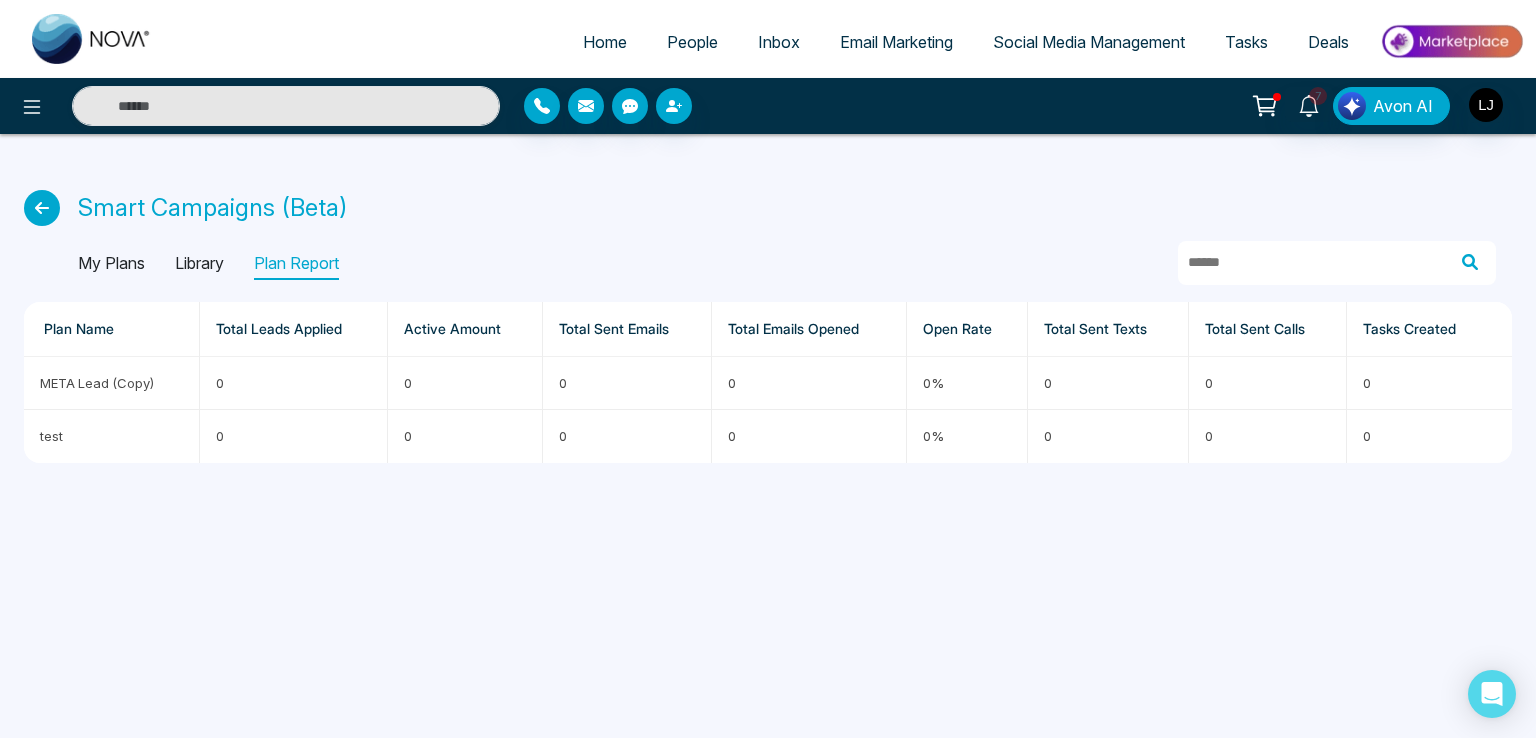 click on "My Plans" at bounding box center [111, 264] 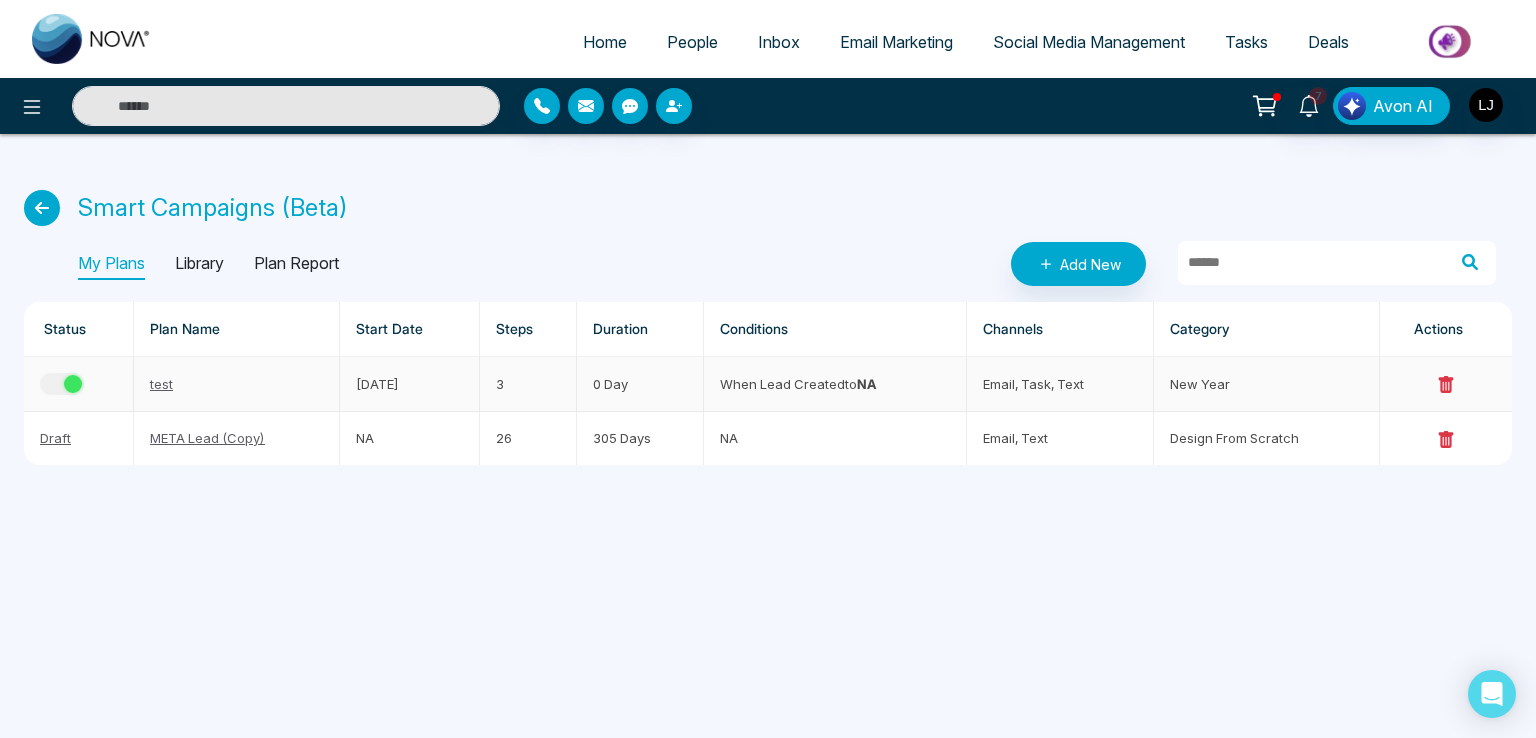 drag, startPoint x: 862, startPoint y: 385, endPoint x: 897, endPoint y: 384, distance: 35.014282 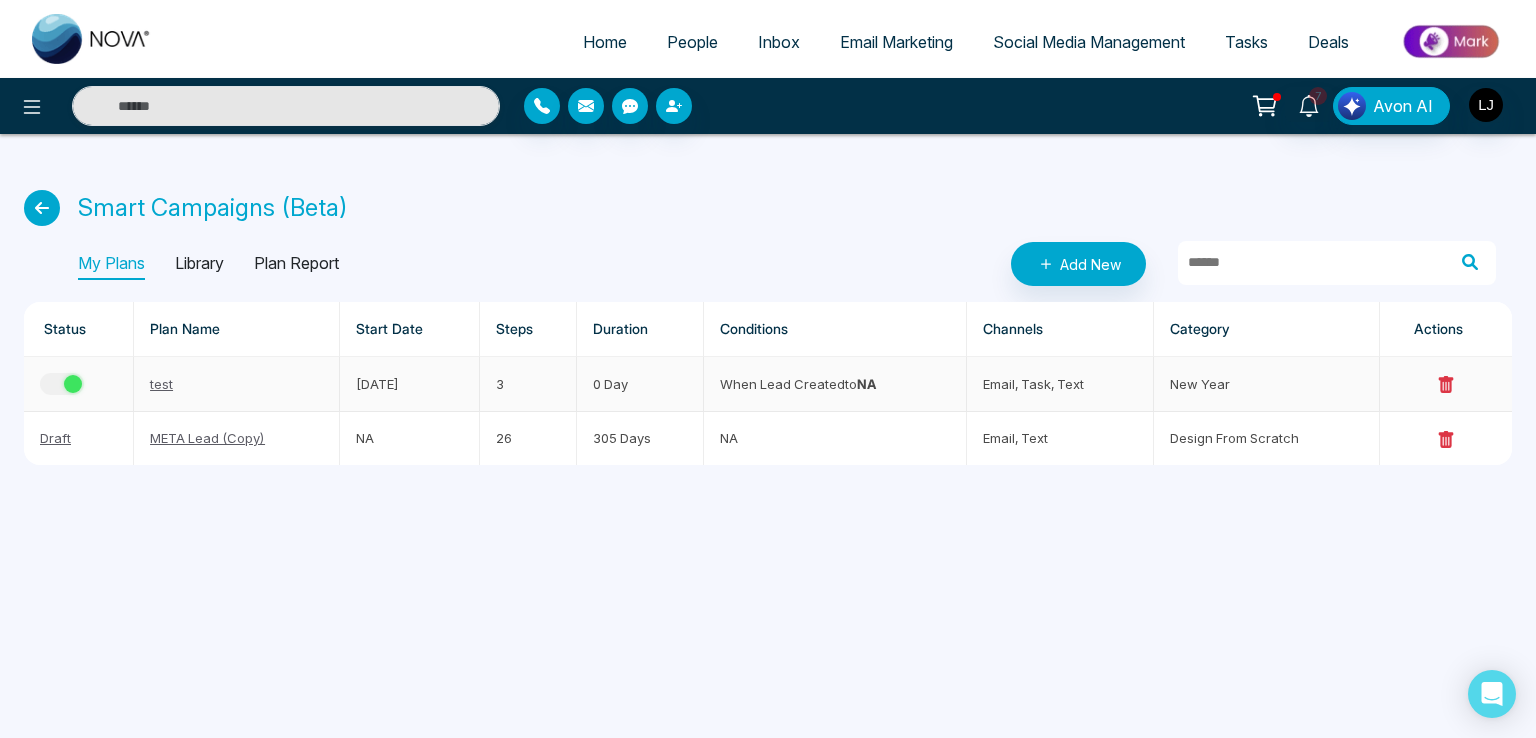 click on "When lead created  to  NA" at bounding box center (835, 384) 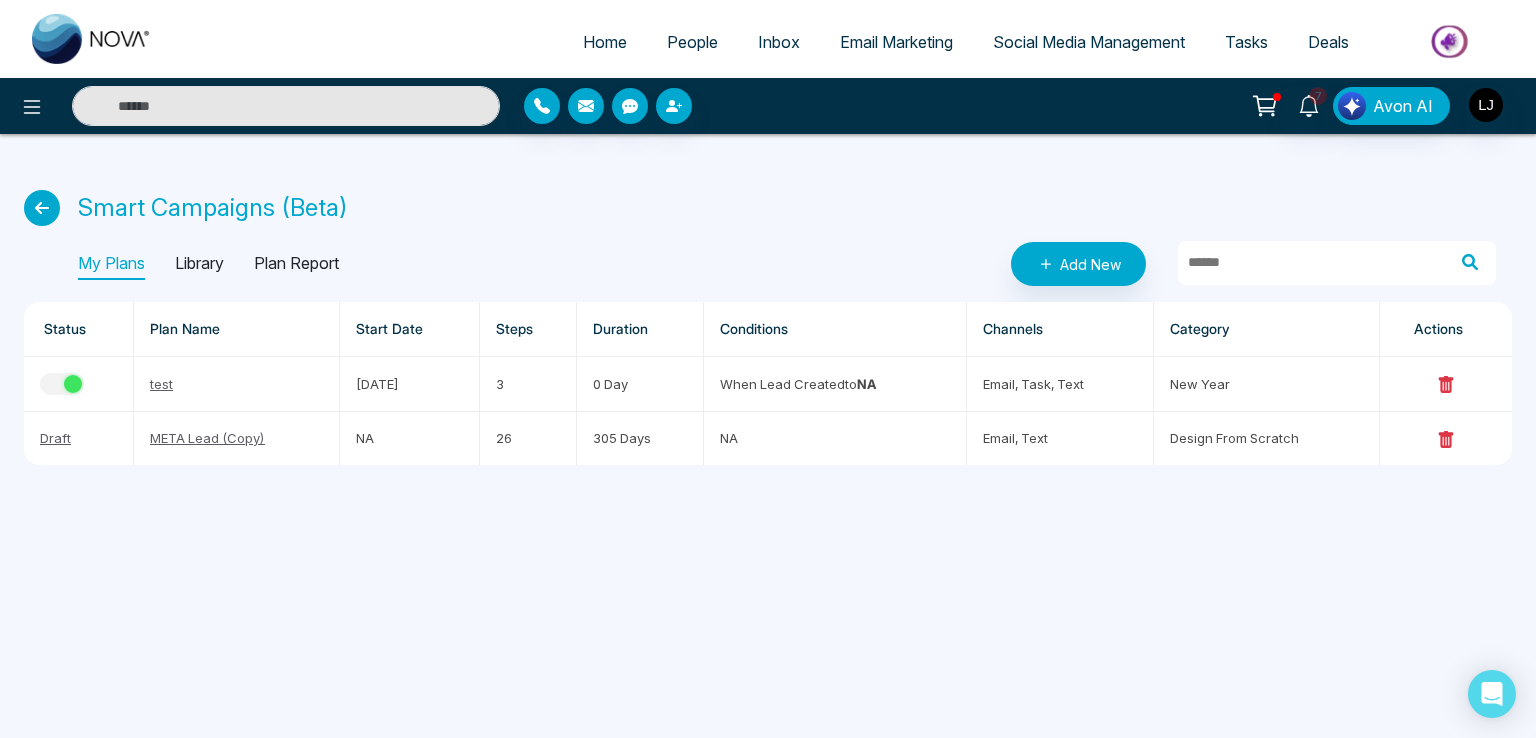 click on "My Plans Library Plan Report  Add New" at bounding box center (787, 264) 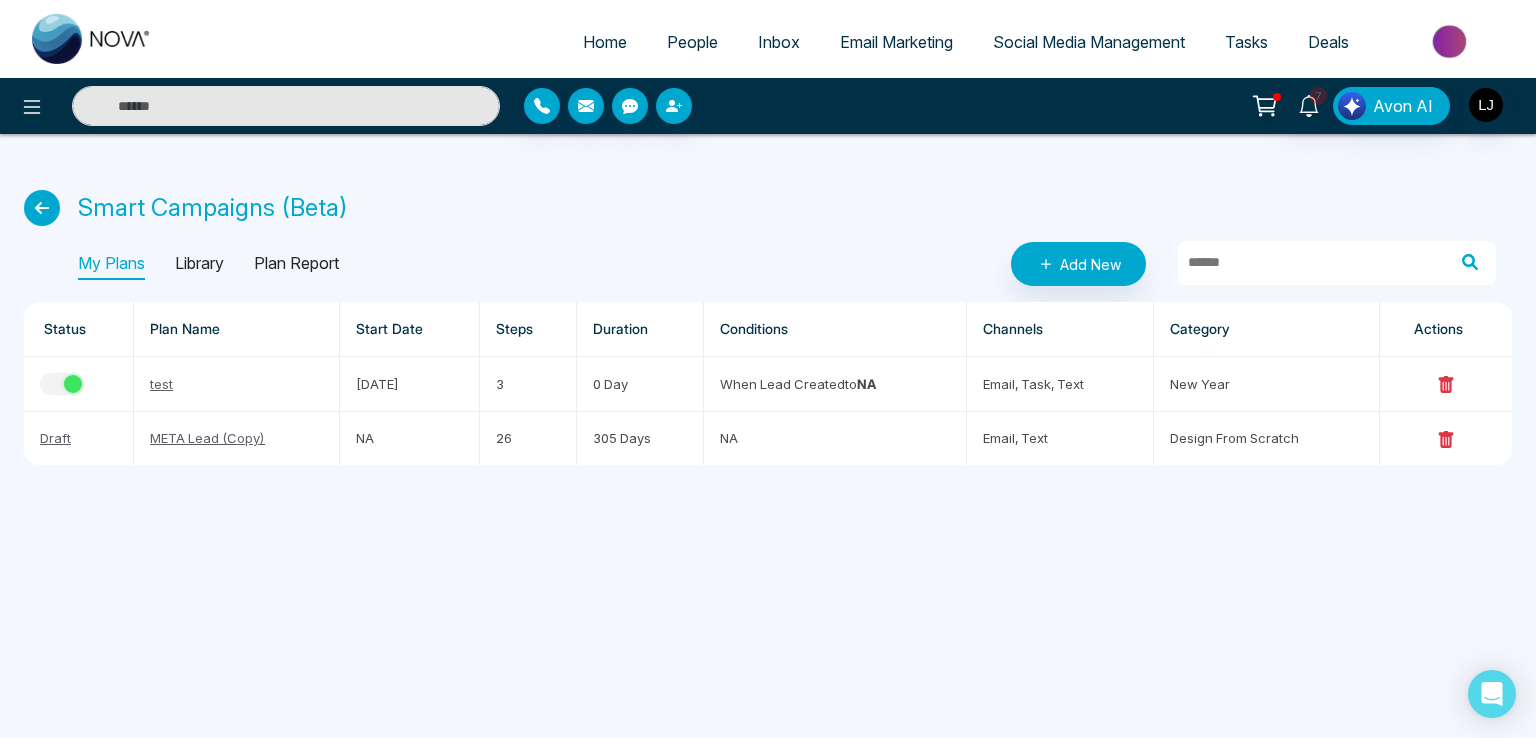 click on "Plan Report" at bounding box center (296, 264) 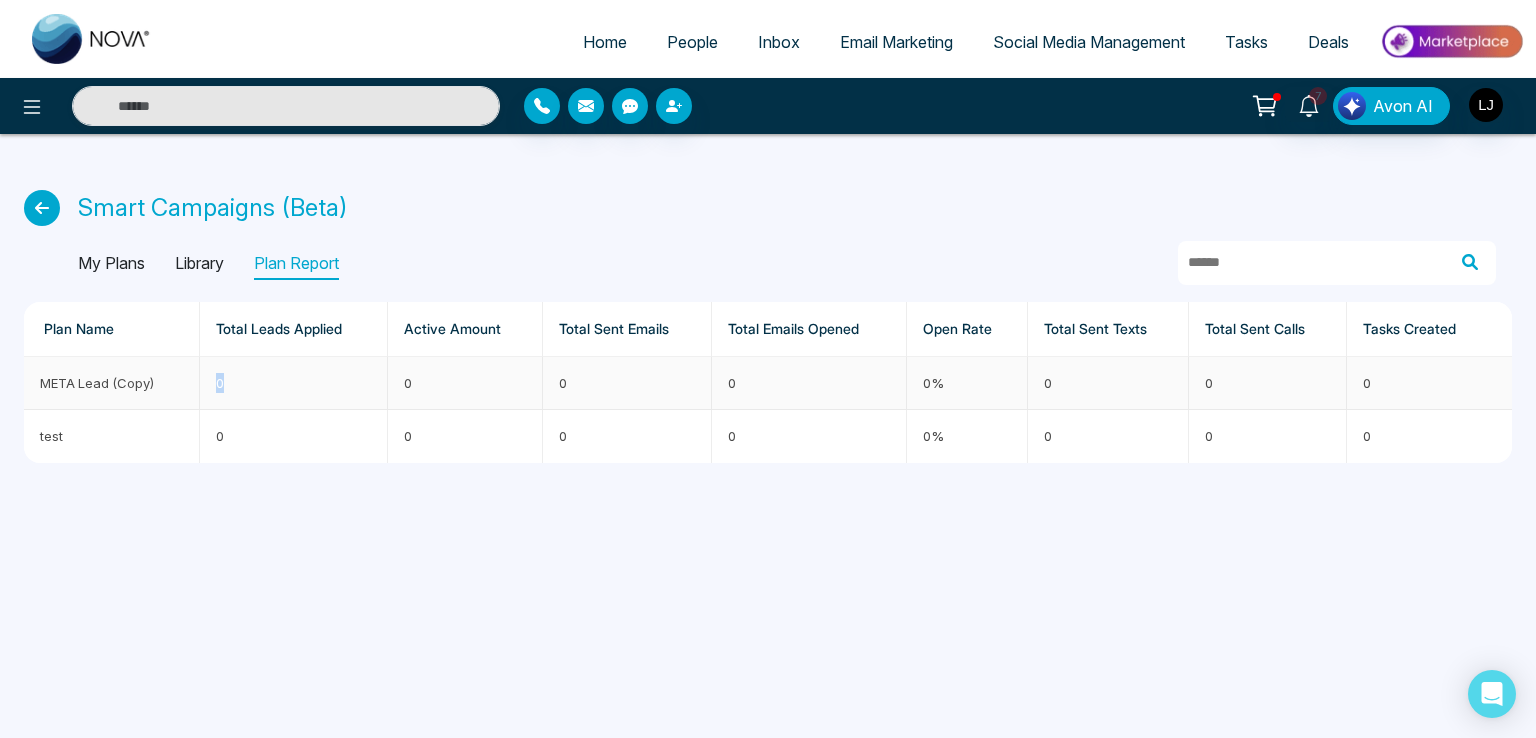 drag, startPoint x: 205, startPoint y: 372, endPoint x: 273, endPoint y: 384, distance: 69.050705 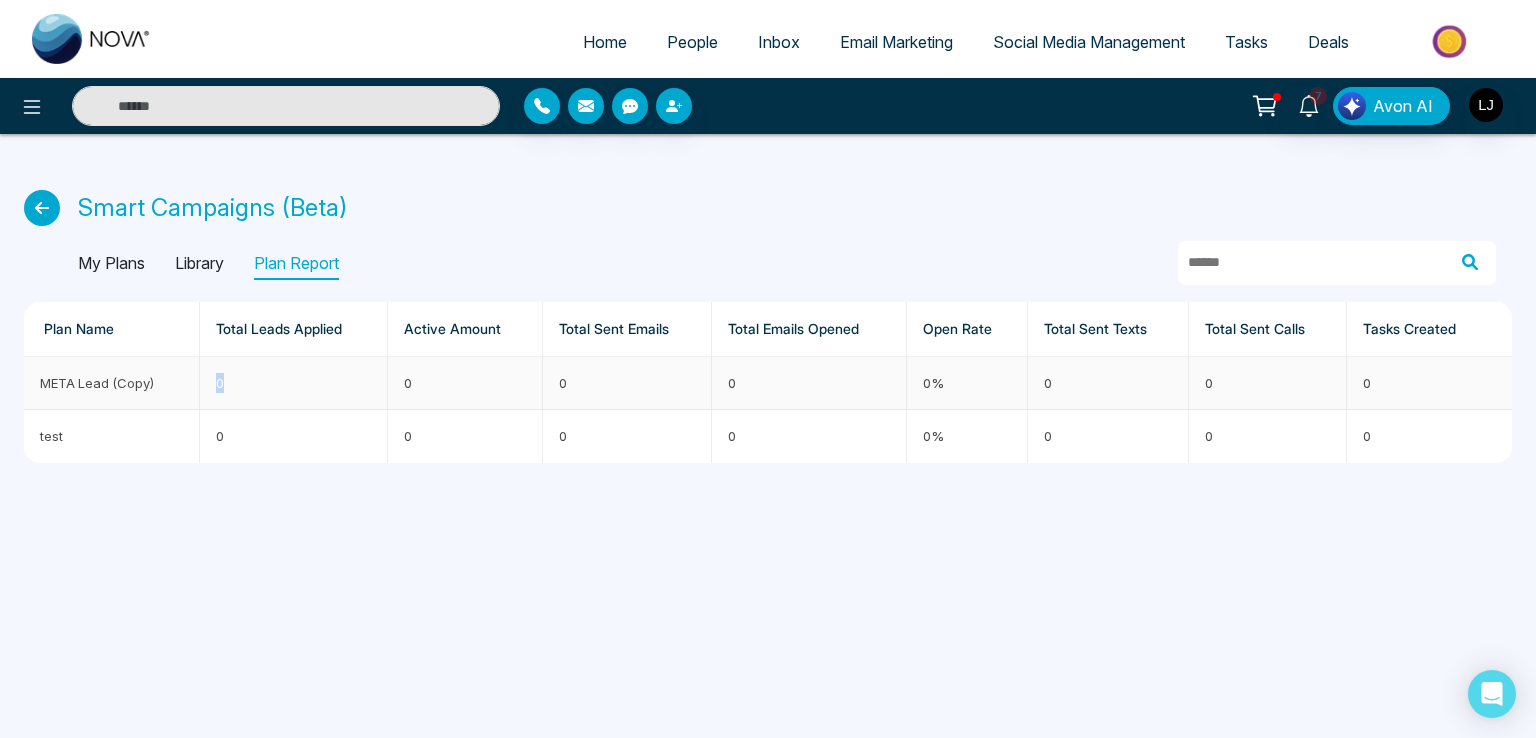 click on "0" at bounding box center [294, 383] 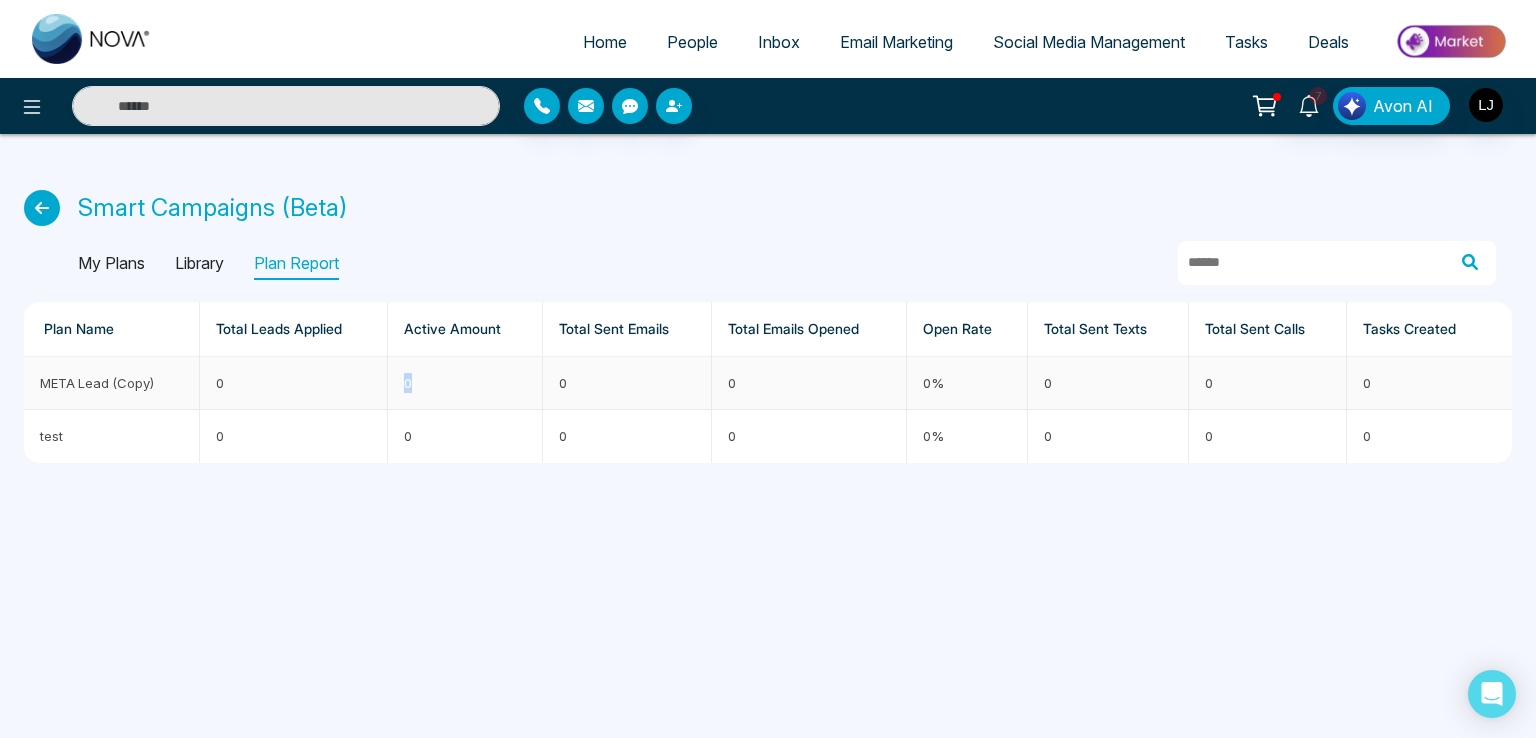 drag, startPoint x: 396, startPoint y: 381, endPoint x: 430, endPoint y: 388, distance: 34.713108 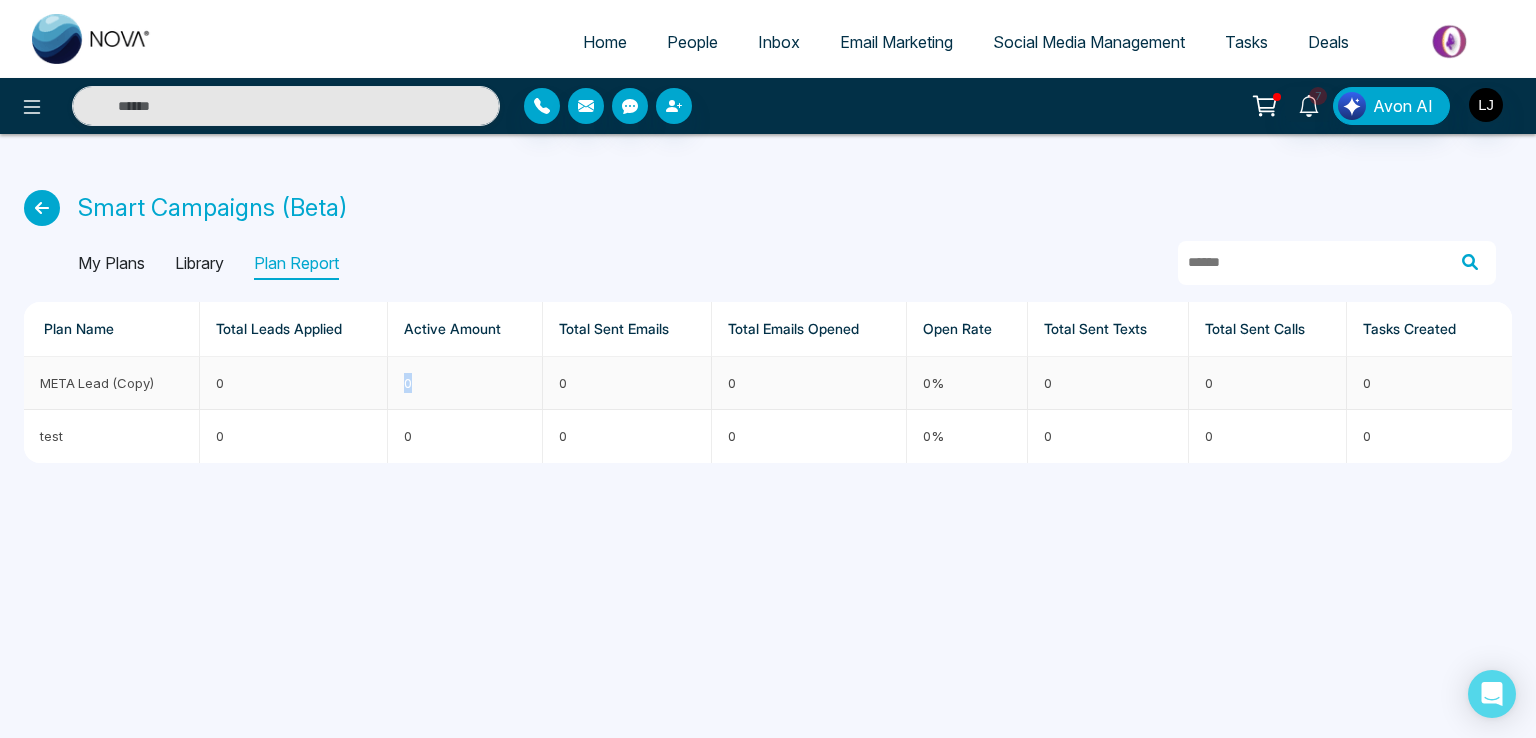 click on "0" at bounding box center [465, 383] 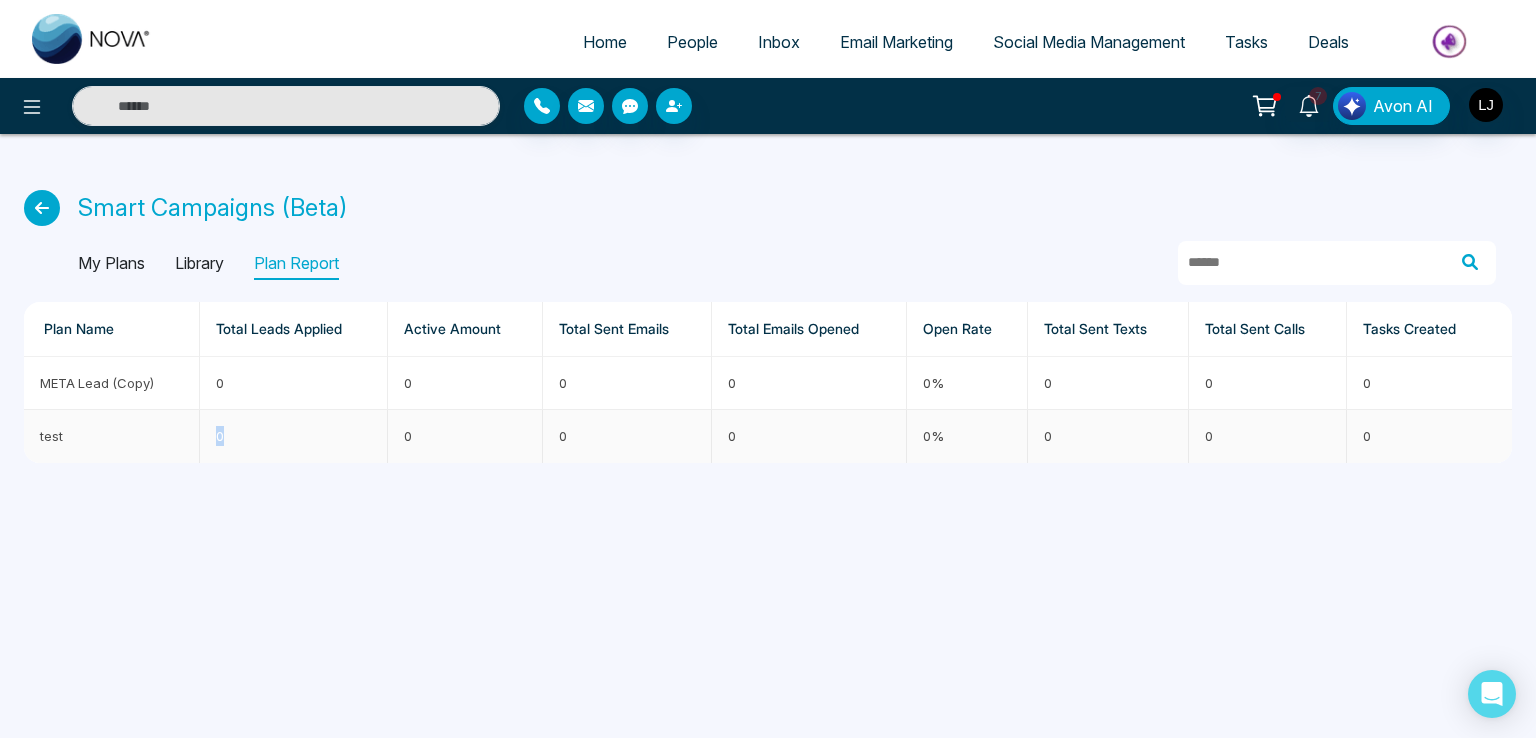 drag, startPoint x: 205, startPoint y: 437, endPoint x: 320, endPoint y: 437, distance: 115 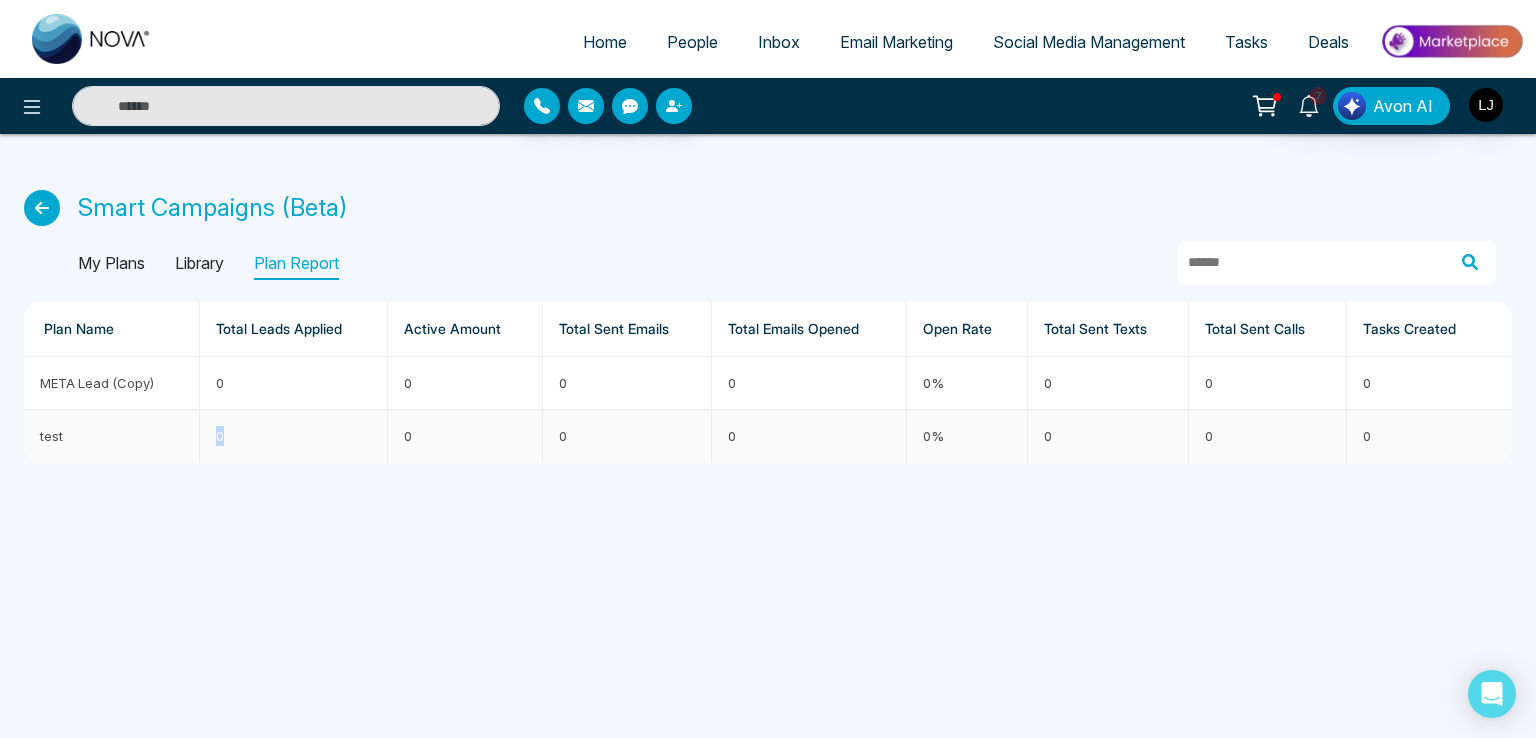 click on "0" at bounding box center (294, 436) 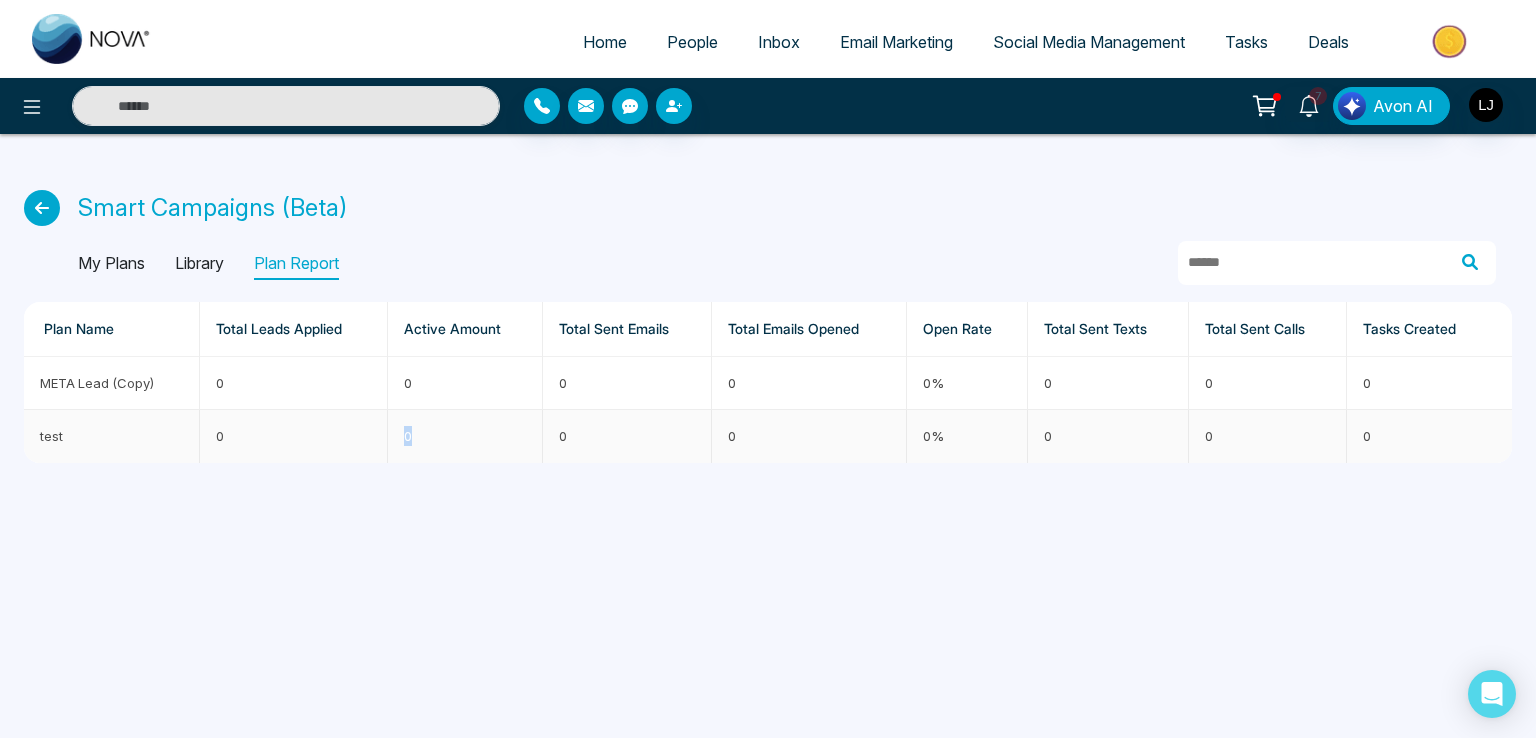 click on "0" at bounding box center (465, 436) 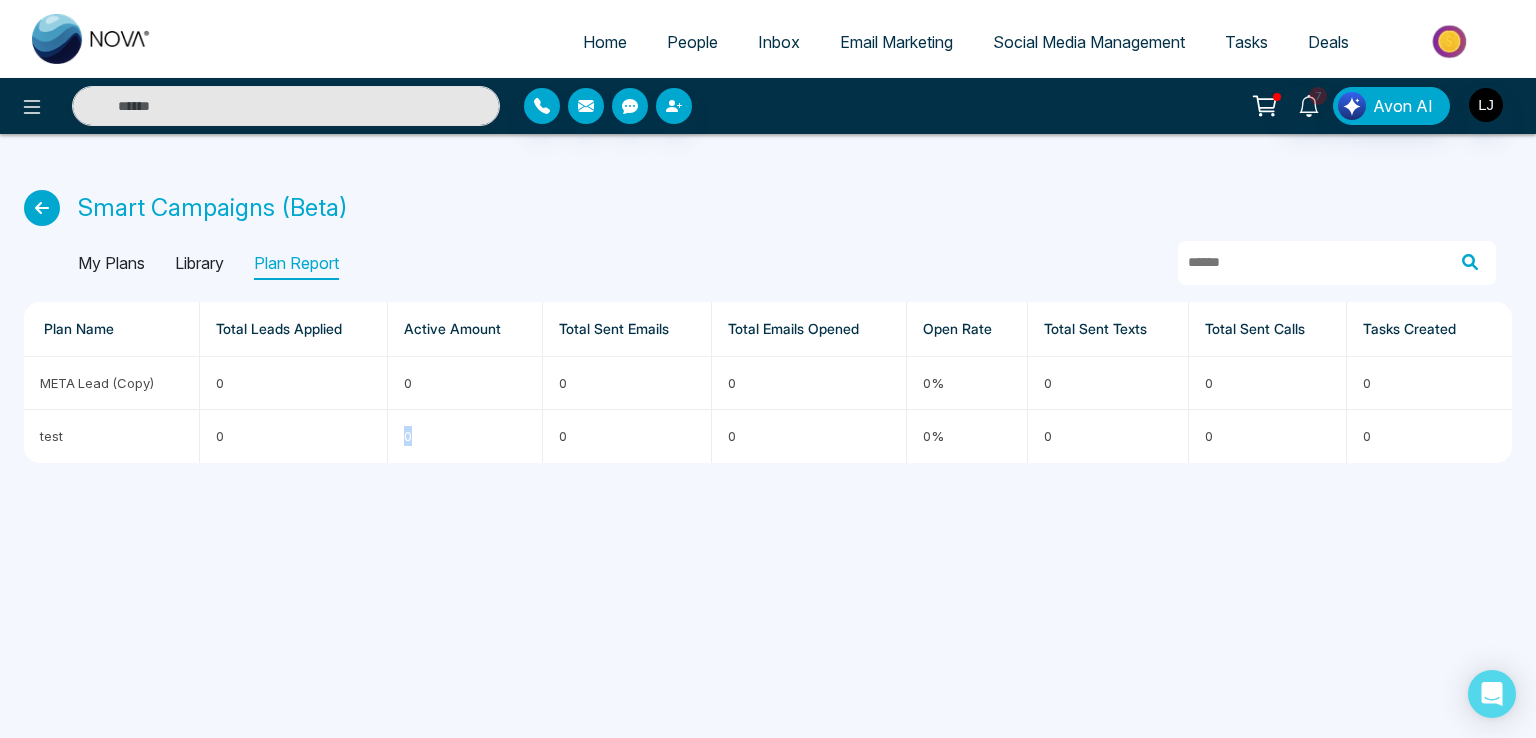 click at bounding box center (42, 208) 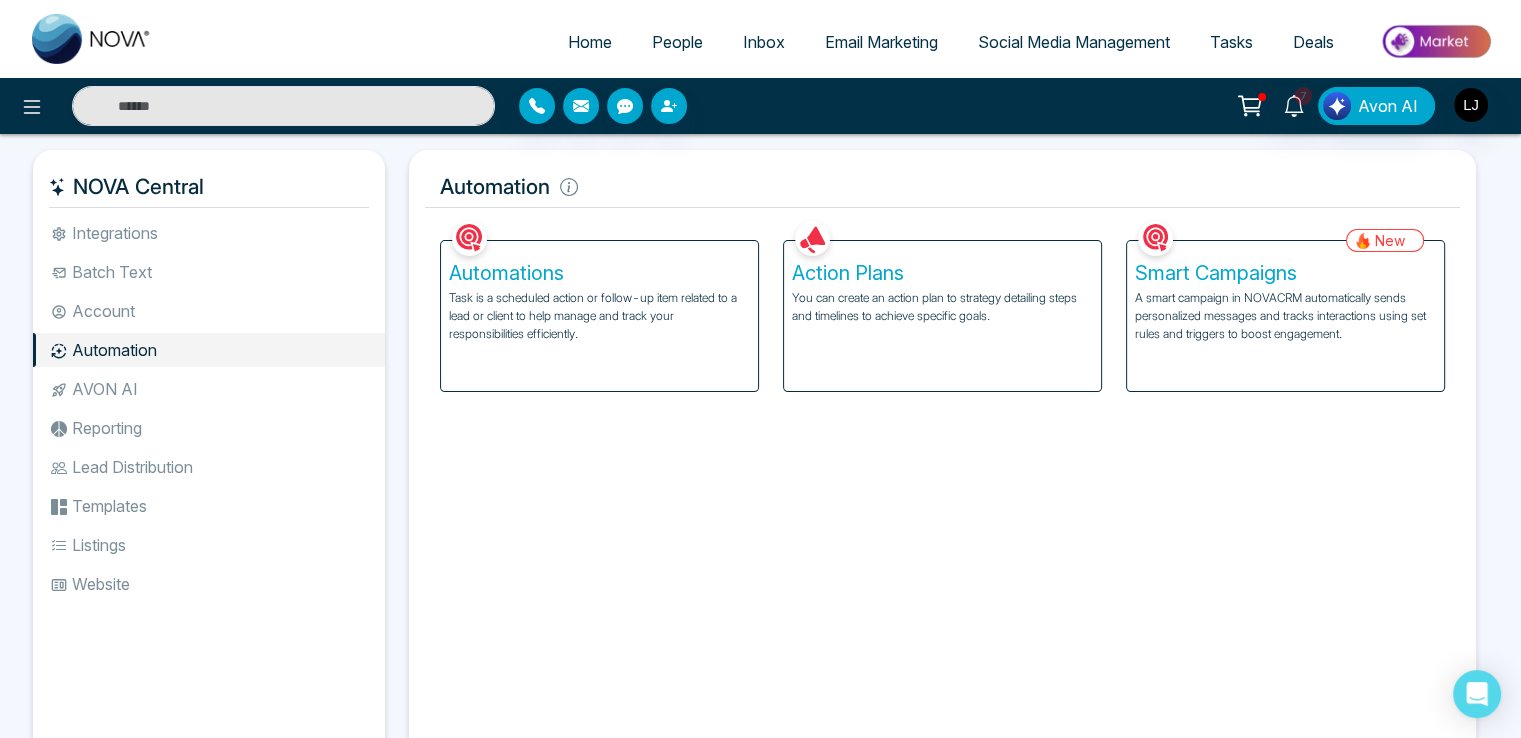 click on "People" at bounding box center [677, 42] 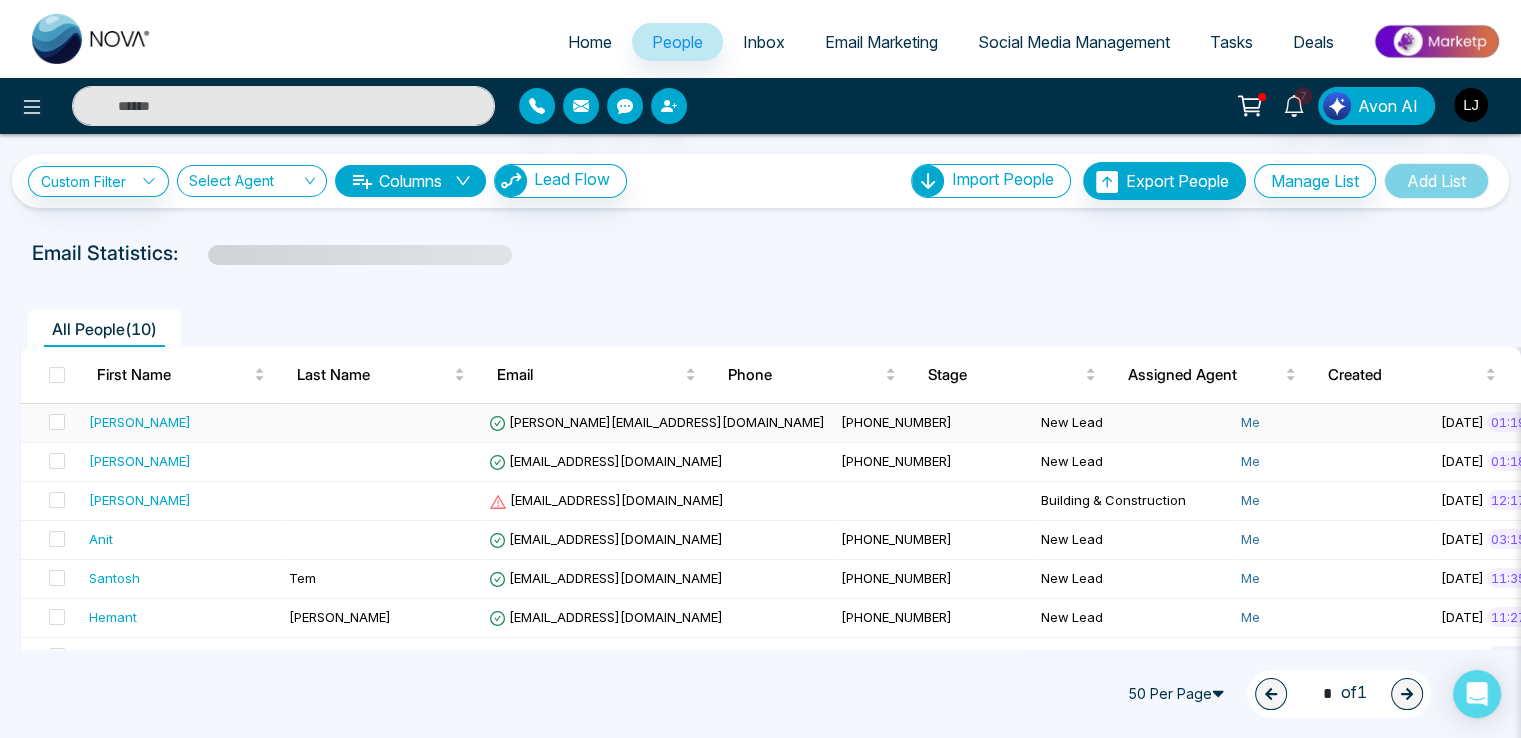 click on "[PERSON_NAME][EMAIL_ADDRESS][DOMAIN_NAME]" at bounding box center [657, 422] 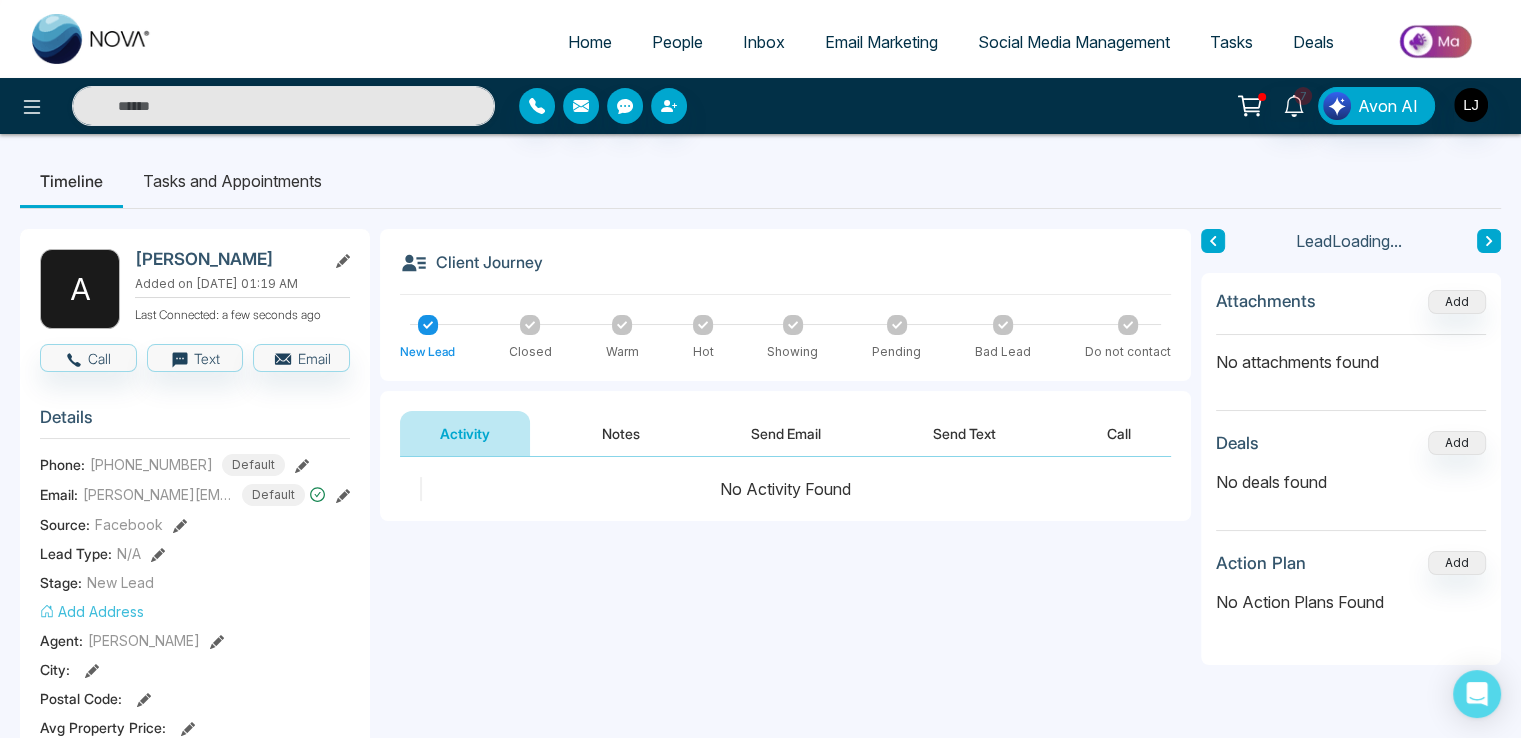 click on "Send Email" at bounding box center (786, 433) 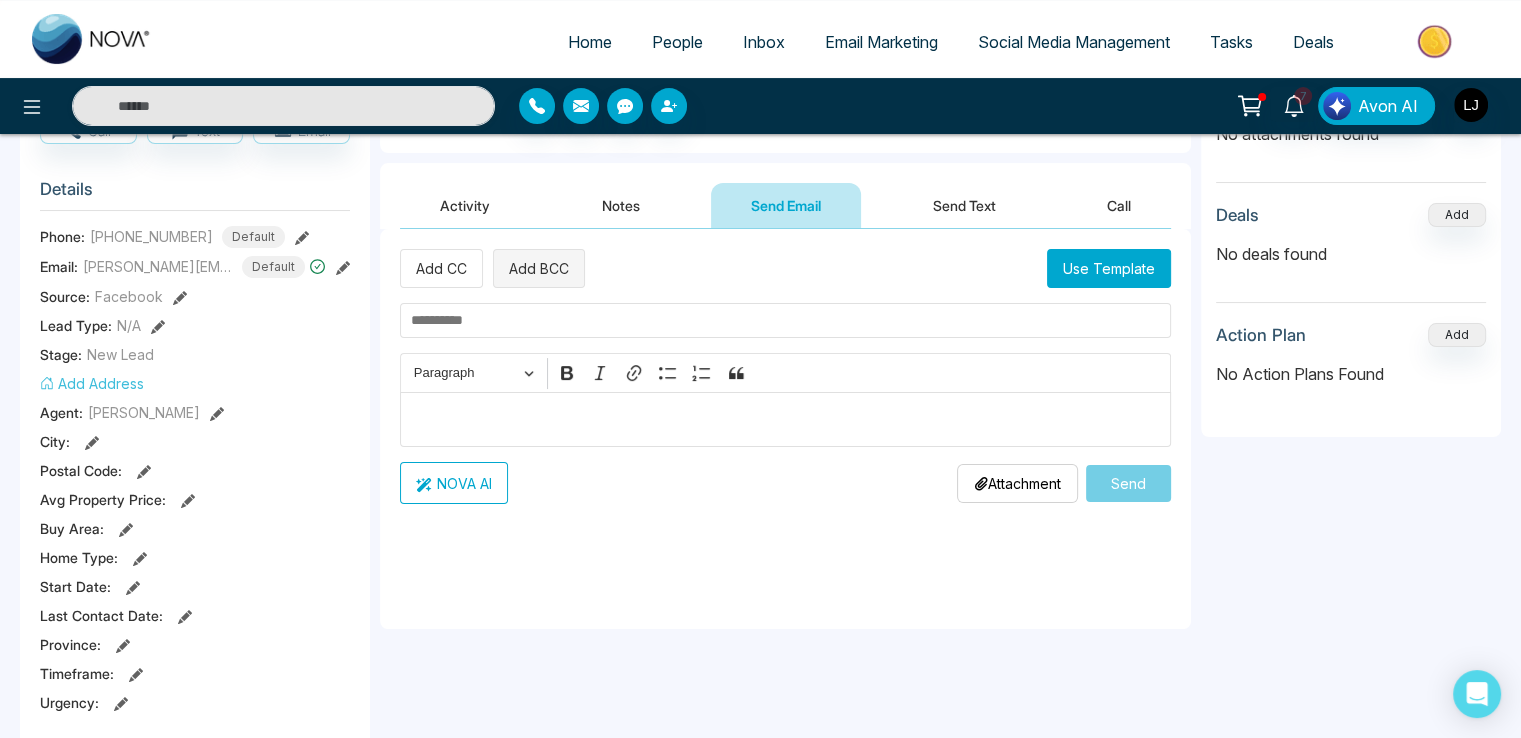 scroll, scrollTop: 0, scrollLeft: 0, axis: both 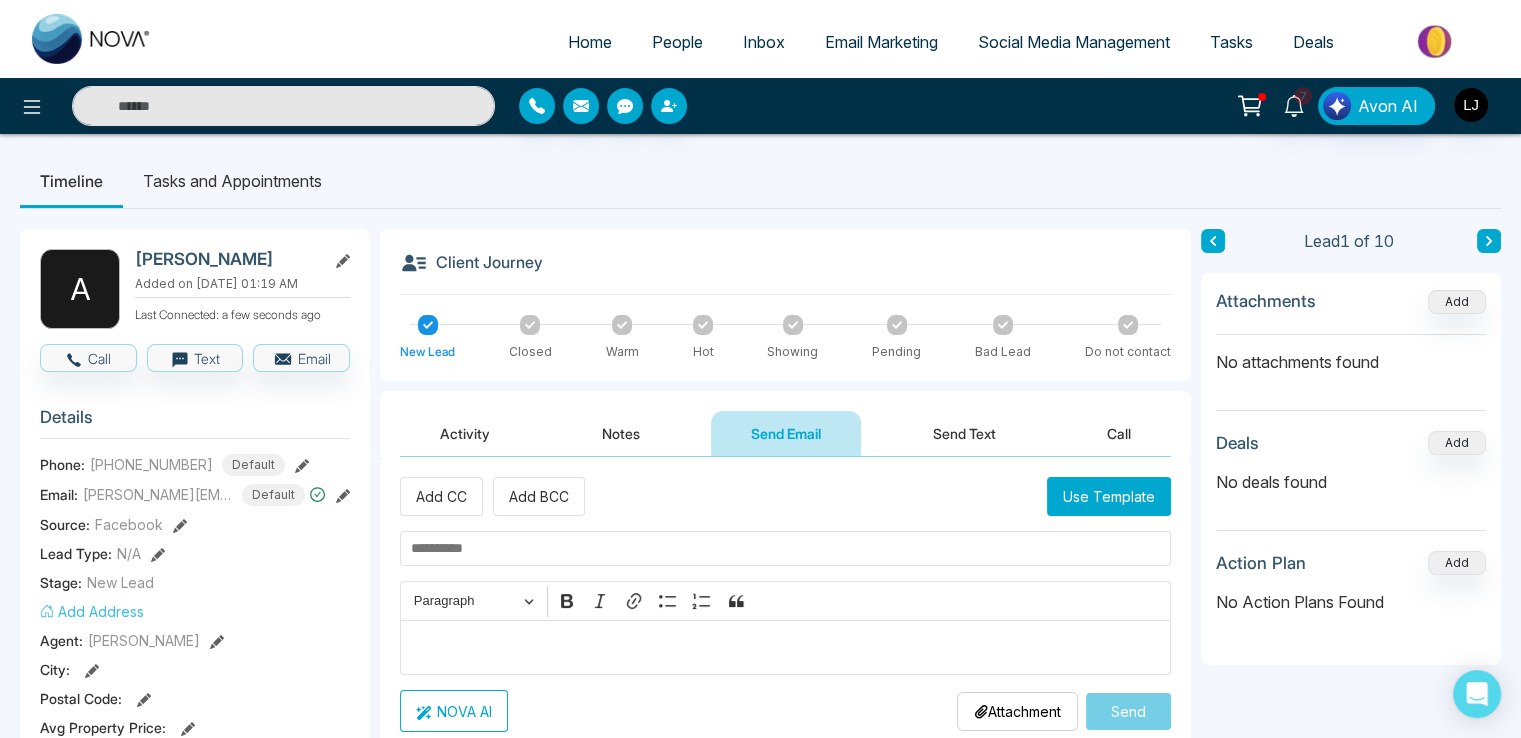 click on "Notes" at bounding box center (621, 433) 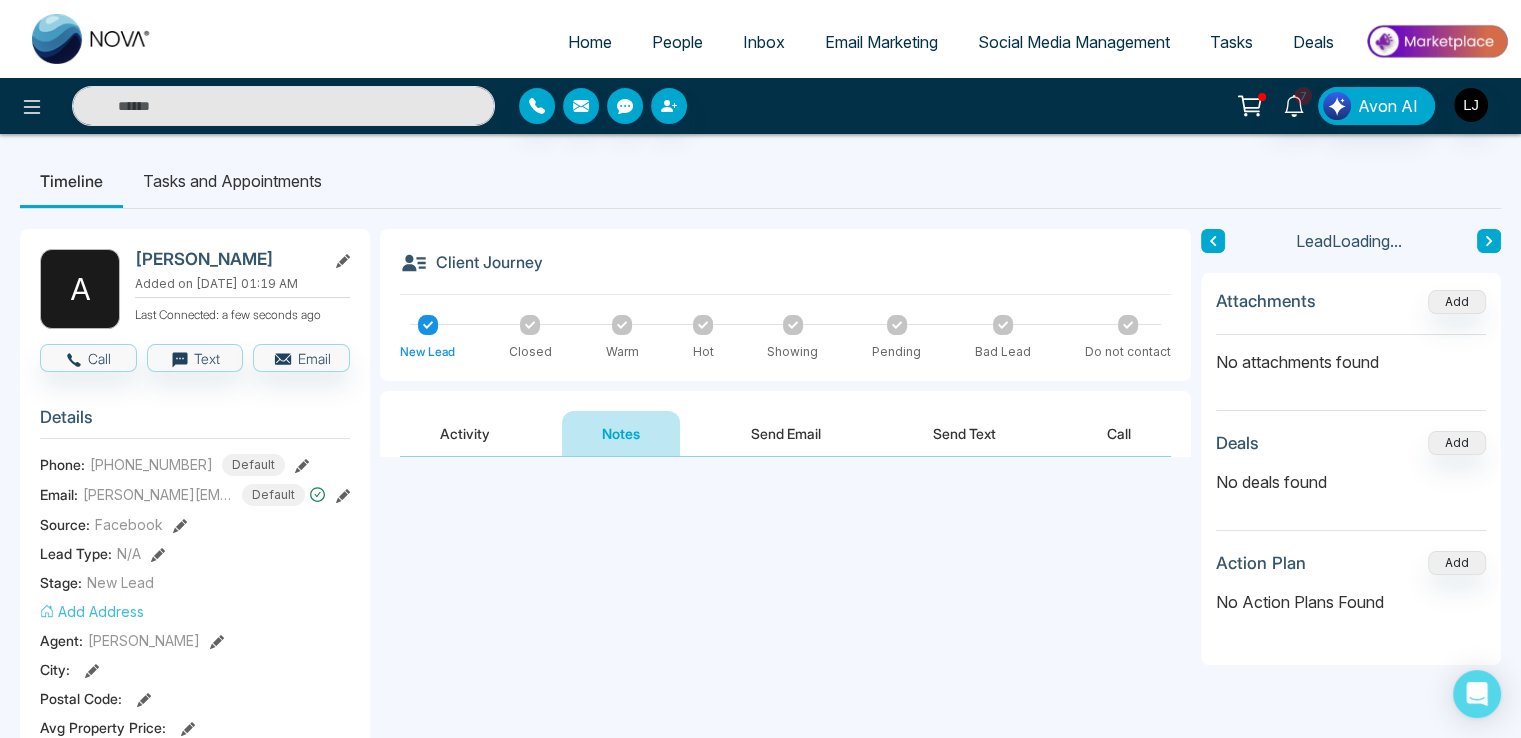click on "Activity" at bounding box center [465, 433] 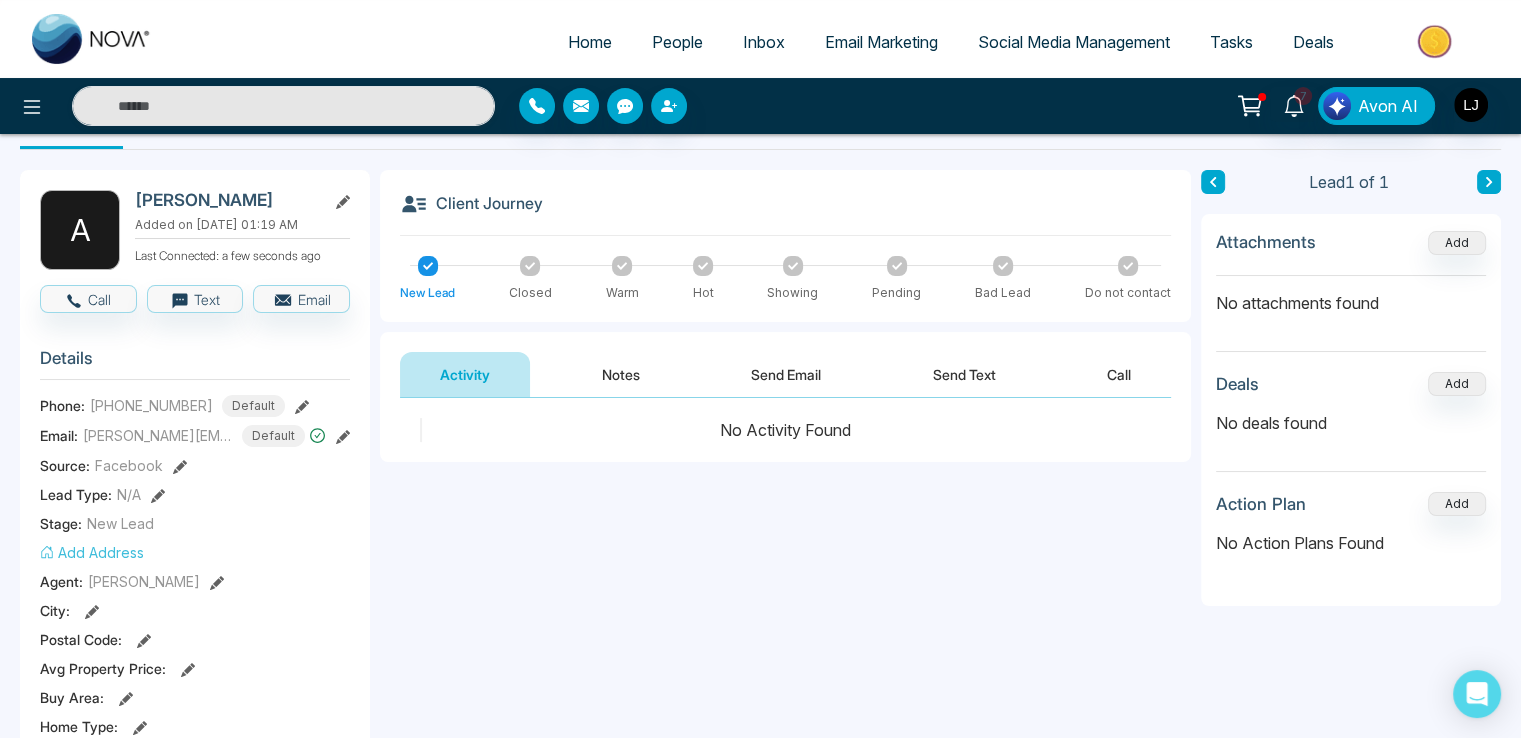 scroll, scrollTop: 0, scrollLeft: 0, axis: both 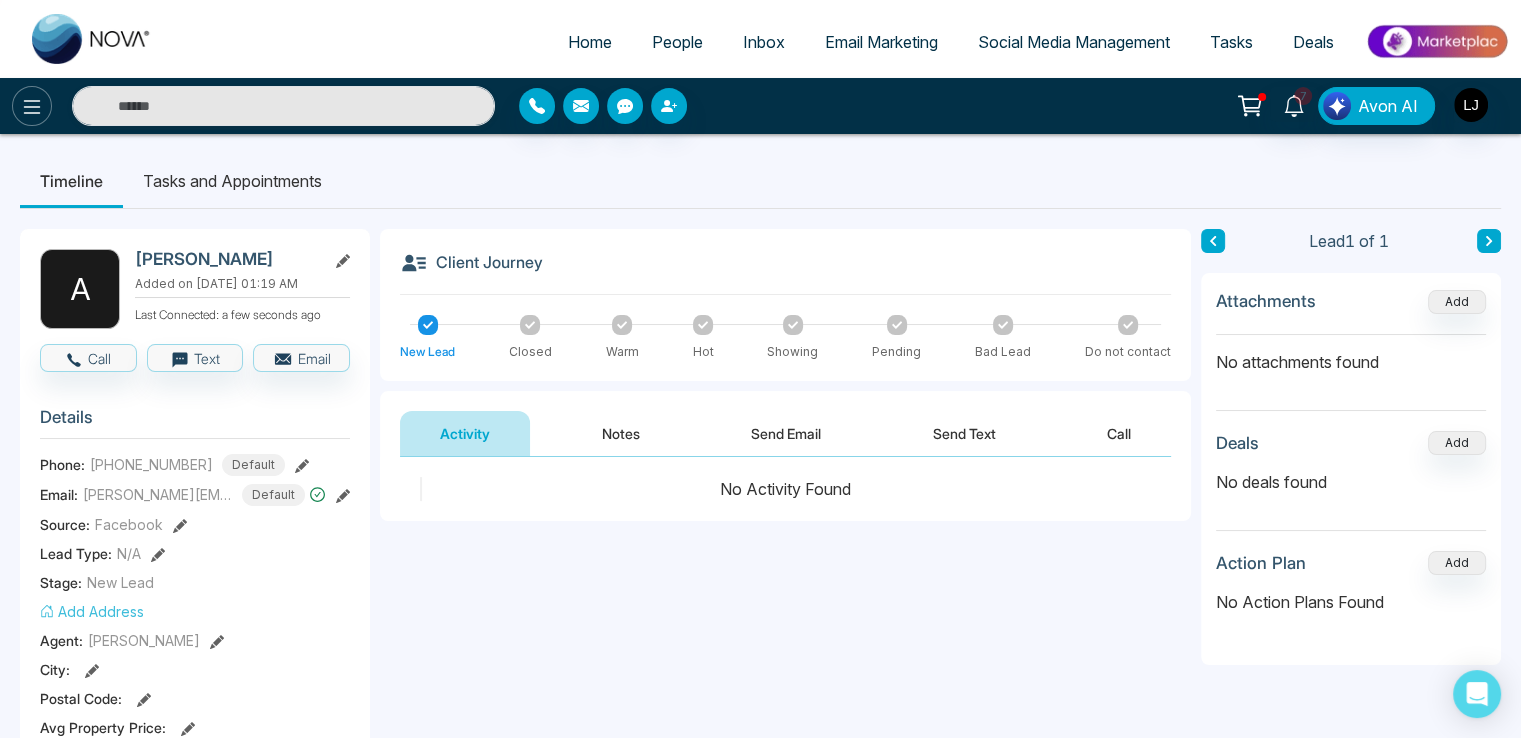 click at bounding box center [32, 106] 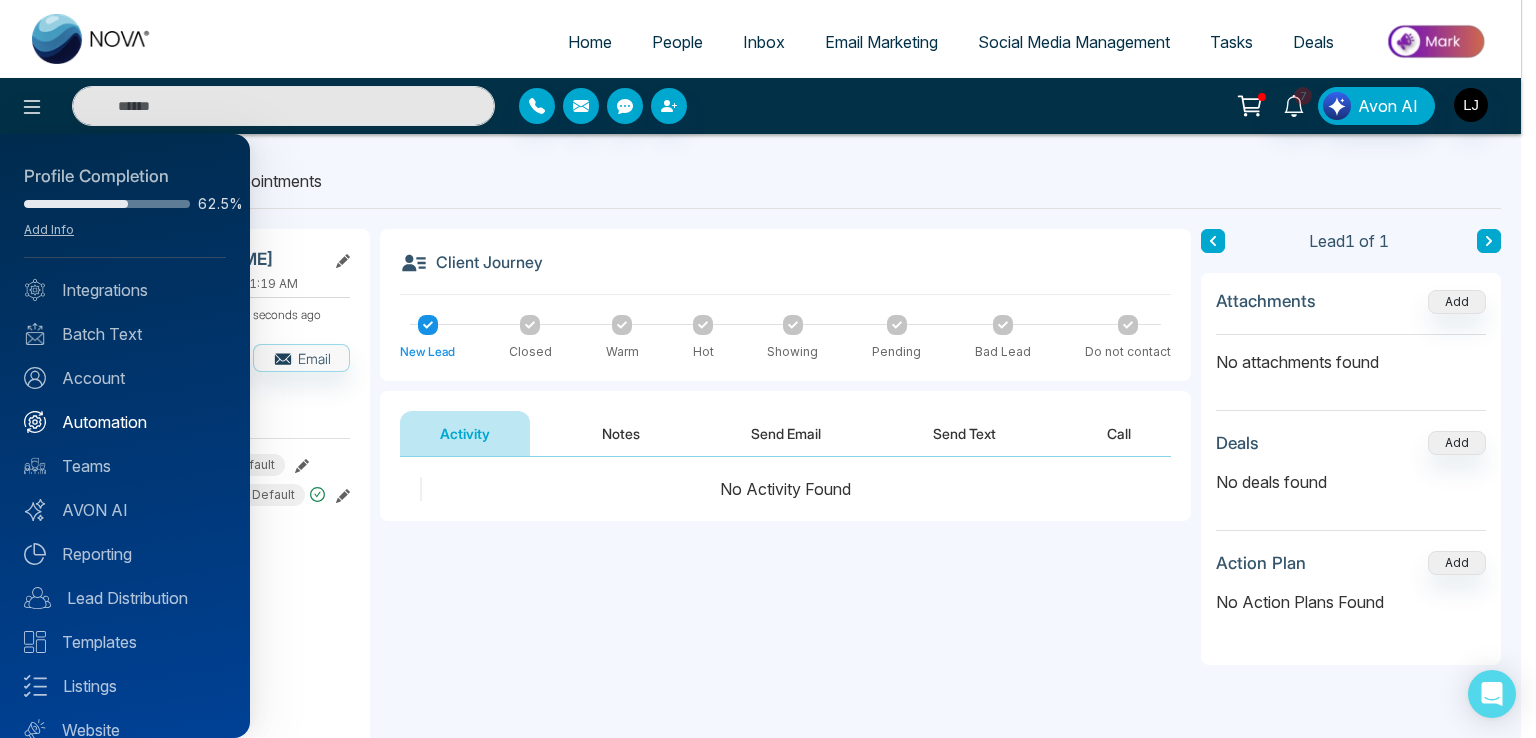 click on "Automation" at bounding box center (125, 422) 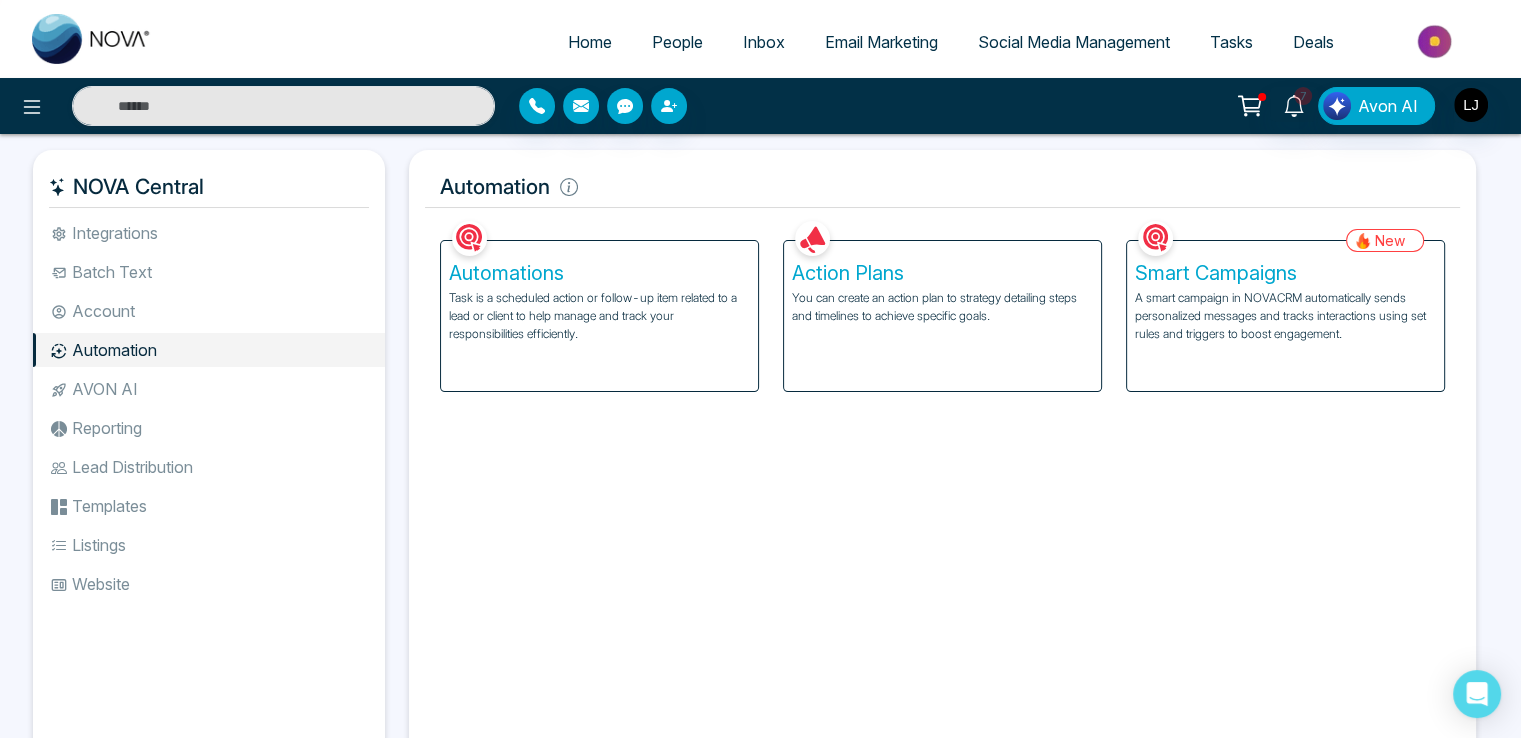 click on "A smart campaign in NOVACRM automatically sends personalized messages and tracks interactions using set rules and triggers to boost engagement." at bounding box center [1285, 316] 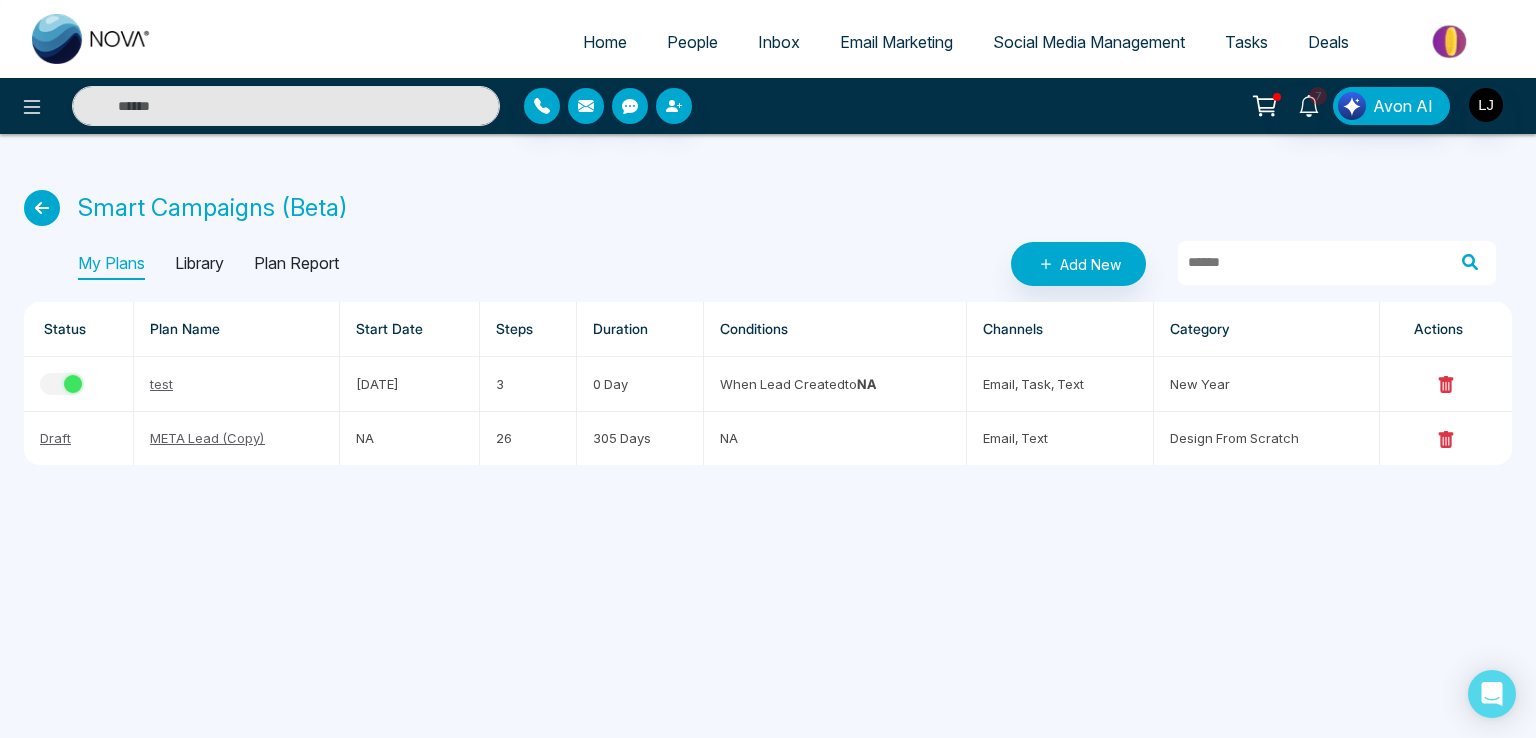 click on "People" at bounding box center [692, 42] 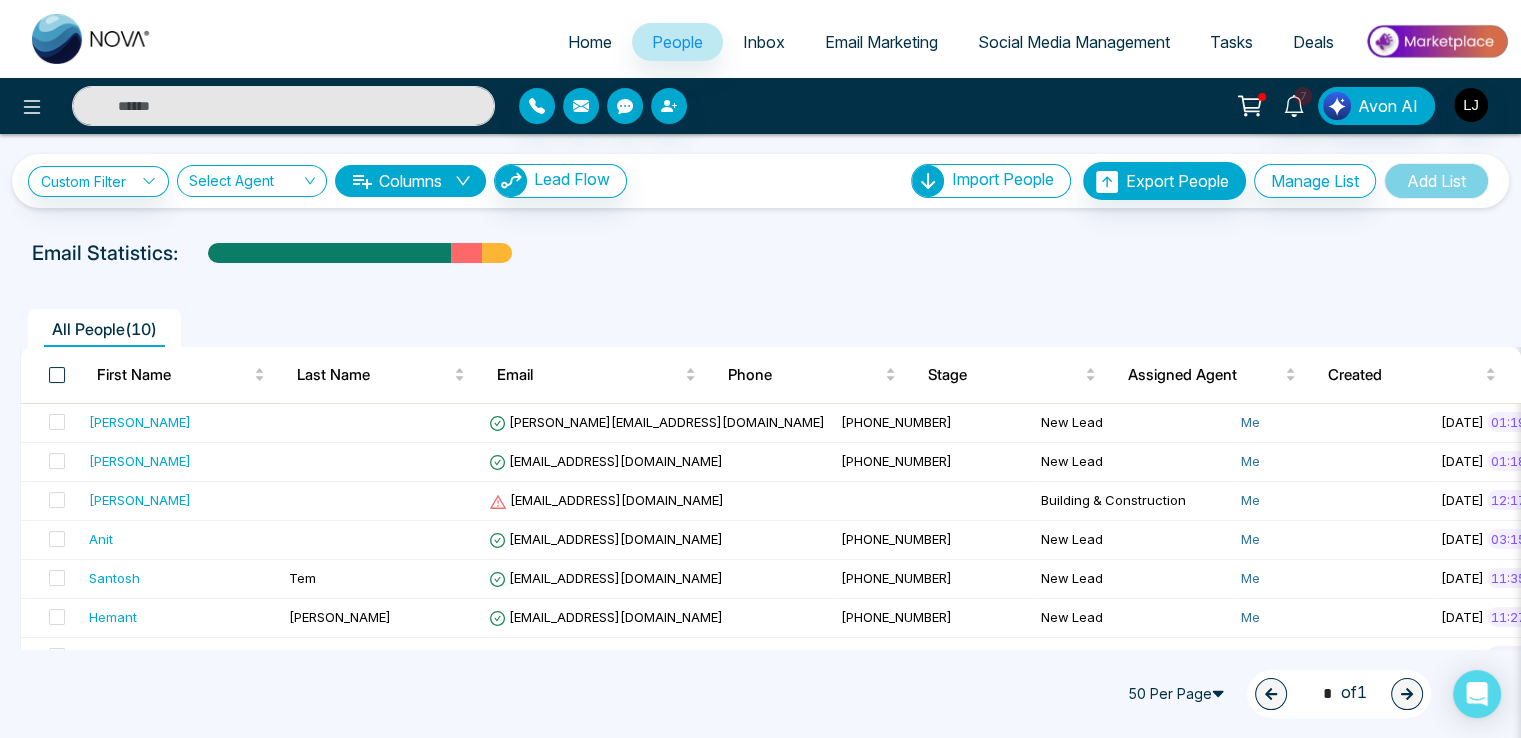click at bounding box center (57, 375) 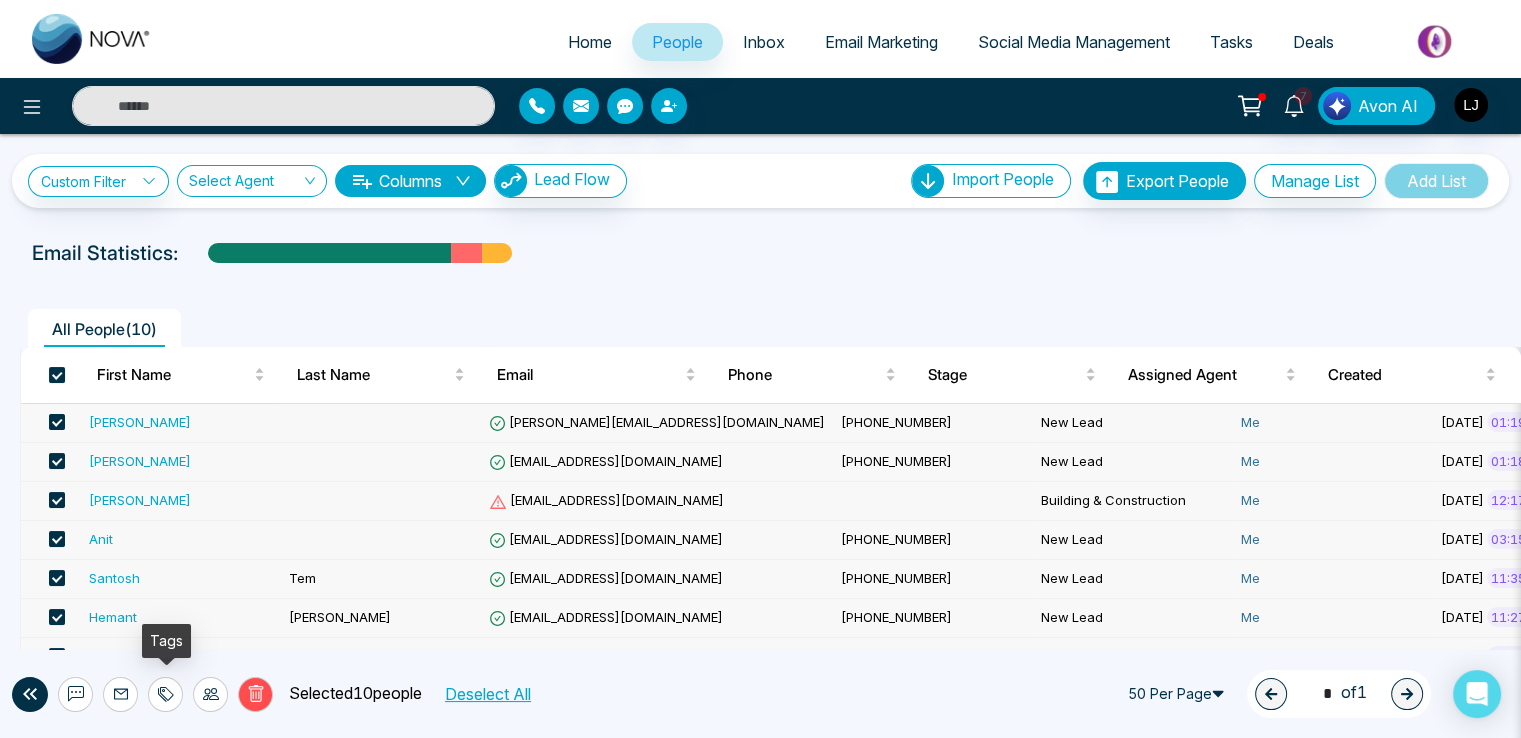 click at bounding box center (165, 694) 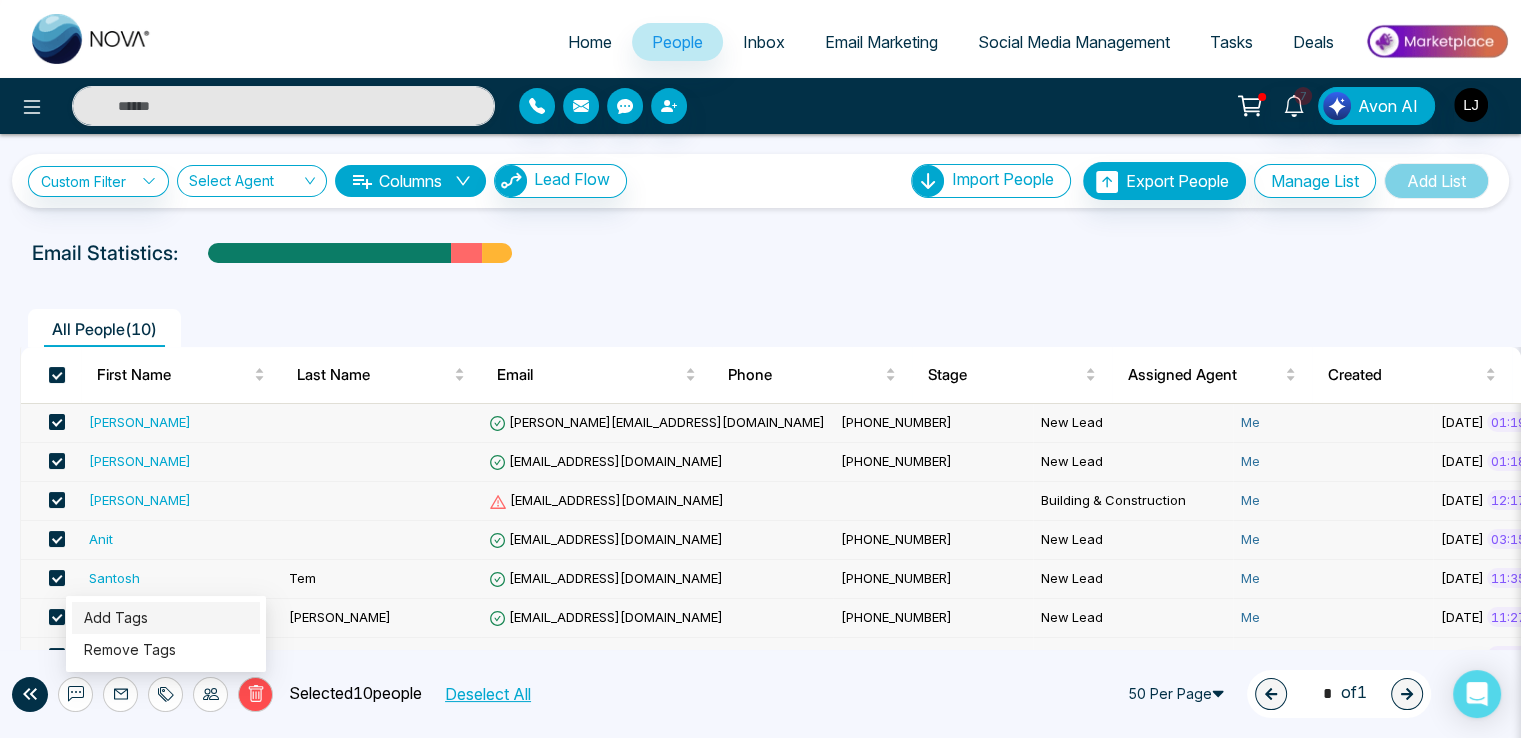 click on "Add Tags" at bounding box center (116, 617) 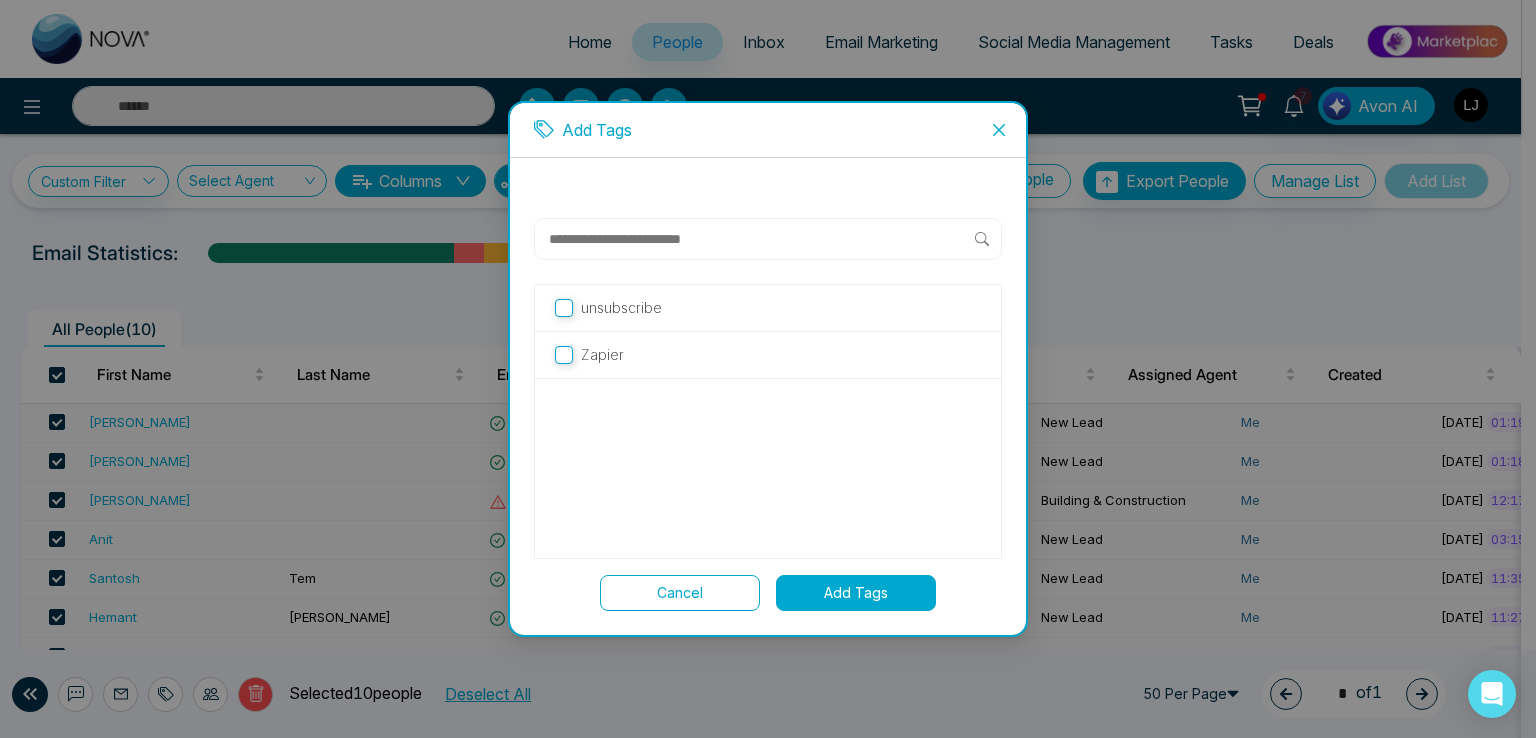 click 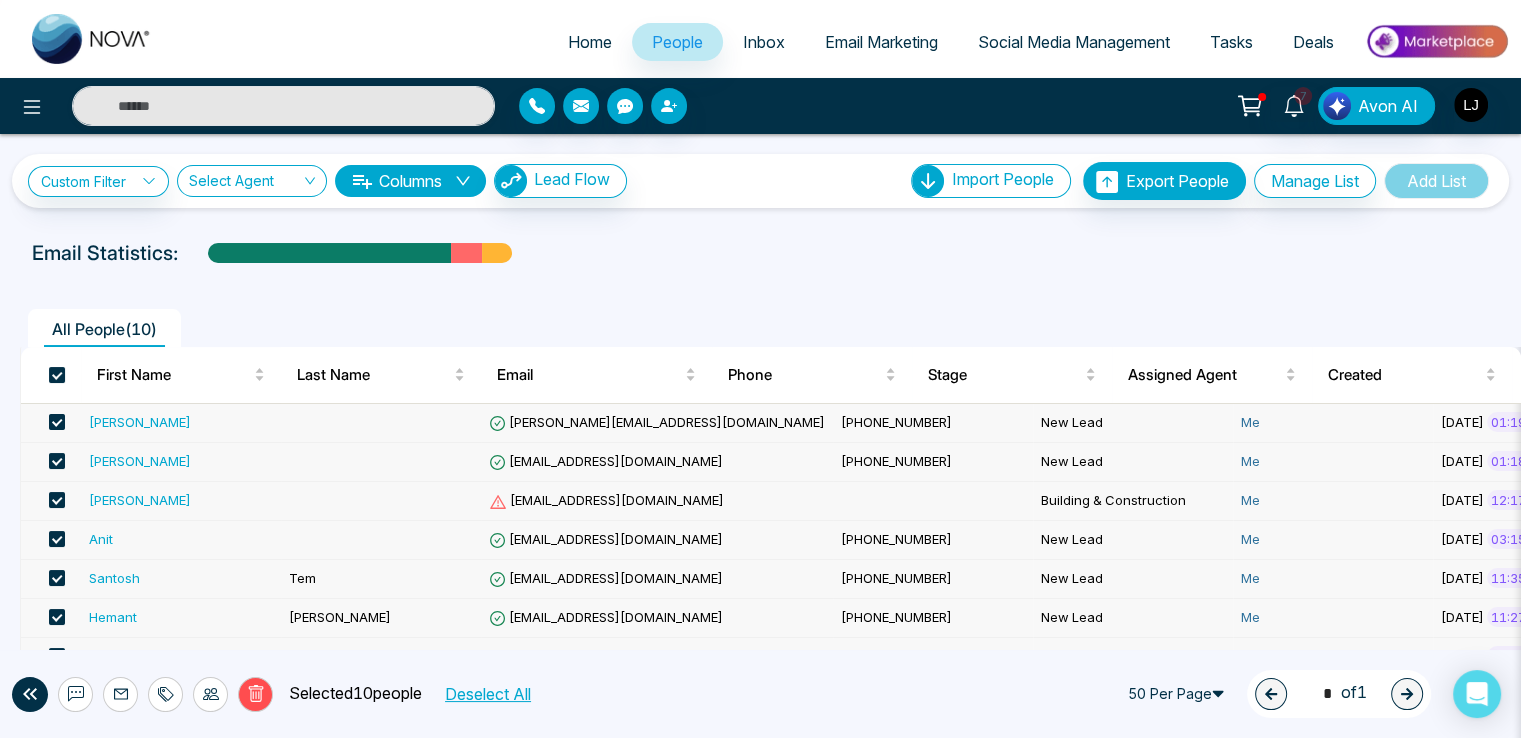 click on "[PERSON_NAME][EMAIL_ADDRESS][DOMAIN_NAME]" at bounding box center (657, 422) 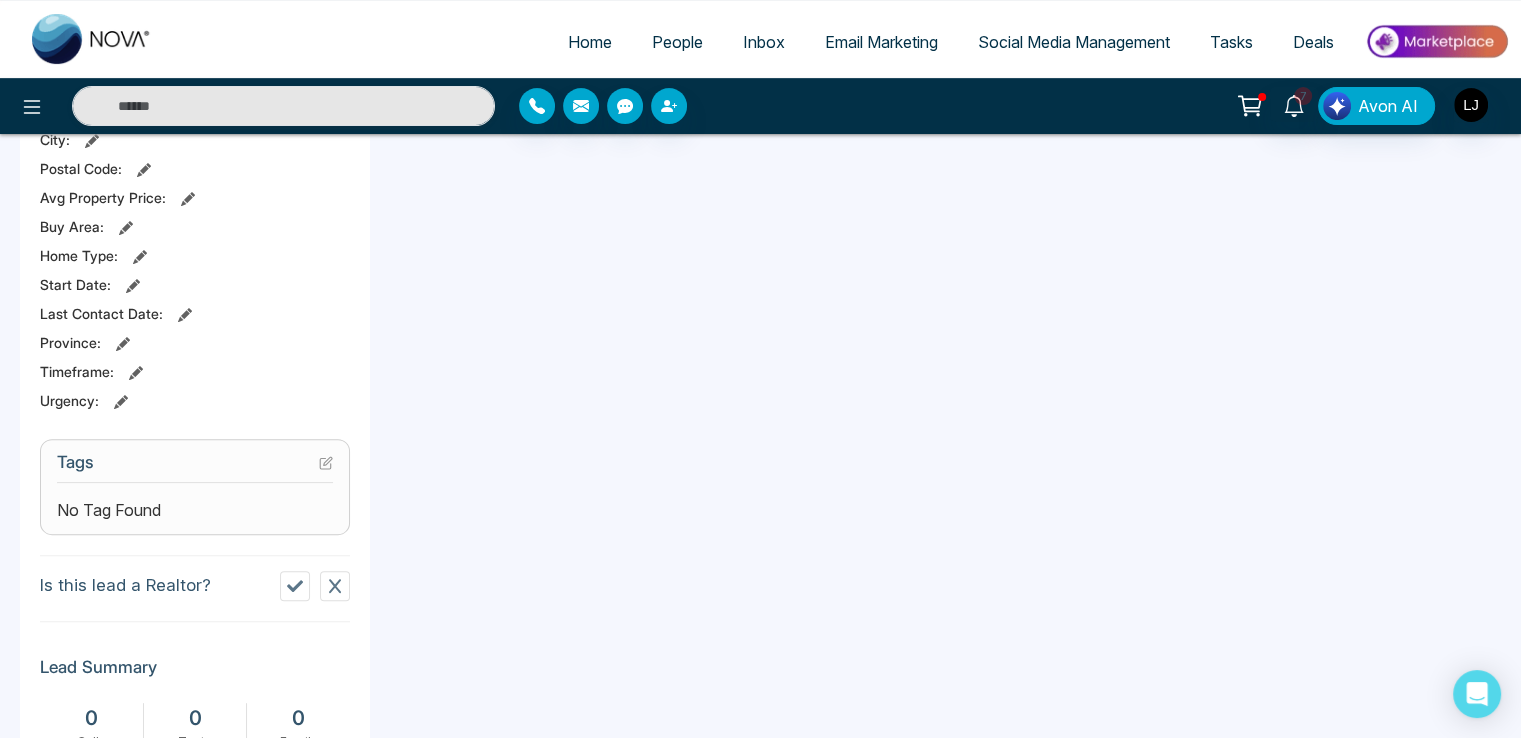scroll, scrollTop: 600, scrollLeft: 0, axis: vertical 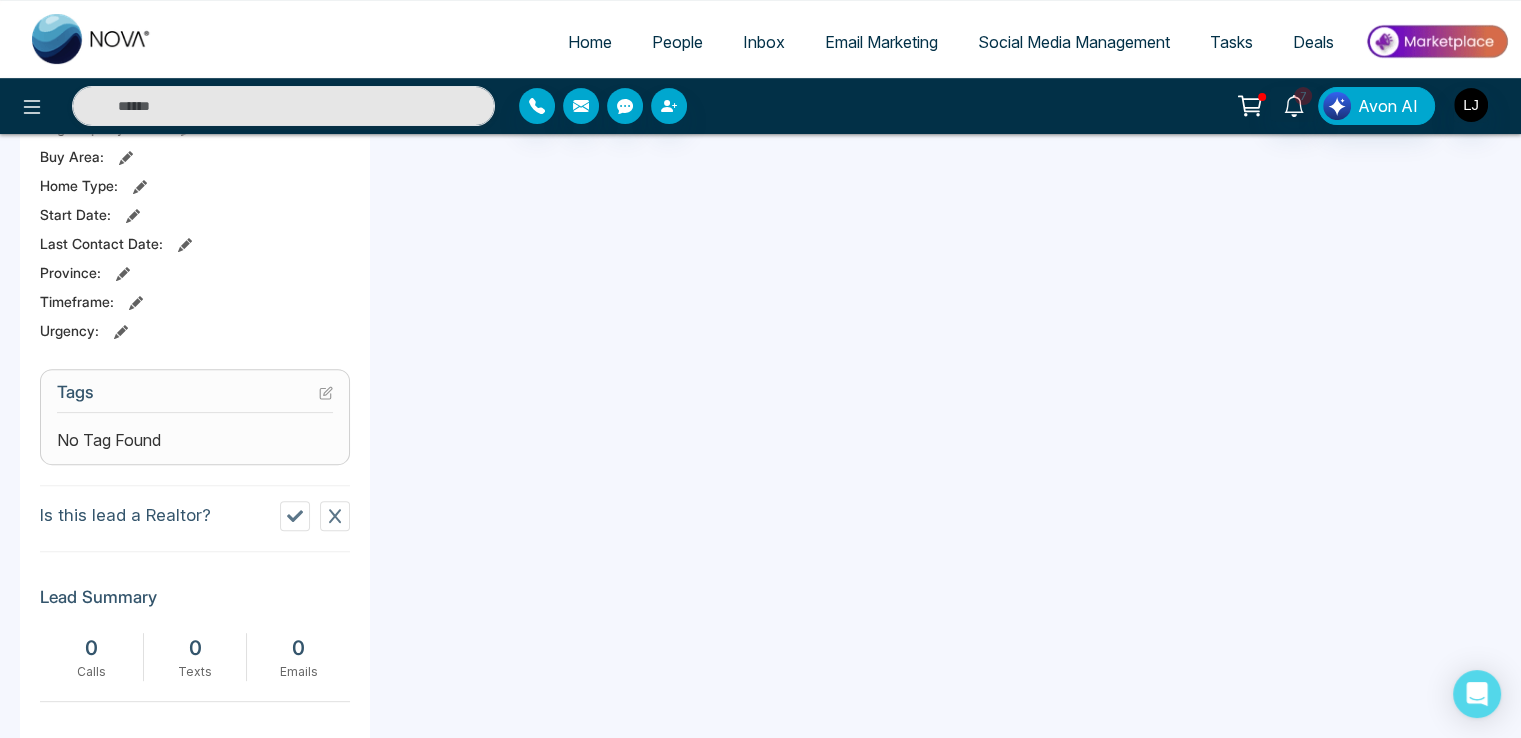 click 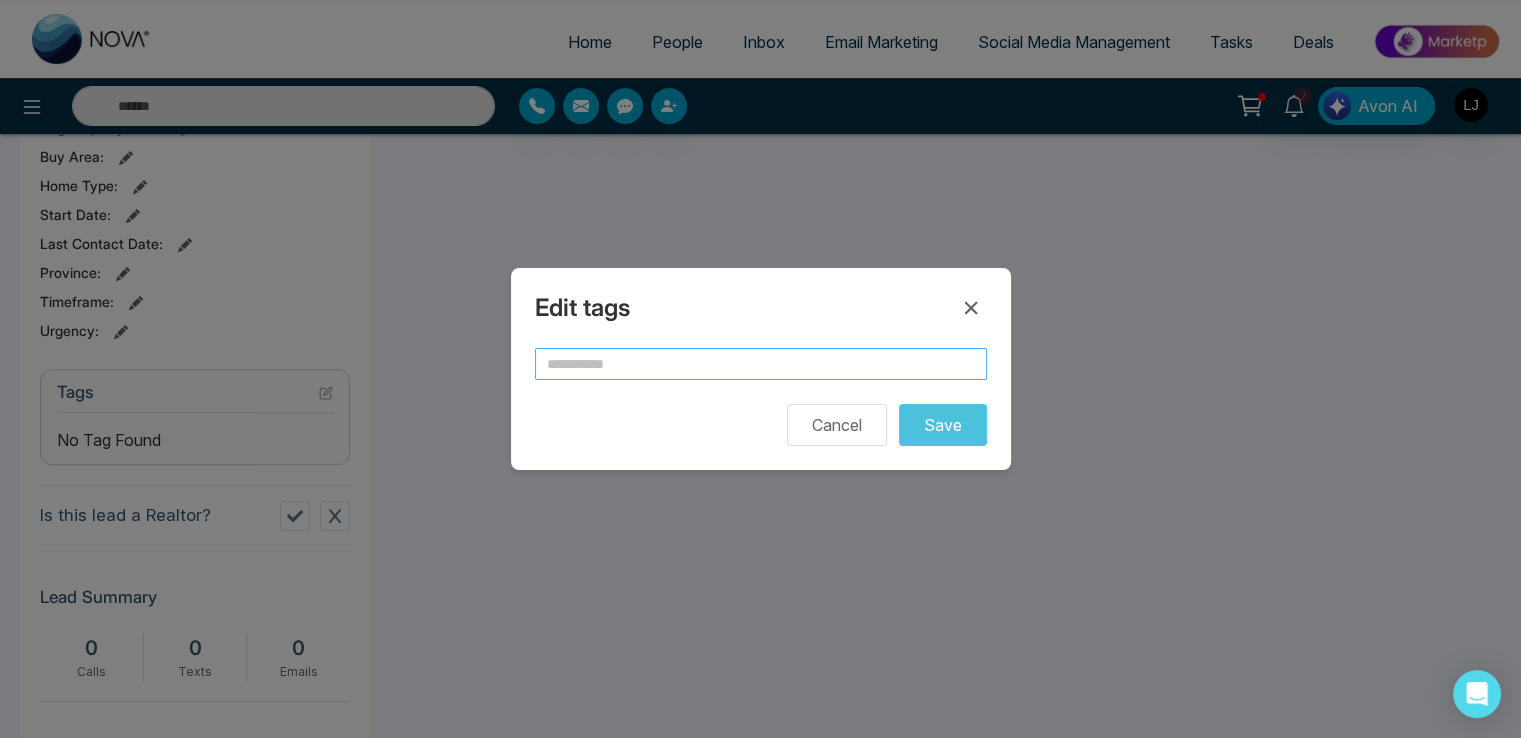 click at bounding box center (761, 364) 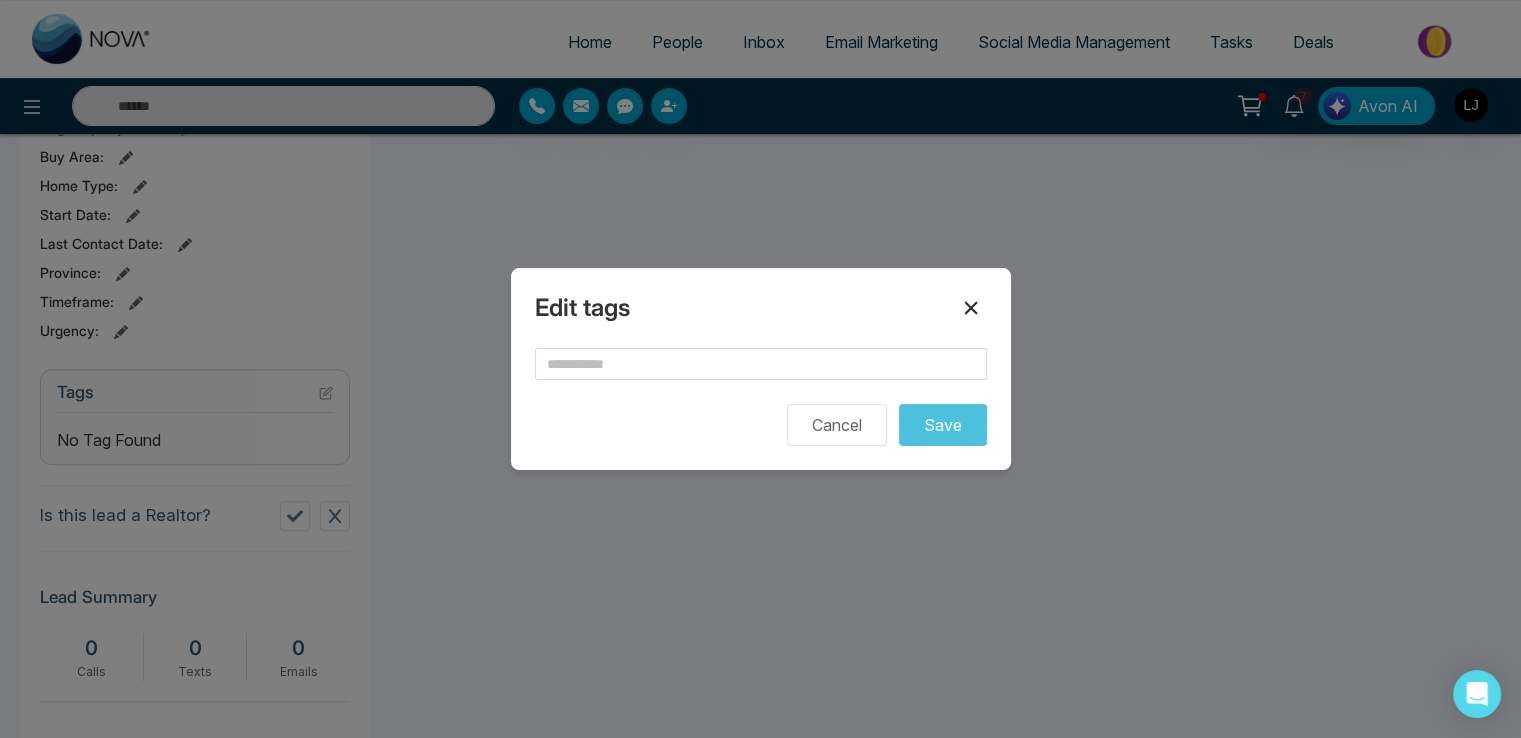 click 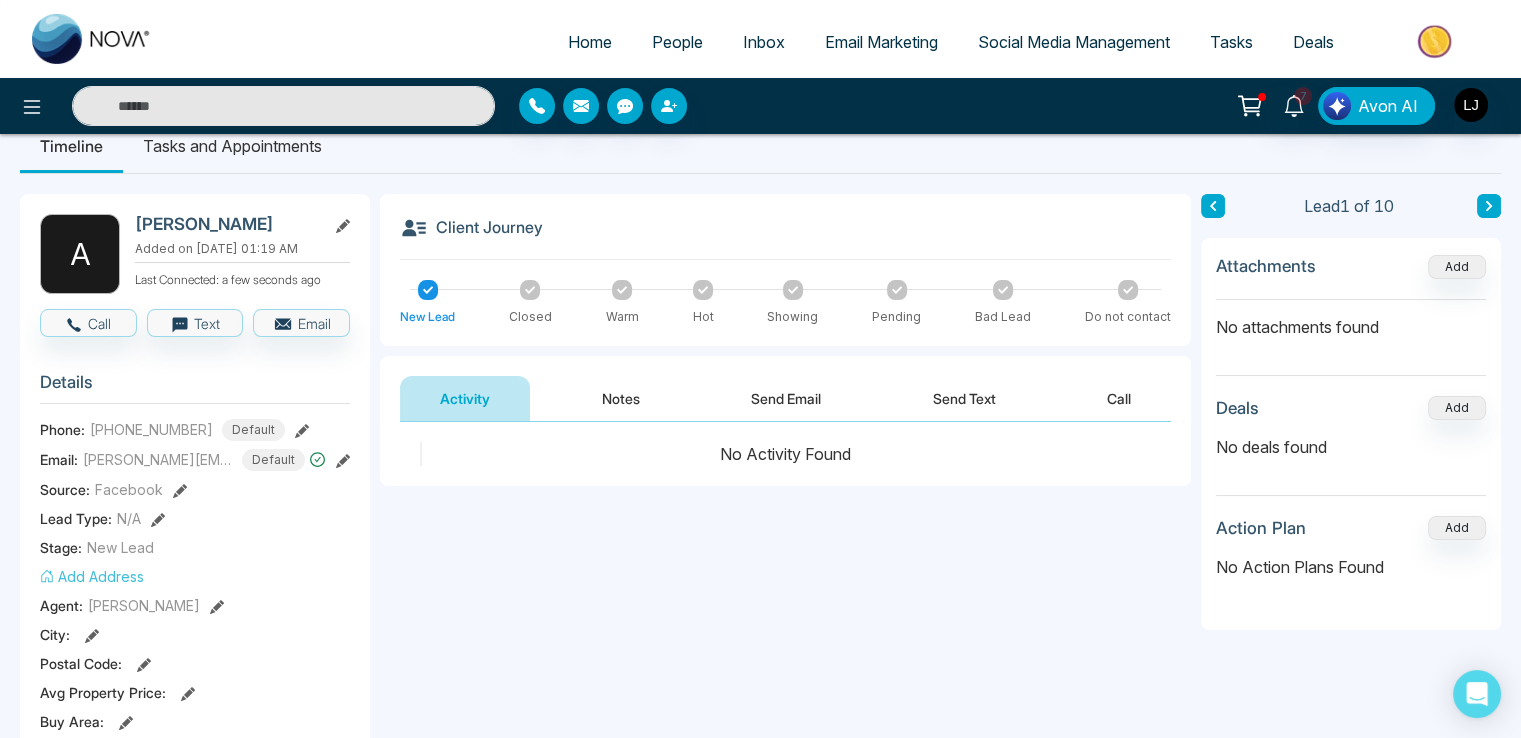 scroll, scrollTop: 0, scrollLeft: 0, axis: both 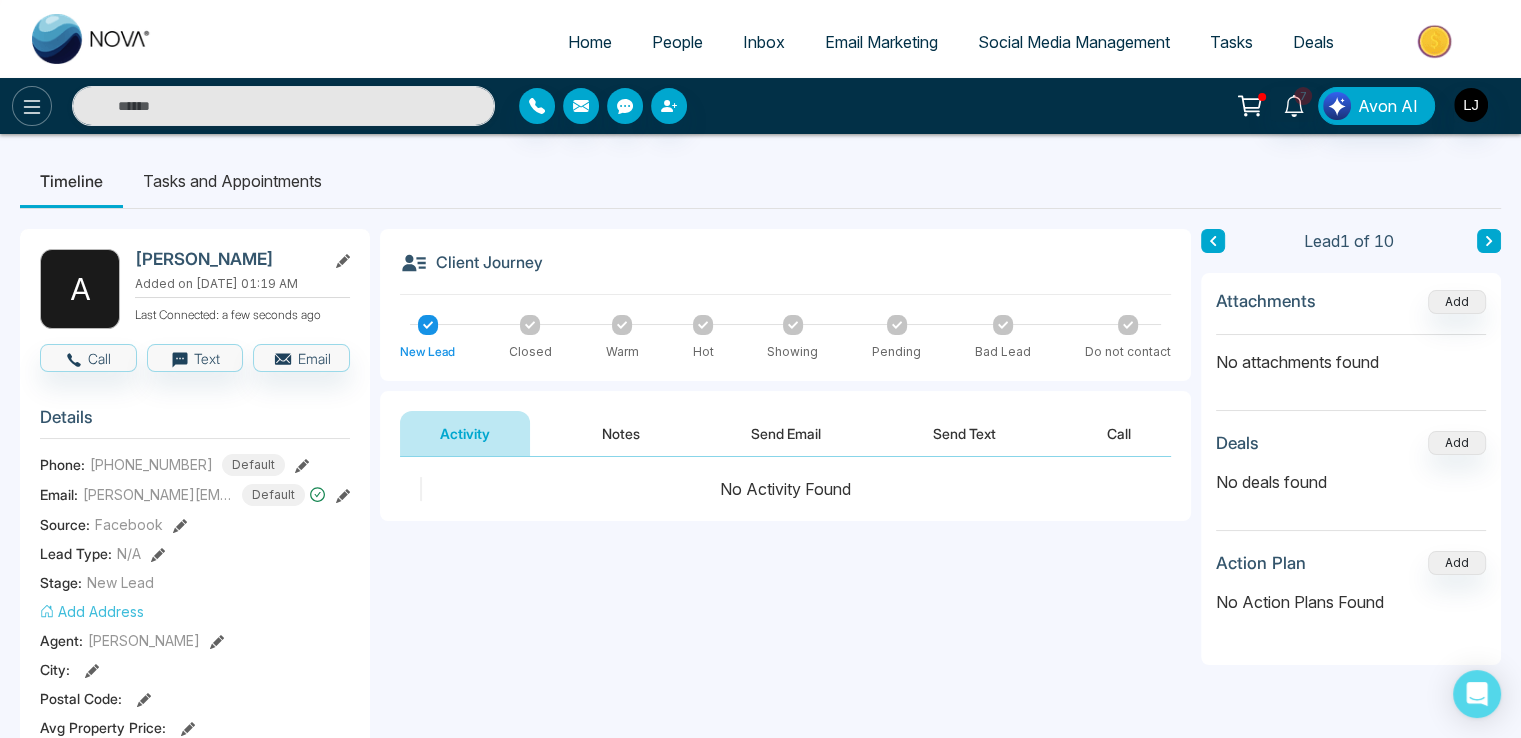 click 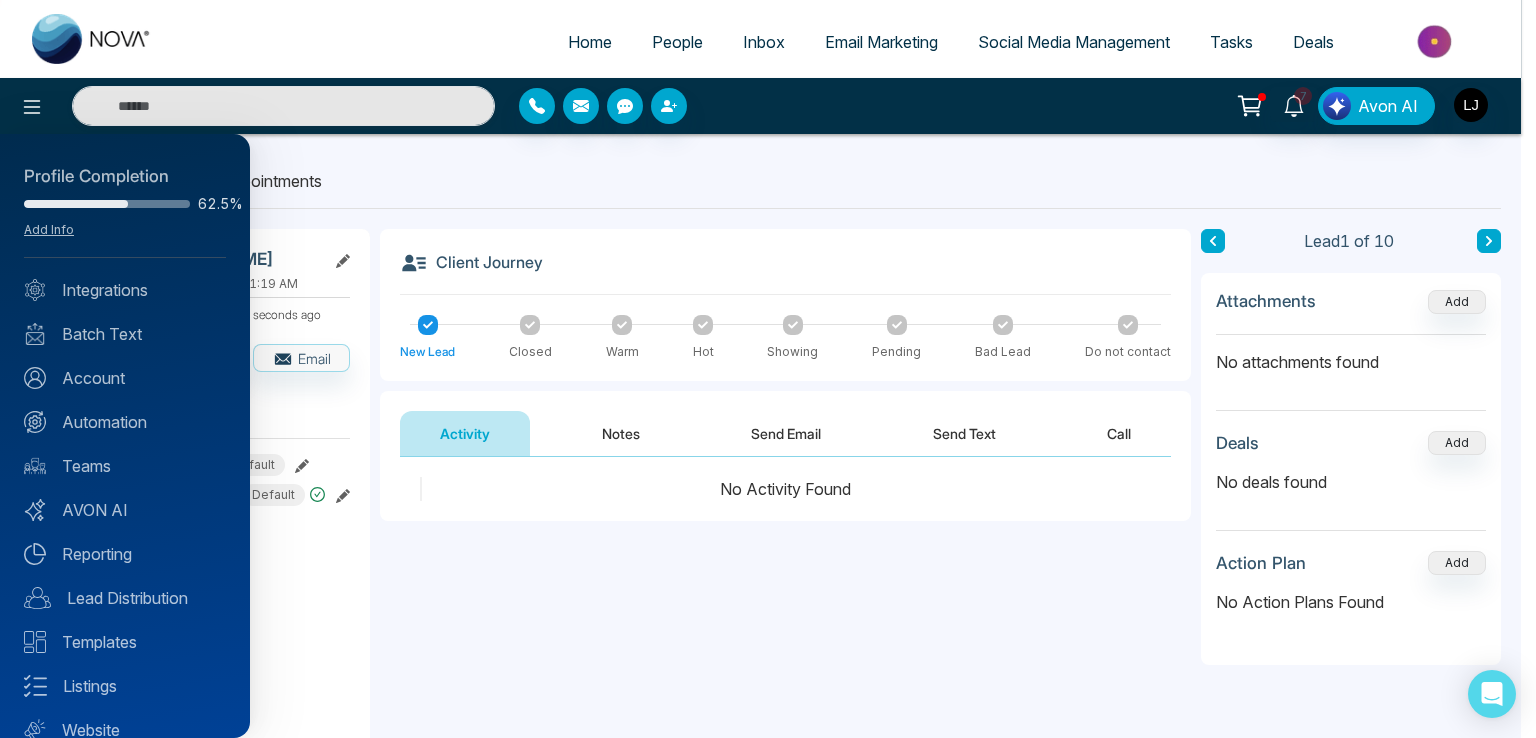 click at bounding box center (768, 369) 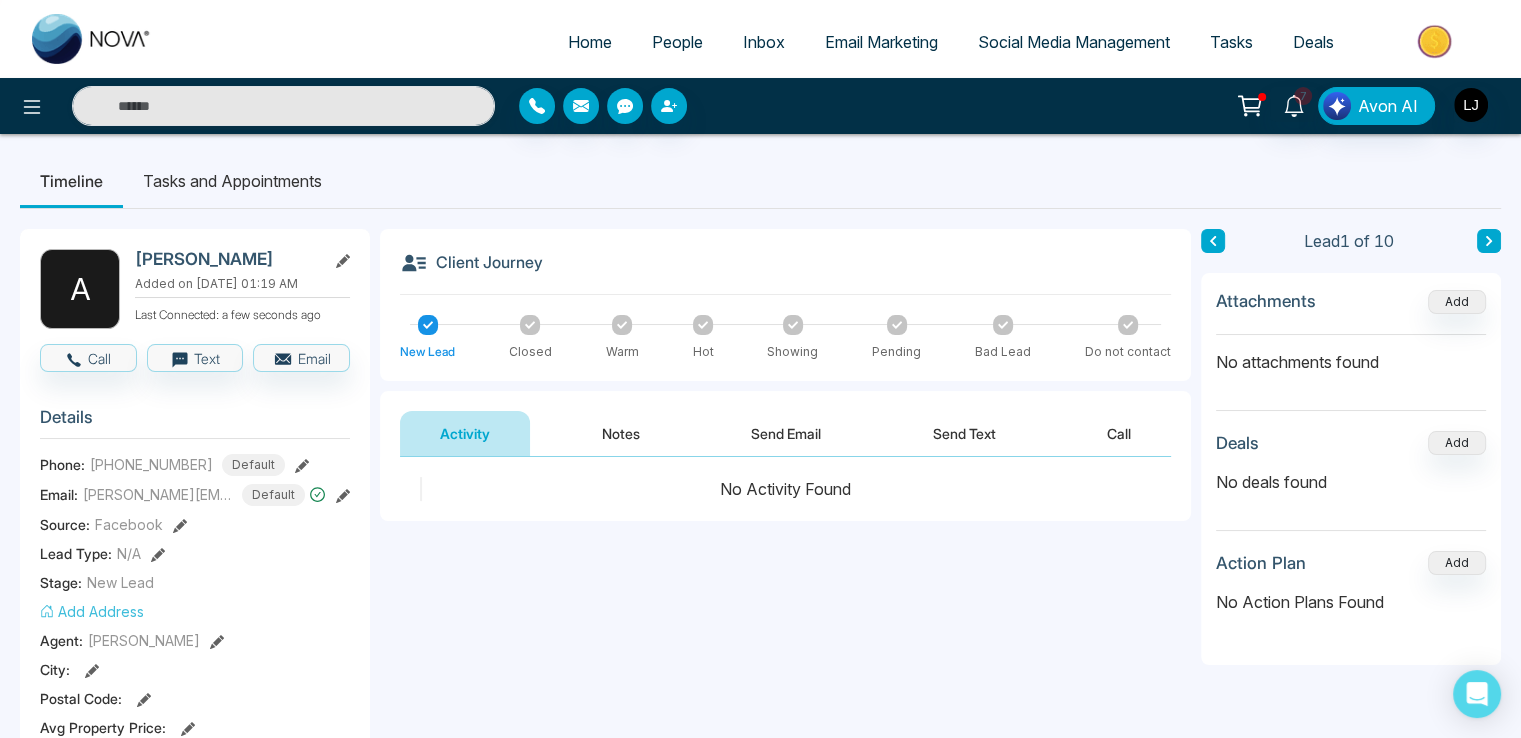 click on "Send Email" at bounding box center [786, 433] 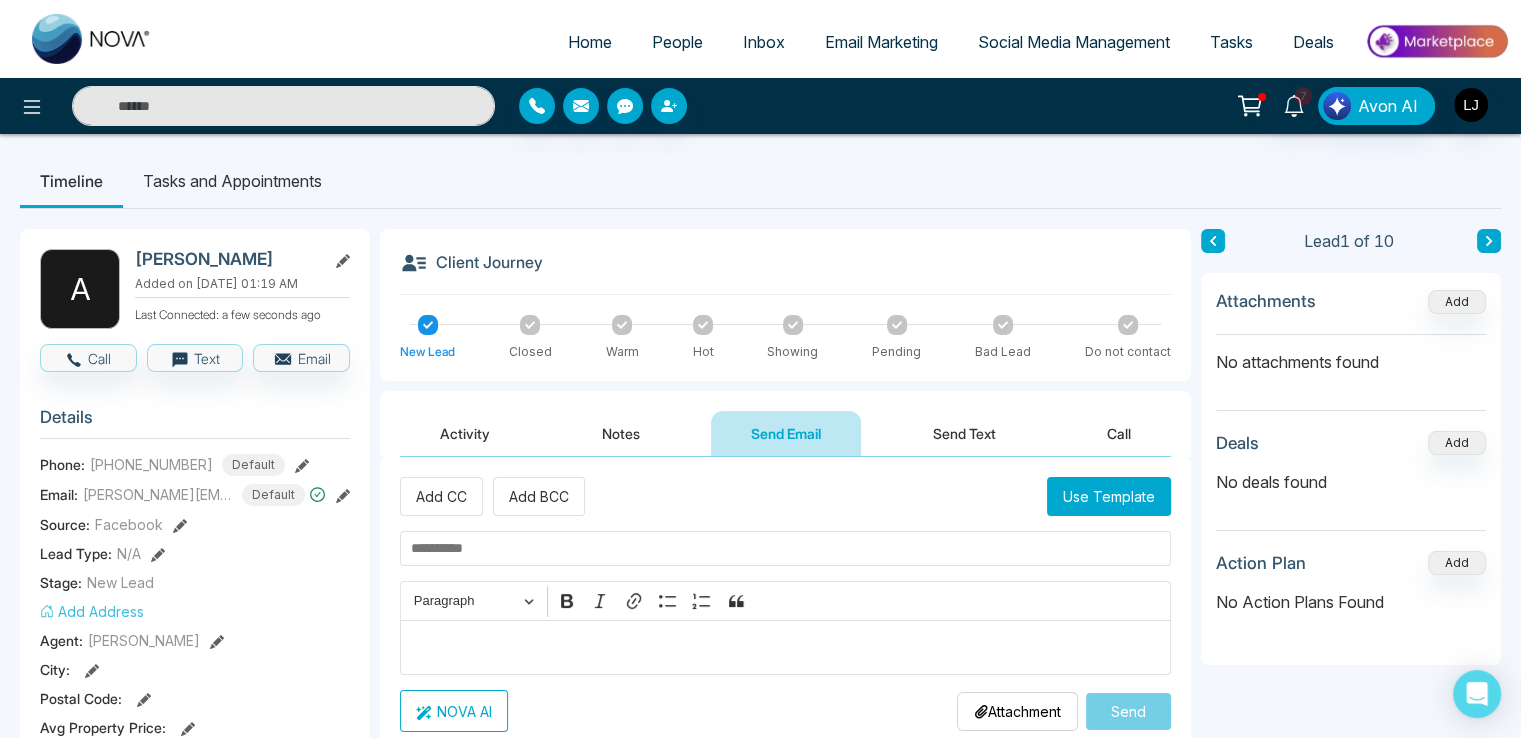 click on "Send Text" at bounding box center (964, 433) 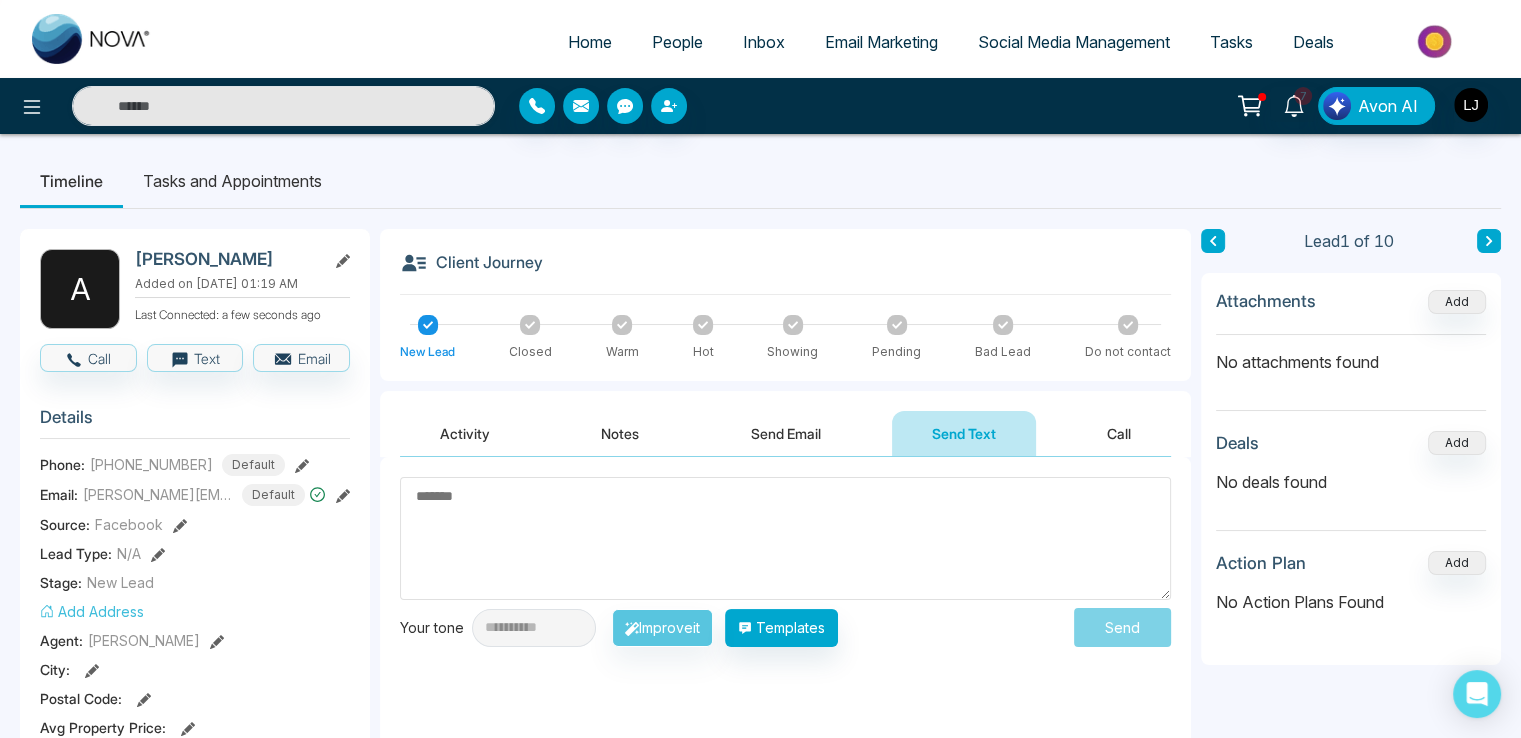 click on "Send Text" at bounding box center (964, 433) 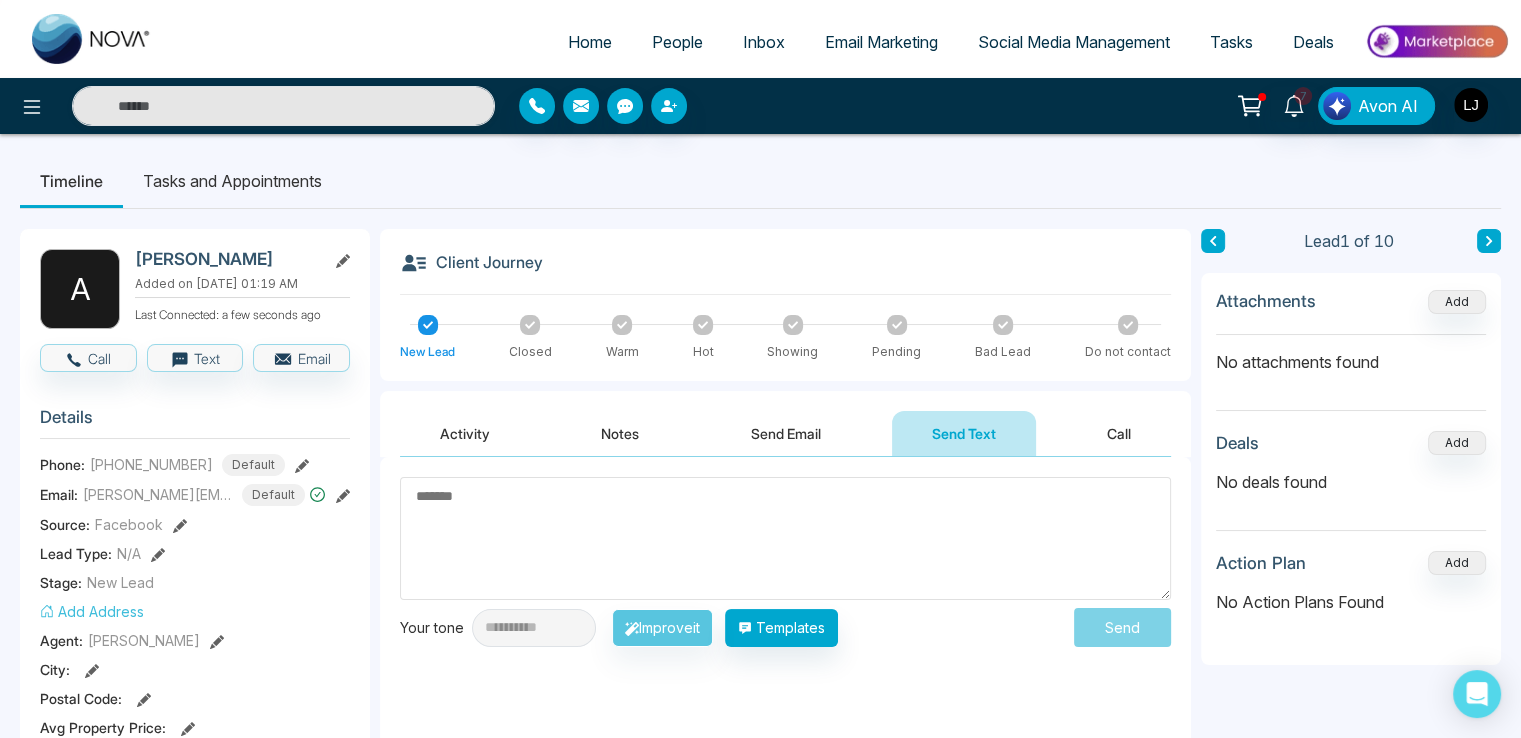 click on "Send Text" at bounding box center (964, 433) 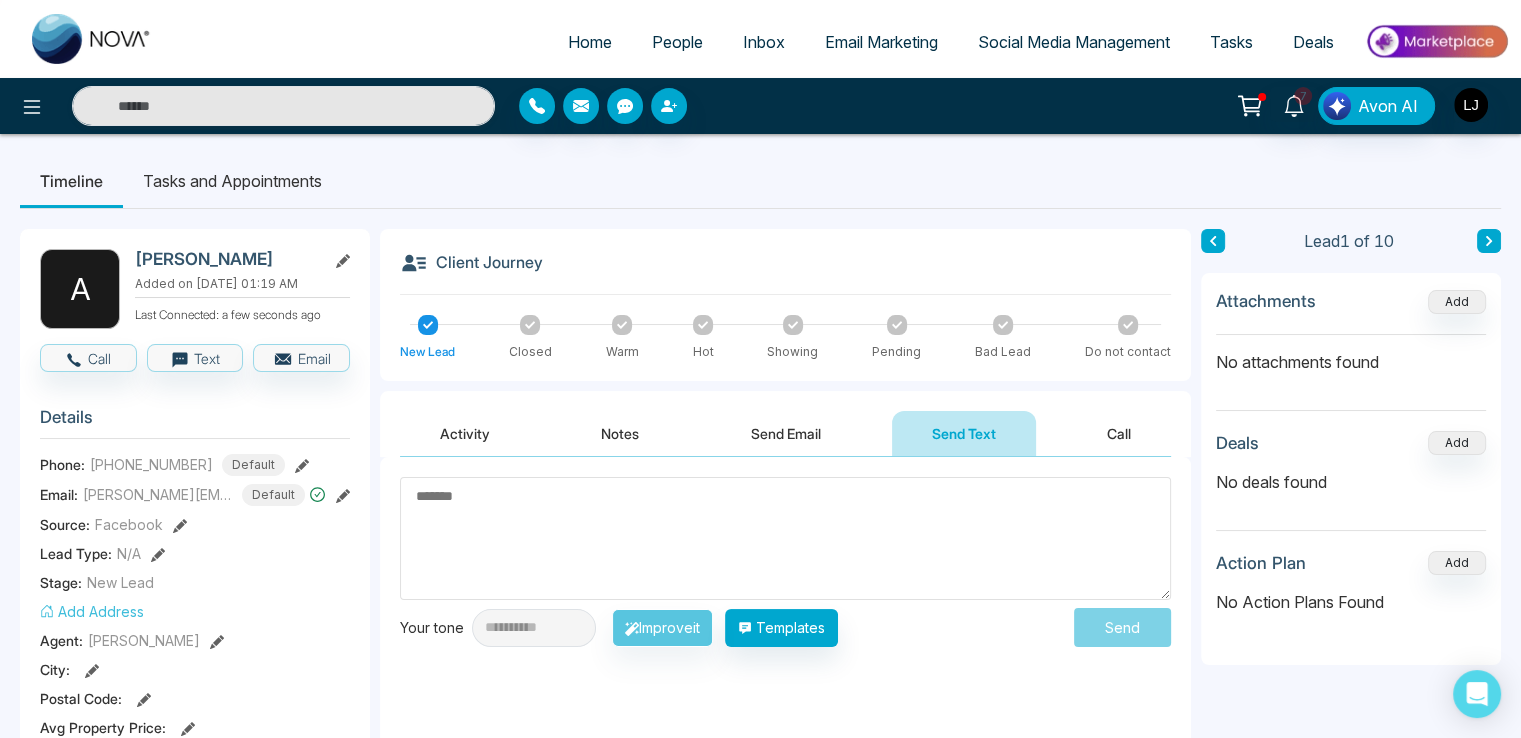click on "Send Email" at bounding box center (786, 433) 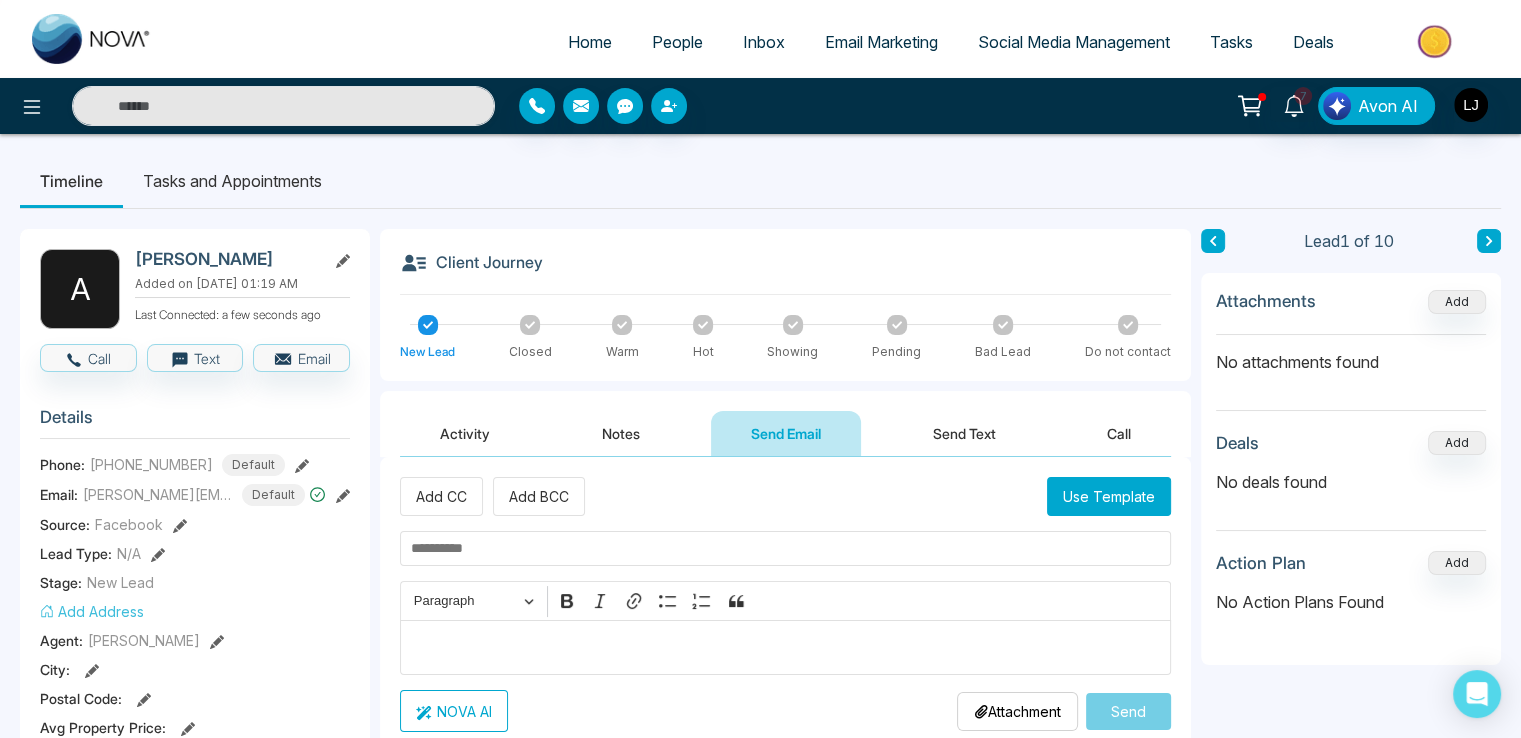 click on "Send Text" at bounding box center [964, 433] 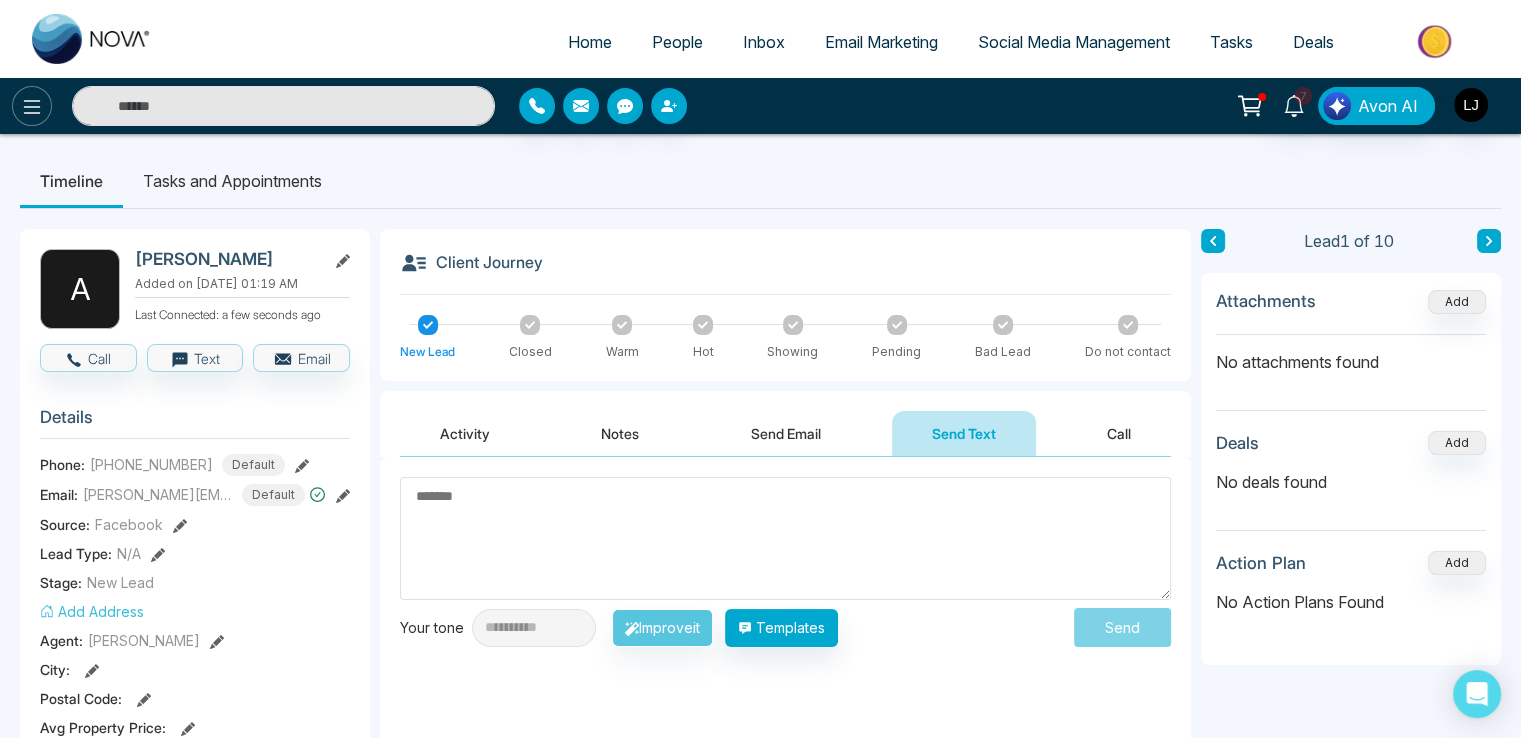 click 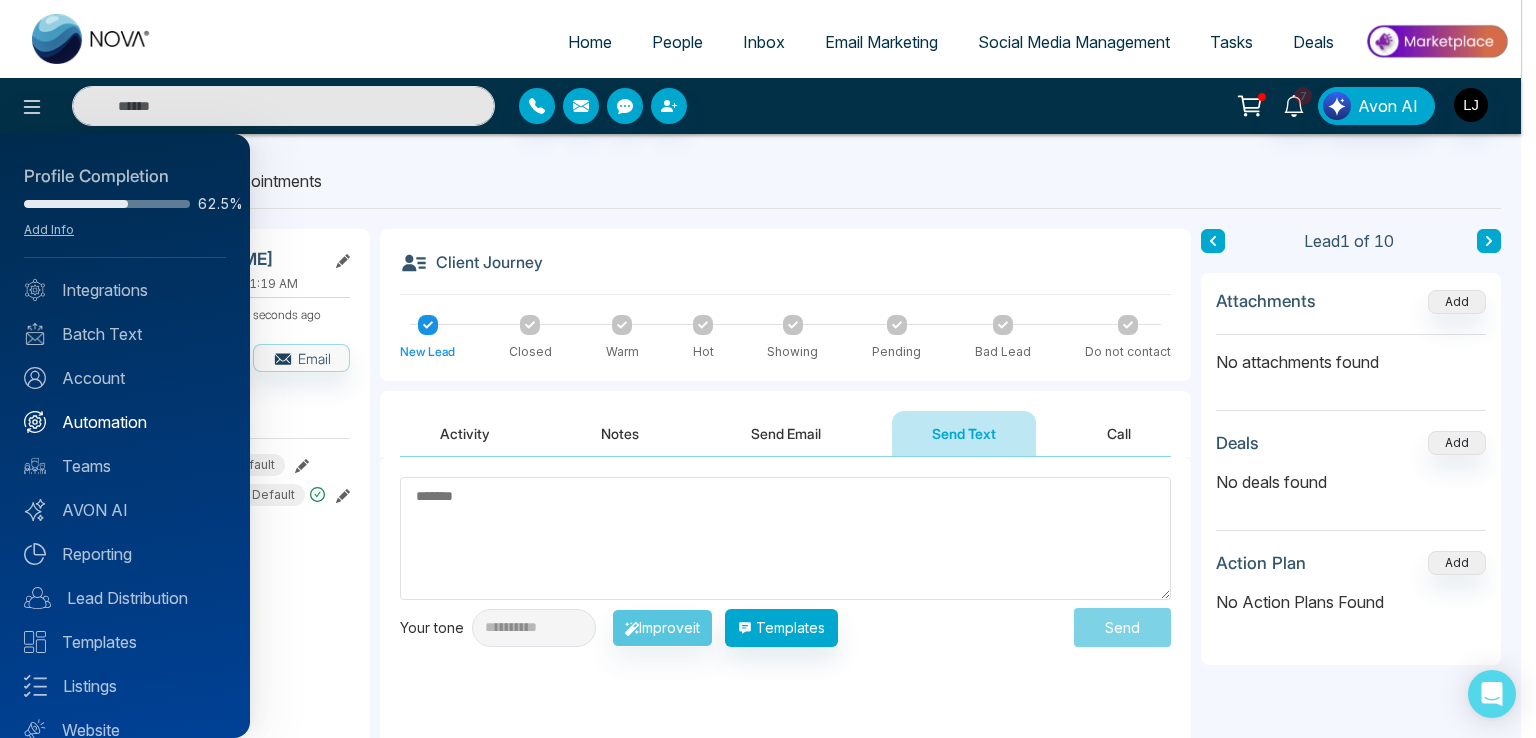 click on "Automation" at bounding box center [125, 422] 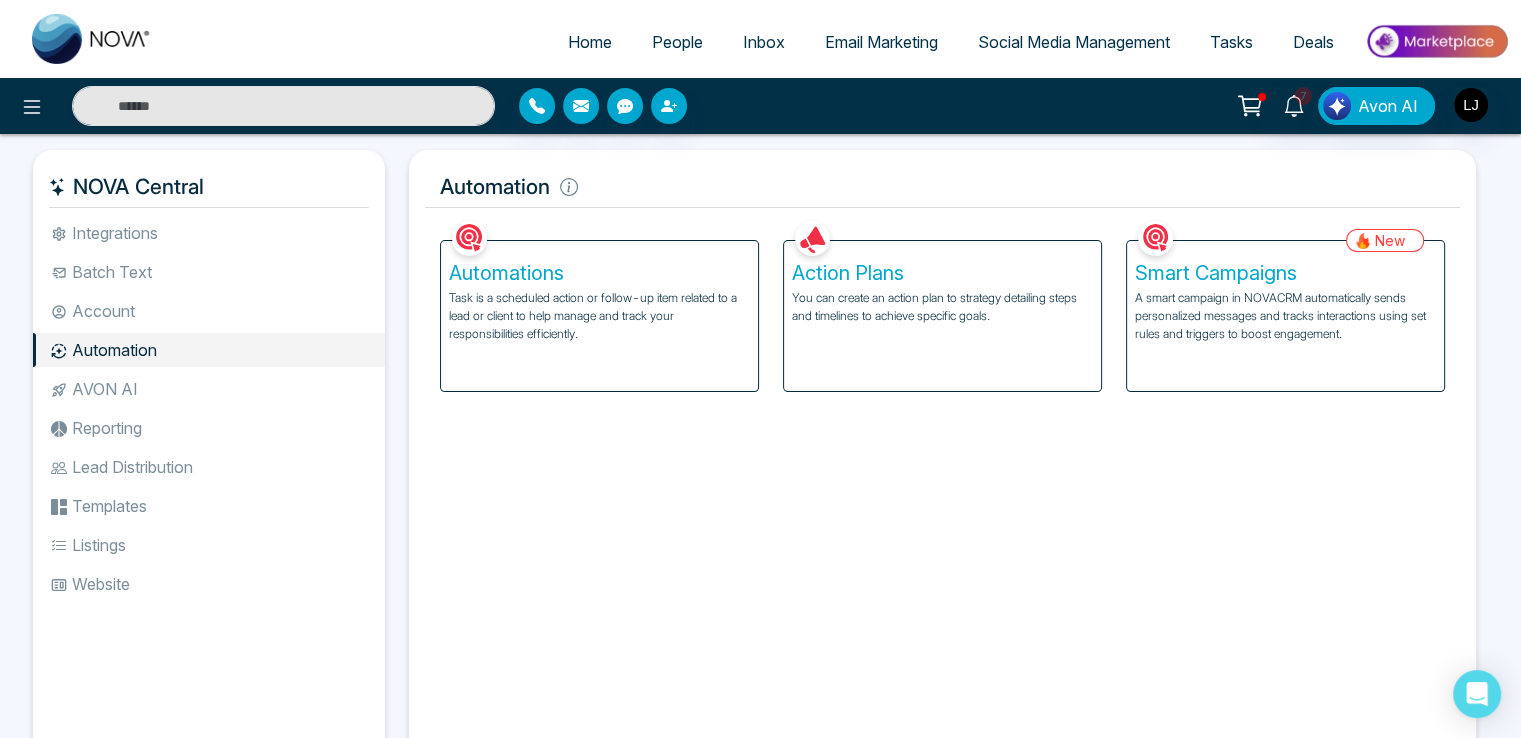 click on "A smart campaign in NOVACRM automatically sends personalized messages and tracks interactions using set rules and triggers to boost engagement." at bounding box center (1285, 316) 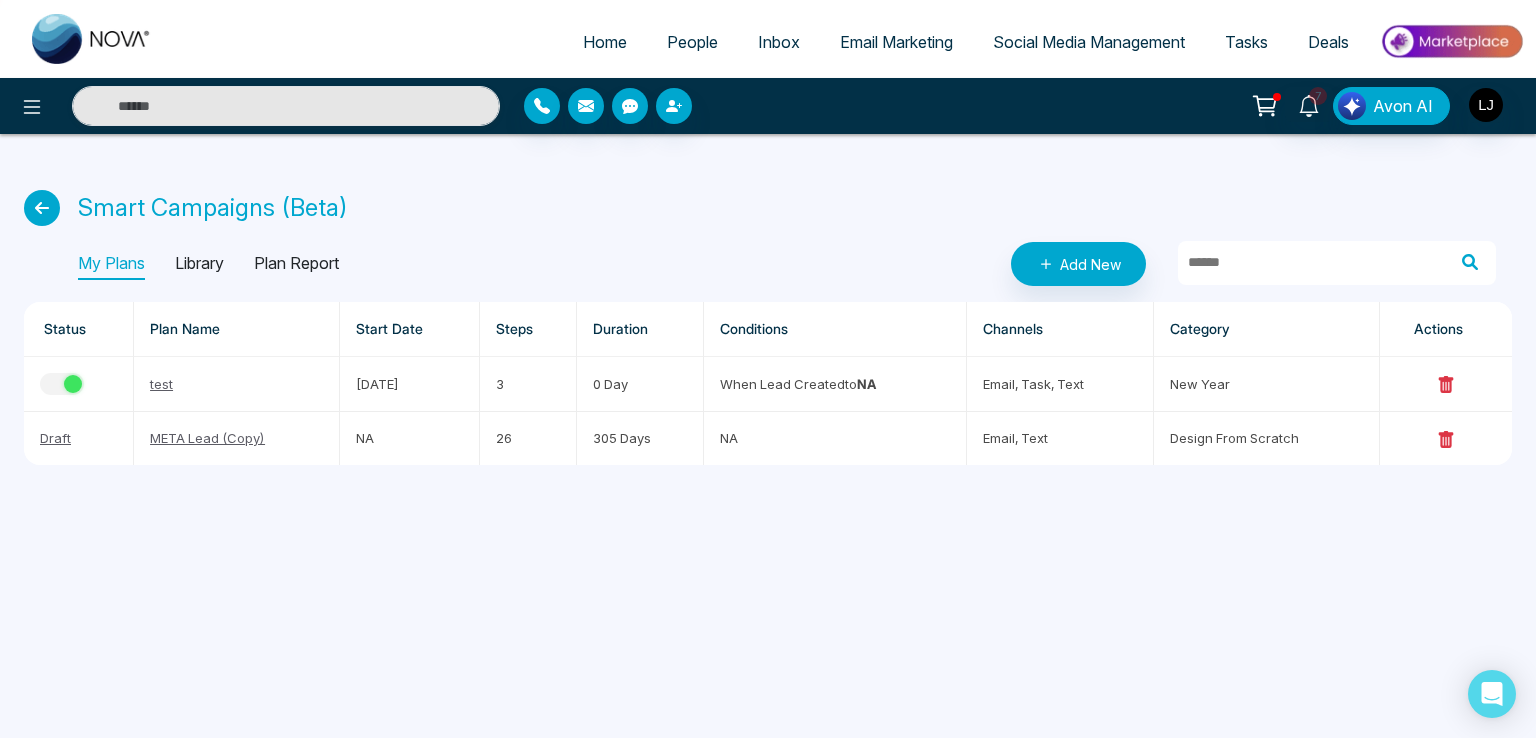 click at bounding box center [42, 208] 